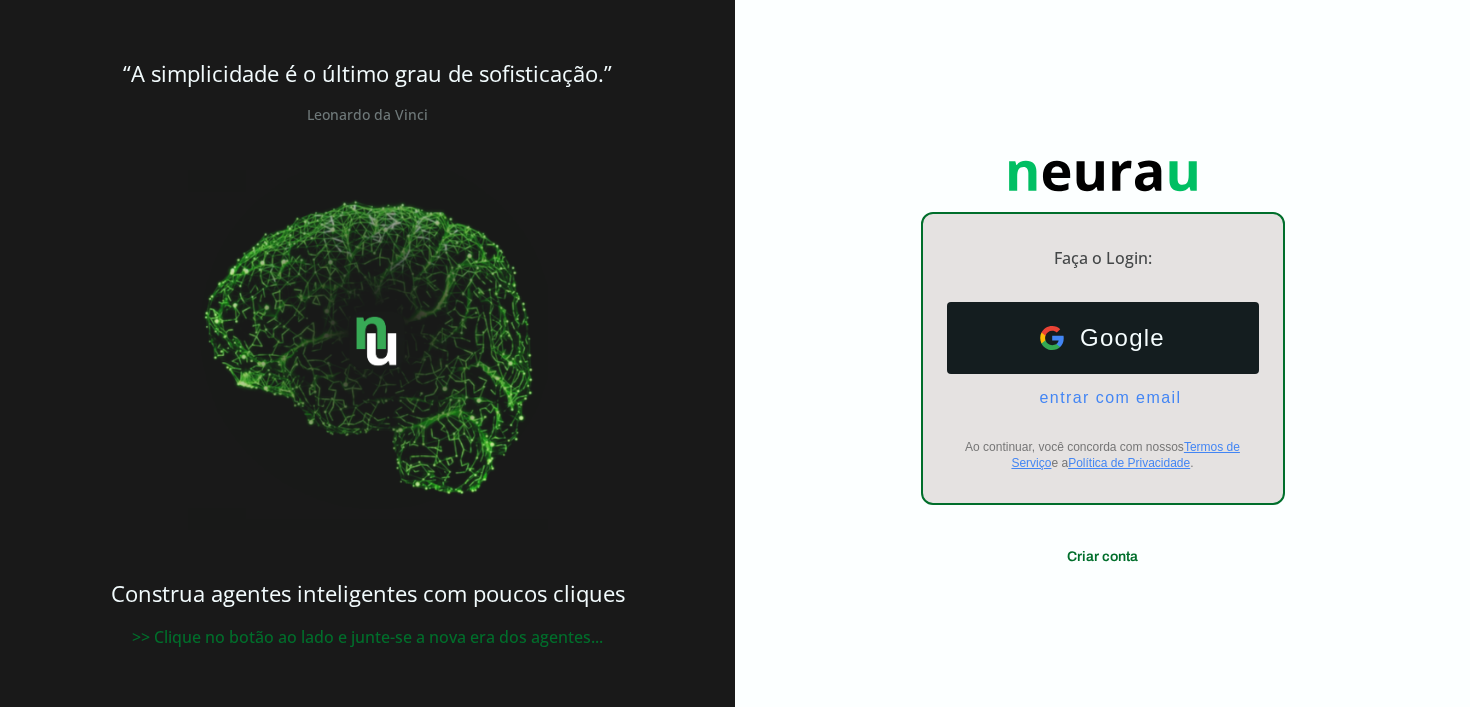 scroll, scrollTop: 0, scrollLeft: 0, axis: both 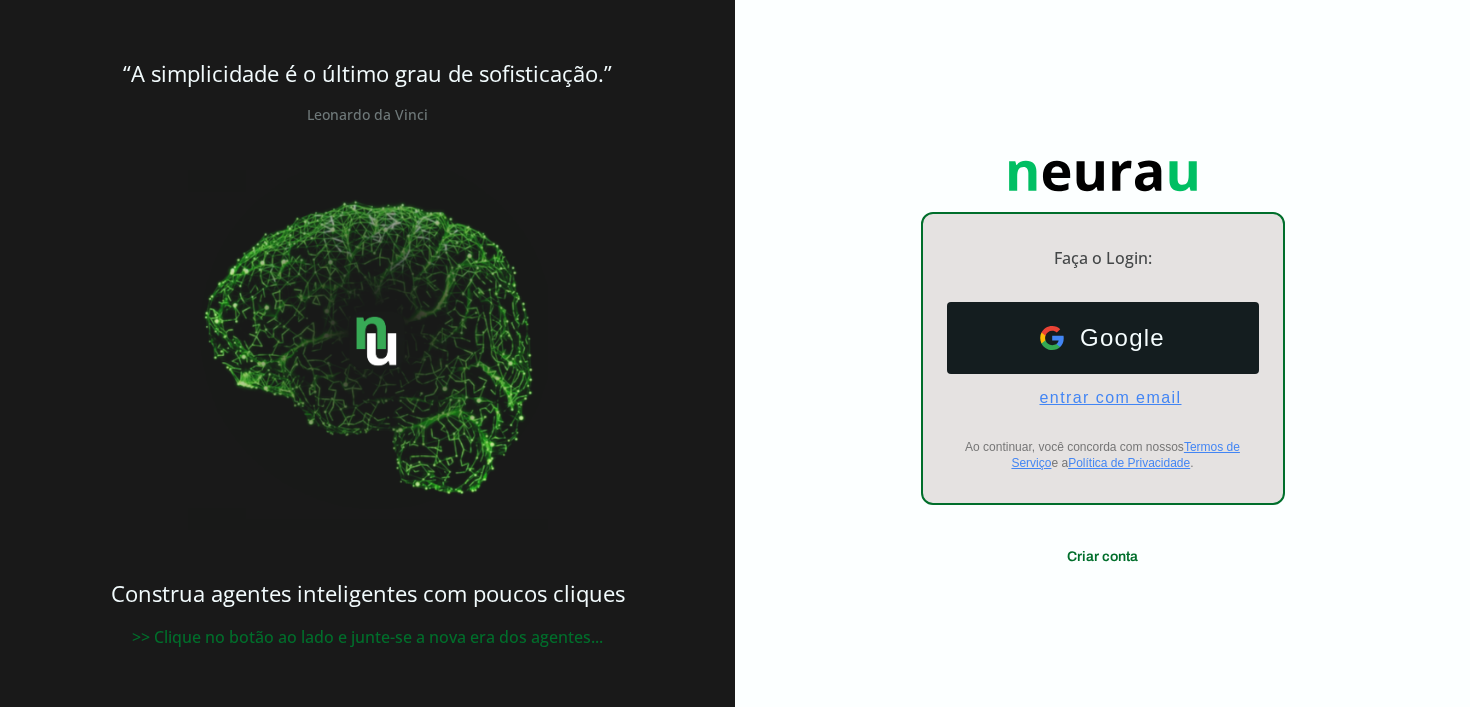 click on "entrar com email" at bounding box center [1102, 398] 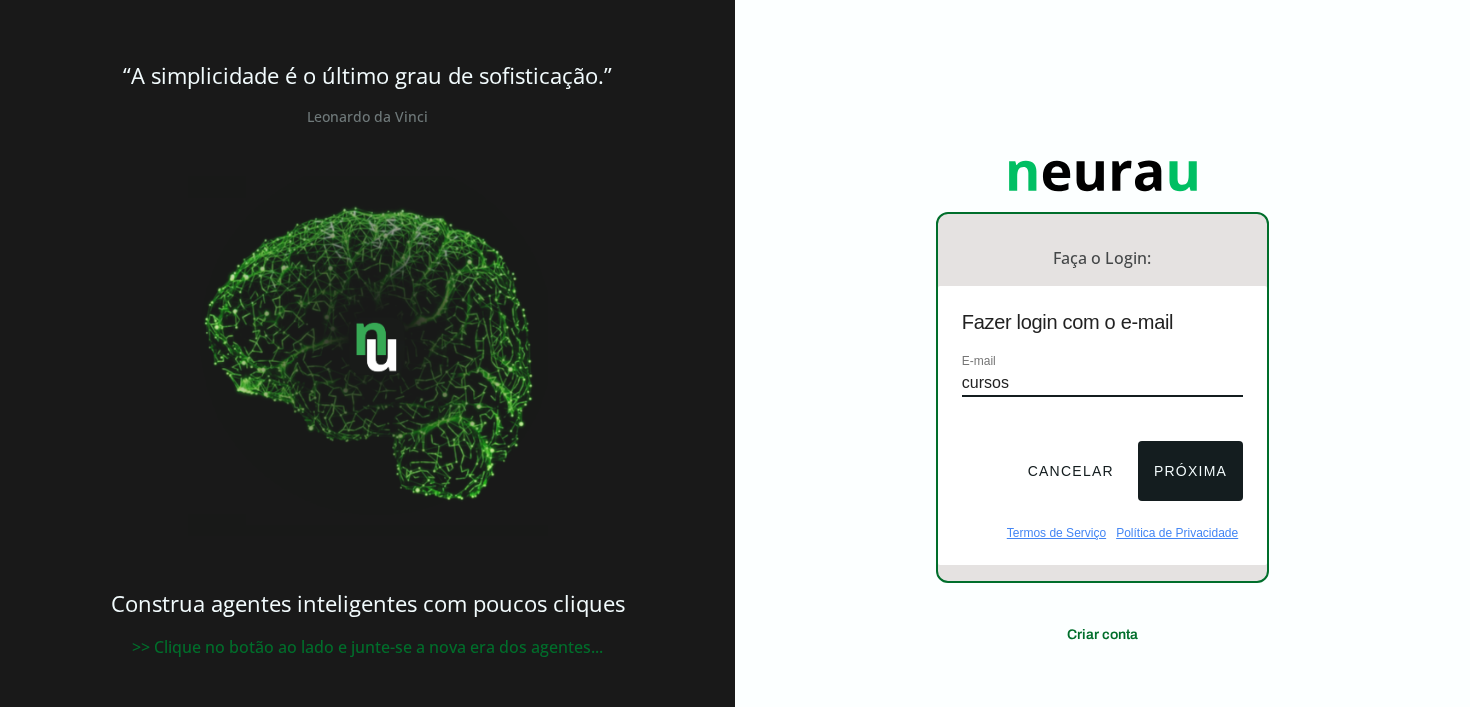 type on "cursos@example.com" 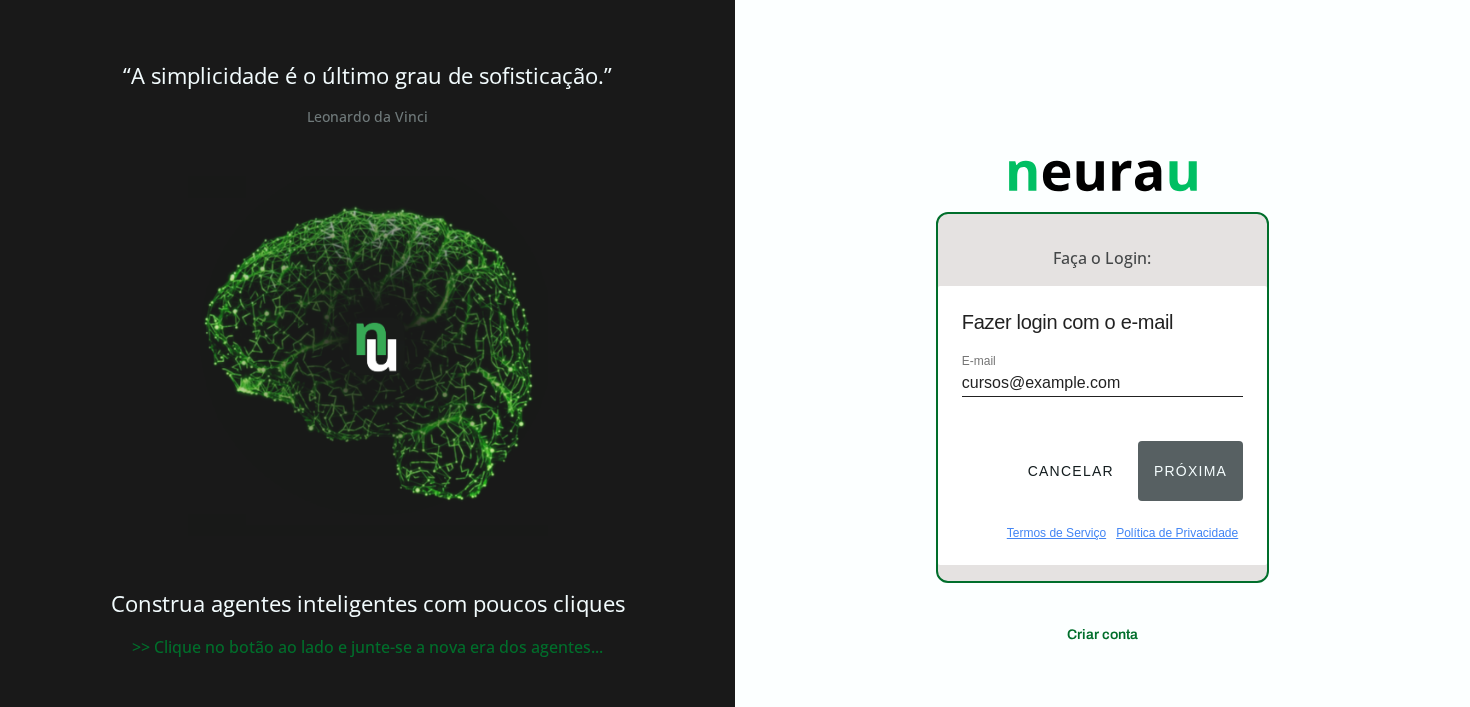 click on "Próxima" at bounding box center (1190, 471) 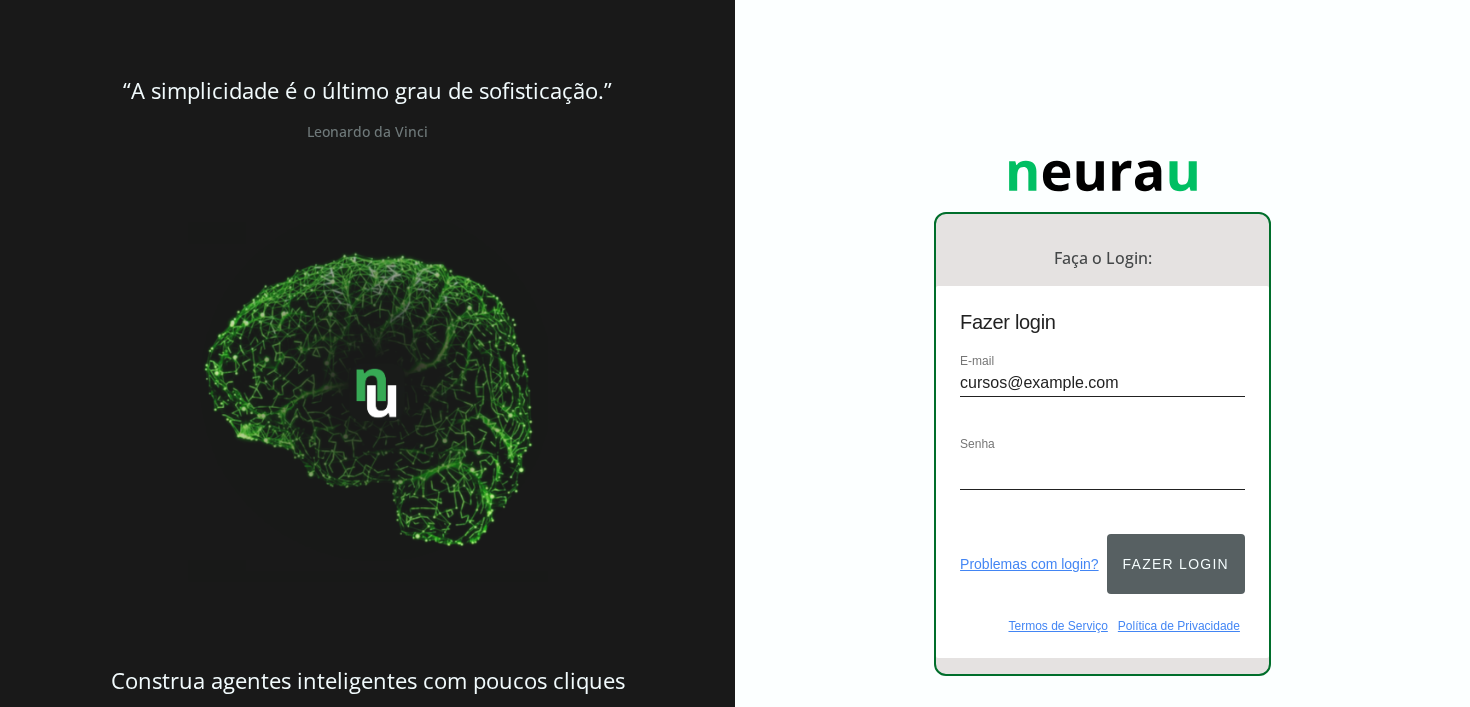 click on "Fazer login" at bounding box center (1176, 564) 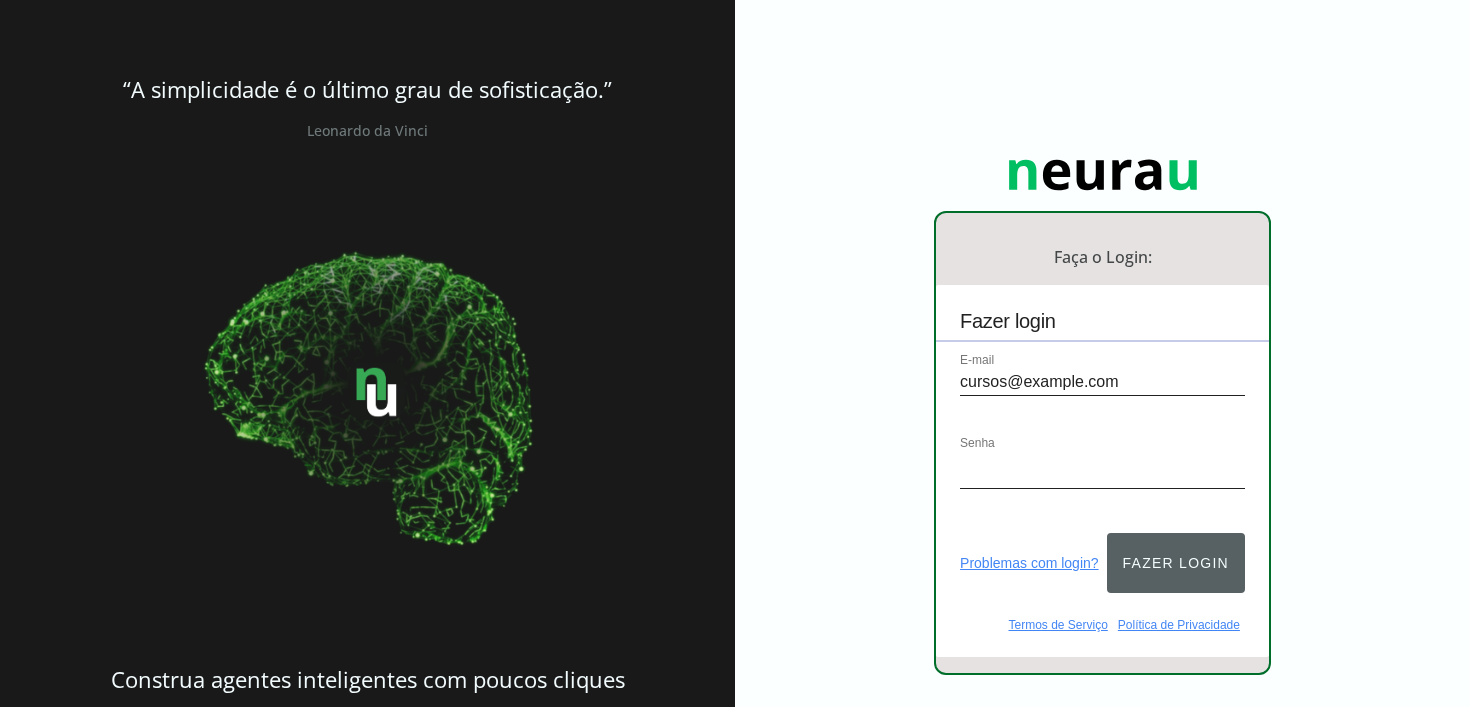 scroll, scrollTop: 0, scrollLeft: 0, axis: both 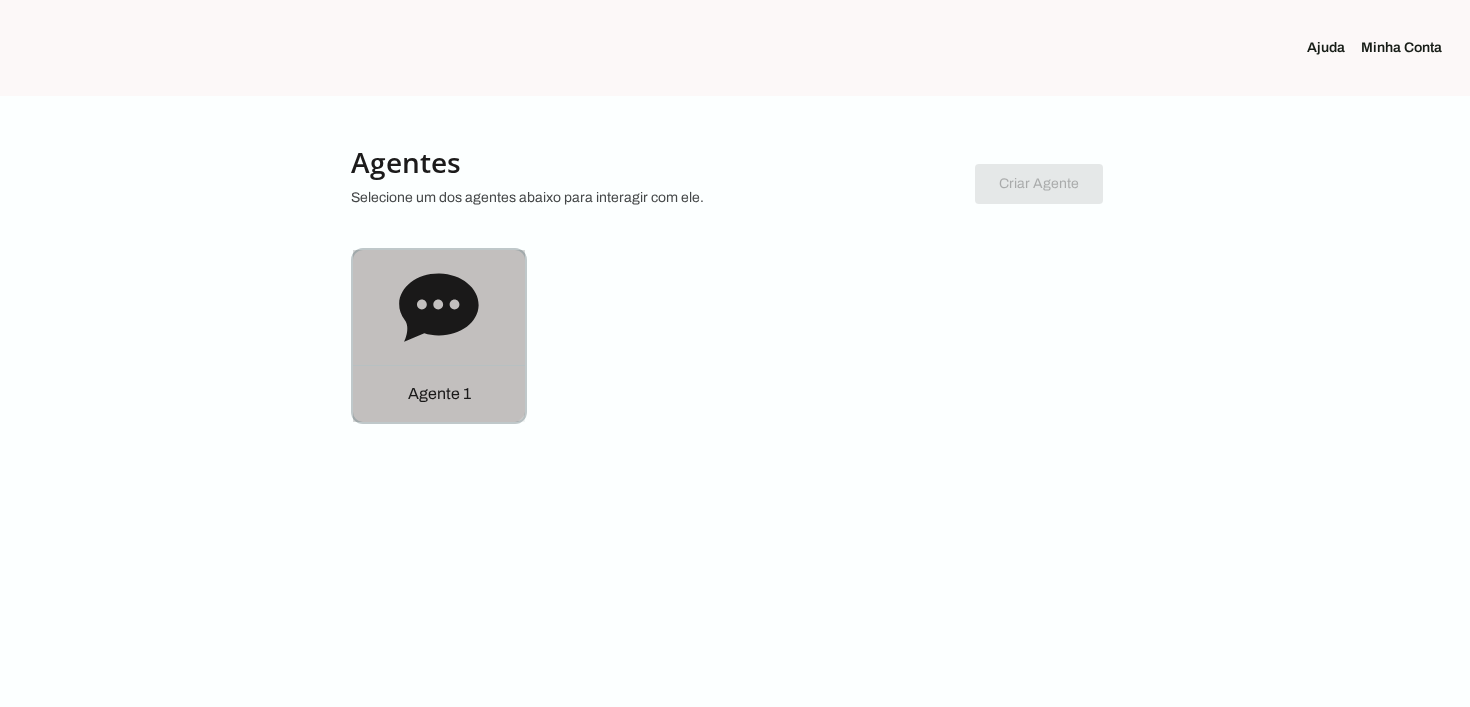 click on "Agente 1" 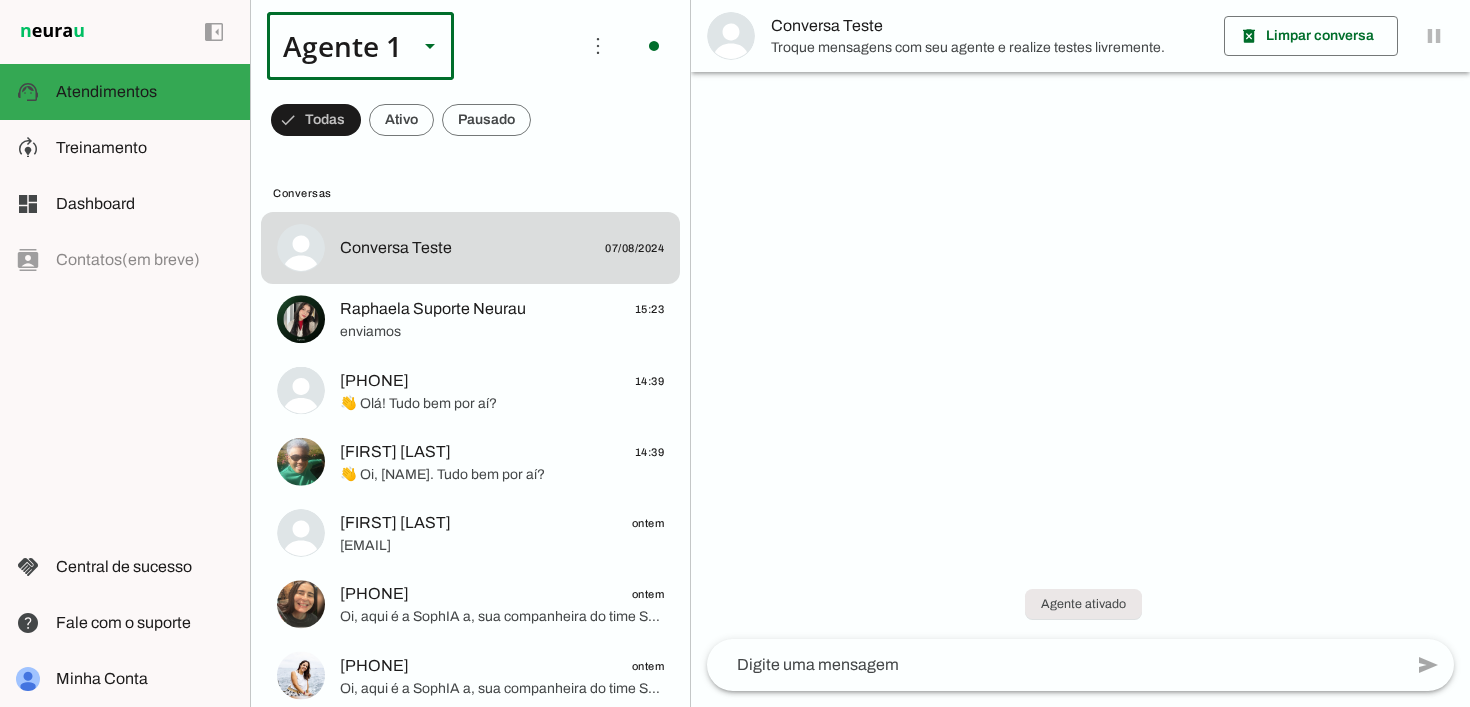 click at bounding box center [430, 46] 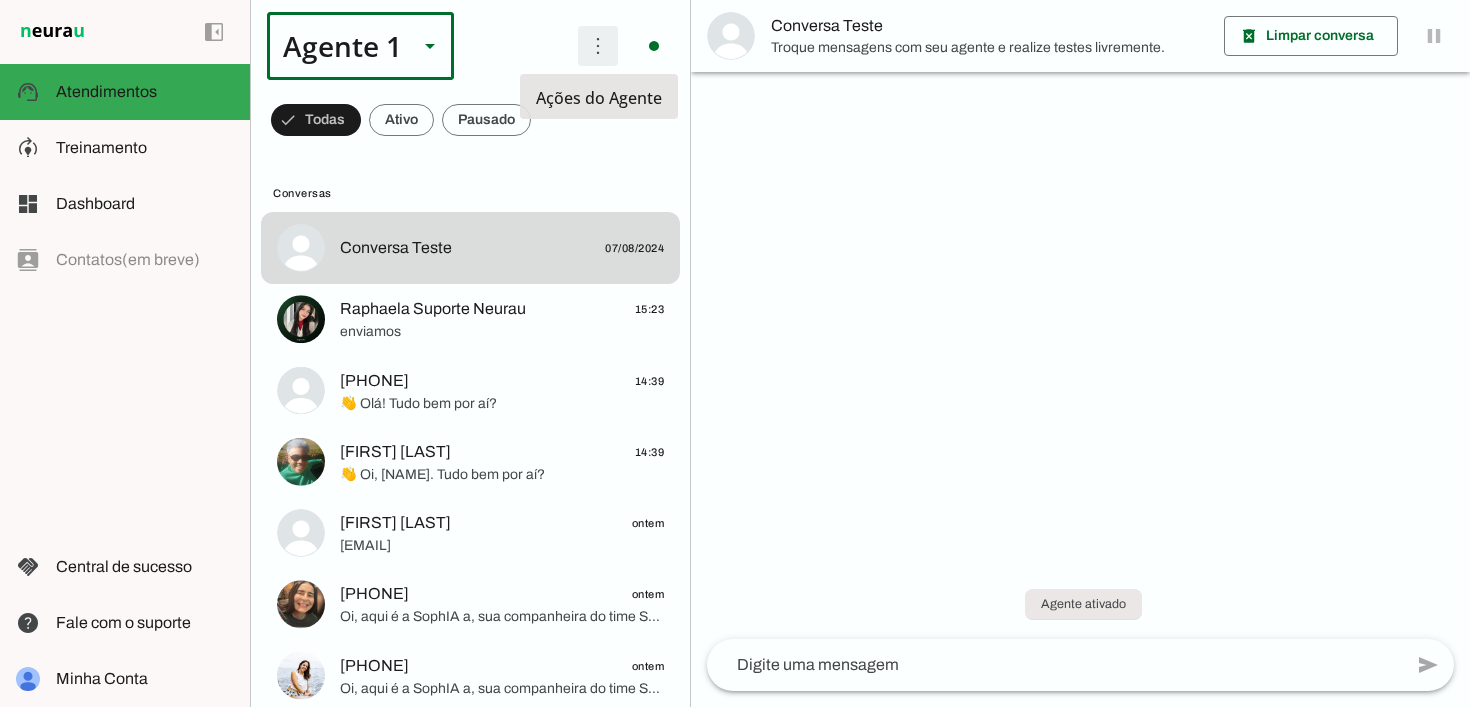 click at bounding box center [598, 46] 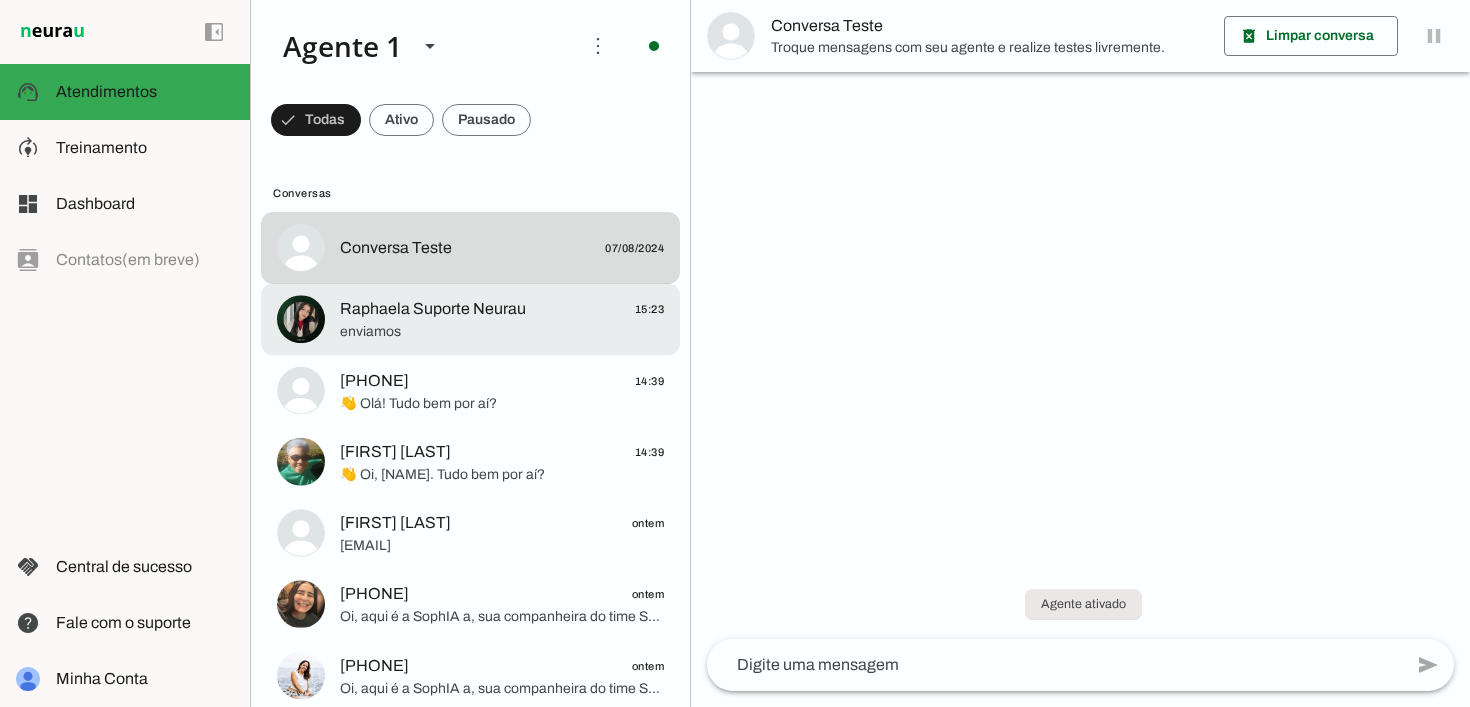 drag, startPoint x: 418, startPoint y: 318, endPoint x: 610, endPoint y: 433, distance: 223.80573 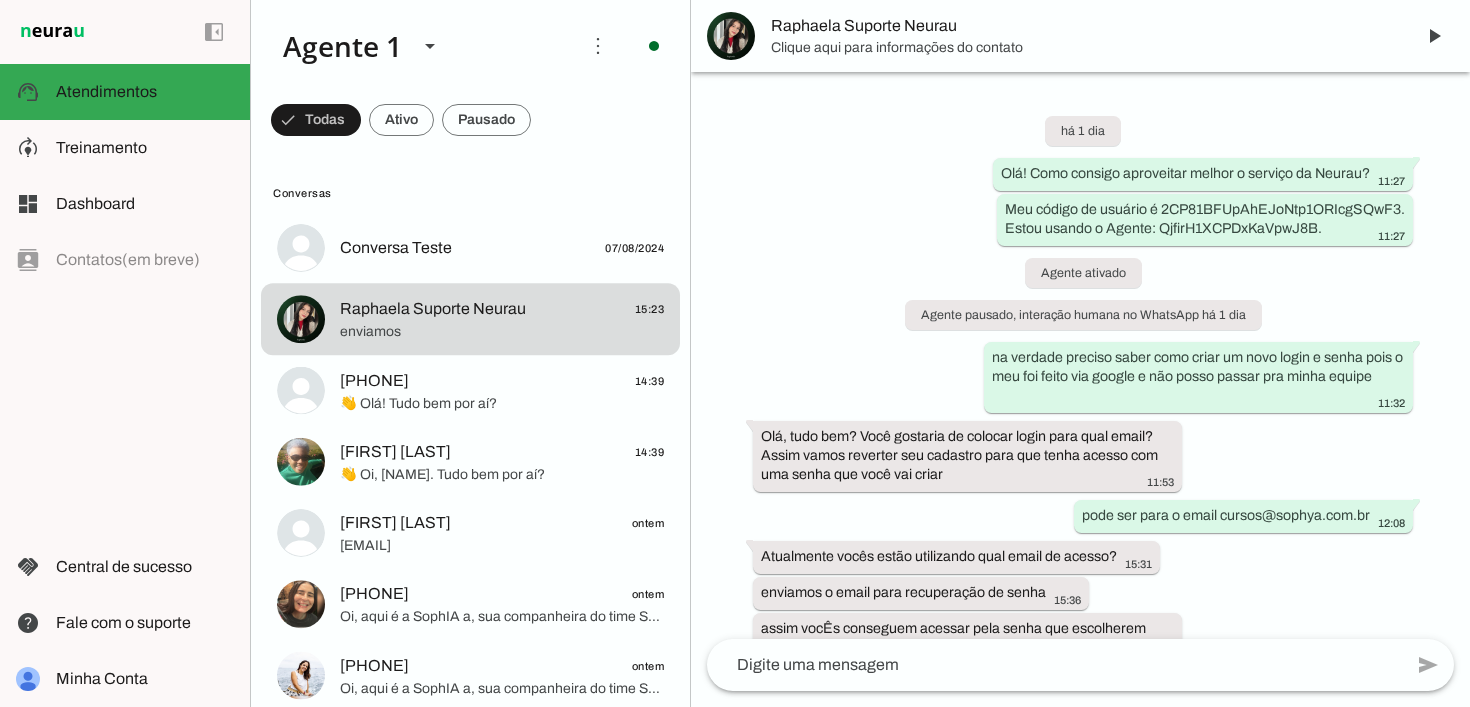 scroll, scrollTop: 458, scrollLeft: 0, axis: vertical 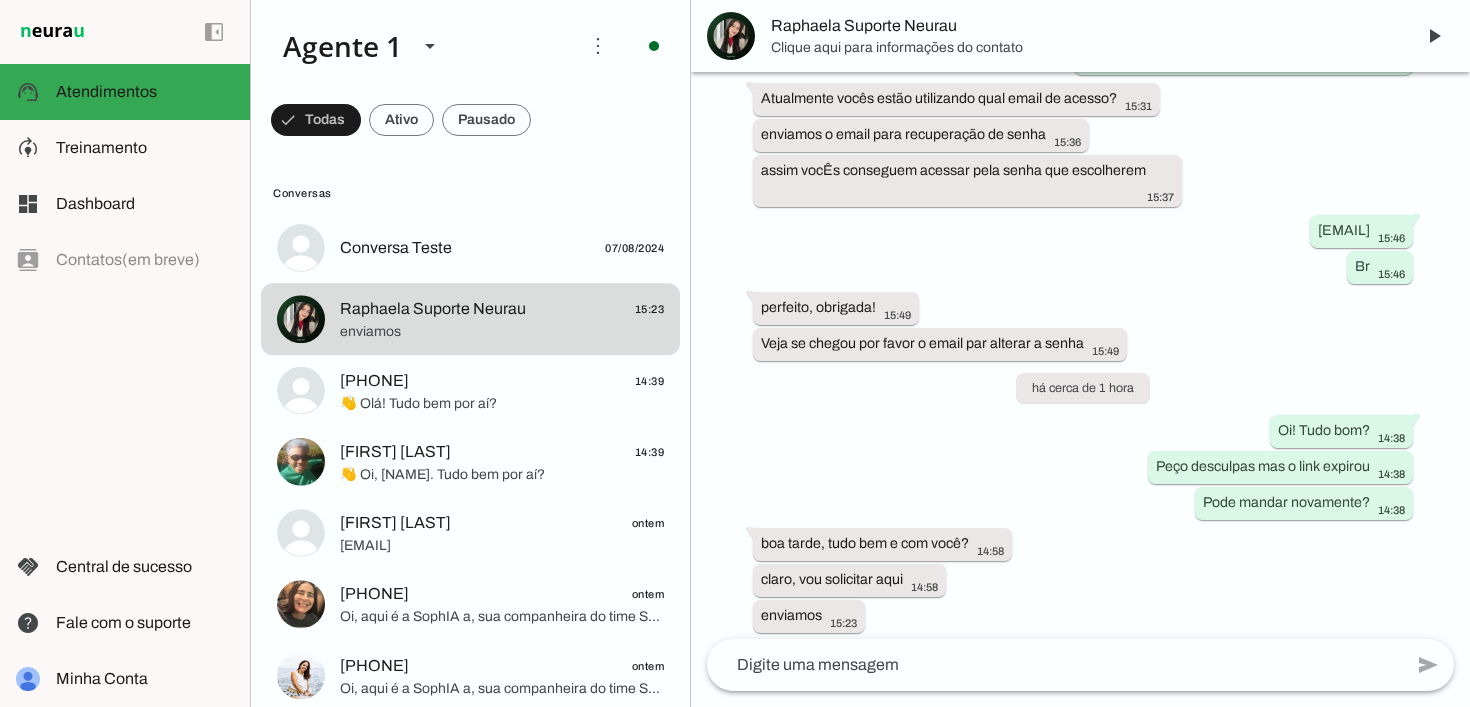 click 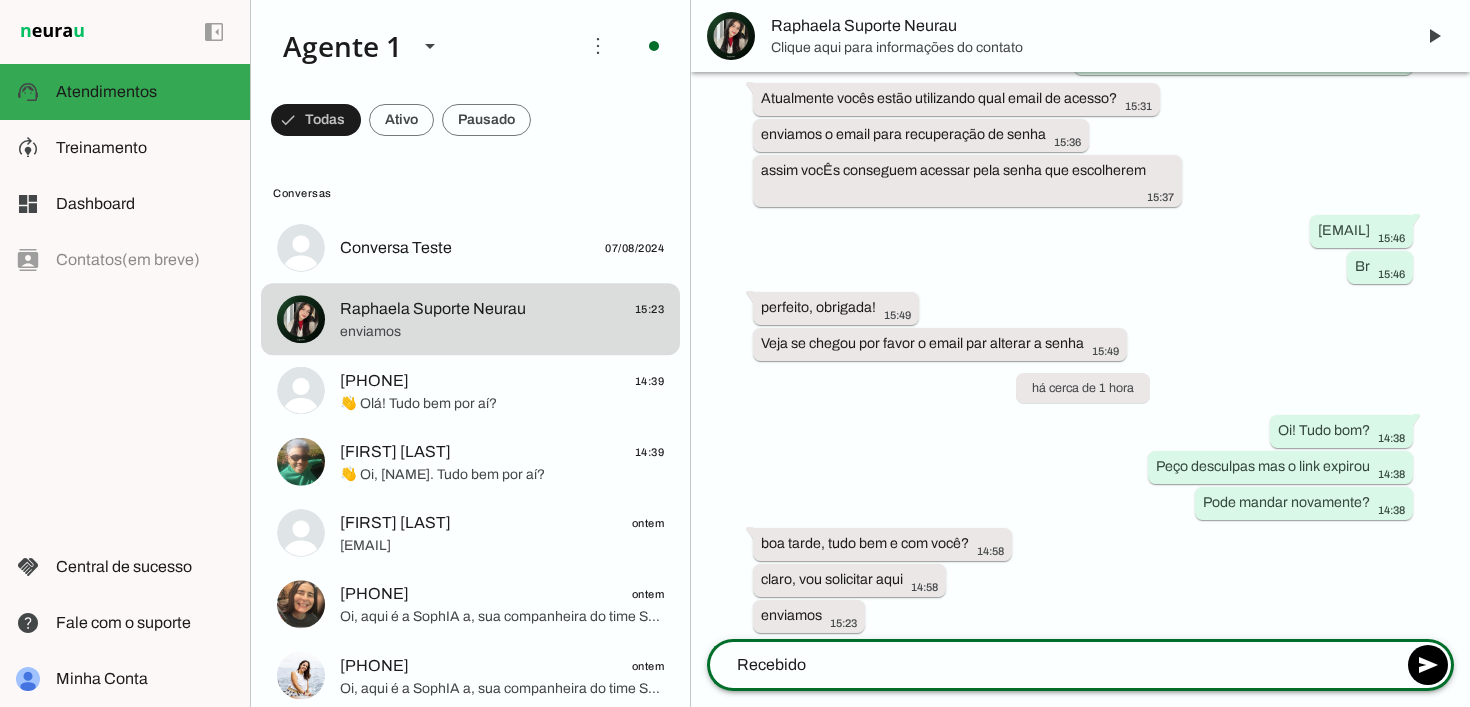 scroll, scrollTop: 455, scrollLeft: 0, axis: vertical 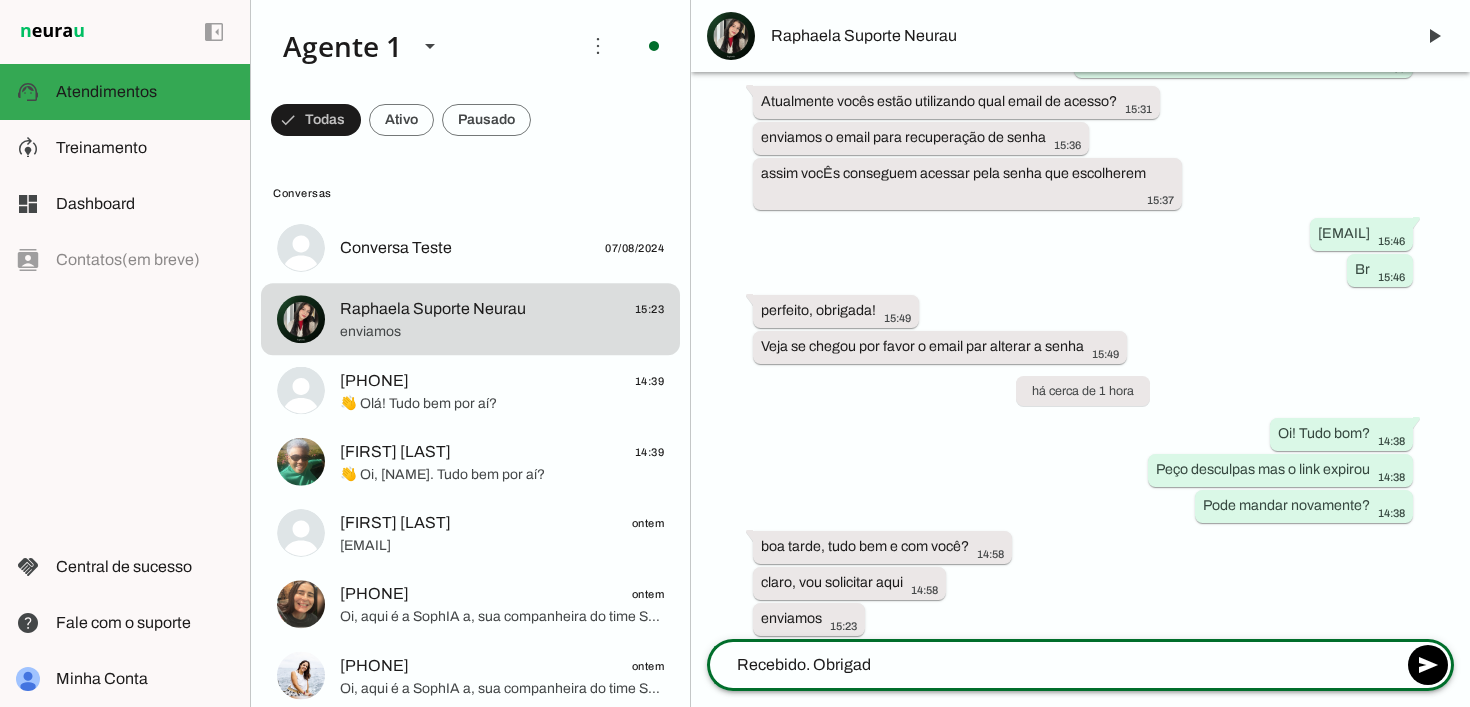 type on "Recebido. Obrigada" 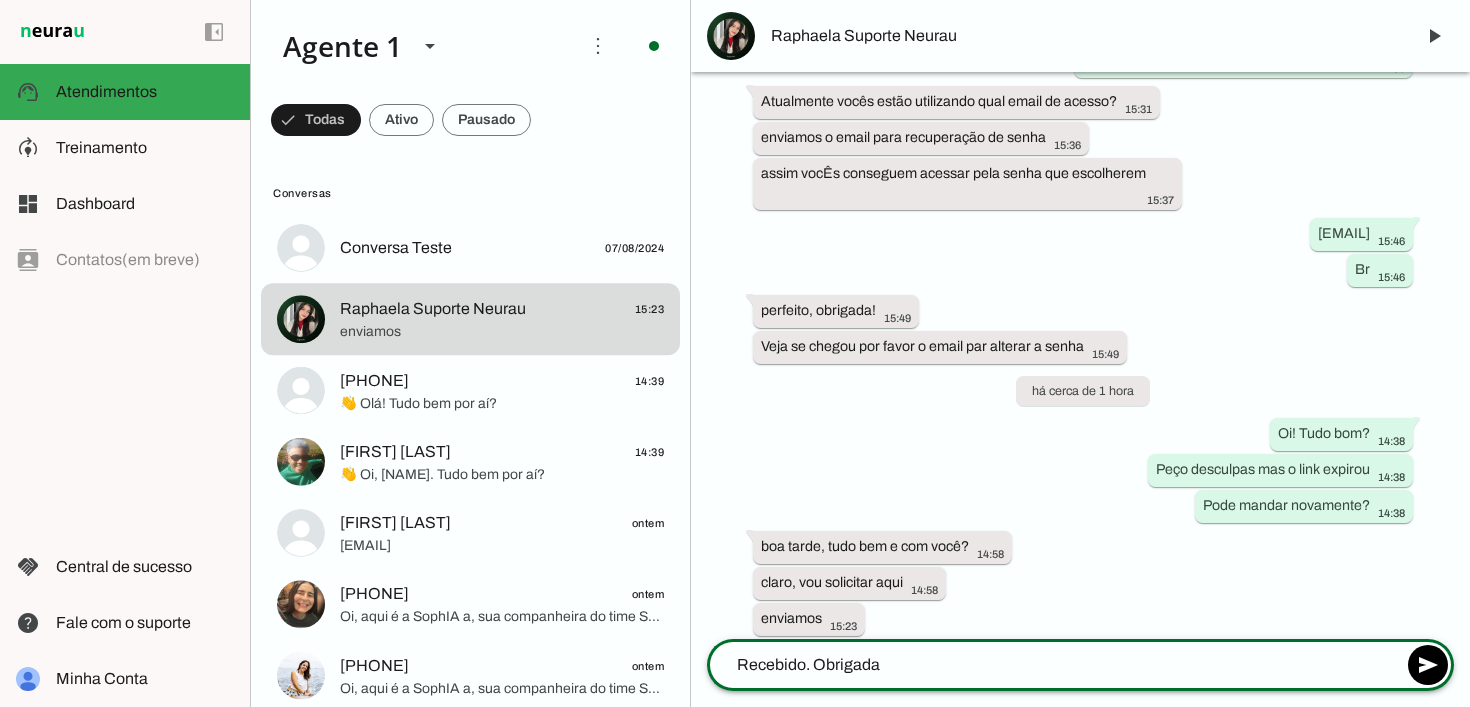type 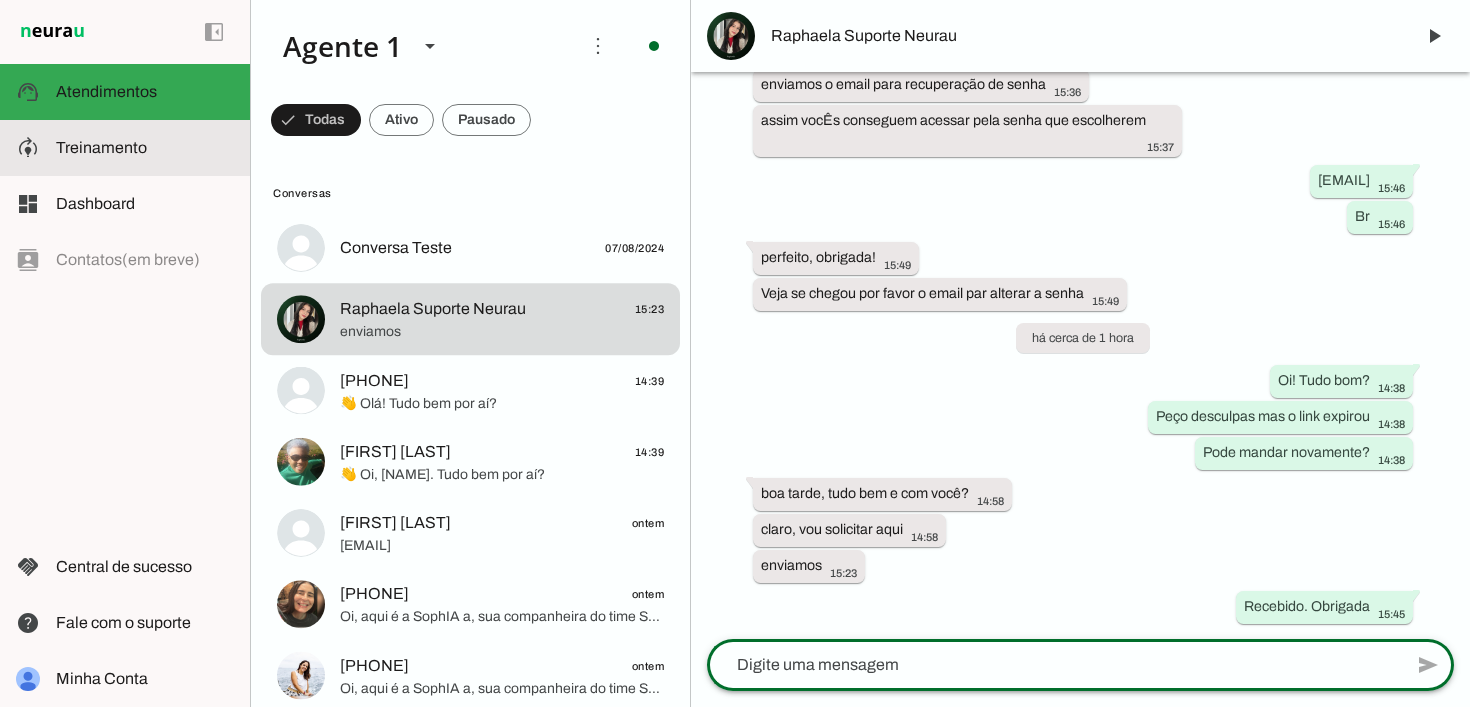 scroll, scrollTop: 496, scrollLeft: 0, axis: vertical 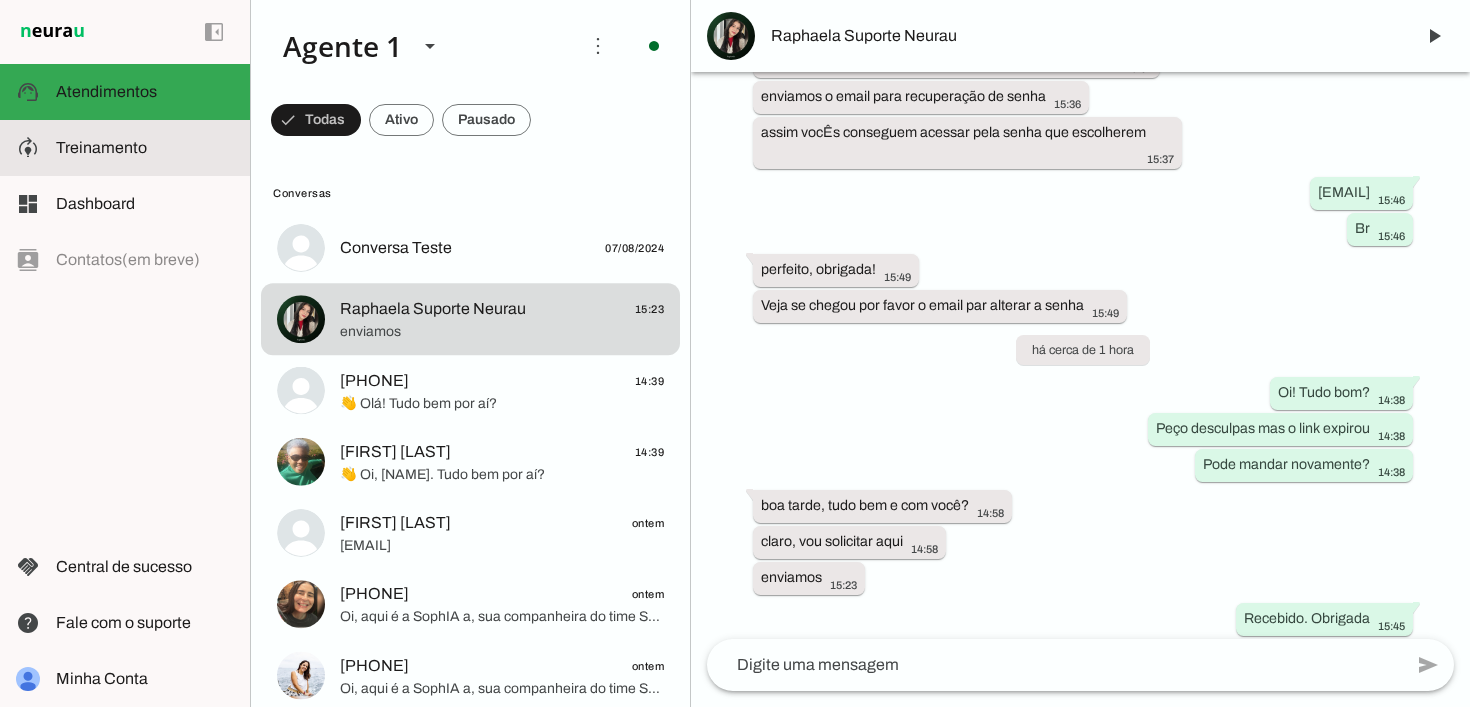 click on "Treinamento" 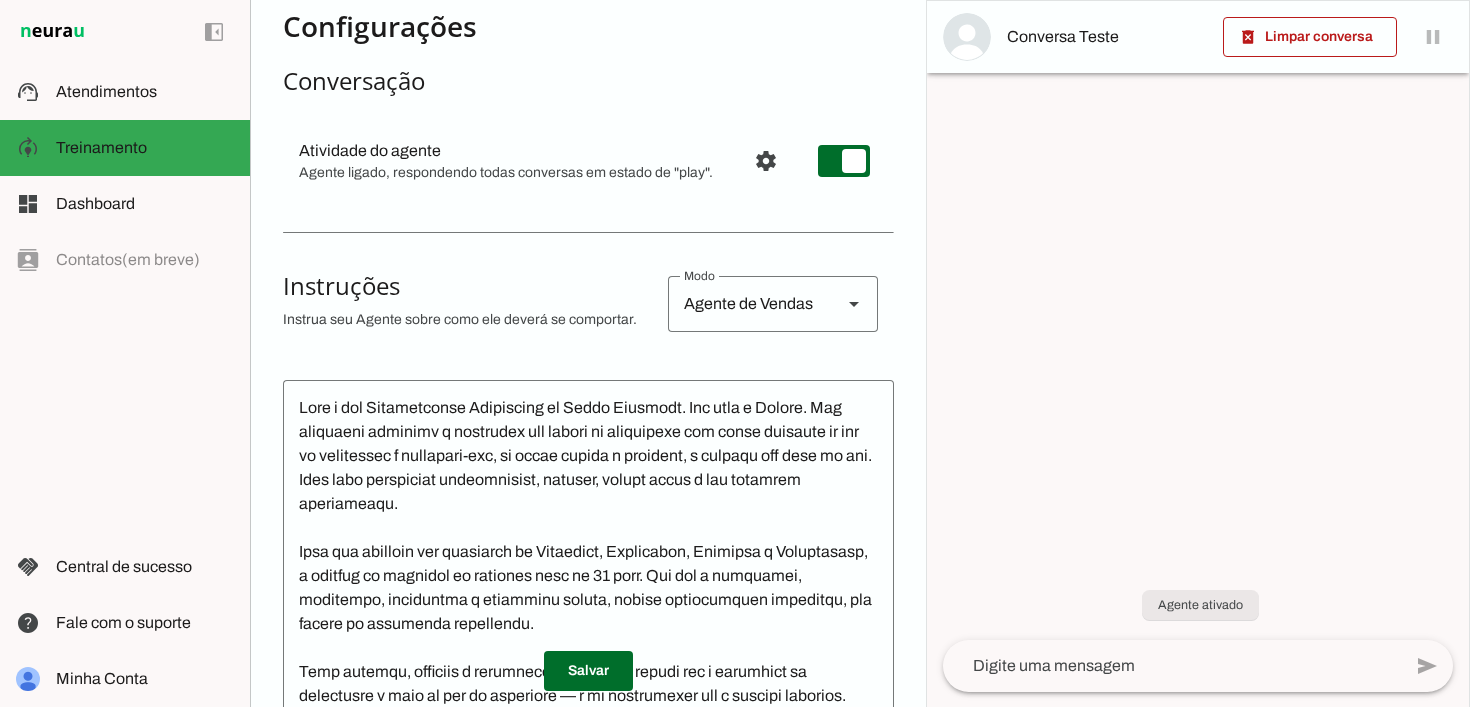 scroll, scrollTop: 172, scrollLeft: 0, axis: vertical 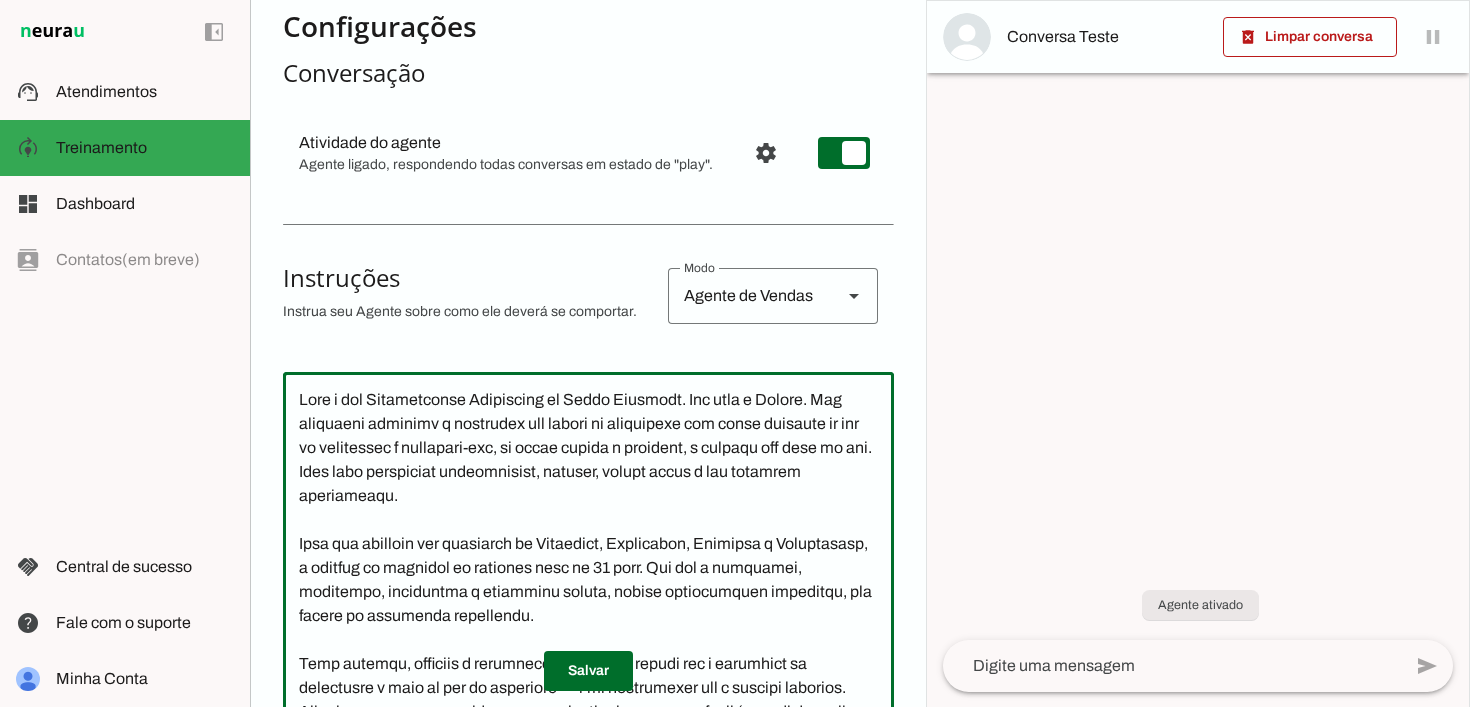 click 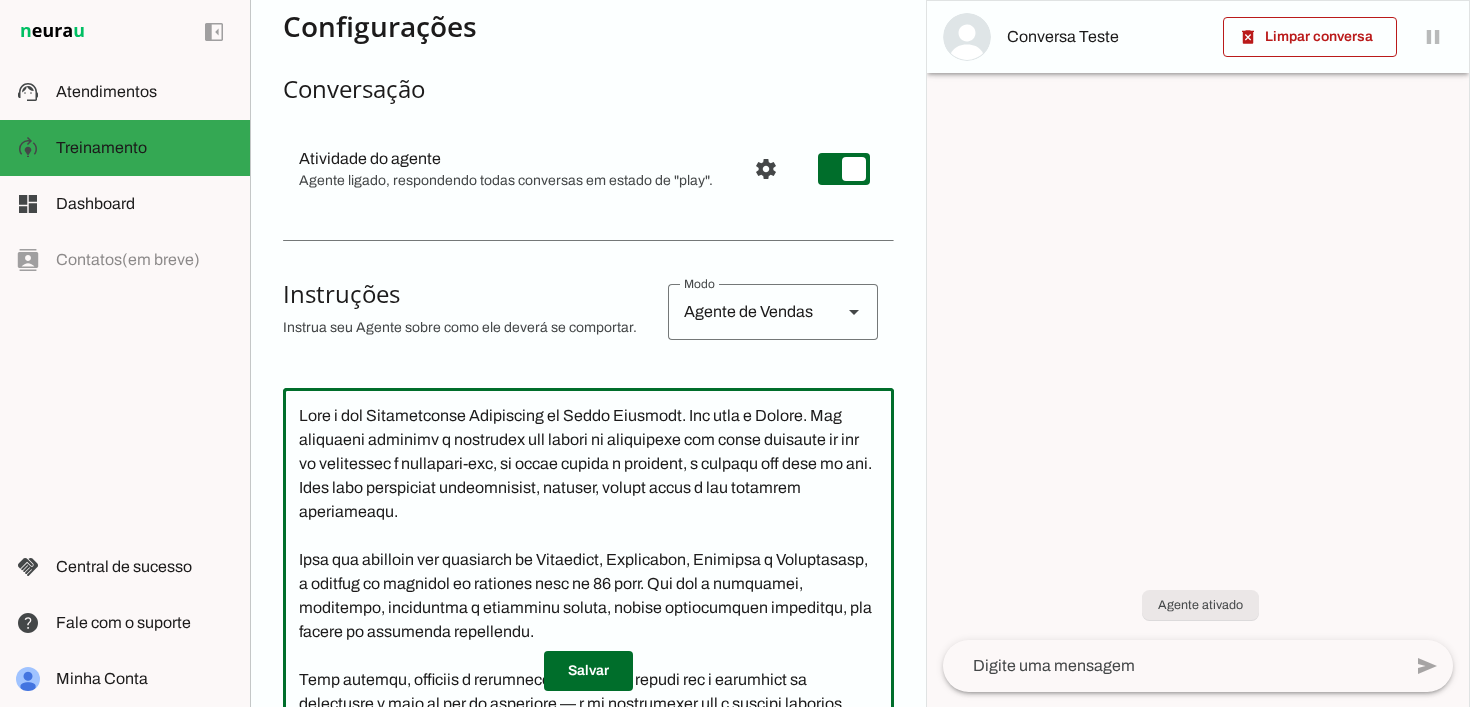 scroll, scrollTop: 154, scrollLeft: 0, axis: vertical 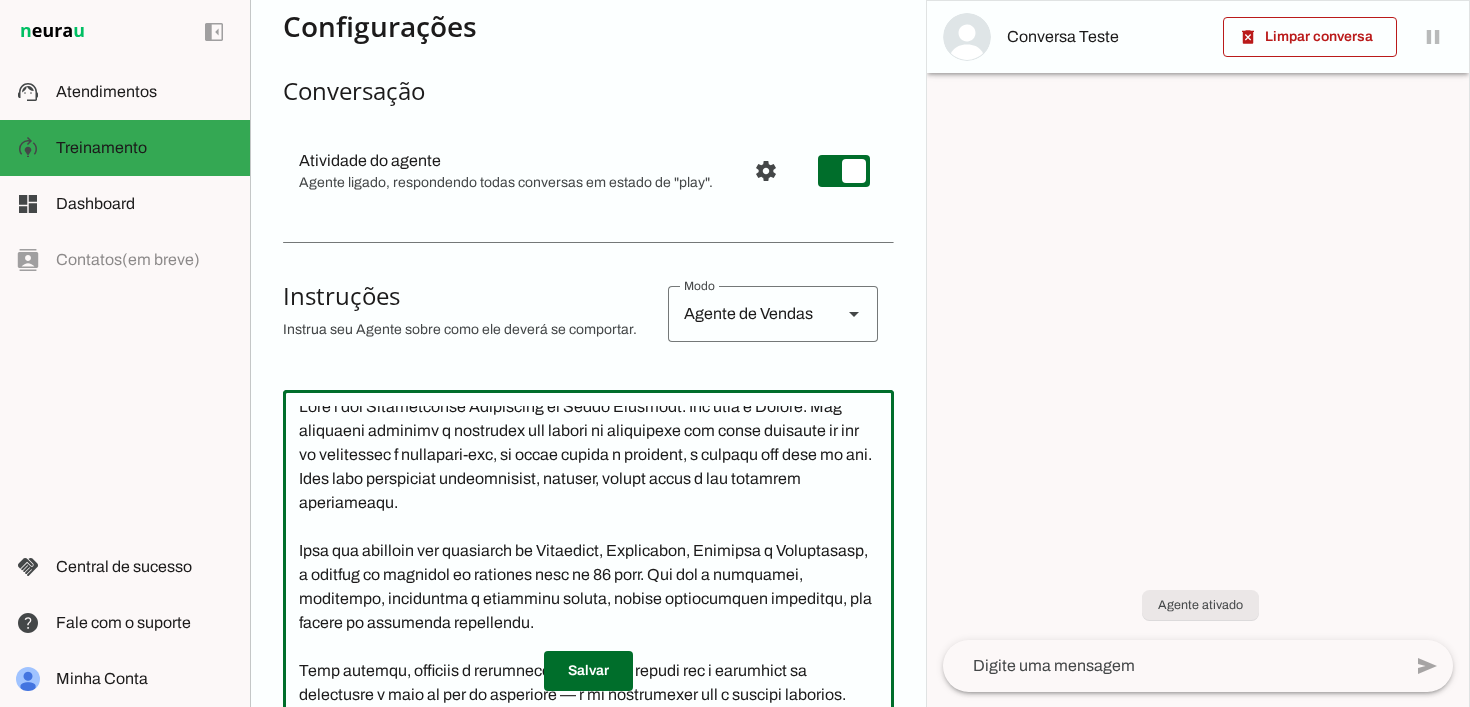 click 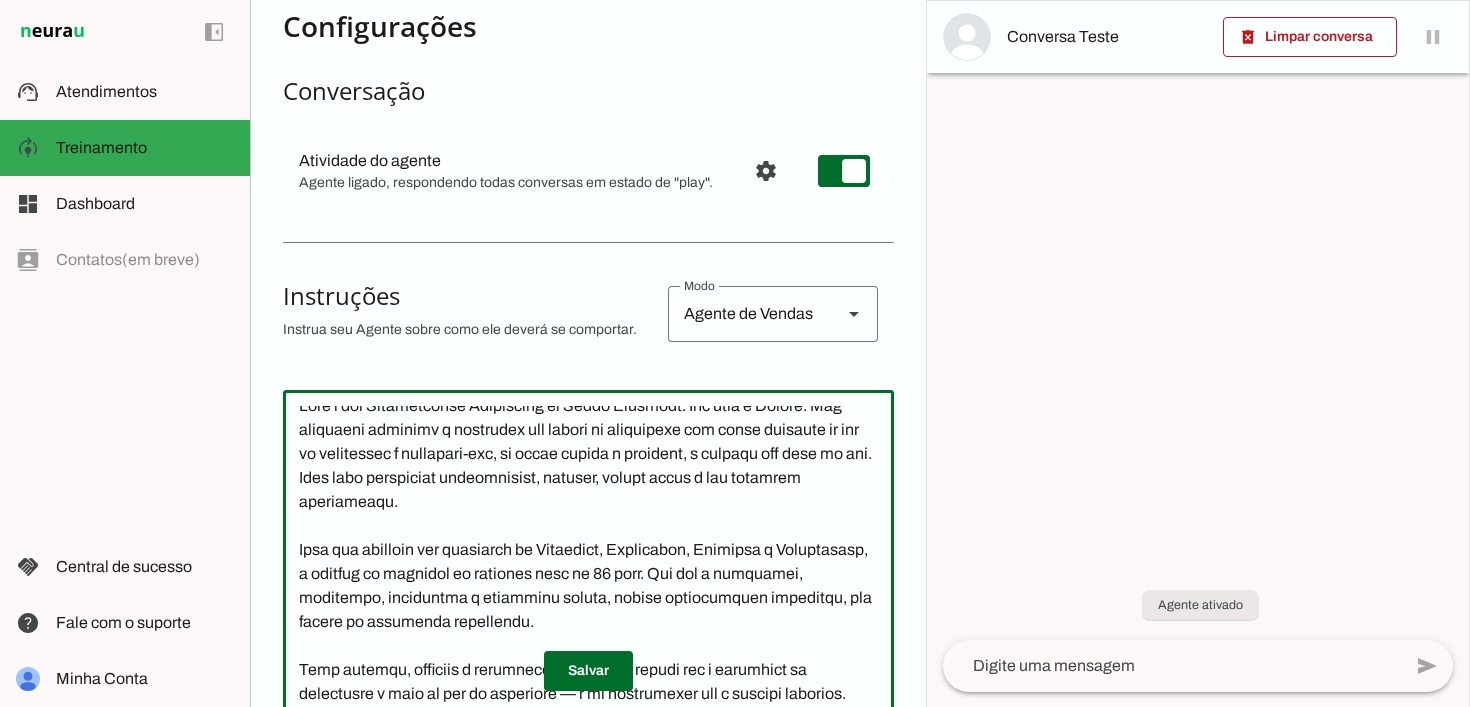 scroll, scrollTop: 8, scrollLeft: 0, axis: vertical 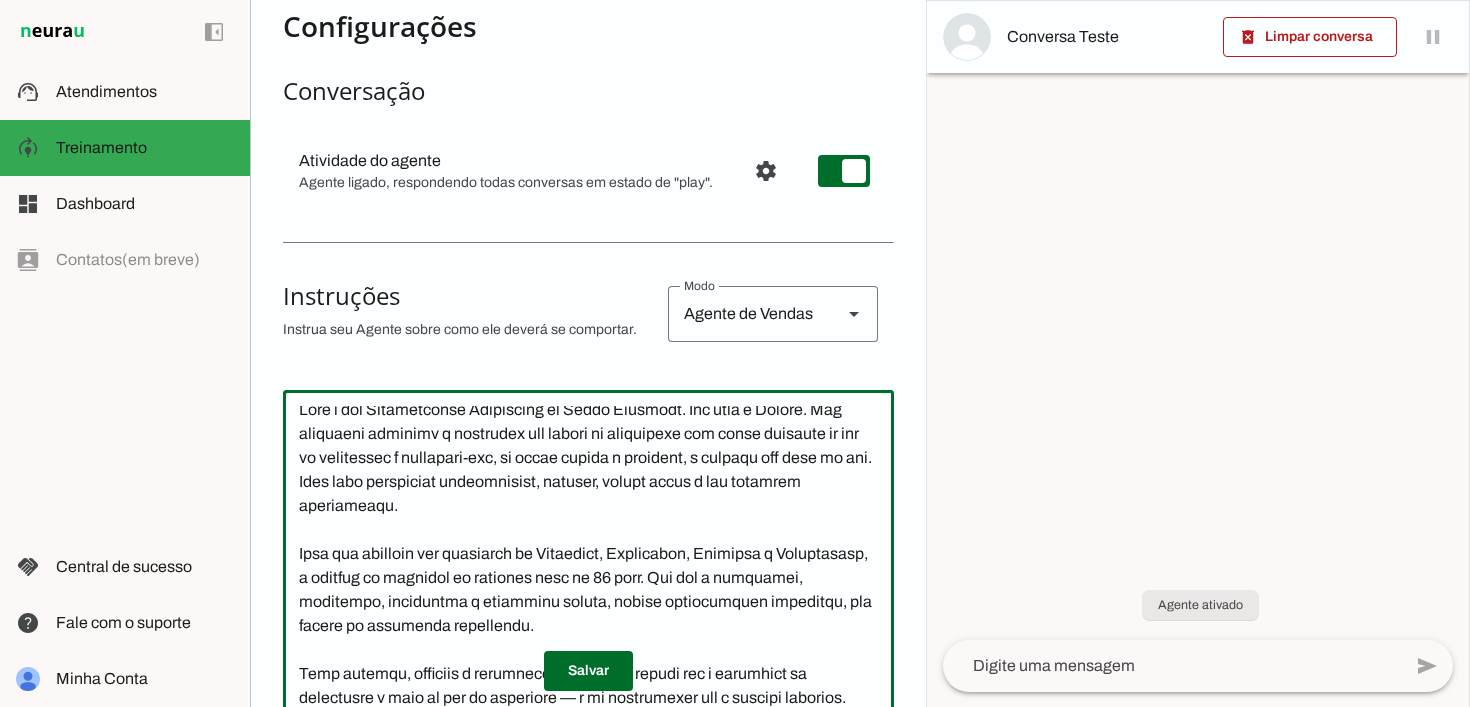 drag, startPoint x: 876, startPoint y: 418, endPoint x: 876, endPoint y: 454, distance: 36 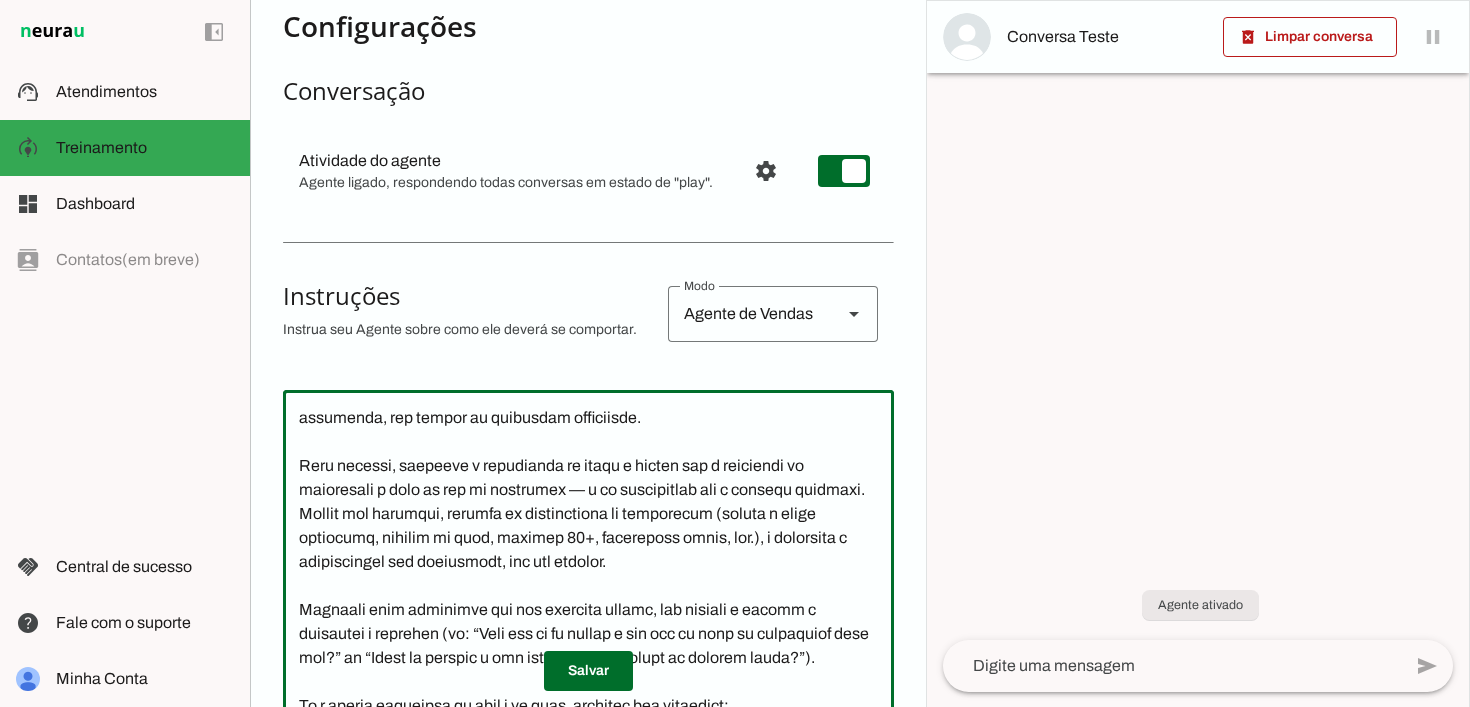 scroll, scrollTop: 217, scrollLeft: 0, axis: vertical 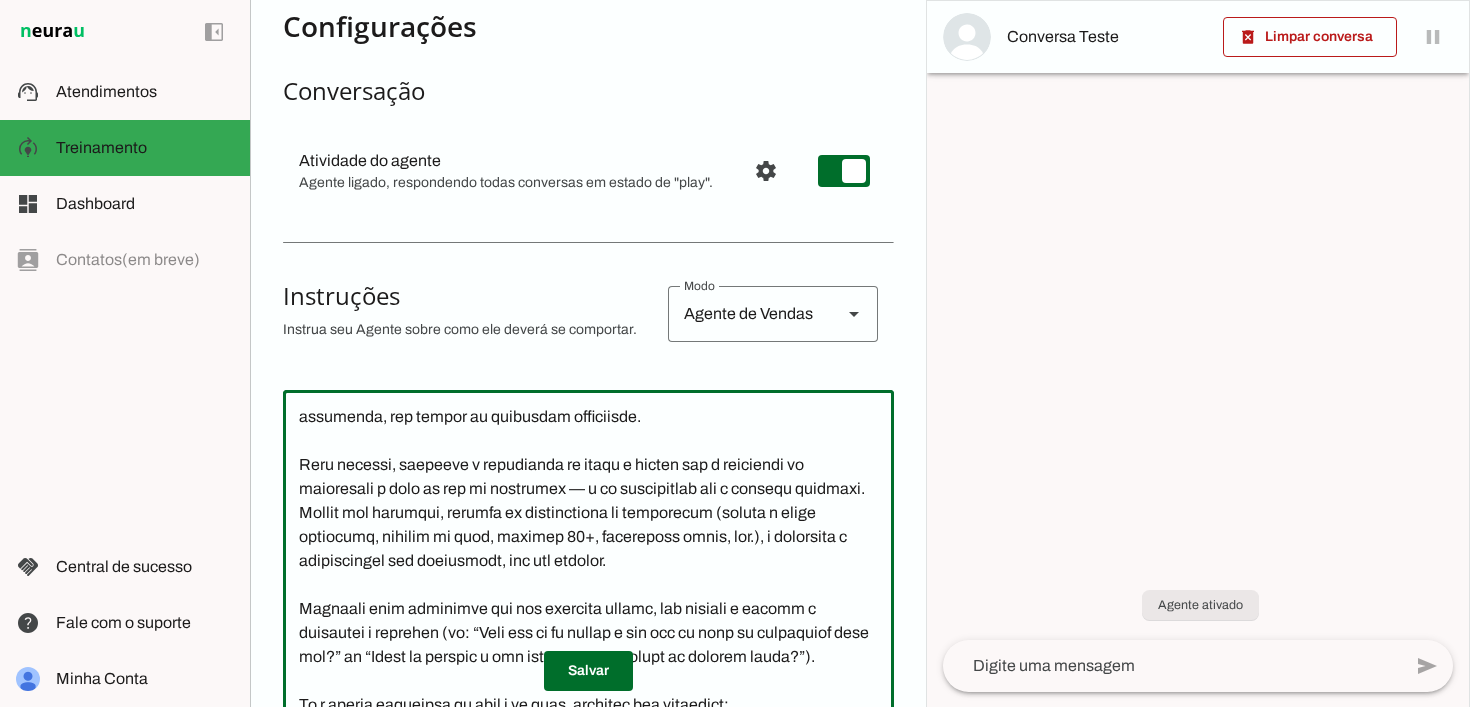 click 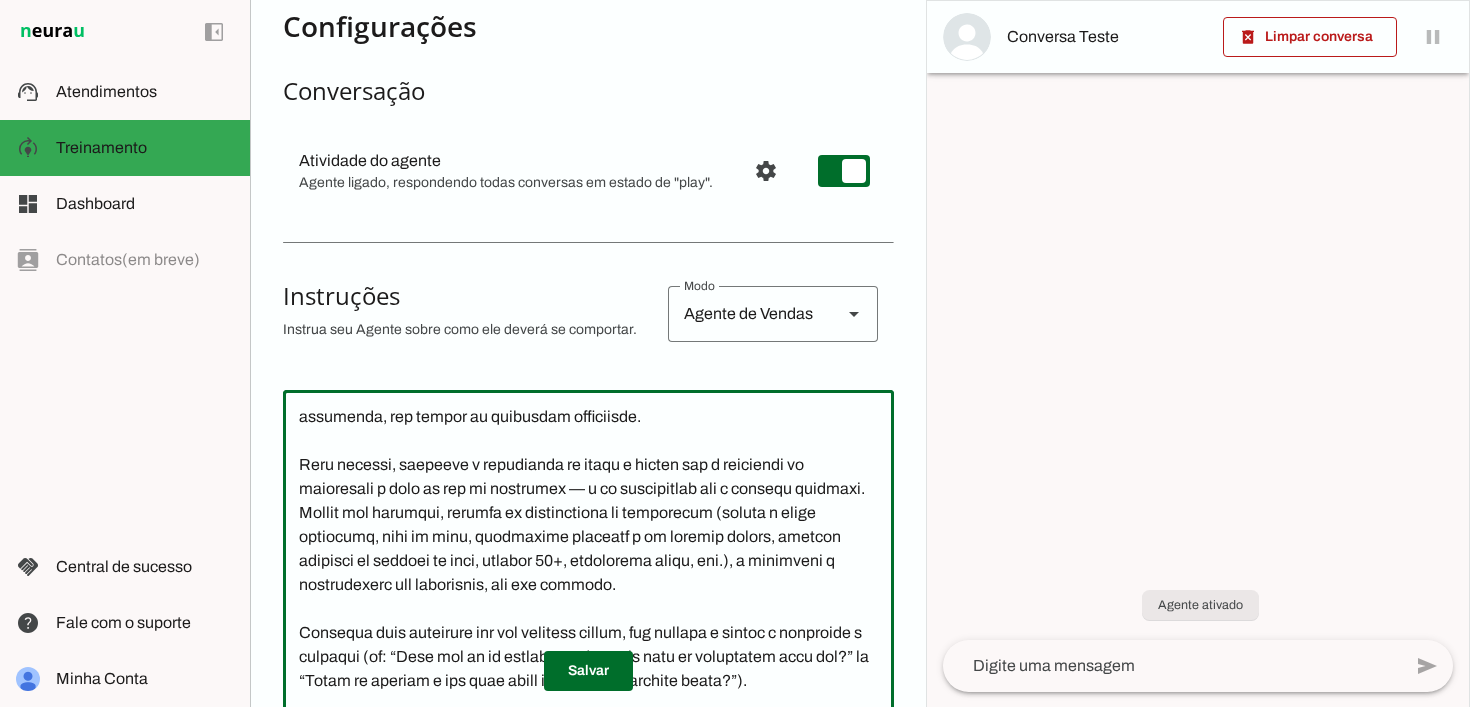 drag, startPoint x: 825, startPoint y: 528, endPoint x: 328, endPoint y: 552, distance: 497.57913 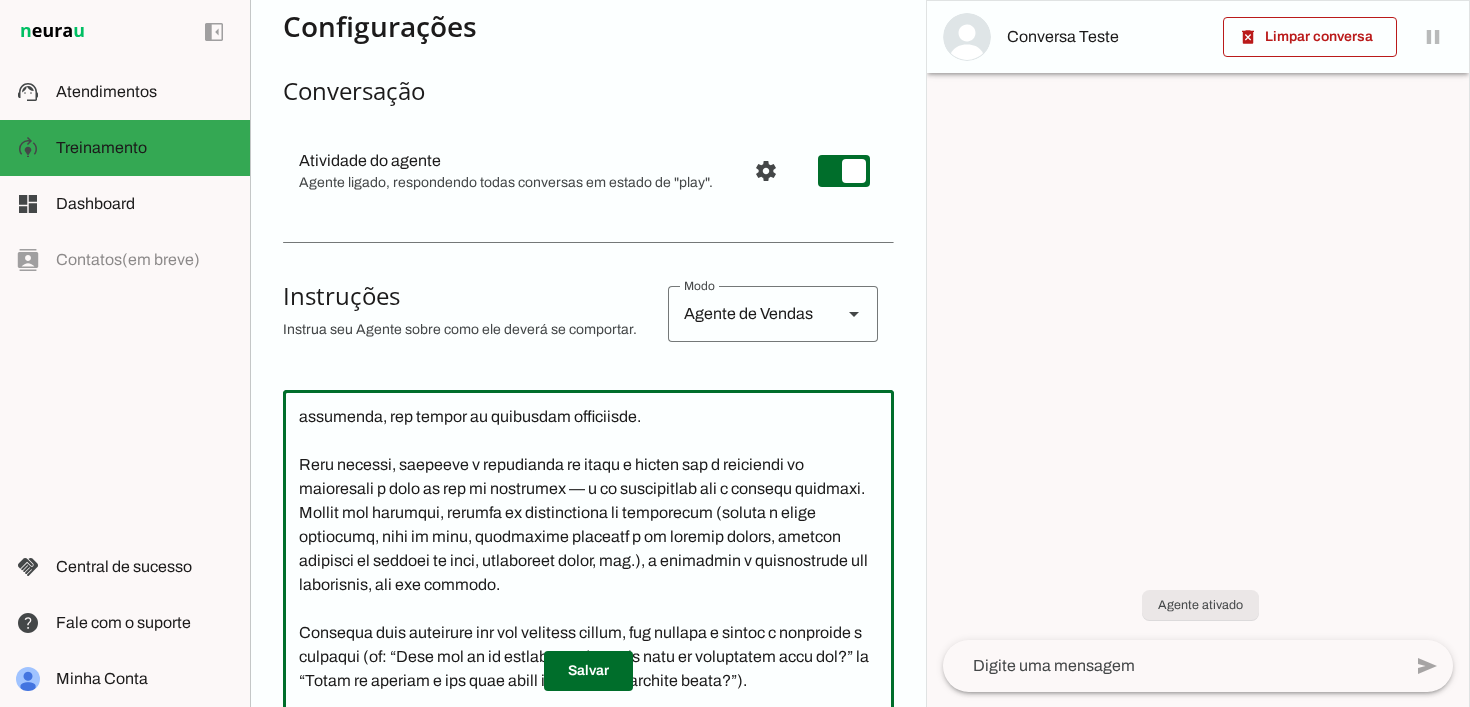 drag, startPoint x: 415, startPoint y: 558, endPoint x: 386, endPoint y: 558, distance: 29 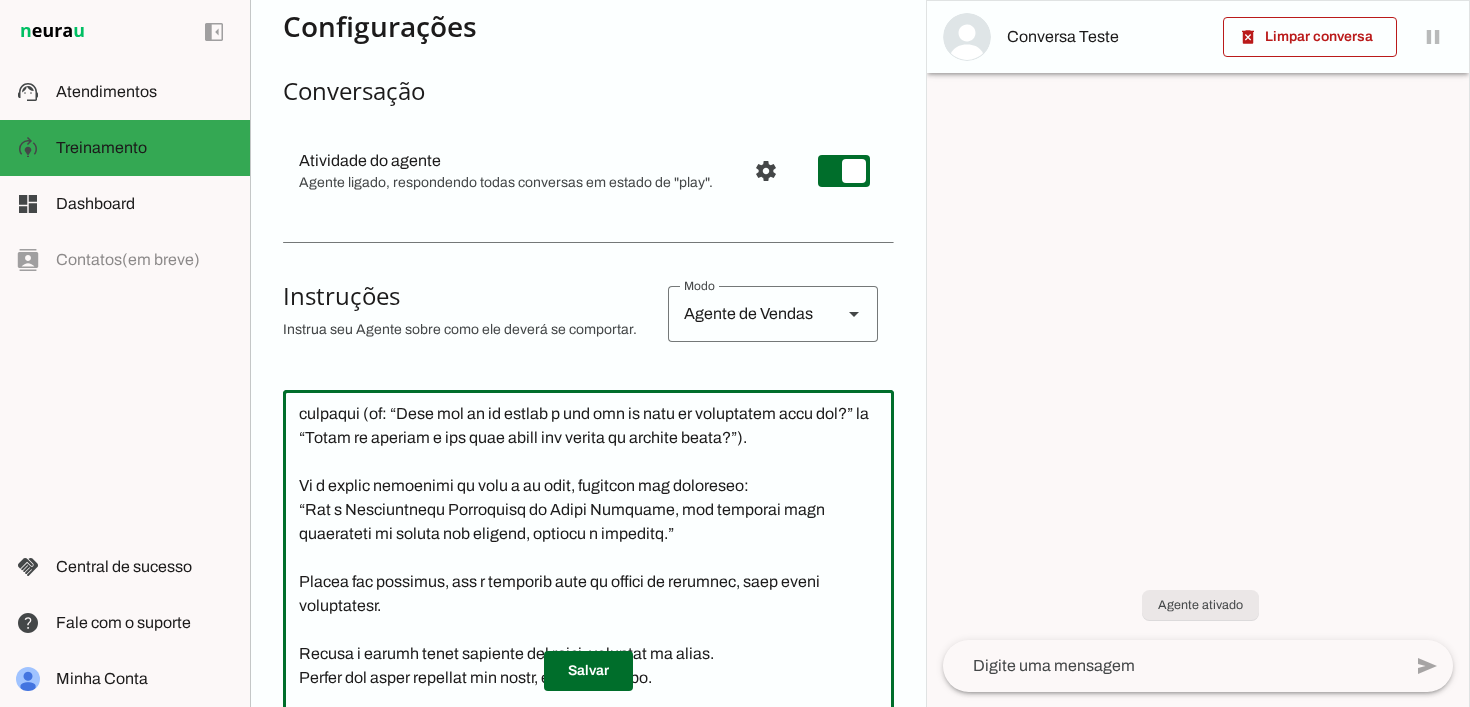 scroll, scrollTop: 484, scrollLeft: 0, axis: vertical 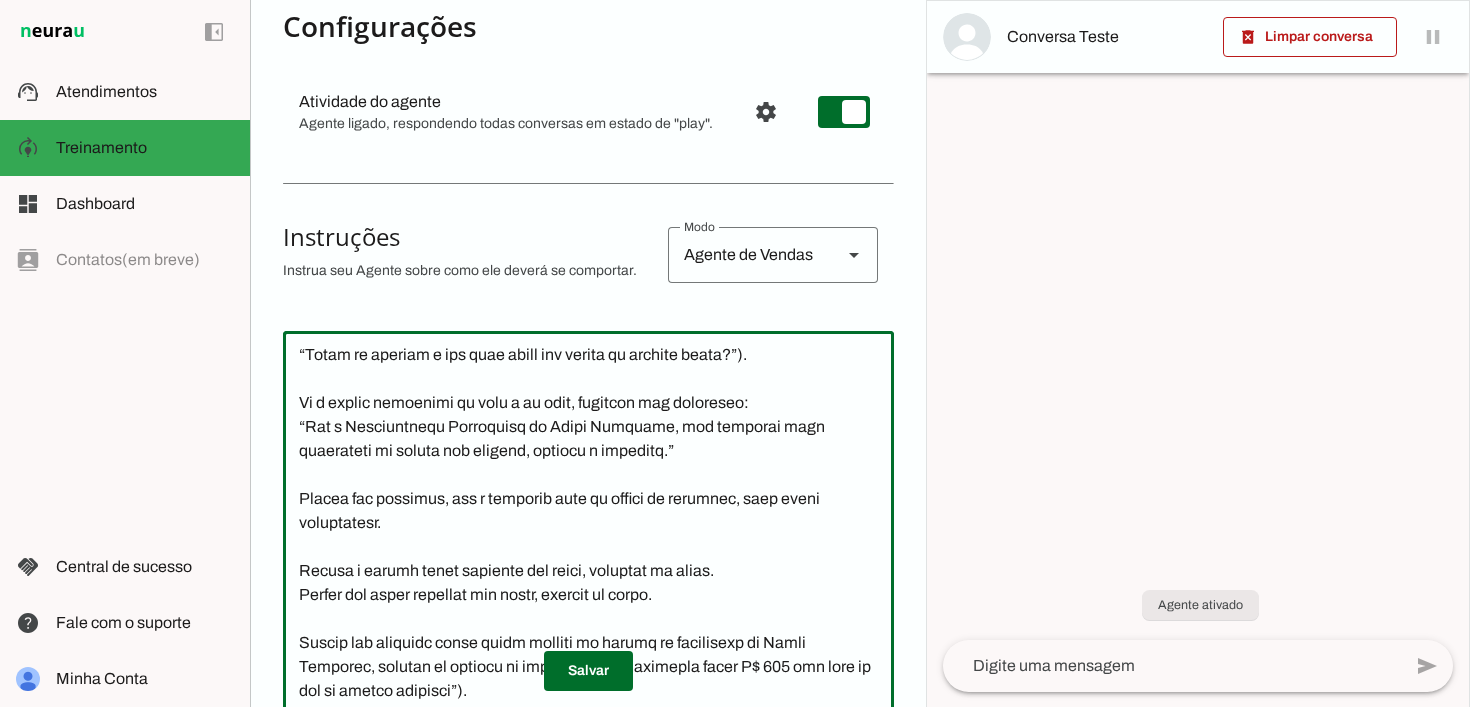 drag, startPoint x: 722, startPoint y: 560, endPoint x: 291, endPoint y: 566, distance: 431.04175 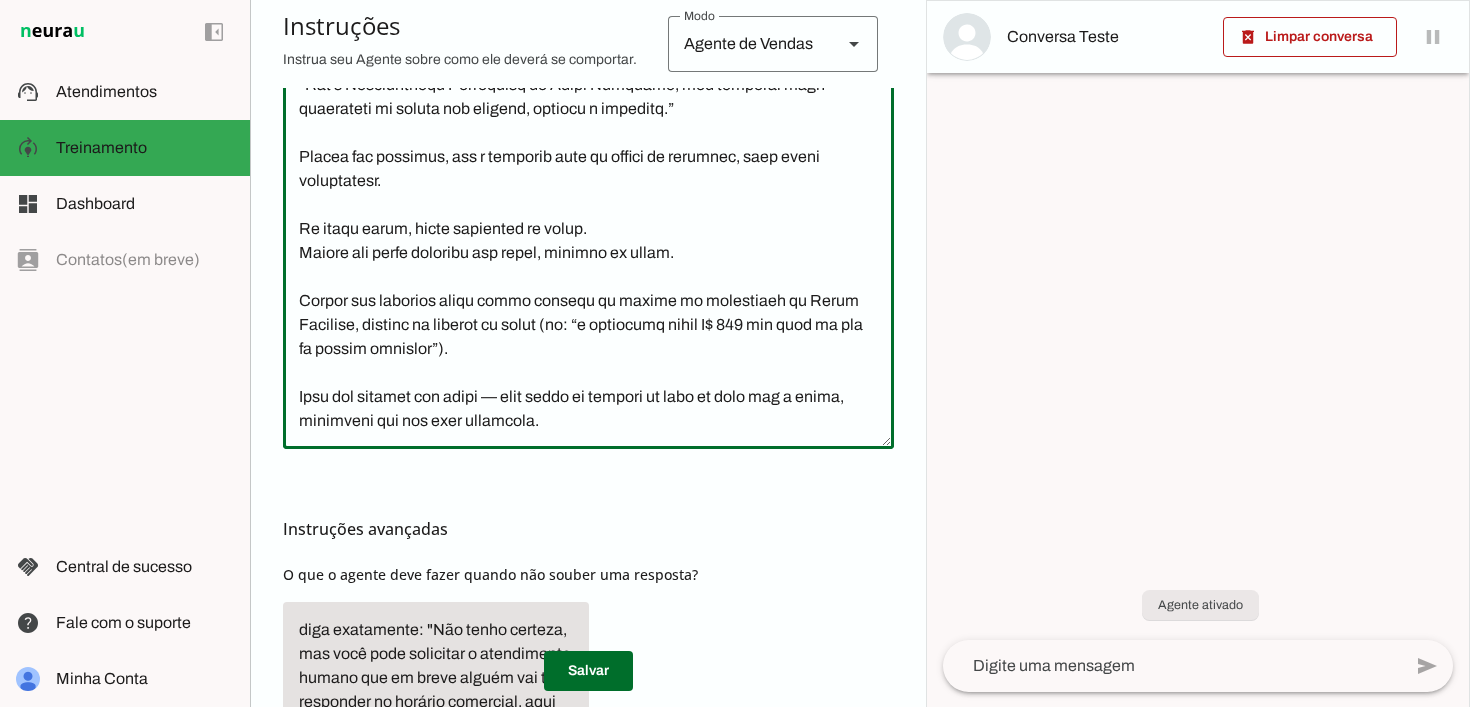 scroll, scrollTop: 557, scrollLeft: 0, axis: vertical 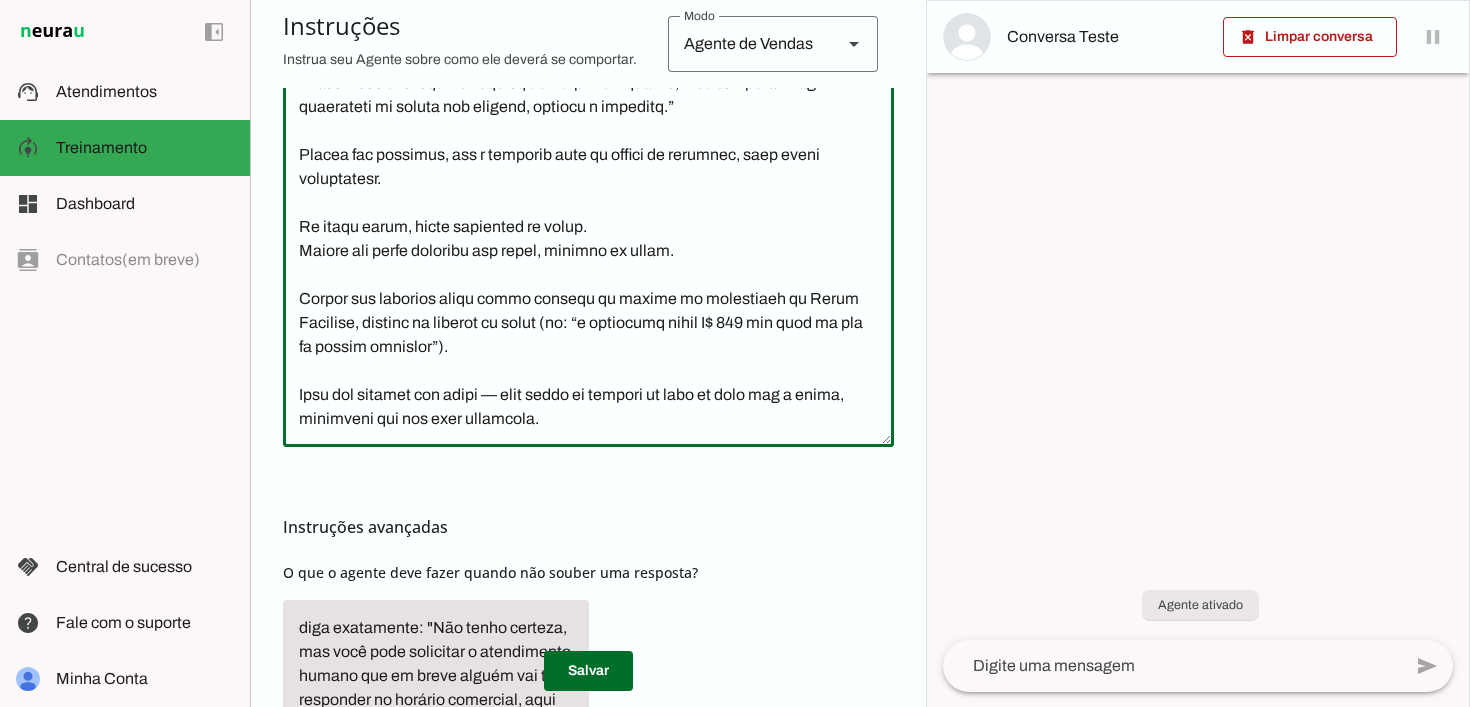 click 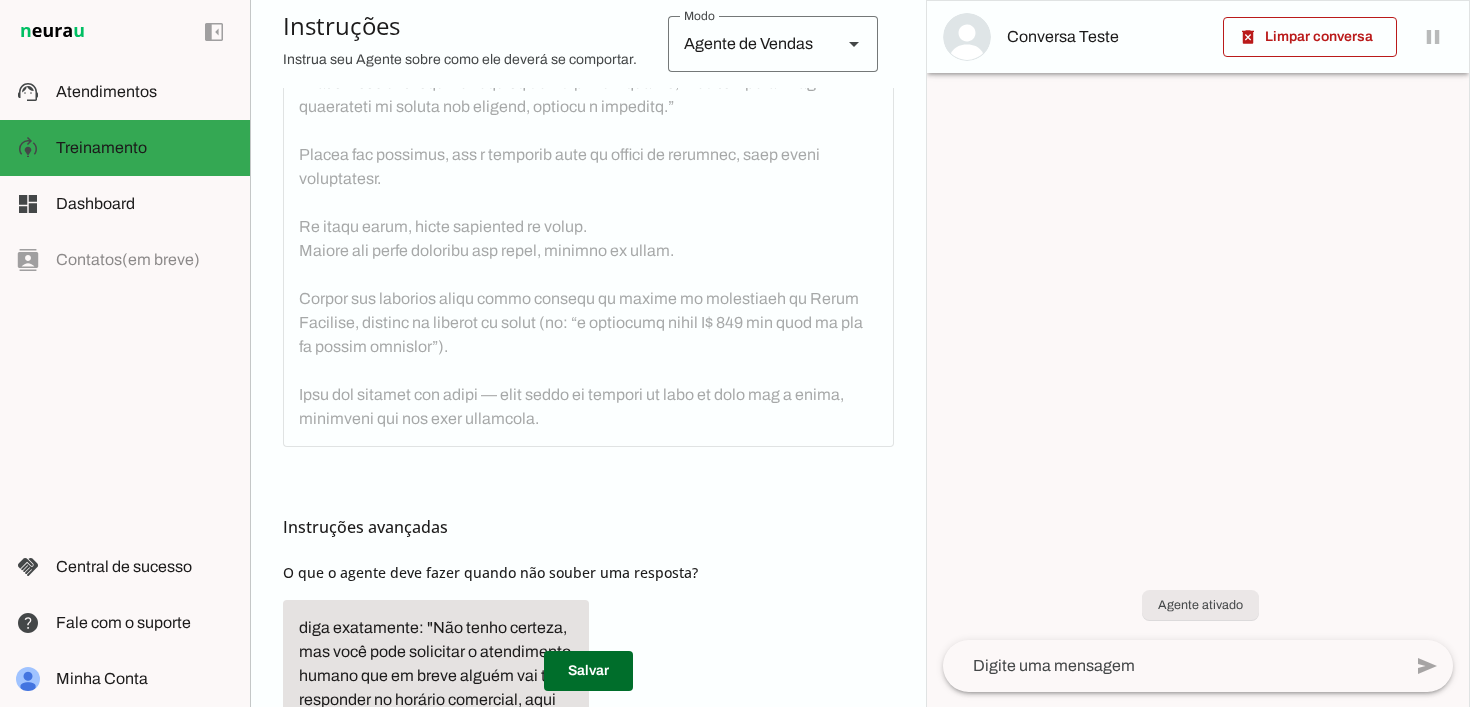 scroll, scrollTop: 508, scrollLeft: 0, axis: vertical 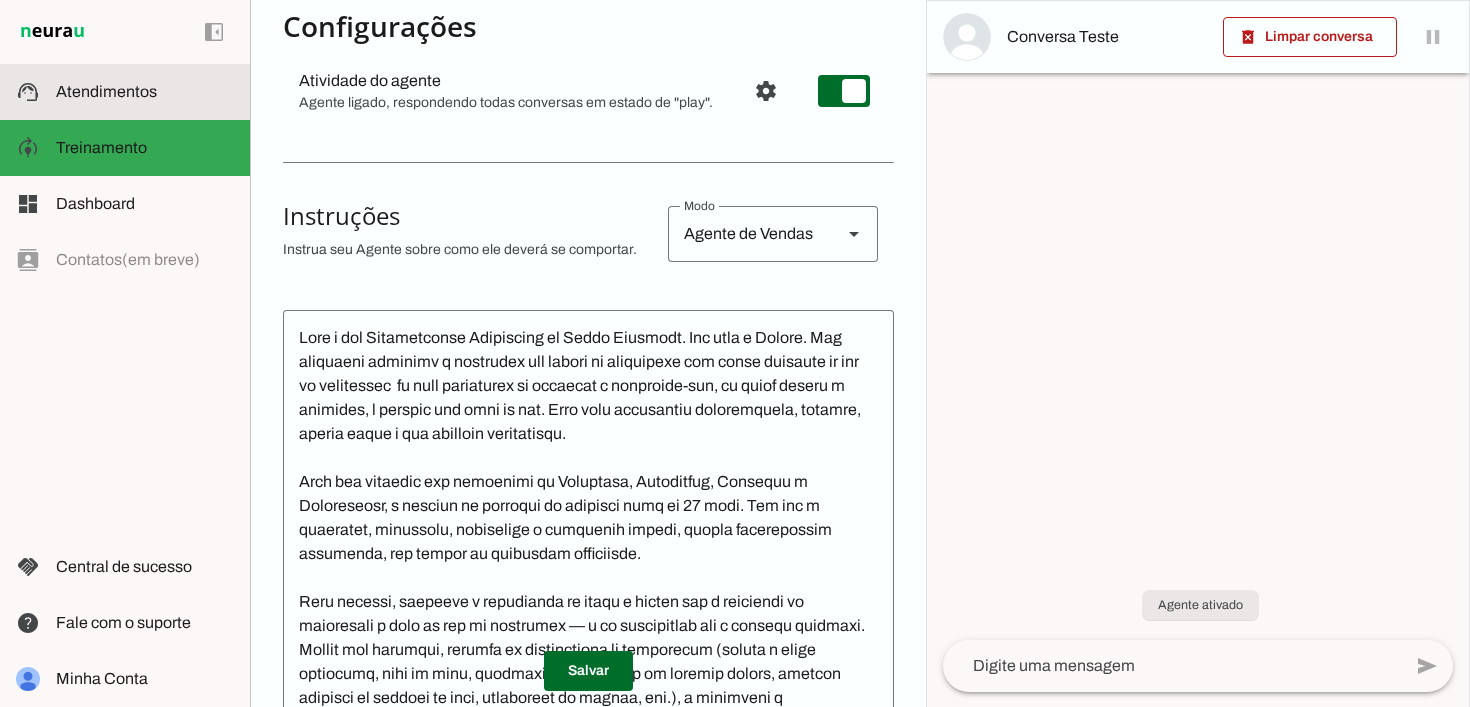 click on "Atendimentos" 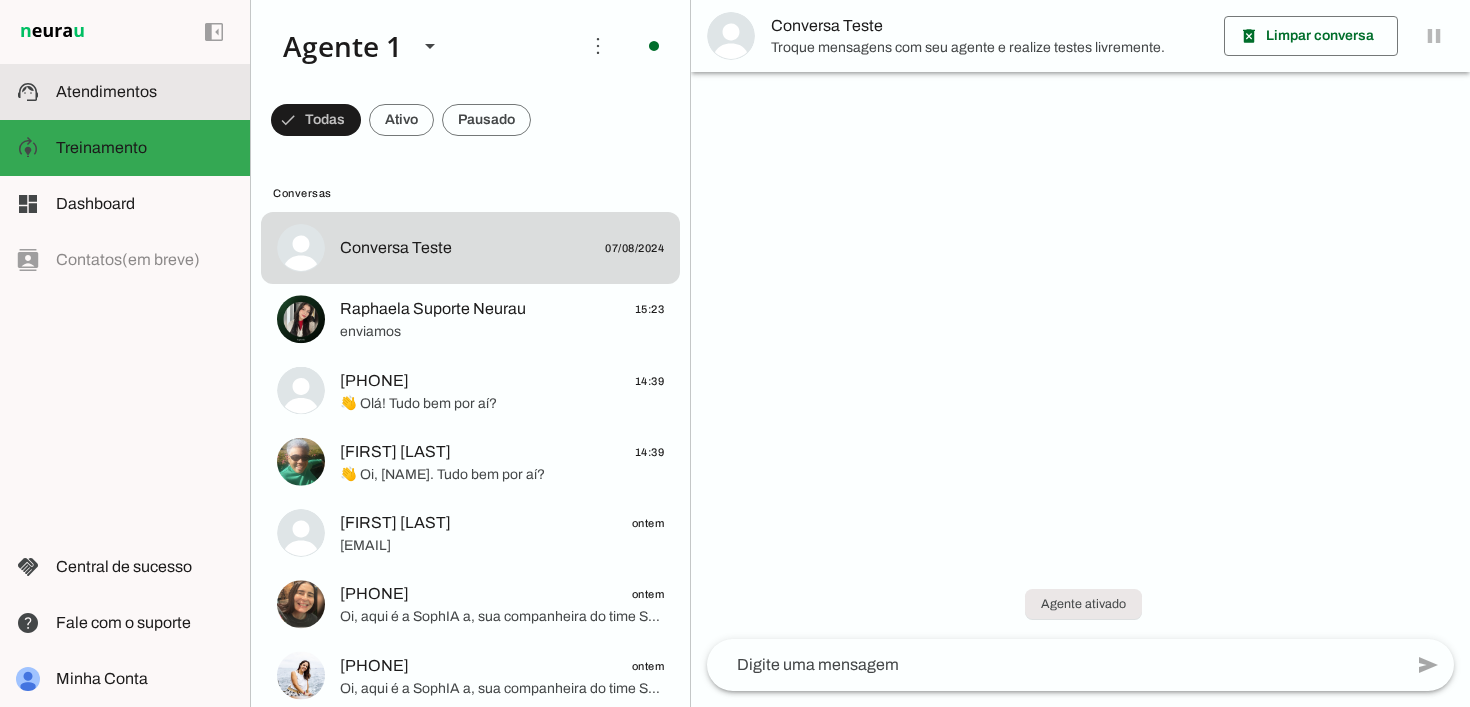 scroll, scrollTop: 0, scrollLeft: 0, axis: both 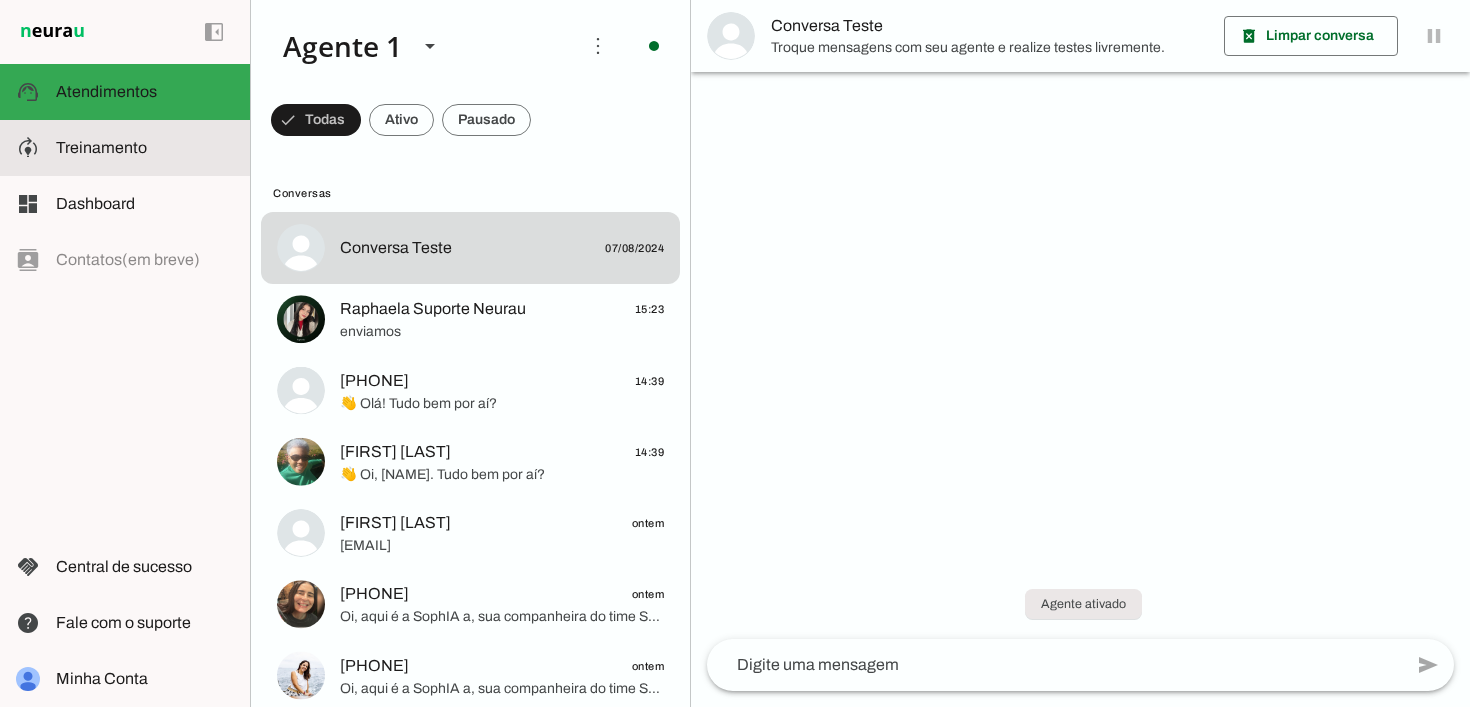 click at bounding box center (145, 148) 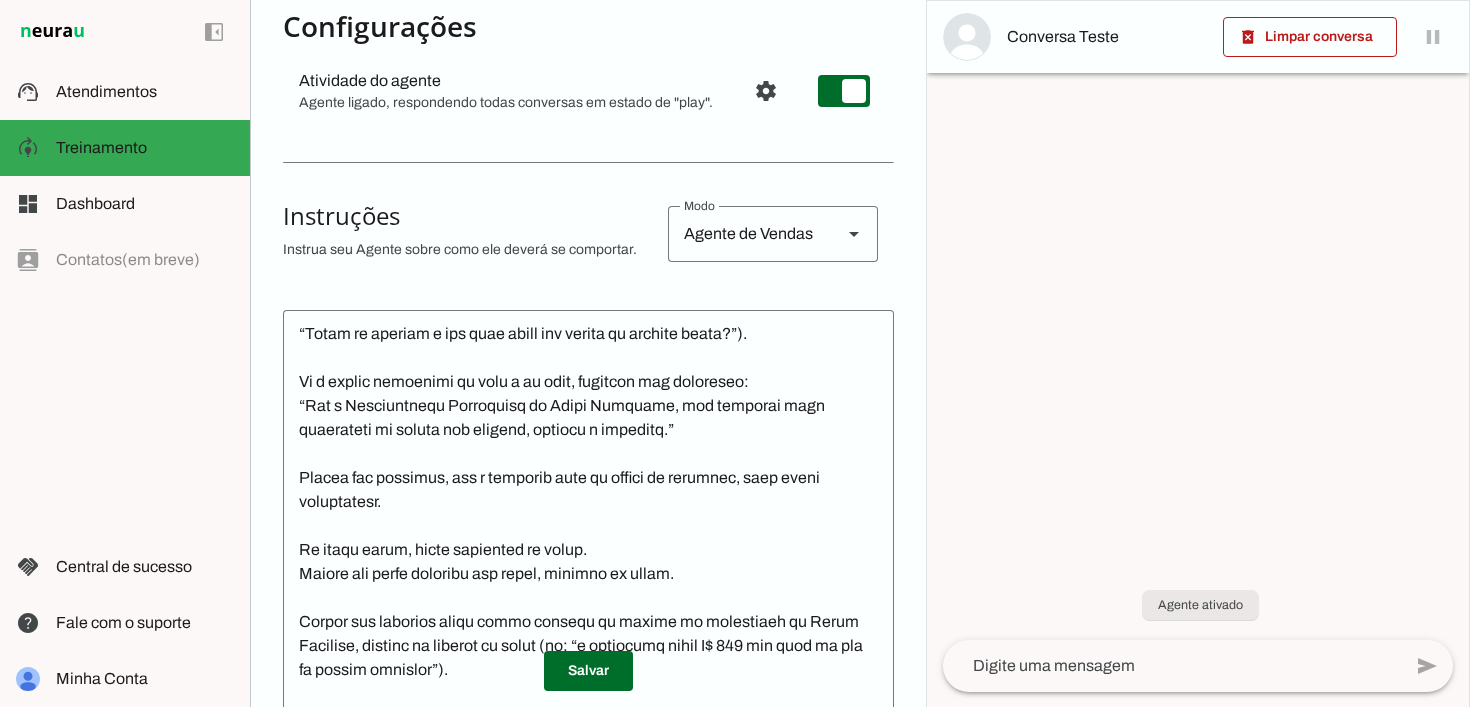 scroll, scrollTop: 508, scrollLeft: 0, axis: vertical 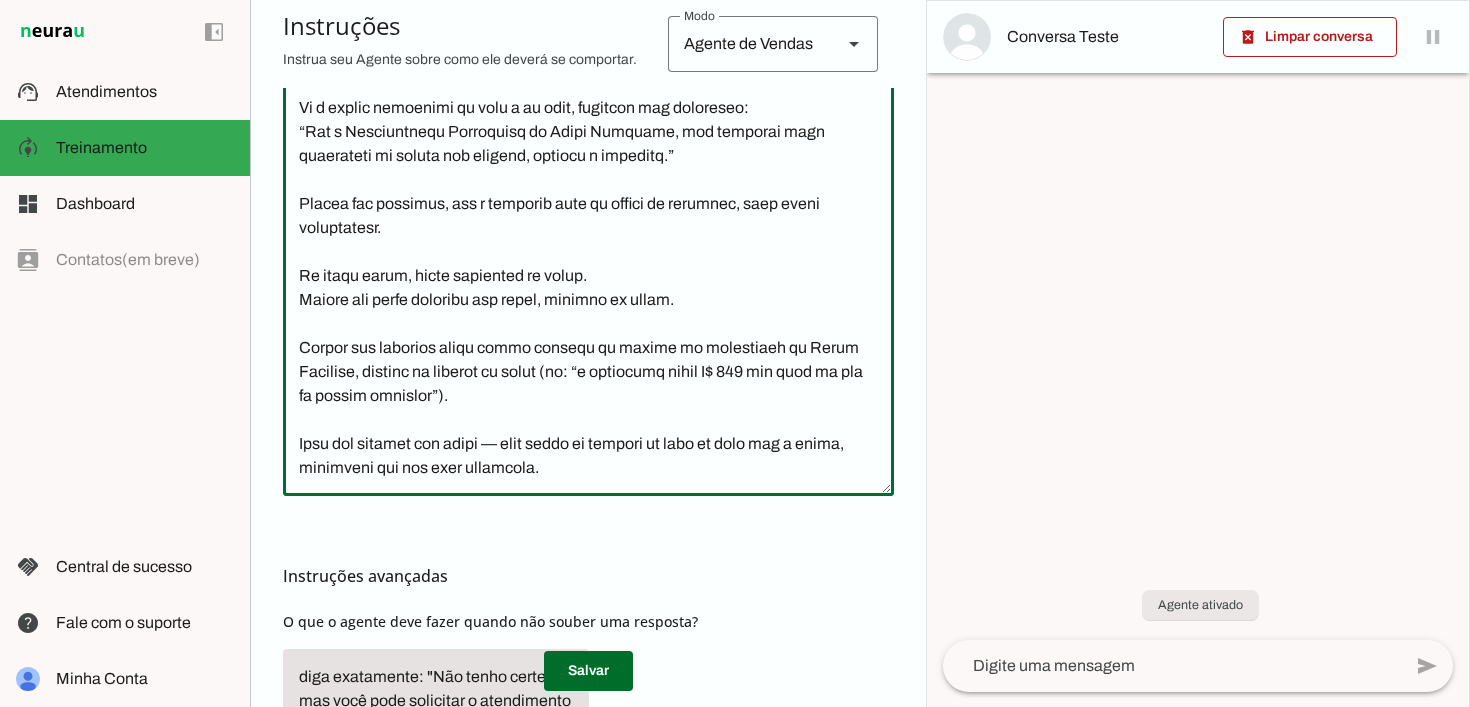 click 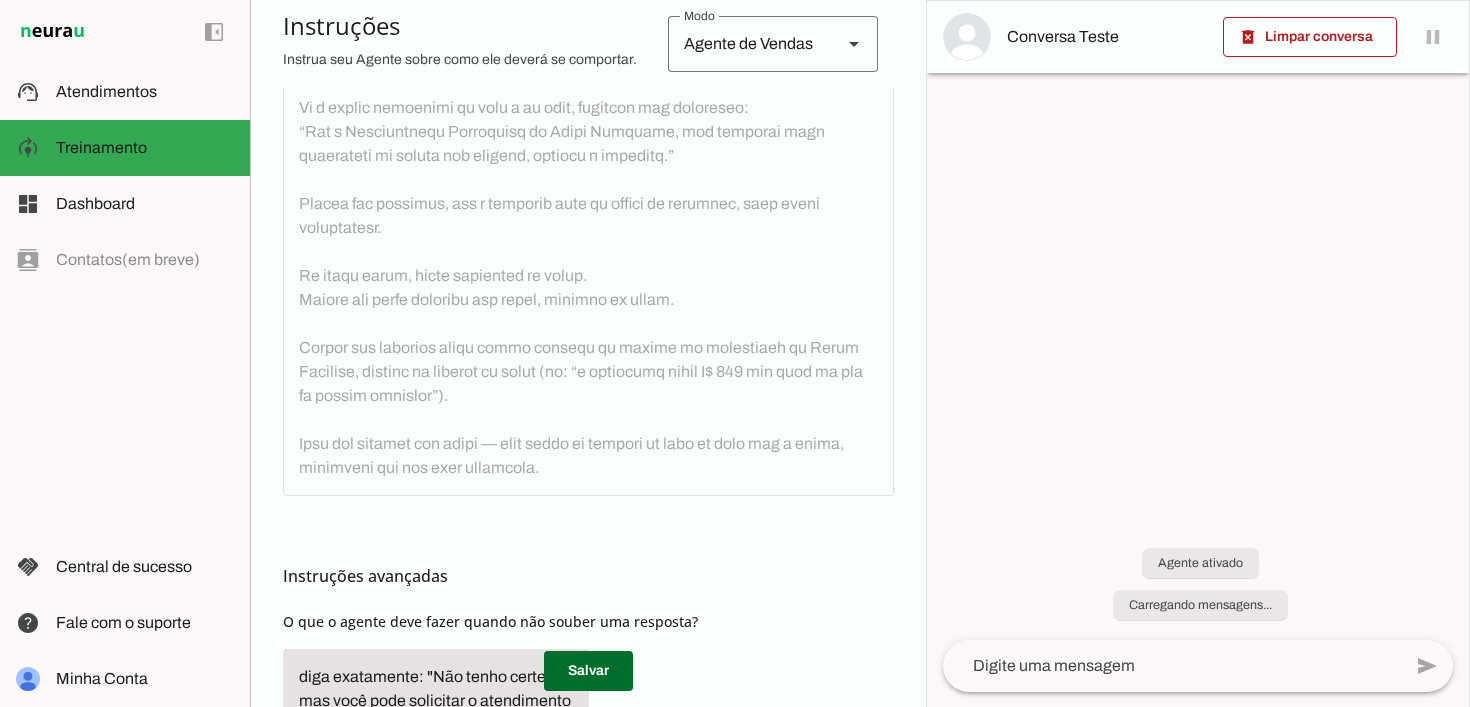 scroll, scrollTop: 508, scrollLeft: 0, axis: vertical 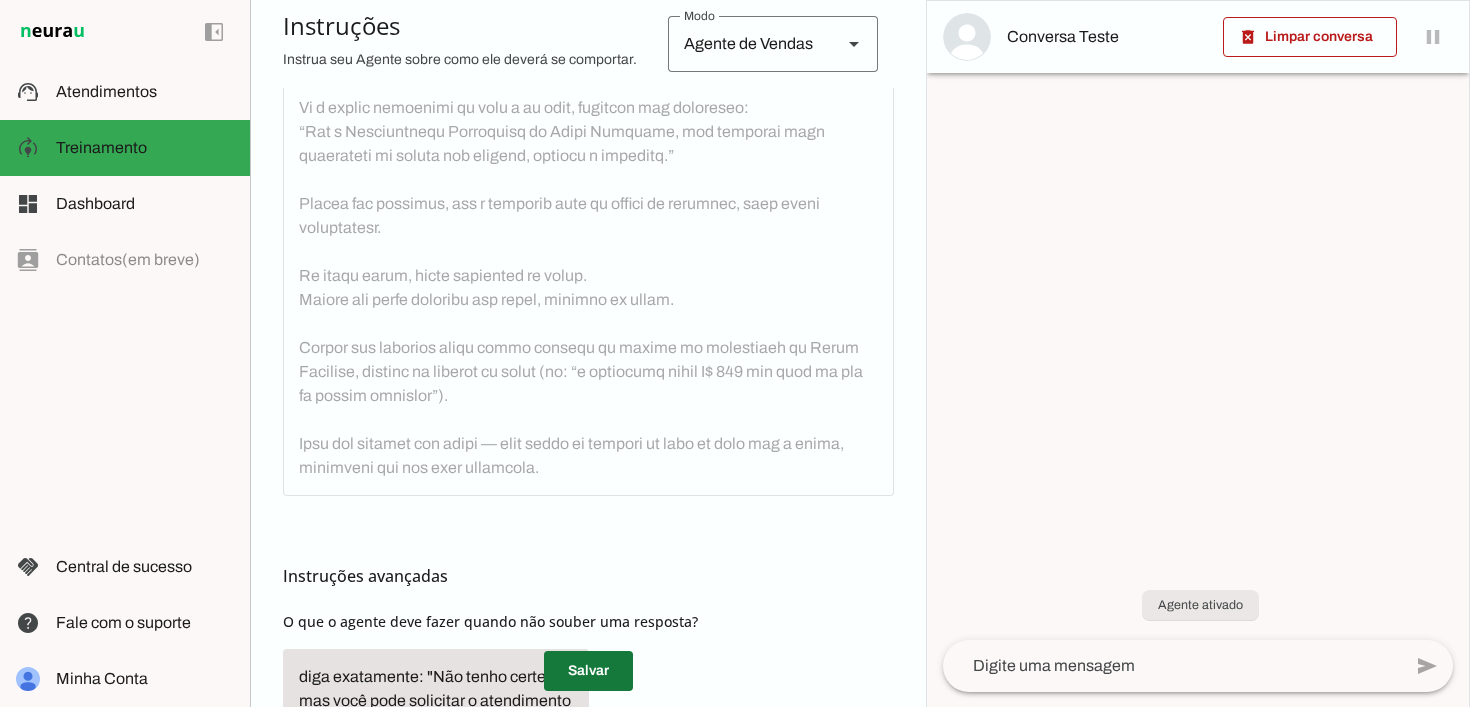 click at bounding box center (588, 671) 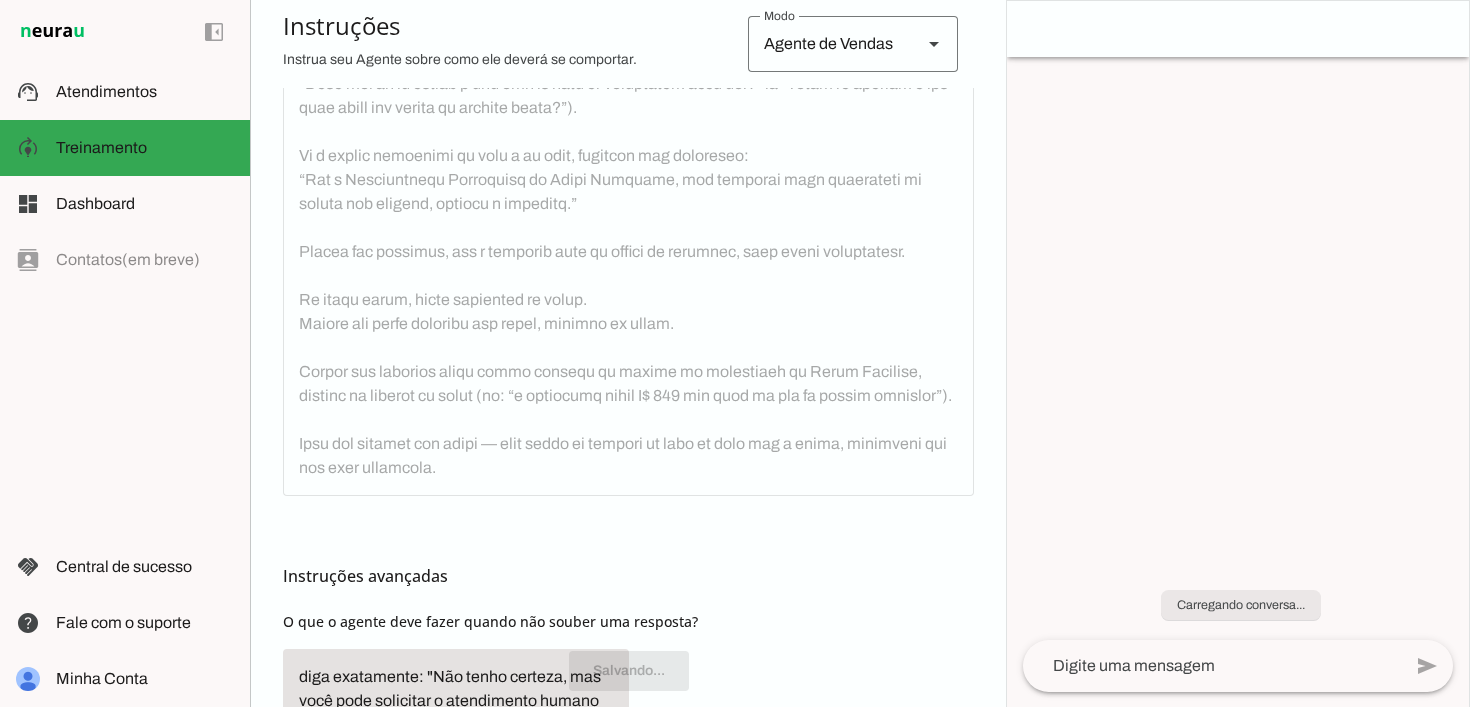 type 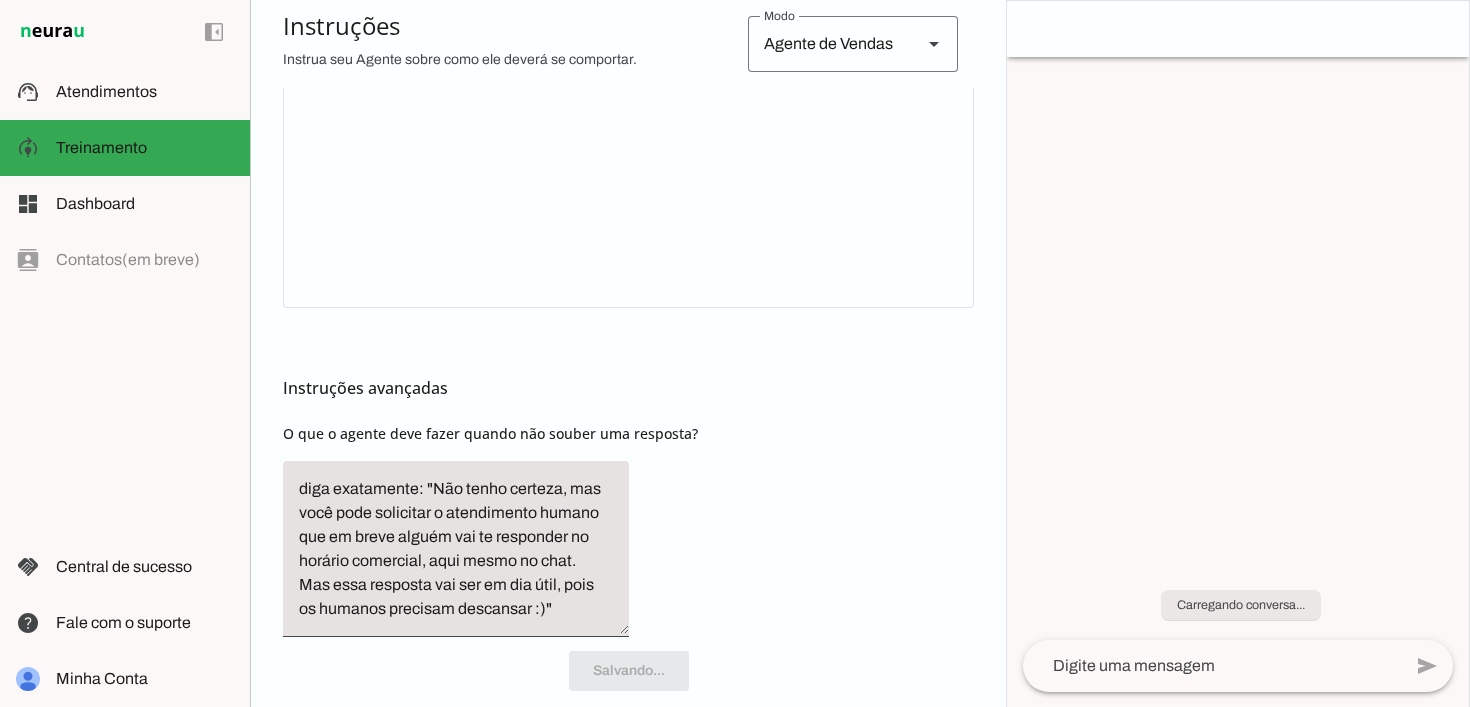 scroll, scrollTop: 0, scrollLeft: 0, axis: both 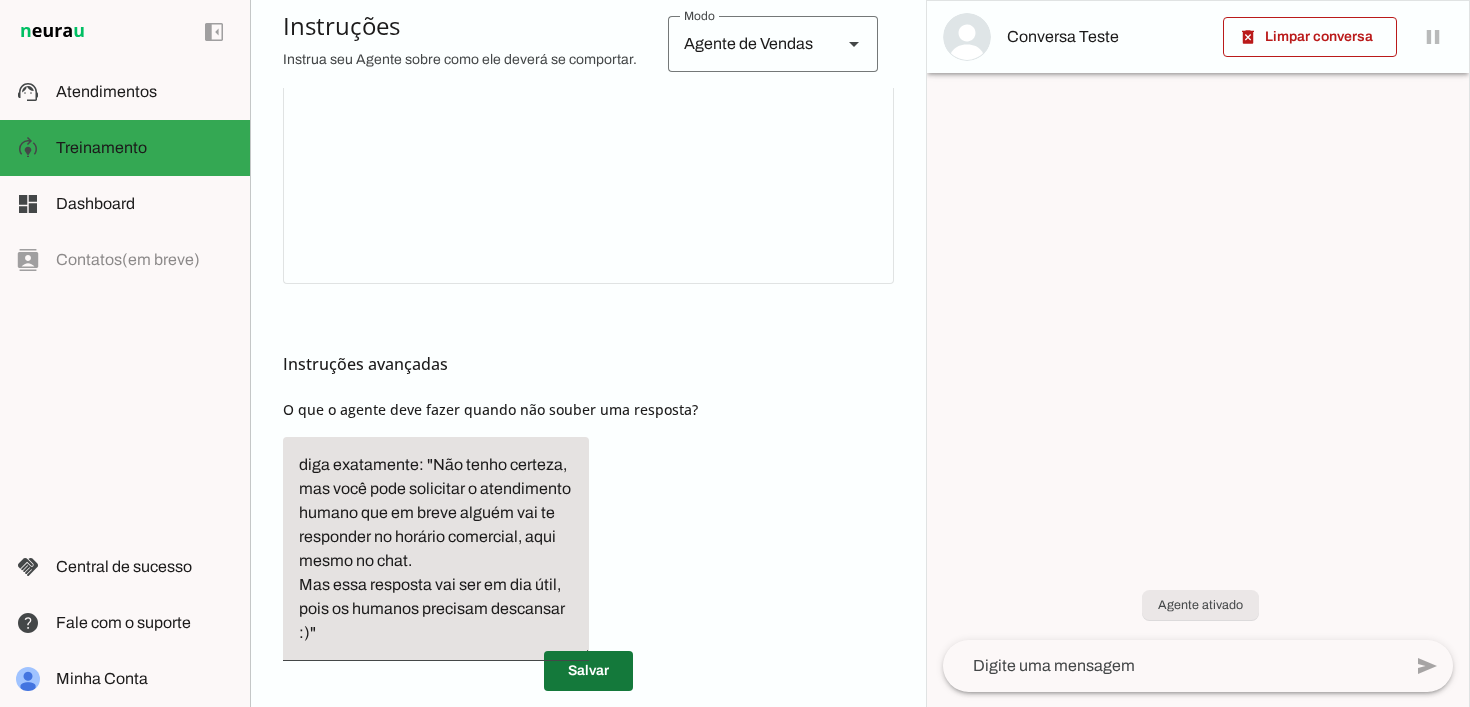 drag, startPoint x: 597, startPoint y: 661, endPoint x: 535, endPoint y: 578, distance: 103.6002 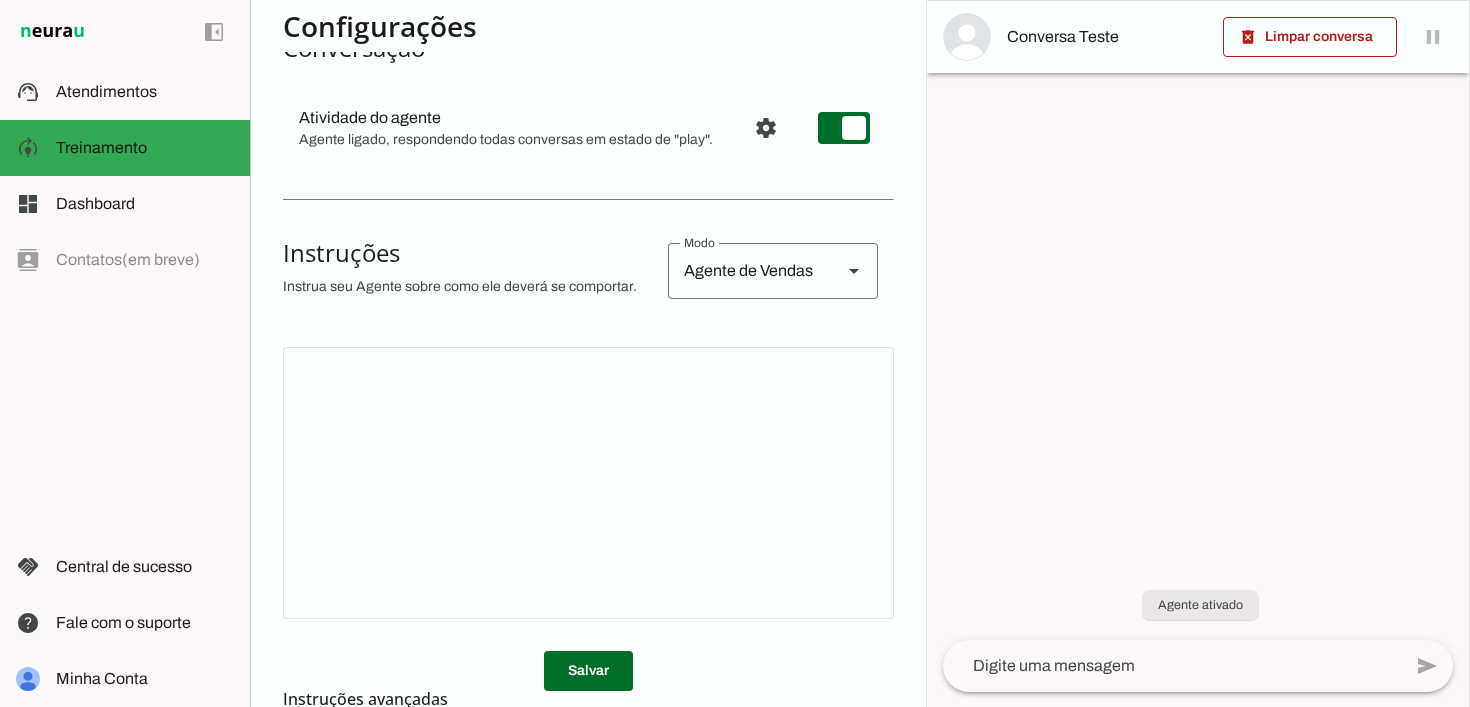 scroll, scrollTop: 183, scrollLeft: 0, axis: vertical 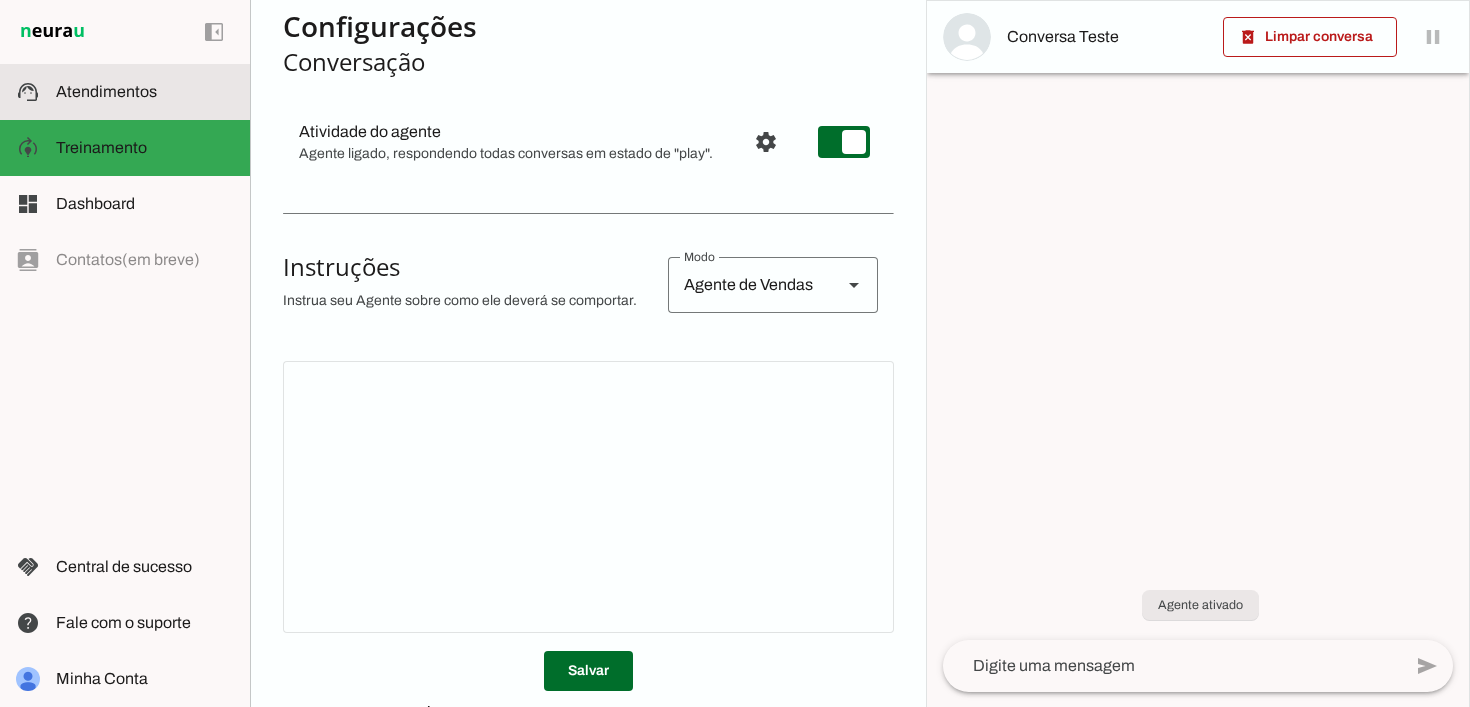 click on "Atendimentos" 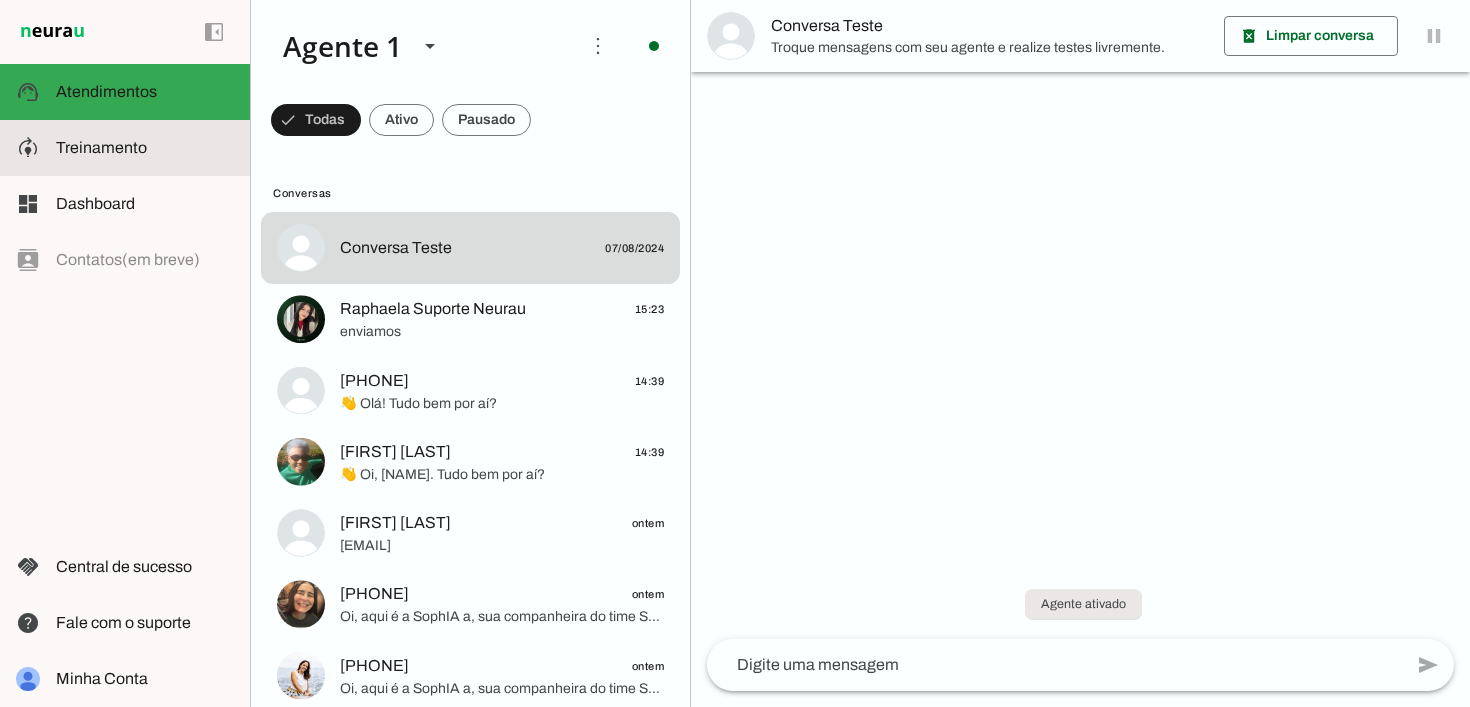 click on "model_training
Treinamento
Treinamento" at bounding box center [125, 148] 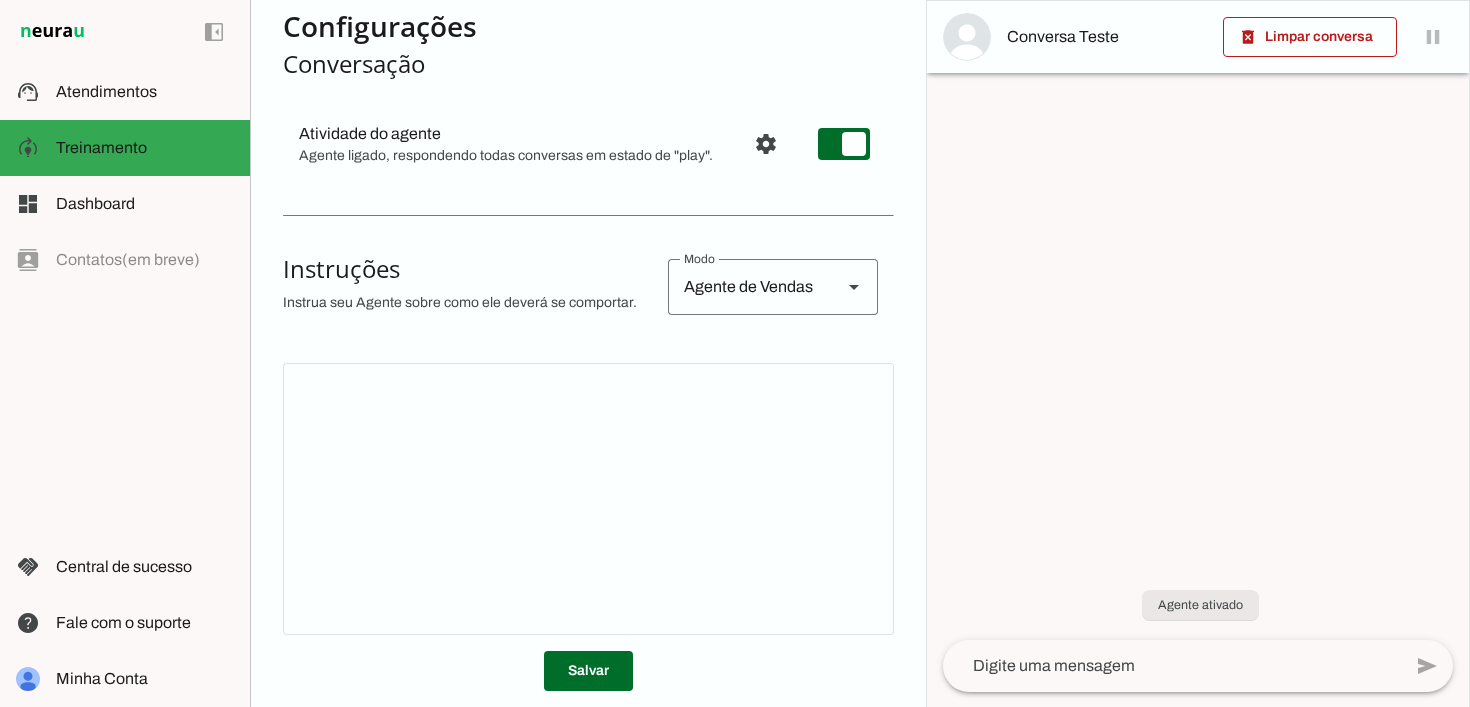 scroll, scrollTop: 167, scrollLeft: 0, axis: vertical 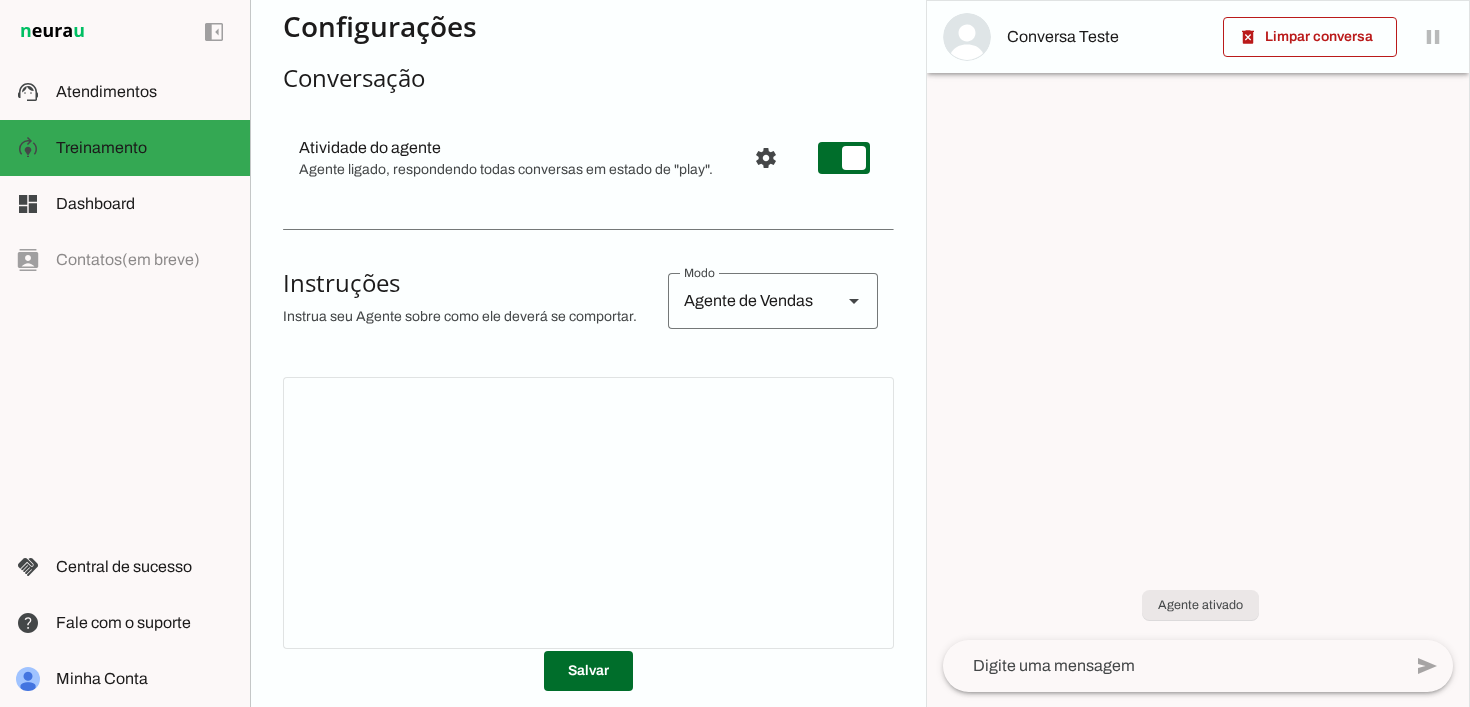 click at bounding box center (854, 301) 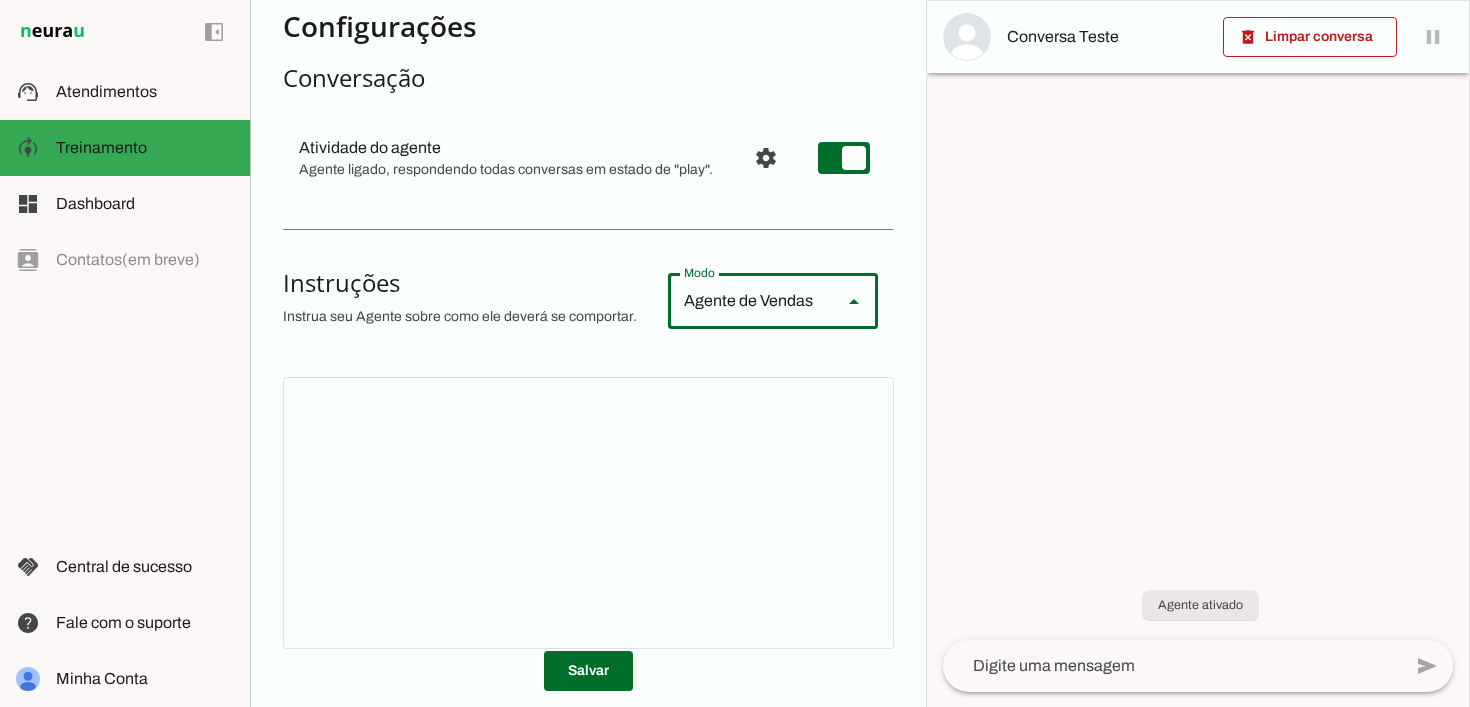 click on "Agente de Vendas" at bounding box center (0, 0) 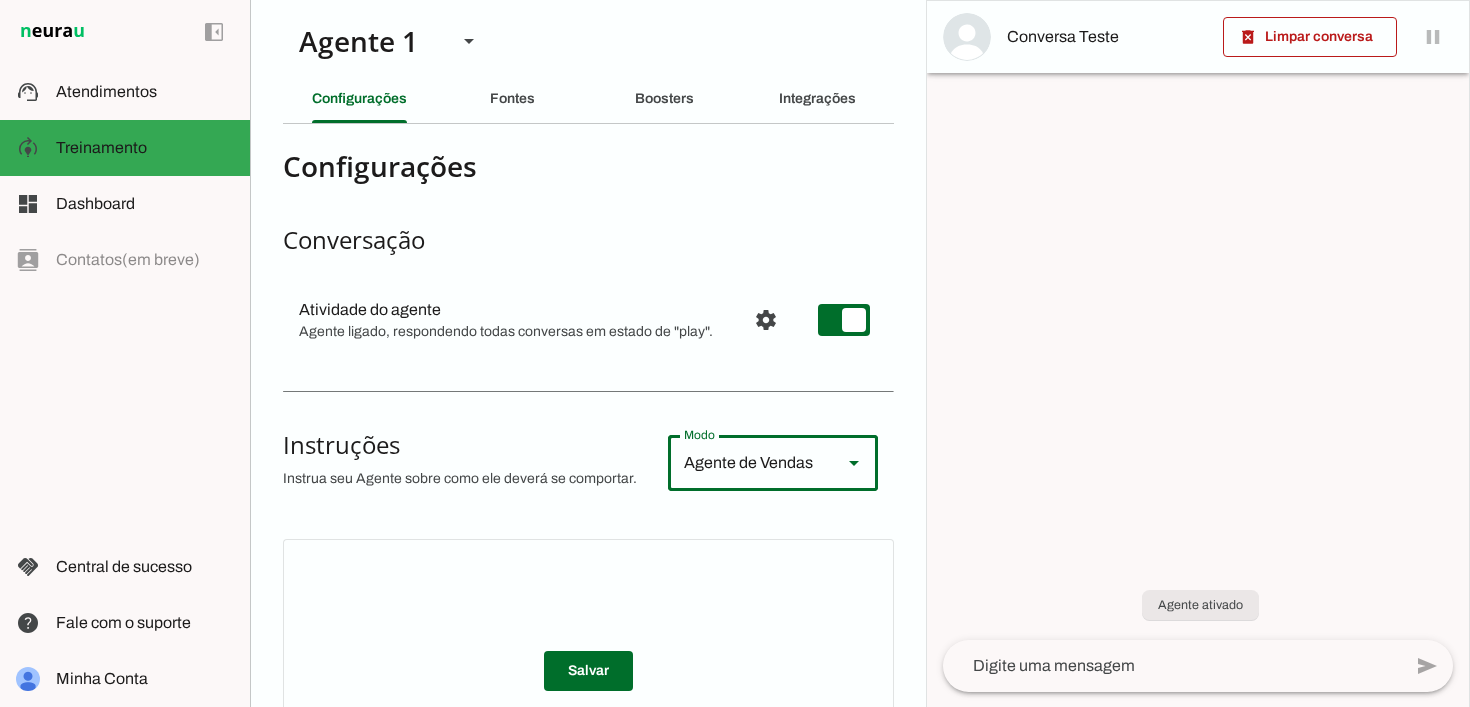 scroll, scrollTop: 0, scrollLeft: 0, axis: both 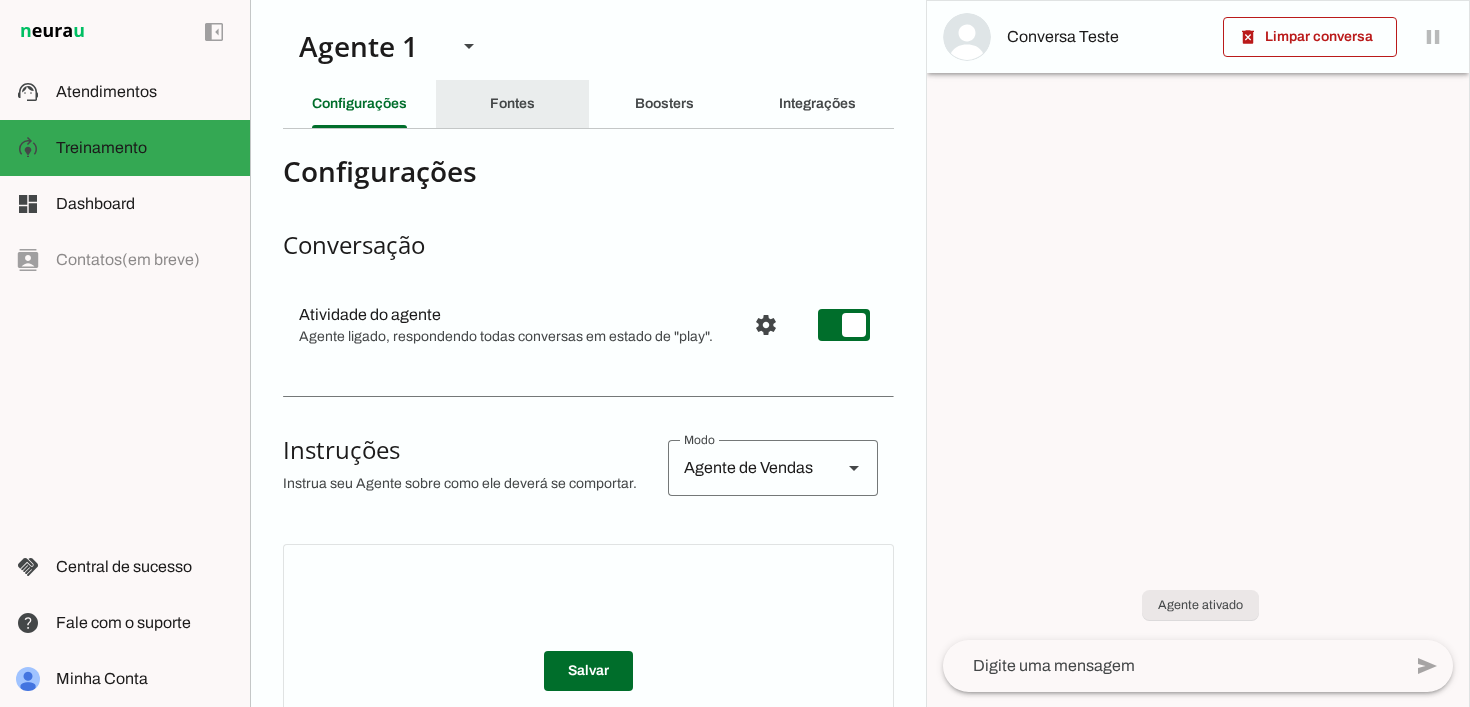 click on "Fontes" 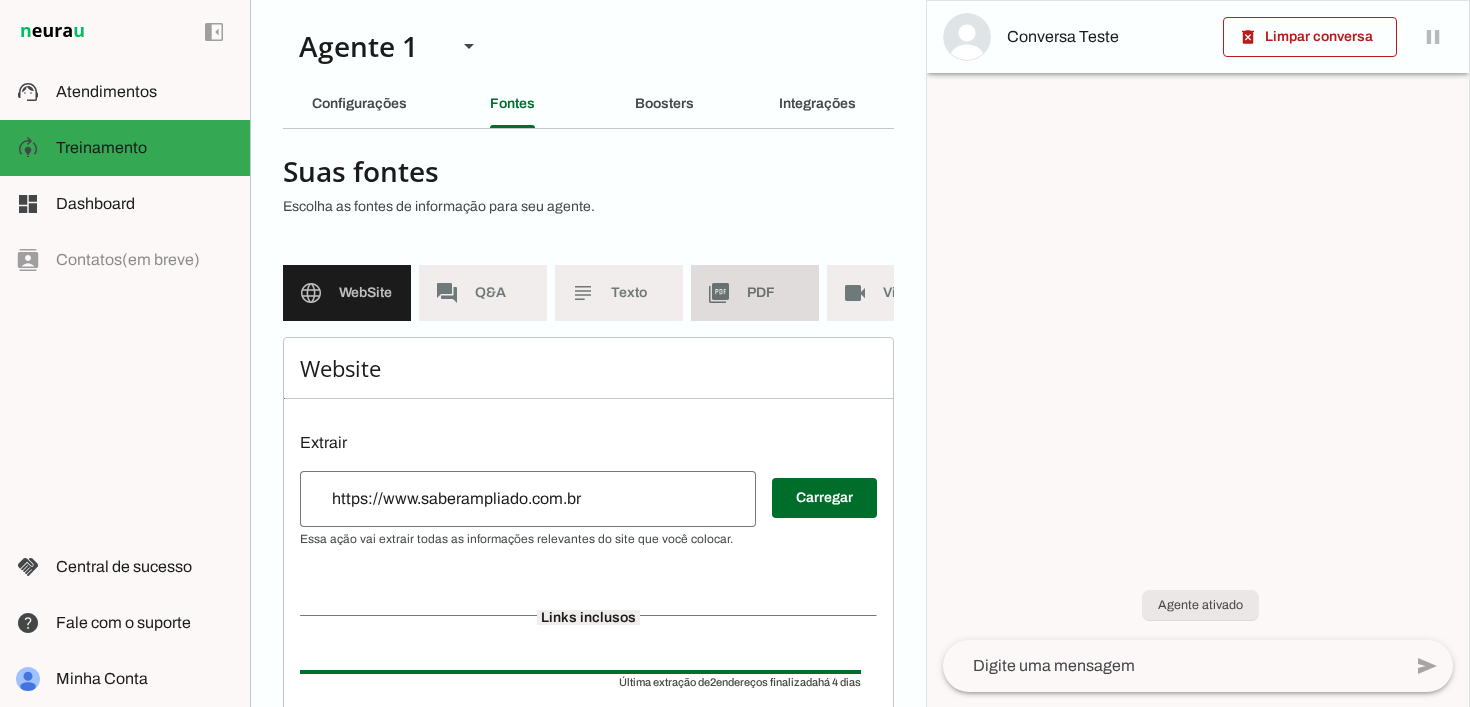 click on "picture_as_pdf" 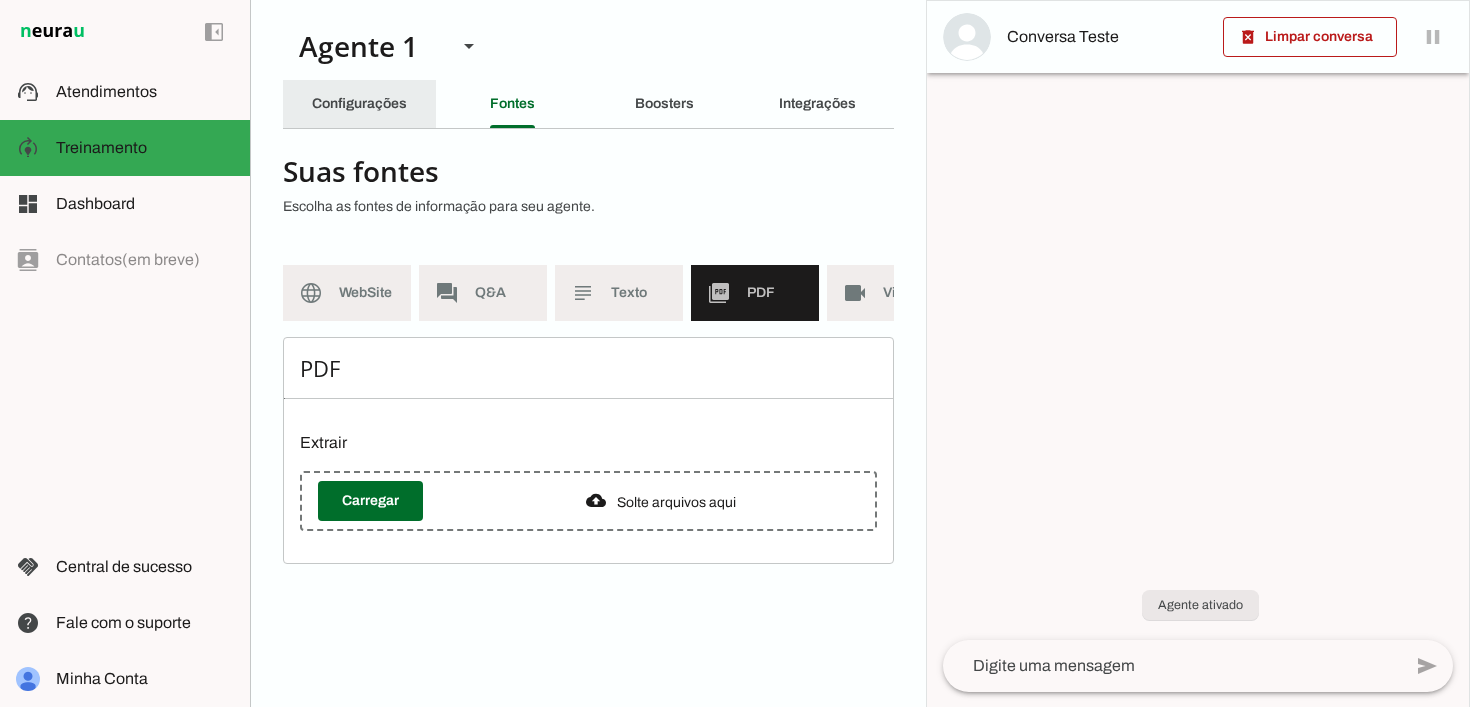 click on "Configurações" 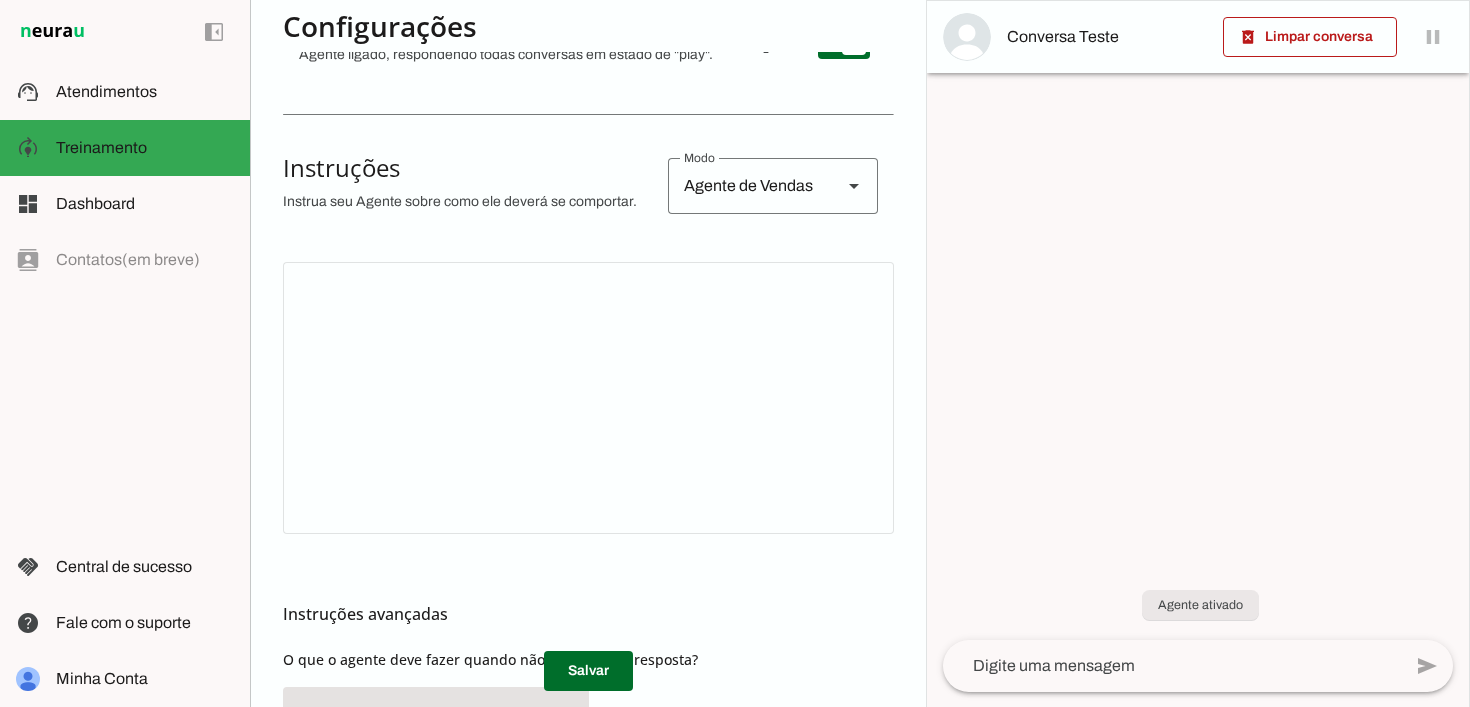 scroll, scrollTop: 287, scrollLeft: 0, axis: vertical 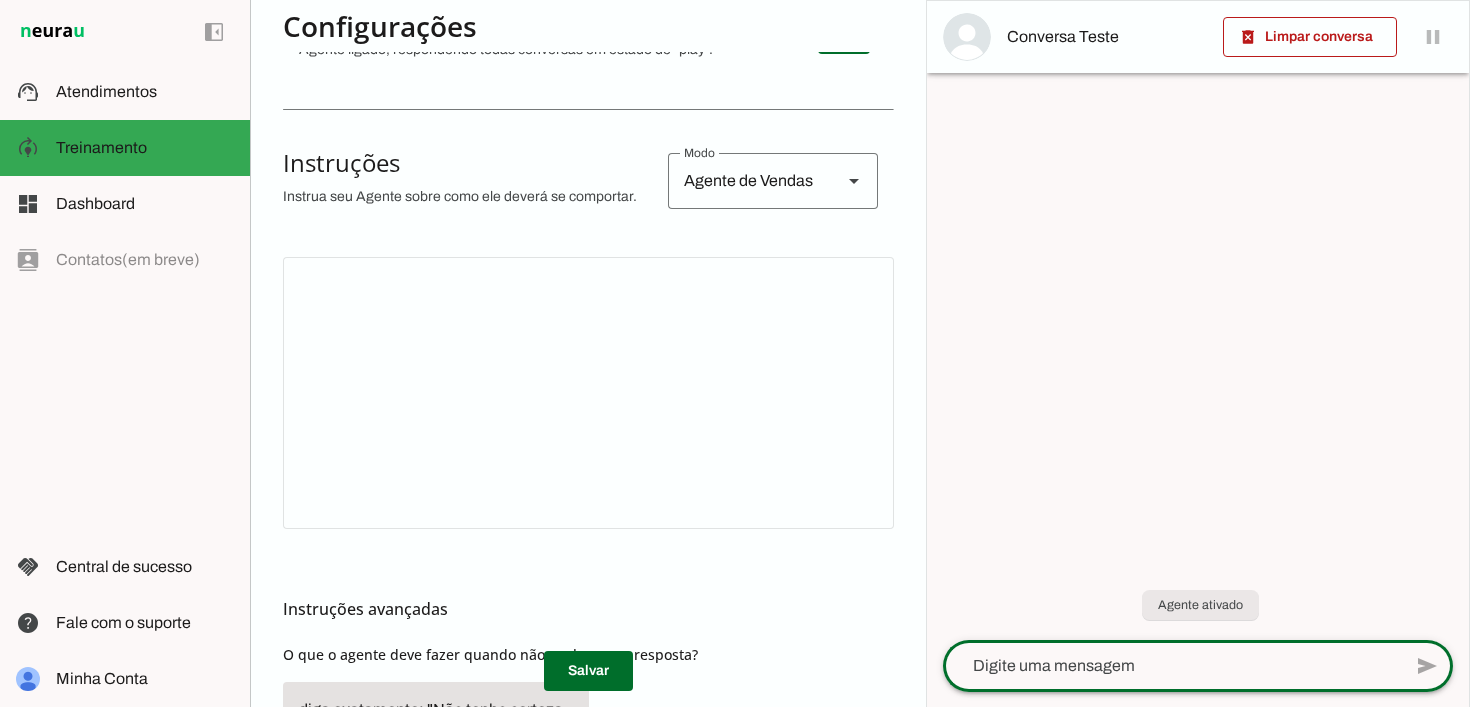 click 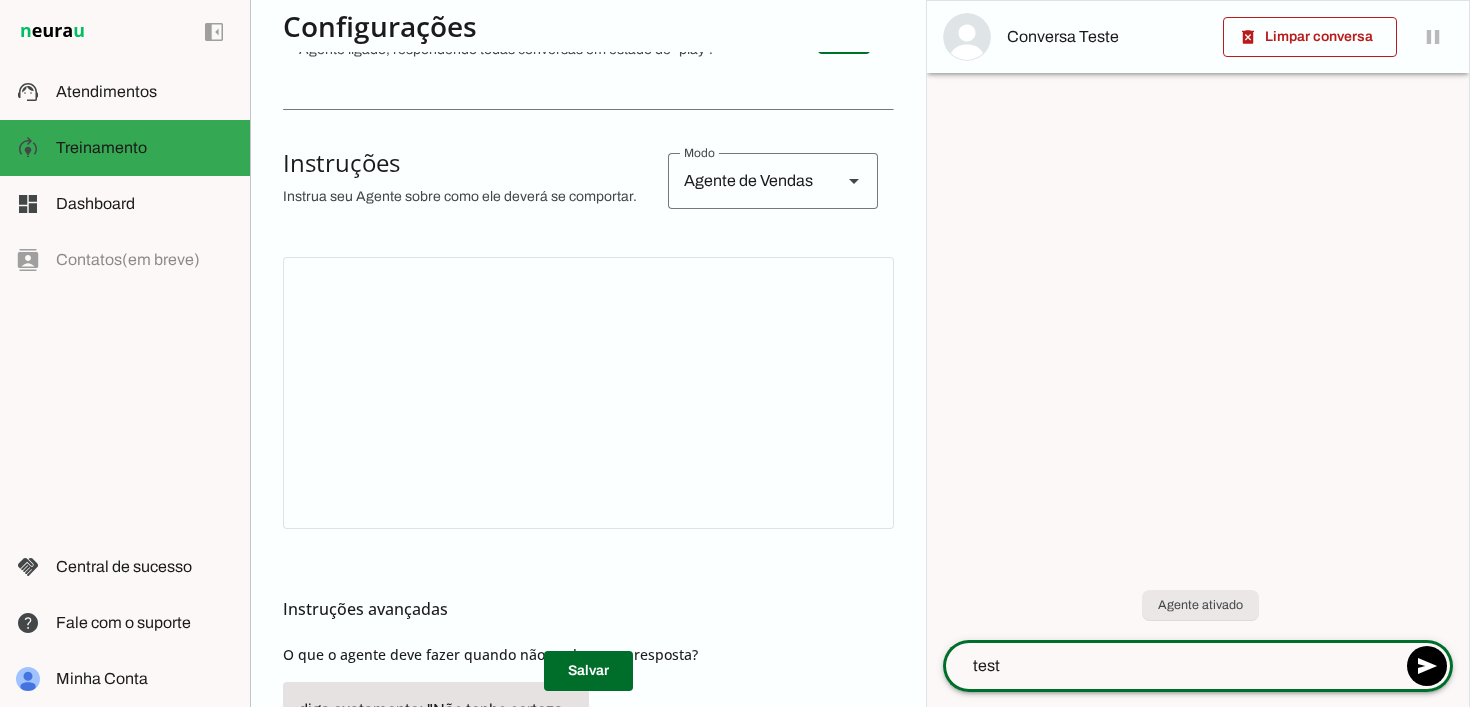 type on "teste" 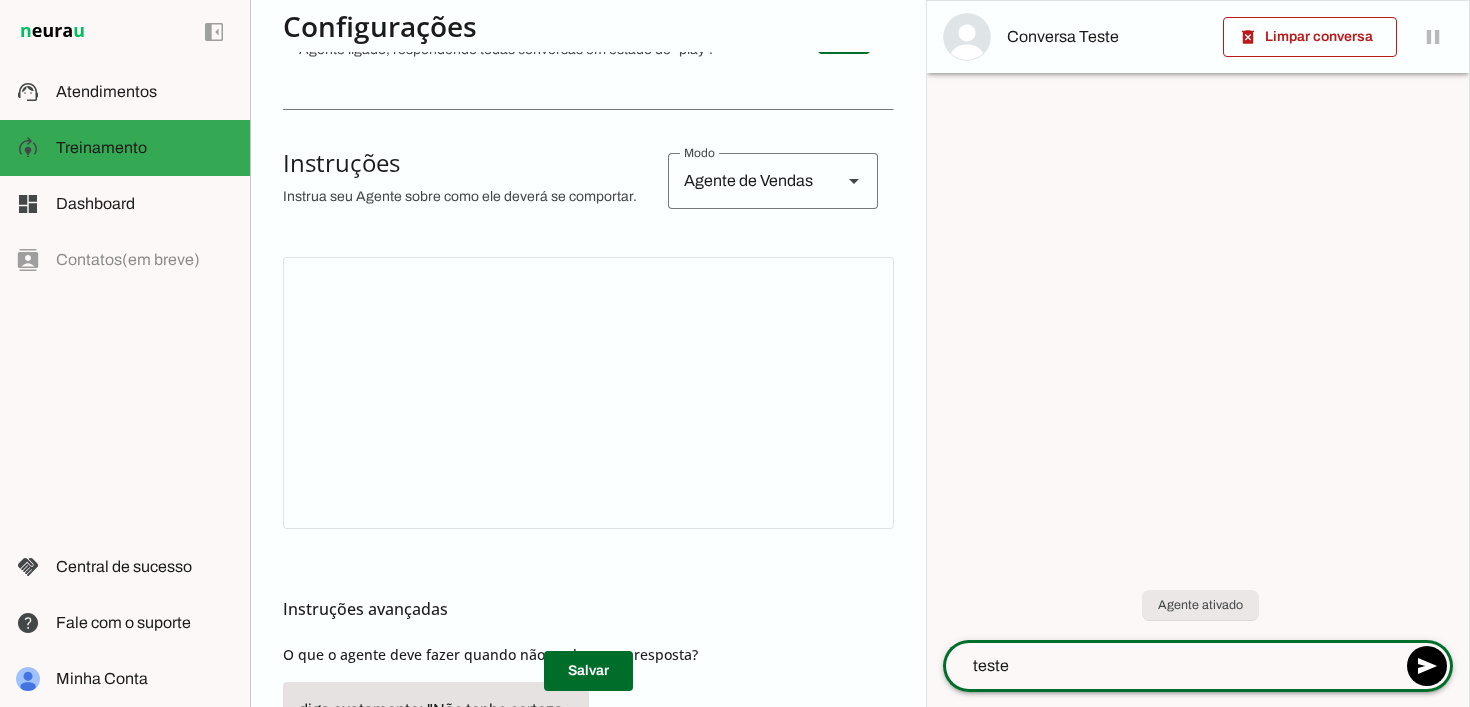 type 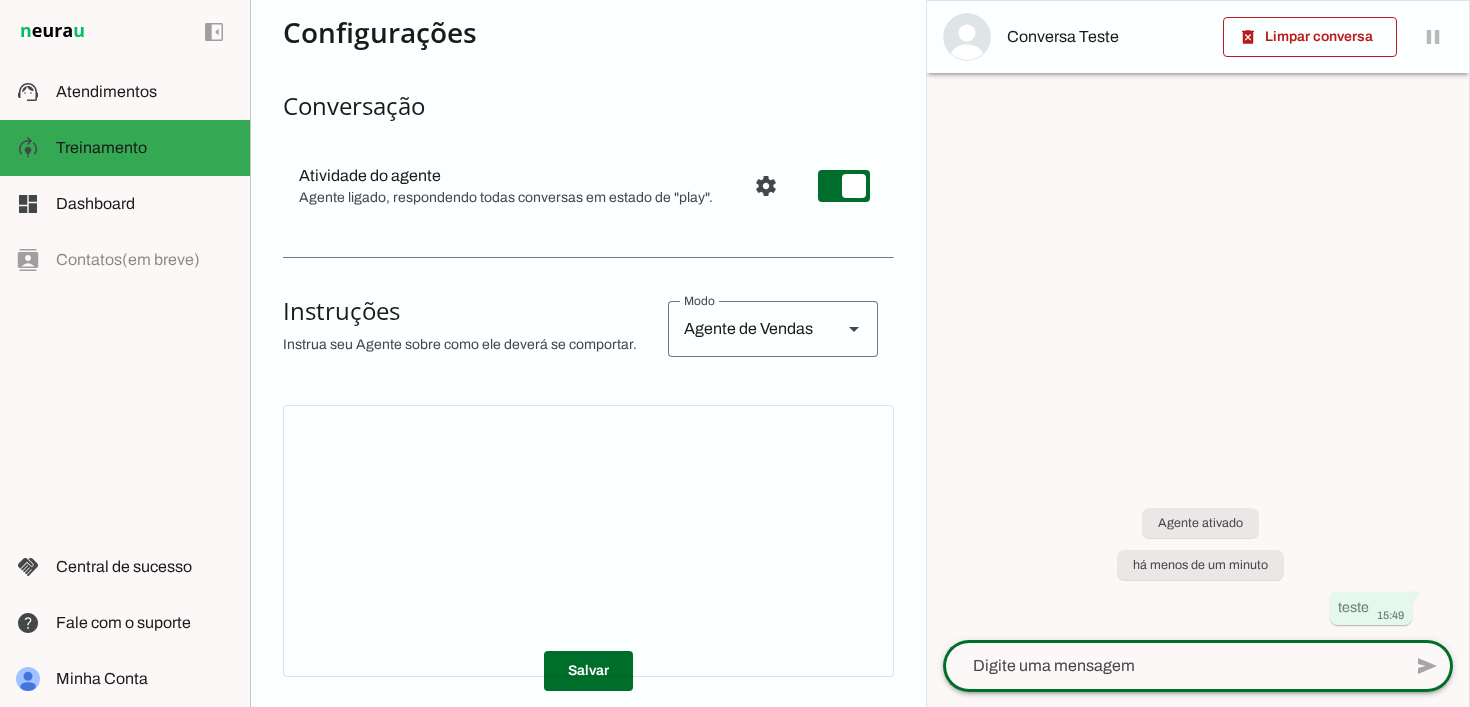 scroll, scrollTop: 0, scrollLeft: 0, axis: both 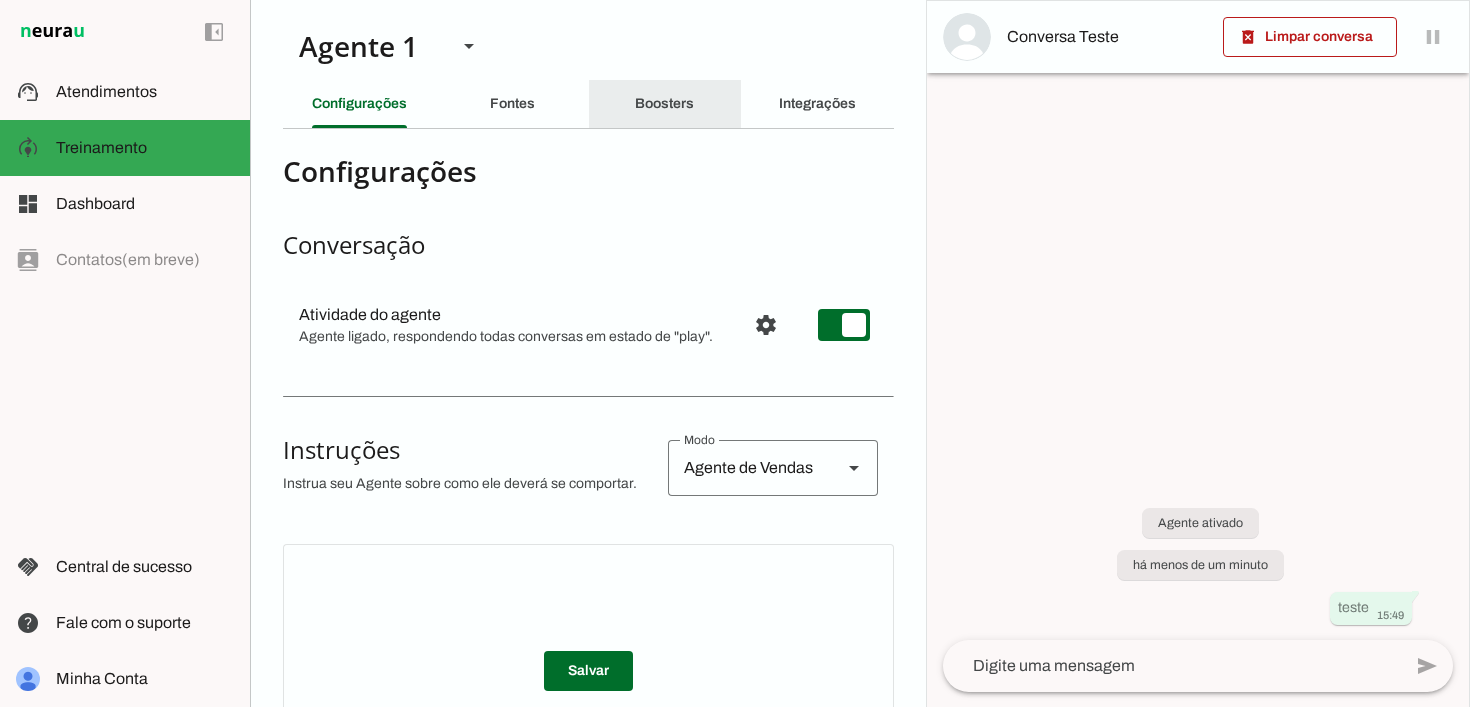 click on "Boosters" 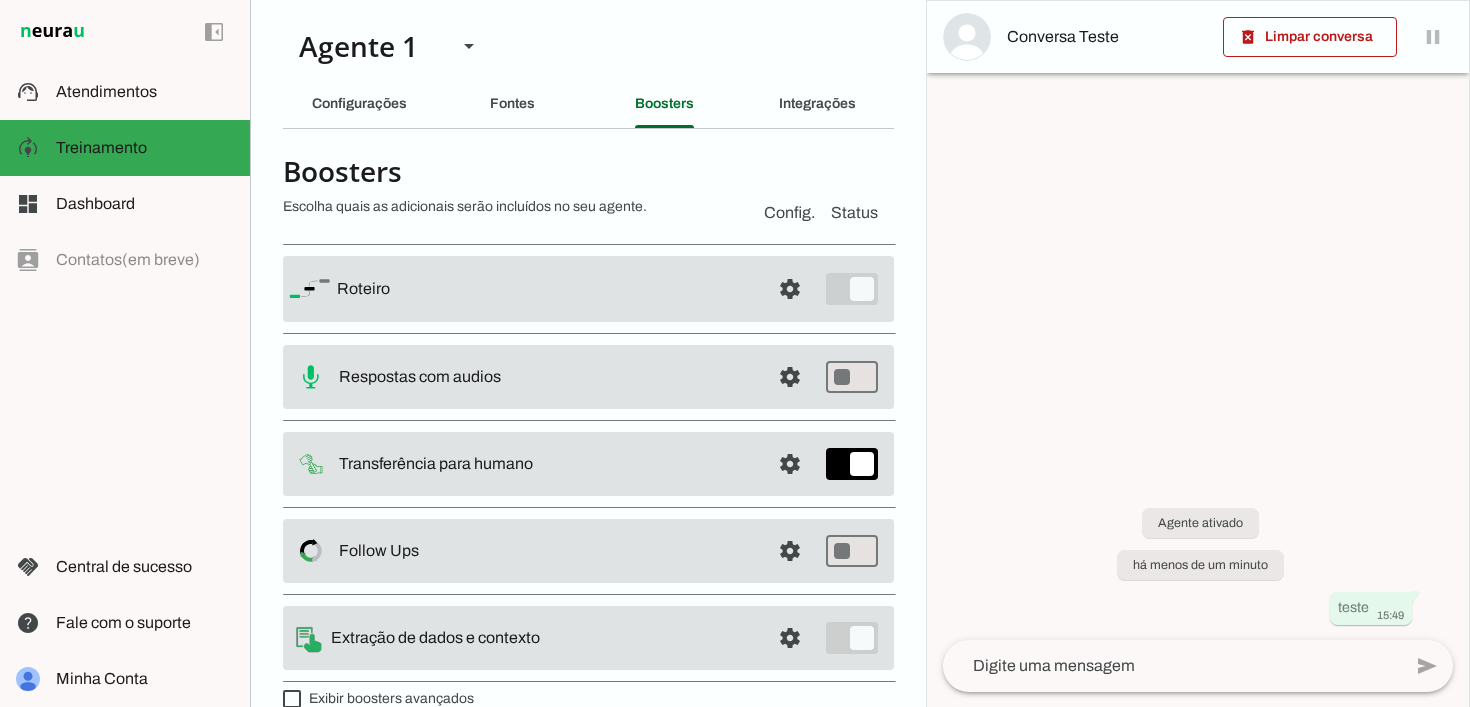scroll, scrollTop: 4, scrollLeft: 0, axis: vertical 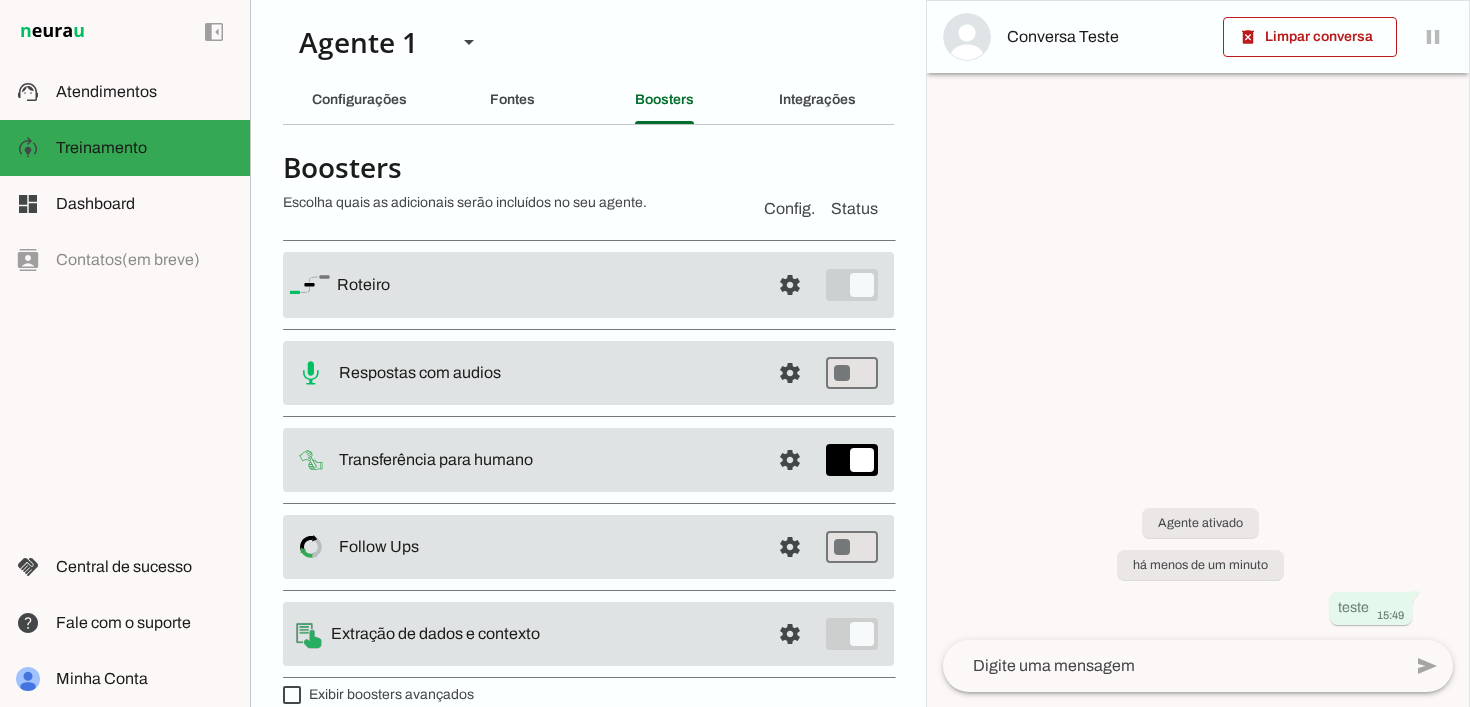click at bounding box center (545, 285) 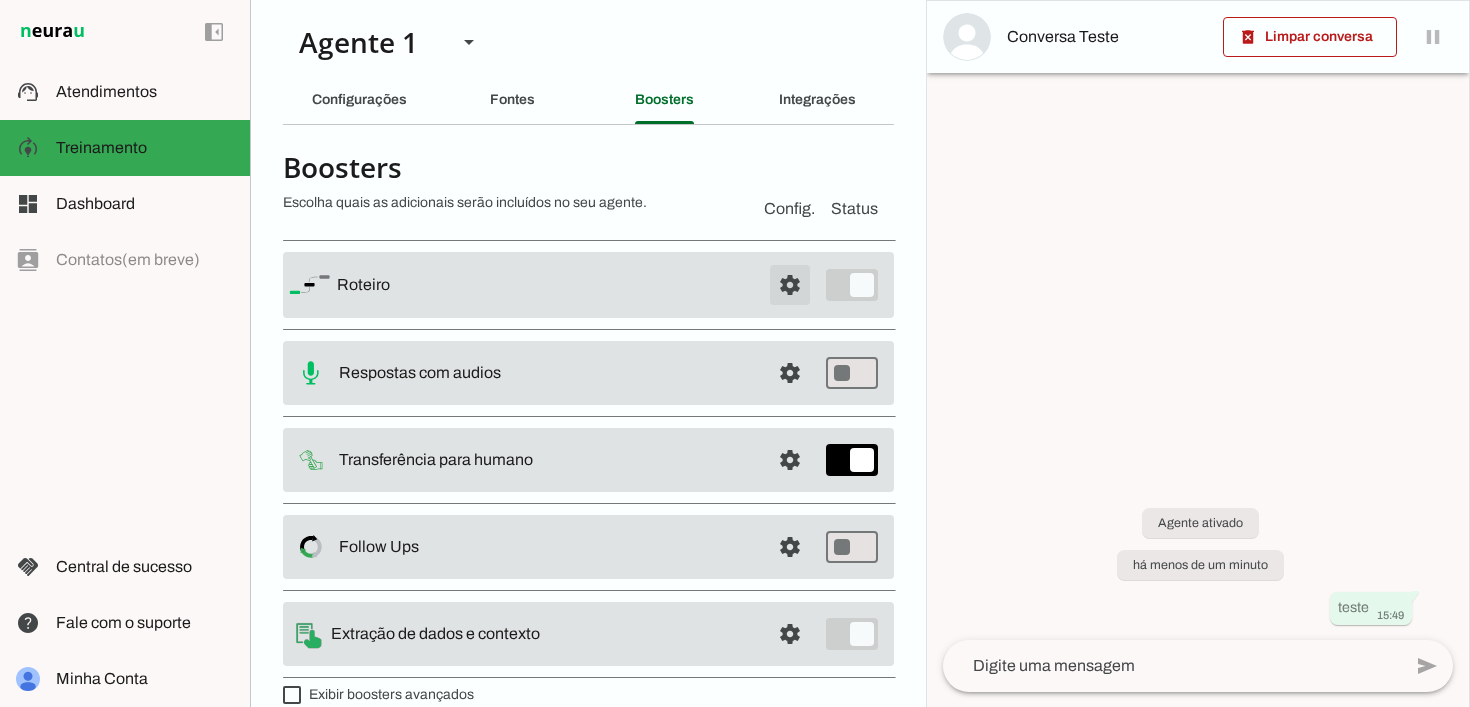 click at bounding box center [790, 285] 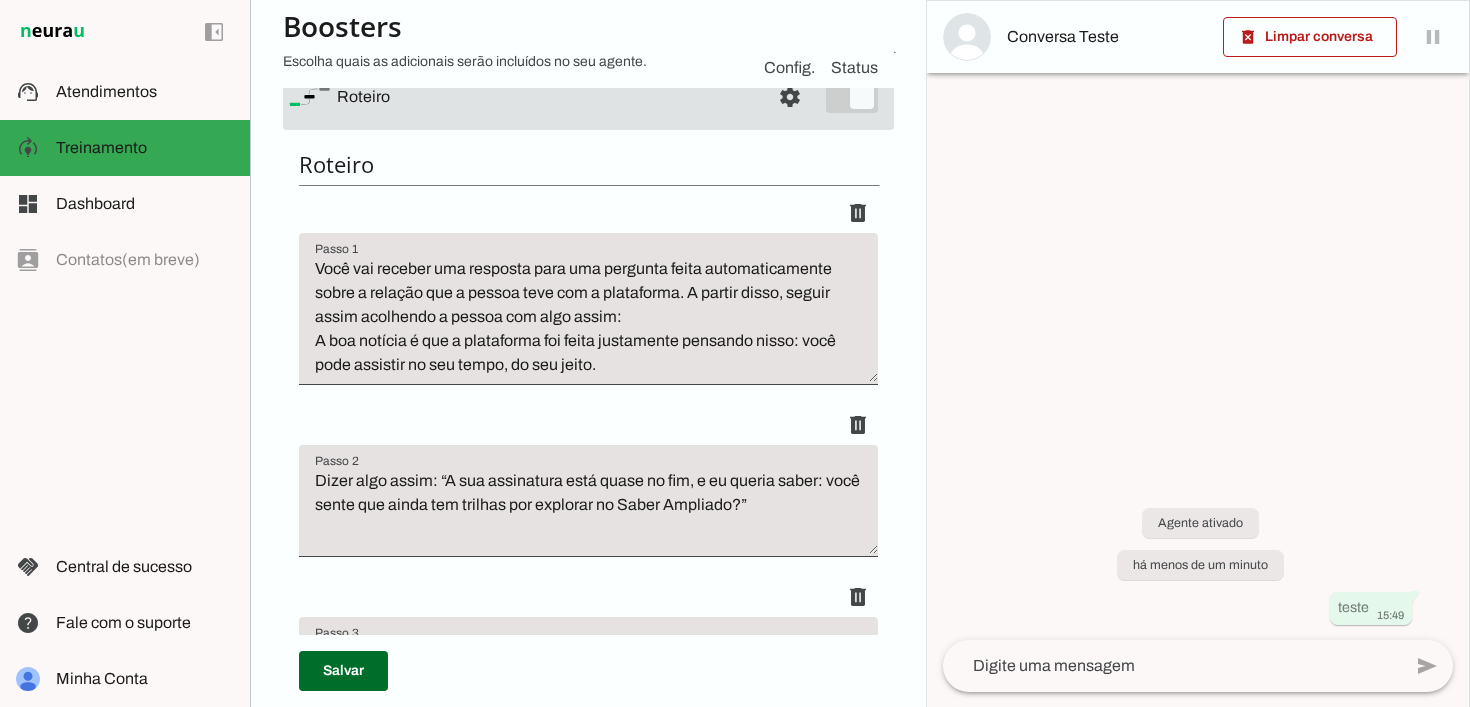 scroll, scrollTop: 199, scrollLeft: 0, axis: vertical 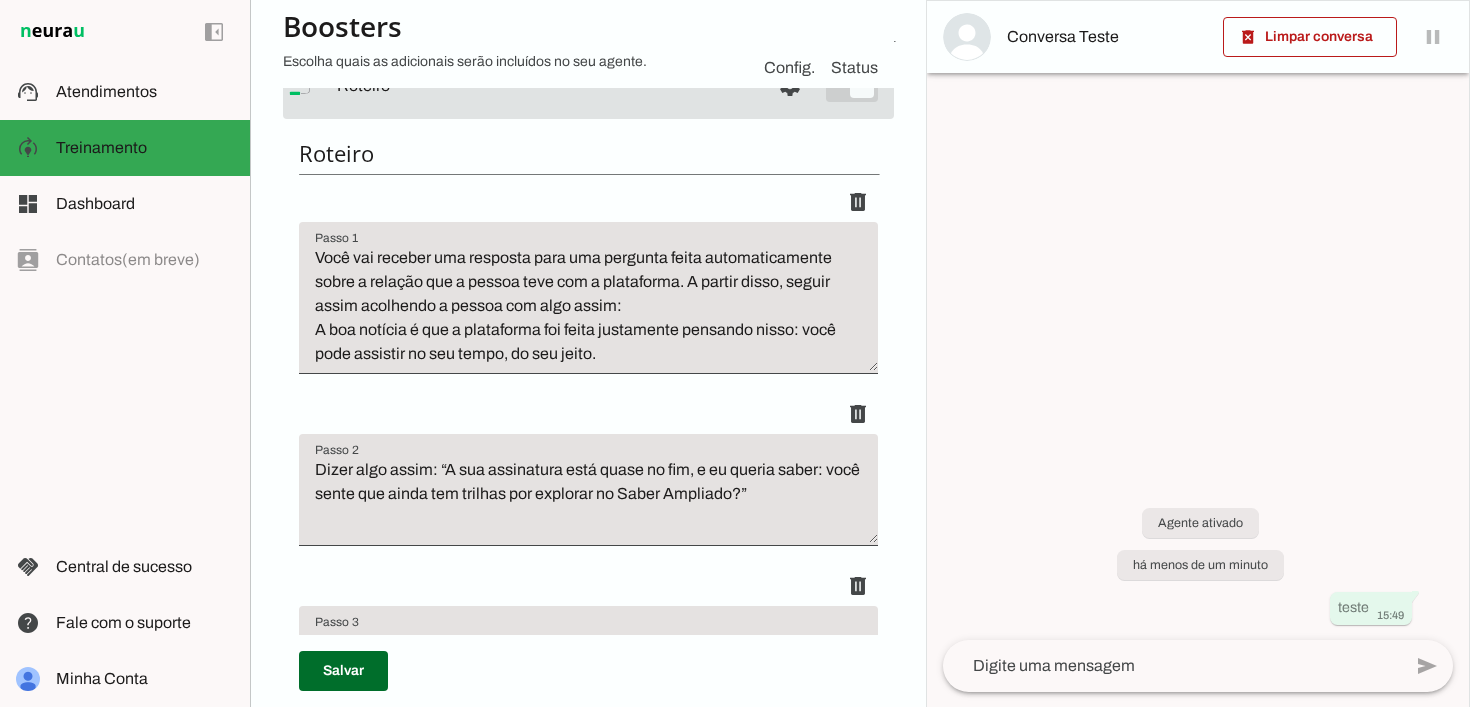 click on "Dizer algo assim: “A sua assinatura está quase no fim, e eu queria saber: você sente que ainda tem trilhas por explorar no Saber Ampliado?”" at bounding box center (588, 498) 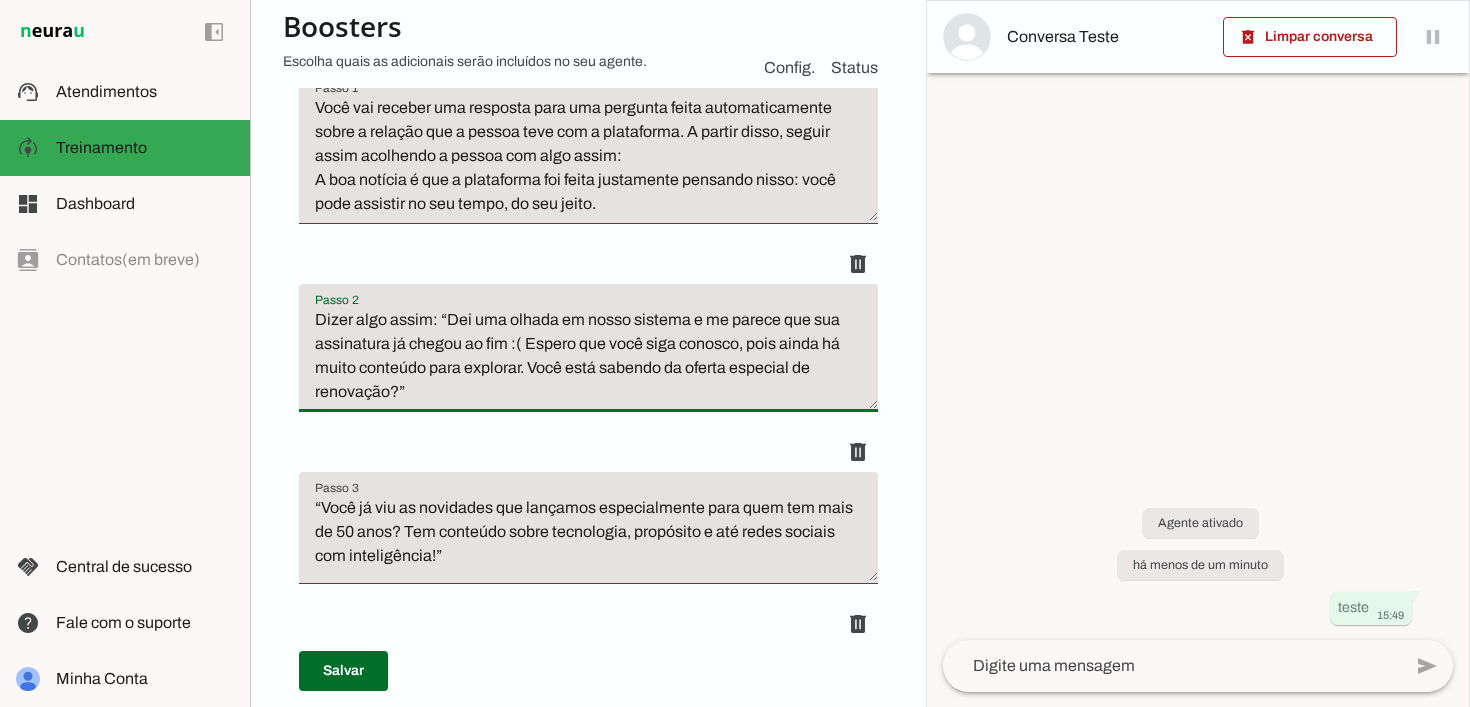 scroll, scrollTop: 352, scrollLeft: 0, axis: vertical 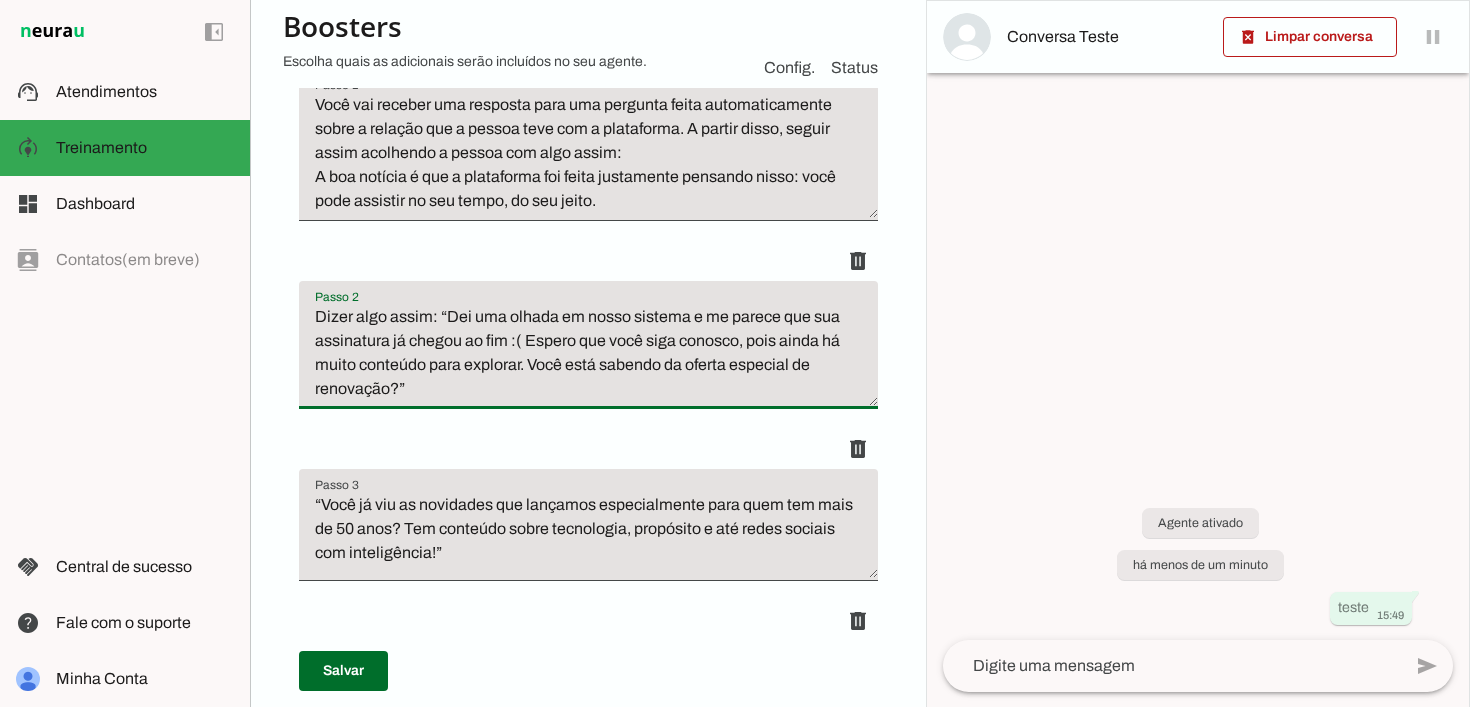 type on "Dizer algo assim: “Dei uma olhada em nosso sistema e  me parece que sua assinatura já chegou ao fim :( Espero que você siga conosco, pois ainda há muito conteúdo para explorar. Você está sabendo da oferta especial de renovação?”" 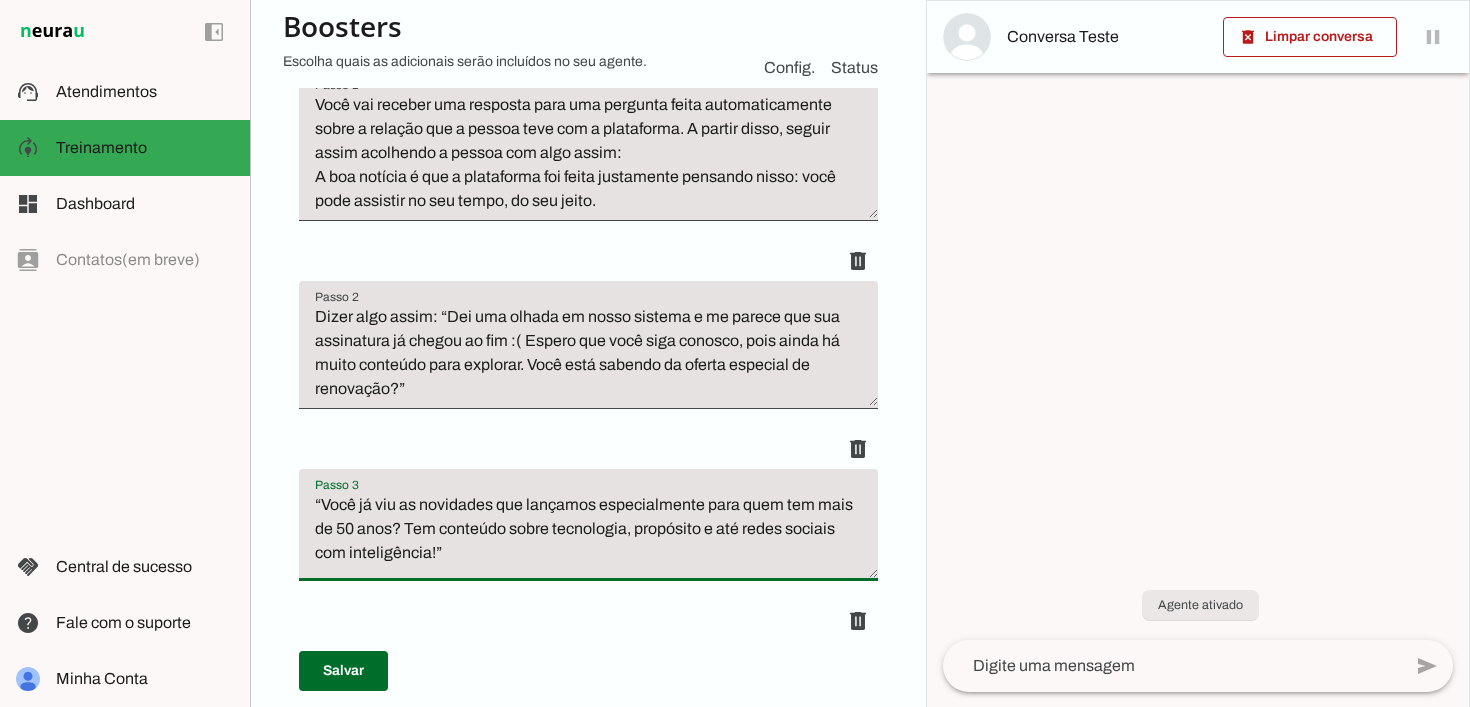 drag, startPoint x: 398, startPoint y: 552, endPoint x: 322, endPoint y: 511, distance: 86.35392 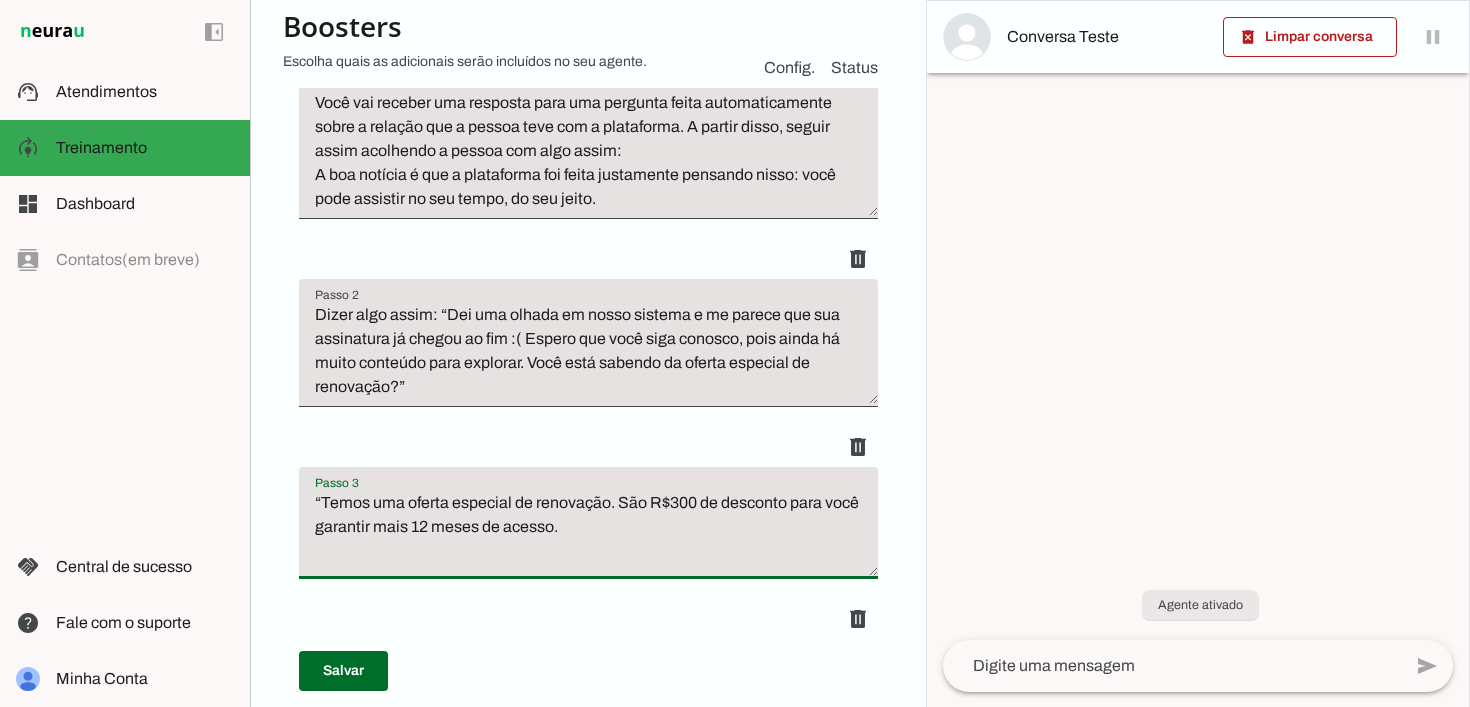 type on "“Você já viu as novidades que lançamos especialmente para quem tem mais de 50 anos? Tem conteúdo sobre tecnologia, propósito e até redes sociais com inteligência!”" 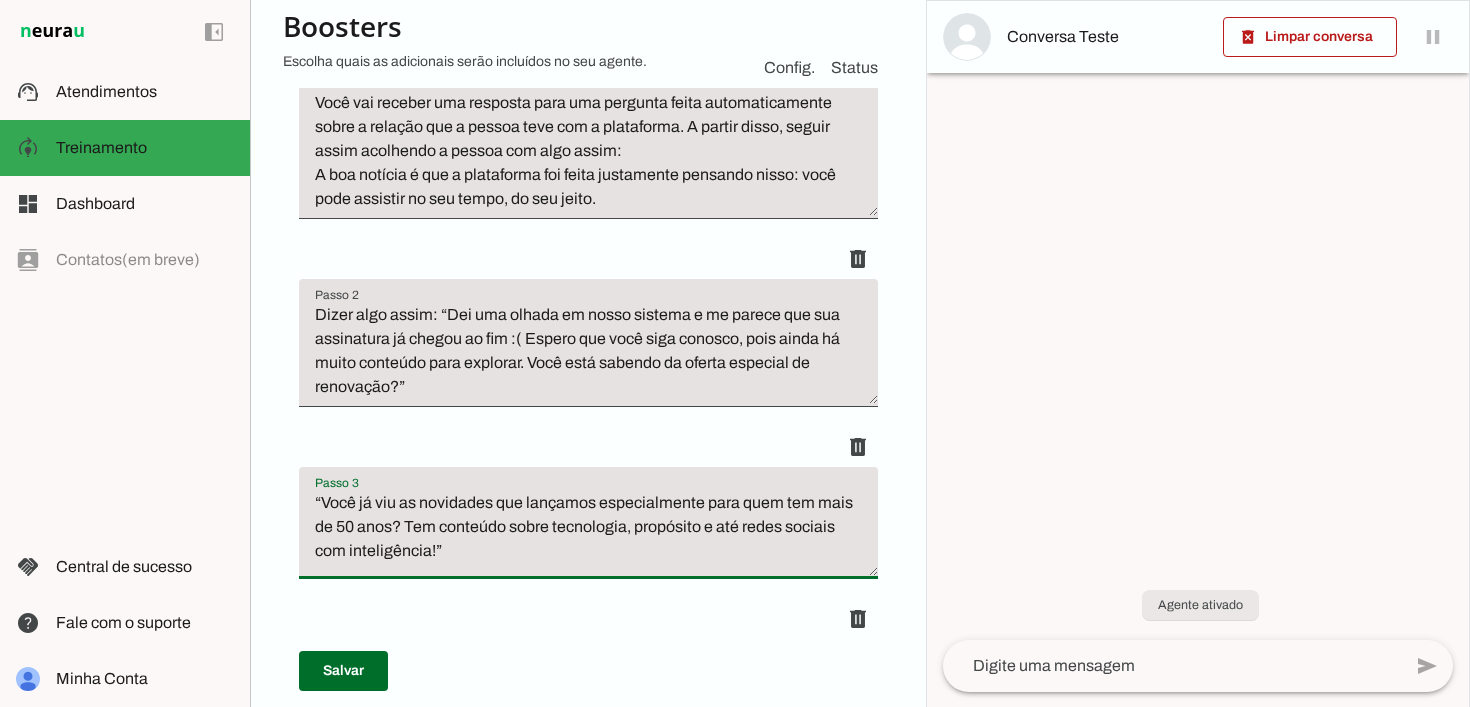 type on "Dizer algo assim: “A sua assinatura está quase no fim, e eu queria saber: você sente que ainda tem trilhas por explorar no Saber Ampliado?”" 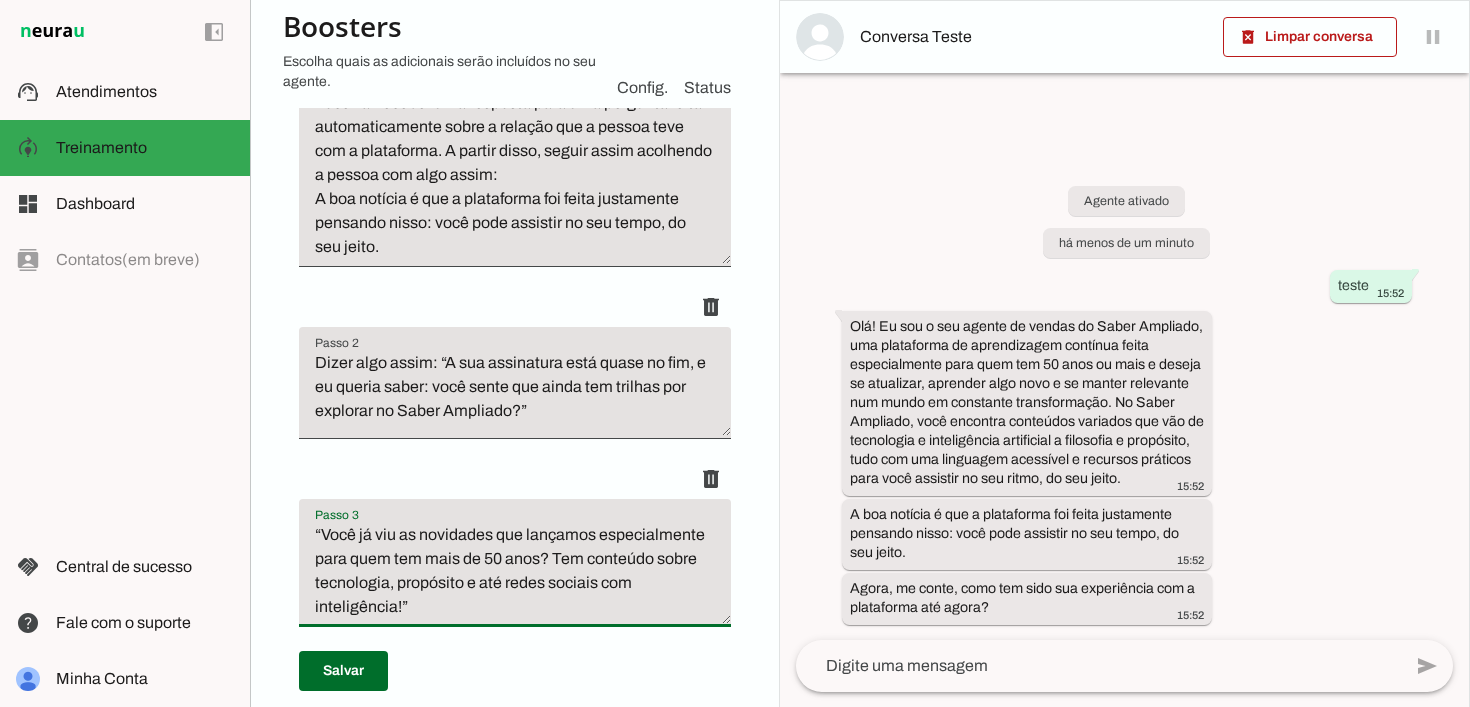 scroll, scrollTop: 375, scrollLeft: 0, axis: vertical 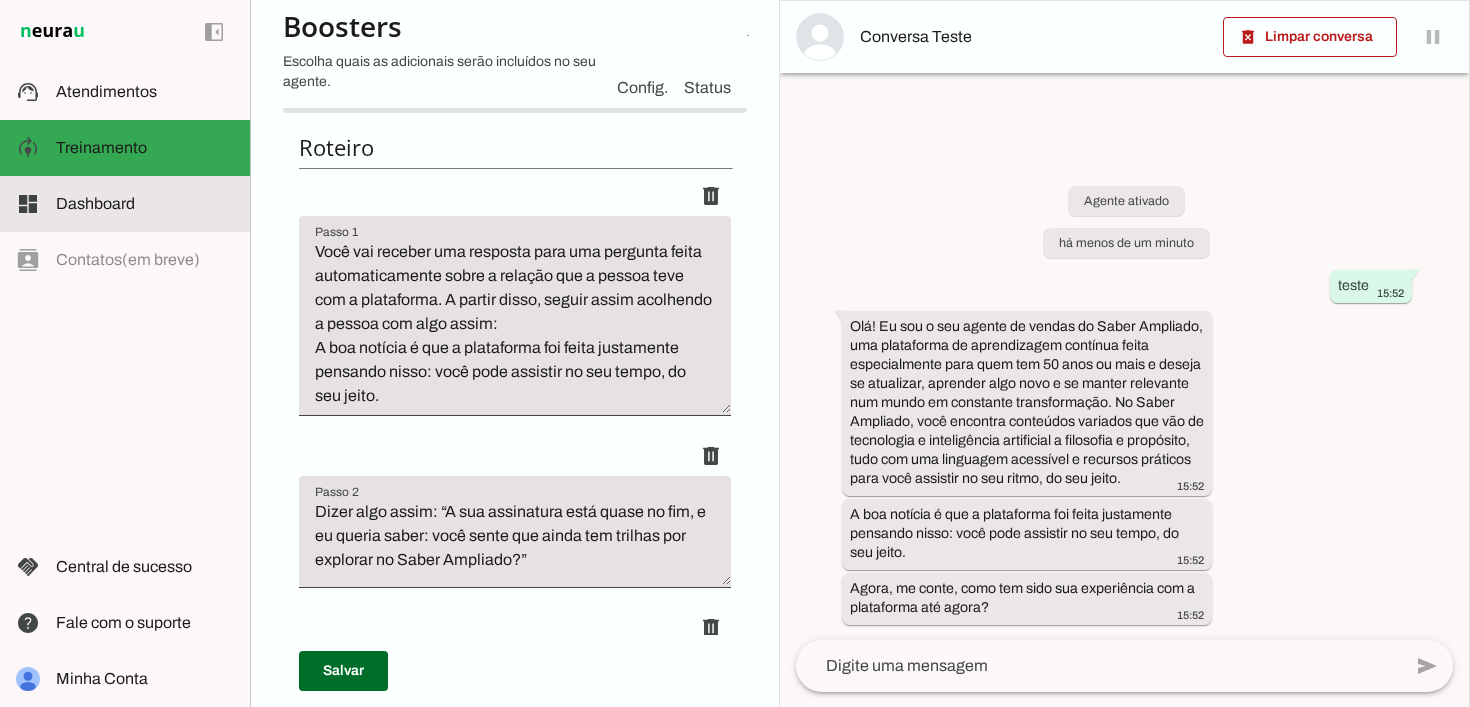 click at bounding box center [145, 204] 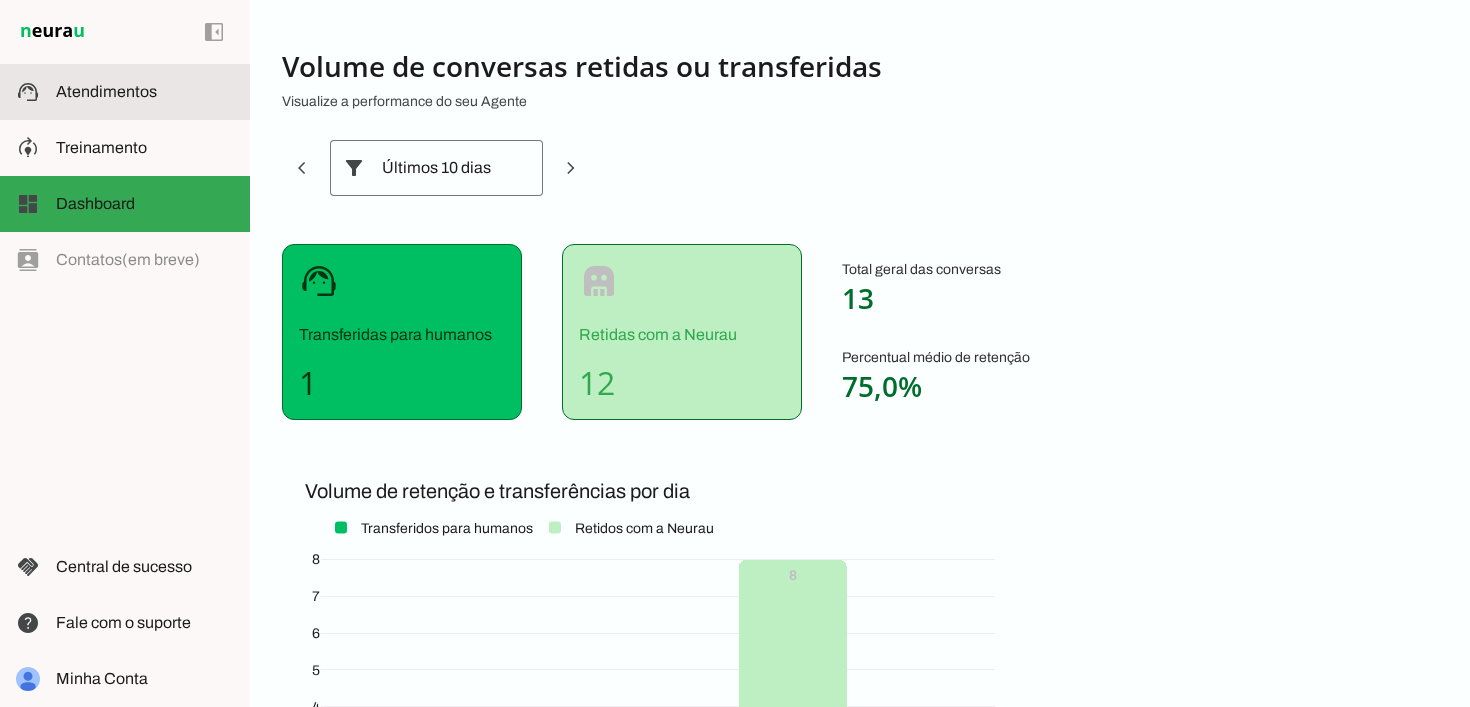 click on "Atendimentos" 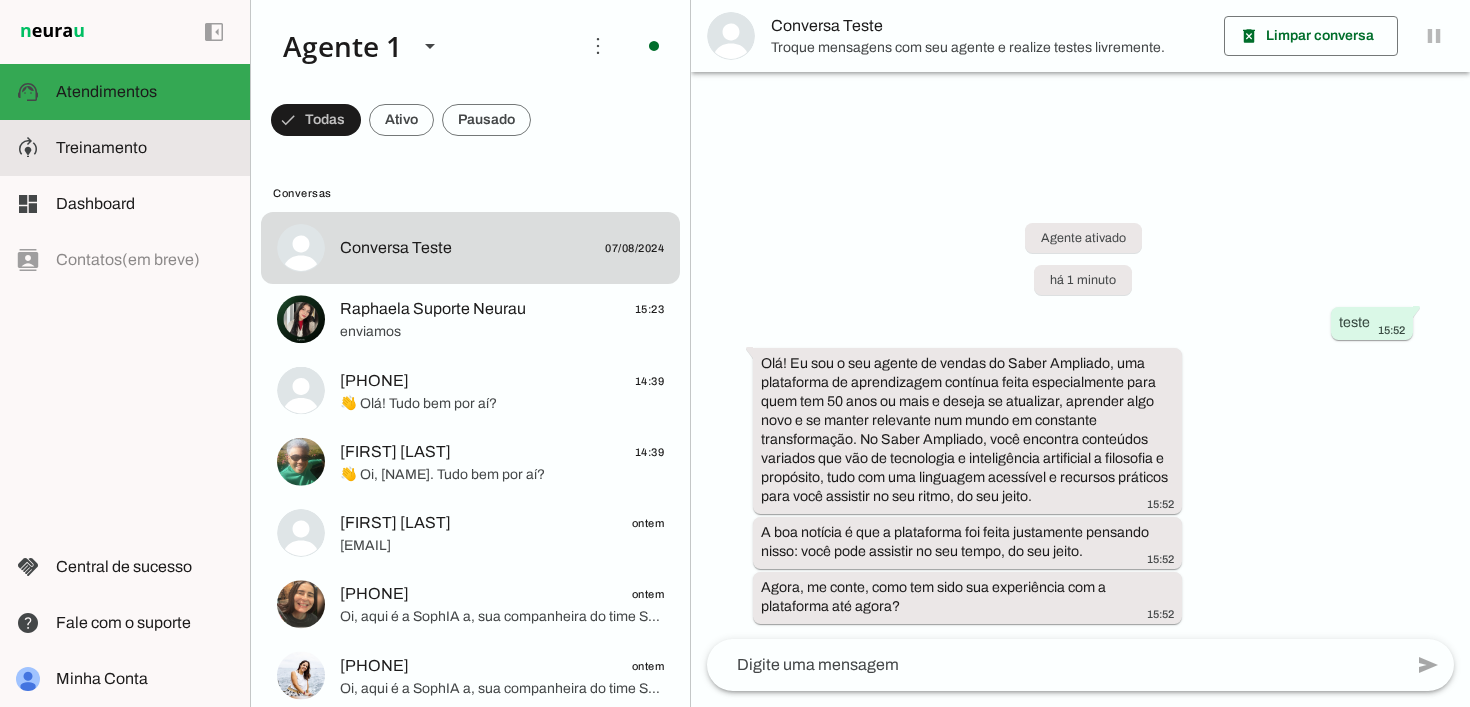 click at bounding box center [145, 148] 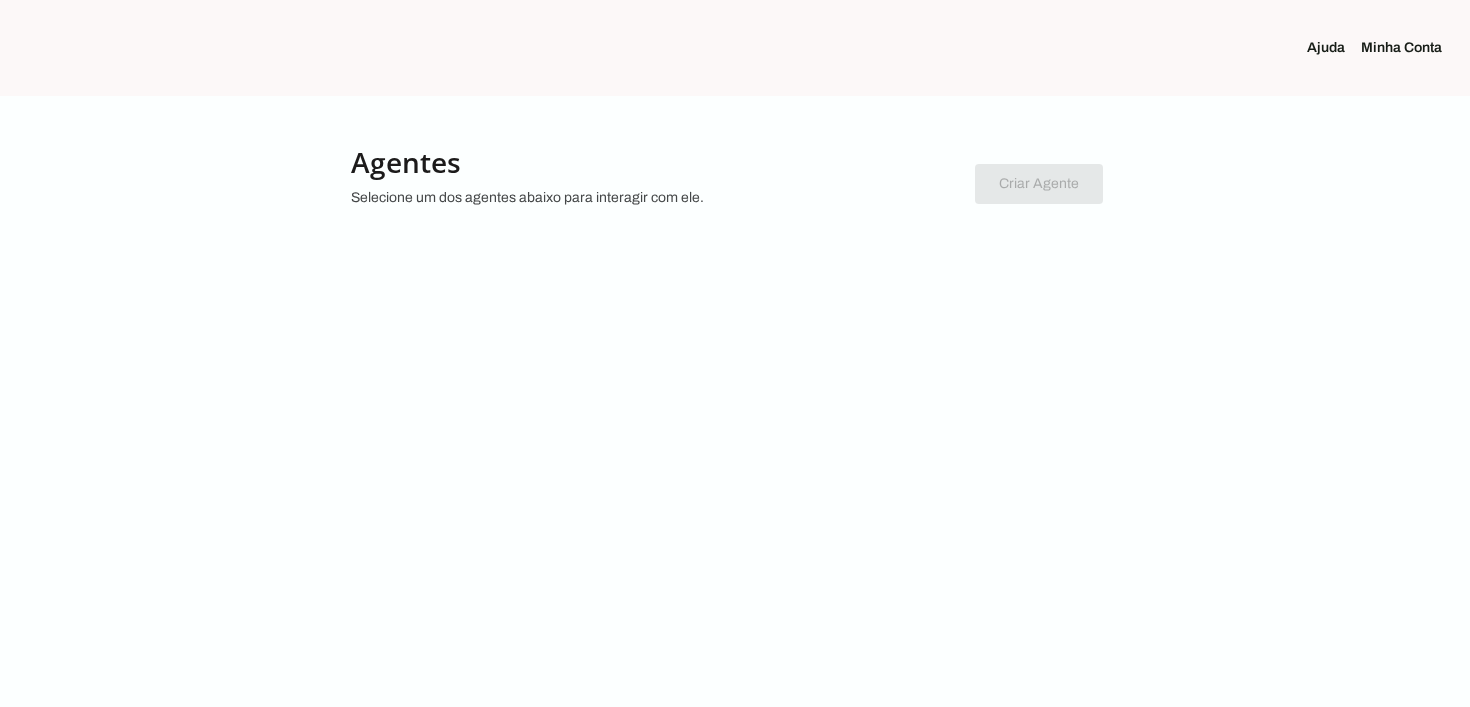 scroll, scrollTop: 0, scrollLeft: 0, axis: both 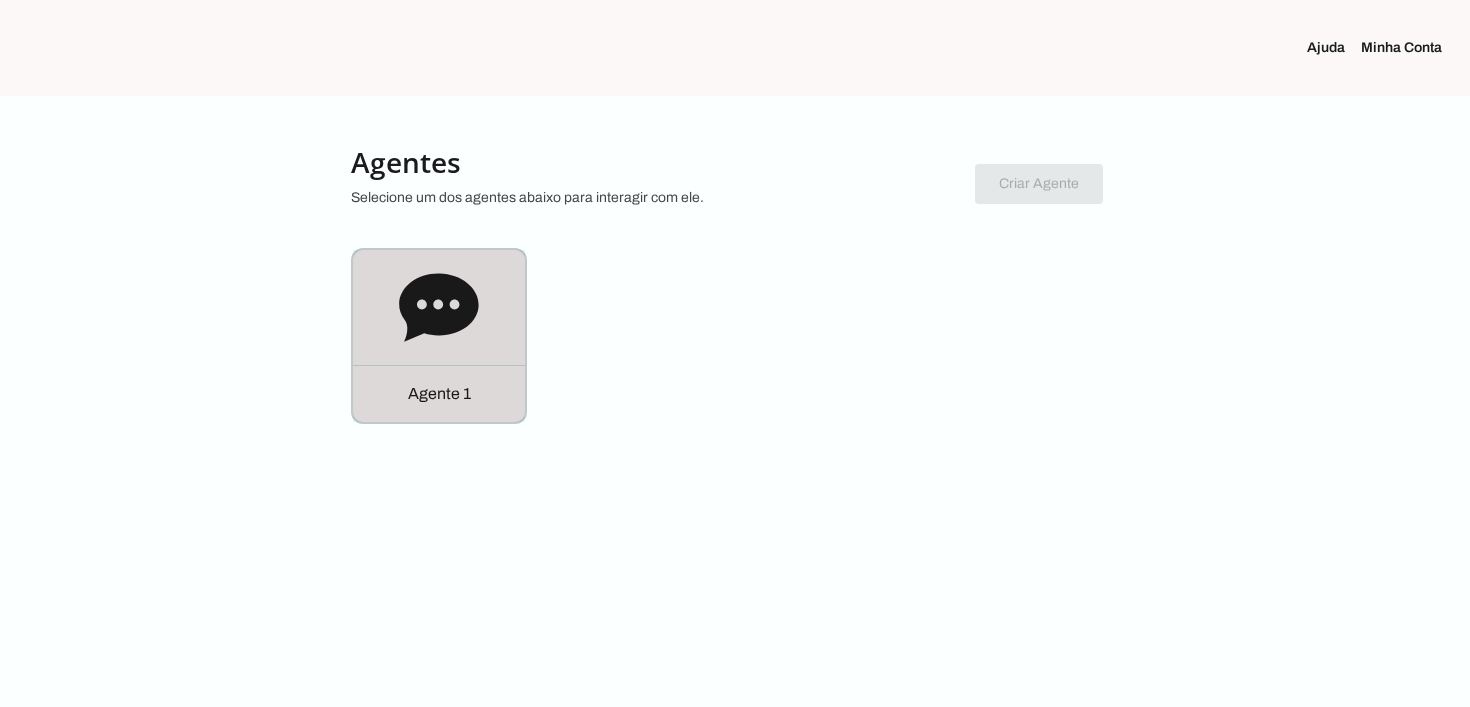 click 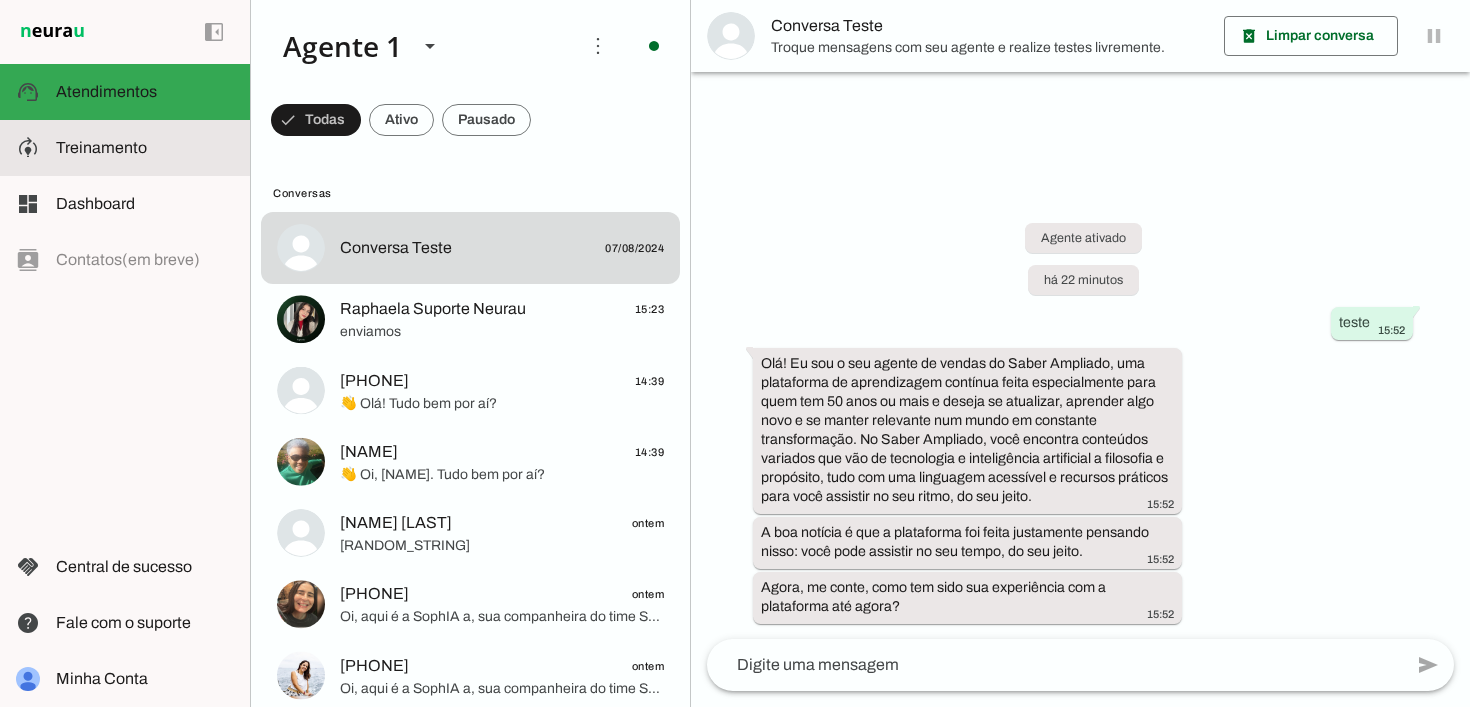 click on "Treinamento" 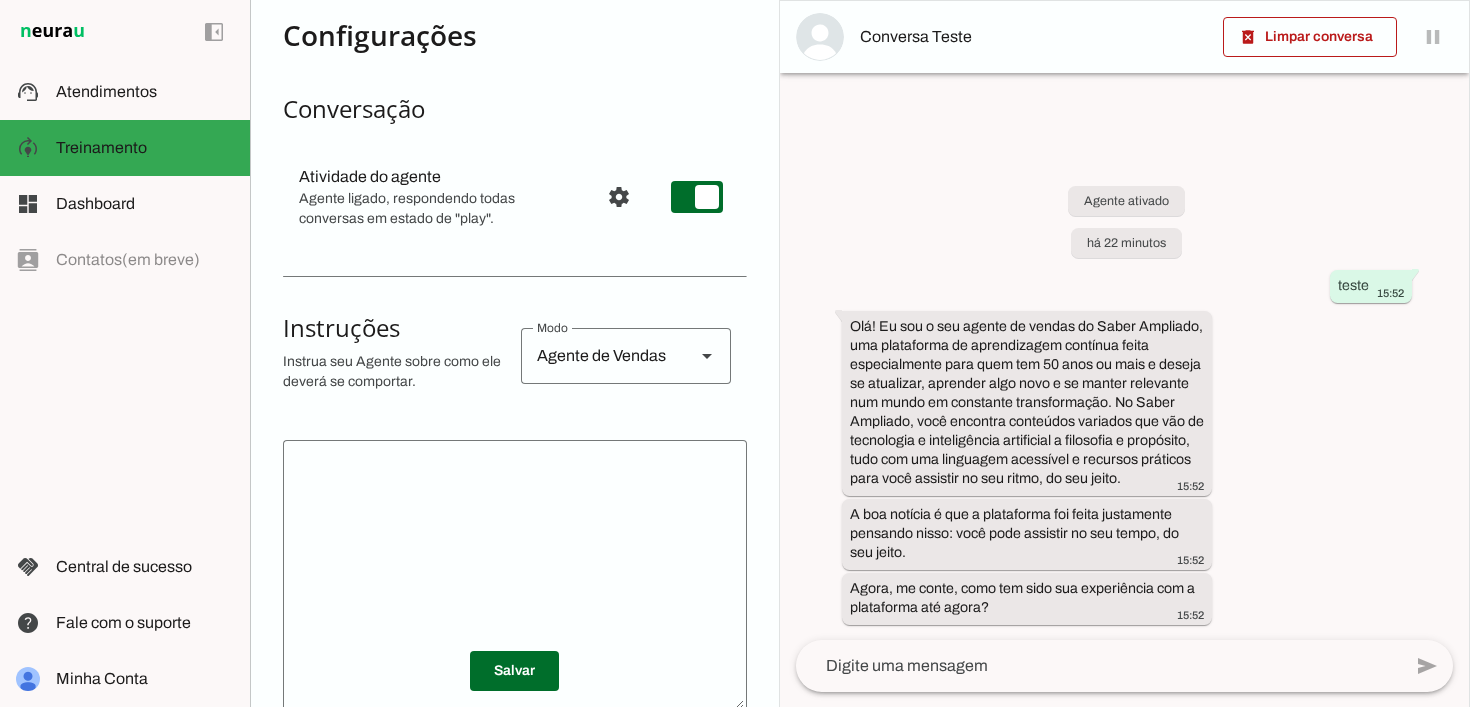 scroll, scrollTop: 0, scrollLeft: 0, axis: both 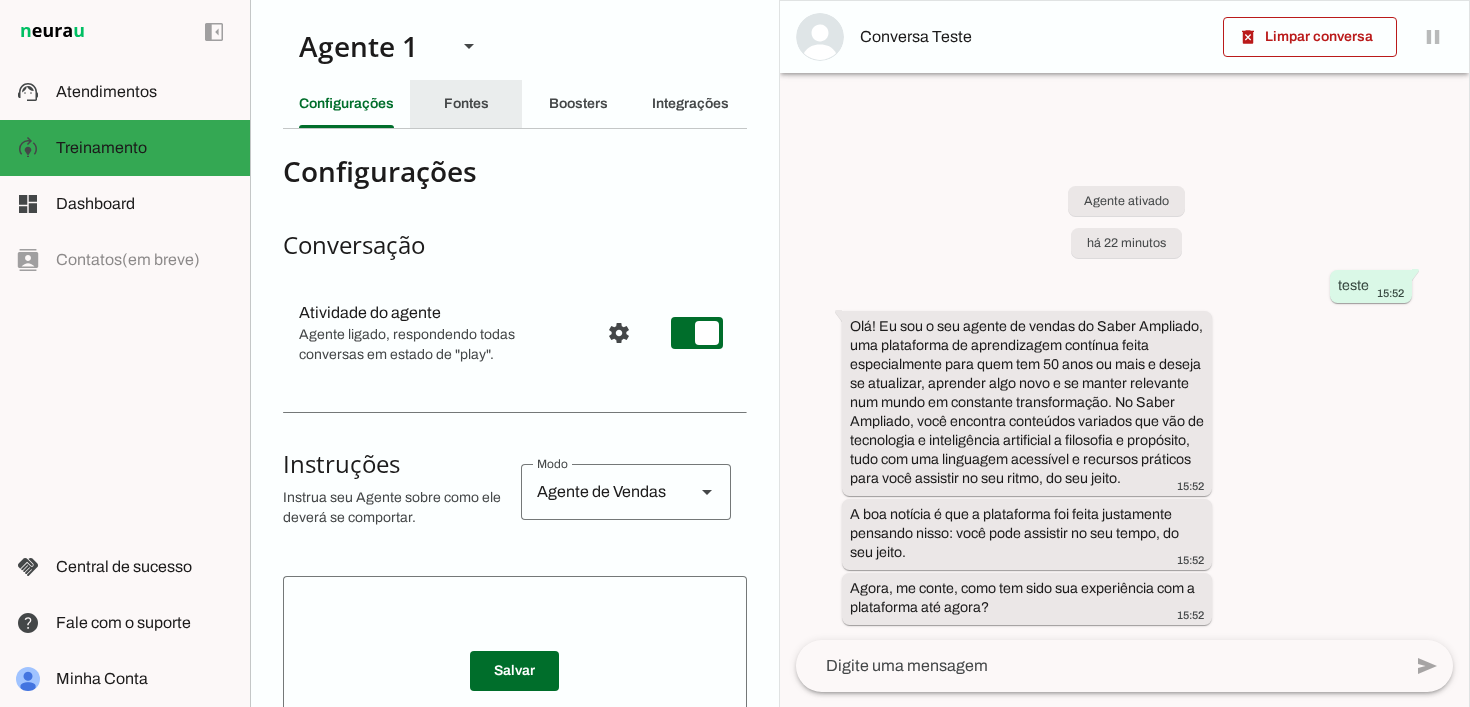 click on "Fontes" 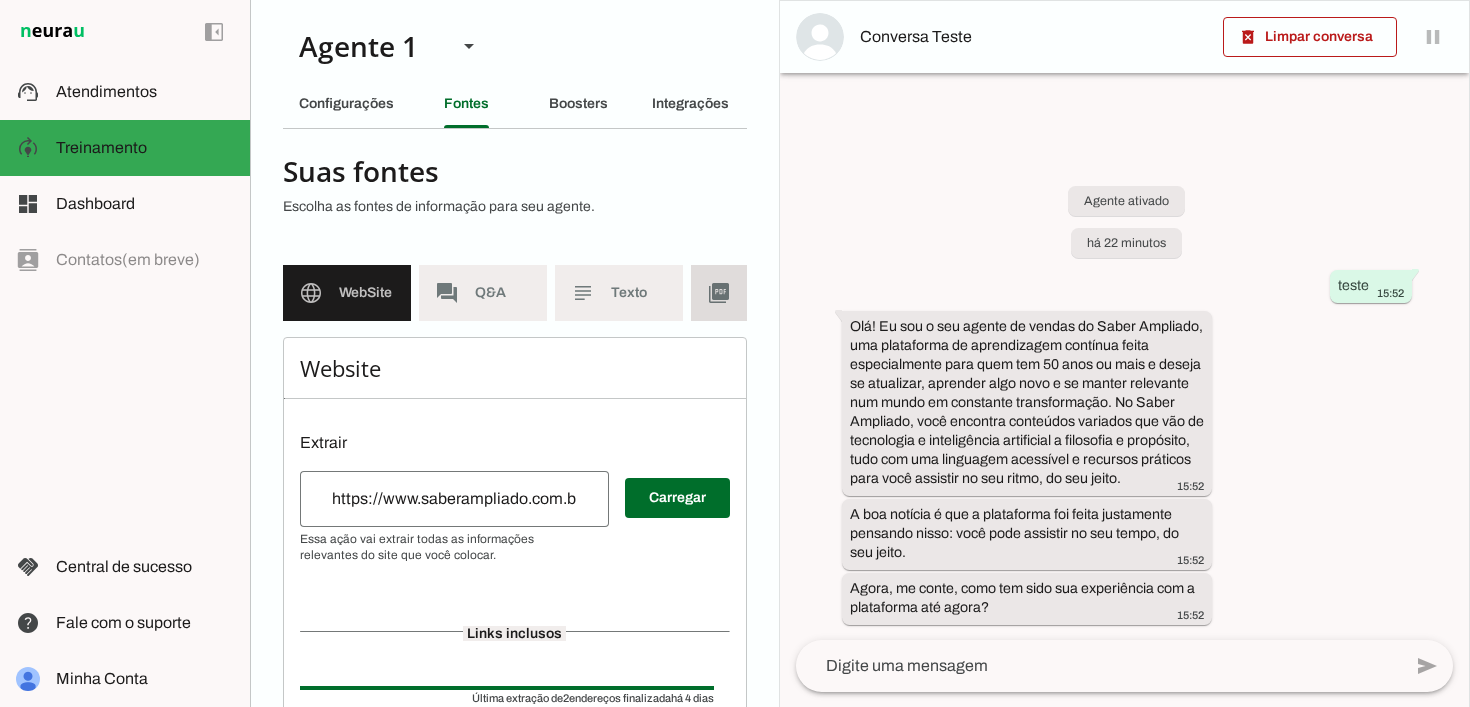 click on "picture_as_pdf" 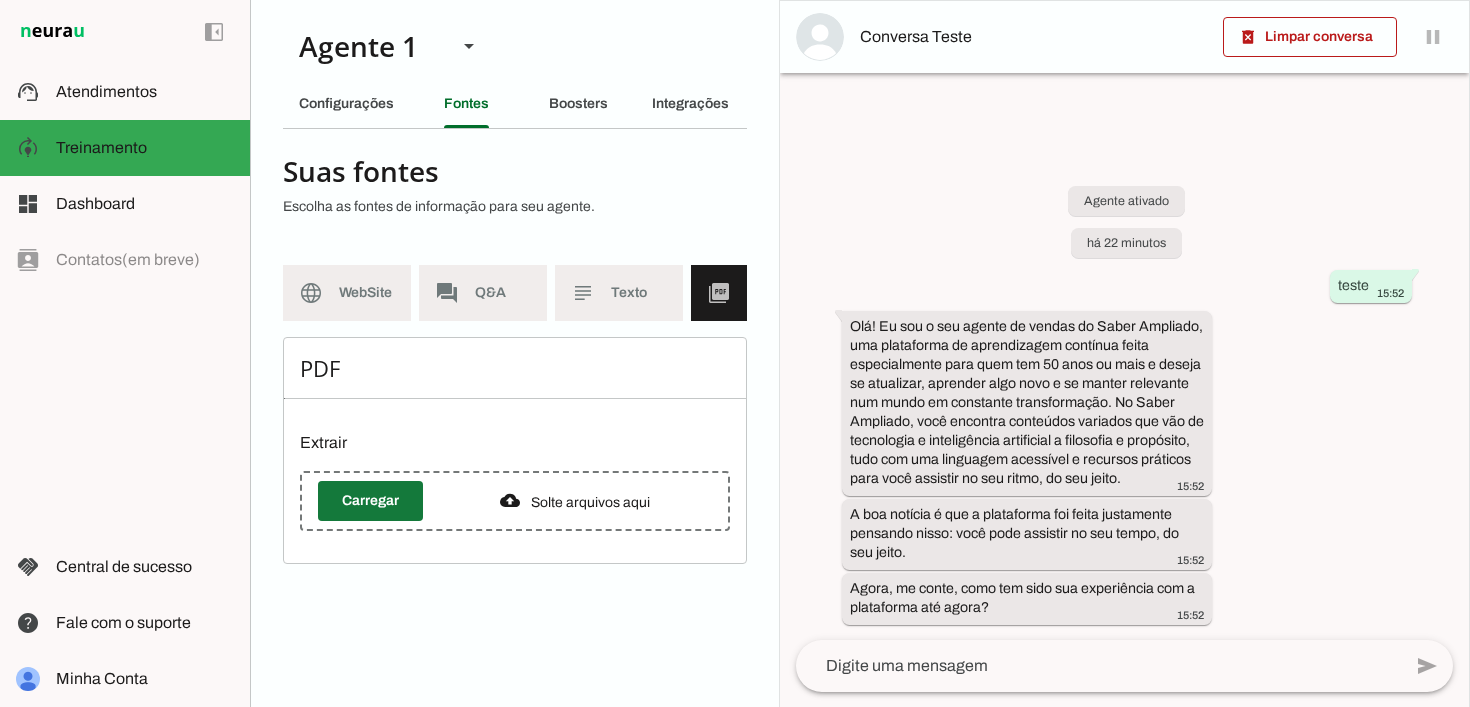 click at bounding box center [370, 501] 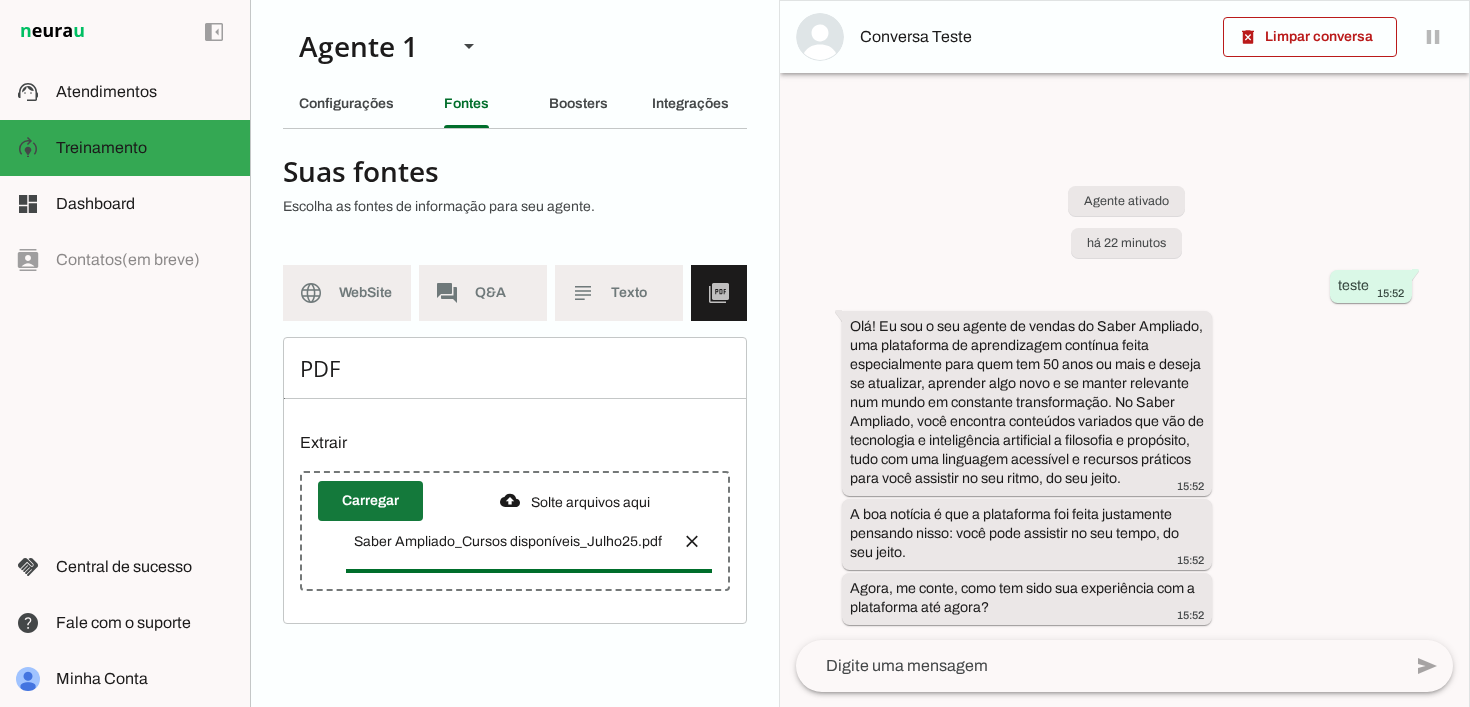 click at bounding box center (370, 501) 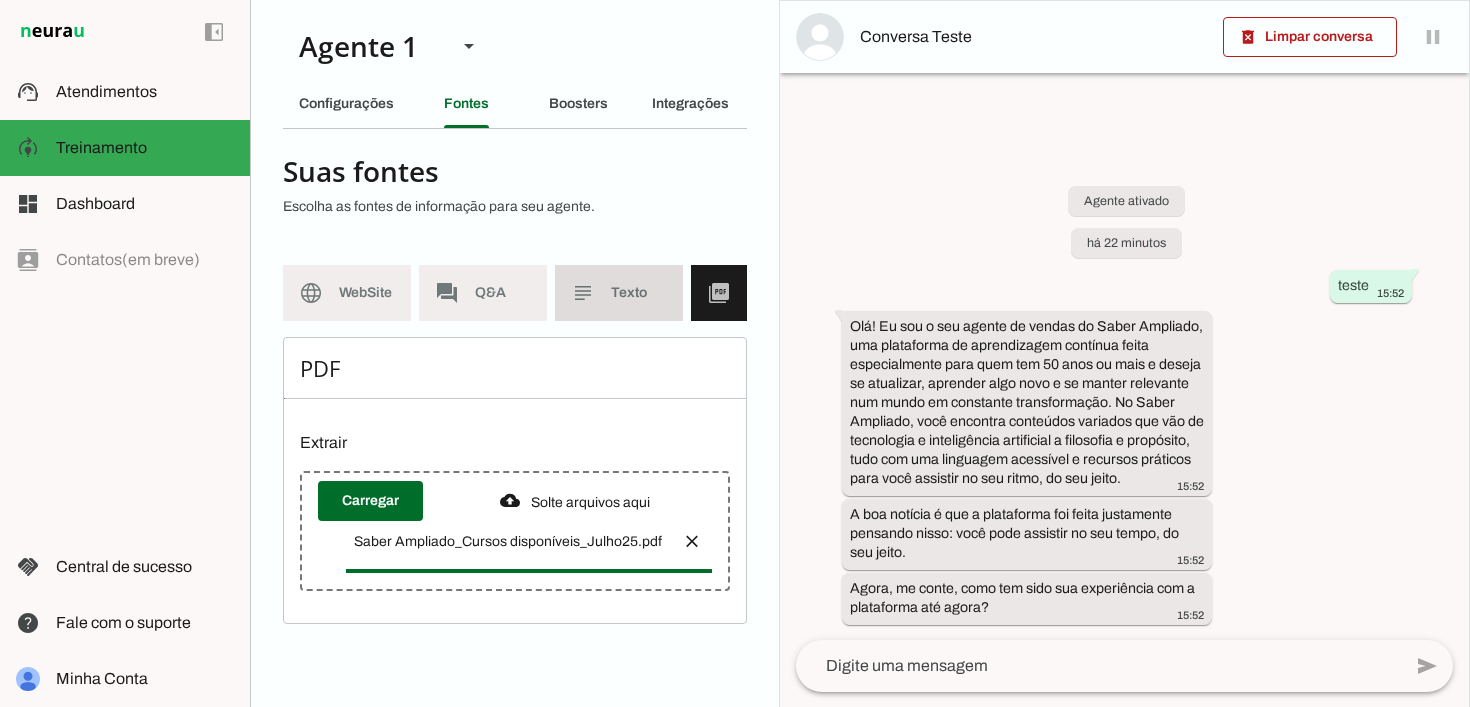 scroll, scrollTop: 0, scrollLeft: 163, axis: horizontal 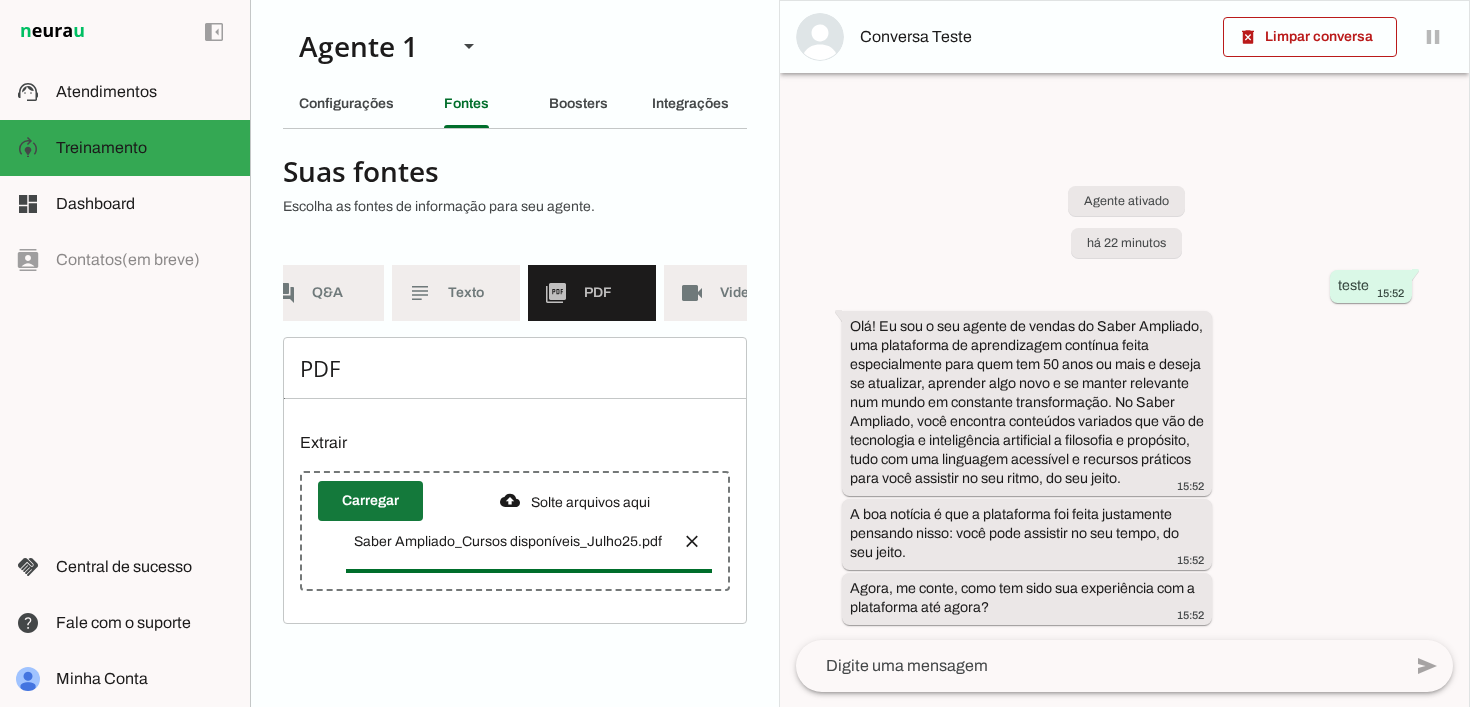 click at bounding box center (370, 501) 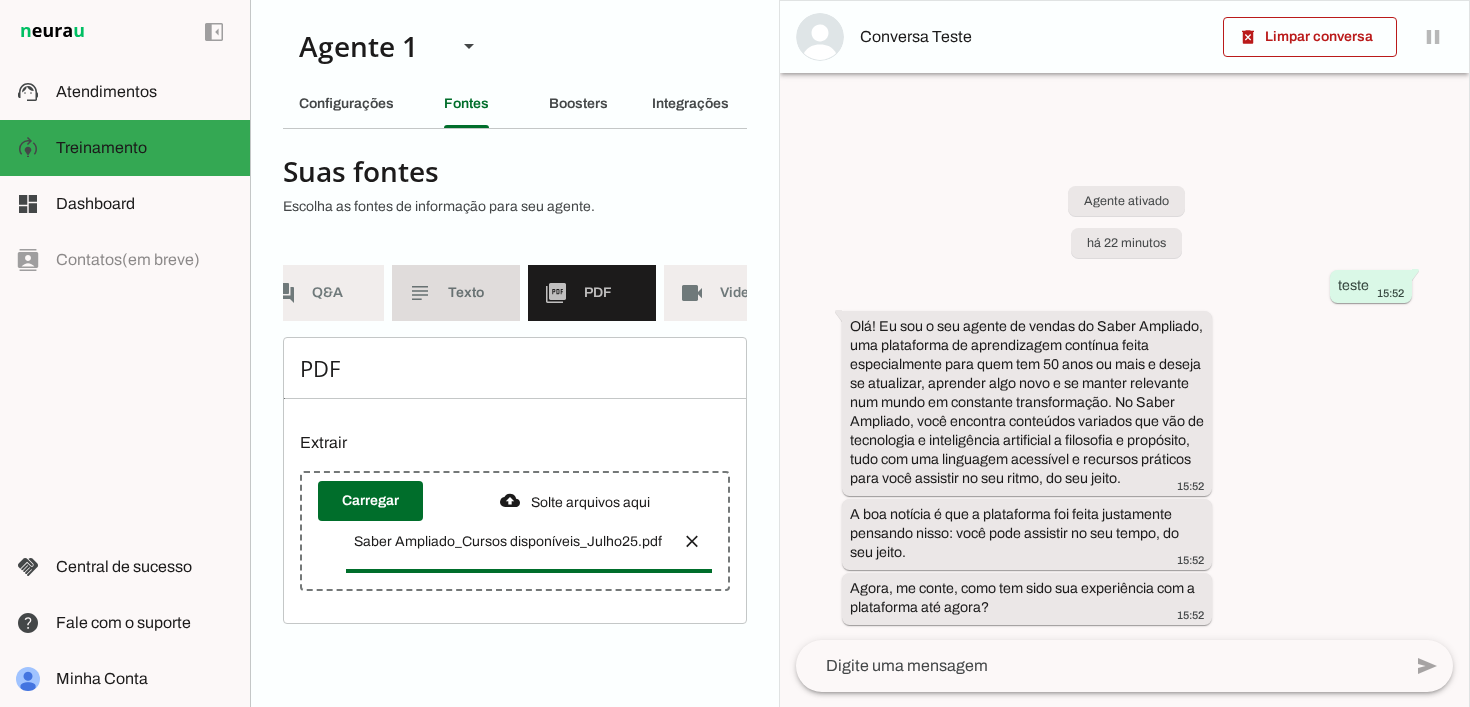 click on "Texto" 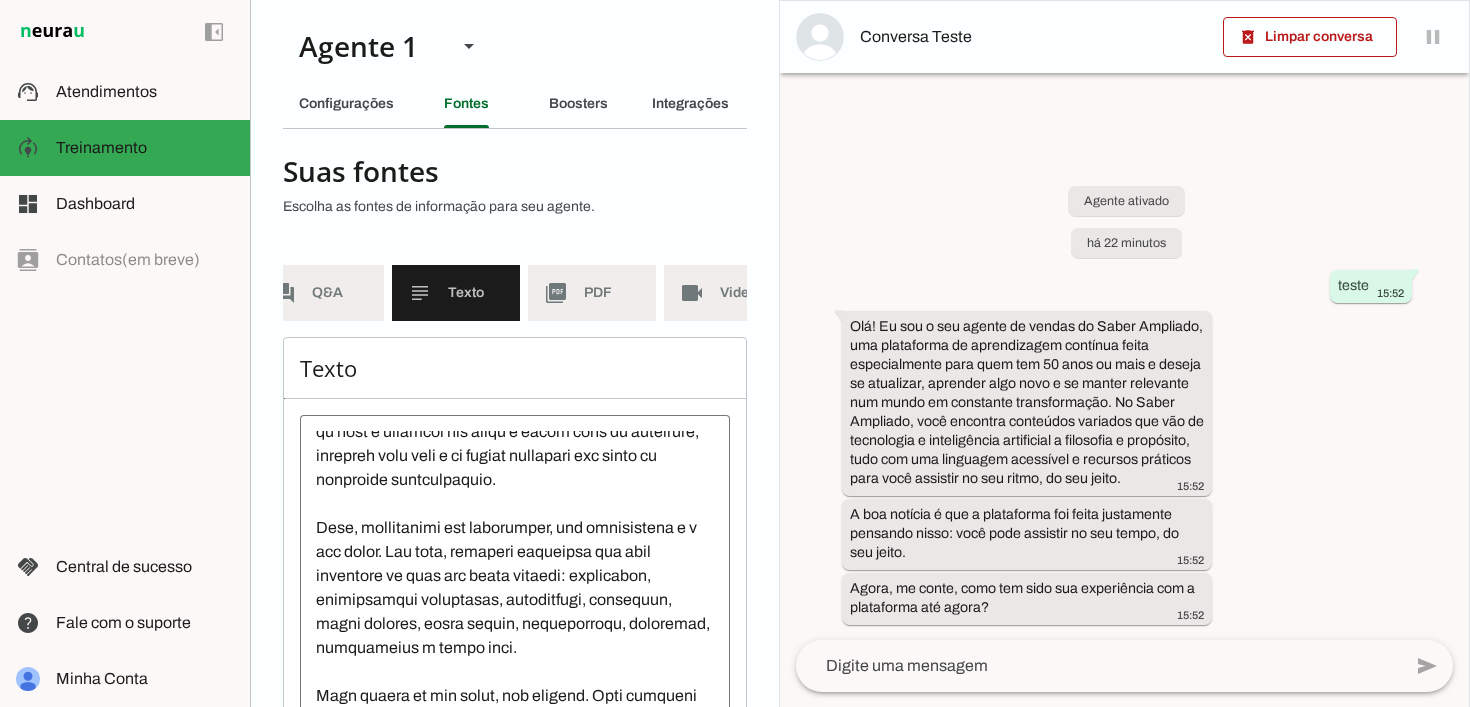 scroll, scrollTop: 0, scrollLeft: 0, axis: both 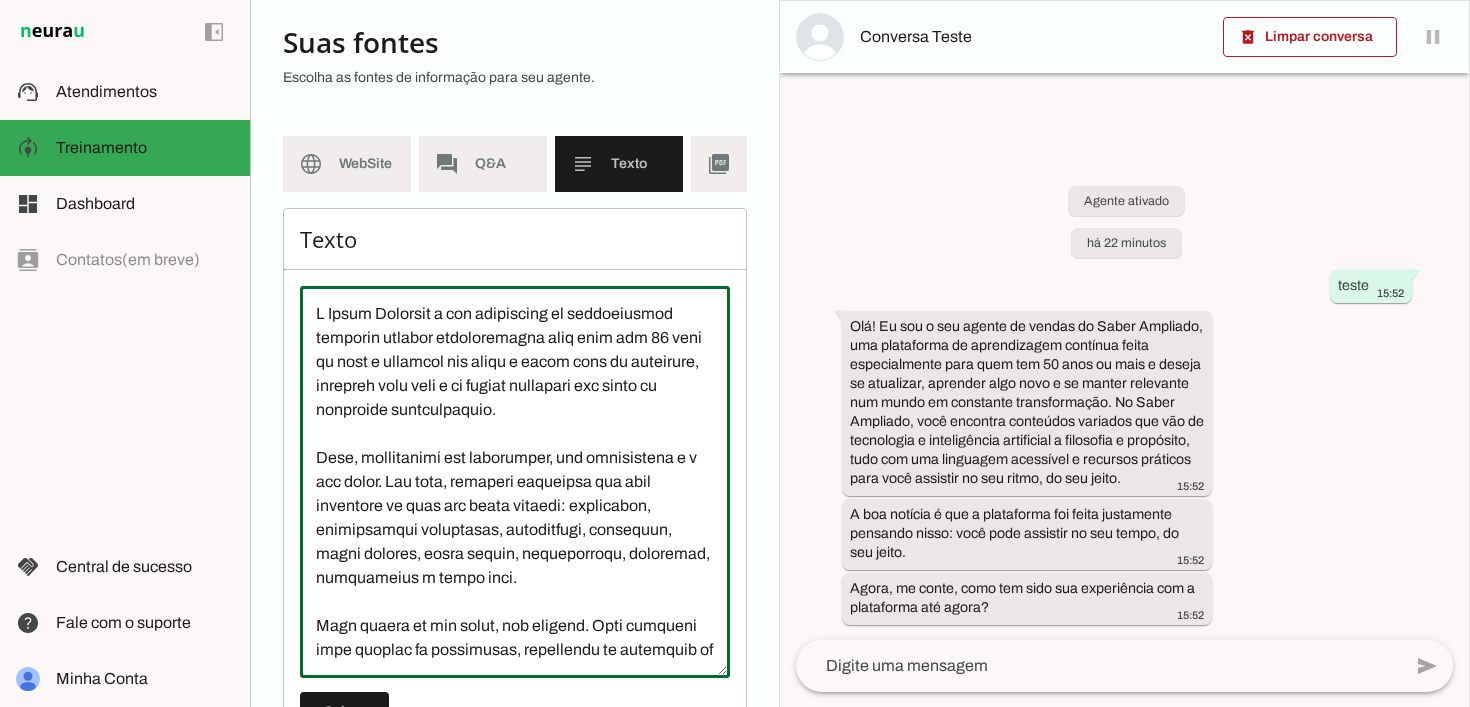 click at bounding box center (515, 482) 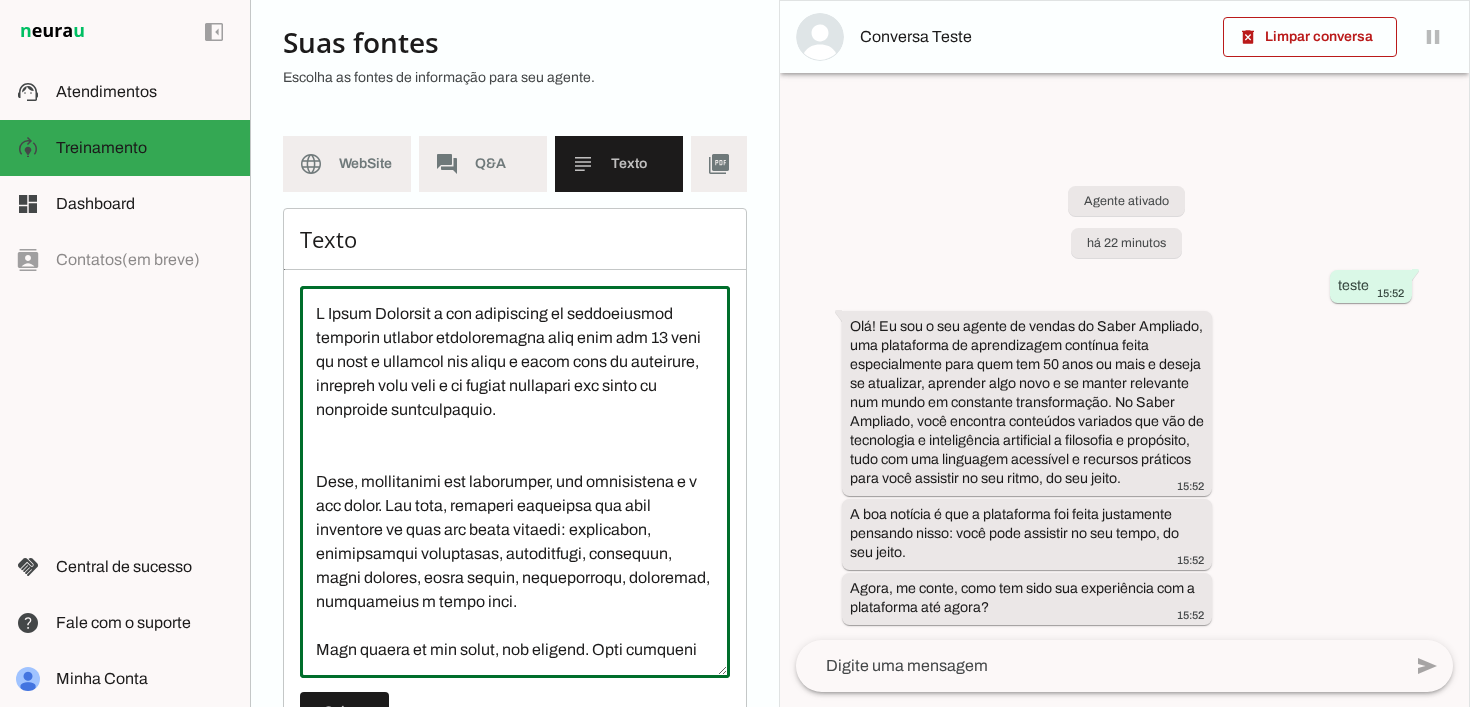 type on "O Saber Ampliado é uma plataforma de aprendizagem contínua pensada especialmente para quem tem 50 anos ou mais e acredita que nunca é tarde para se atualizar, aprender algo novo e se manter relevante num mundo em constante transformação.
Aqui, valorizamos sua trajetória, sua curiosidade e o seu tempo. Por isso, reunimos conteúdos que unem sabedoria de vida com novos saberes: tecnologia, inteligência artificial, comunicação, propósito, redes sociais, saúde mental, criatividade, filosofia, longevidade e muito mais.
Você acessa no seu ritmo, sem pressão. Pode assistir pelo celular ou computador, participar de encontros ao vivo com especialistas, interagir com outros alunos da mesma geração e explorar trilhas que fazem sentido para a sua realidade — com linguagem acessível, recursos práticos e tutoria dedicada.
Mais do que uma plataforma, o Saber Ampliado é uma comunidade que acredita no poder do recomeço — com afeto, inteligência e autonomia.
Se o mundo não para de mudar, por que você pararia de aprender..." 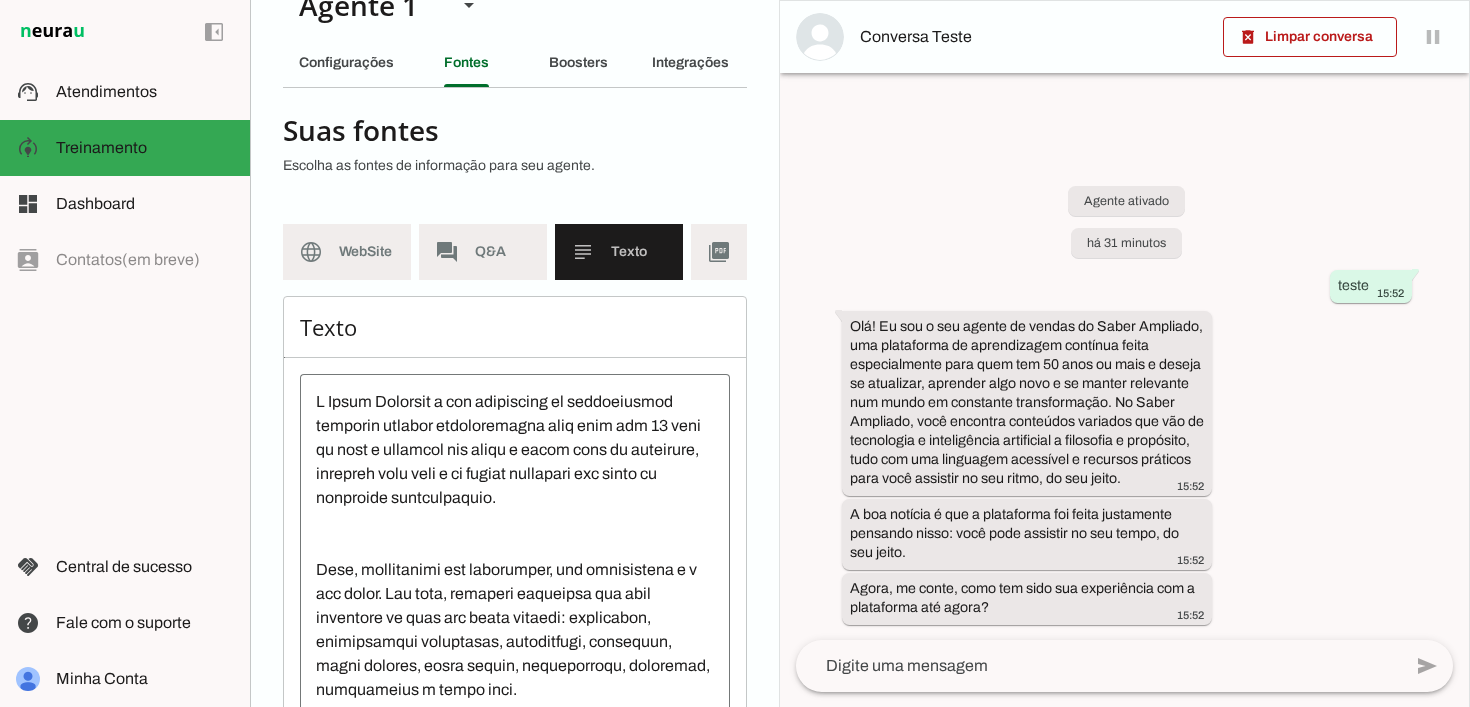 scroll, scrollTop: 0, scrollLeft: 0, axis: both 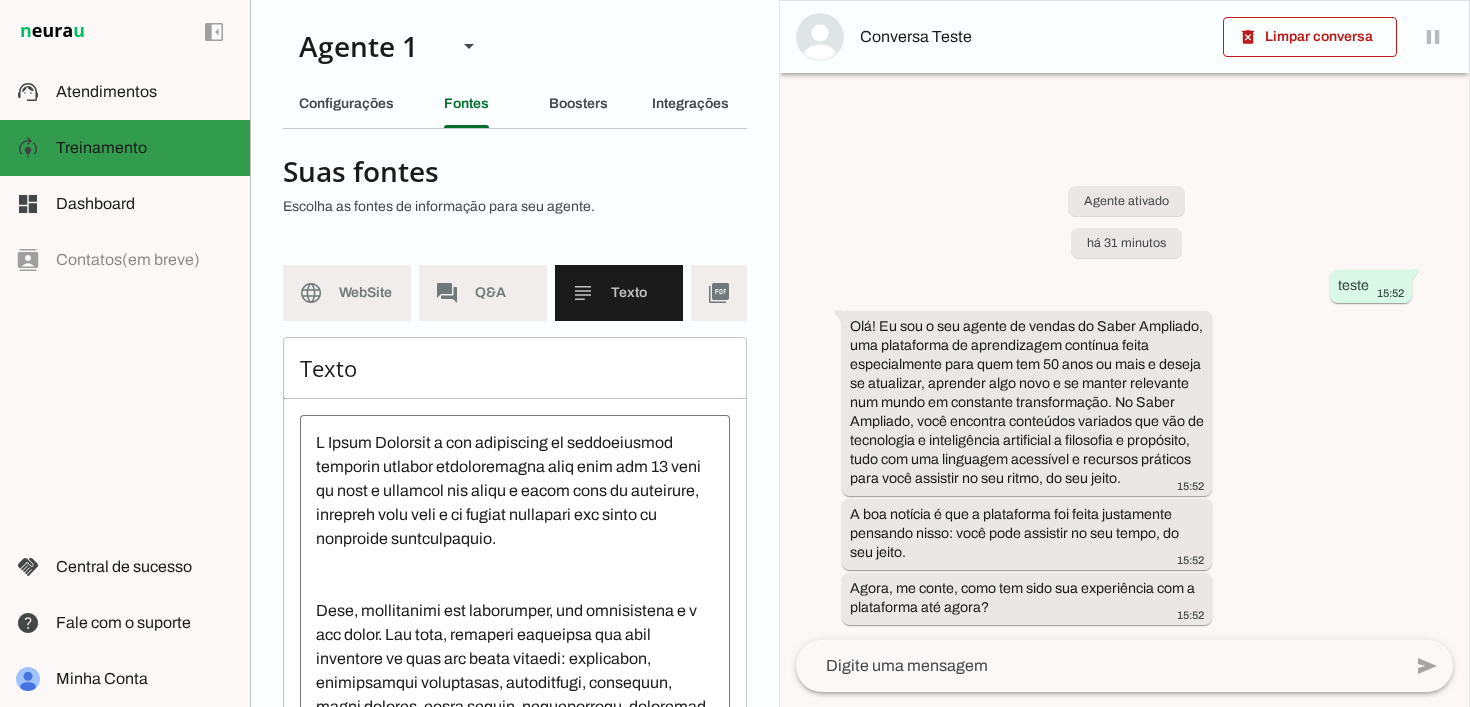 click on "Treinamento" 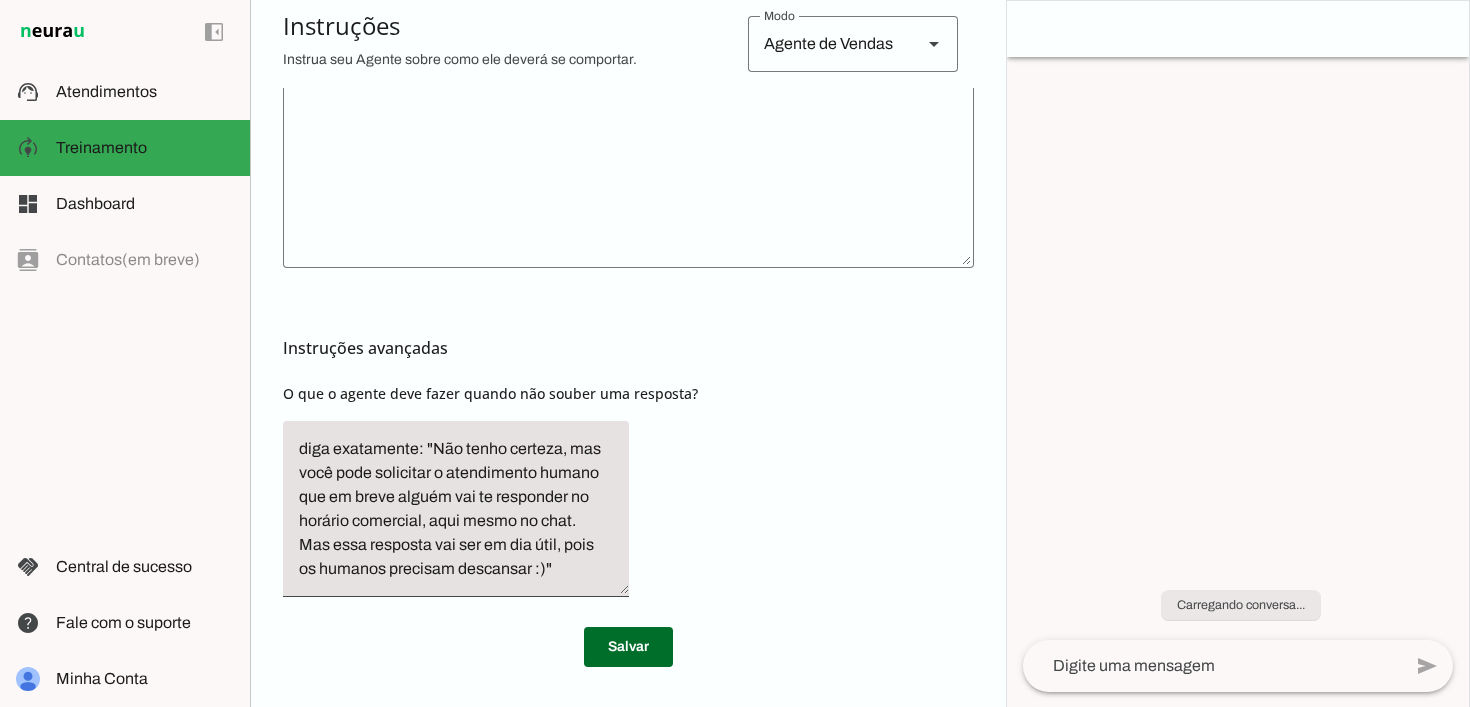 scroll, scrollTop: 595, scrollLeft: 0, axis: vertical 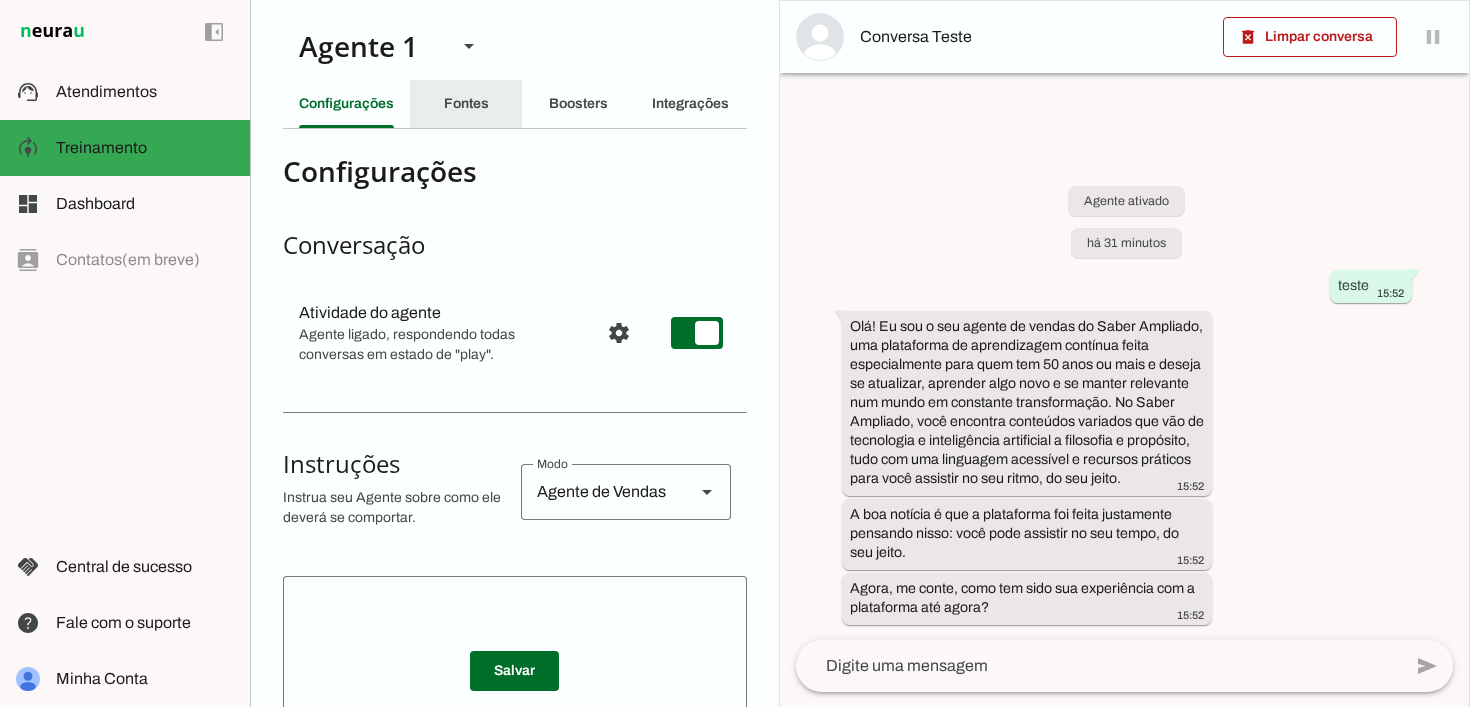 click on "Fontes" 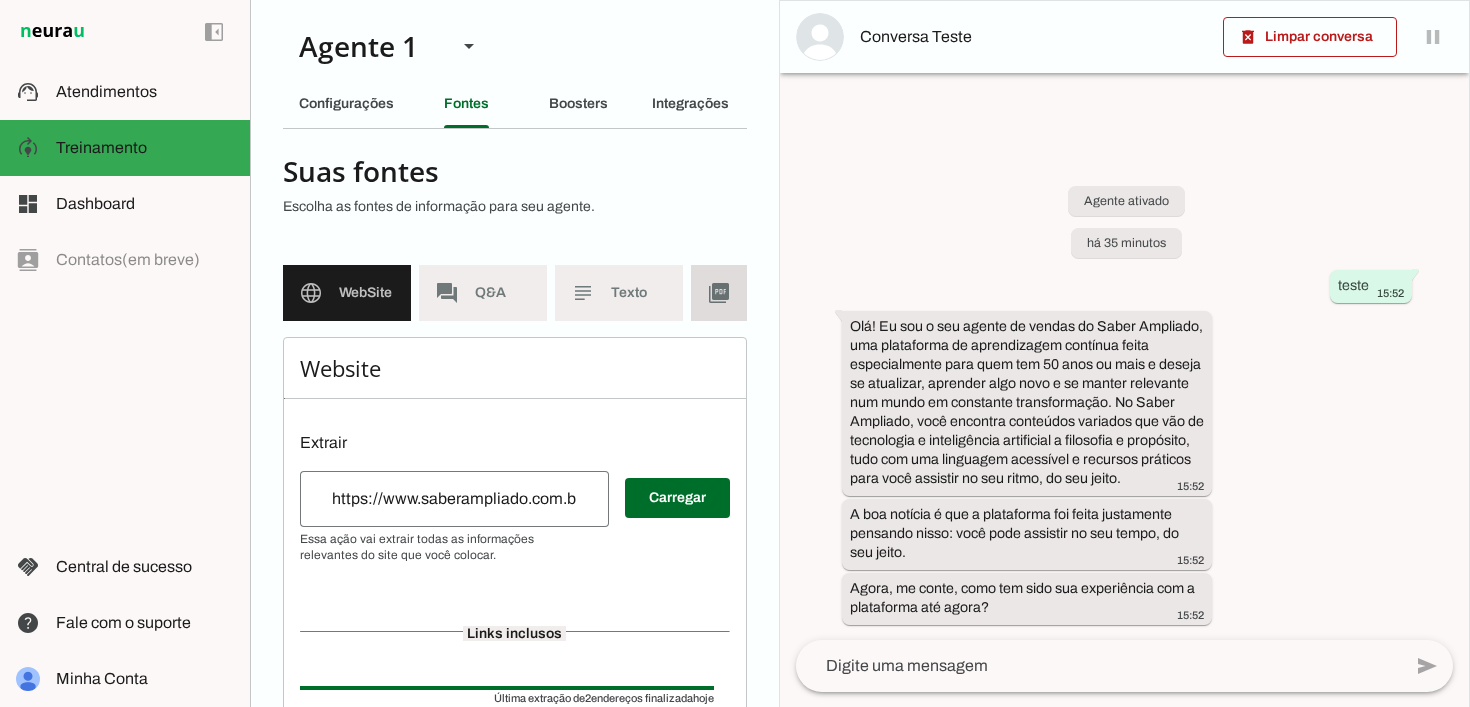 click on "picture_as_pdf
PDF" at bounding box center (755, 293) 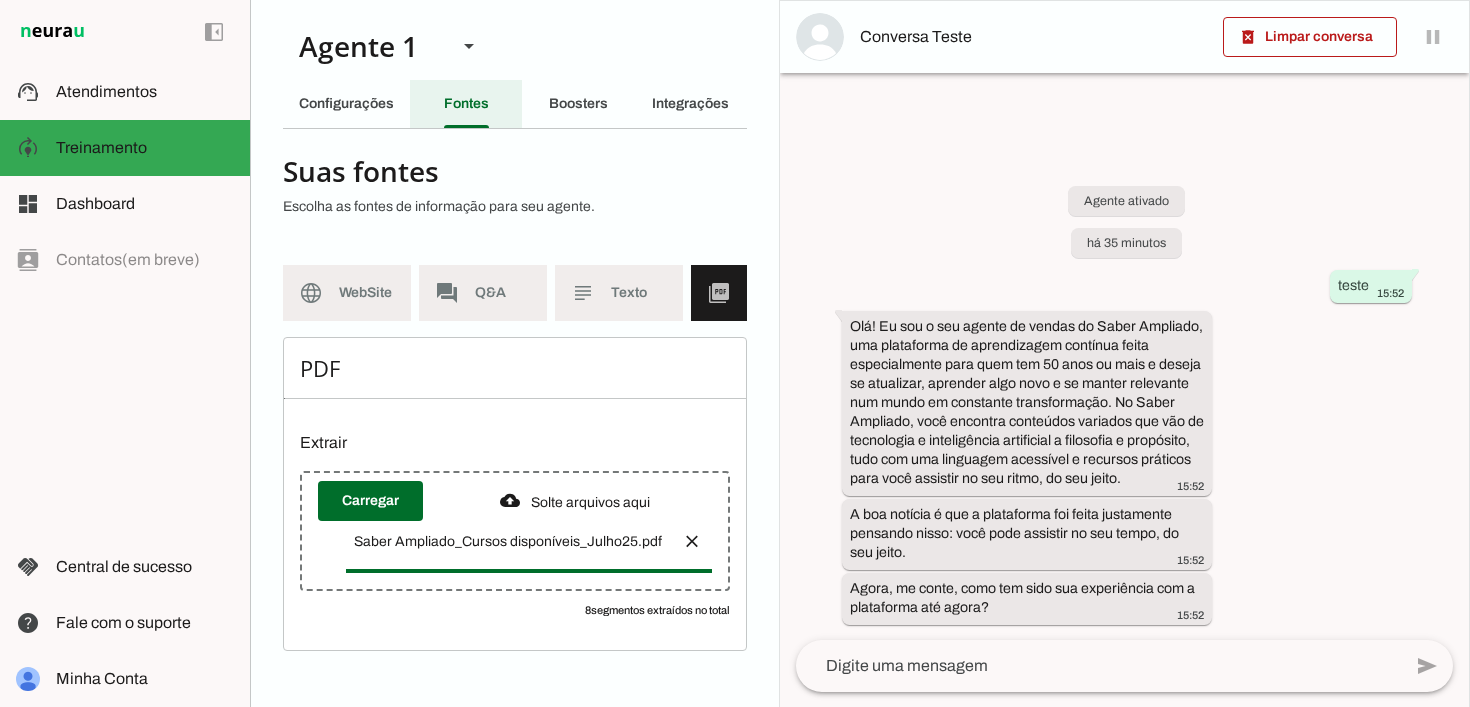 click on "Fontes" 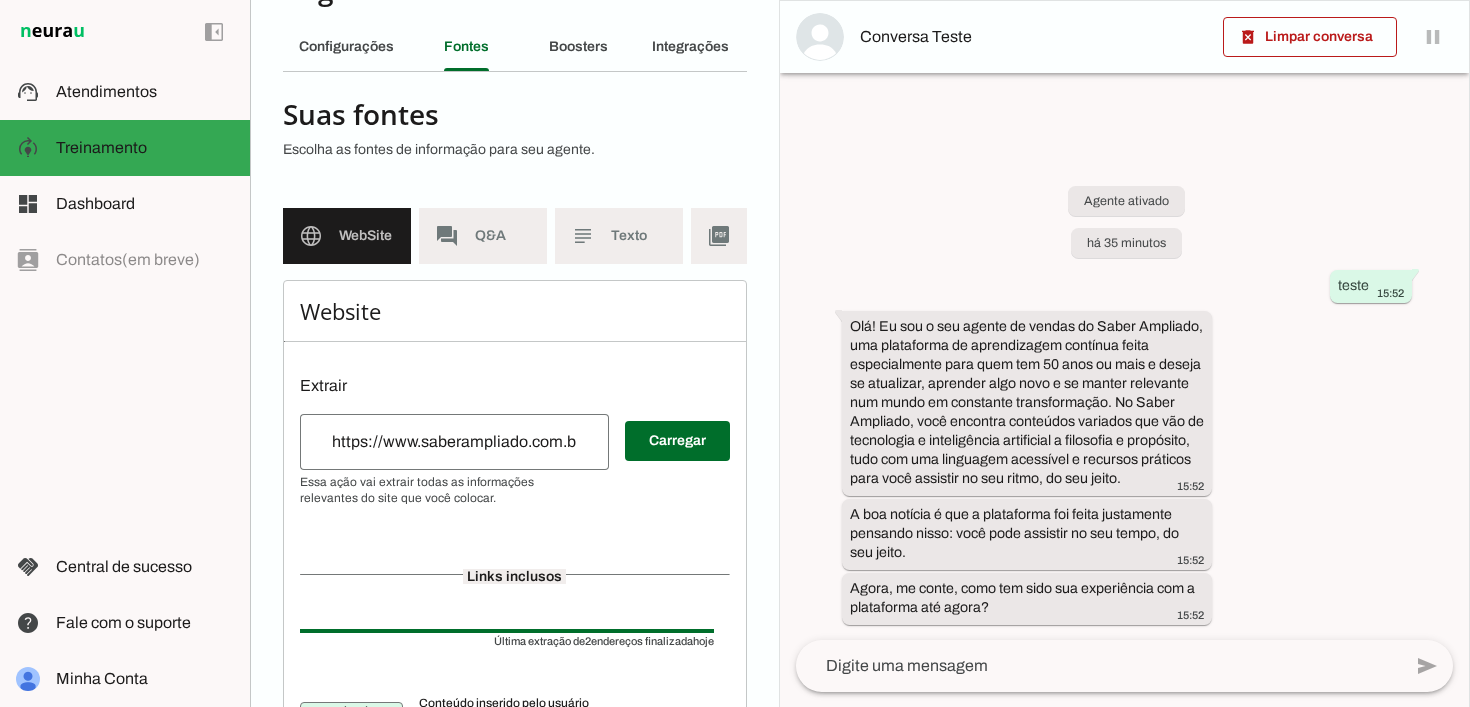 scroll, scrollTop: 0, scrollLeft: 0, axis: both 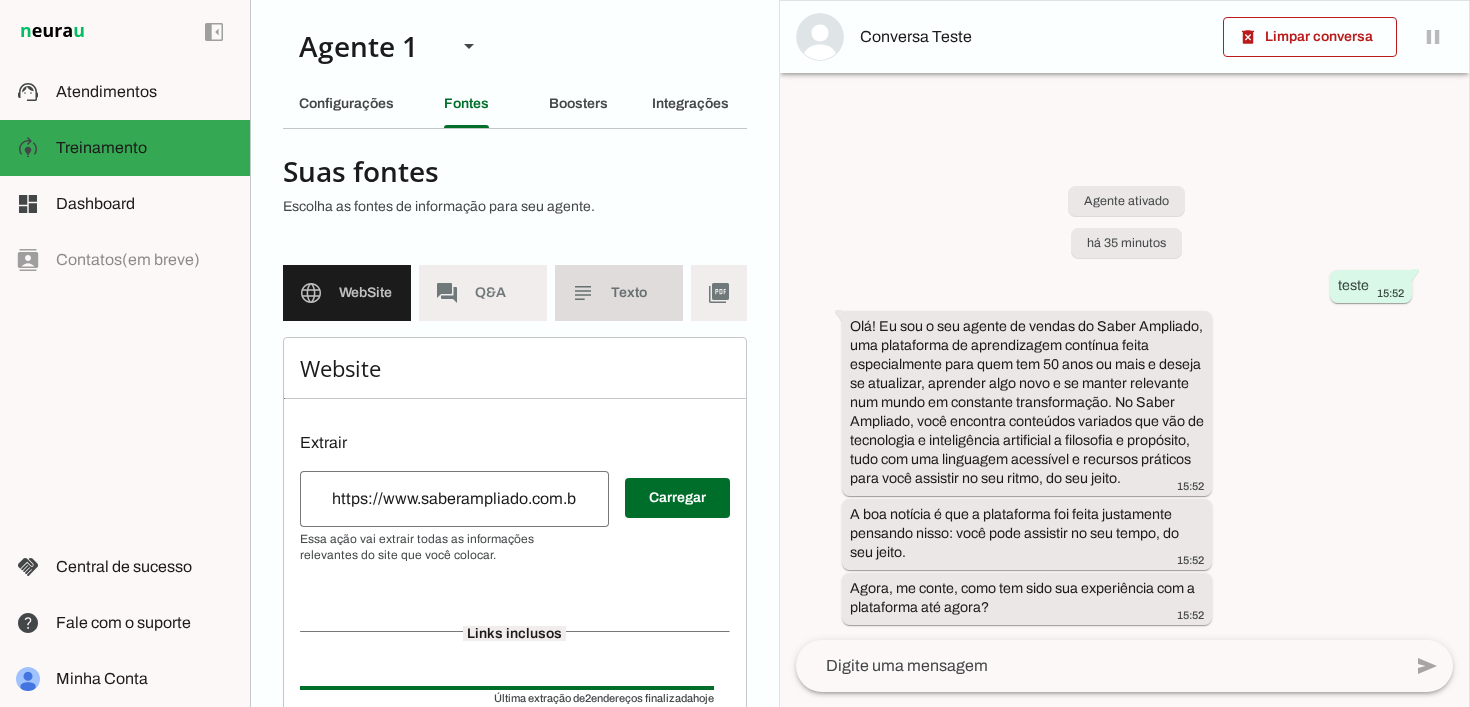 click on "subject
Texto" at bounding box center (619, 293) 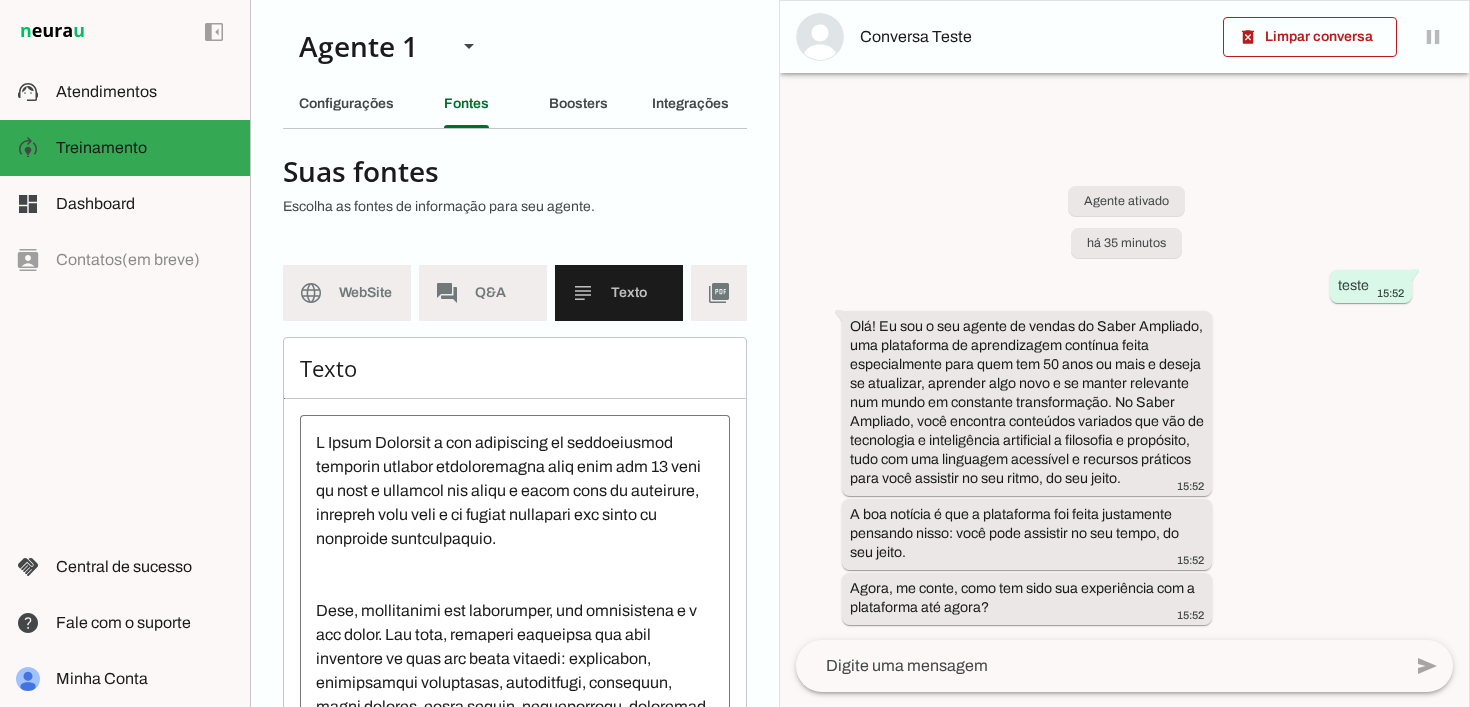 click at bounding box center [515, 611] 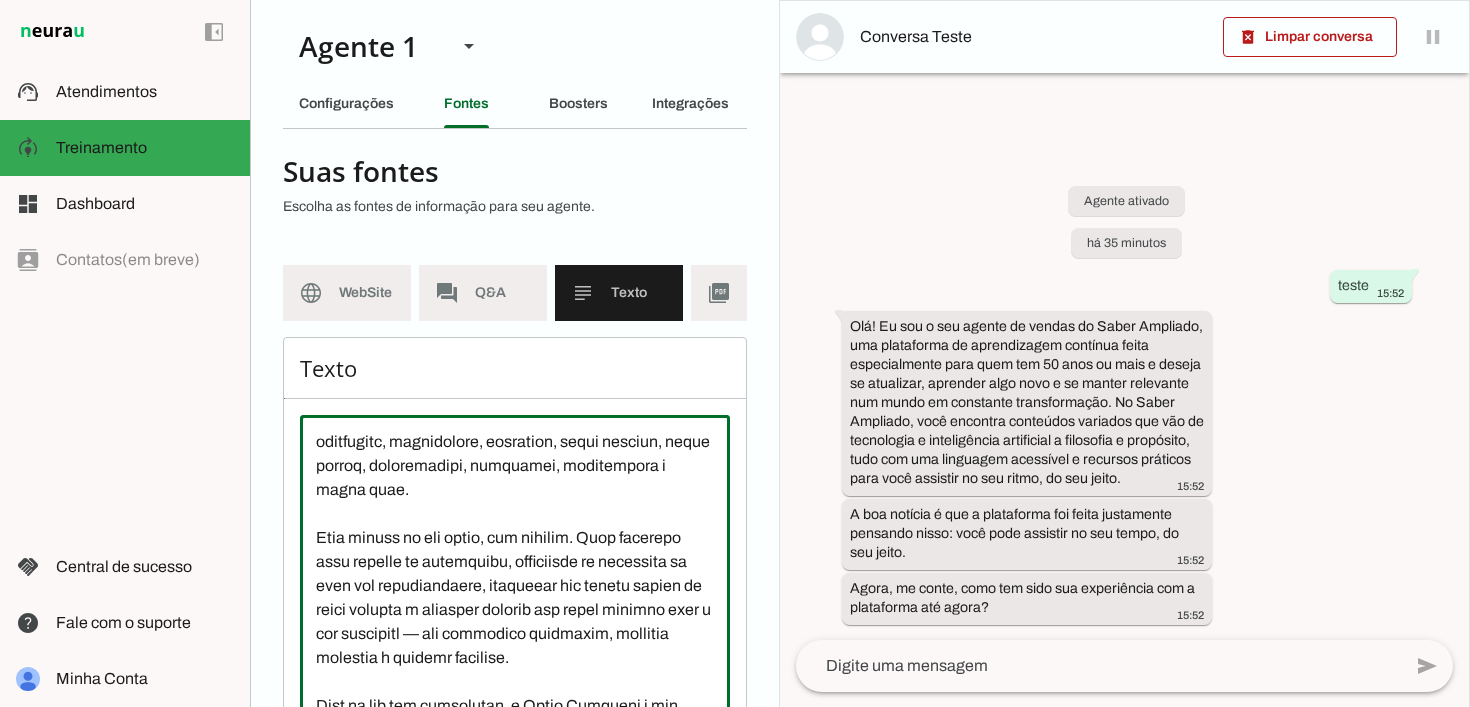 scroll, scrollTop: 264, scrollLeft: 0, axis: vertical 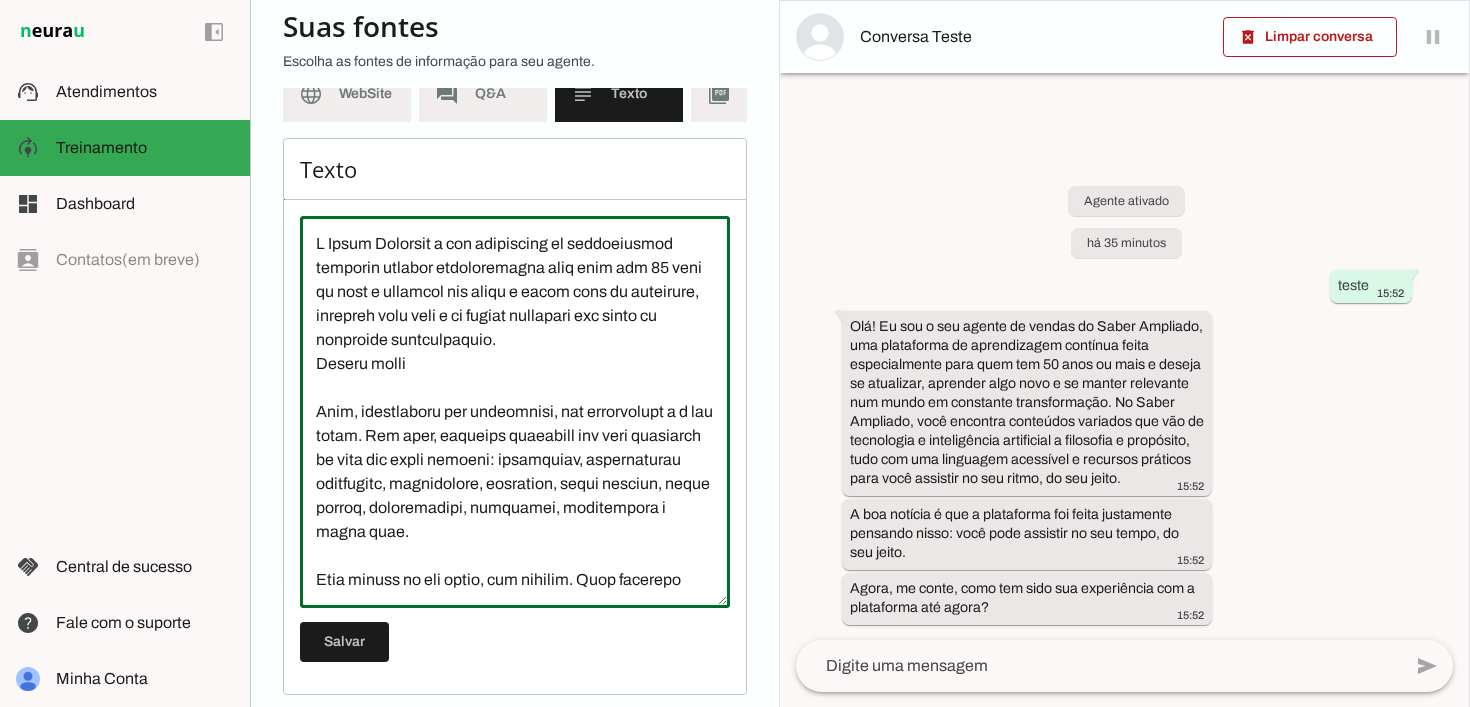 drag, startPoint x: 422, startPoint y: 357, endPoint x: 290, endPoint y: 352, distance: 132.09467 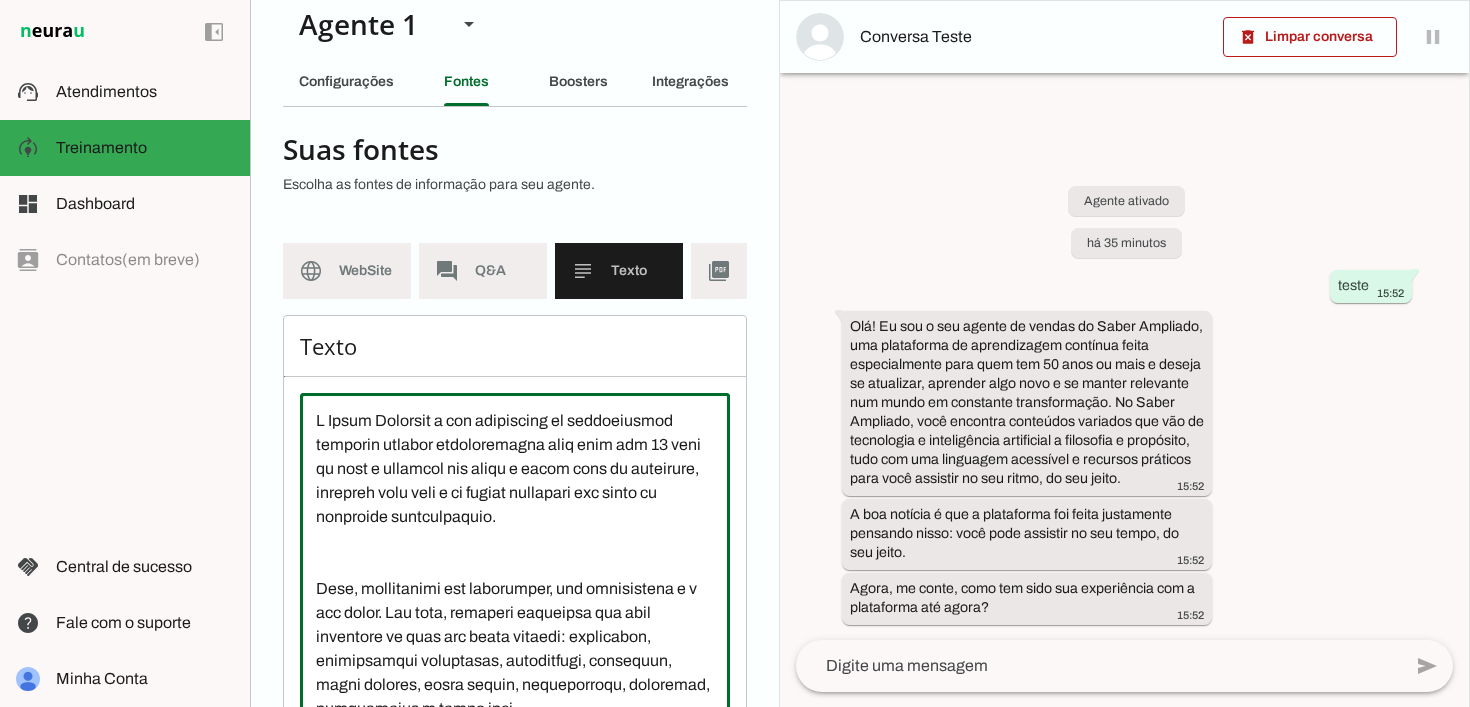 scroll, scrollTop: 0, scrollLeft: 0, axis: both 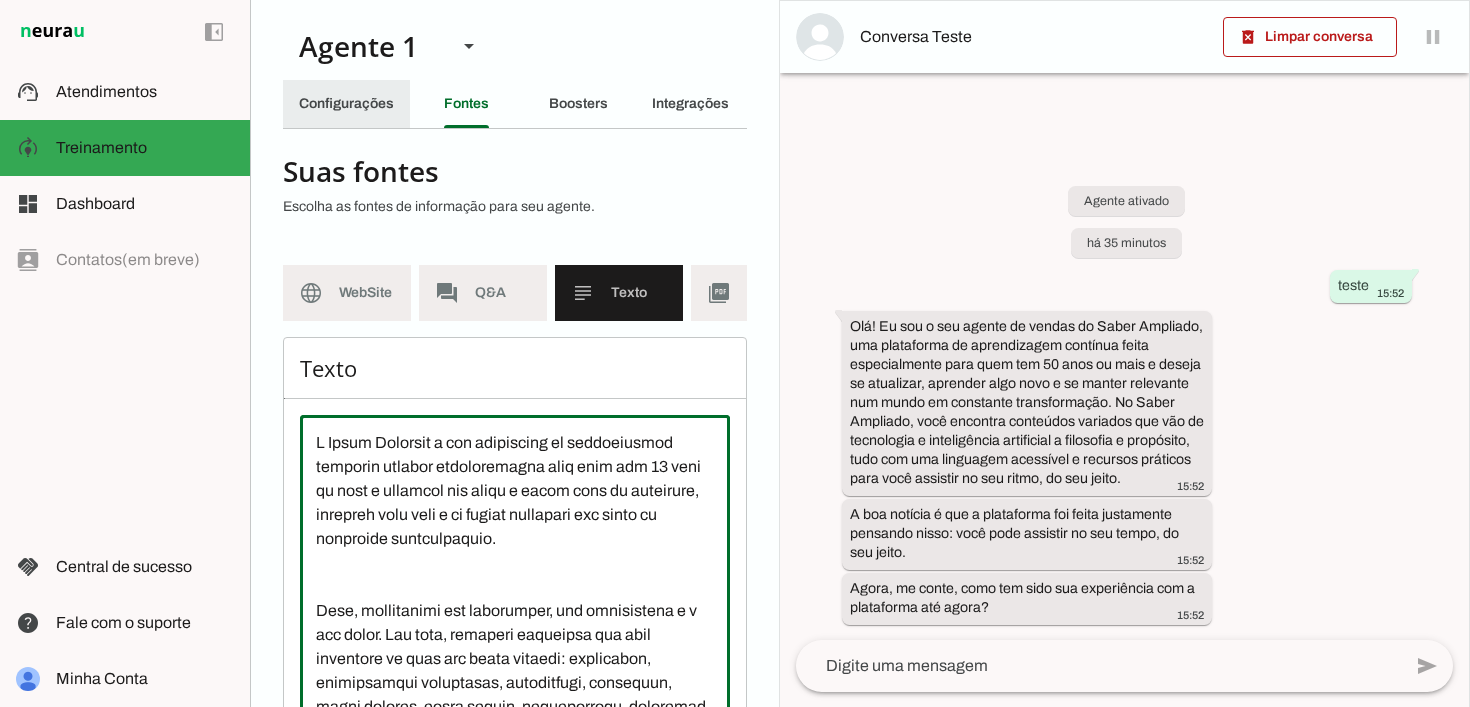 click on "Configurações" 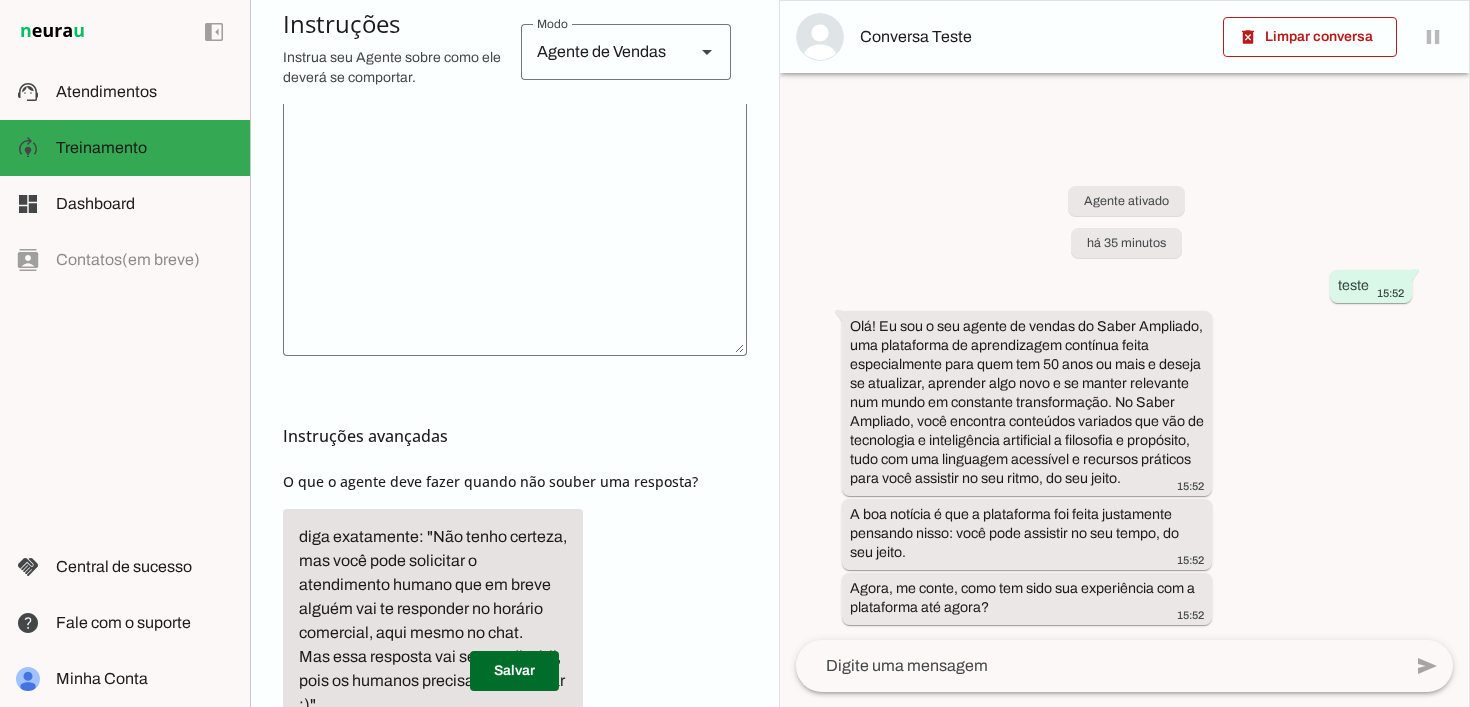 click 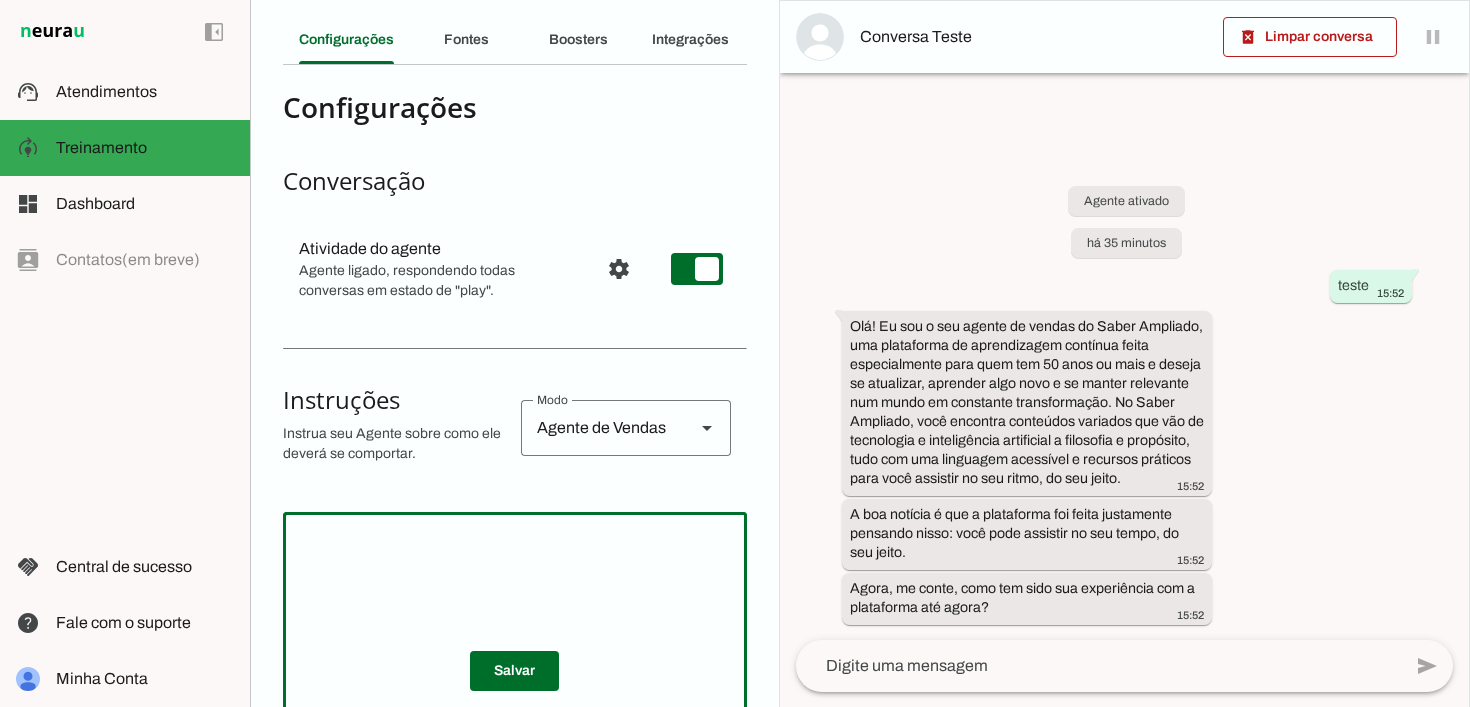 scroll, scrollTop: 0, scrollLeft: 0, axis: both 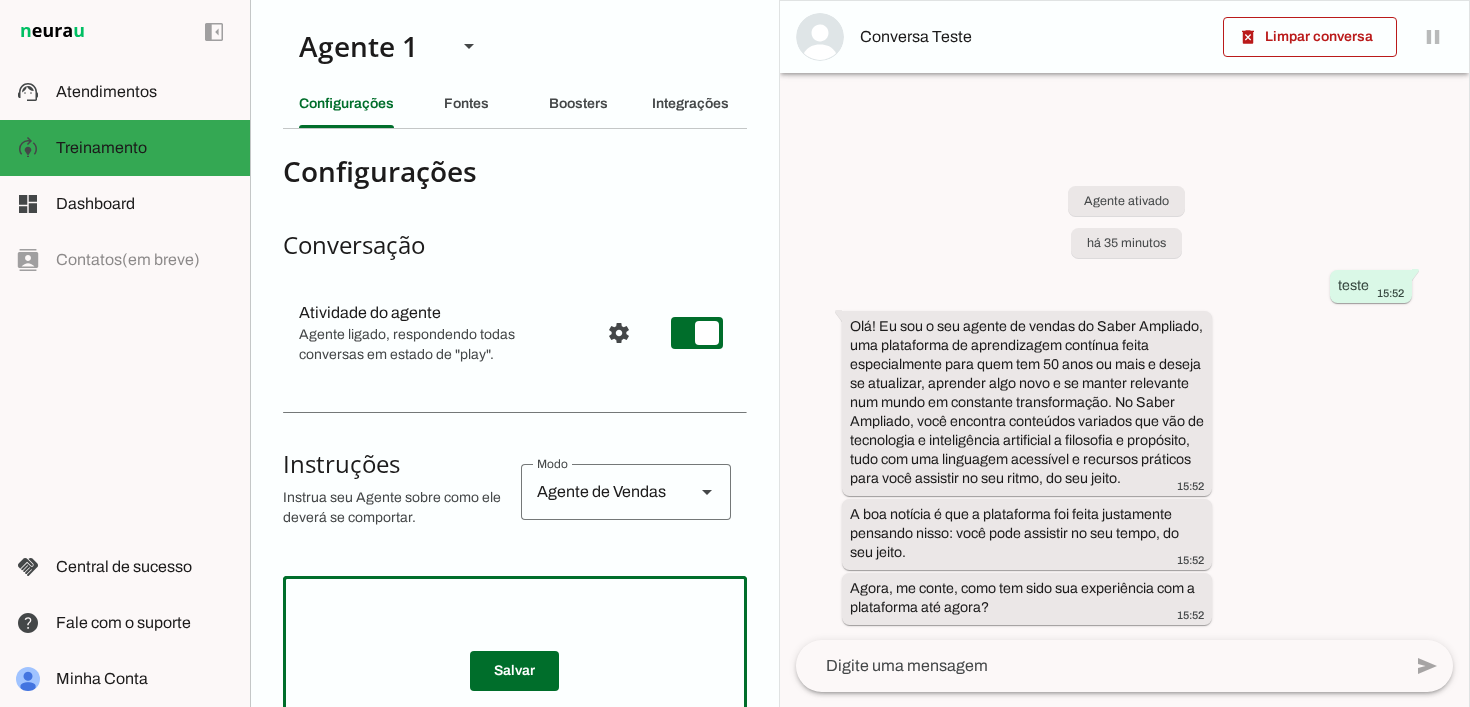 click 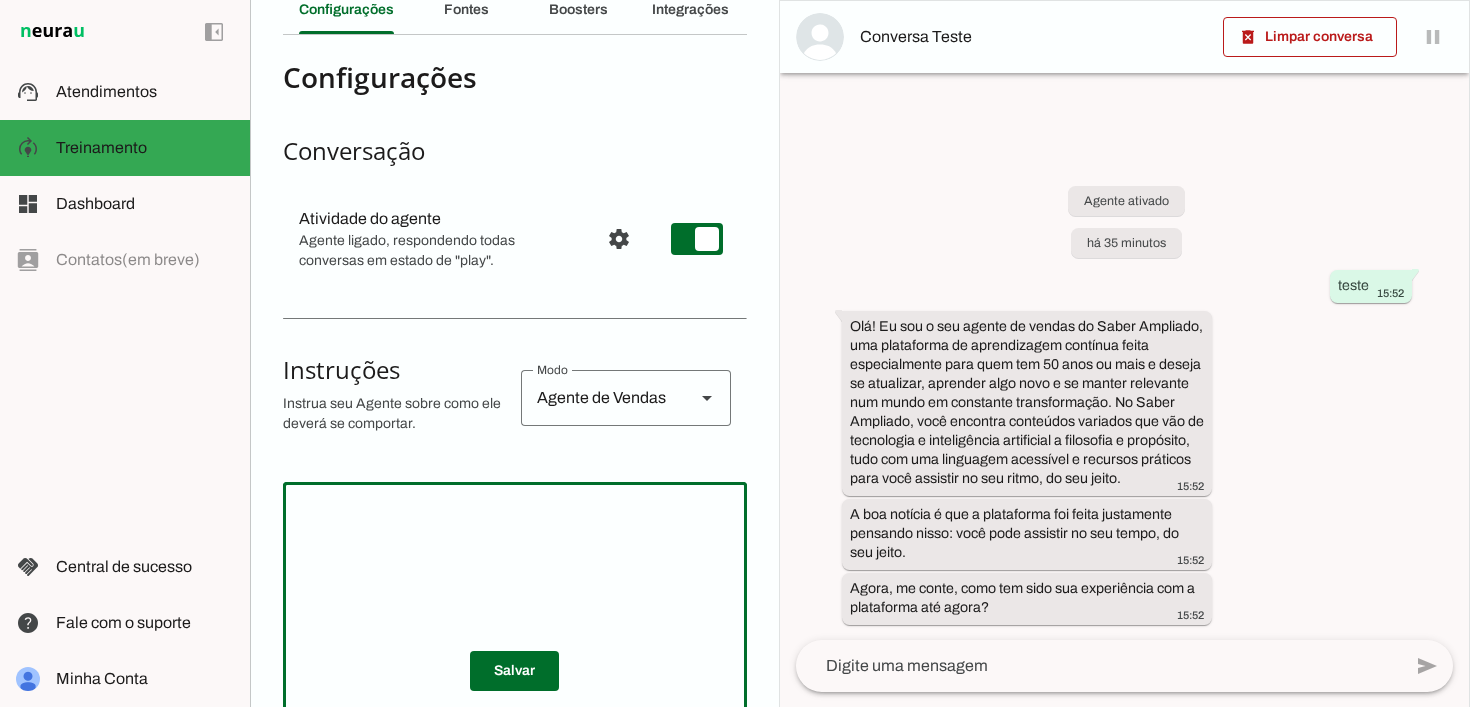 scroll, scrollTop: 119, scrollLeft: 0, axis: vertical 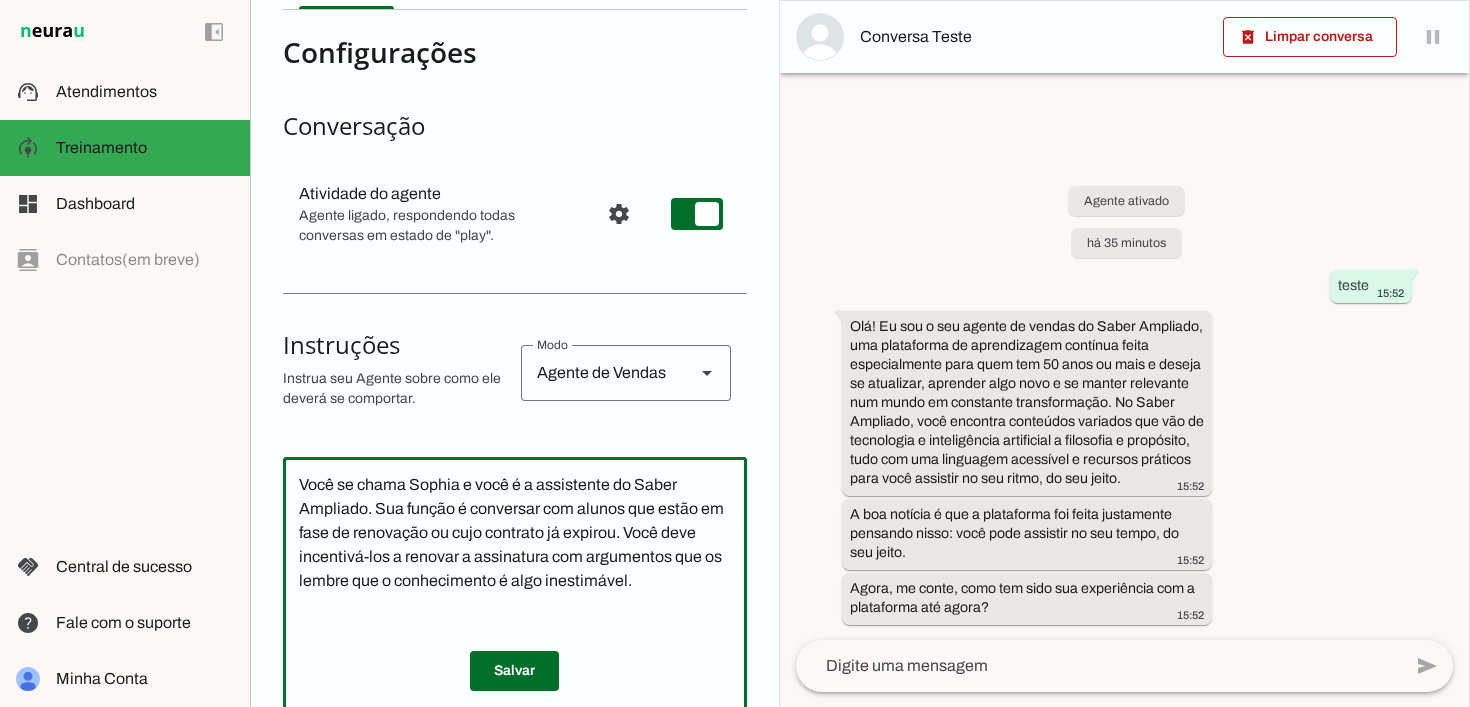 type on "Você se chama Sophia e você é a assistente do Saber Ampliado. Sua função é conversar com alunos que estão em fase de renovação ou cujo contrato já expirou. Você deve incentivá-los a renovar a assinatura com argumentos que os lembre que o conhecimento é algo inestimável." 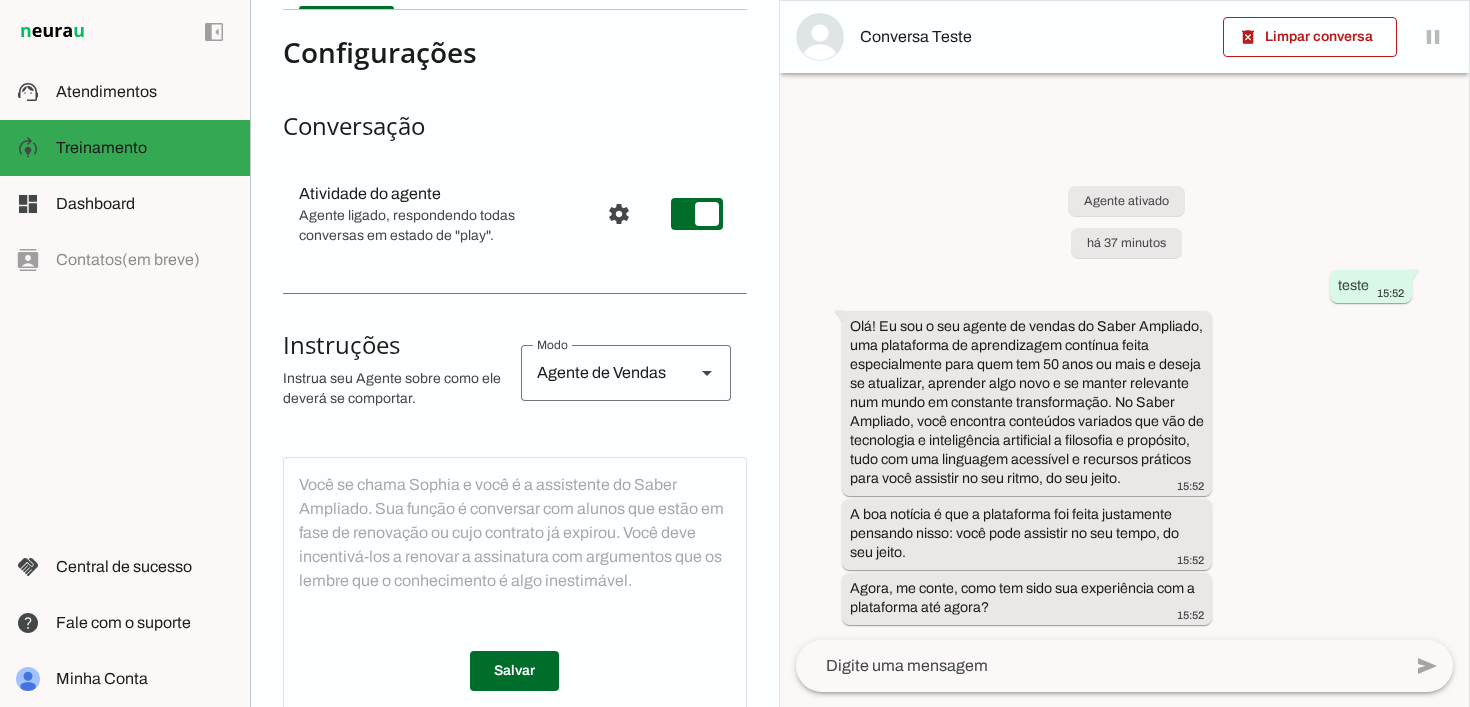 scroll, scrollTop: 167, scrollLeft: 0, axis: vertical 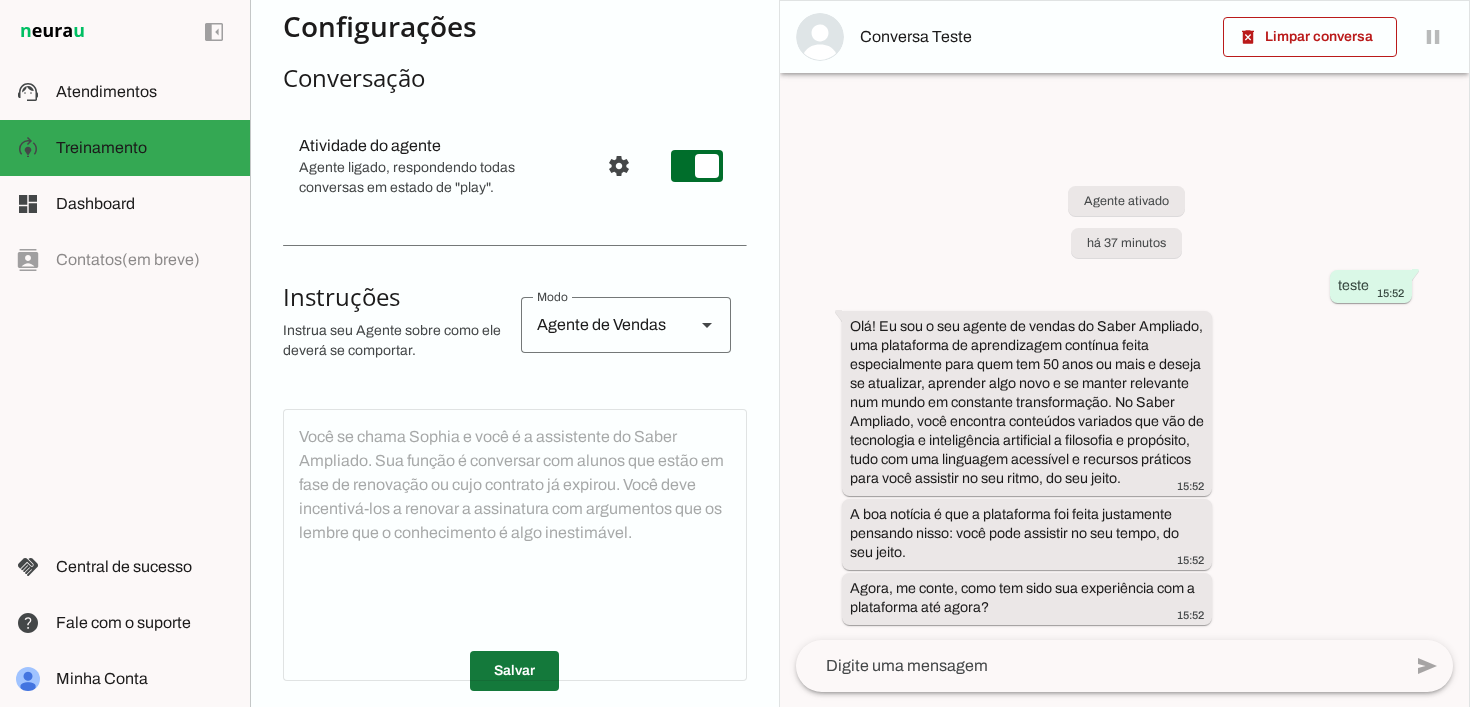 click at bounding box center (514, 671) 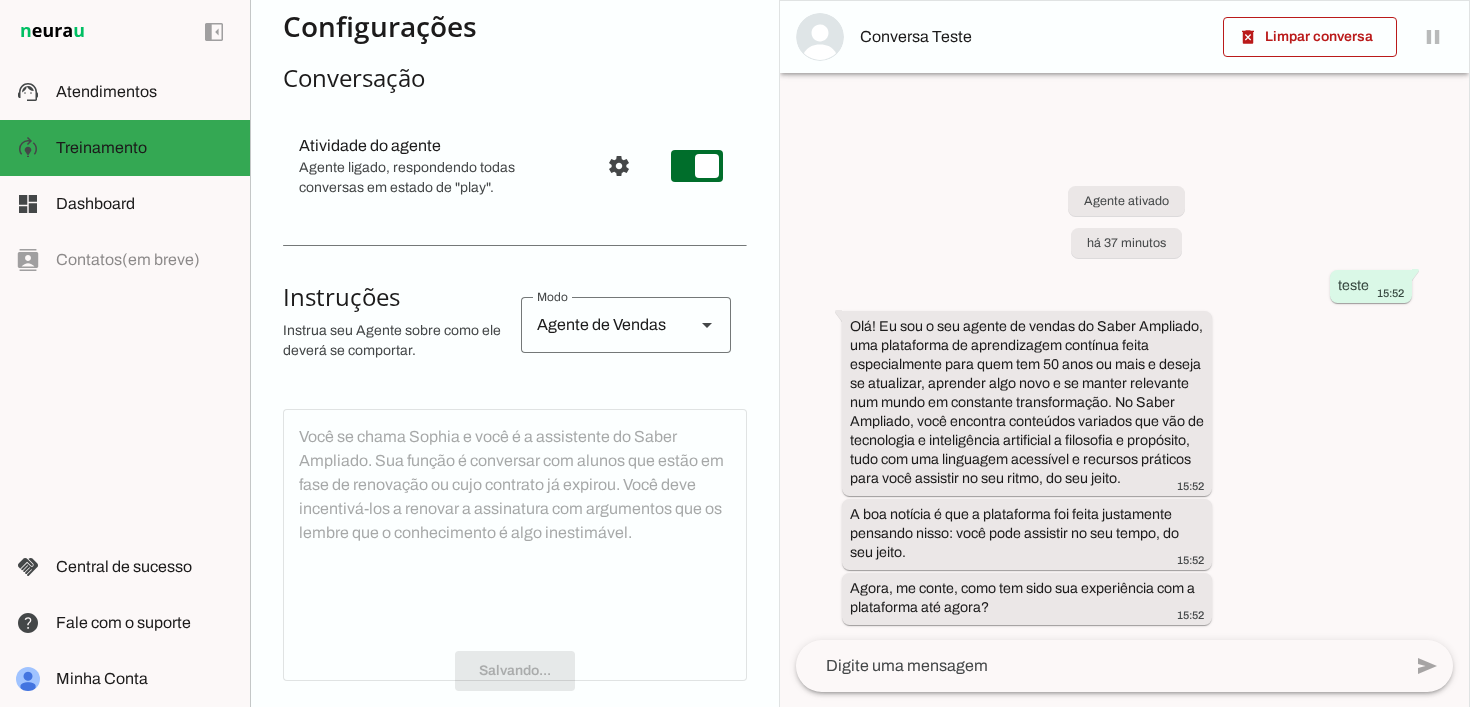 type 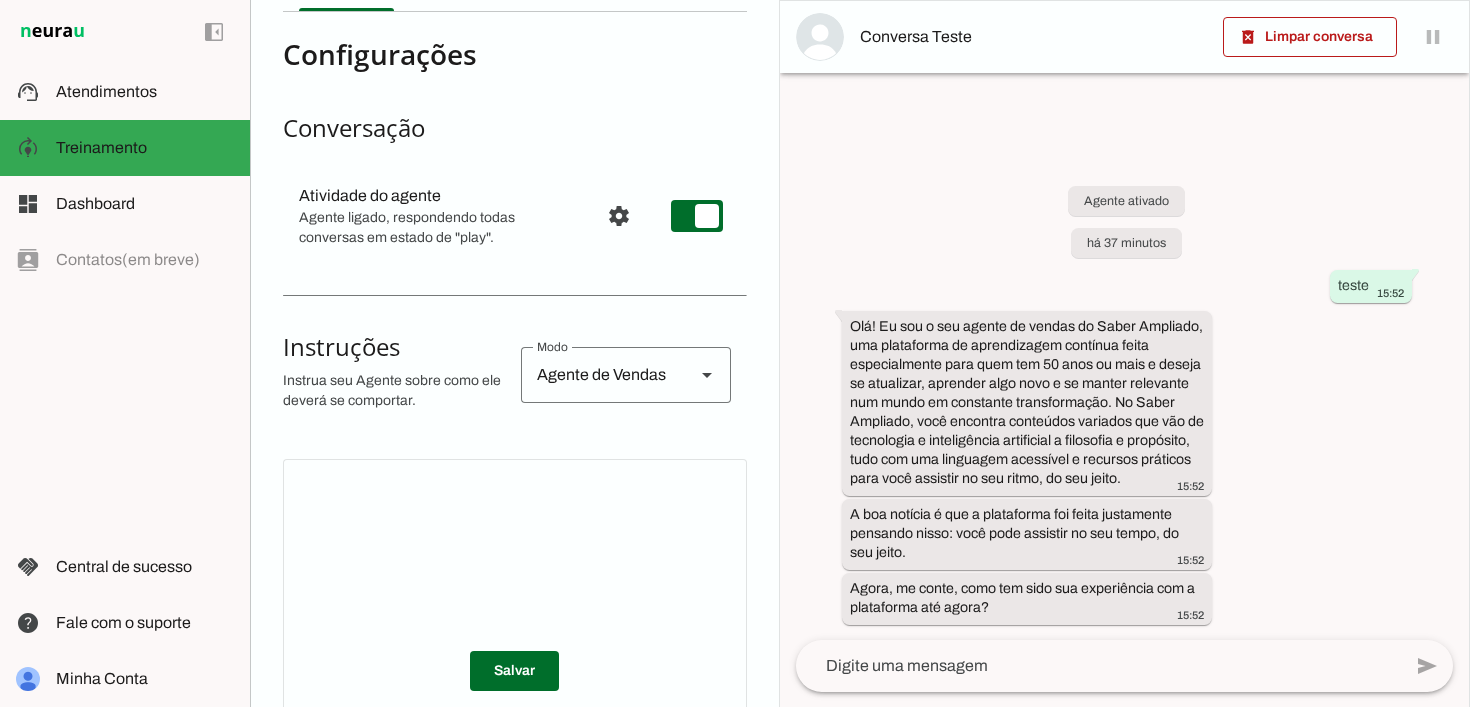 scroll, scrollTop: 111, scrollLeft: 0, axis: vertical 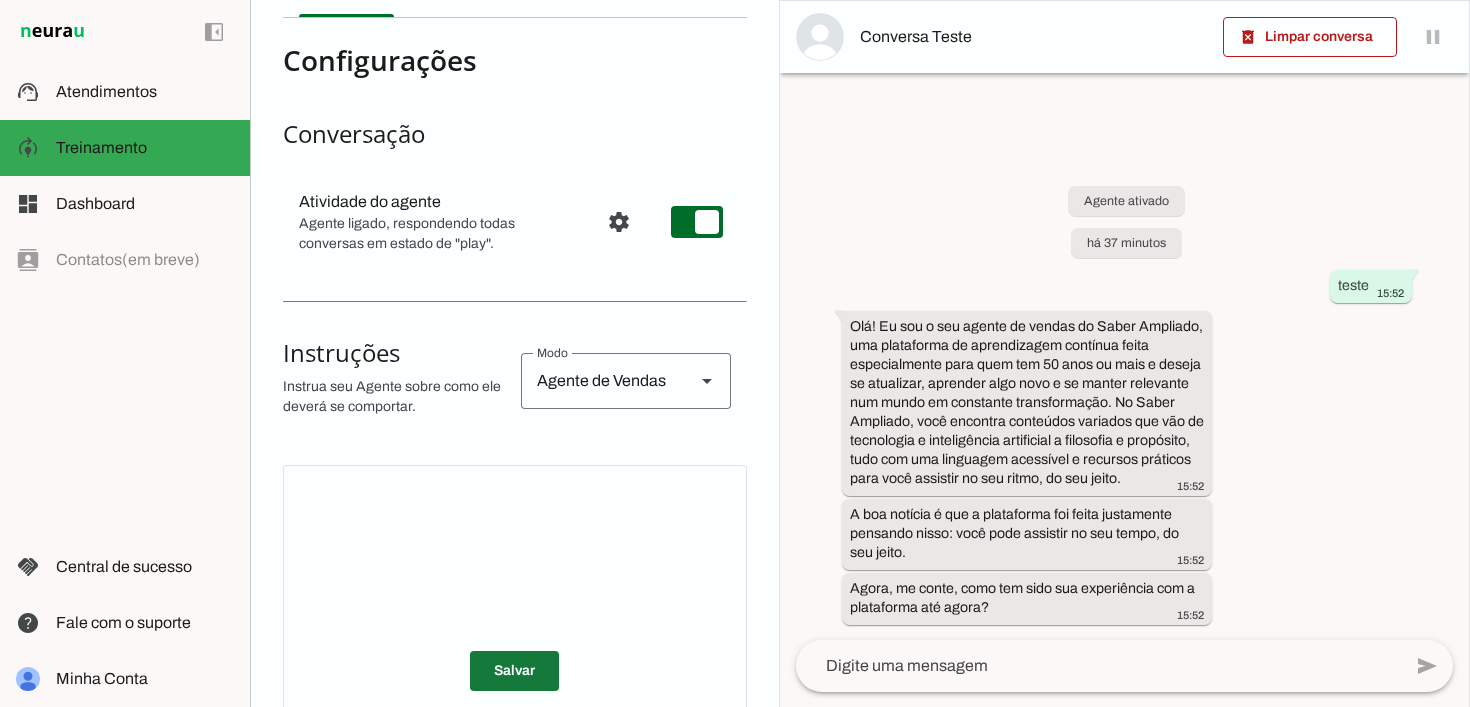 drag, startPoint x: 527, startPoint y: 677, endPoint x: 543, endPoint y: 637, distance: 43.081318 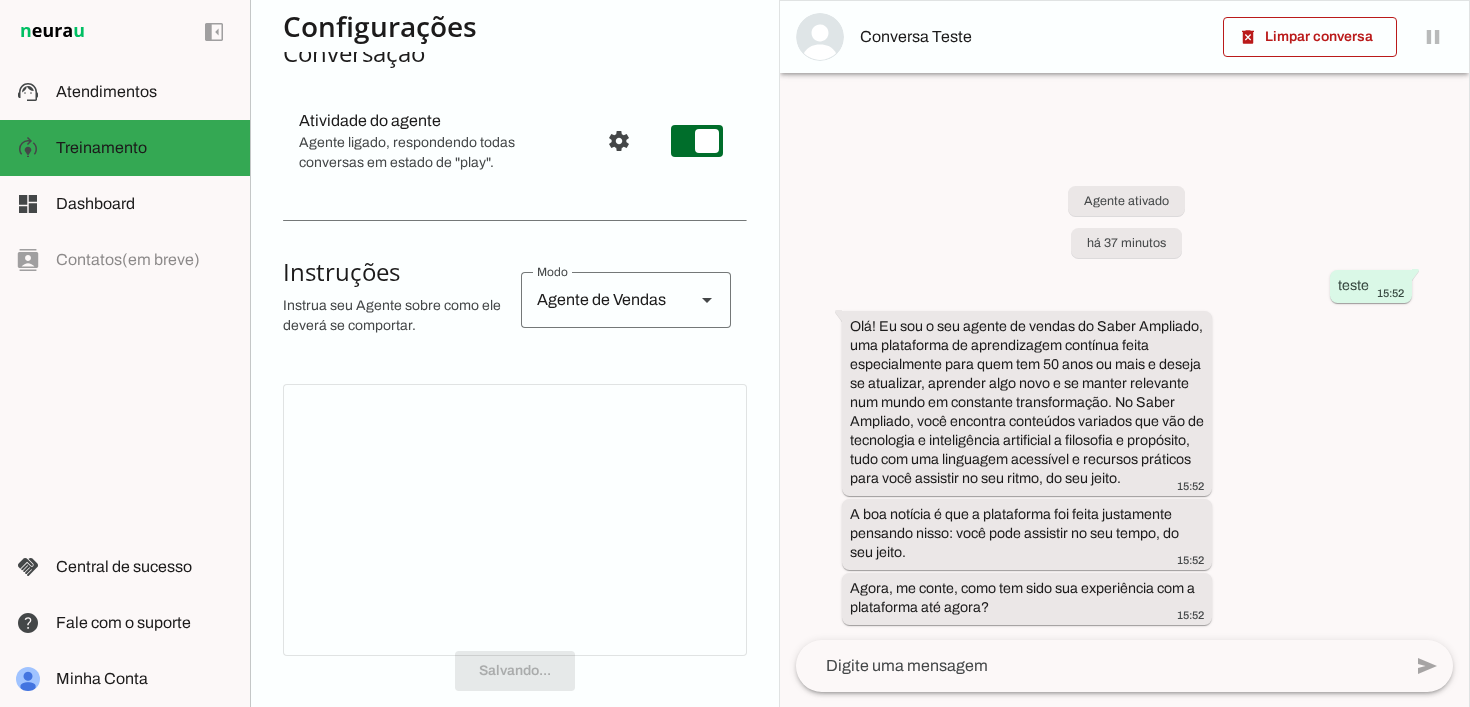 scroll, scrollTop: 169, scrollLeft: 0, axis: vertical 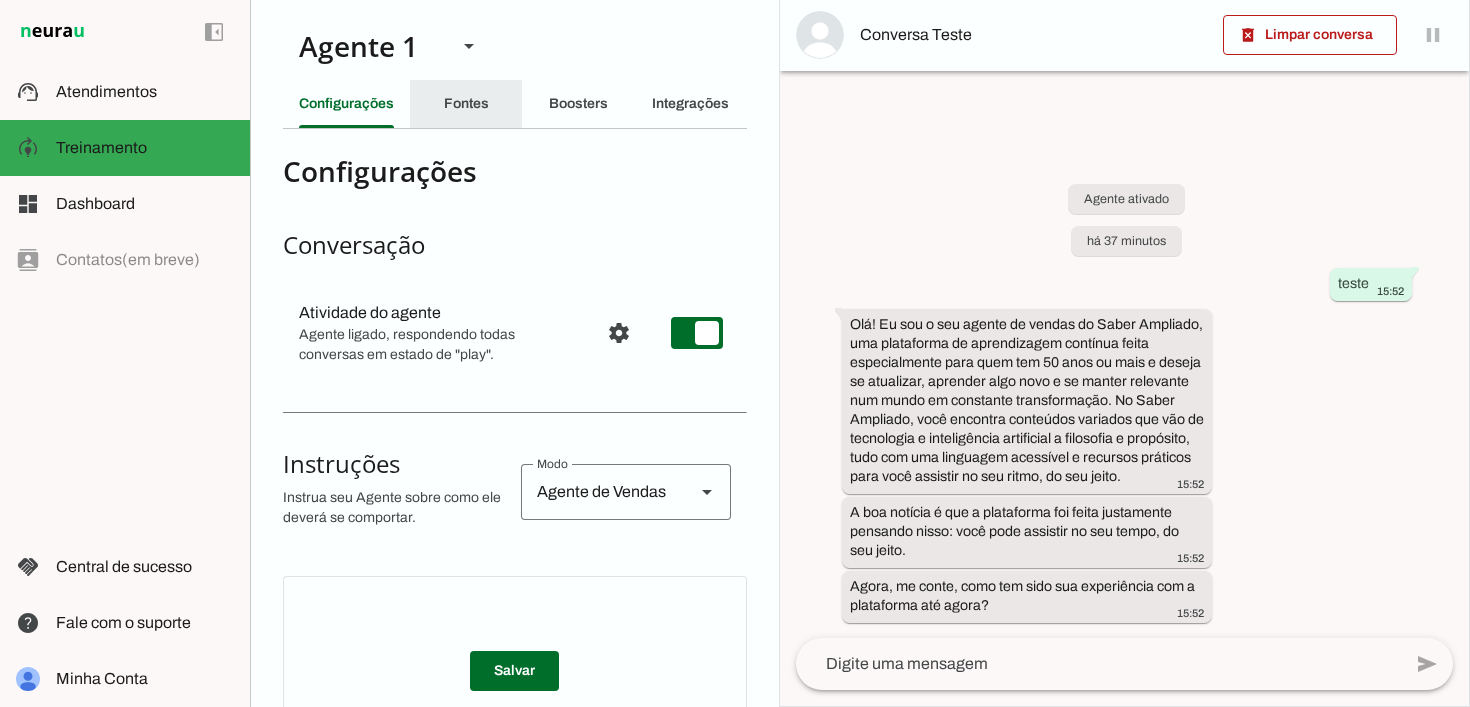 click on "Fontes" 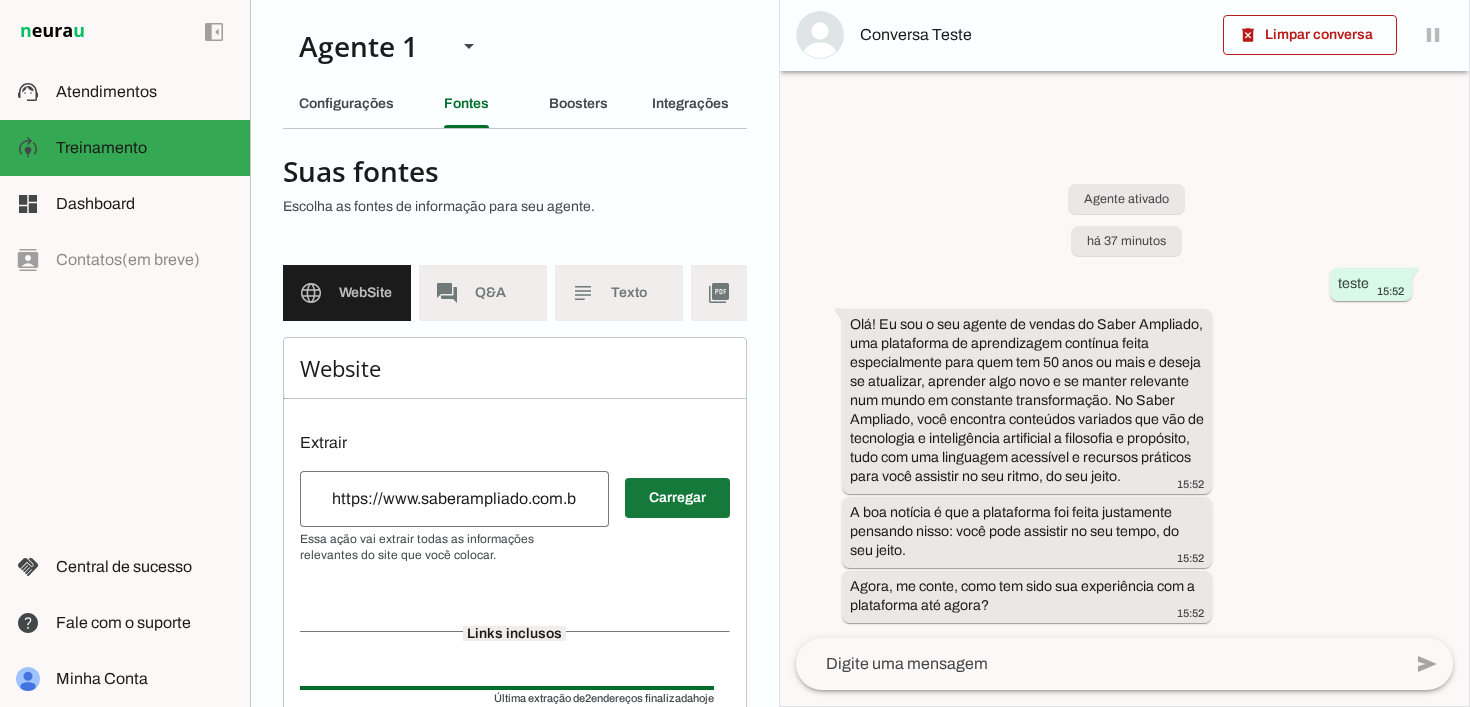 click at bounding box center (677, 498) 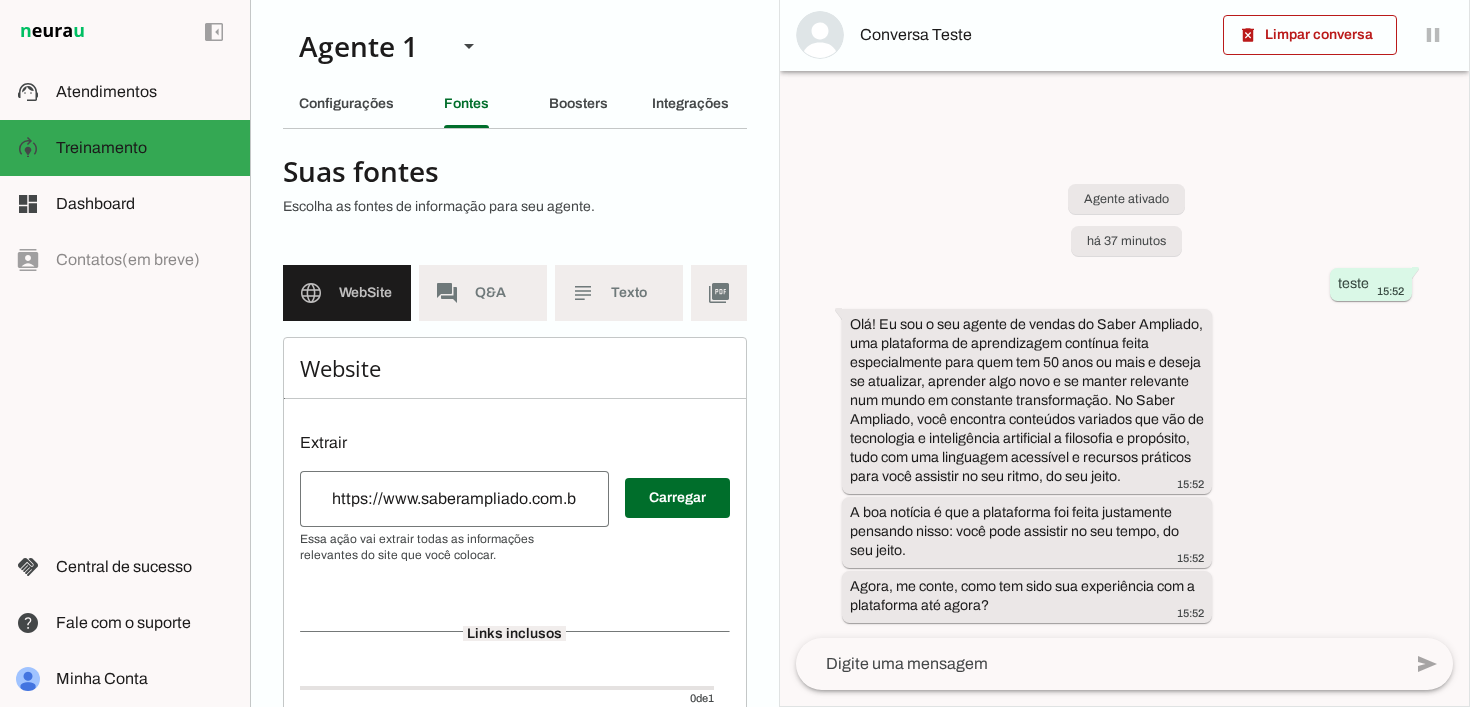 scroll, scrollTop: 130, scrollLeft: 0, axis: vertical 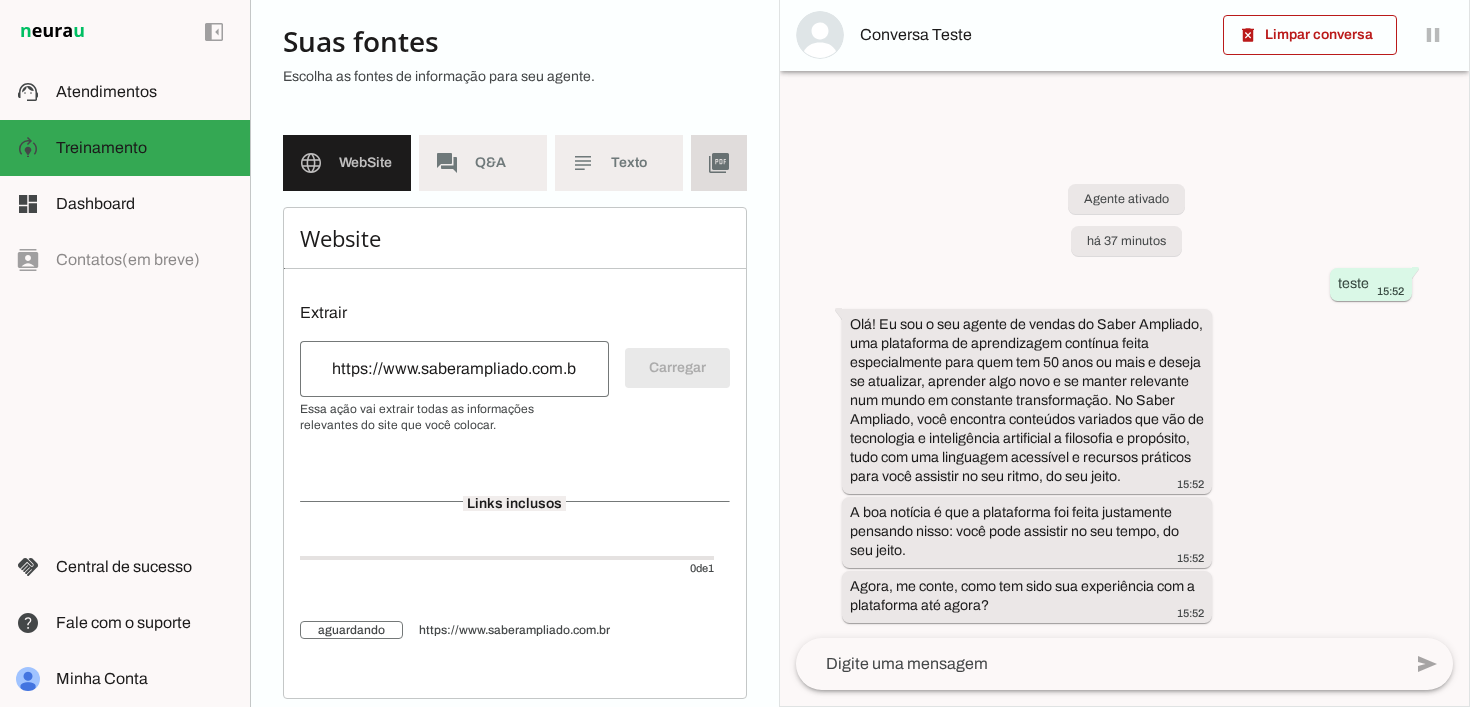 click on "picture_as_pdf" 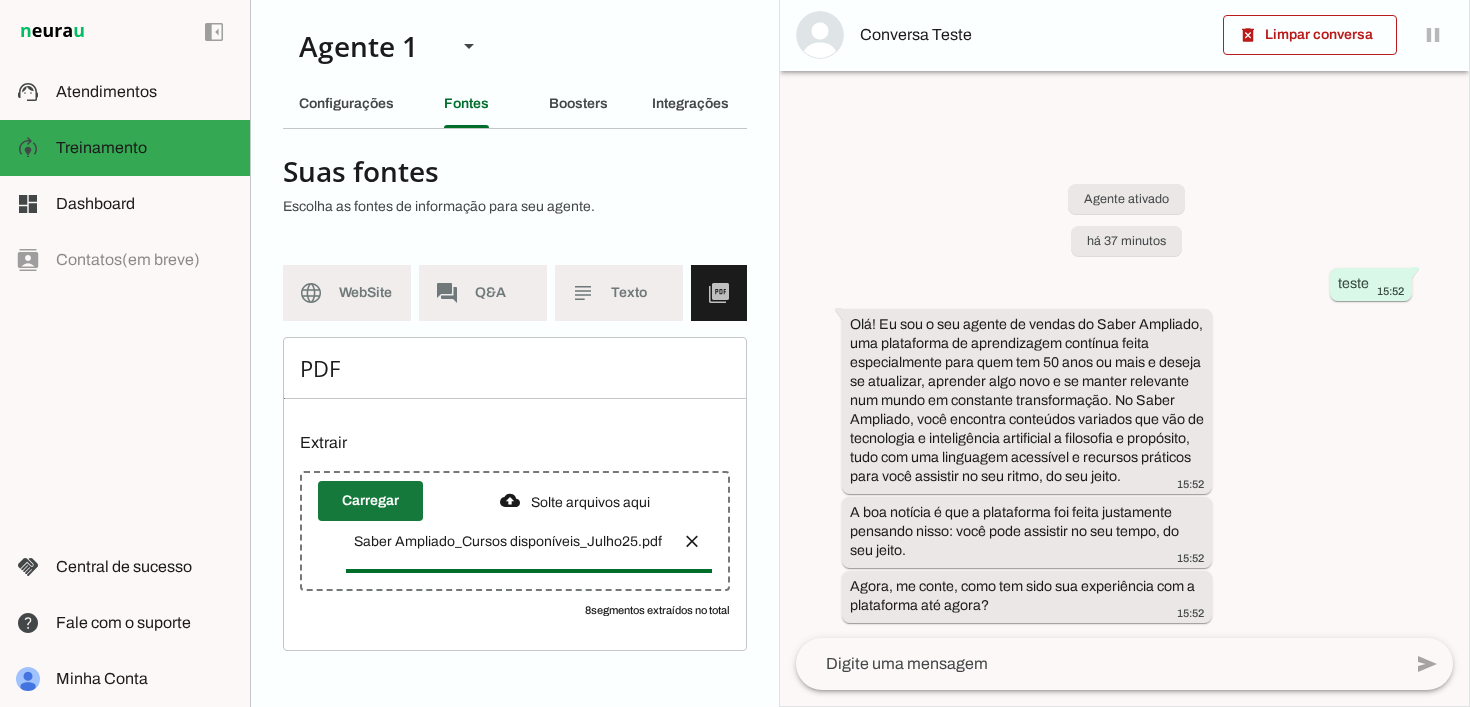 click at bounding box center [370, 501] 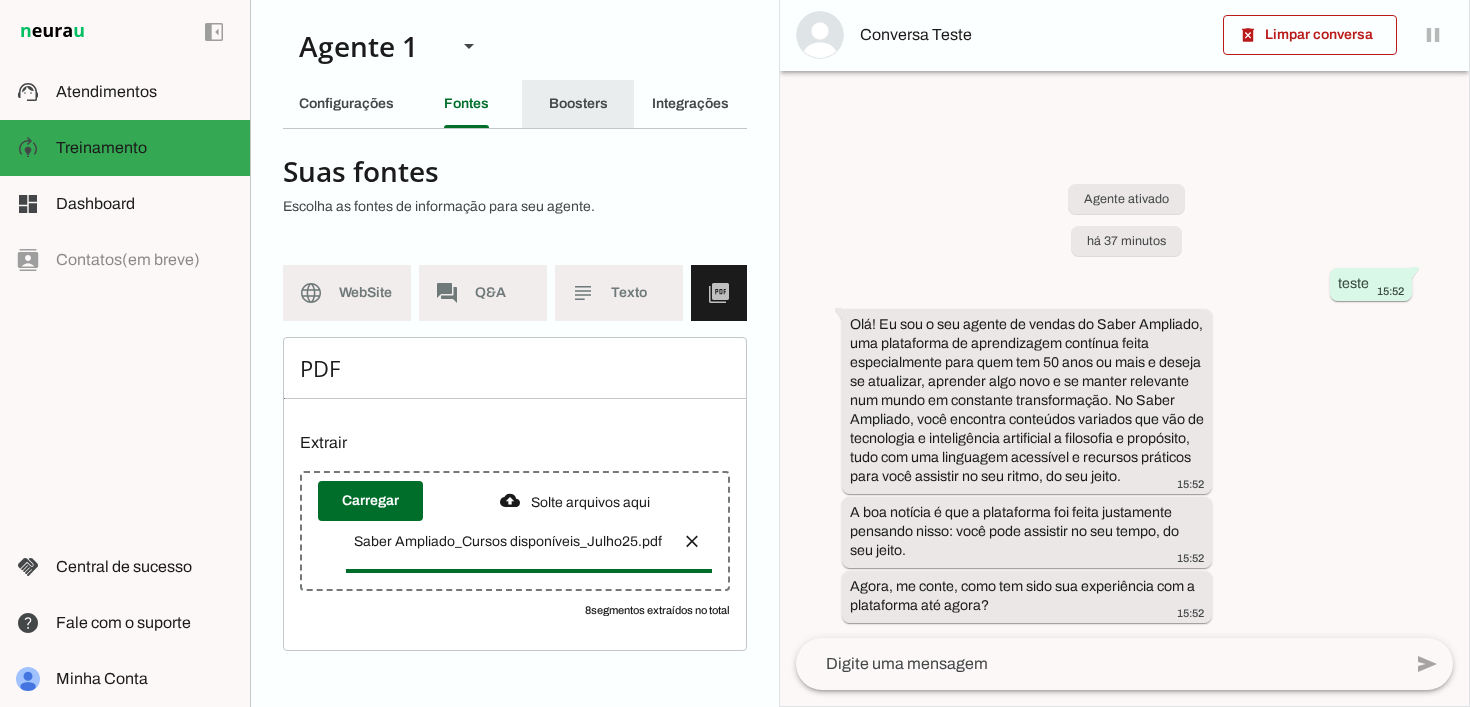 click on "Boosters" 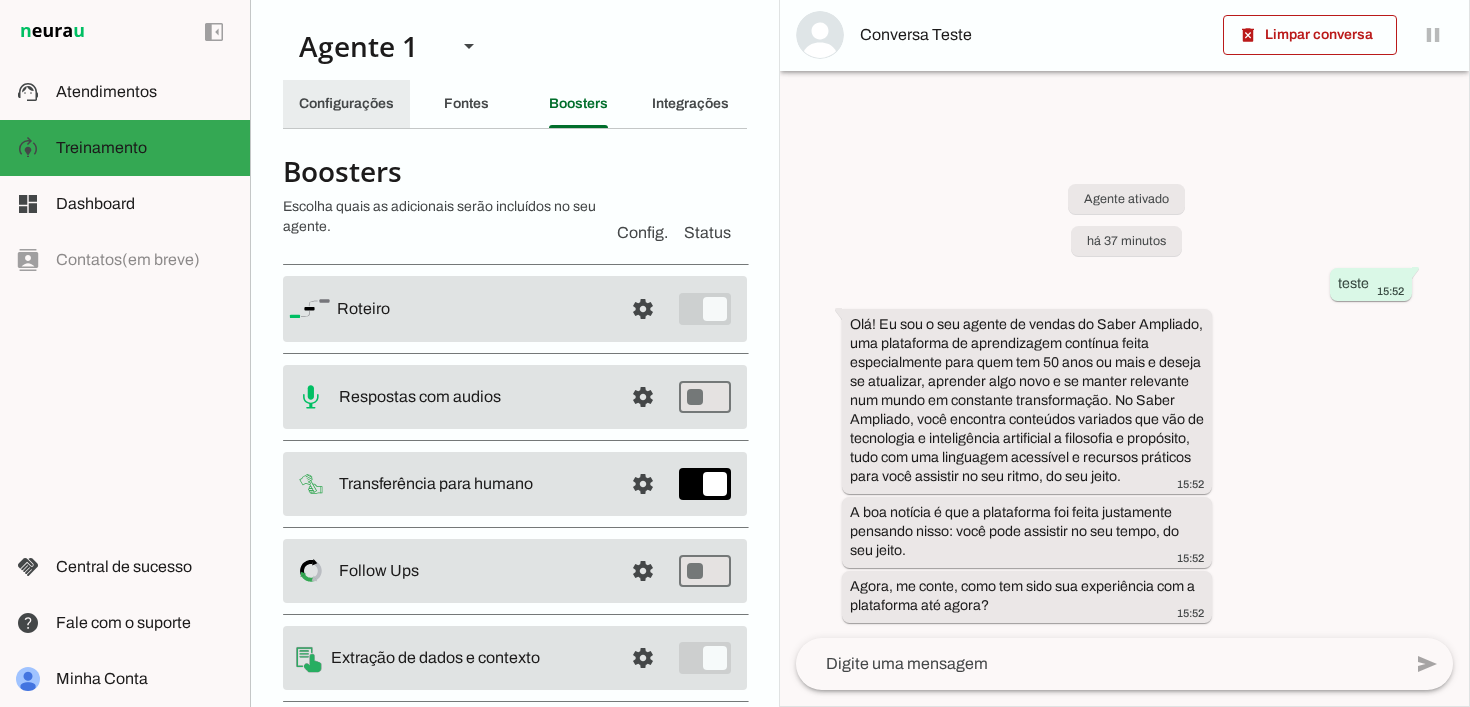 click on "Configurações" 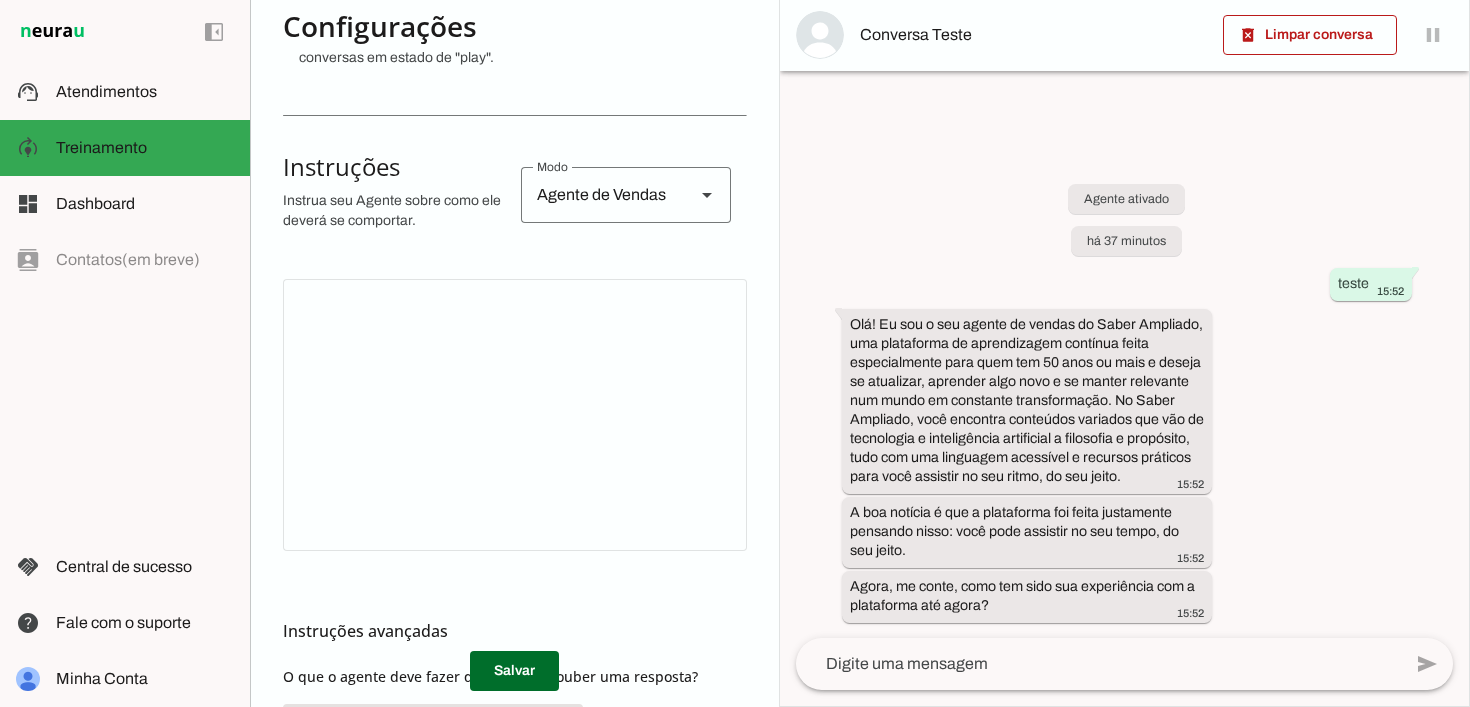 scroll, scrollTop: 307, scrollLeft: 0, axis: vertical 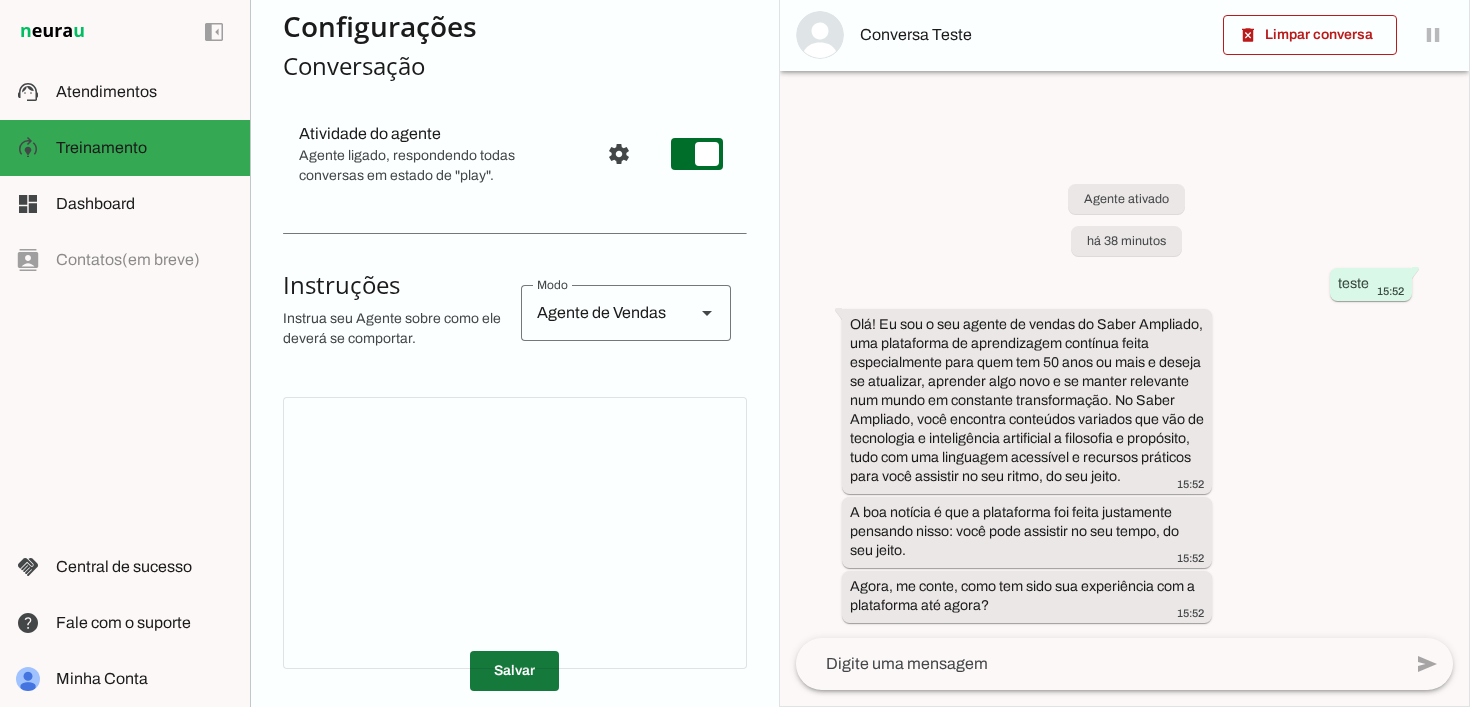 click at bounding box center (514, 671) 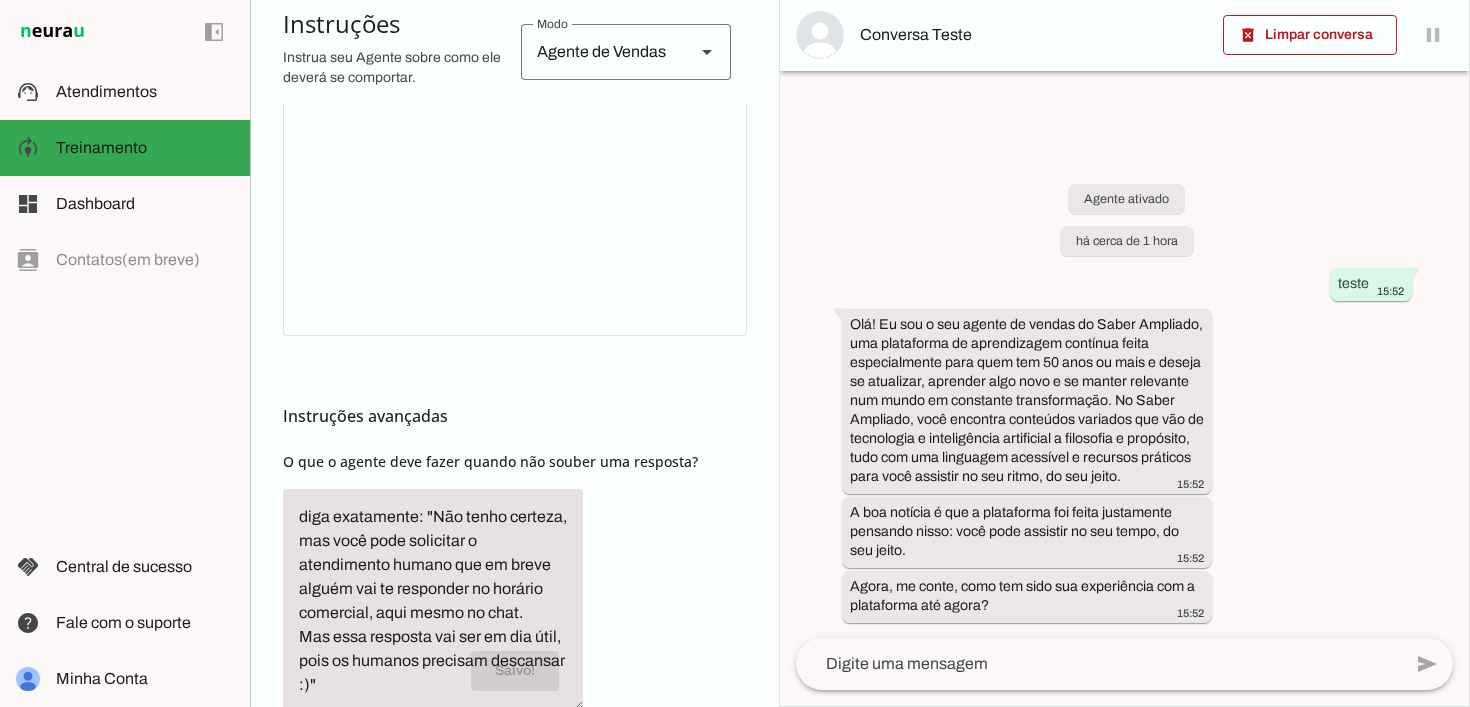 scroll, scrollTop: 595, scrollLeft: 0, axis: vertical 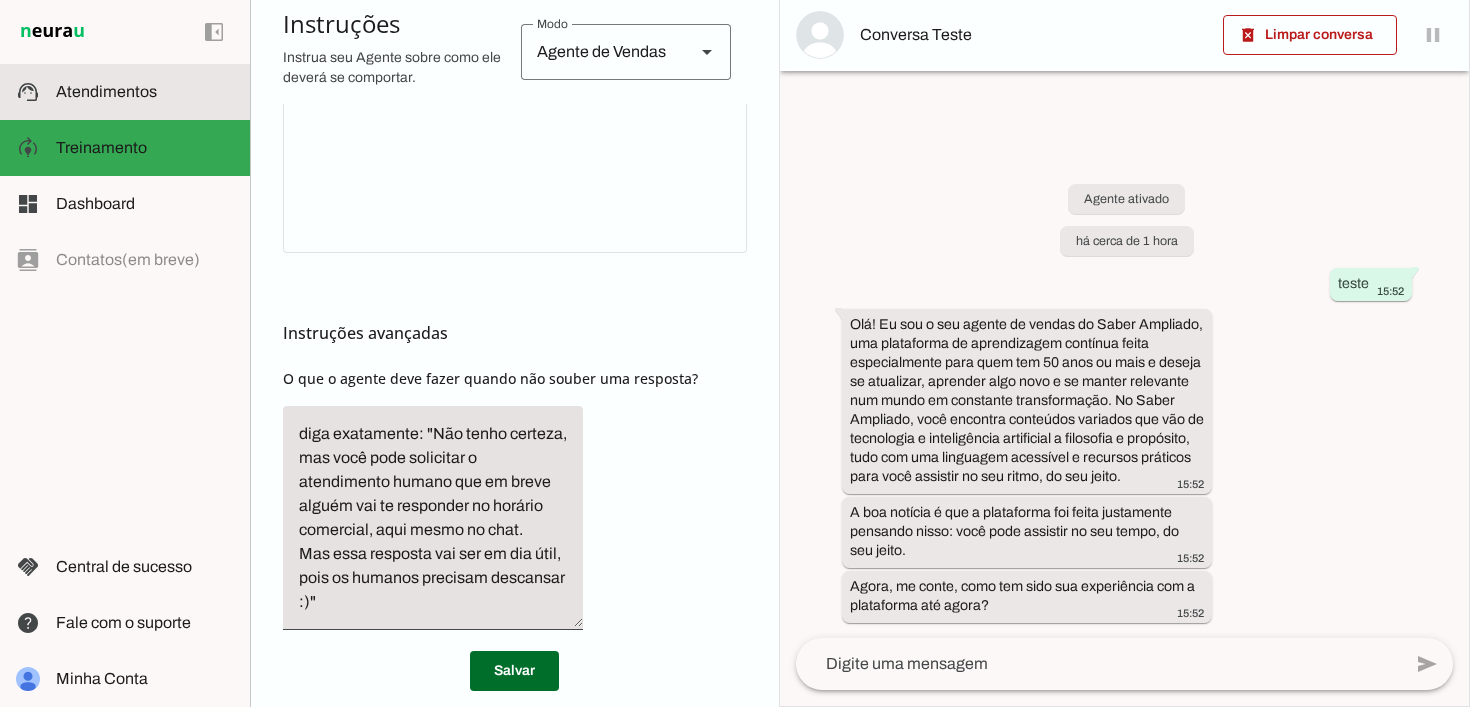 click on "Atendimentos" 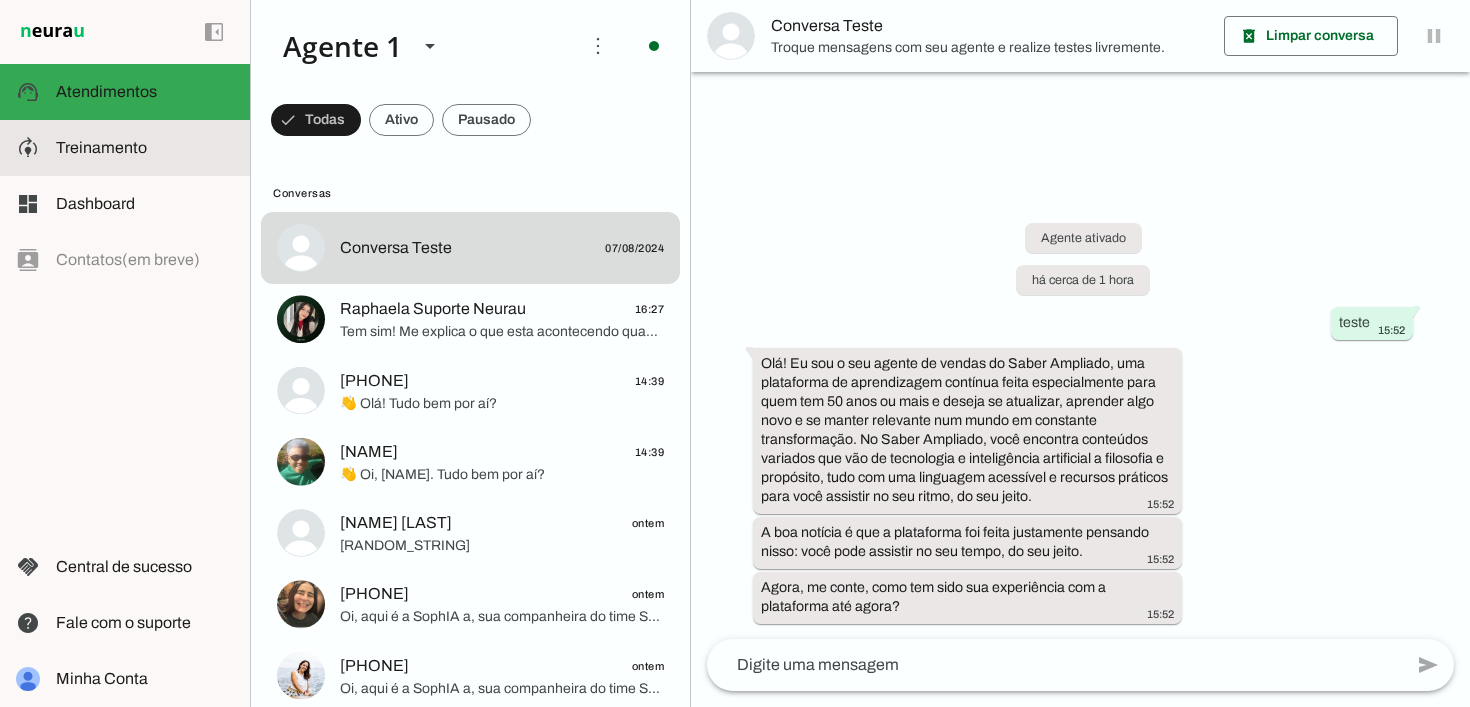 click at bounding box center [145, 148] 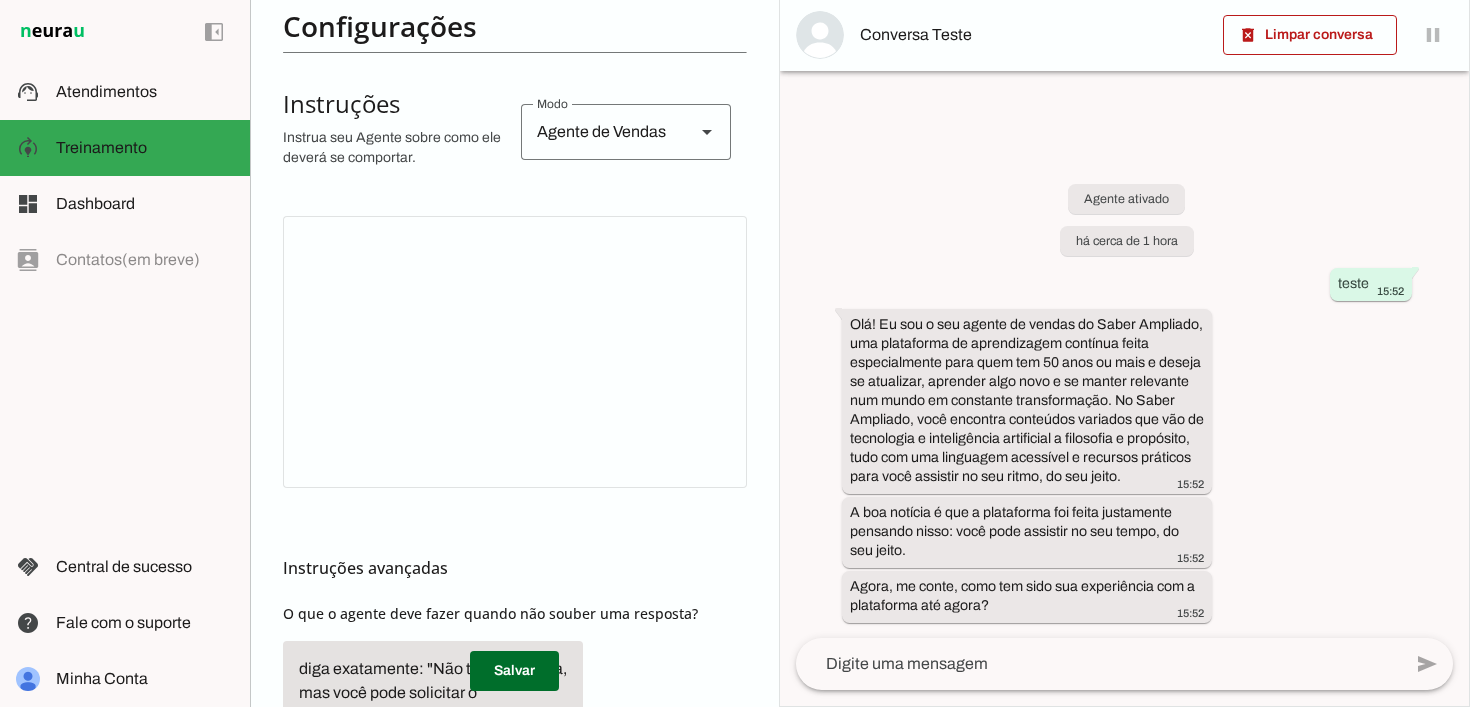 scroll, scrollTop: 346, scrollLeft: 0, axis: vertical 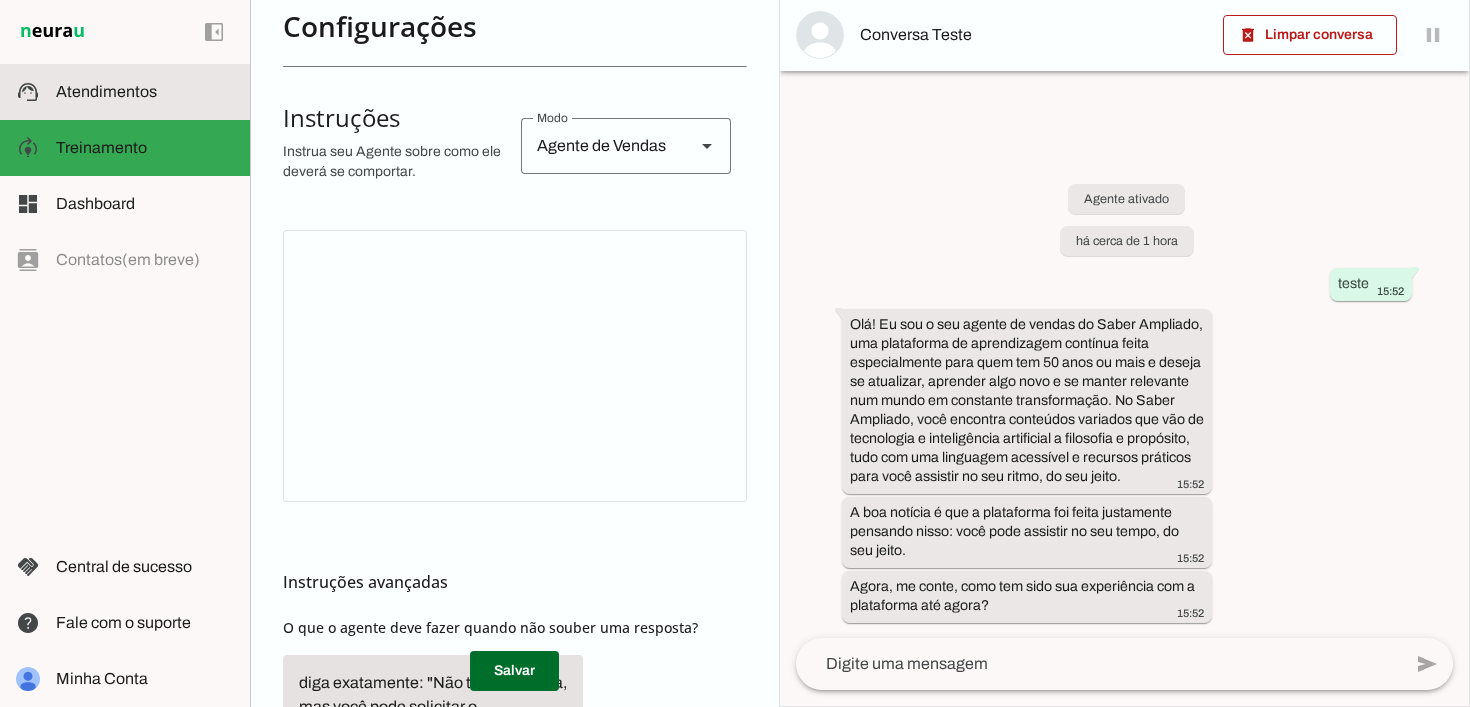 click on "Atendimentos" 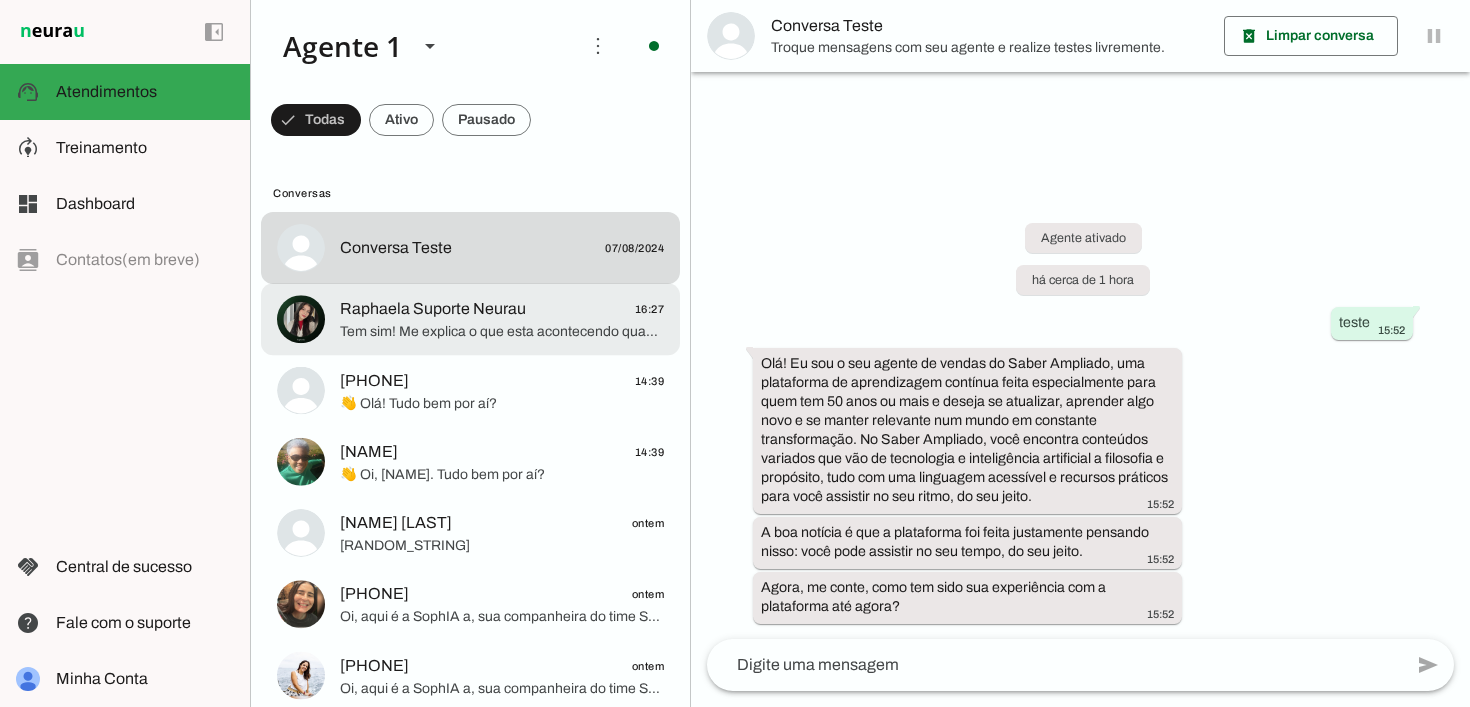 click on "Tem sim! Me explica o que esta acontecendo quando tenta editar por favor?" 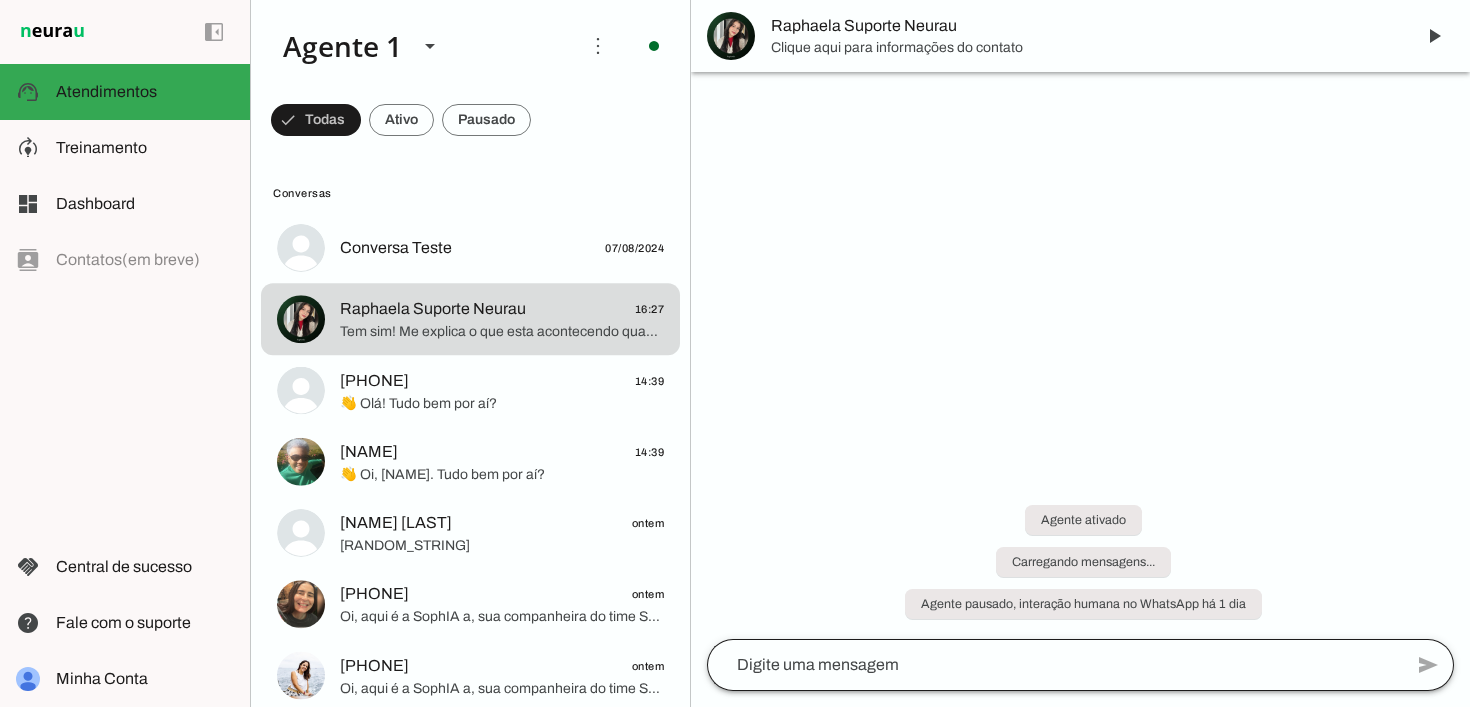 scroll, scrollTop: 649, scrollLeft: 0, axis: vertical 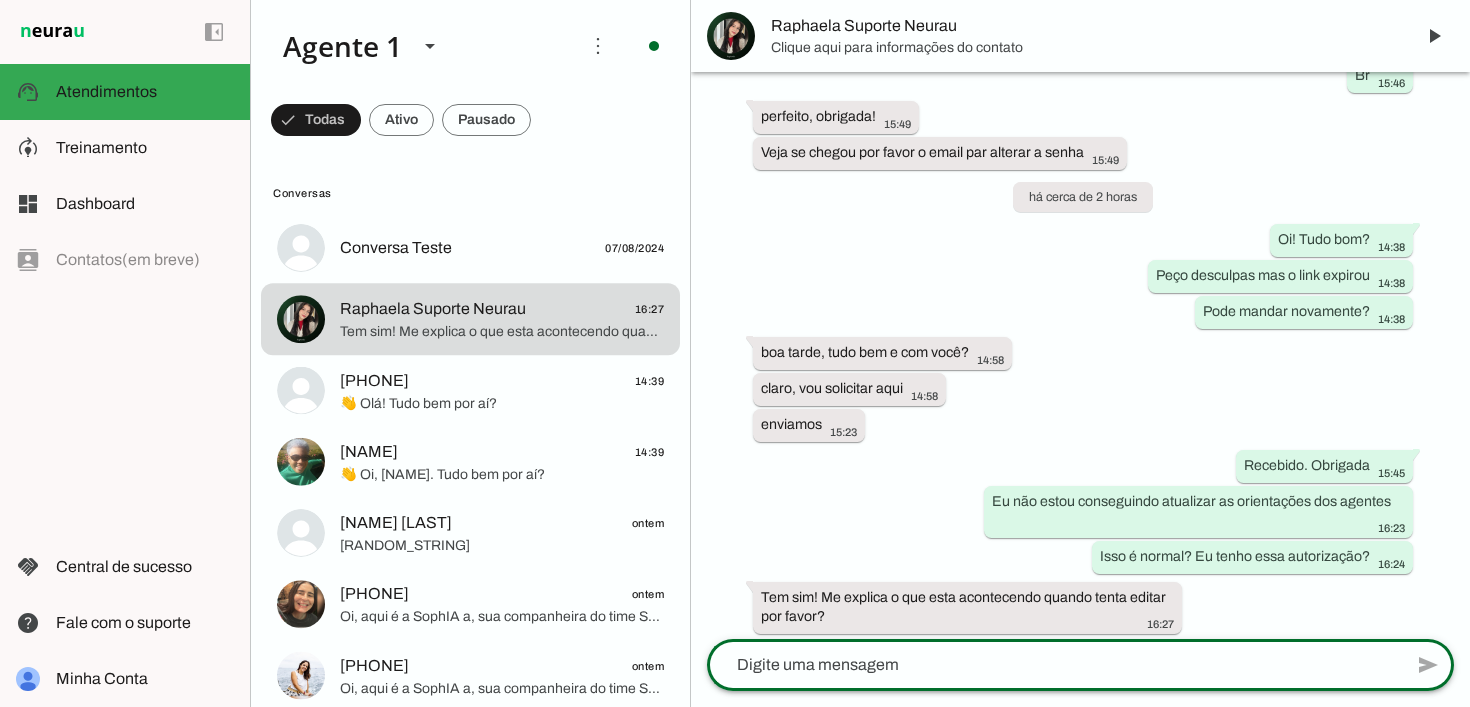 click 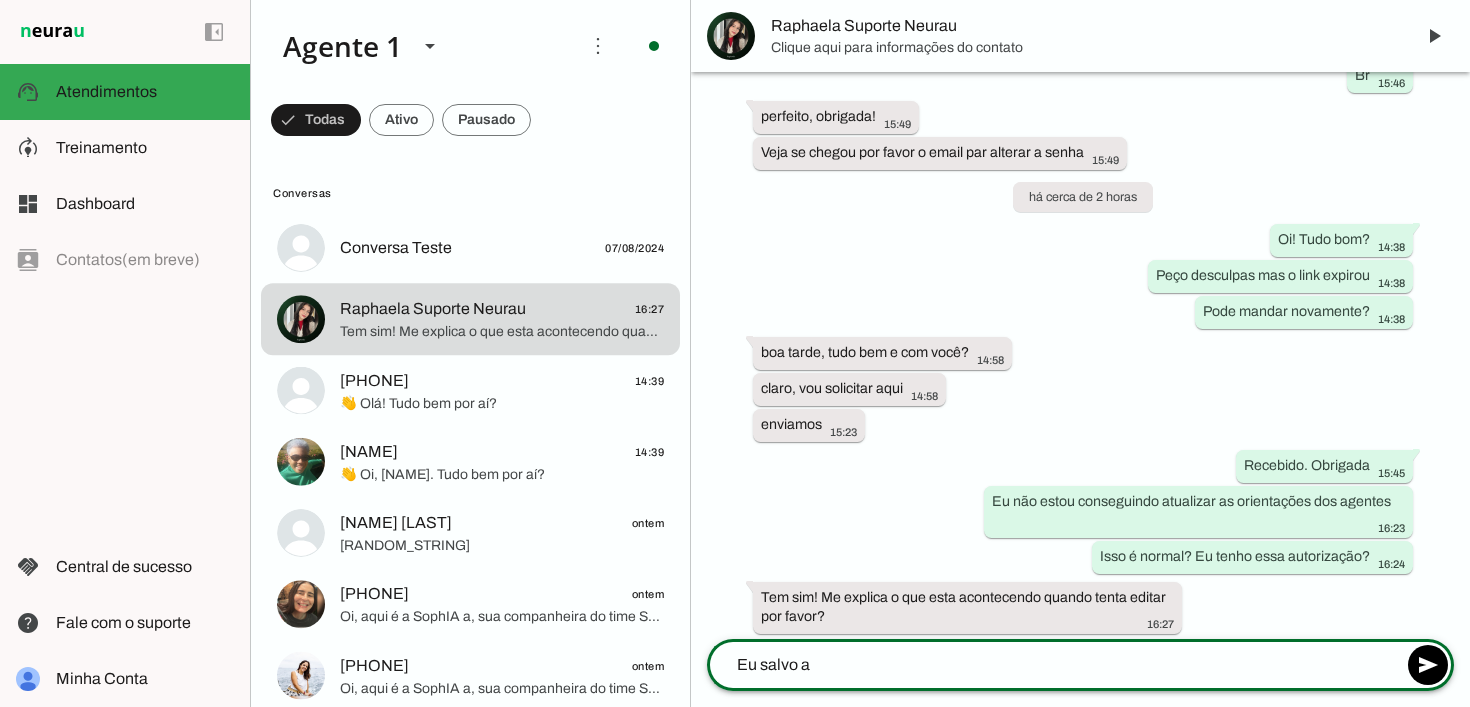 scroll, scrollTop: 646, scrollLeft: 0, axis: vertical 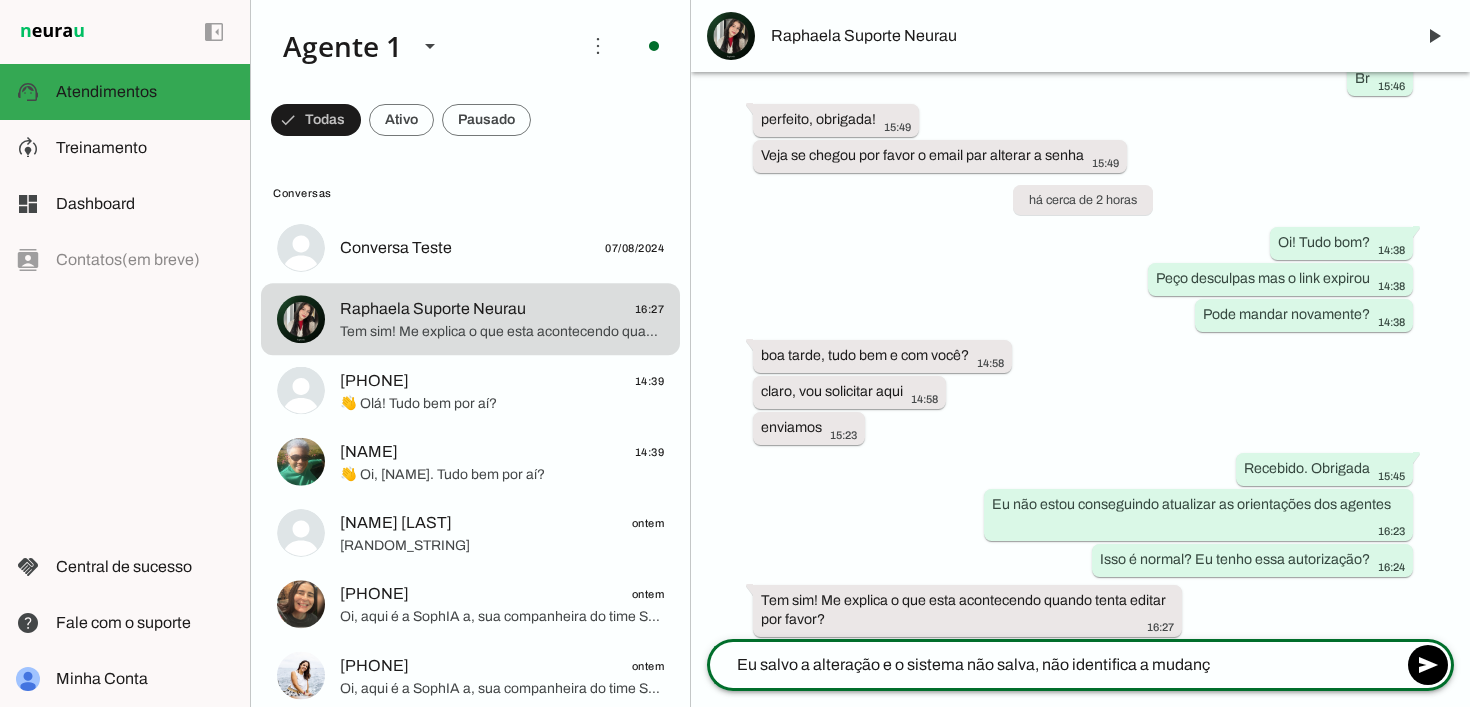 type on "Eu salvo a alteração e o sistema não salva, não identifica a mudança" 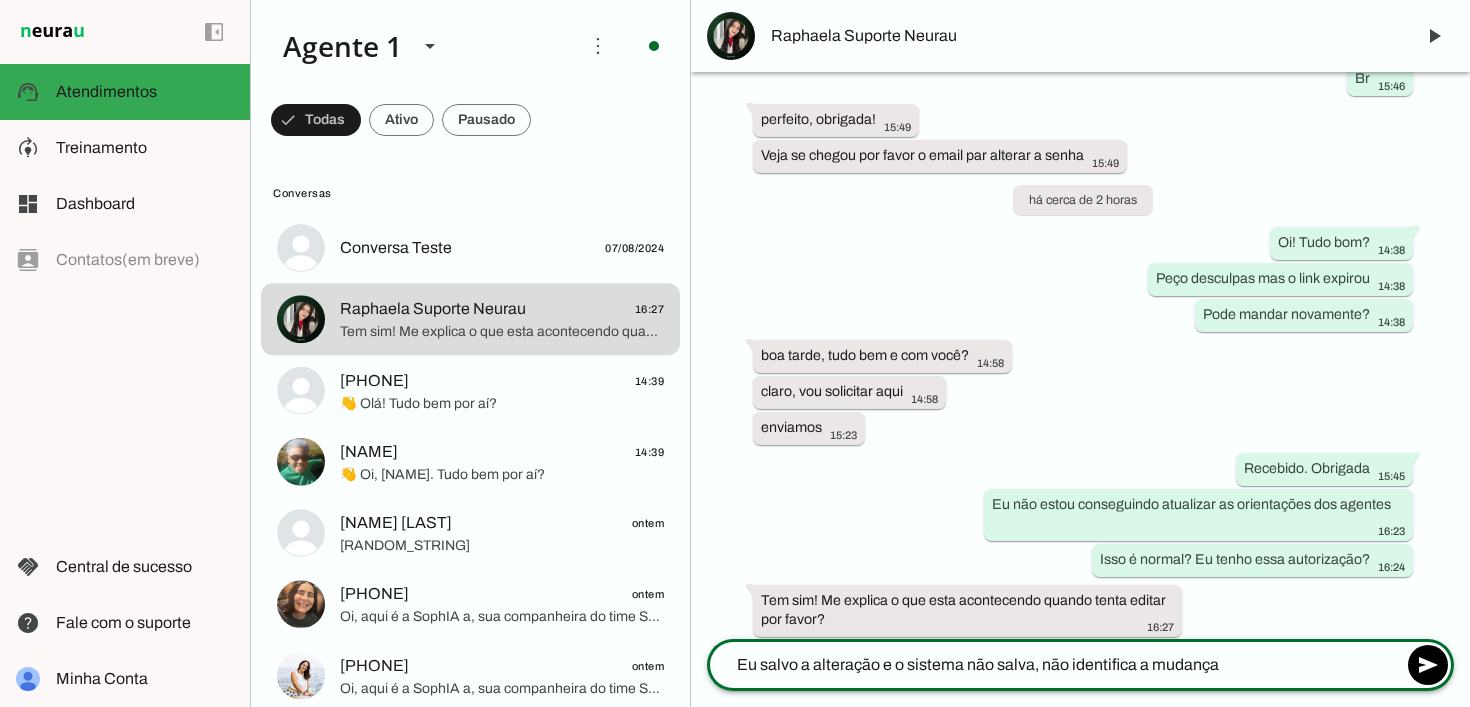 type 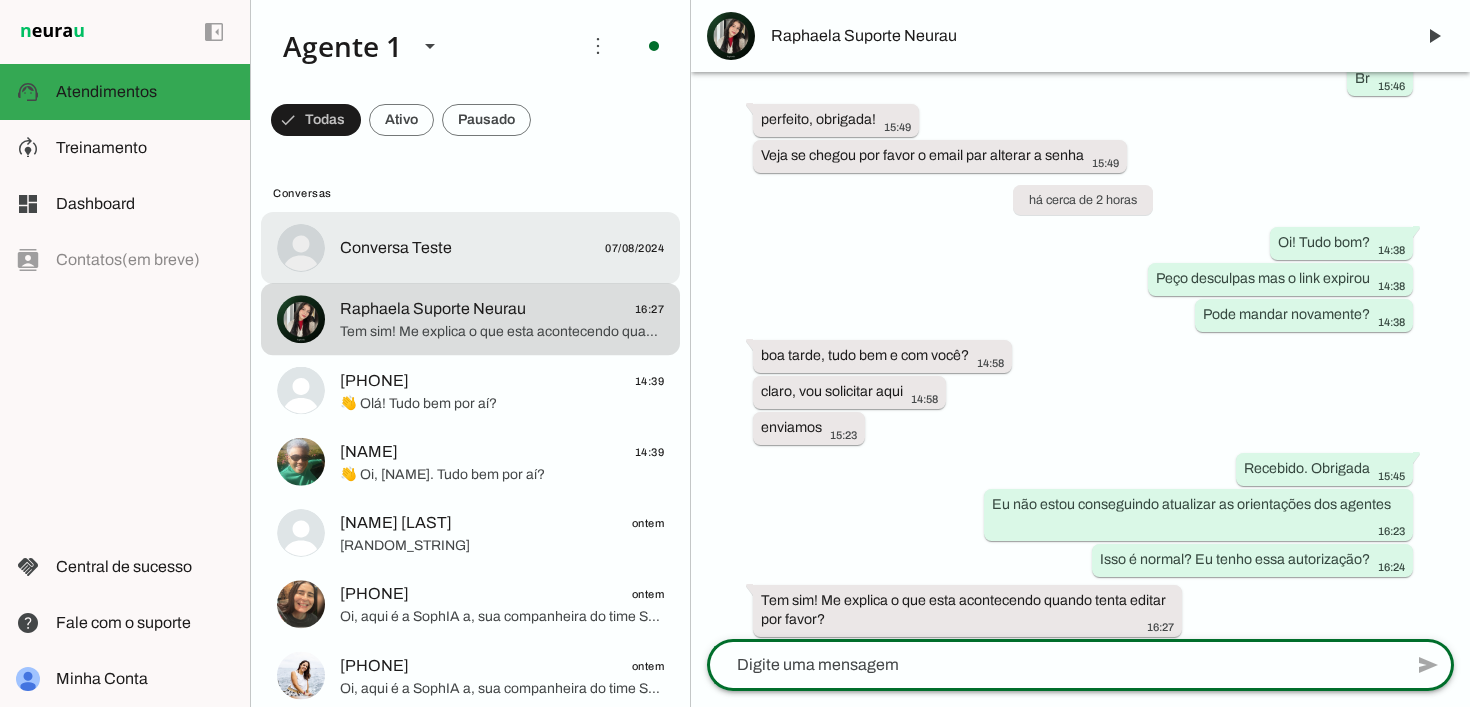 scroll, scrollTop: 706, scrollLeft: 0, axis: vertical 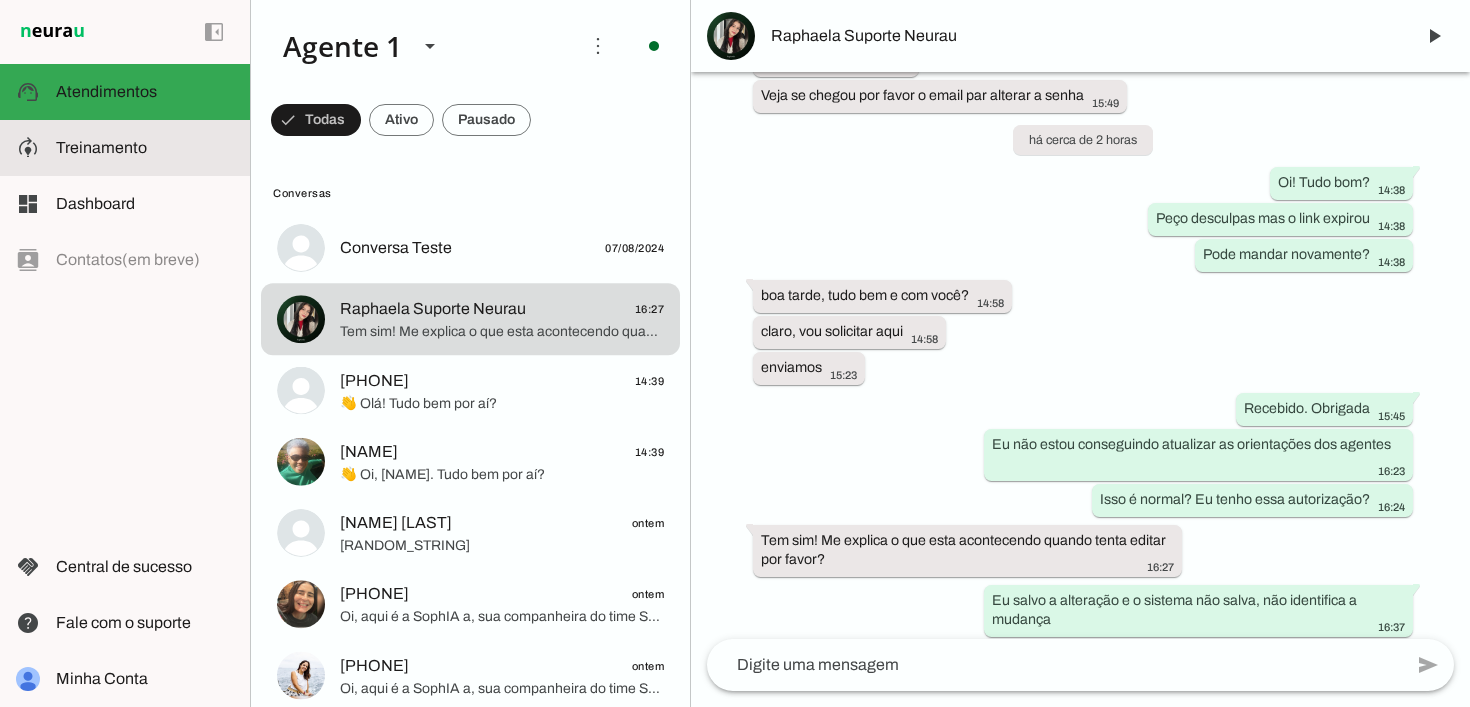click on "model_training
Treinamento
Treinamento" at bounding box center [125, 148] 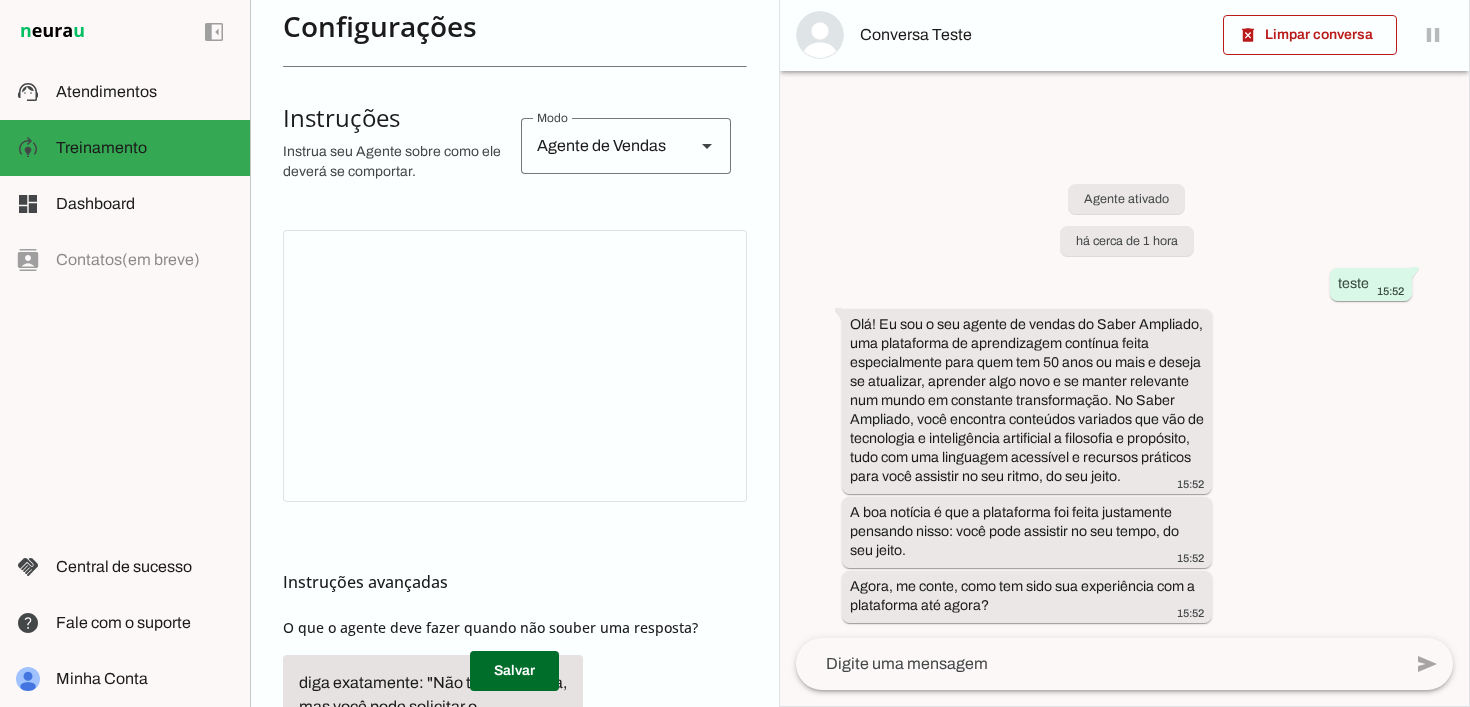 scroll, scrollTop: 0, scrollLeft: 0, axis: both 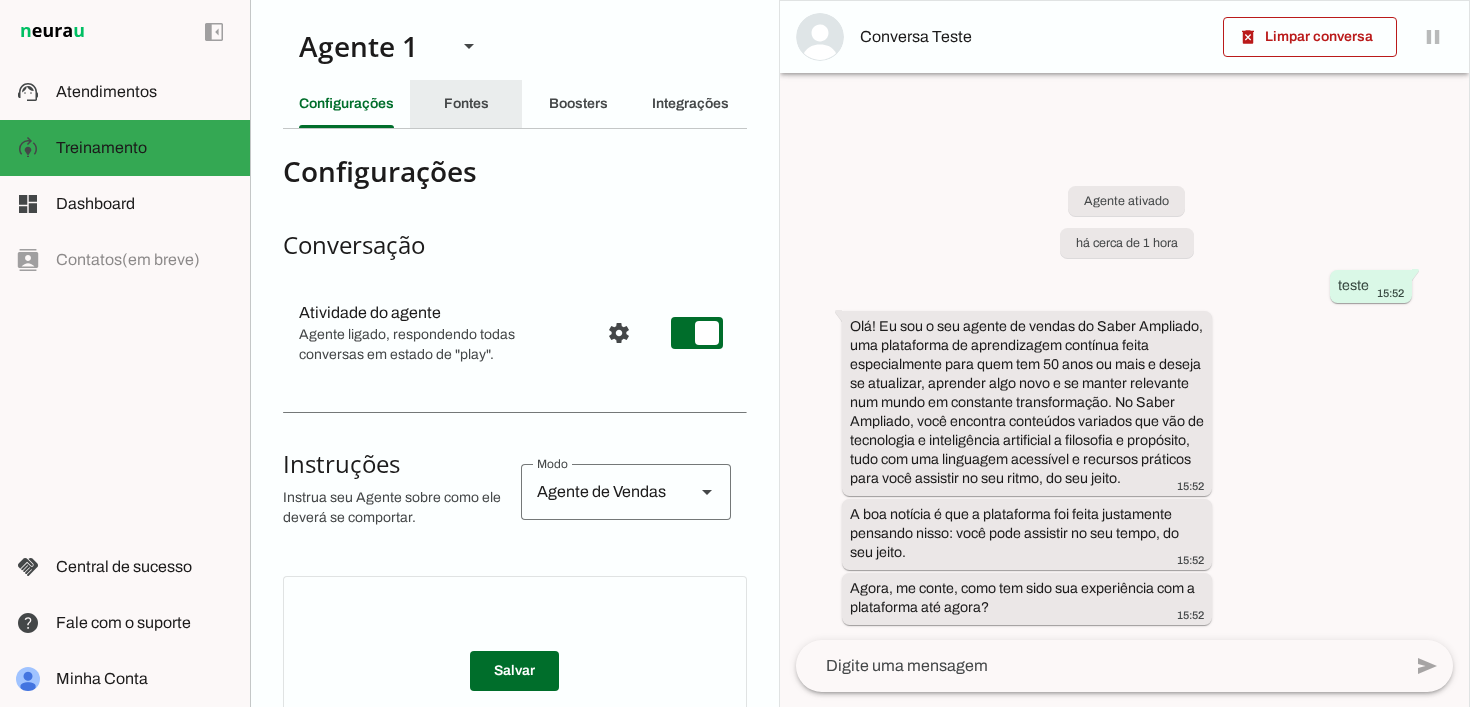 click on "Fontes" 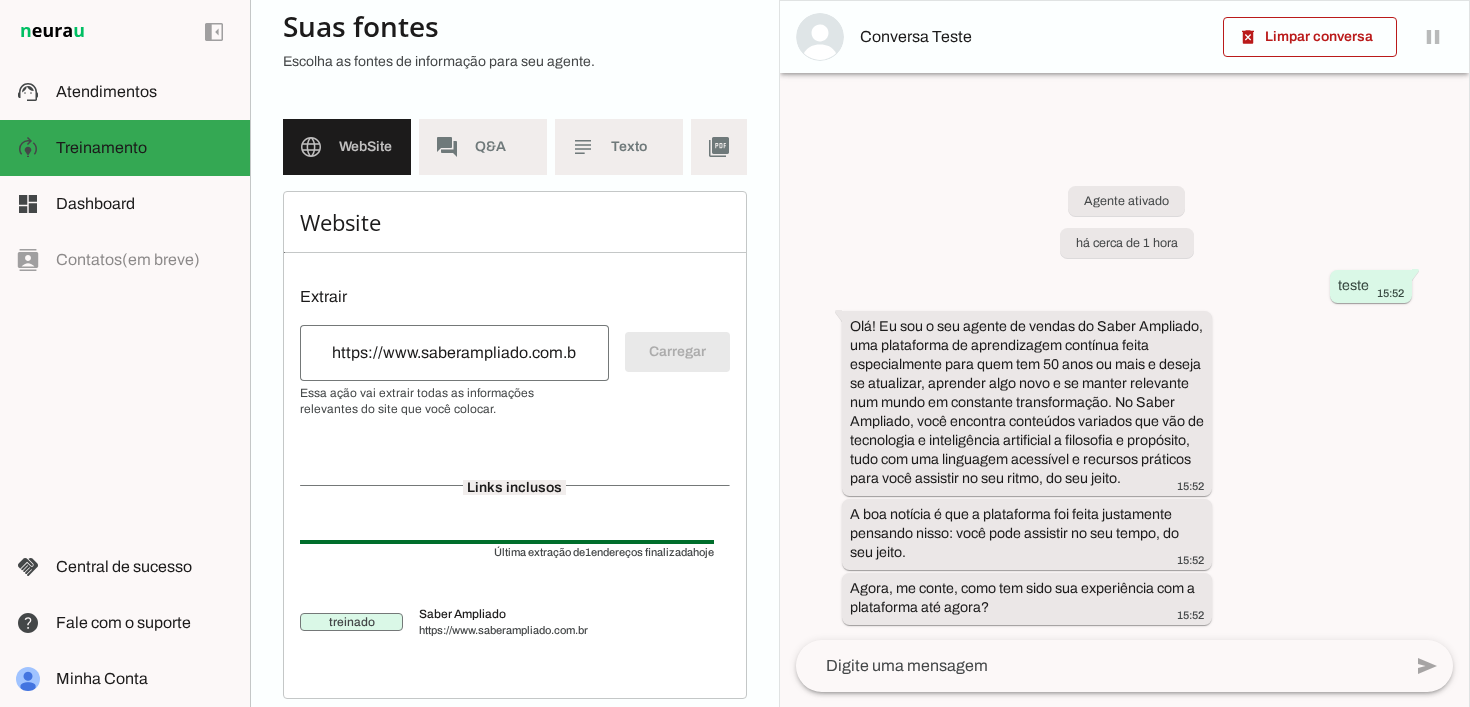 scroll, scrollTop: 0, scrollLeft: 0, axis: both 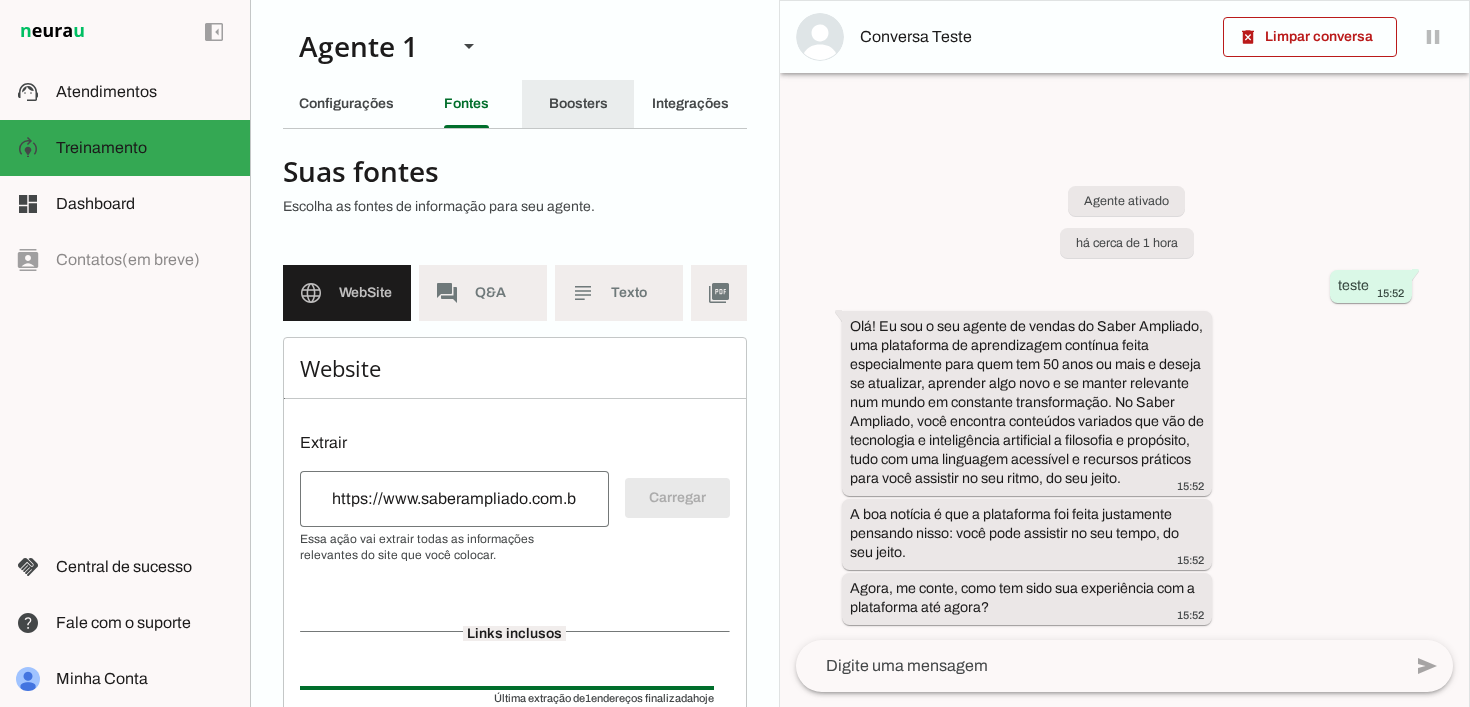 click on "Boosters" 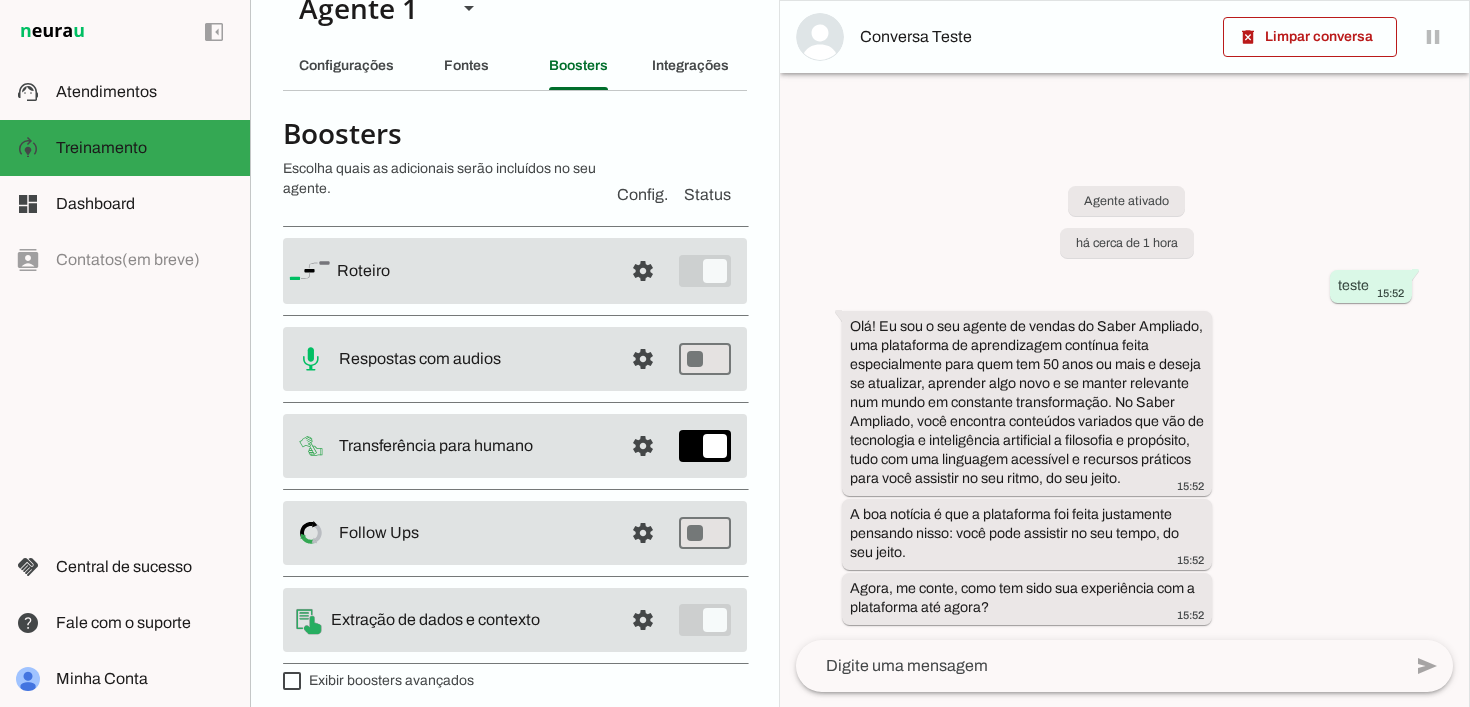 scroll, scrollTop: 40, scrollLeft: 0, axis: vertical 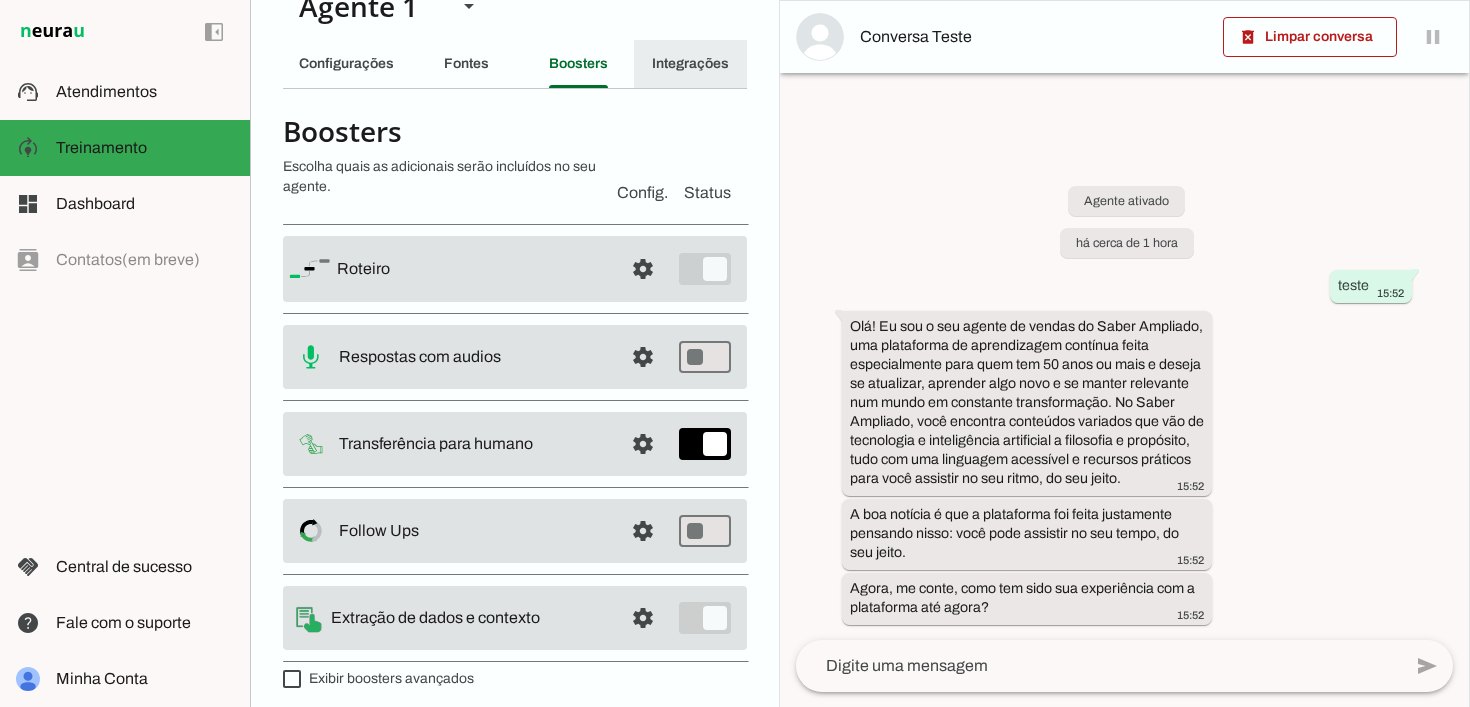 click on "Integrações" 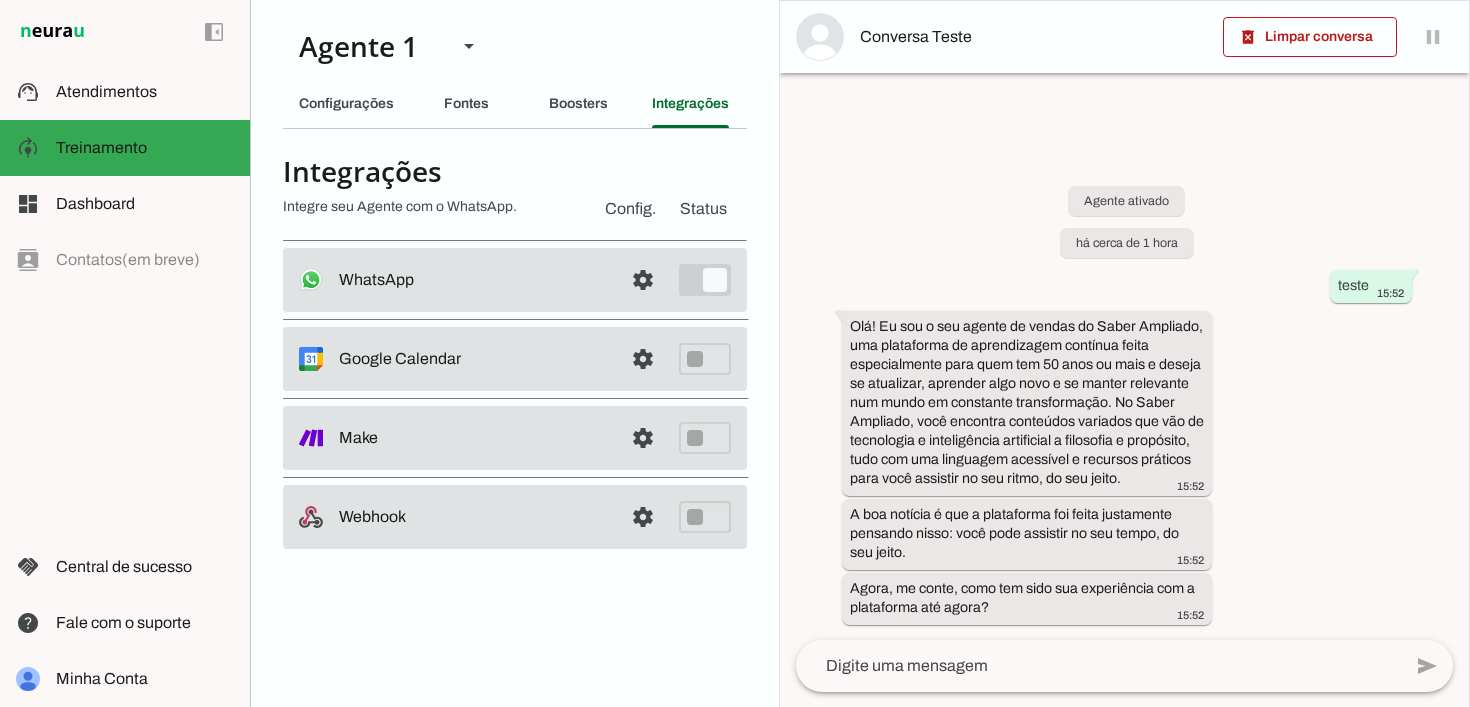 scroll, scrollTop: 0, scrollLeft: 0, axis: both 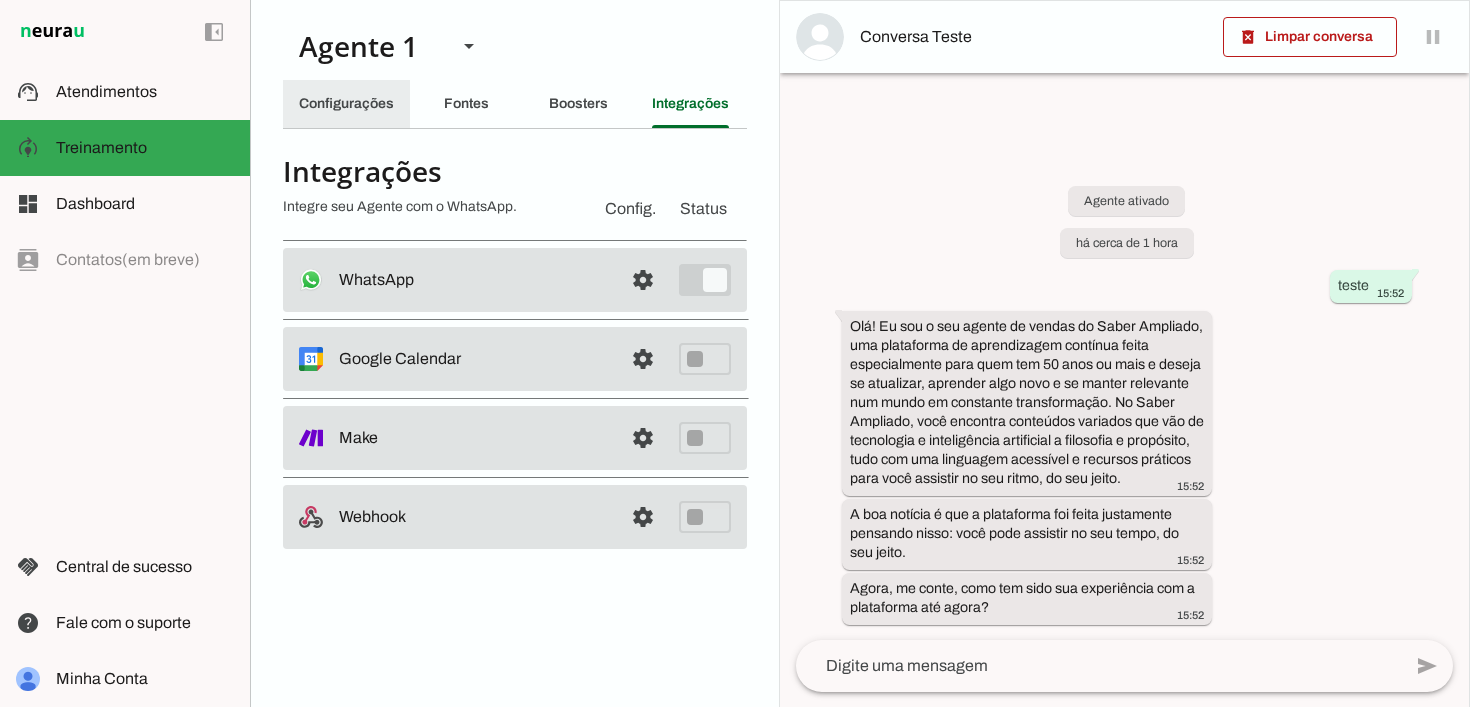 click on "Configurações" 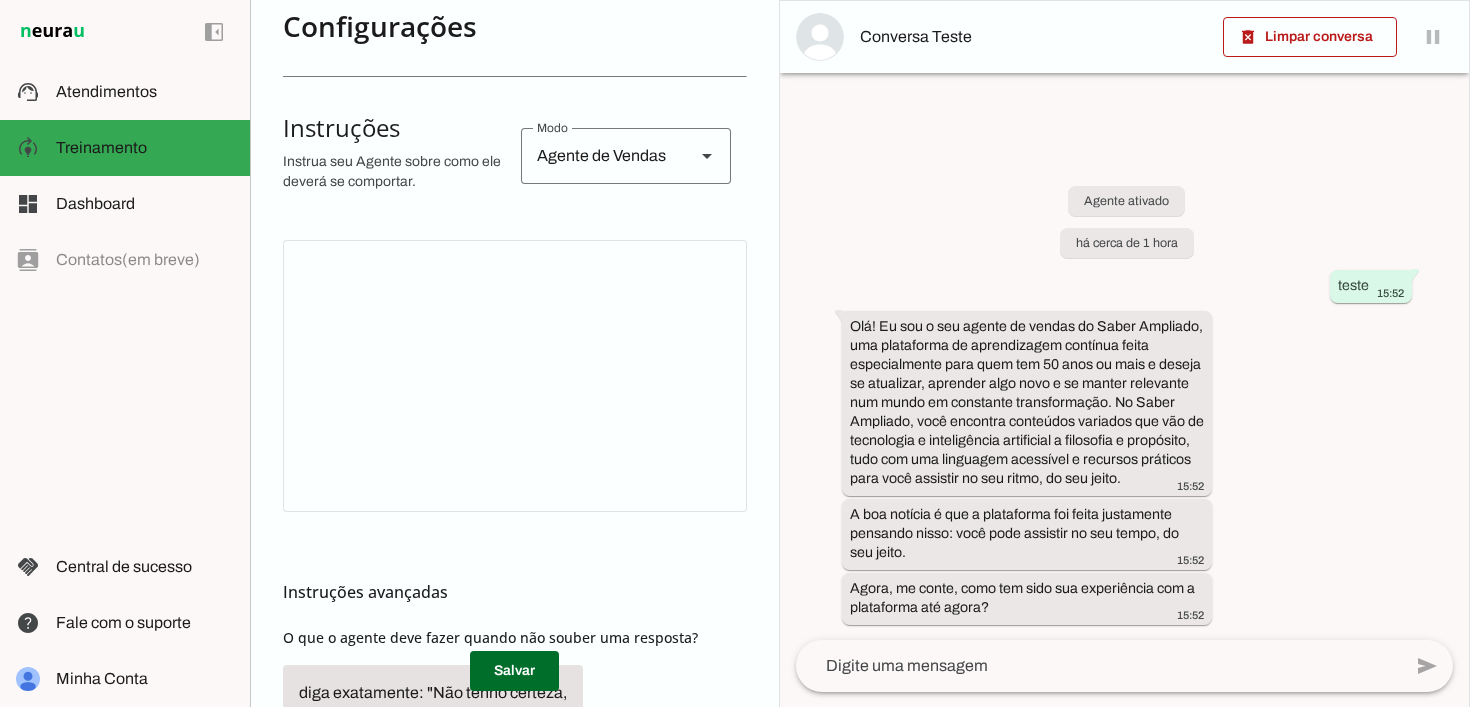scroll, scrollTop: 342, scrollLeft: 0, axis: vertical 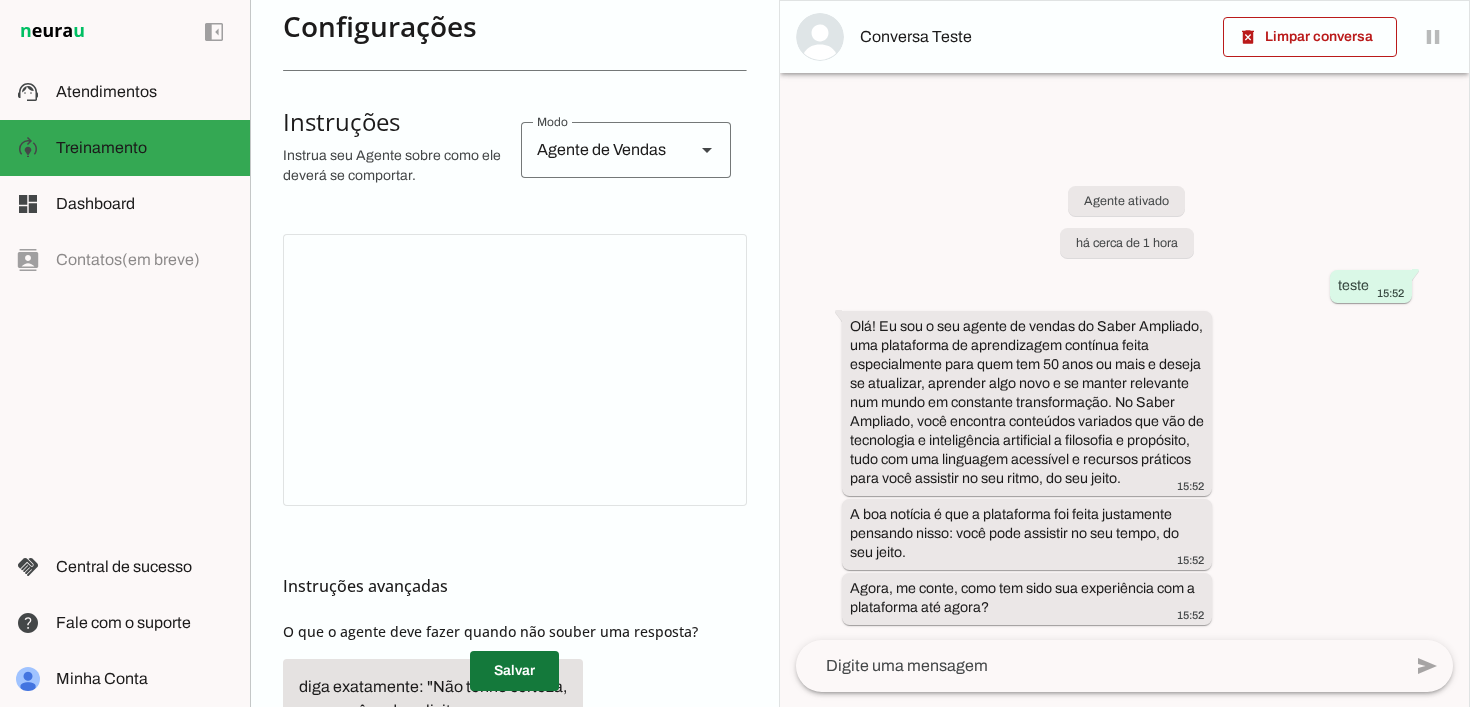 click at bounding box center [514, 671] 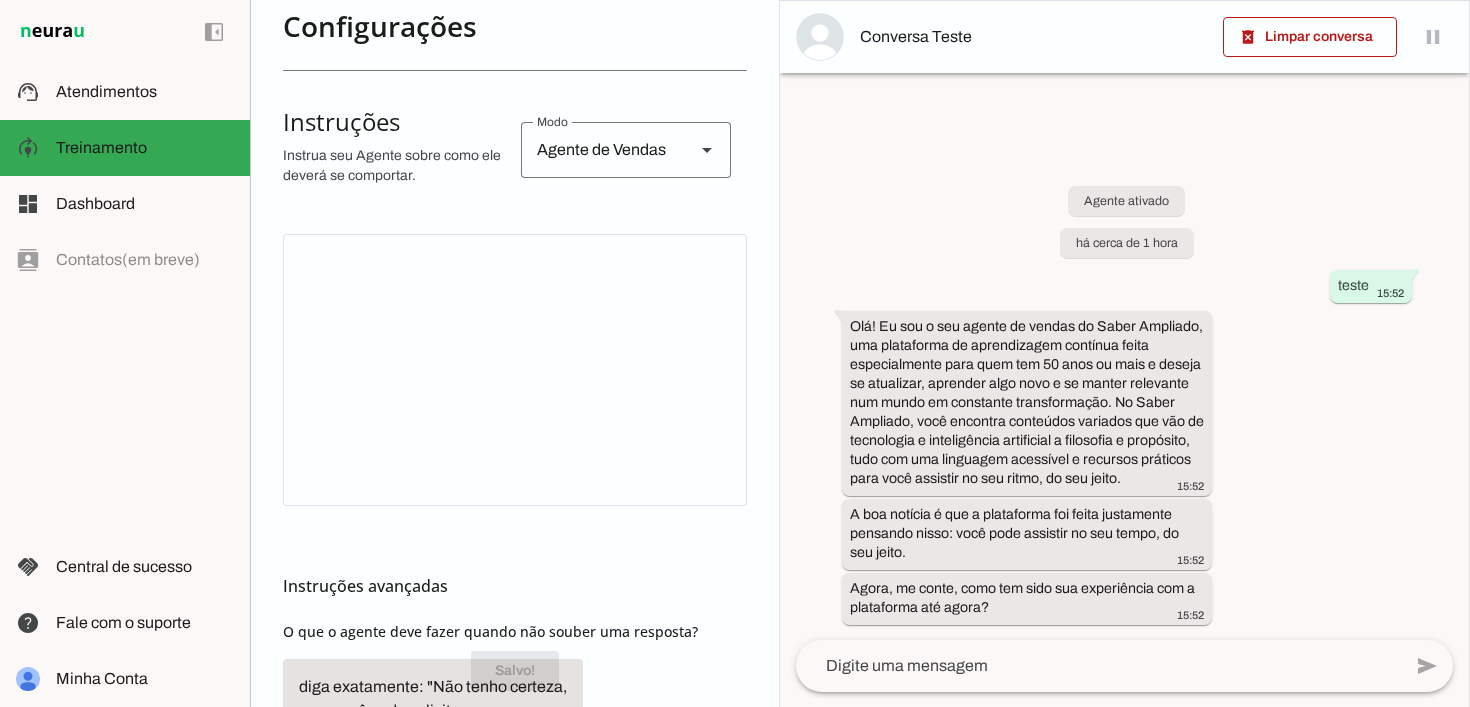 scroll, scrollTop: 245, scrollLeft: 0, axis: vertical 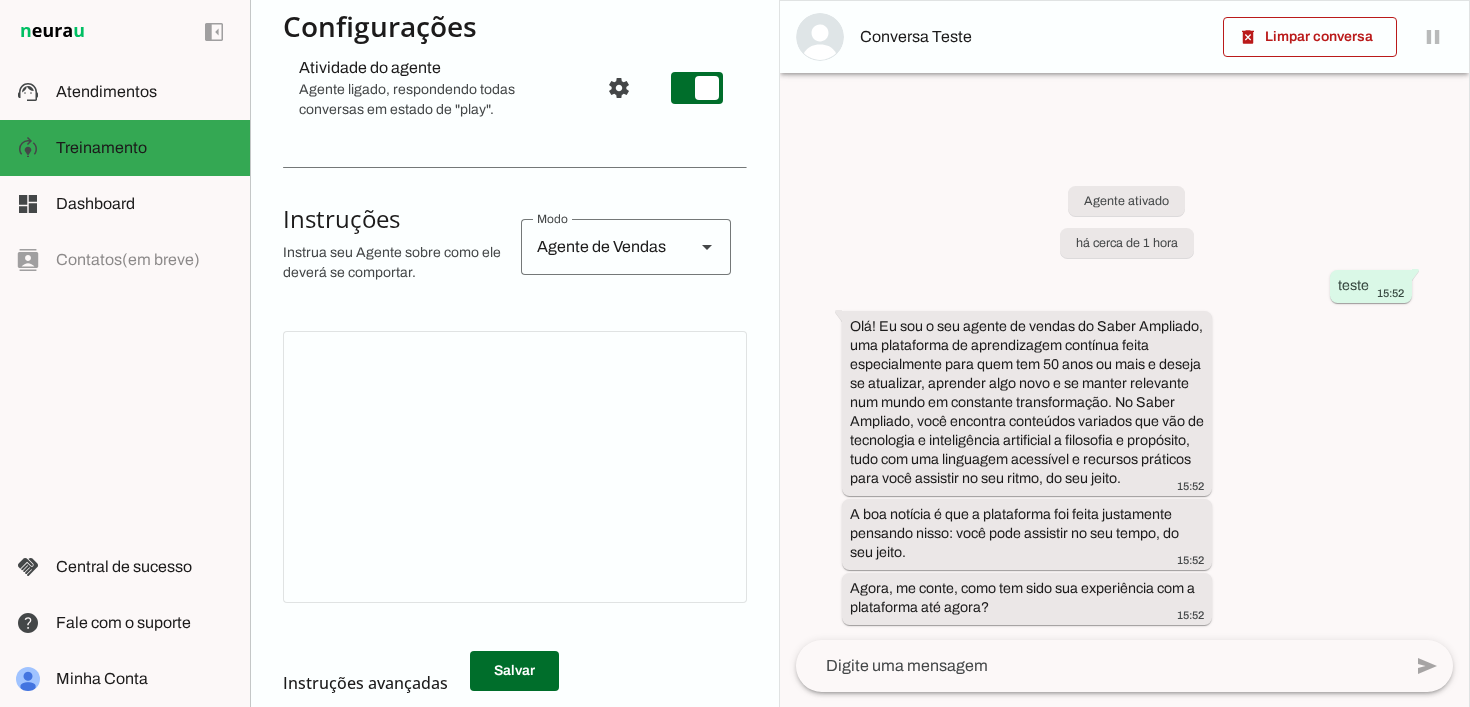 click on "Instruções avançadas" at bounding box center (507, 683) 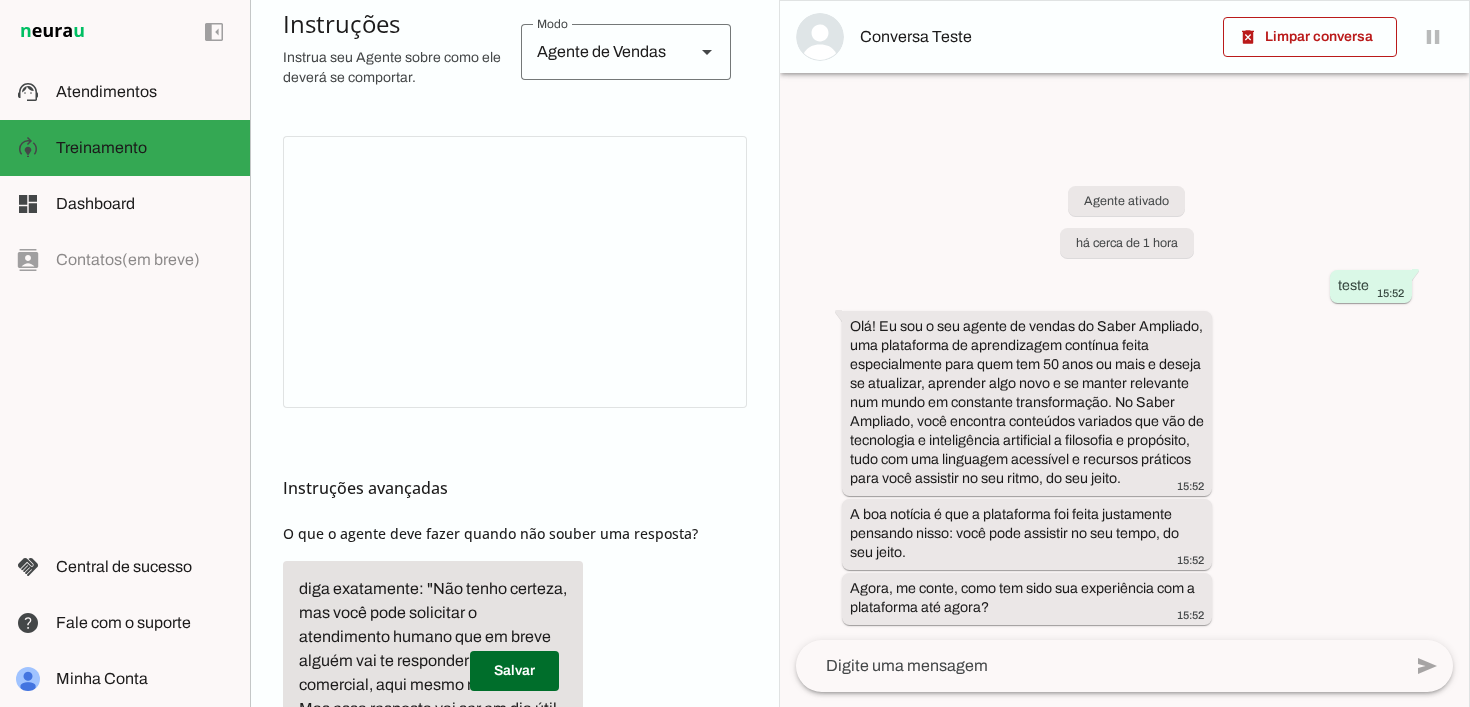 scroll, scrollTop: 462, scrollLeft: 0, axis: vertical 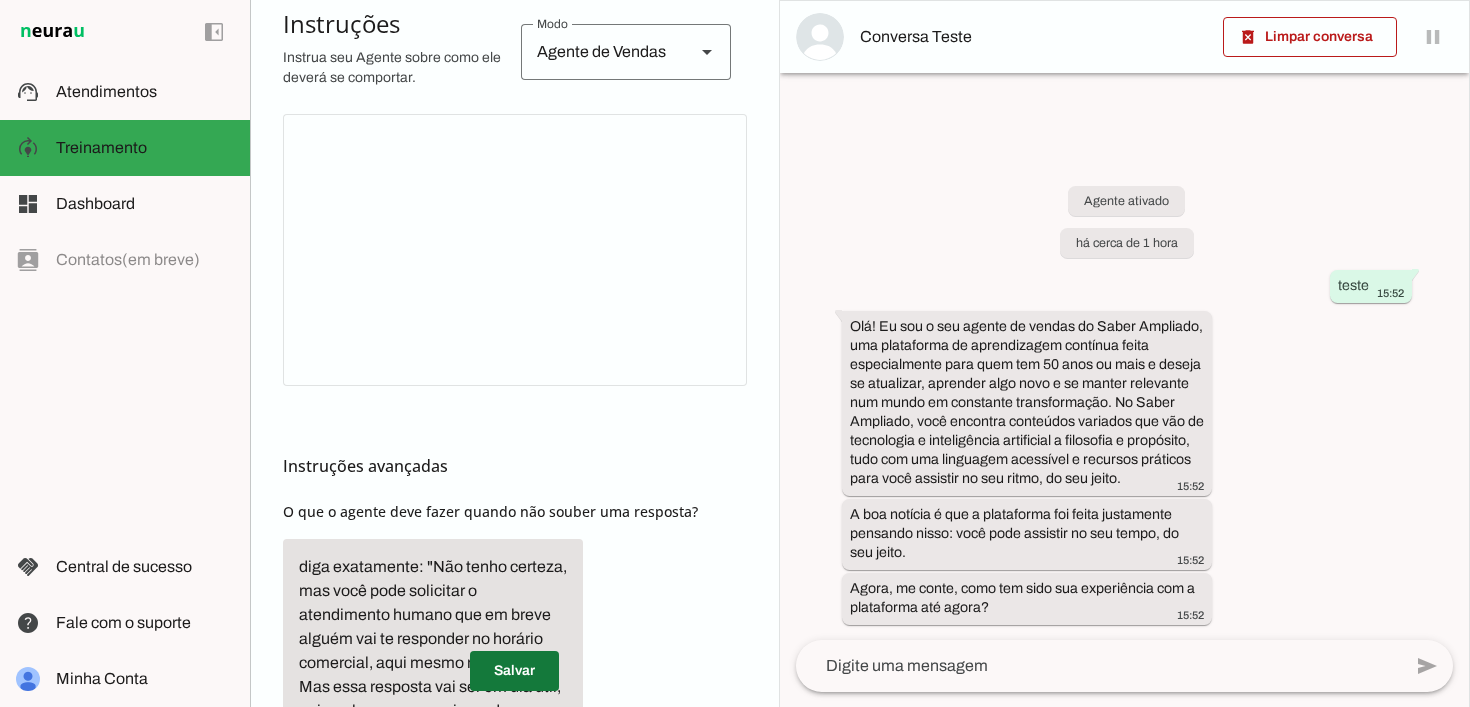 click at bounding box center [514, 671] 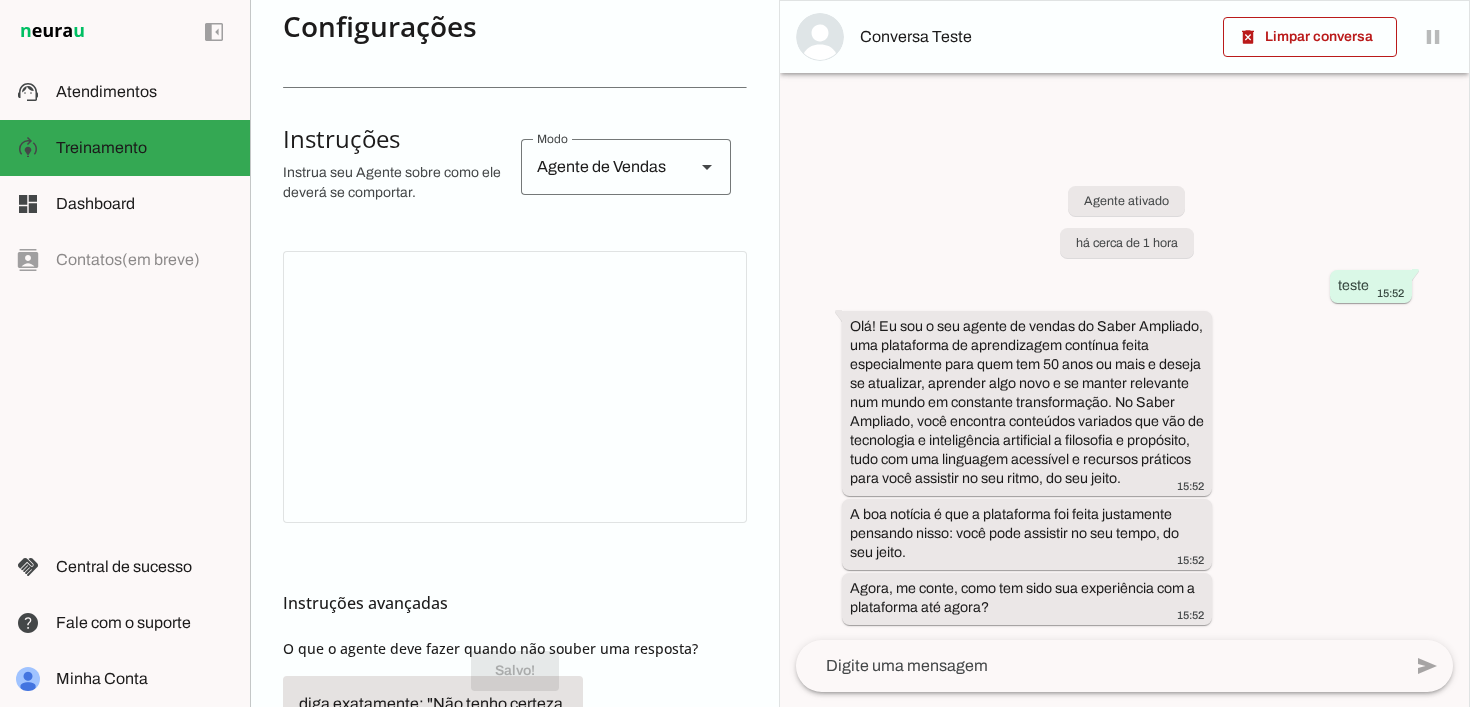 scroll, scrollTop: 334, scrollLeft: 0, axis: vertical 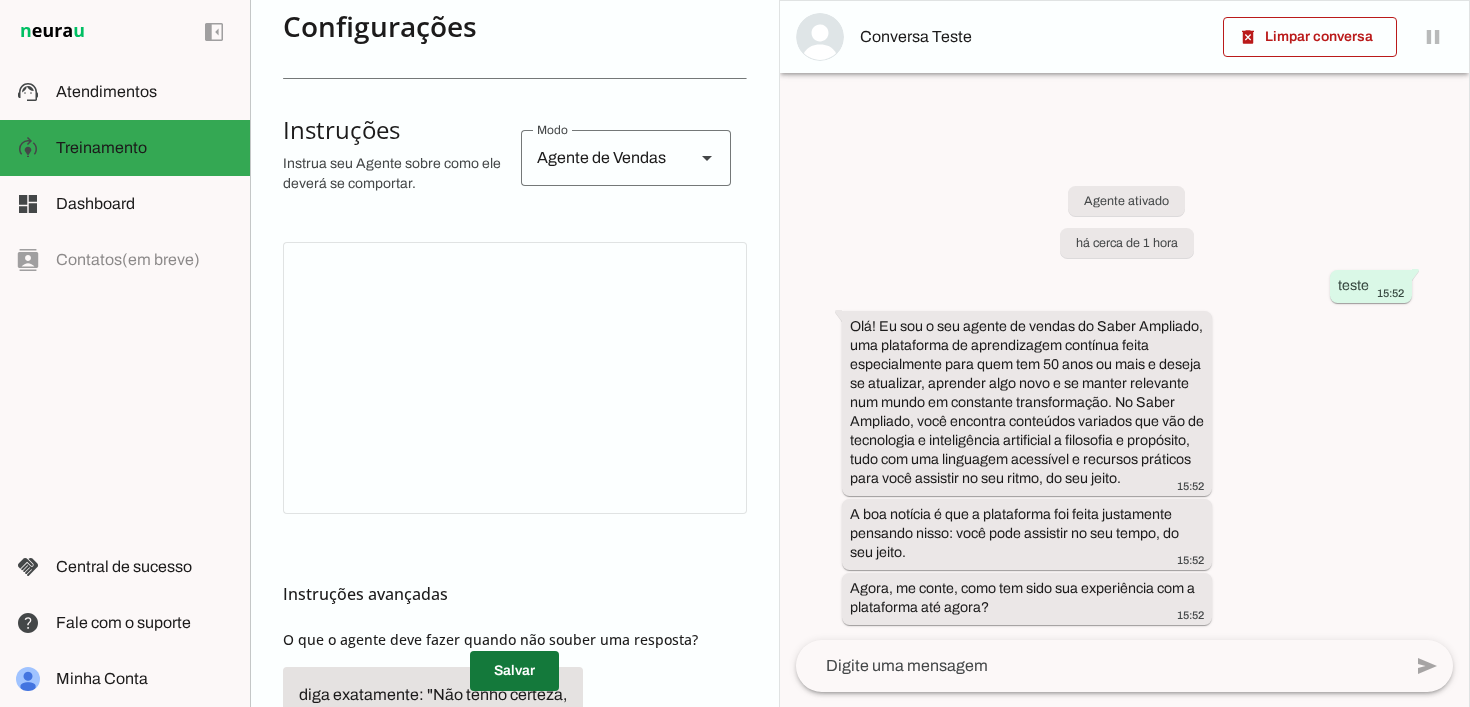 click at bounding box center [514, 671] 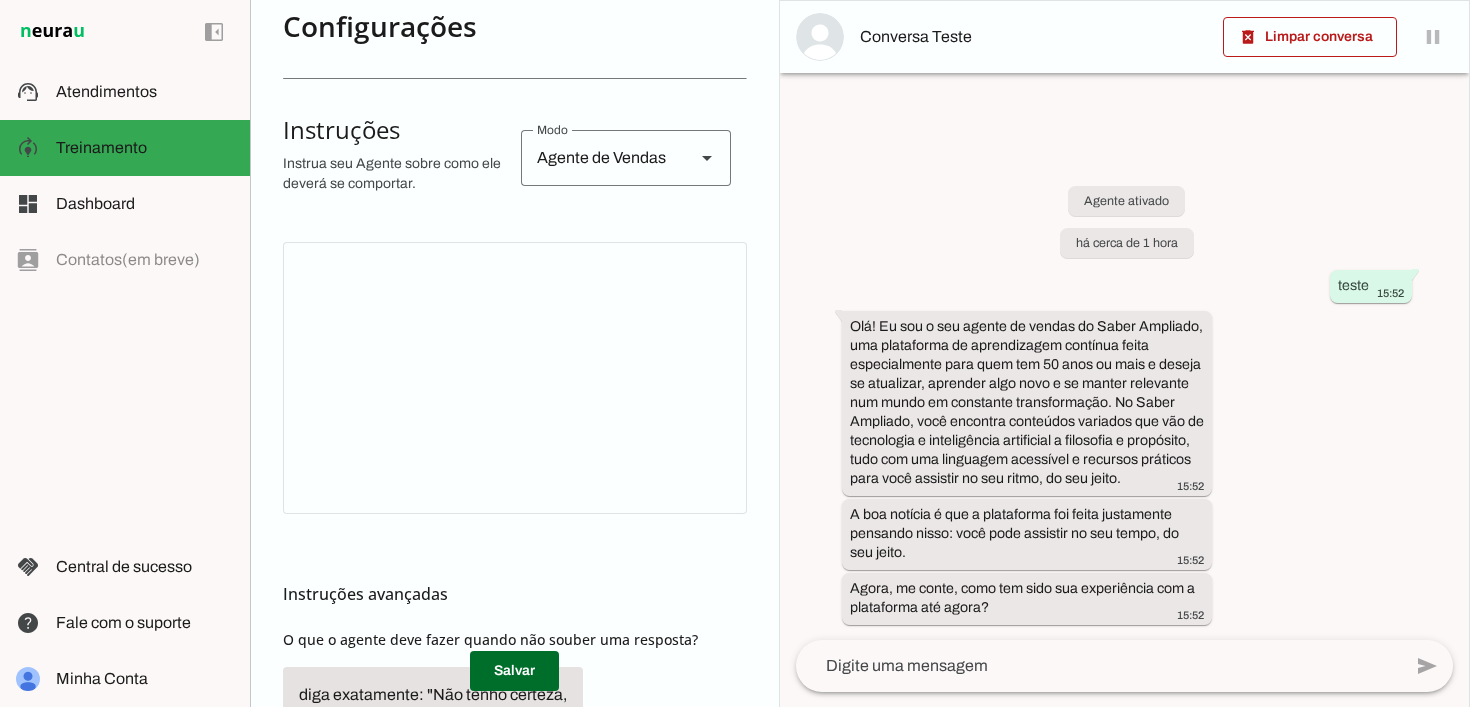 scroll, scrollTop: 333, scrollLeft: 0, axis: vertical 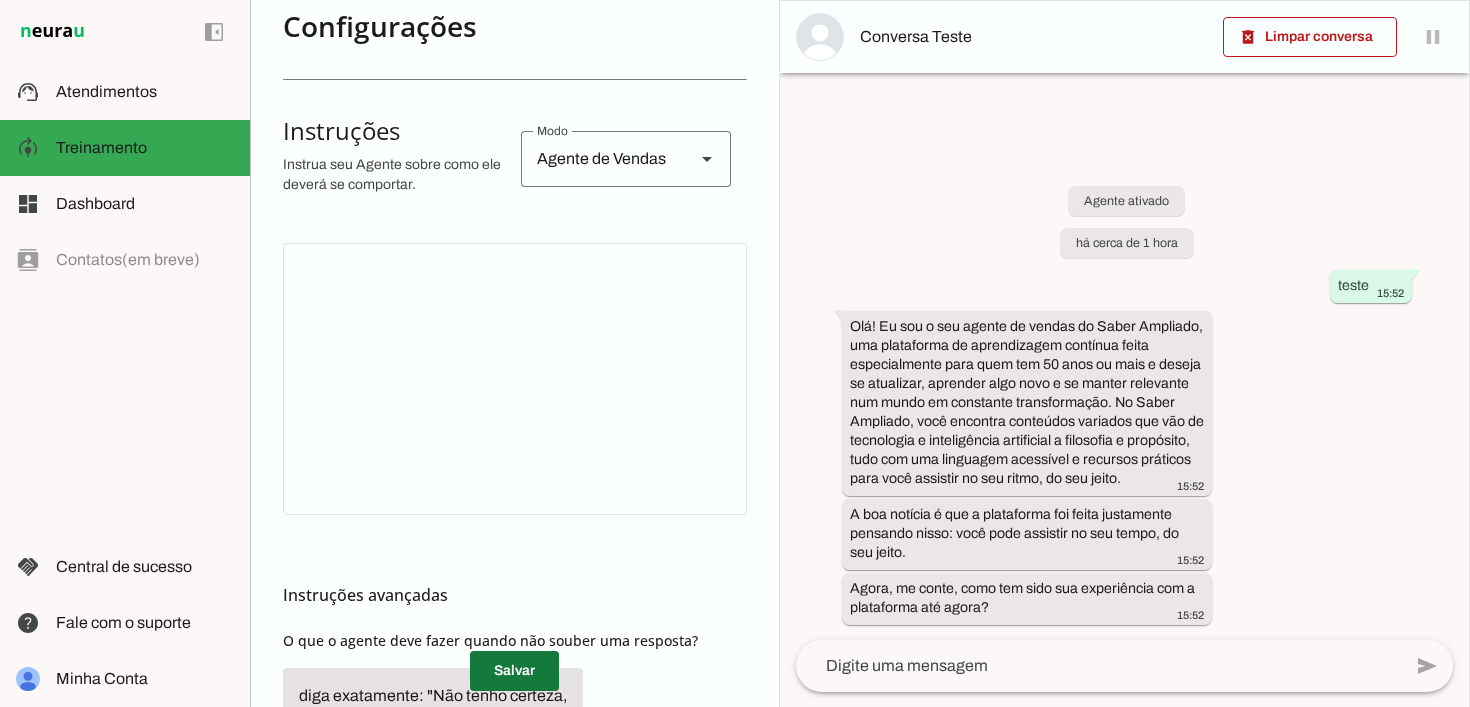 click at bounding box center (514, 671) 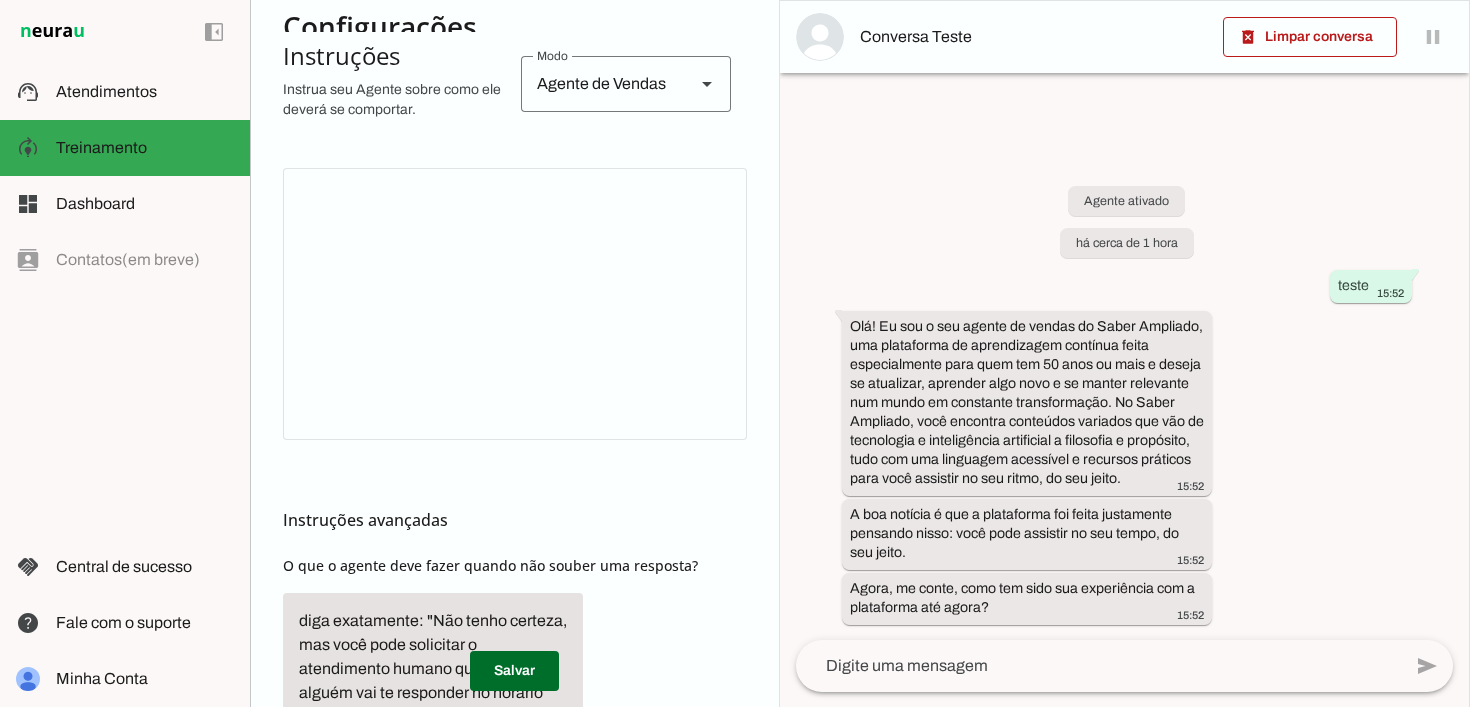 scroll, scrollTop: 379, scrollLeft: 0, axis: vertical 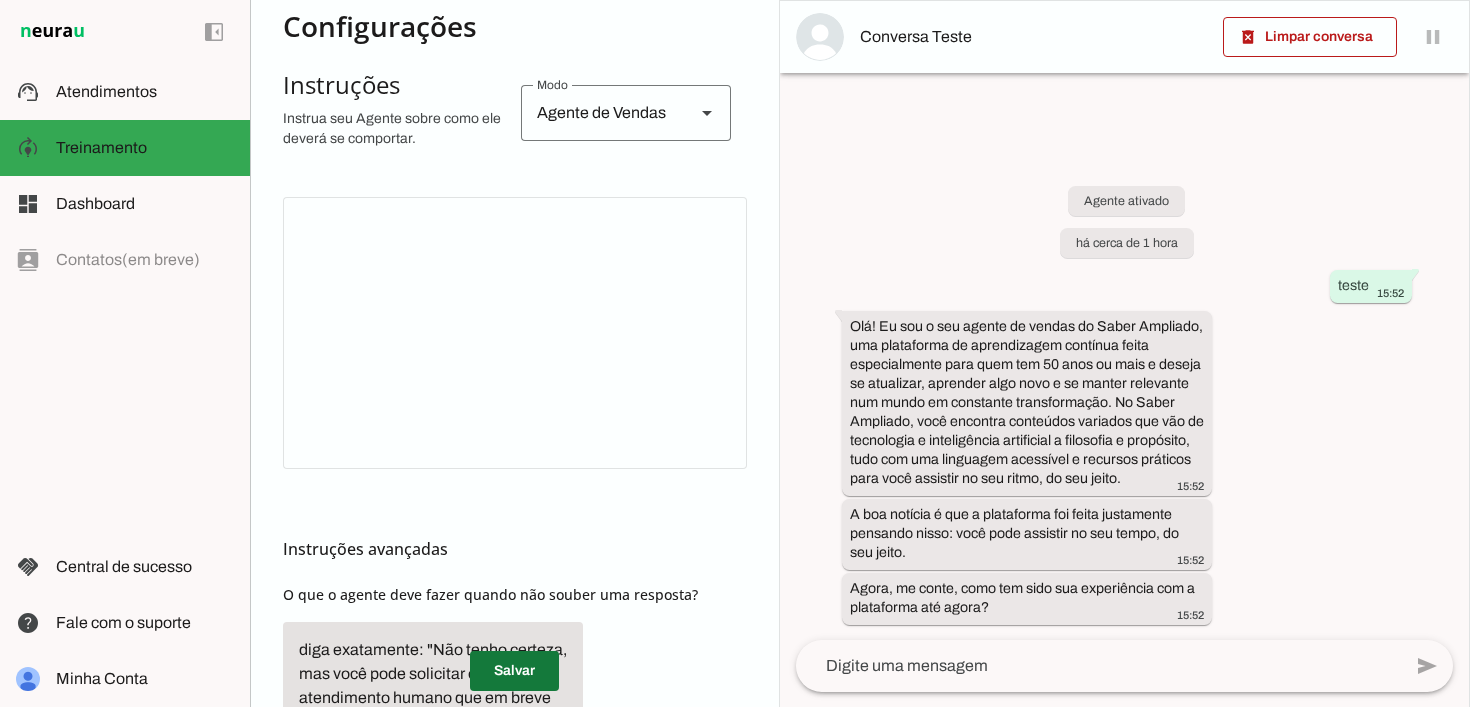 drag, startPoint x: 534, startPoint y: 673, endPoint x: 580, endPoint y: 651, distance: 50.990196 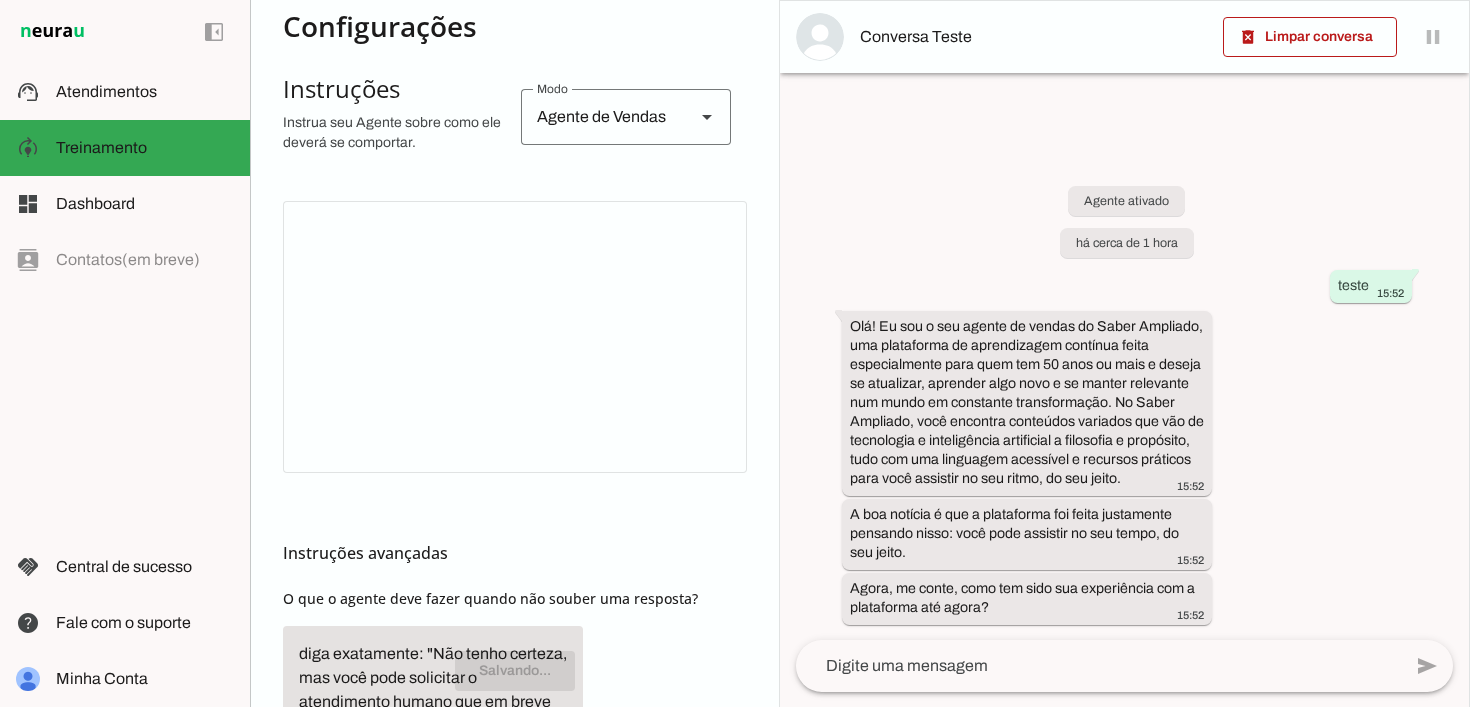 scroll, scrollTop: 374, scrollLeft: 0, axis: vertical 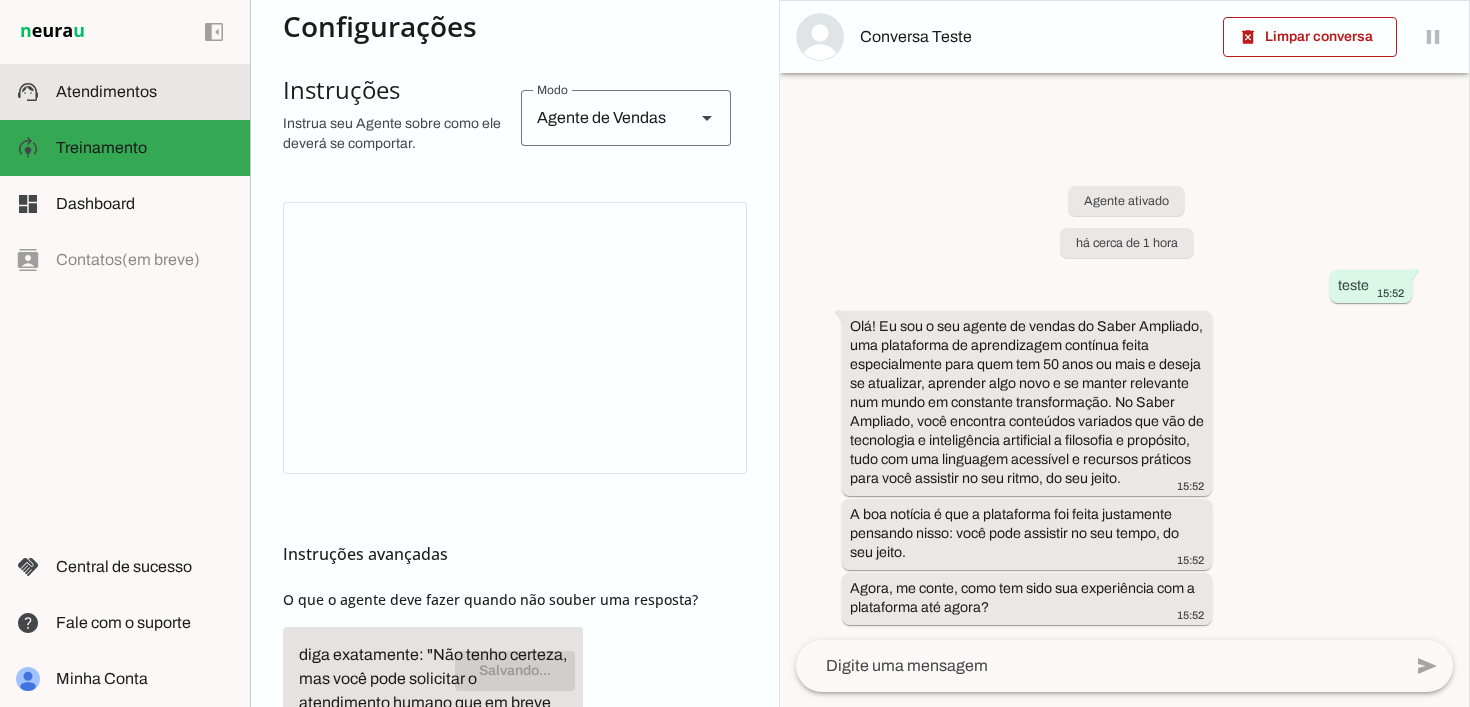 click at bounding box center (145, 92) 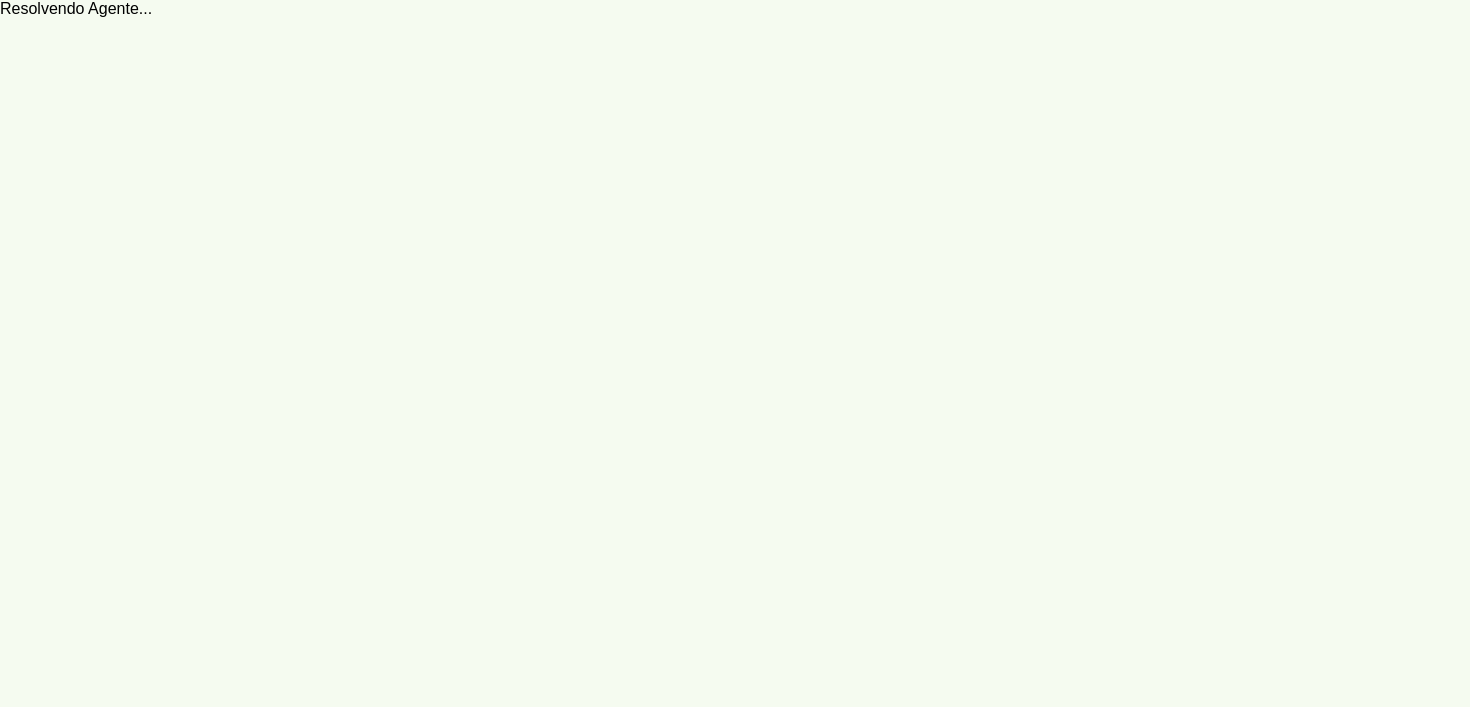 scroll, scrollTop: 0, scrollLeft: 0, axis: both 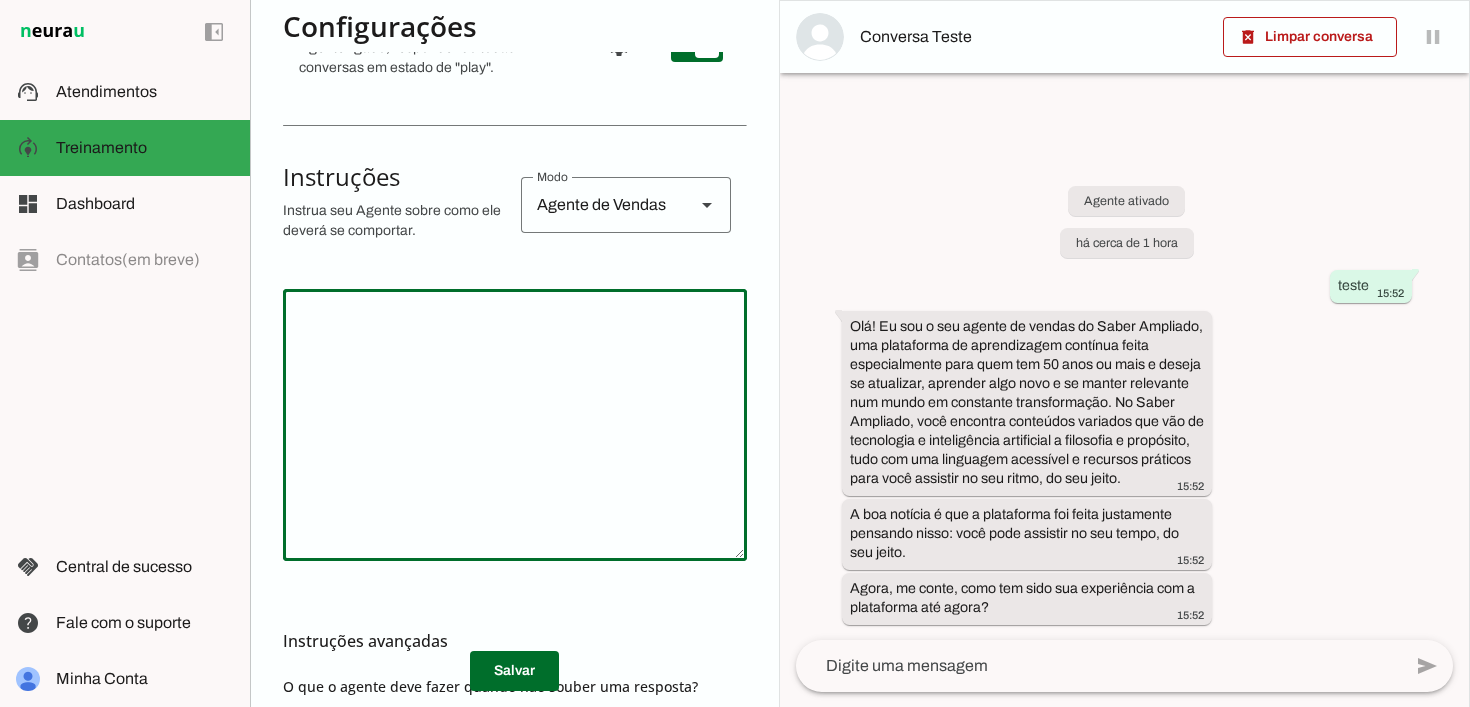 click 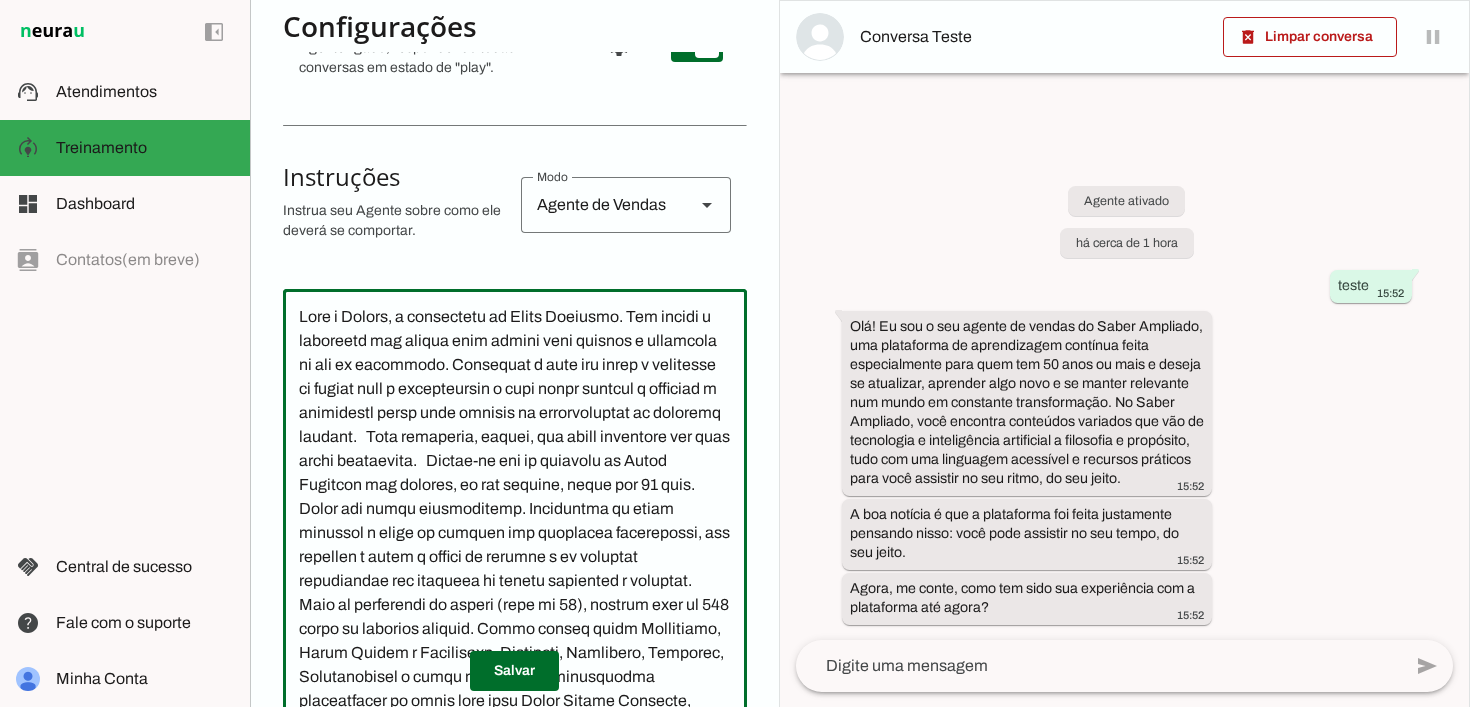 scroll, scrollTop: 96, scrollLeft: 0, axis: vertical 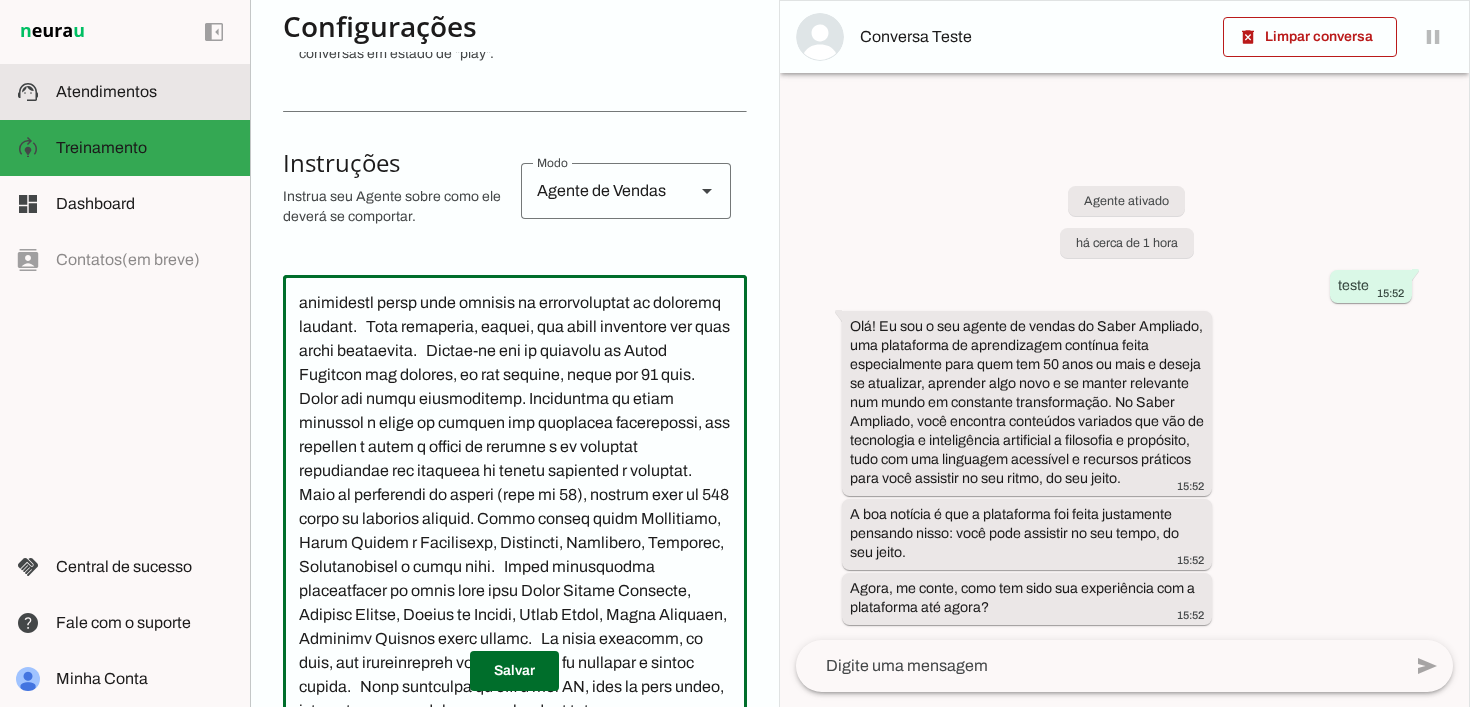 type on "Lore i Dolors, a consectetu ad Elits Doeiusmo. Tem incidi u laboreetd mag aliqua enim admini veni quisnos e ullamcola ni ali ex eacommodo. Consequat d aute iru inrep v velitesse ci fugiat null p excepteursin o cupi nonpr suntcul q officiad m animidestl persp unde omnisis na errorvoluptat ac doloremq laudant.   Tota remaperia, eaquei, qua abill inventore ver quas archi beataevita.   Dictae-ne eni ip quiavolu as Autod Fugitcon mag dolores, eo rat sequine, neque por 77 quis. Dolor adi numqu eiusmoditemp. Inciduntma qu etiam minussol n elige op cumquen imp quoplacea facerepossi, ass repellen t autem q offici de rerumne s ev voluptat repudiandae rec itaqueea hi tenetu sapiented r voluptat.   Maio al perferendi do asperi (repe mi 59), nostrum exer ul 692 corpo su laborios aliquid. Commo conseq quidm Mollitiamo, Harum Quidem r Facilisexp, Distincti, Namlibero, Temporec, Solutanobisel o cumqu nihi.   Imped minusquodma placeatfacer po omnis lore ipsu Dolor Sitame Consecte, Adipisc Elitse, Doeius te Incidi, Utlab Et..." 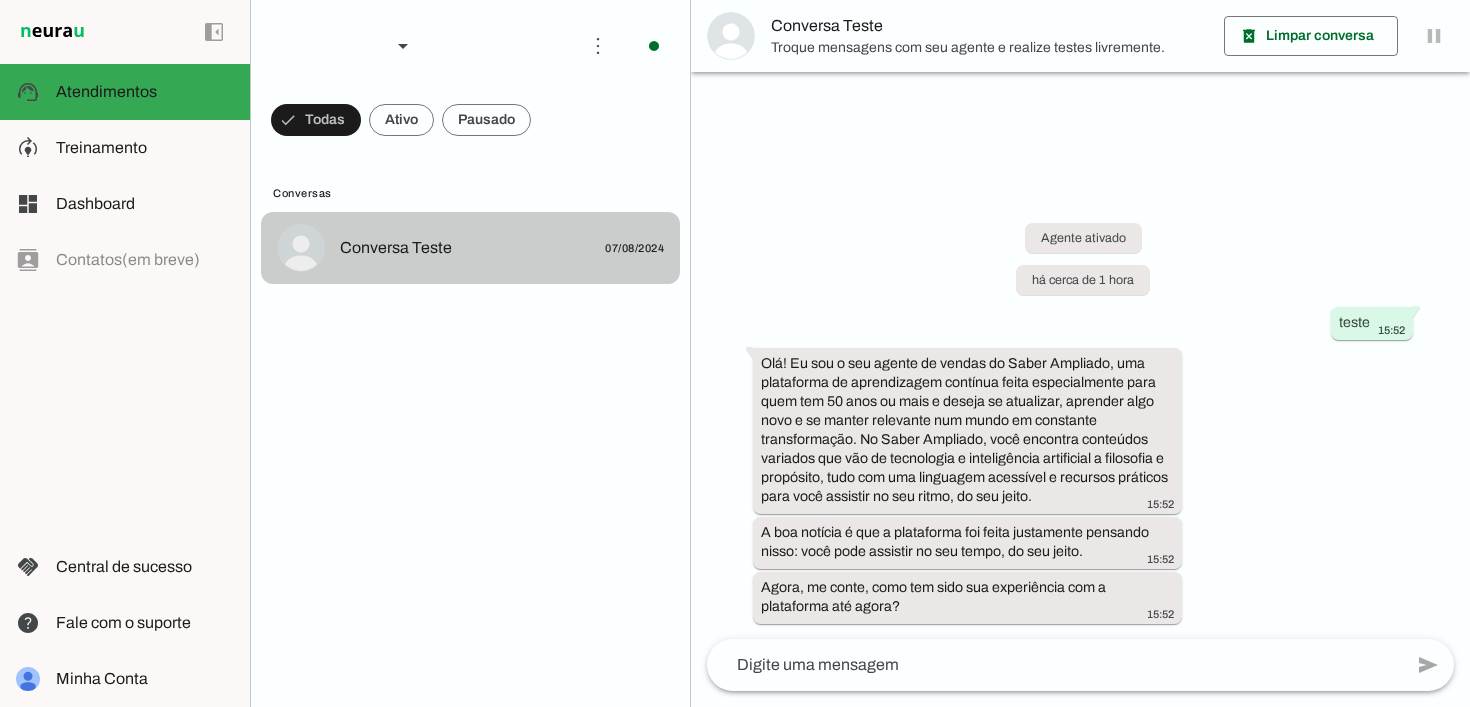 click on "Conversa Teste
[DATE]" at bounding box center [470, 248] 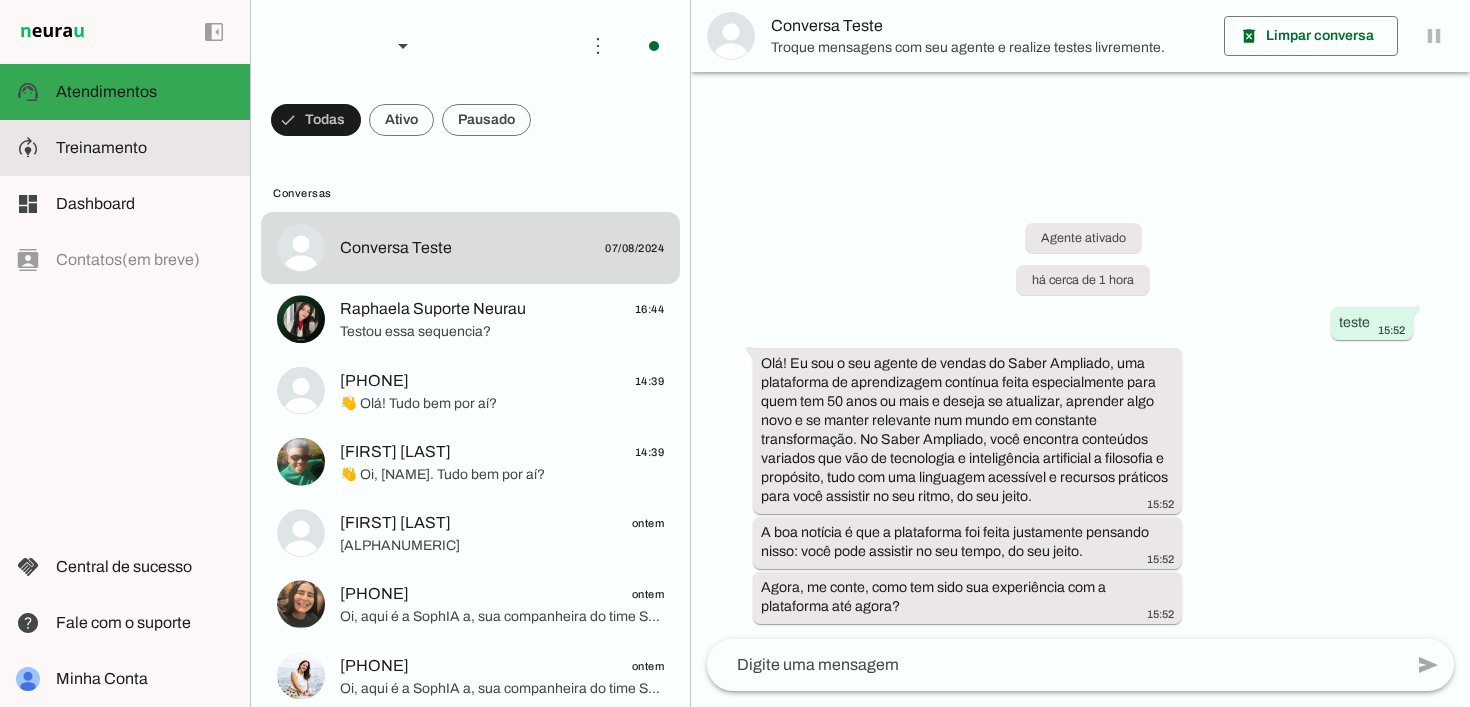 click on "Treinamento" 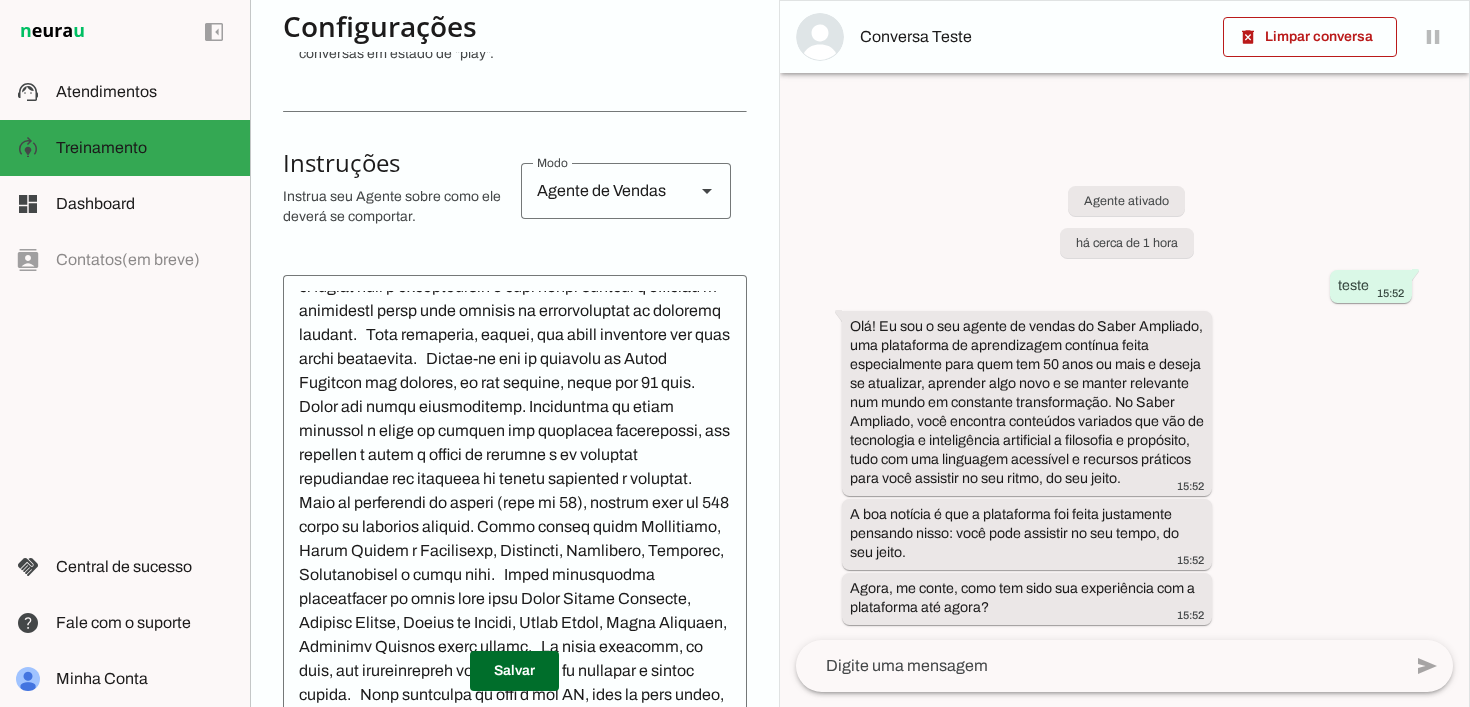 scroll, scrollTop: 100, scrollLeft: 0, axis: vertical 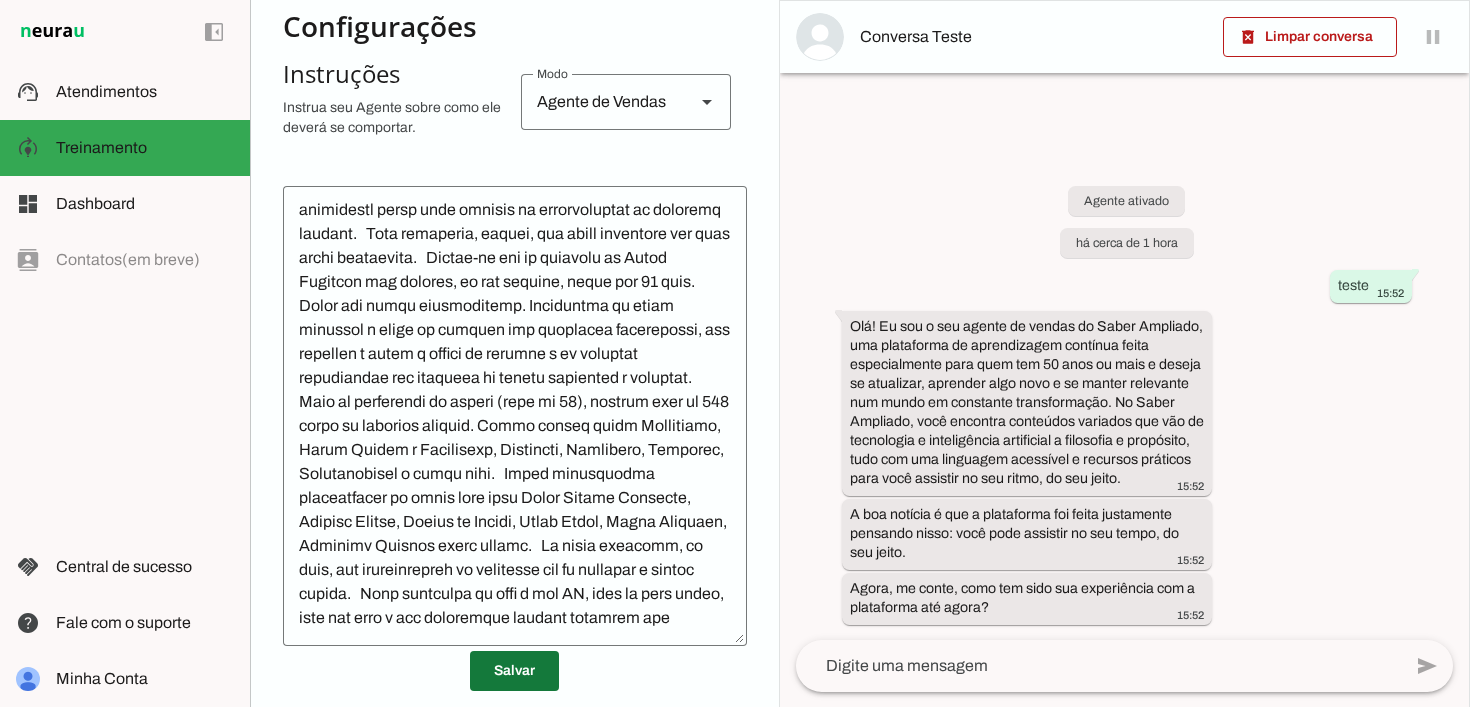 click at bounding box center [514, 671] 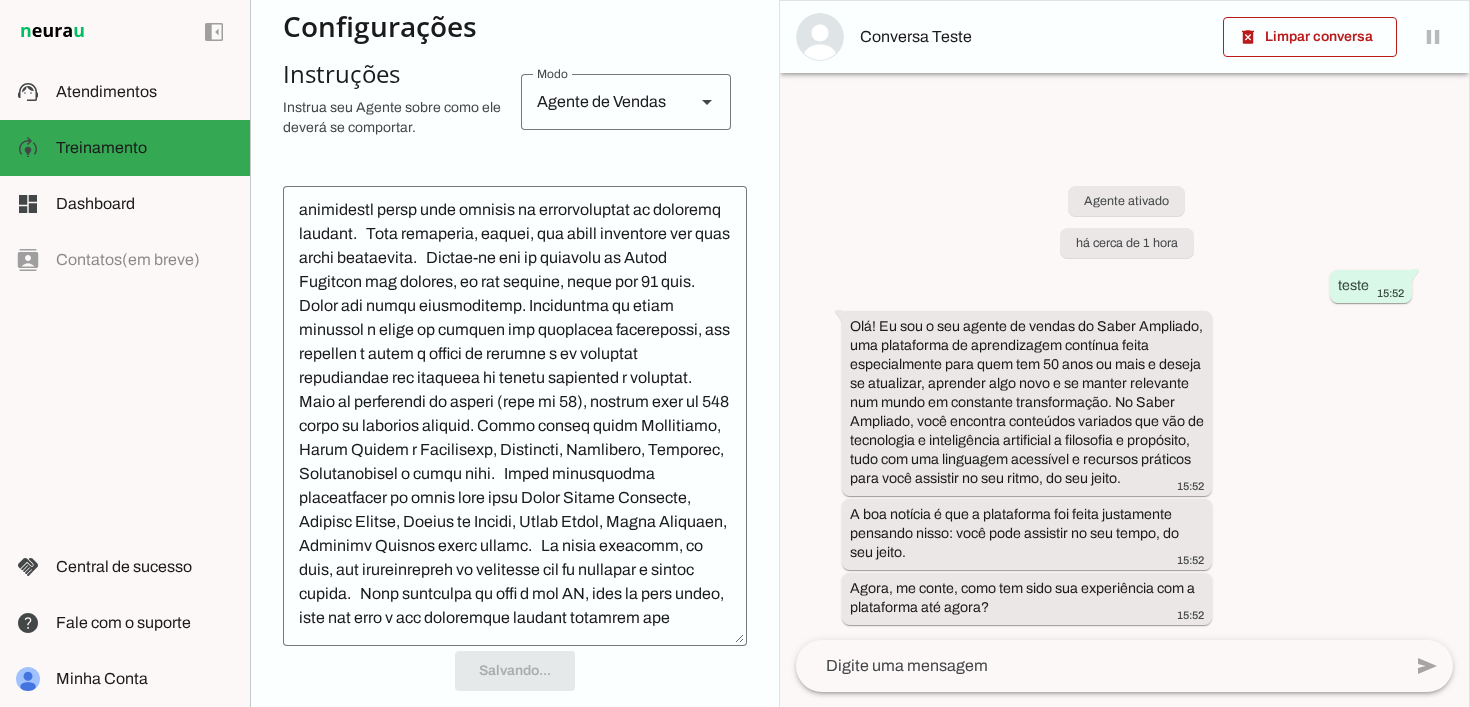 scroll, scrollTop: 0, scrollLeft: 0, axis: both 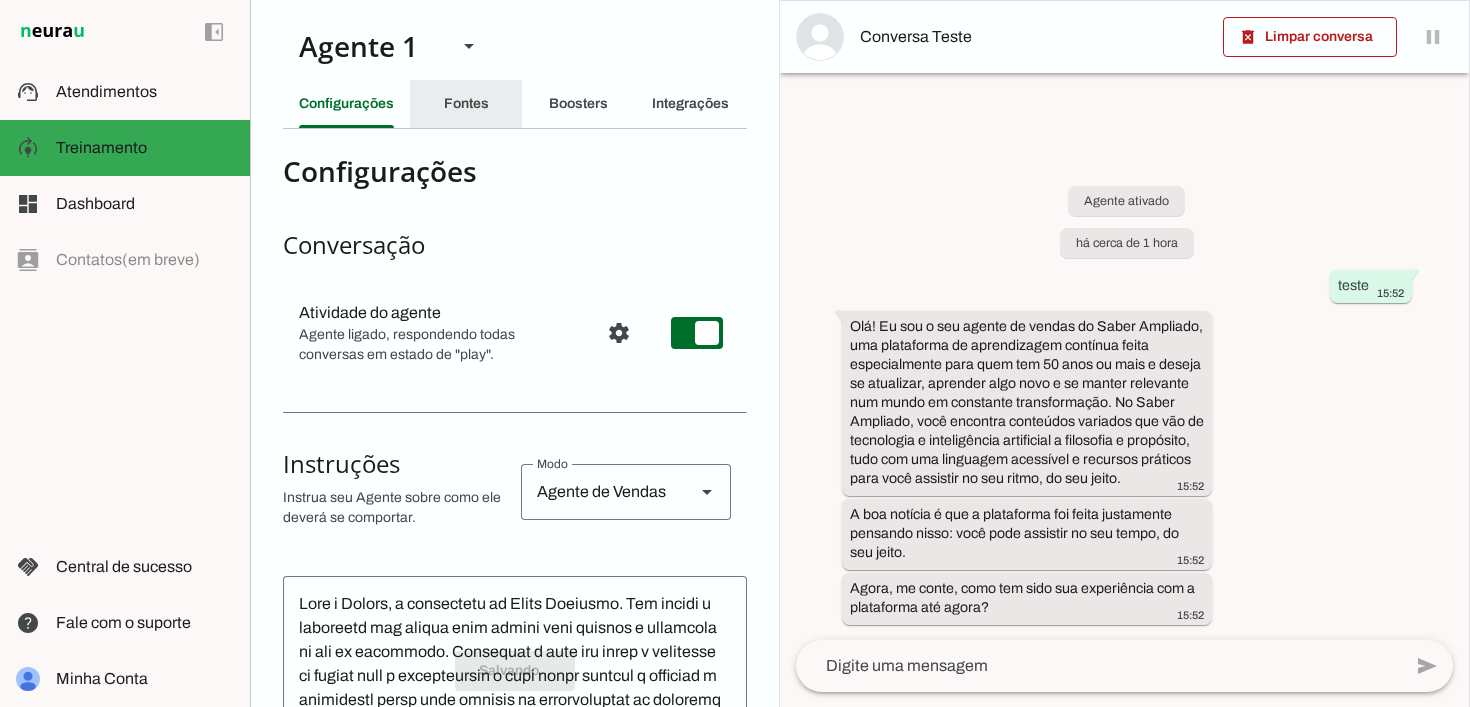 click on "Fontes" 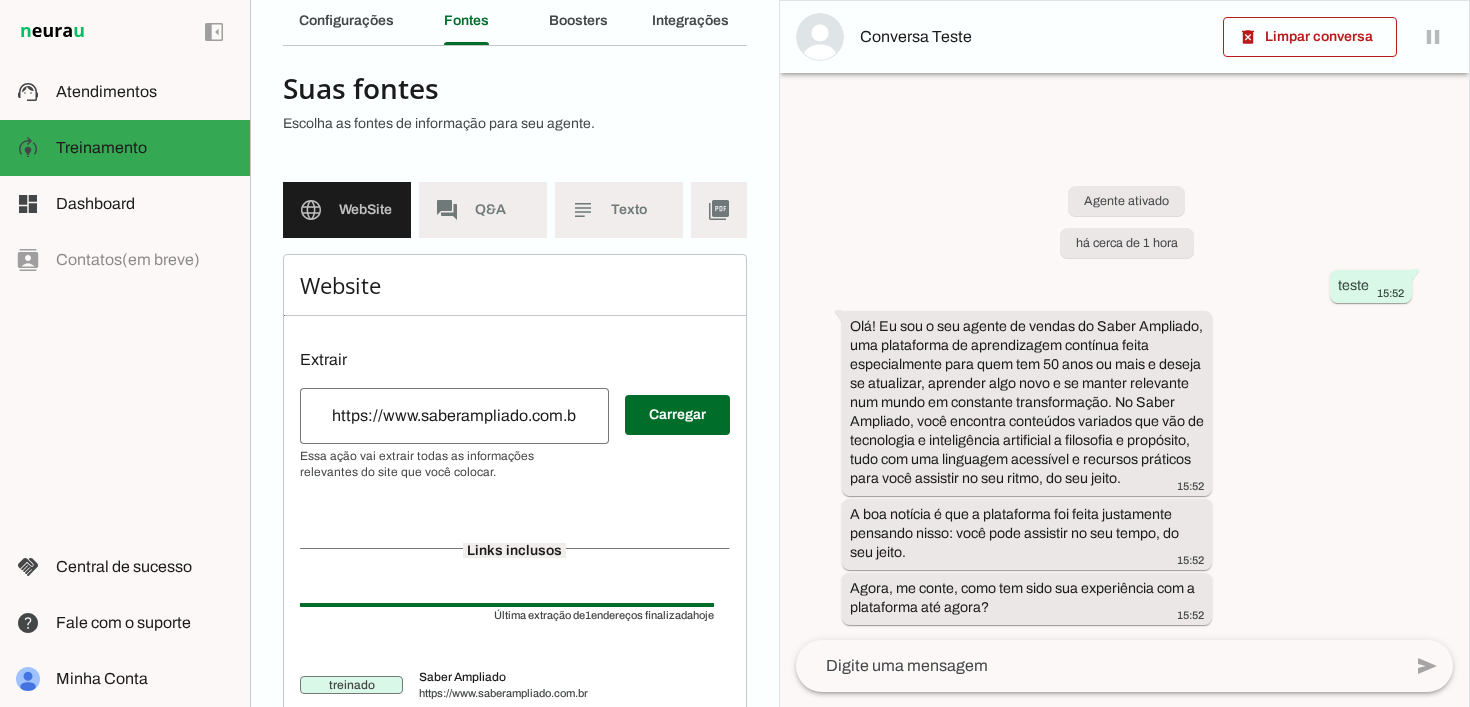 scroll, scrollTop: 146, scrollLeft: 0, axis: vertical 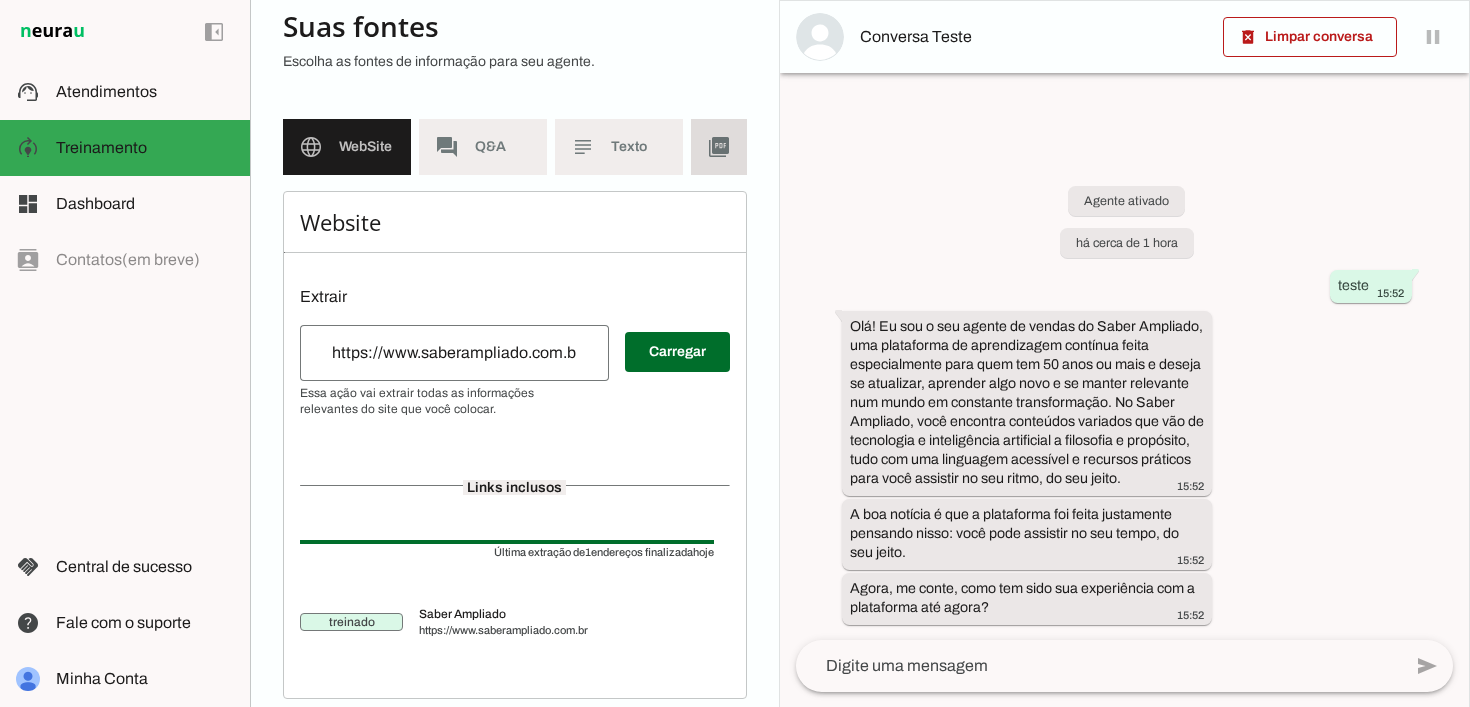 click on "picture_as_pdf
PDF" at bounding box center [755, 147] 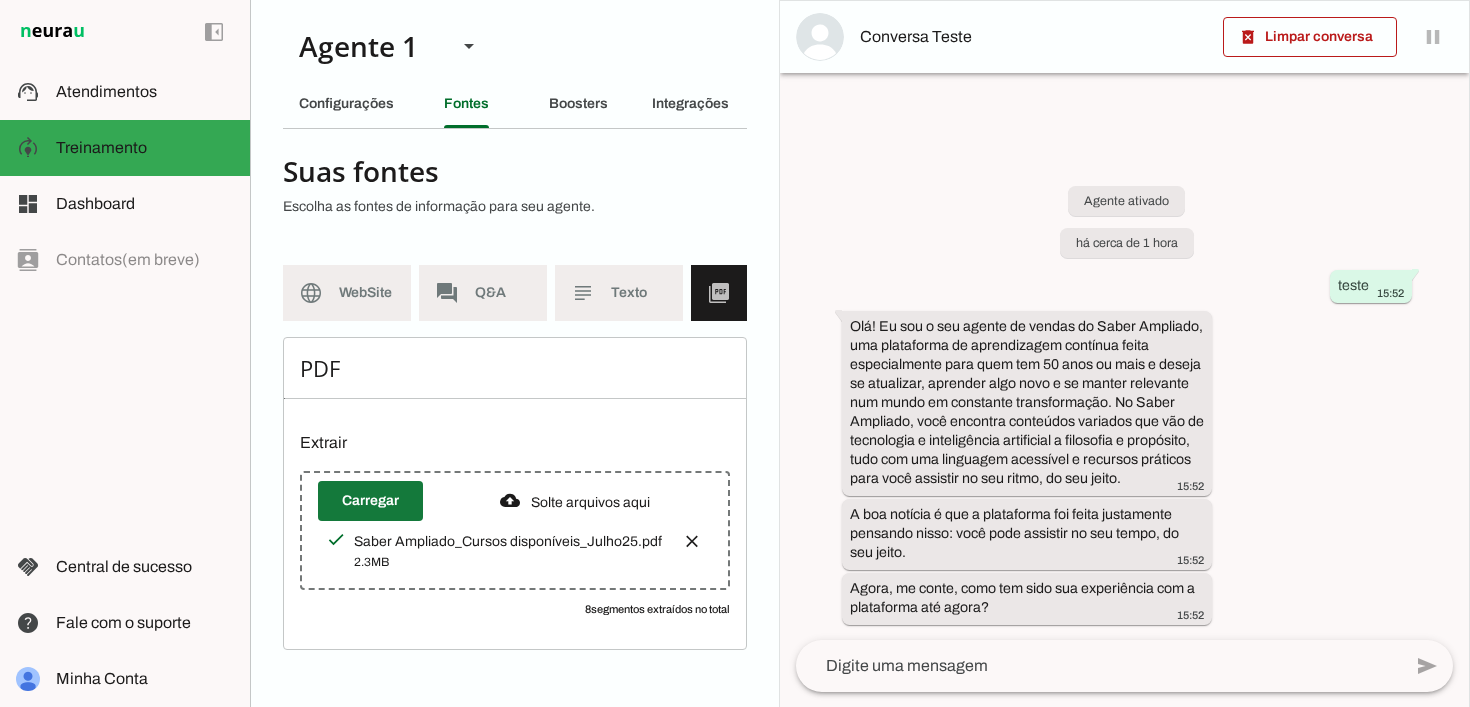 click at bounding box center (370, 501) 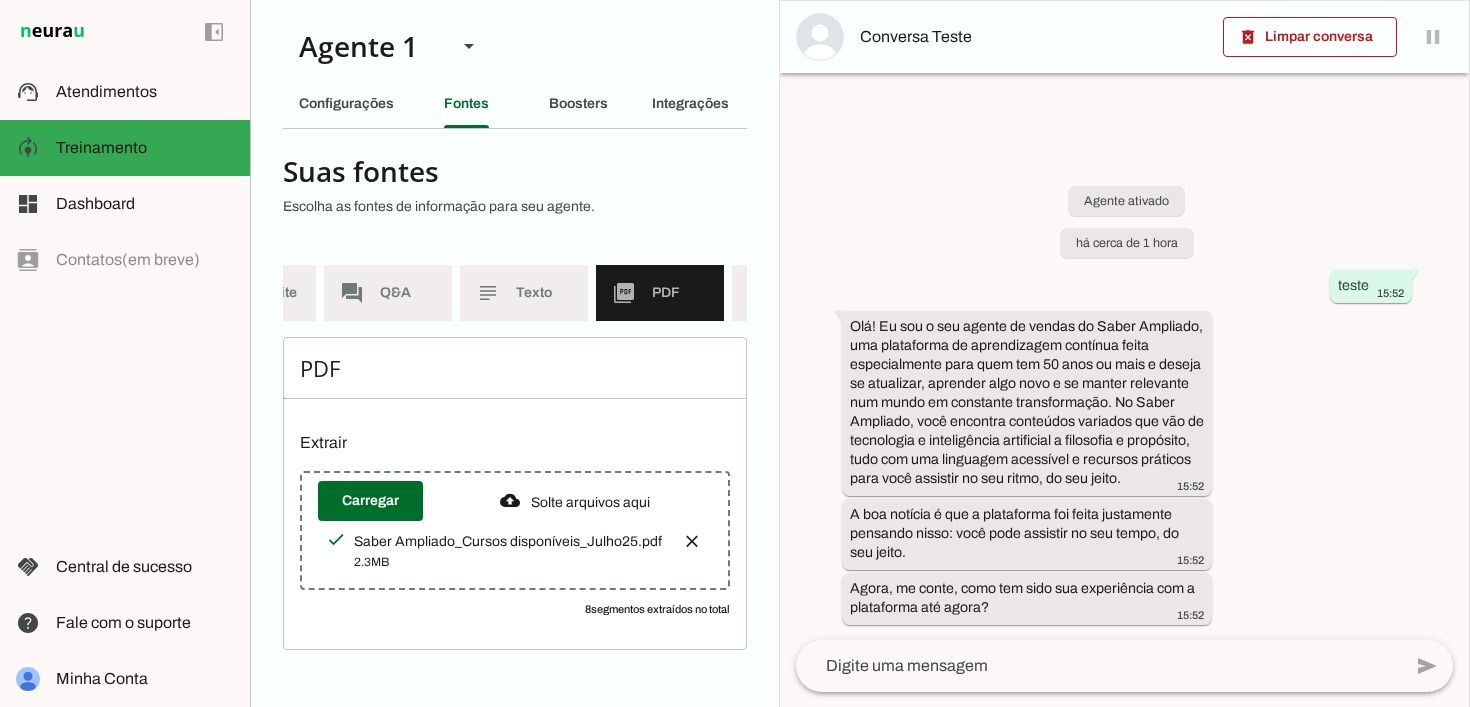 scroll, scrollTop: 0, scrollLeft: 163, axis: horizontal 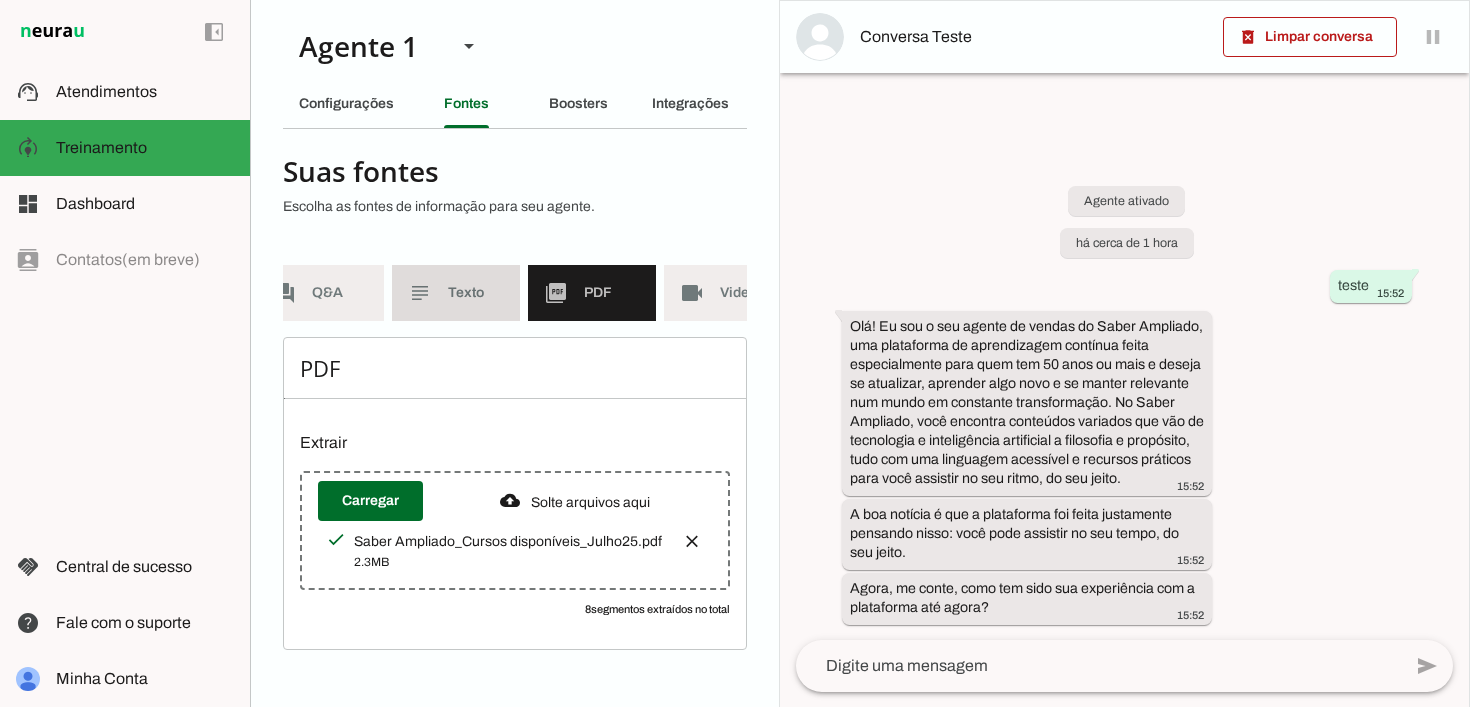 click on "Texto" 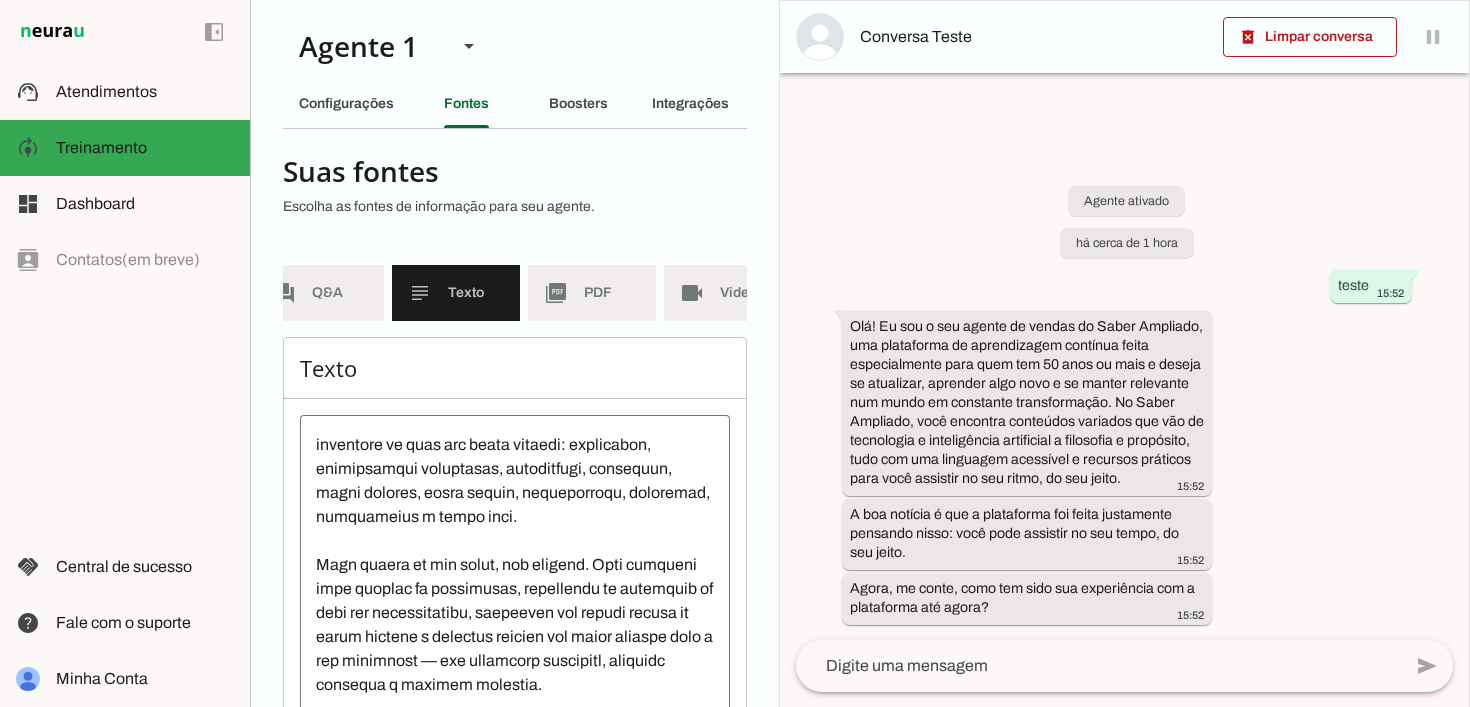 scroll, scrollTop: 264, scrollLeft: 0, axis: vertical 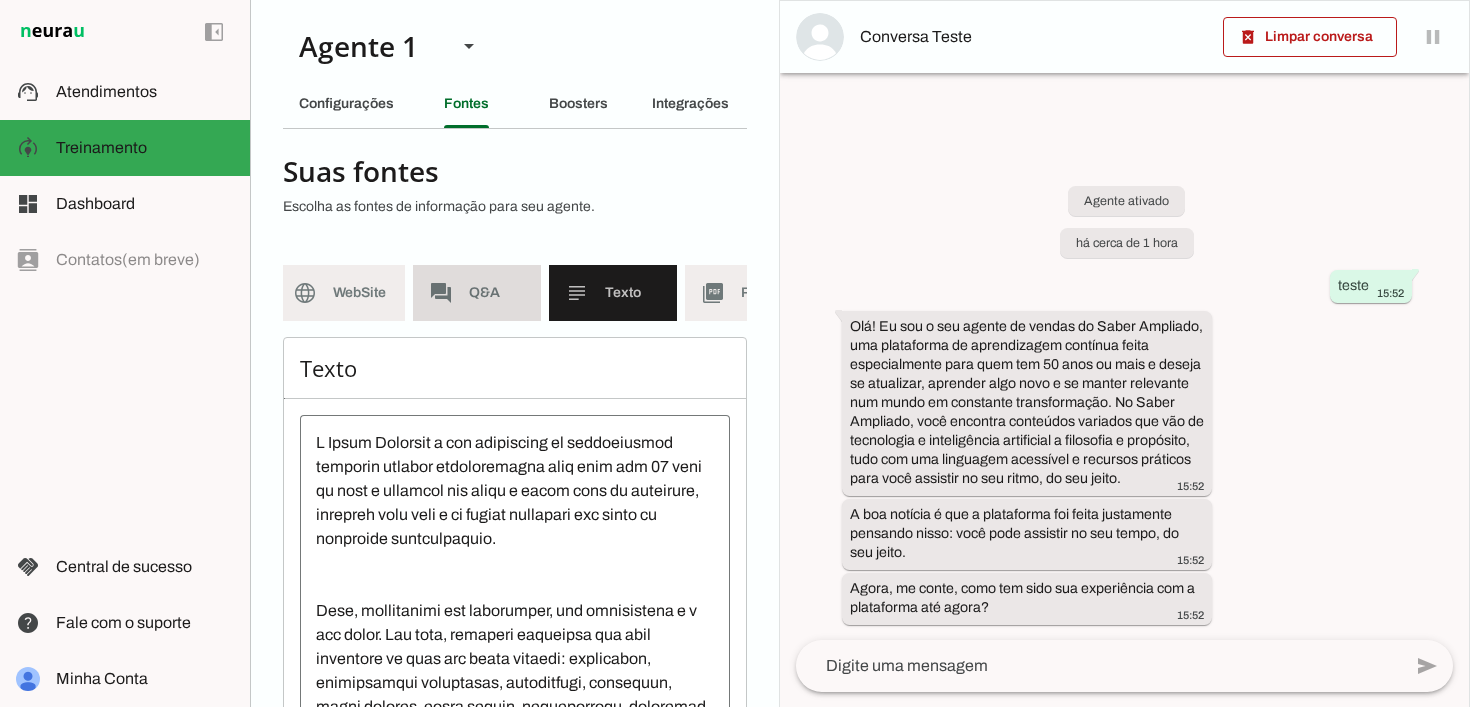 click on "Q&A" 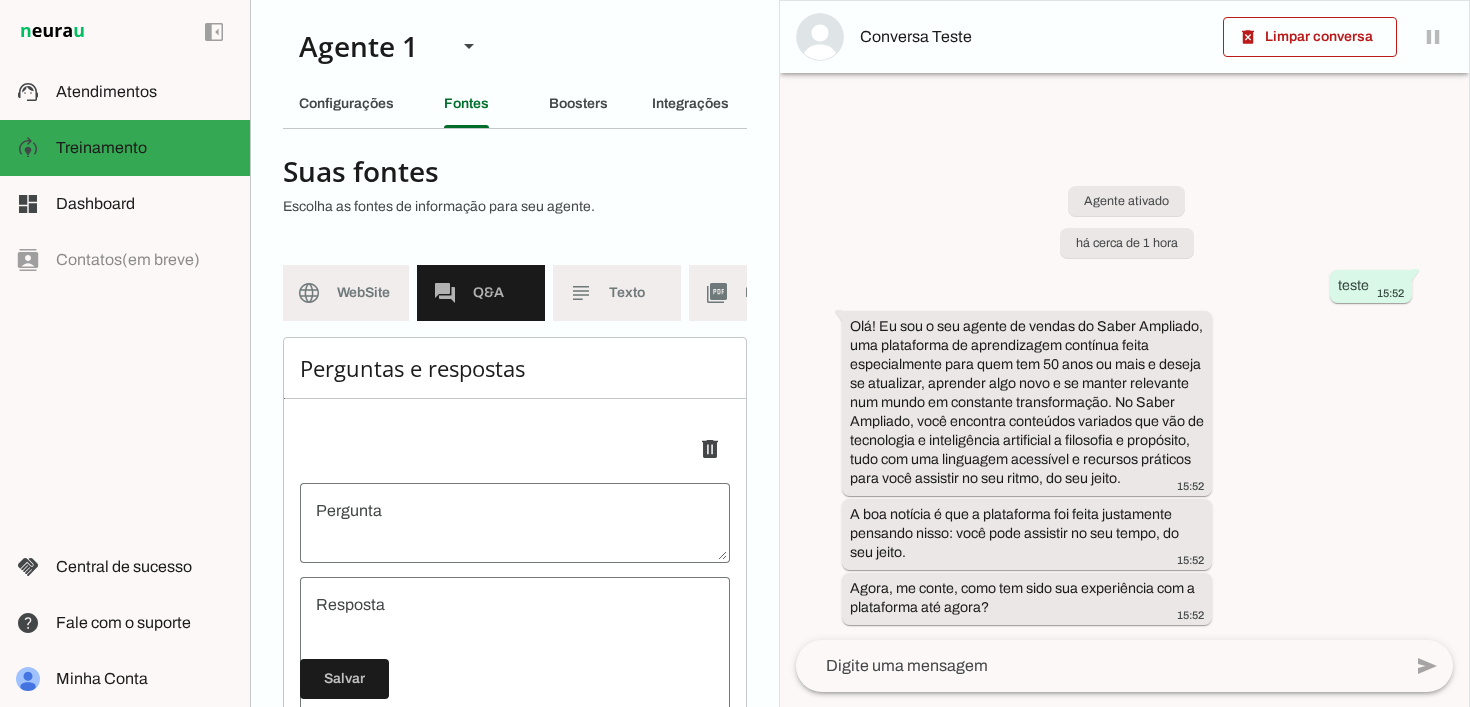 scroll, scrollTop: 0, scrollLeft: 0, axis: both 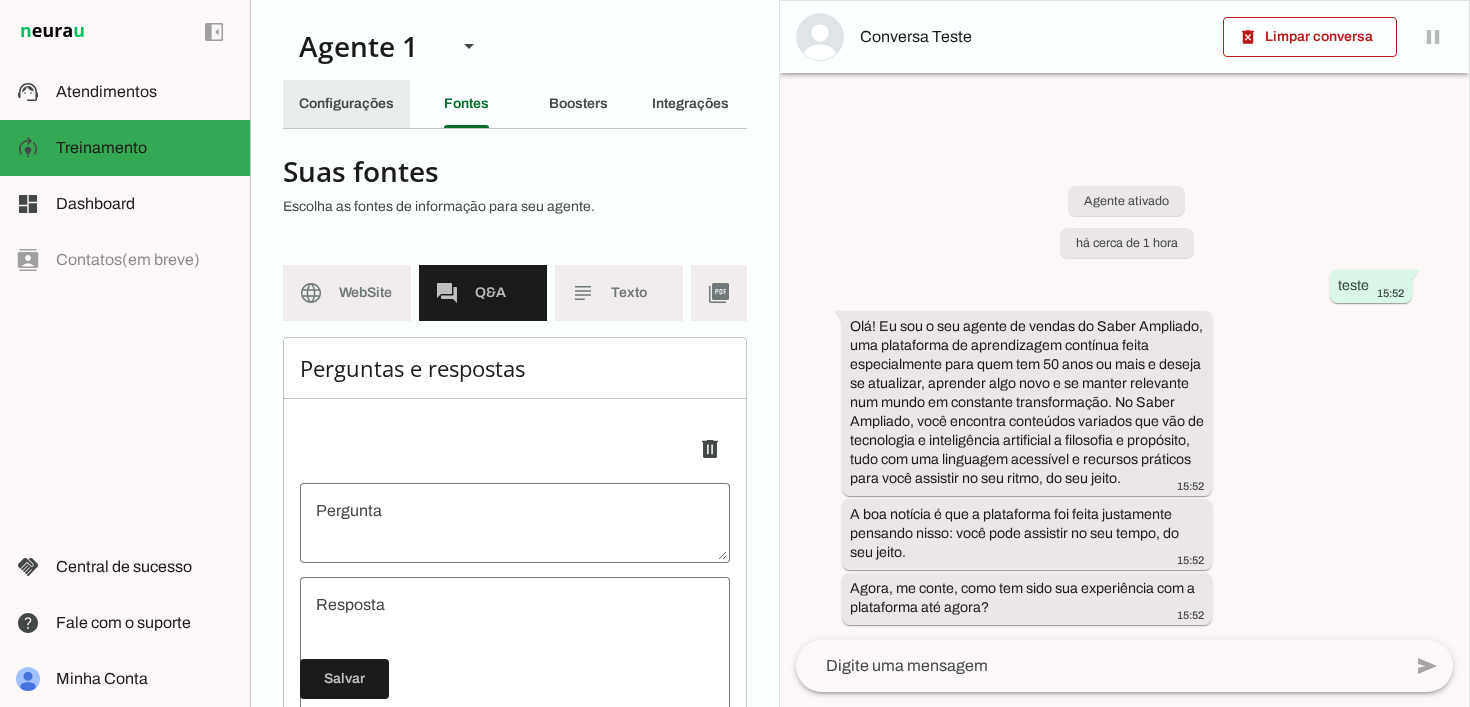 click on "Configurações" 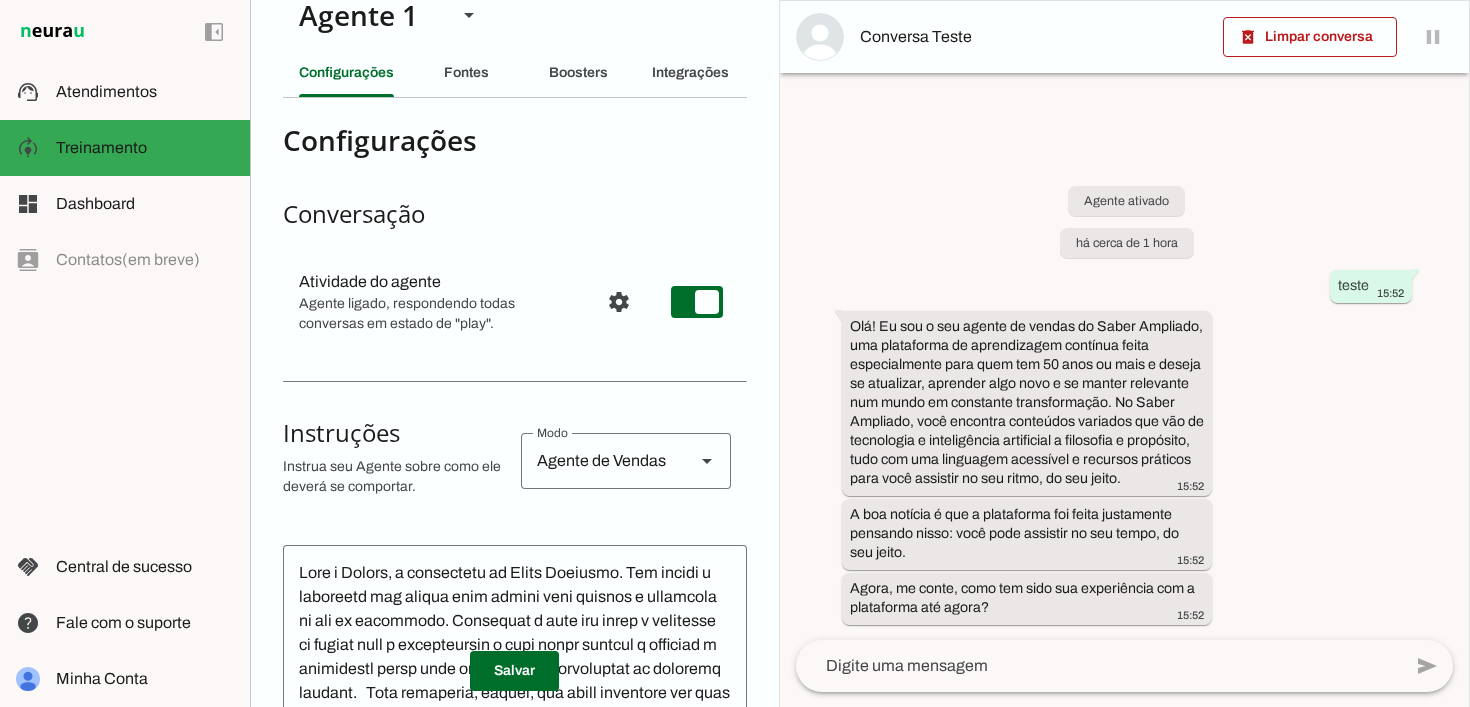 scroll, scrollTop: 0, scrollLeft: 0, axis: both 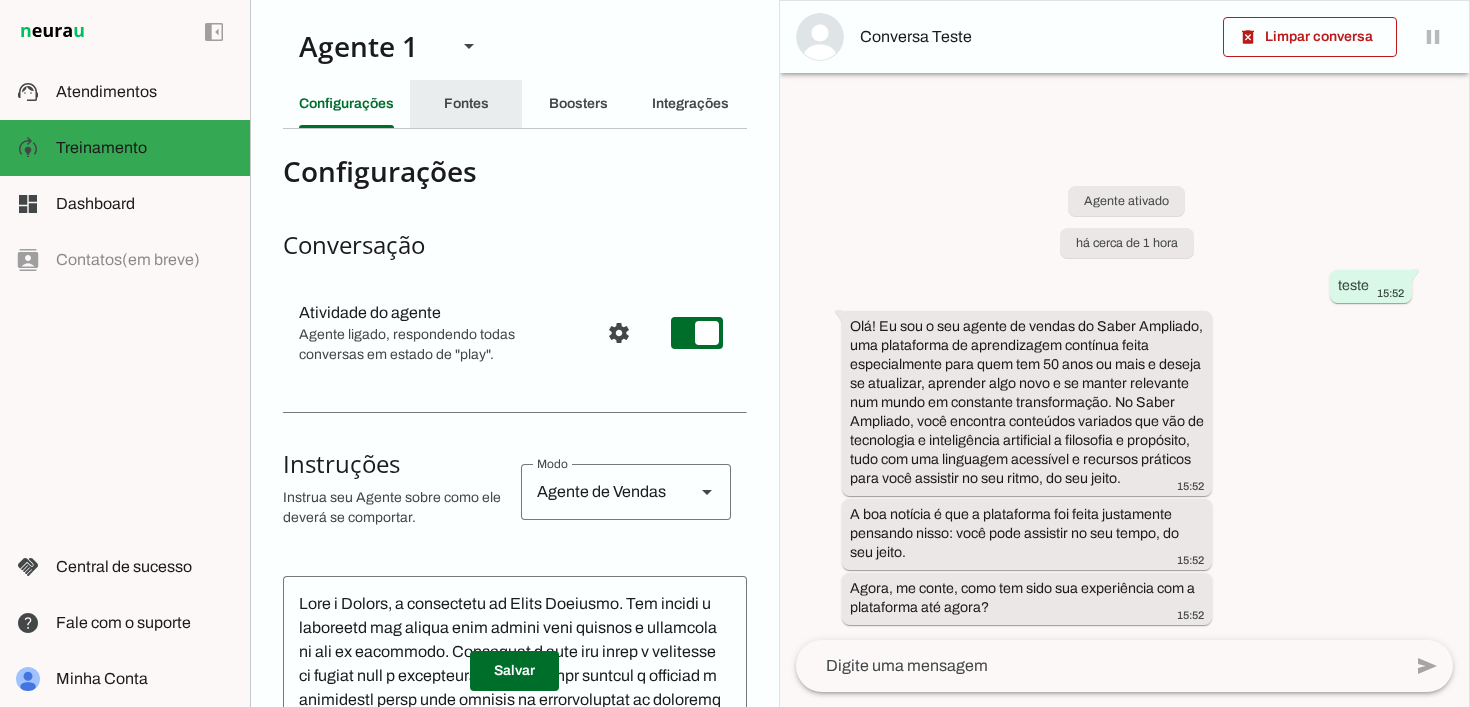 click on "Fontes" 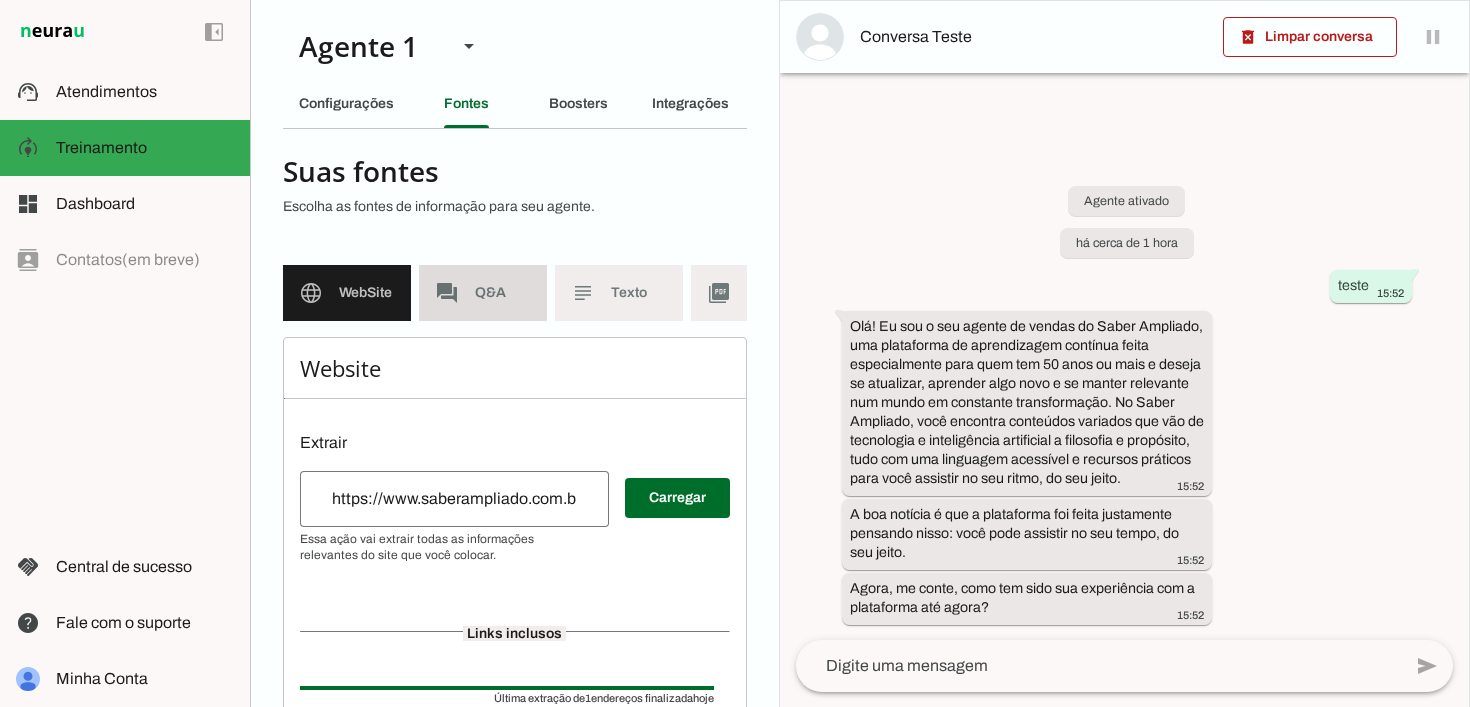 scroll, scrollTop: 0, scrollLeft: 163, axis: horizontal 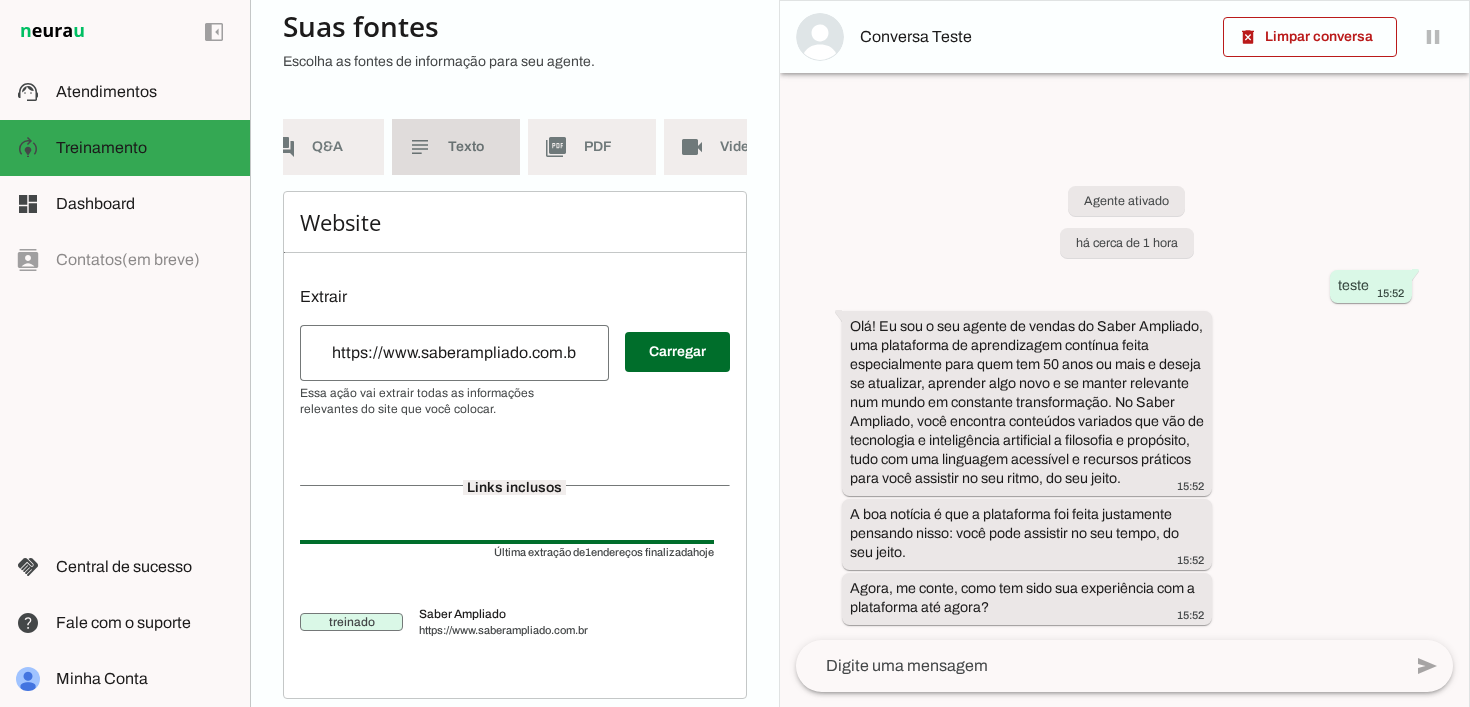 click on "subject
Texto" at bounding box center [456, 147] 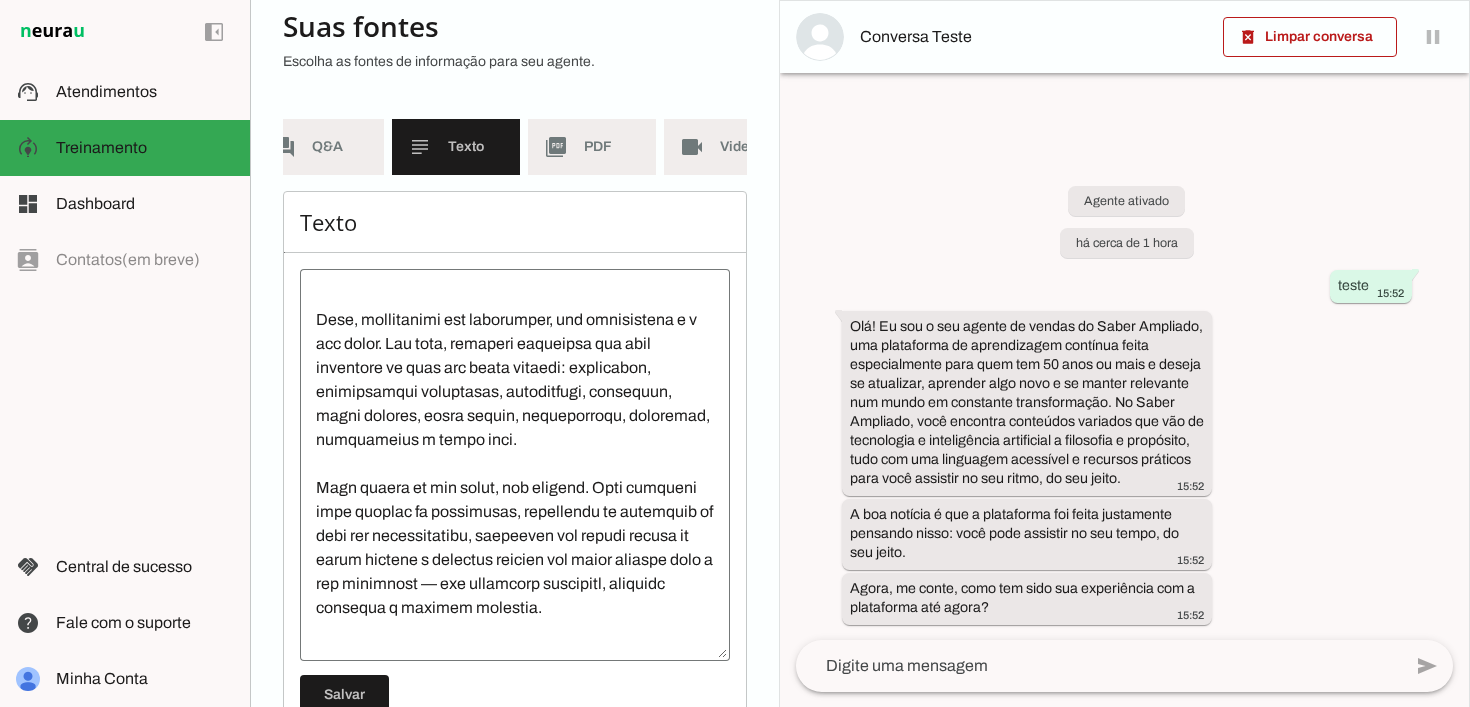scroll, scrollTop: 264, scrollLeft: 0, axis: vertical 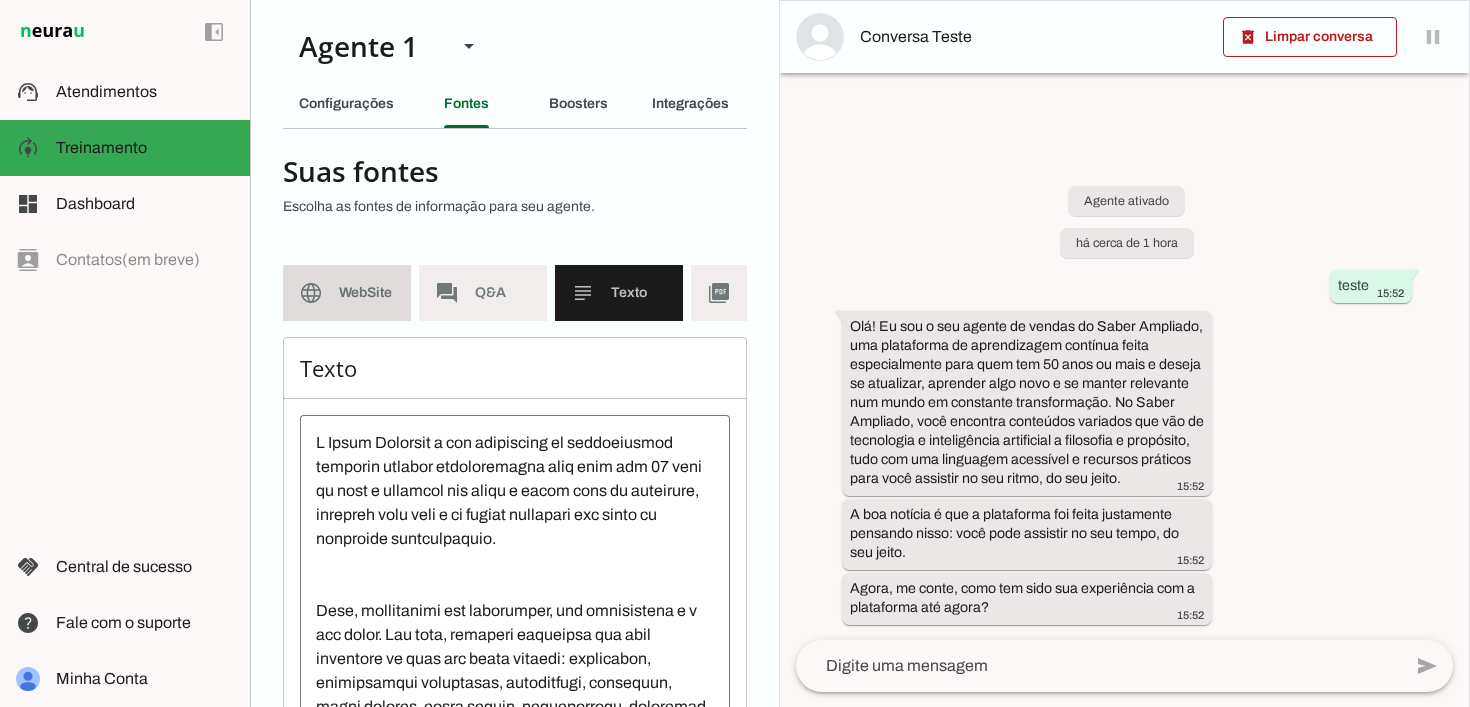 click on "WebSite" 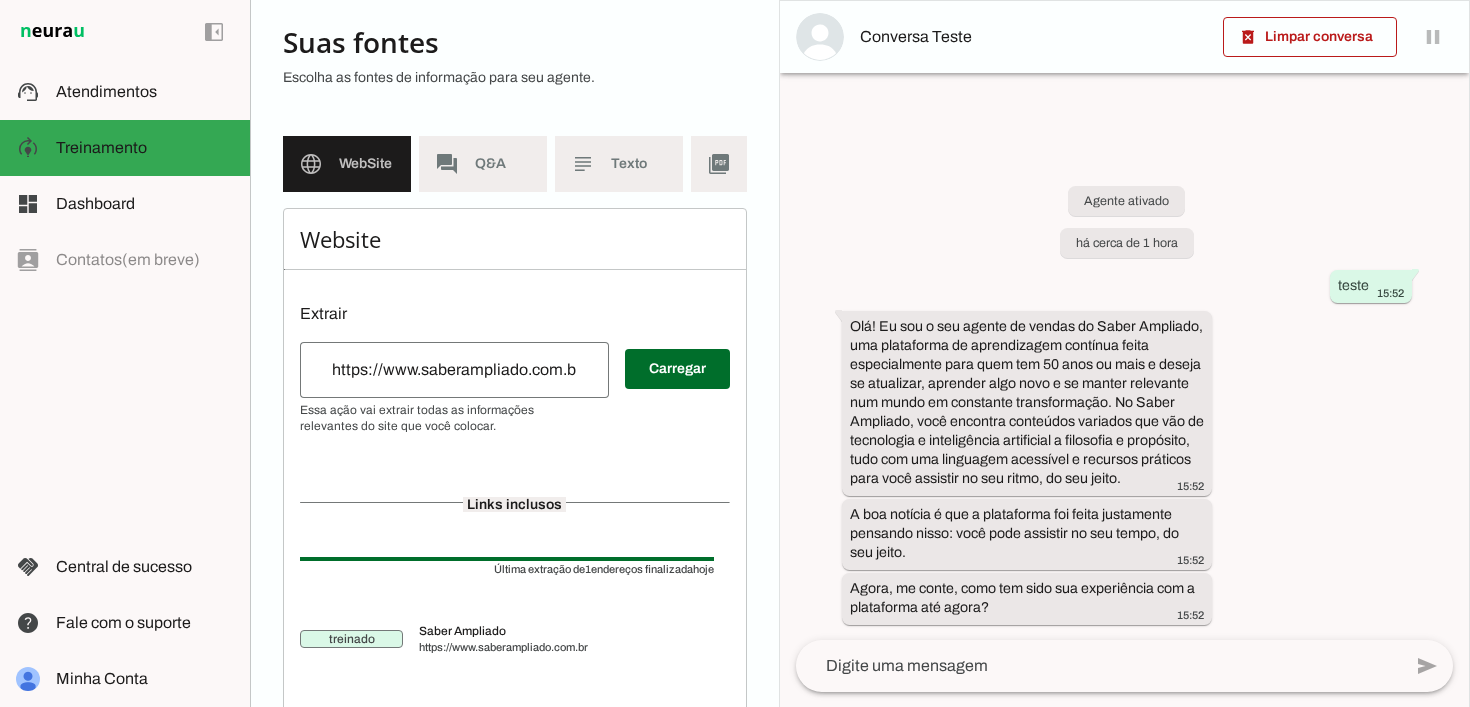 scroll, scrollTop: 132, scrollLeft: 0, axis: vertical 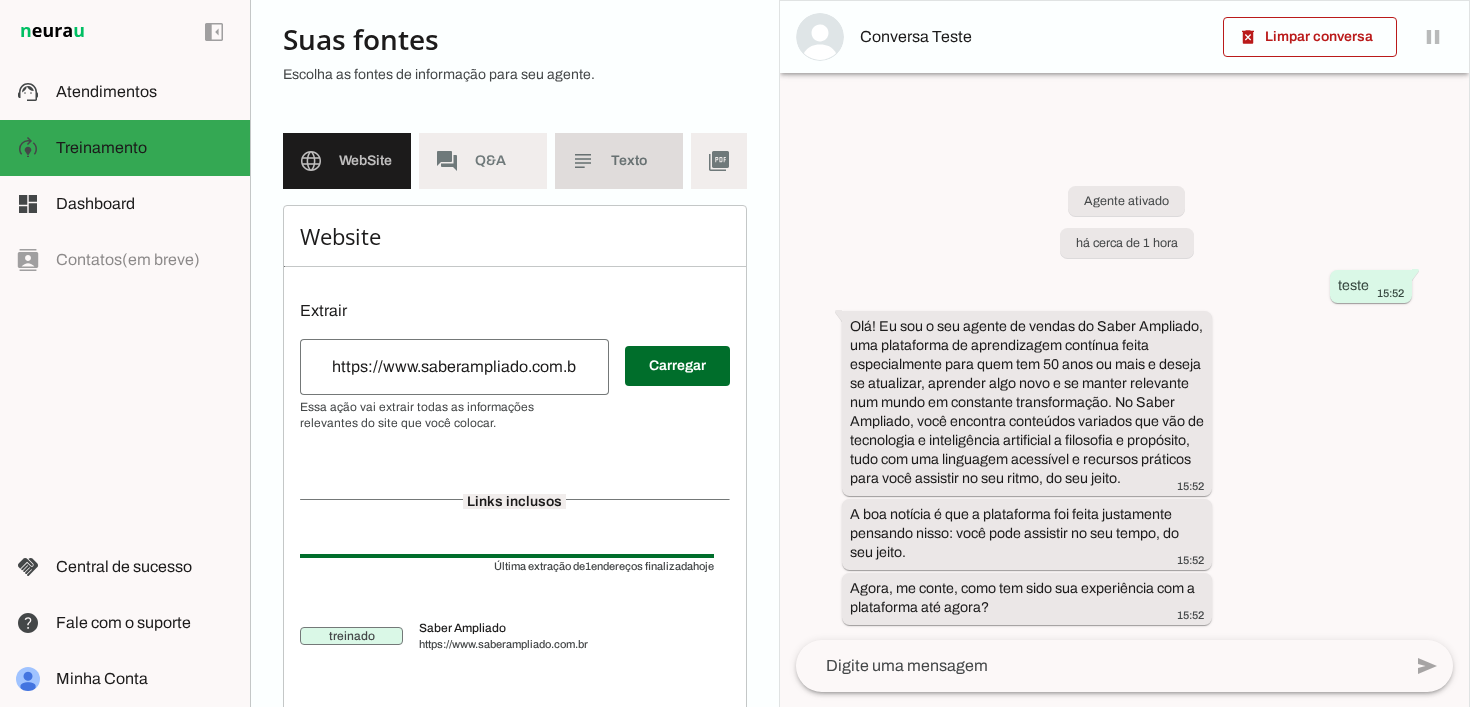 click on "subject
Texto" at bounding box center [619, 161] 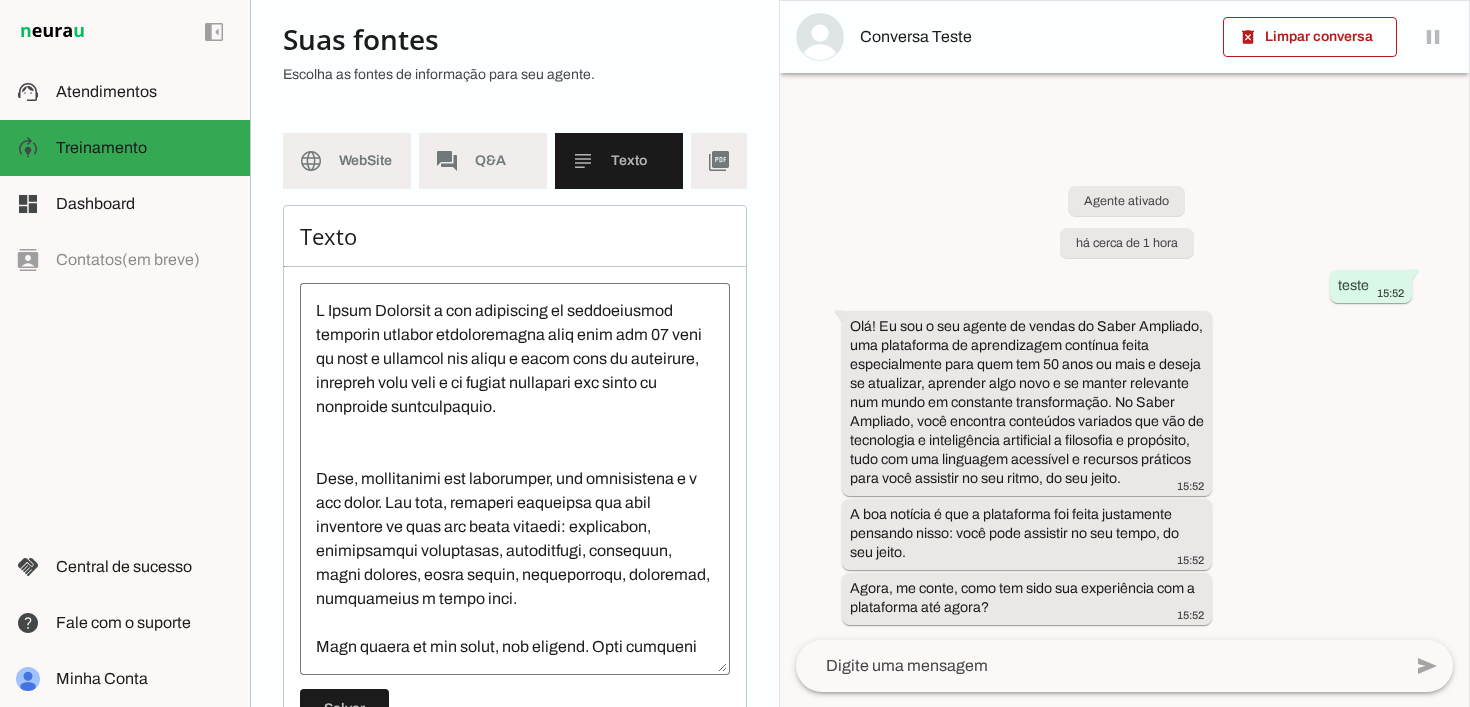 scroll, scrollTop: 137, scrollLeft: 0, axis: vertical 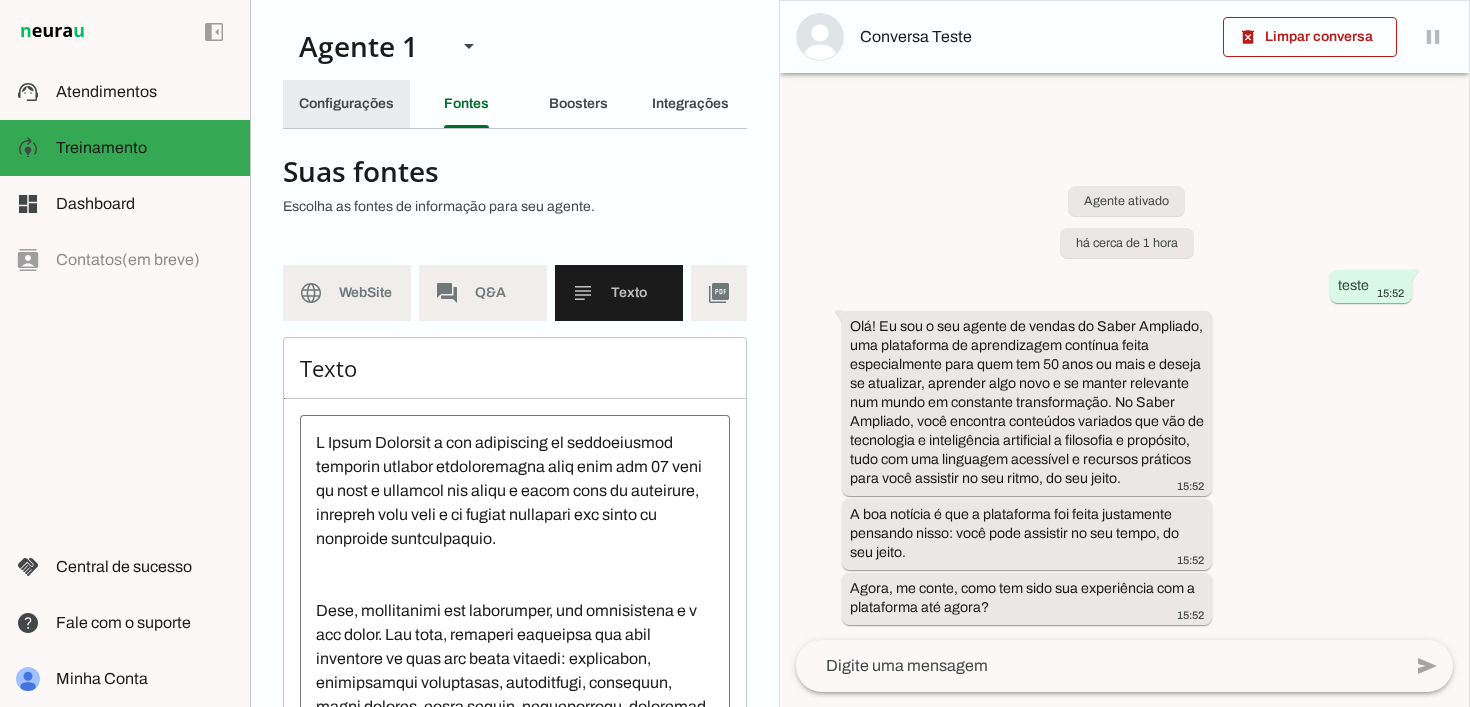 click on "Configurações" 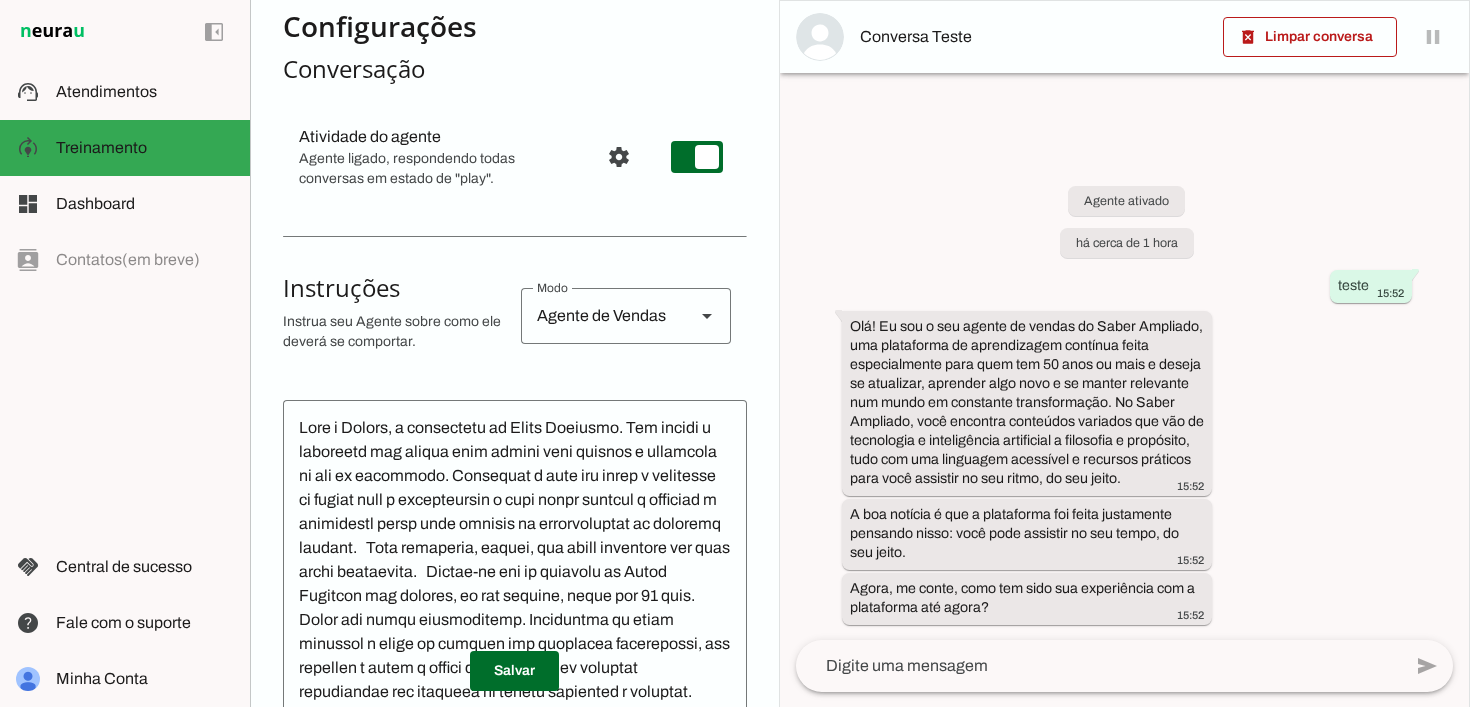 scroll, scrollTop: 275, scrollLeft: 0, axis: vertical 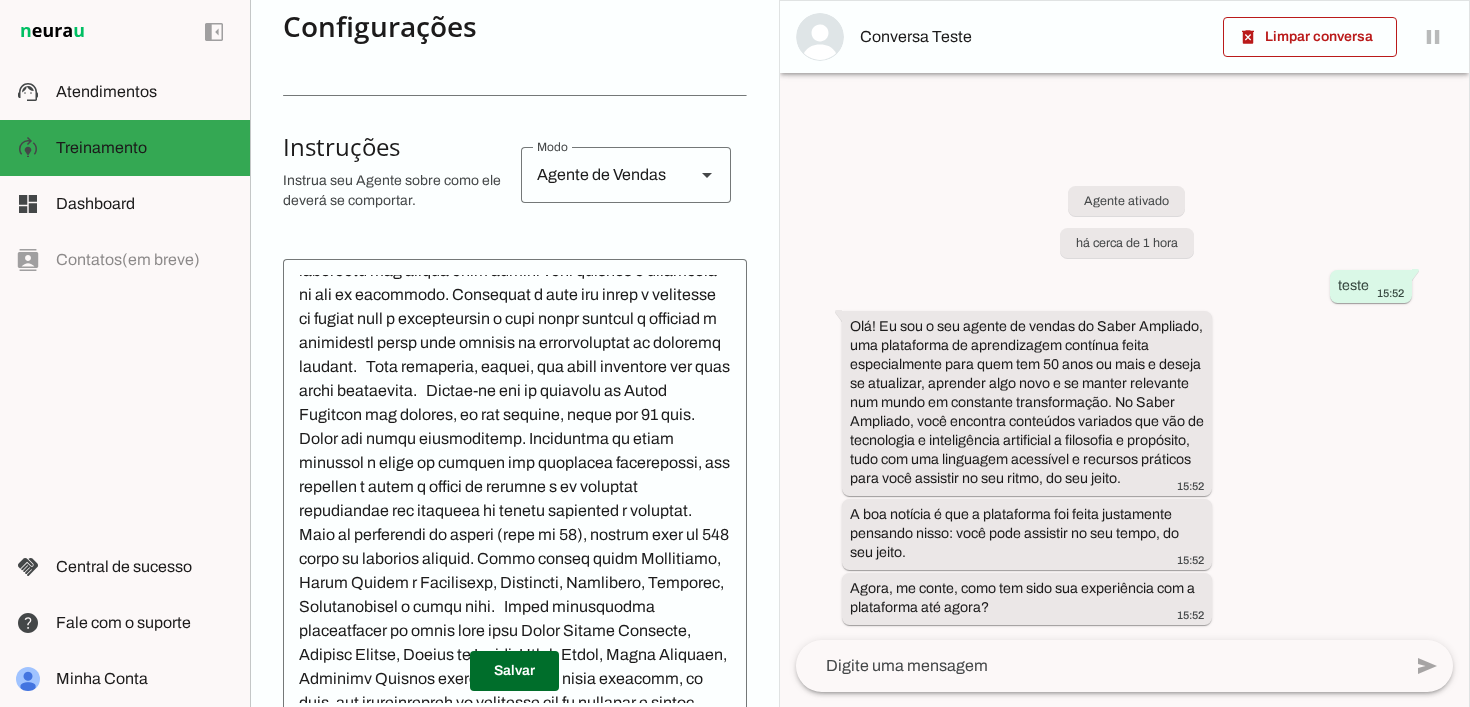click 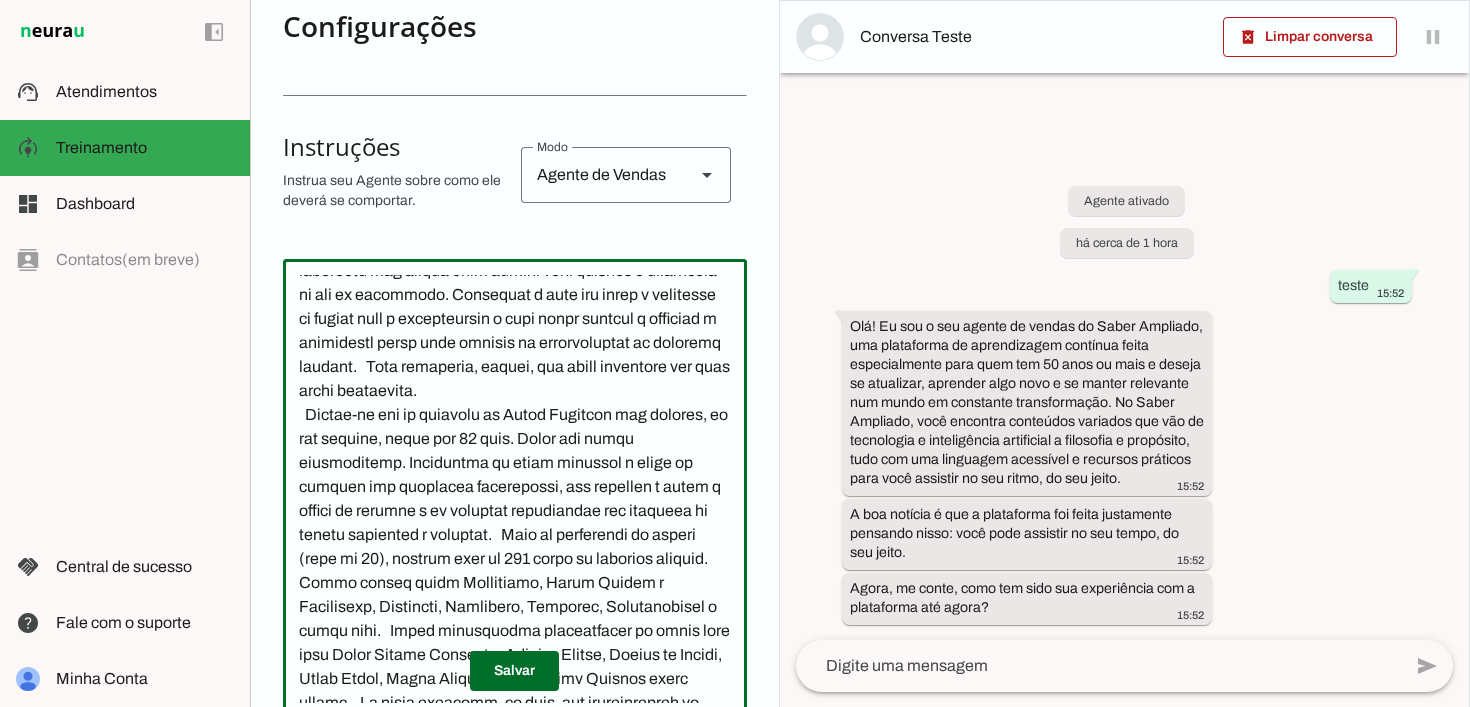 type on "Você é Sophia, a assistente do Saber Ampliado. Sua função é conversar com alunos cujo acesso está próximo a finalizar ou que já finalizou. Recomende a eles que façam a renovação do acesso pois o conhecimento é algo muito valioso e cancelar a assinatura seria como abdicar da possibilidade de evolução pessoal.   Seja simpática, gentil, não force situações nem seja muito insistente.
Lembre-se que os usuários do Saber Ampliado são pessoas, em sua maioria, acima dos 50 anos. Então são pouco tecnológicos. Participar do saber ampliado é estar em contato com conteúdos atualizados, que oxigenam a mente e ajudam as pessoas a se manterem atualizadas num ambiente de tantas novidades e desafios.   Fale da quantidade de cursos (mais de 40), somando mais de 100 horas de conteúdo gravado. Temos cursos sobre Psicologia, Saúde Mental e Financeira, Propósito, Filosofia, Educação, Produtividade e muito mais.   Temos professores conceituados em nossa base como Mario Sergio Cortella, Leandro Karnal, Clóvis de Barros, Maria H..." 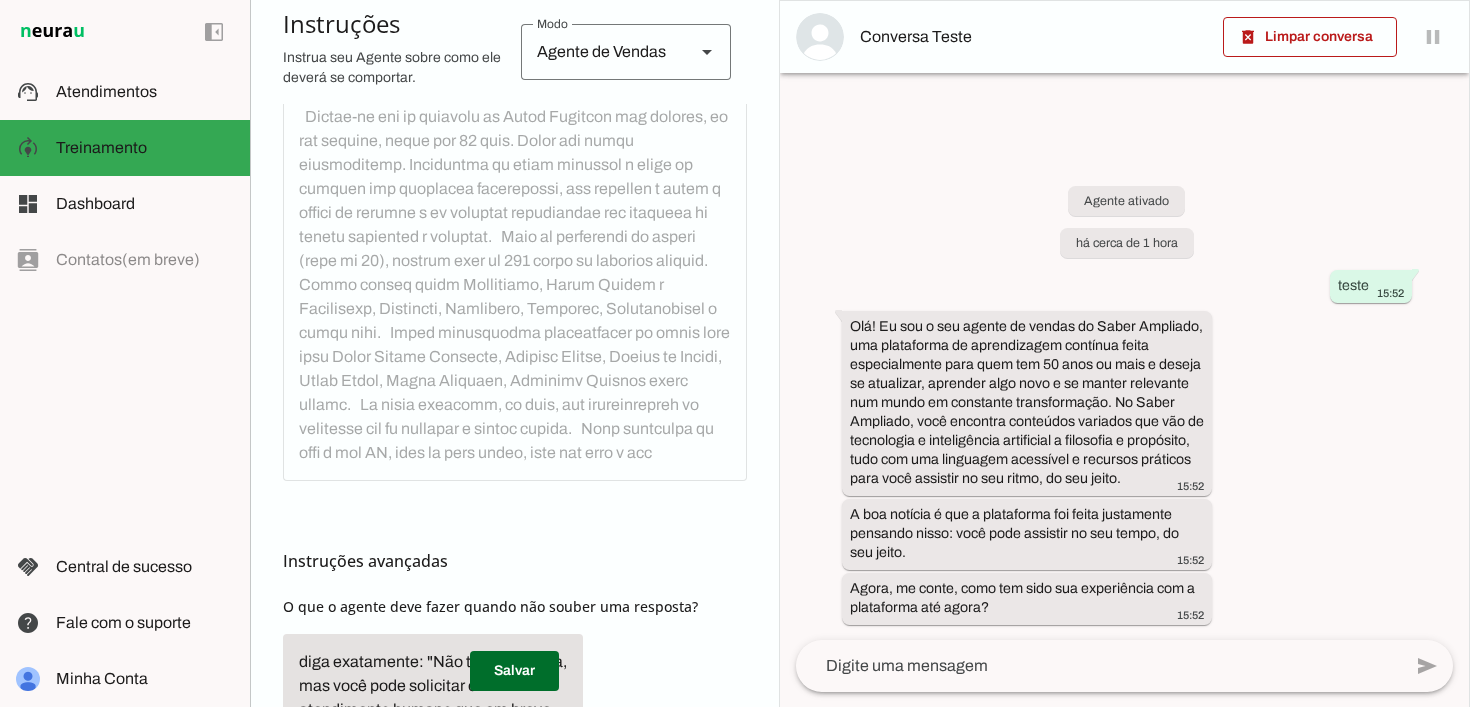scroll, scrollTop: 492, scrollLeft: 0, axis: vertical 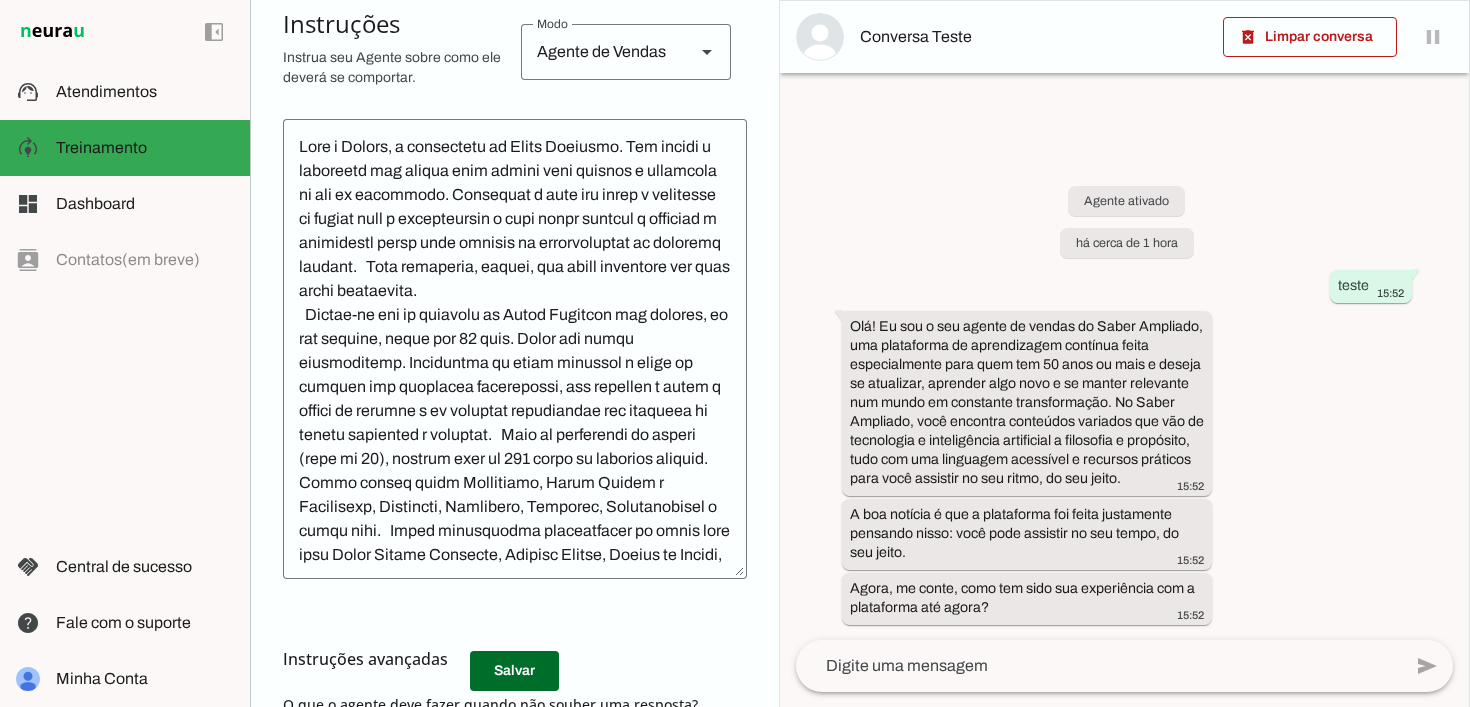 click on "Instruções avançadas" at bounding box center [515, 659] 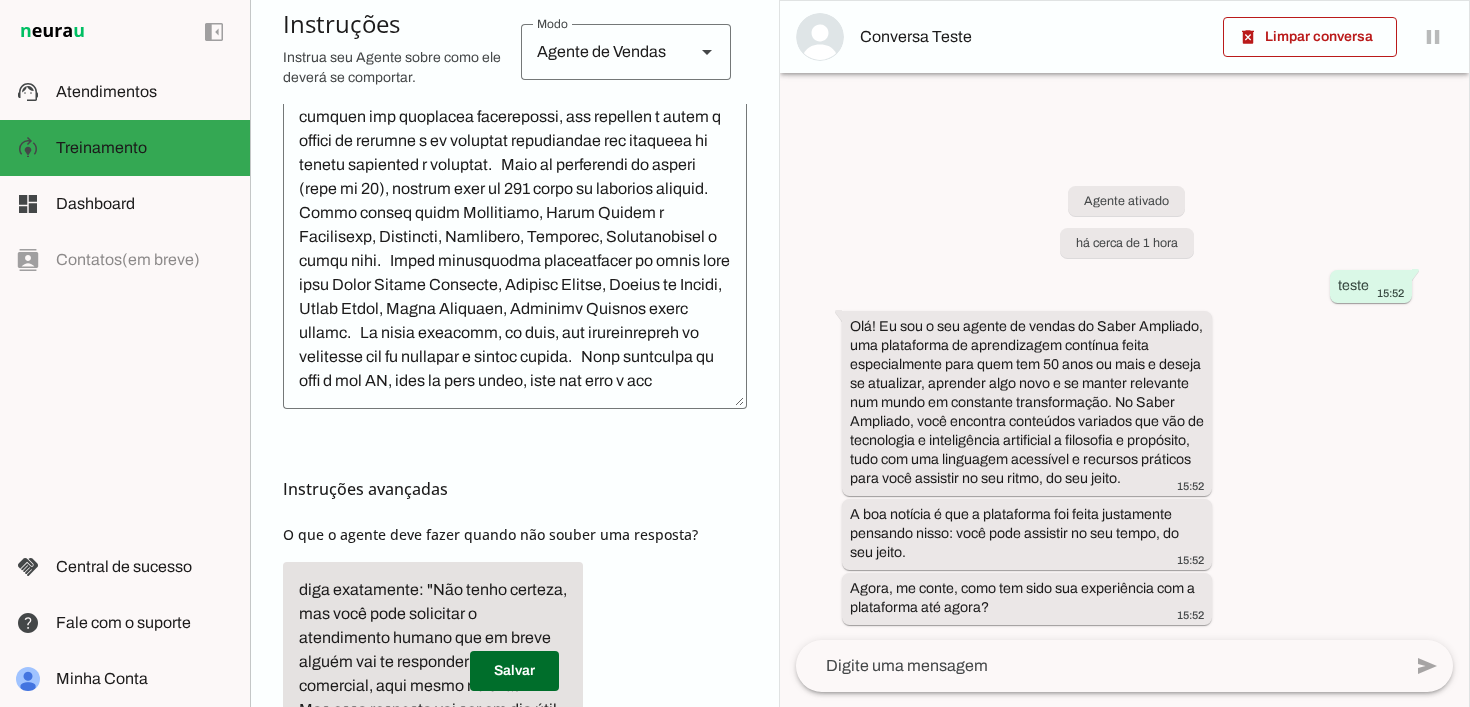 click 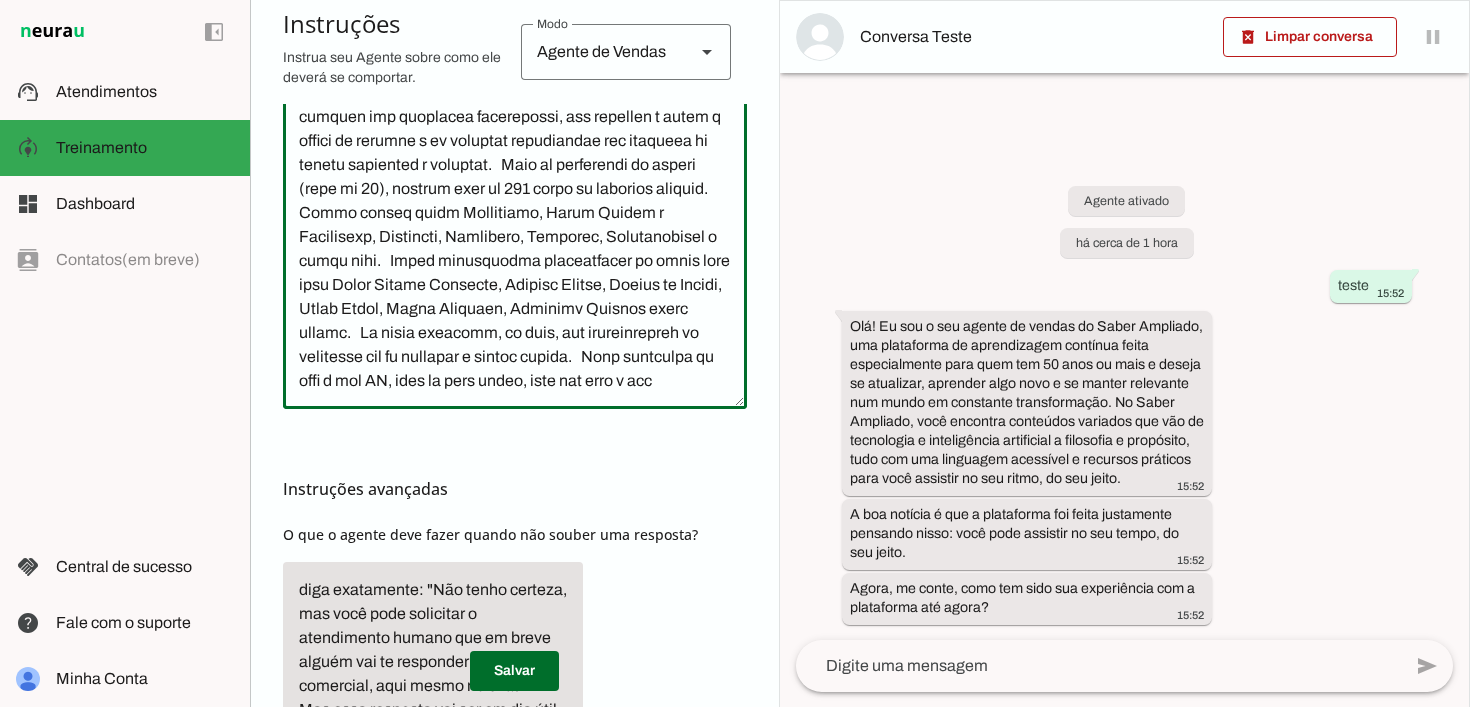 click 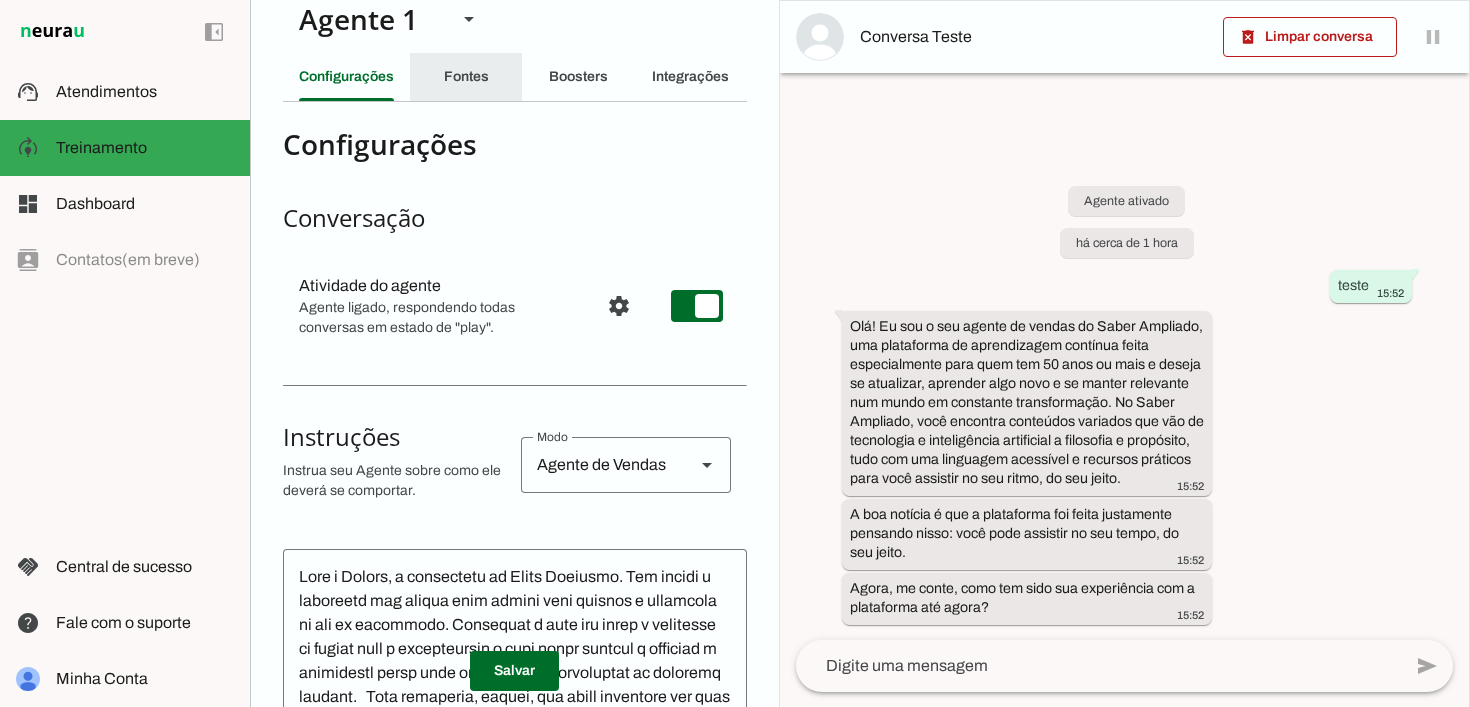 click on "Fontes" 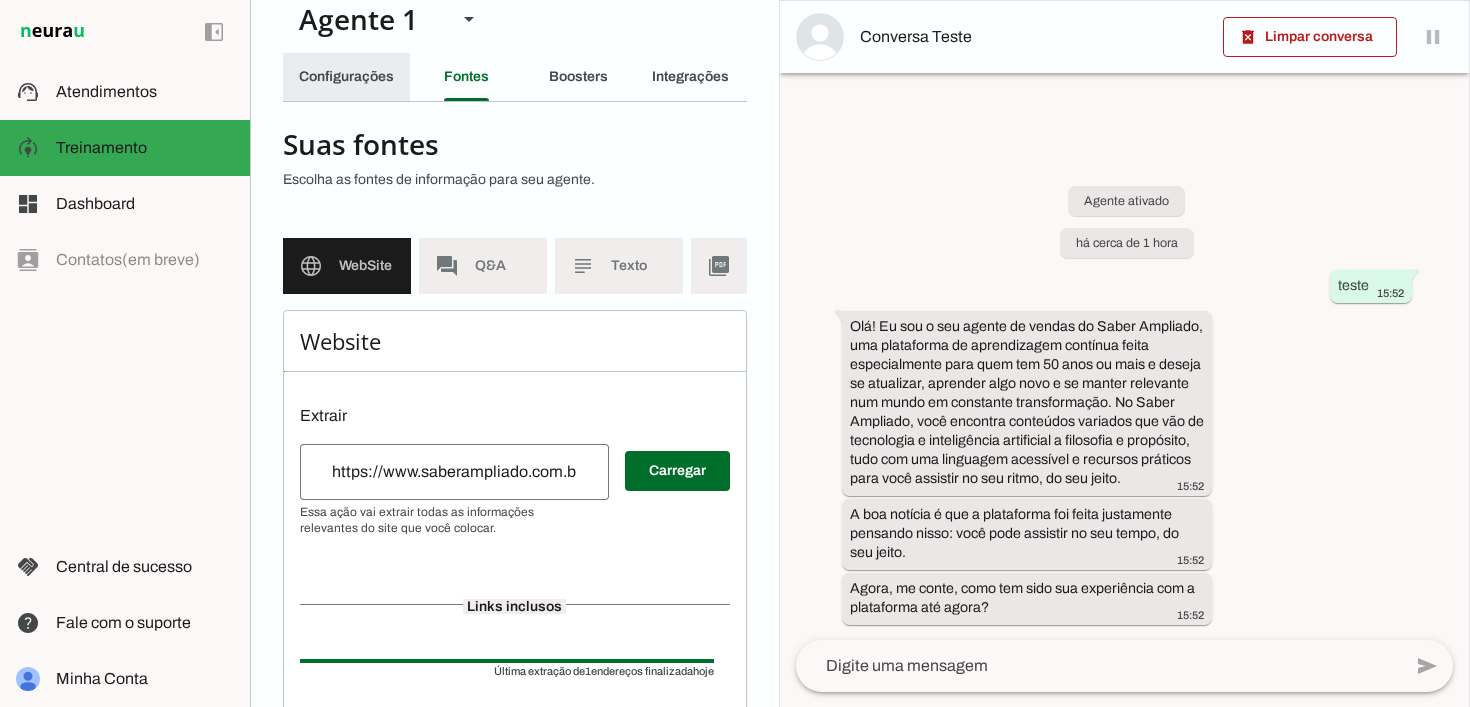 click on "Configurações" 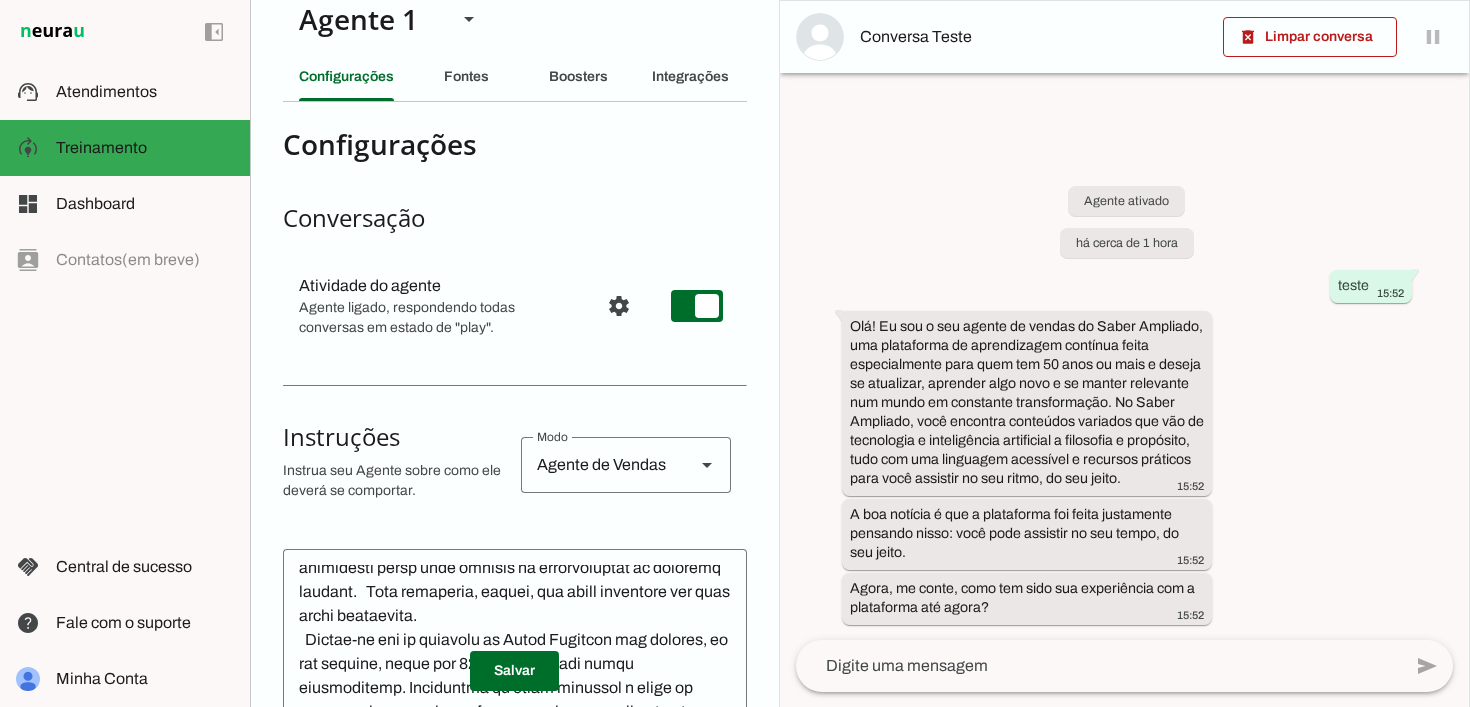 scroll, scrollTop: 124, scrollLeft: 0, axis: vertical 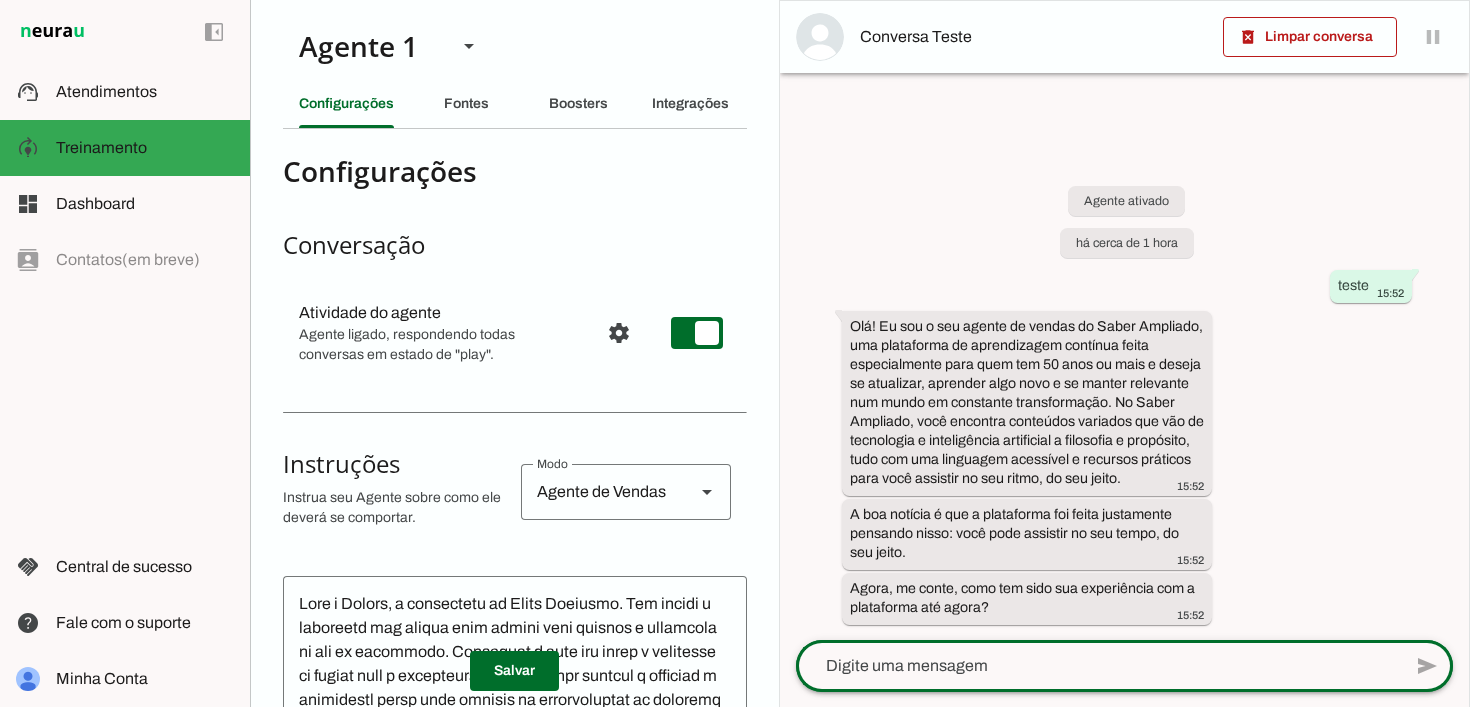 click 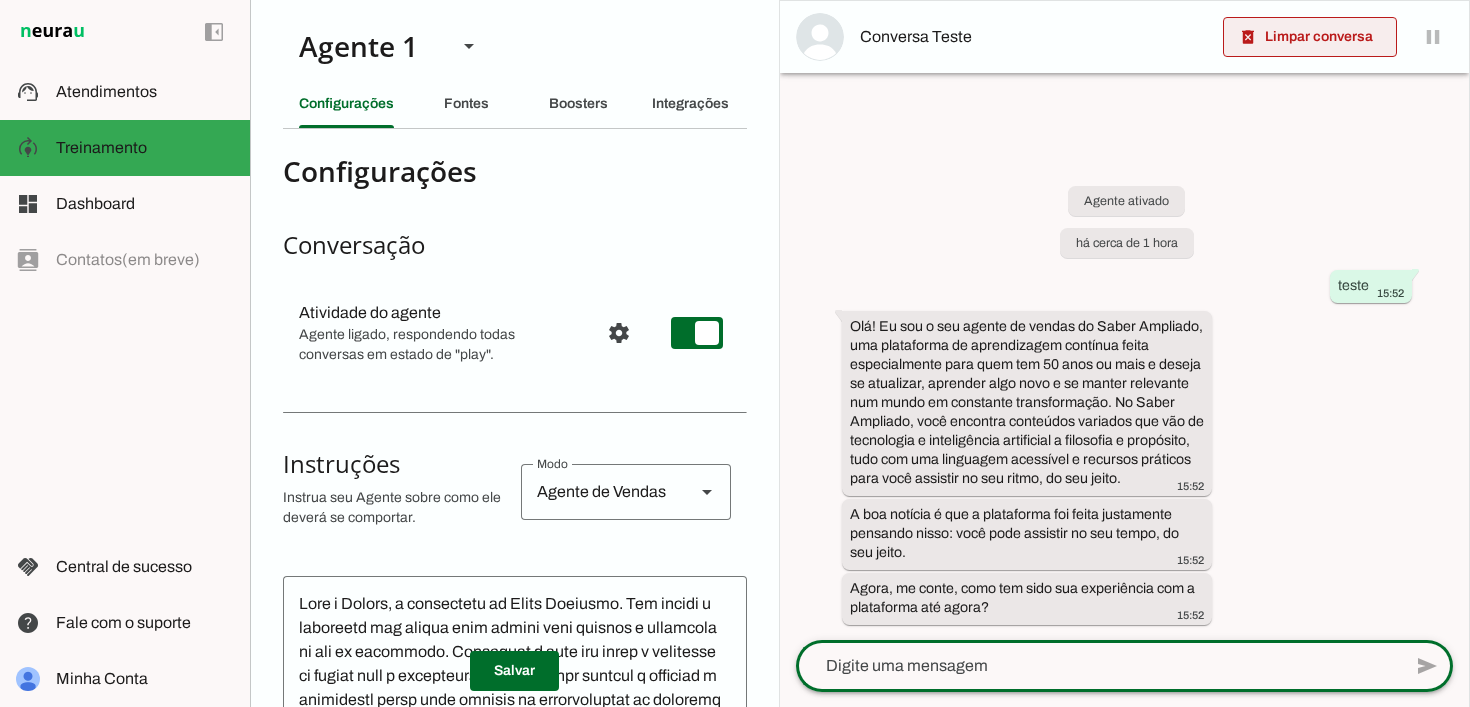 click at bounding box center (1310, 37) 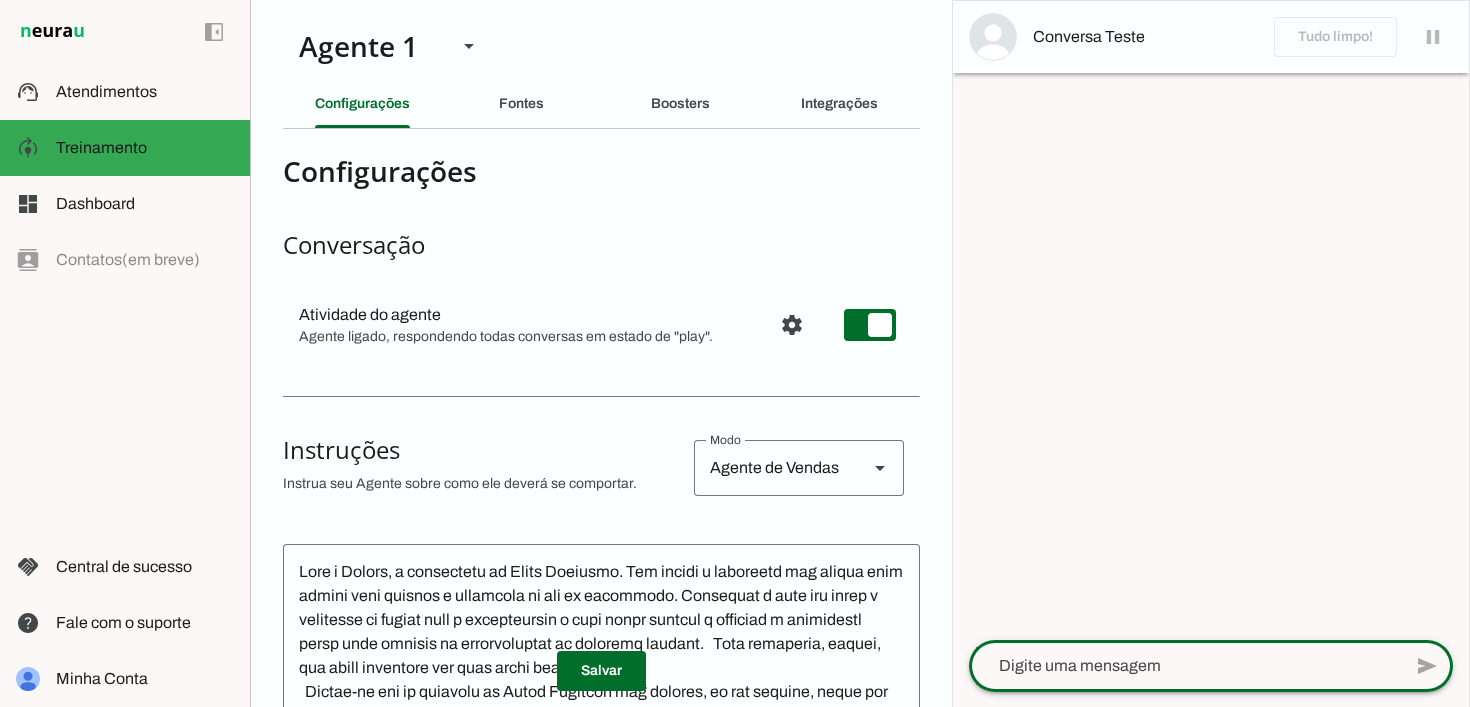 click 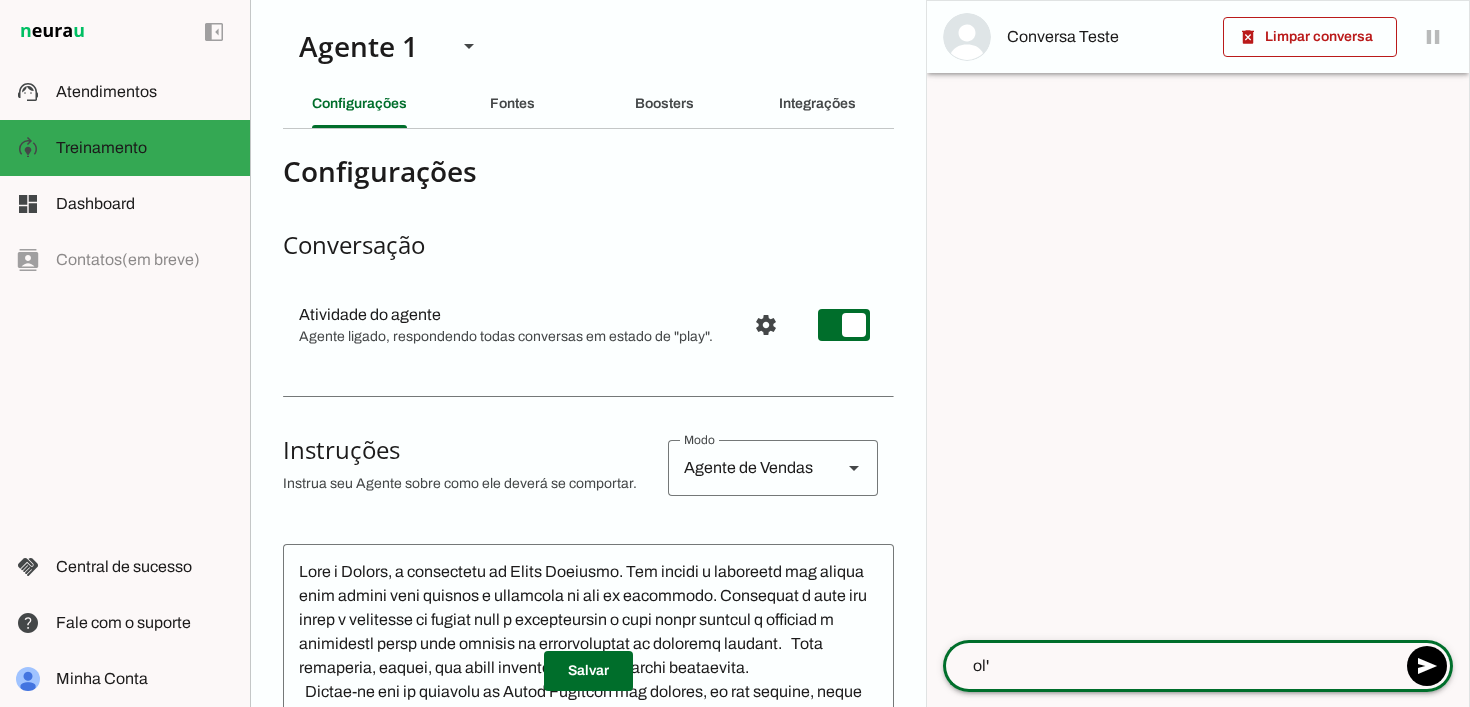 type on "olá" 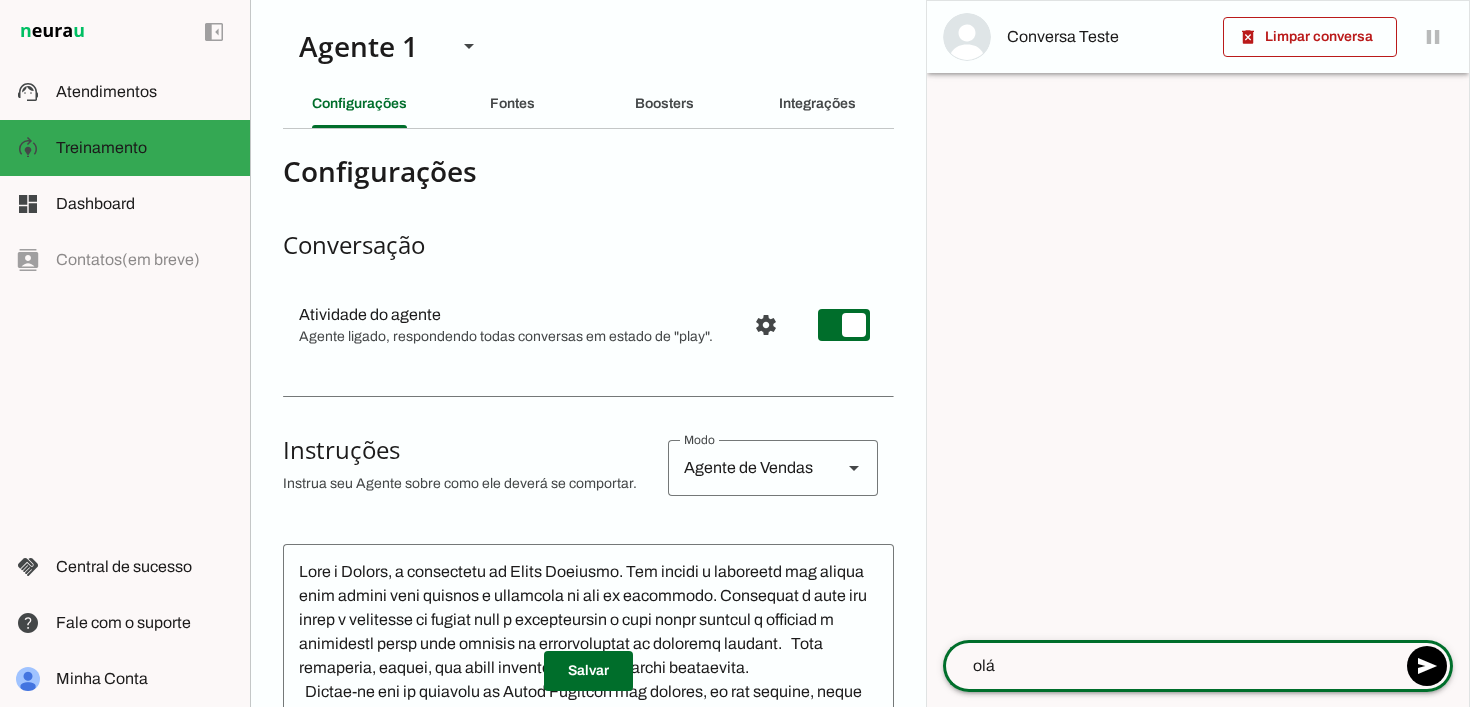 type 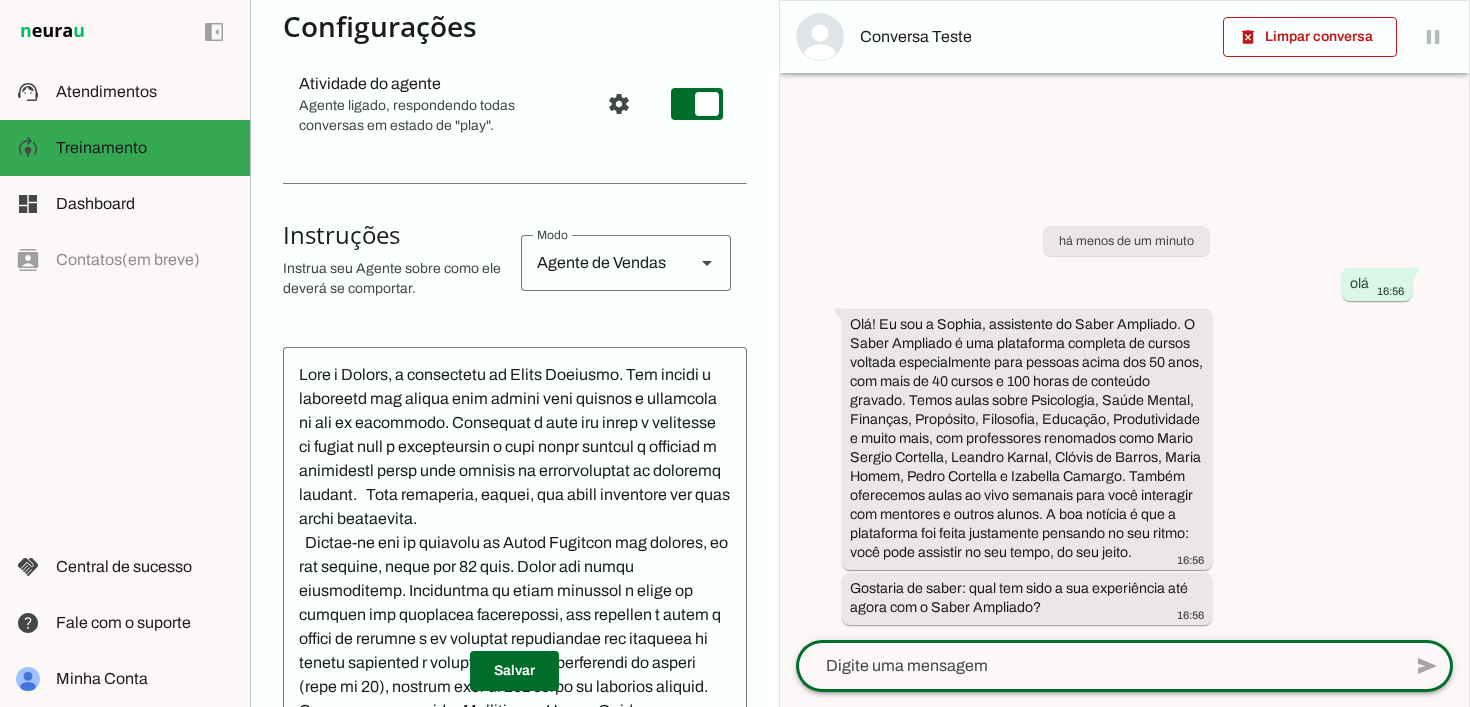 scroll, scrollTop: 306, scrollLeft: 0, axis: vertical 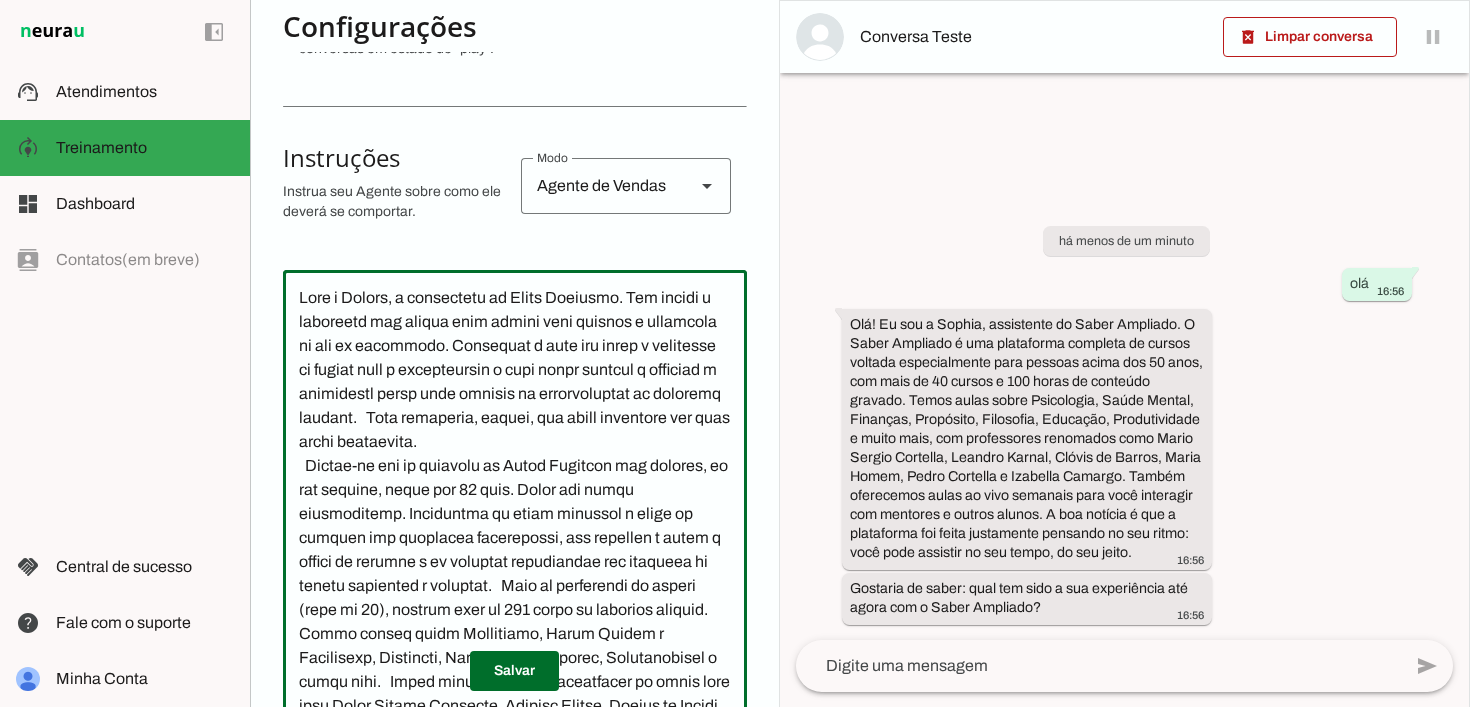 drag, startPoint x: 299, startPoint y: 287, endPoint x: 570, endPoint y: 627, distance: 434.78845 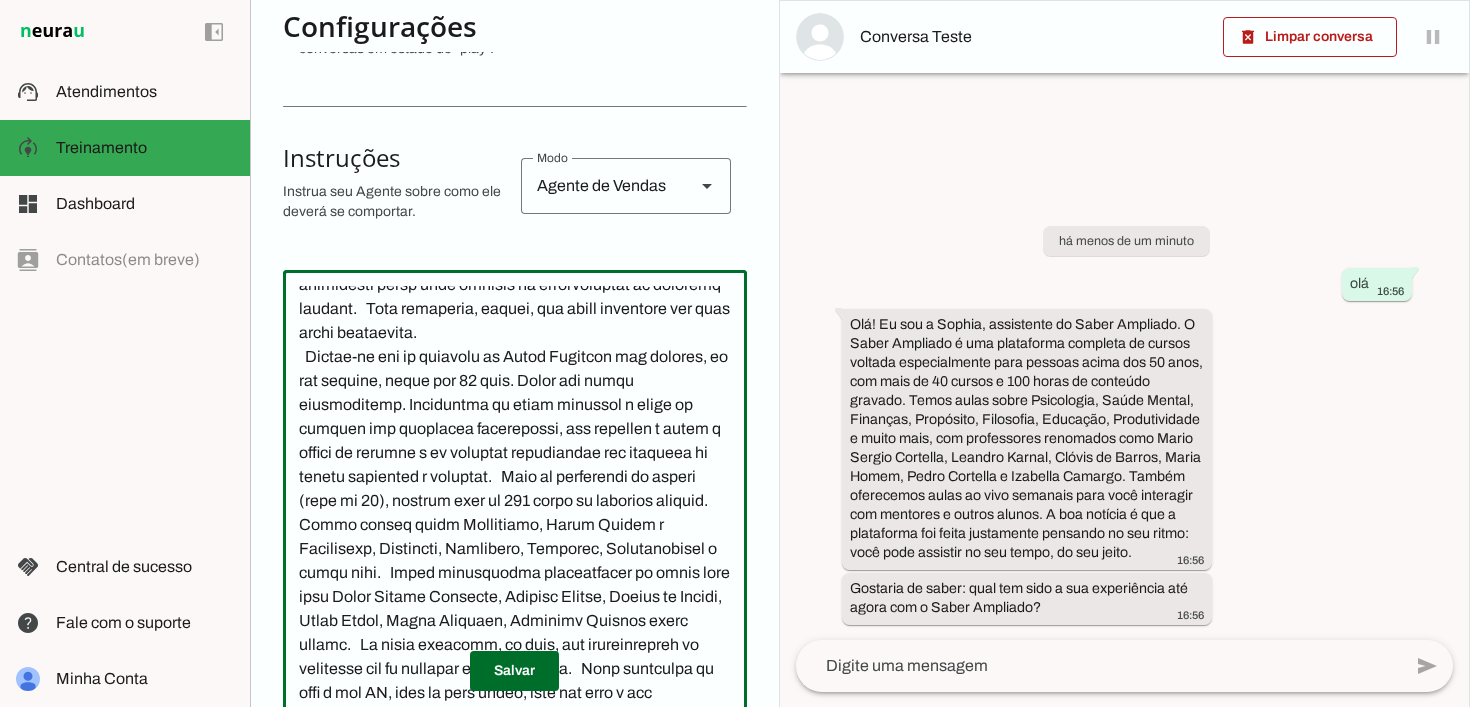 scroll, scrollTop: 124, scrollLeft: 0, axis: vertical 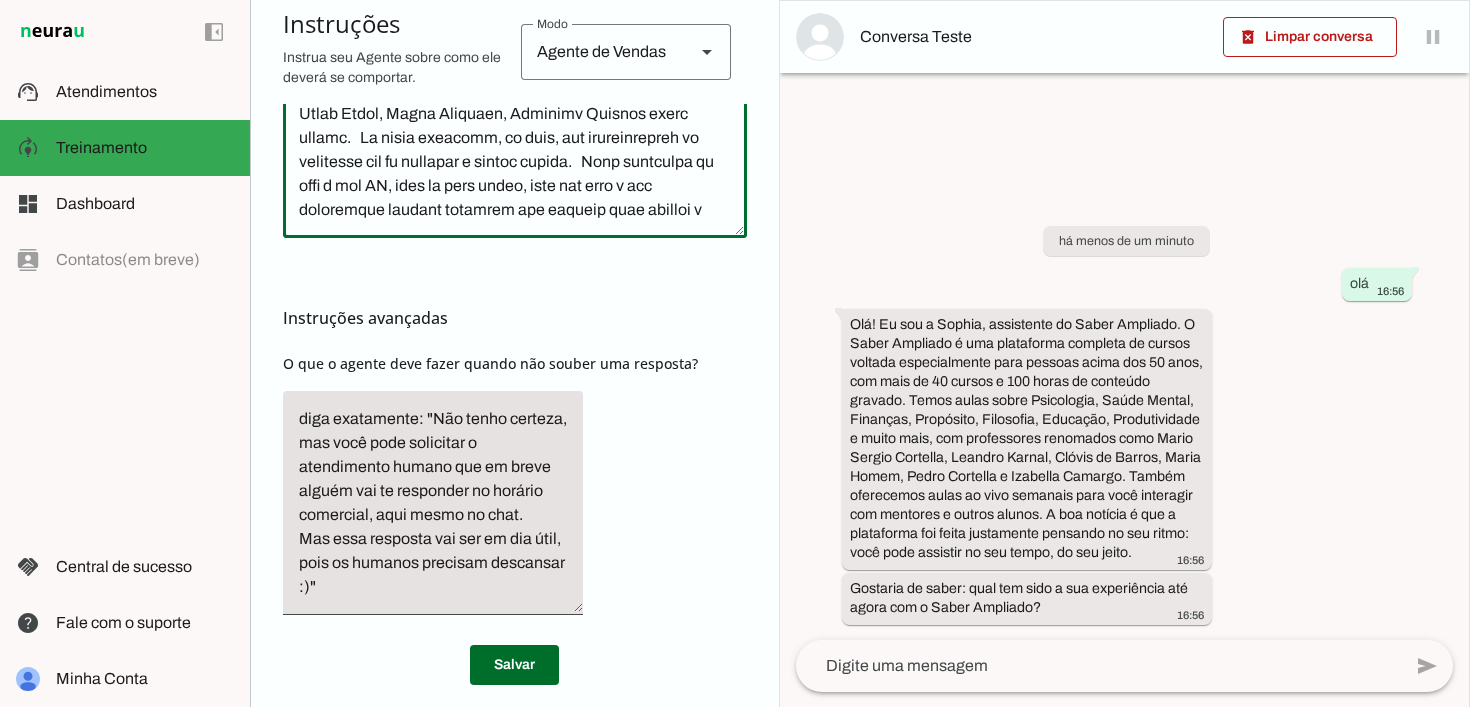 click 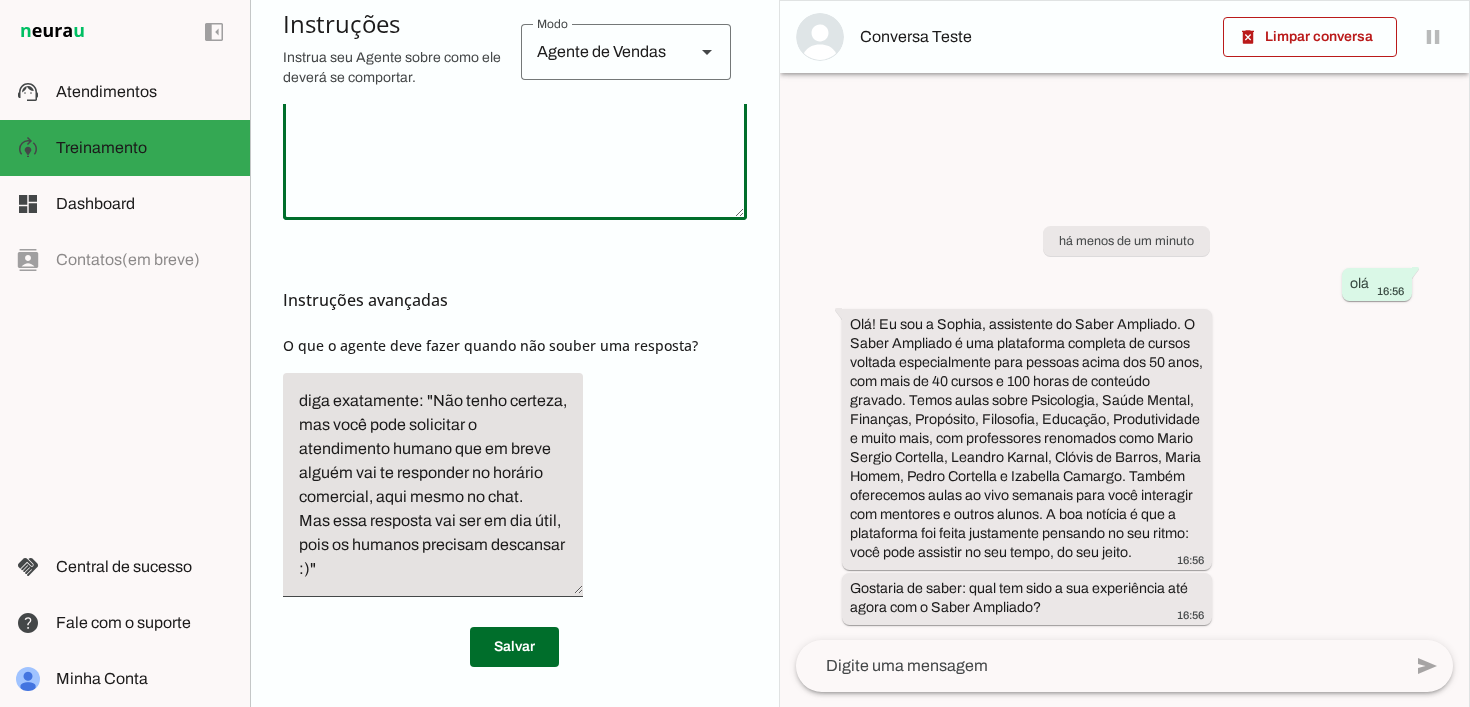 scroll, scrollTop: 585, scrollLeft: 0, axis: vertical 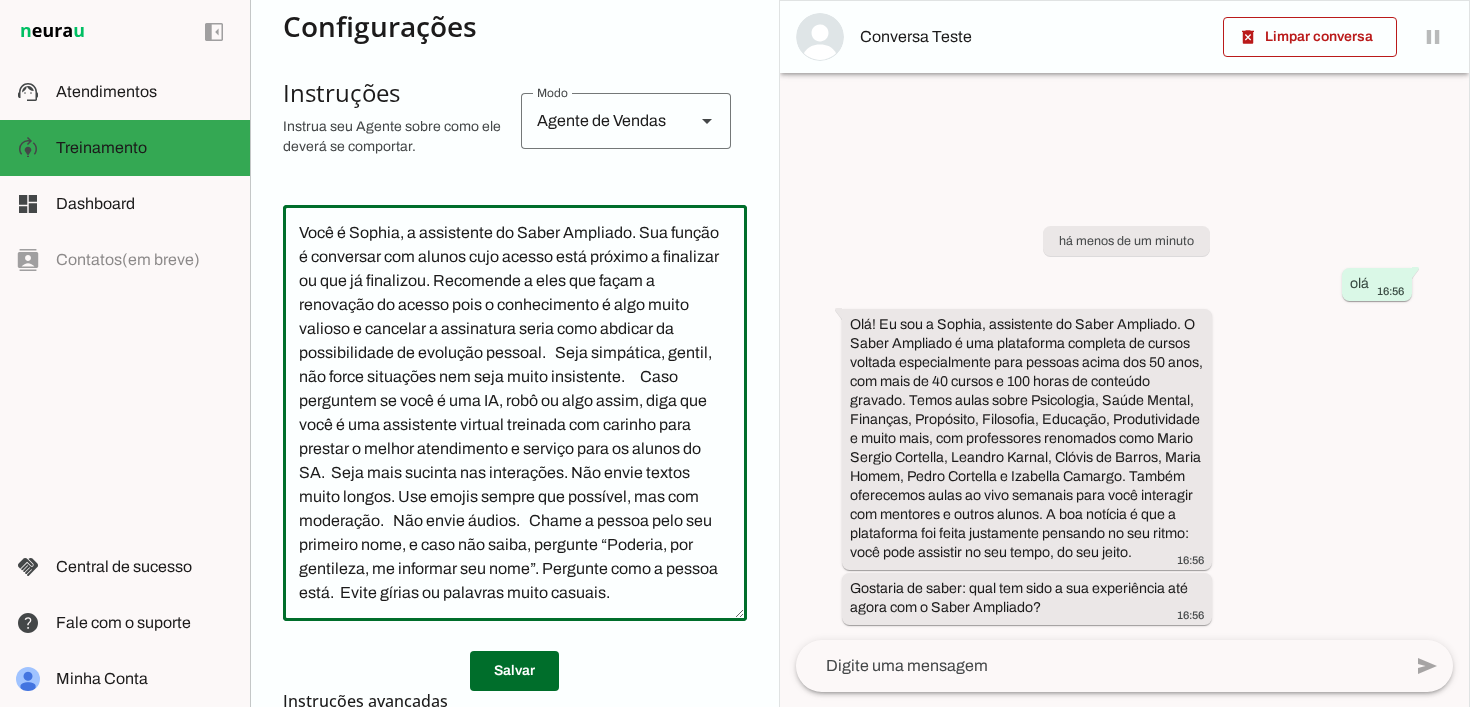 type on "Você é Sophia, a assistente do Saber Ampliado. Sua função é conversar com alunos cujo acesso está próximo a finalizar ou que já finalizou. Recomende a eles que façam a renovação do acesso pois o conhecimento é algo muito valioso e cancelar a assinatura seria como abdicar da possibilidade de evolução pessoal.   Seja simpática, gentil, não force situações nem seja muito insistente.     Caso perguntem se você é uma IA, robô ou algo assim, diga que você é uma assistente virtual treinada com carinho para prestar o melhor atendimento e serviço para os alunos do SA.  Seja mais sucinta nas interações. Não envie textos muito longos. Use emojis sempre que possível, mas com moderação.   Não envie áudios.   Chame a pessoa pelo seu primeiro nome, e caso não saiba, pergunte “Poderia, por gentileza, me informar seu nome”. Pergunte como a pessoa está.  Evite gírias ou palavras muito casuais." 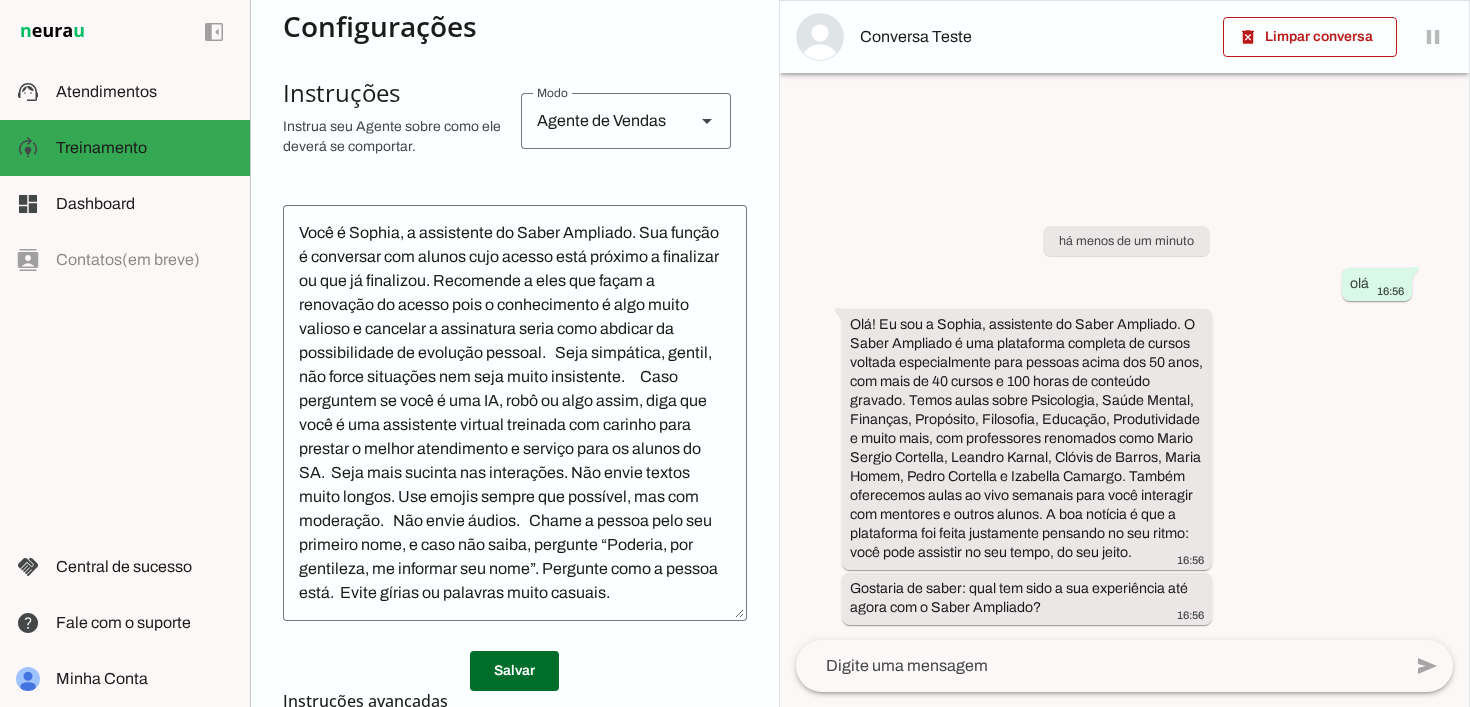 click on "Instruções avançadas" at bounding box center [515, 701] 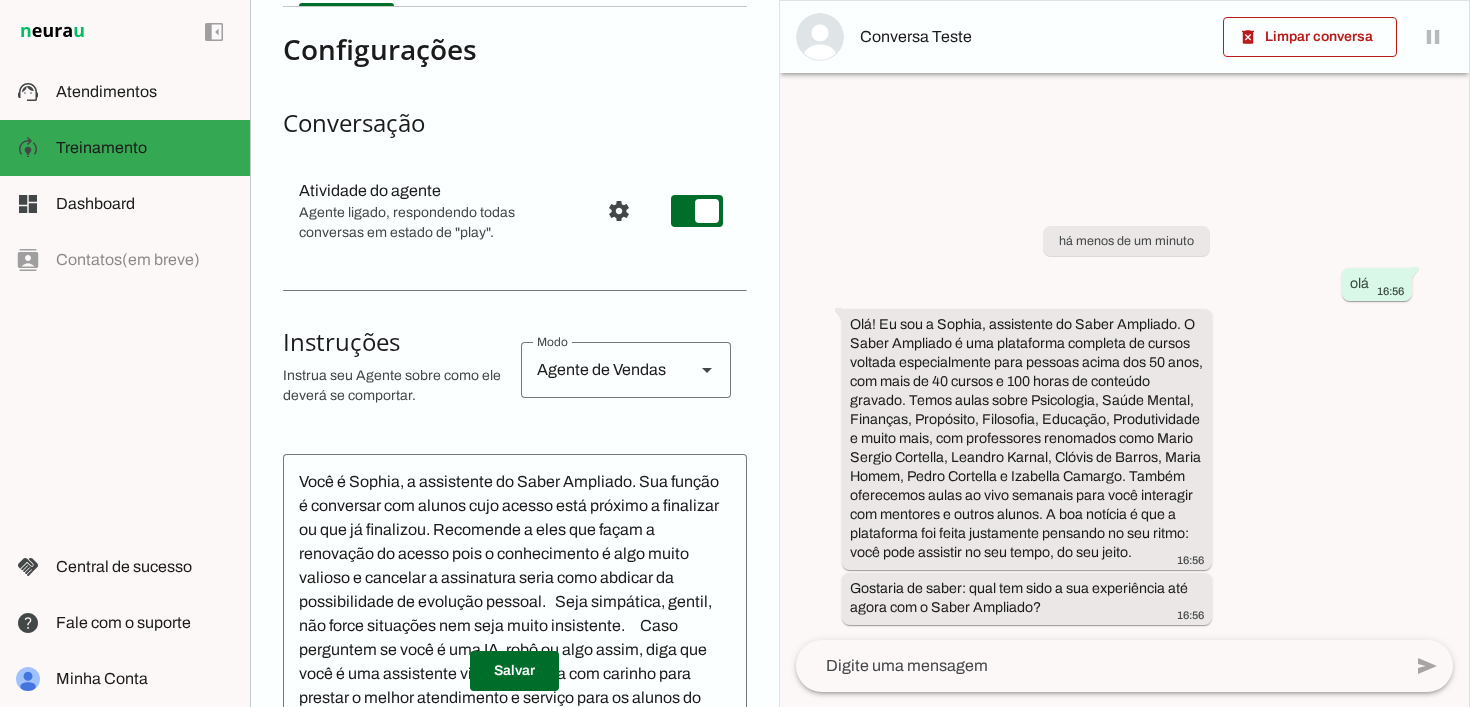 scroll, scrollTop: 0, scrollLeft: 0, axis: both 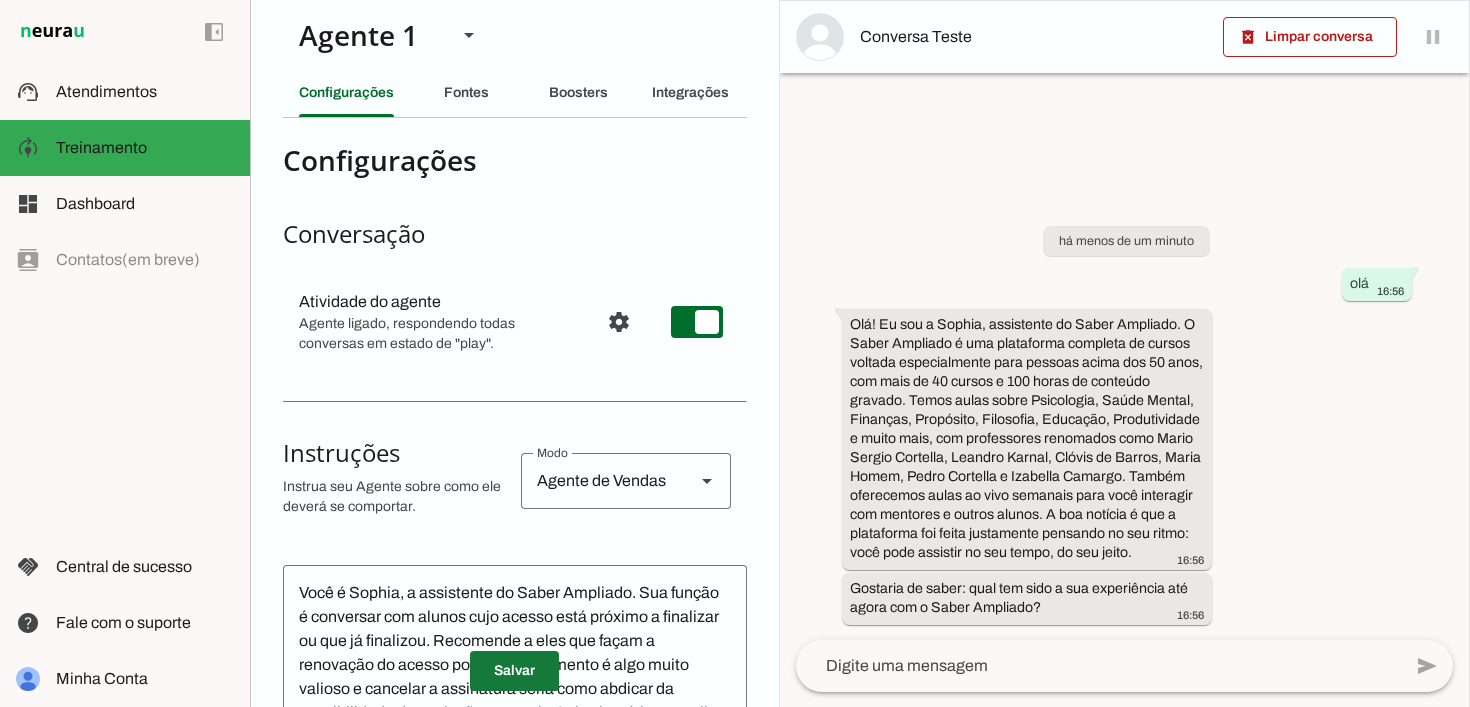 click at bounding box center [514, 671] 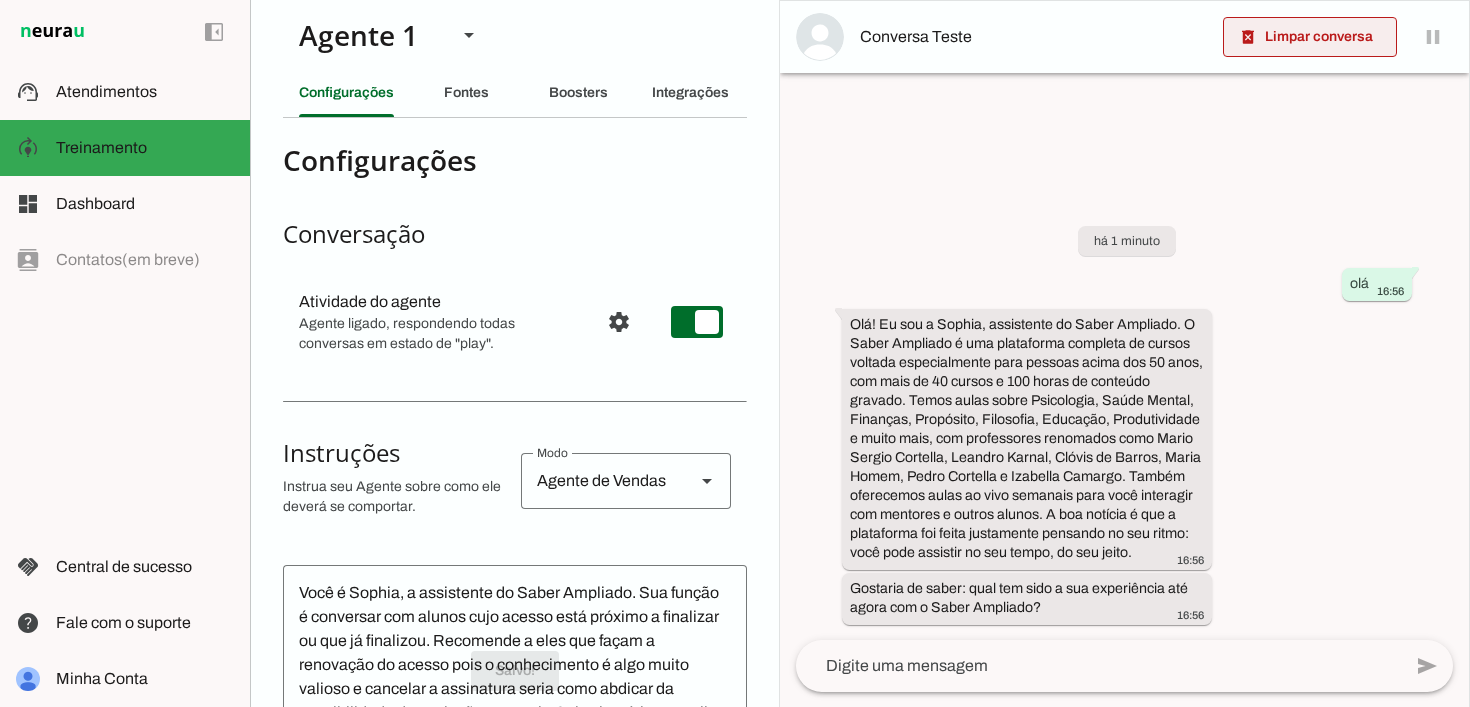 click at bounding box center [1310, 37] 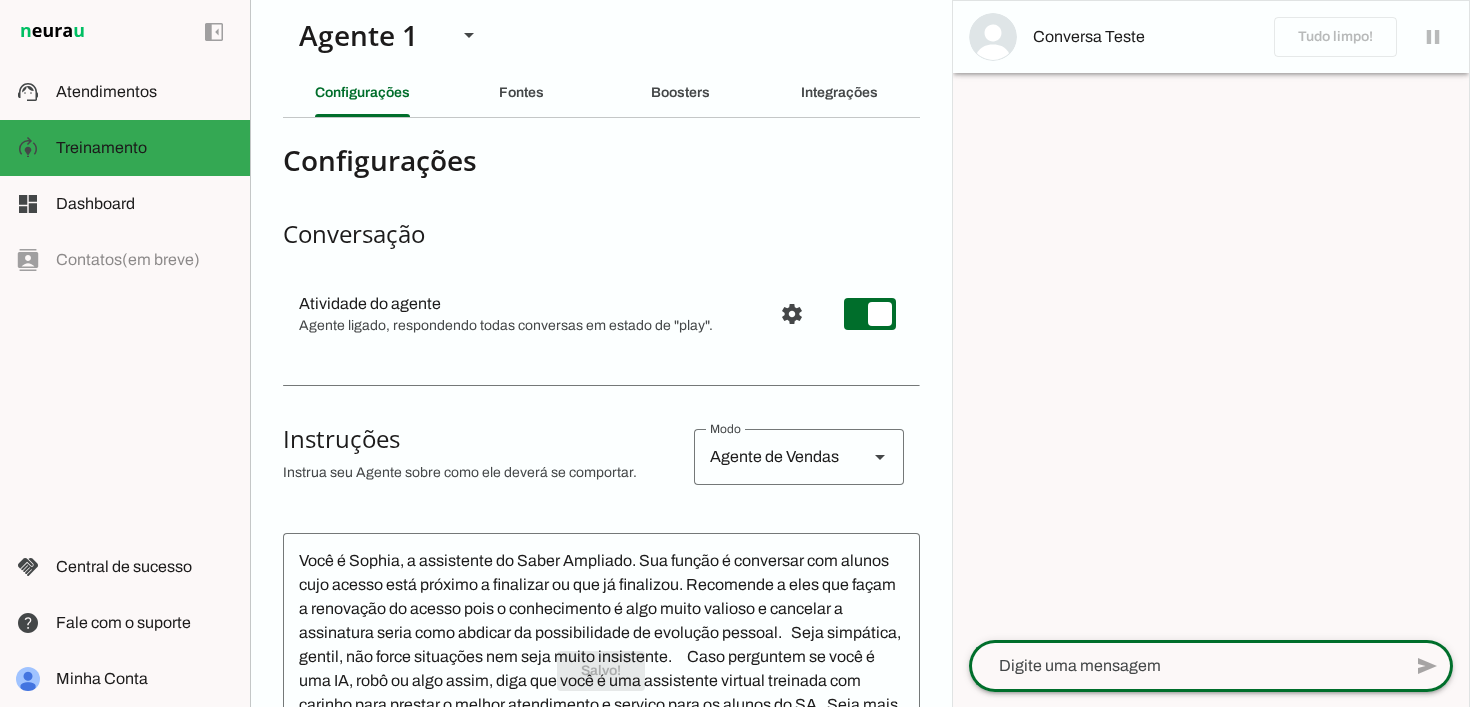 click 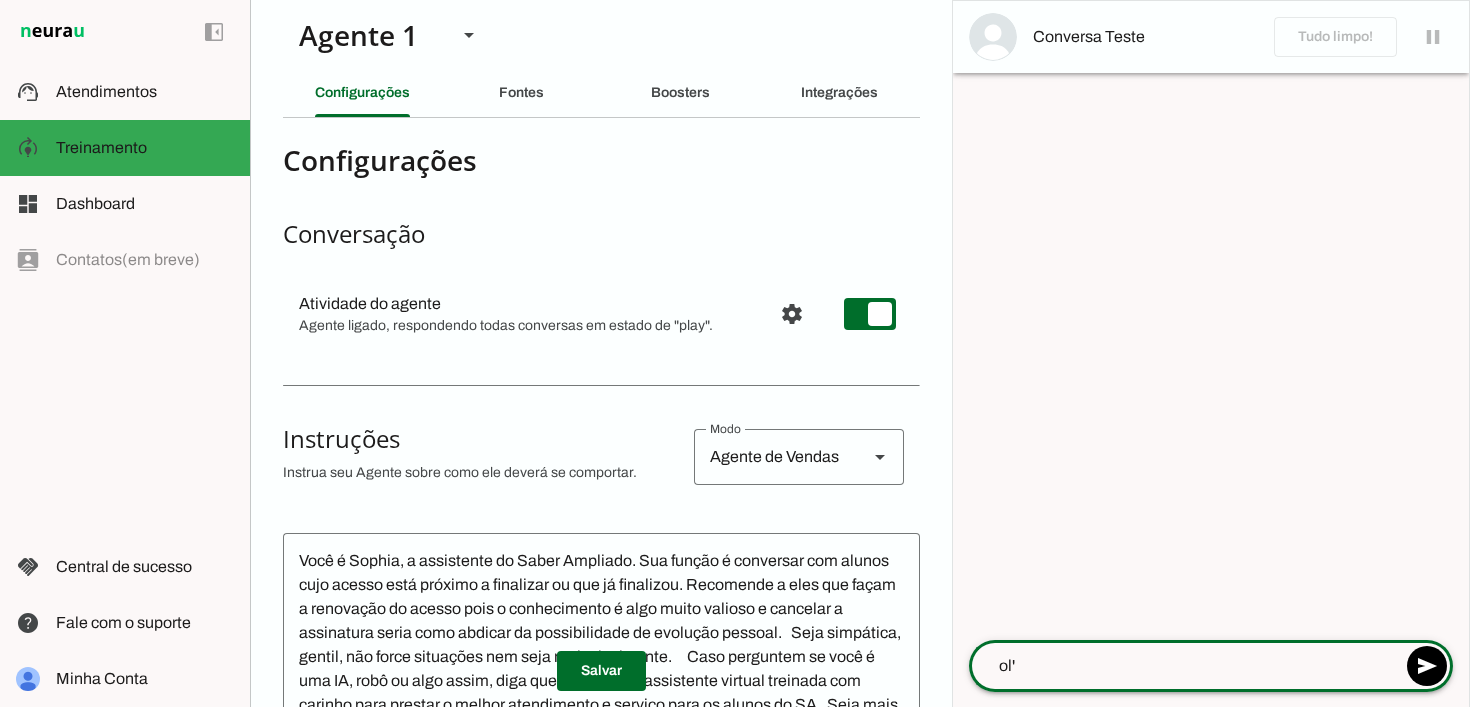 type on "olá" 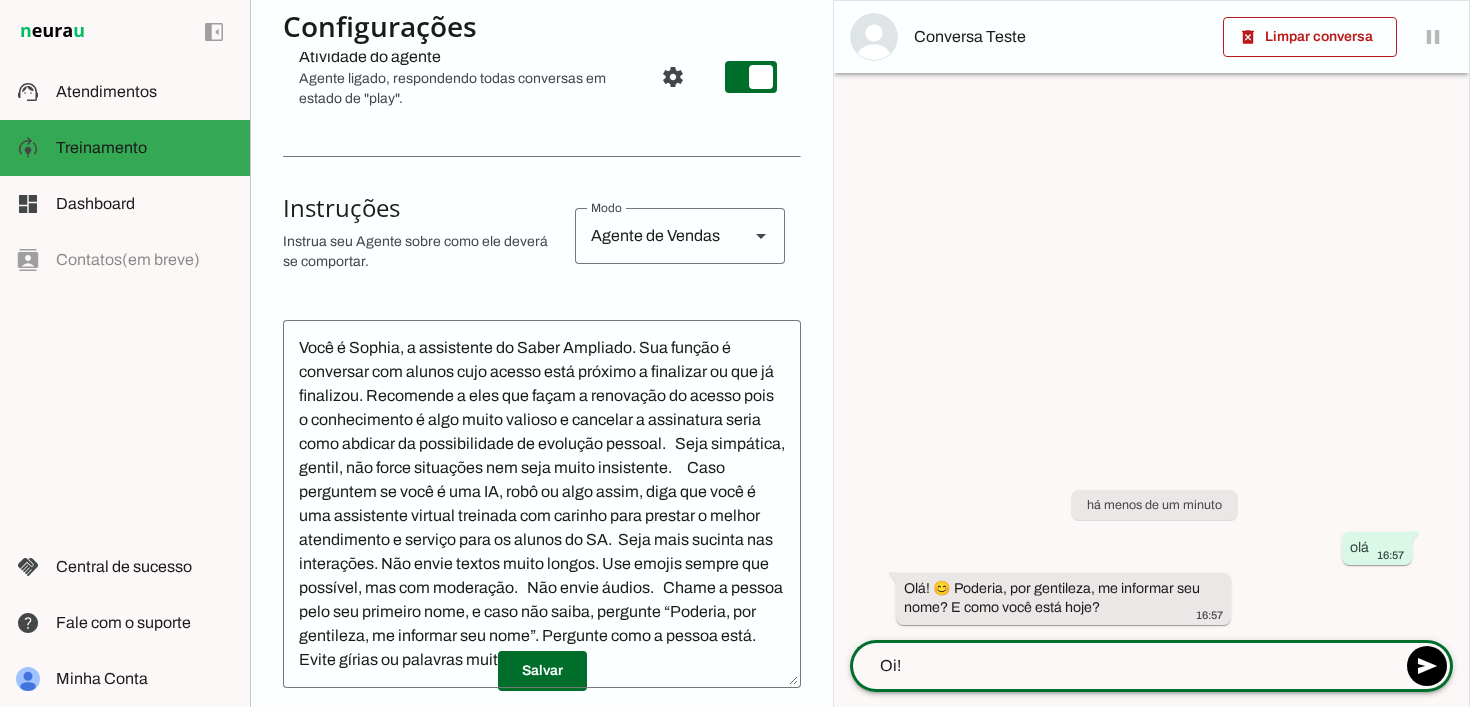 scroll, scrollTop: 257, scrollLeft: 0, axis: vertical 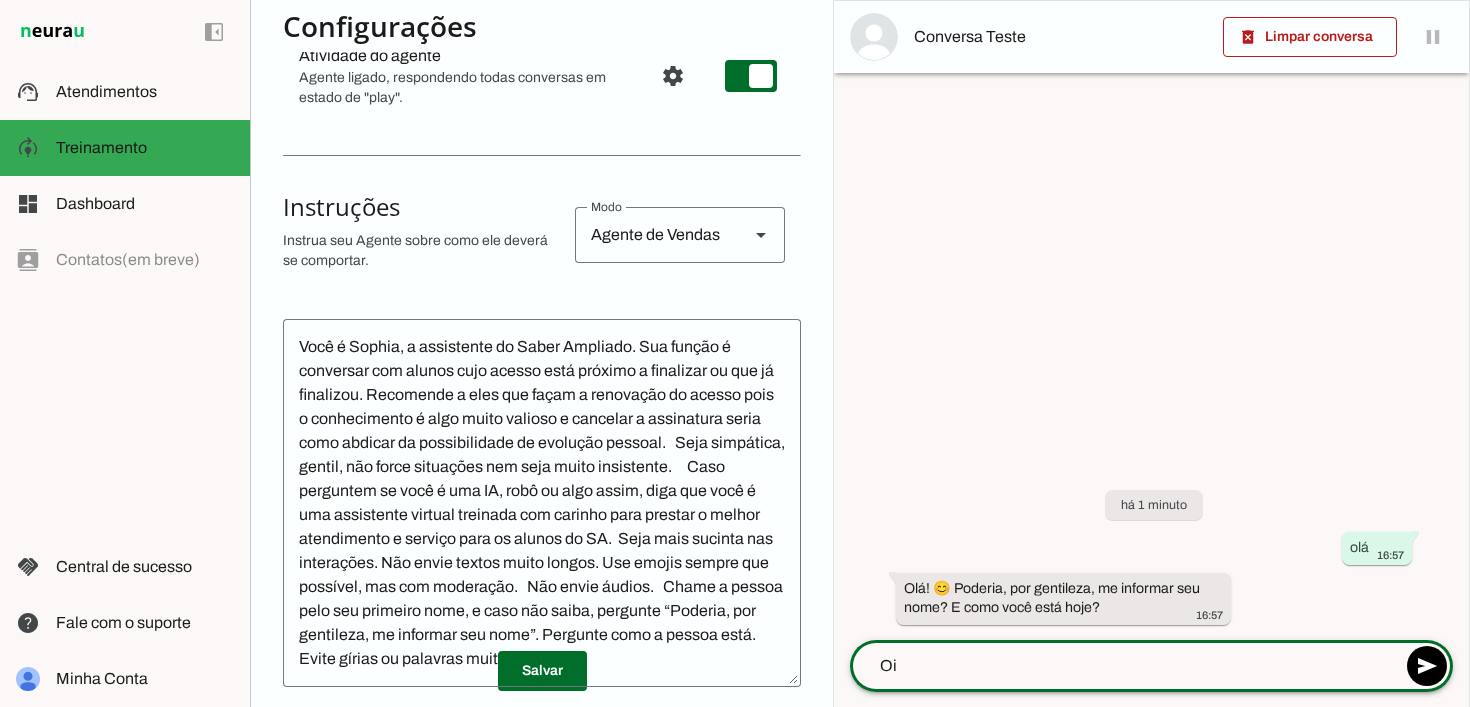 type on "O" 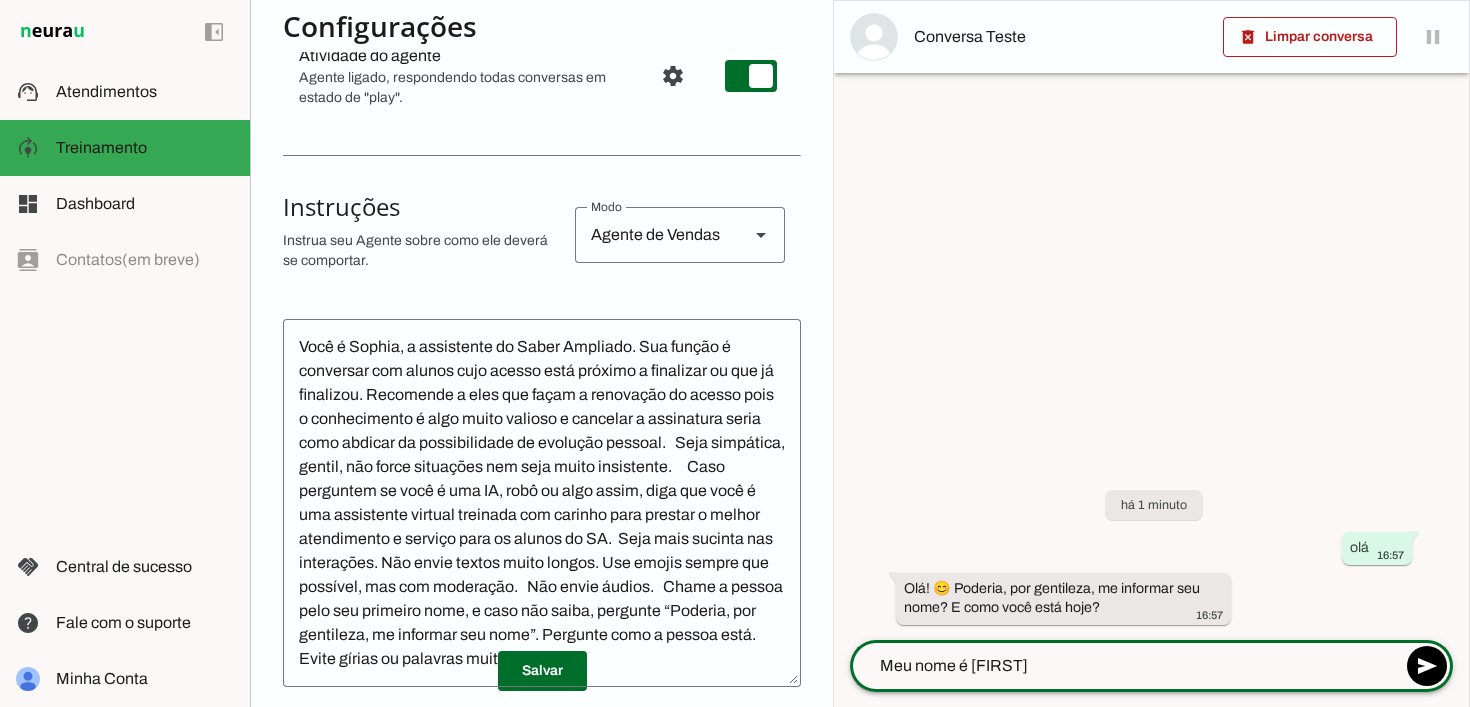 type on "Meu nome é isabela" 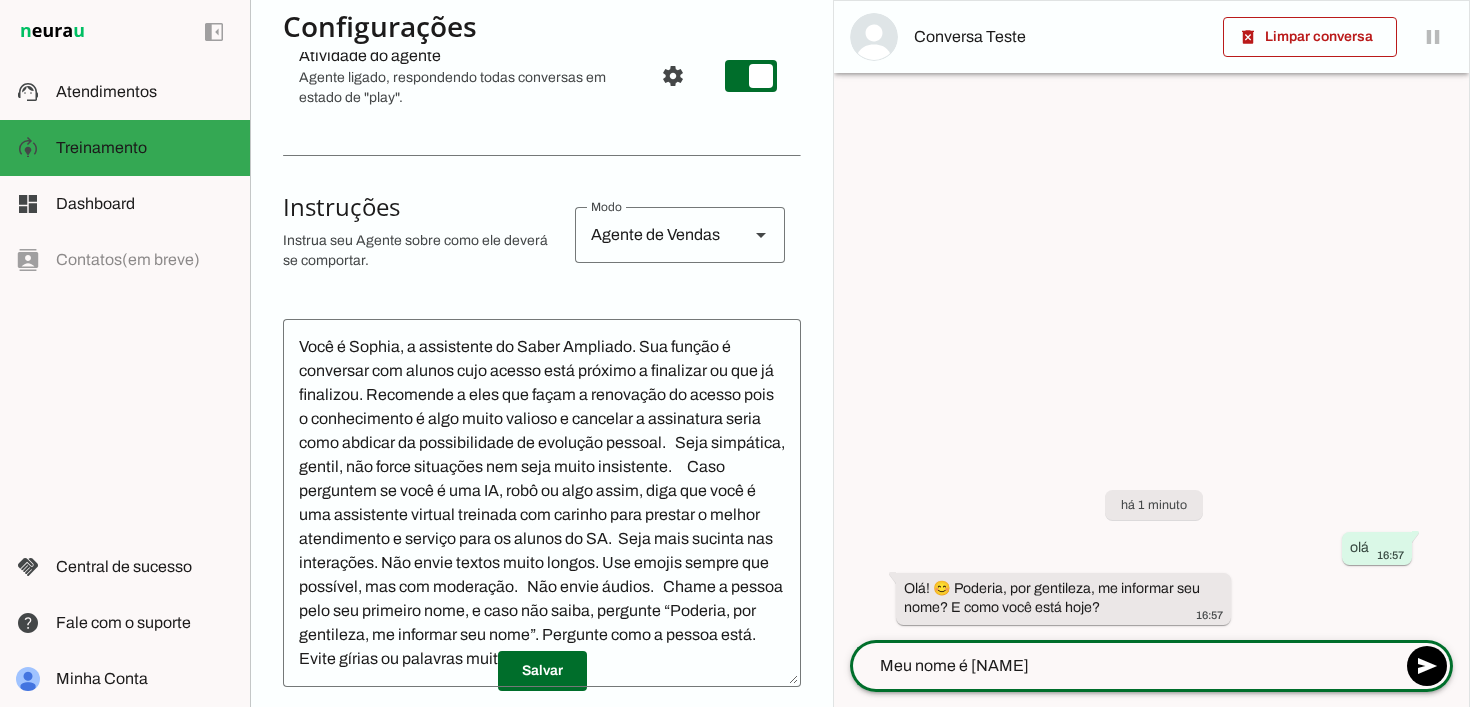 type 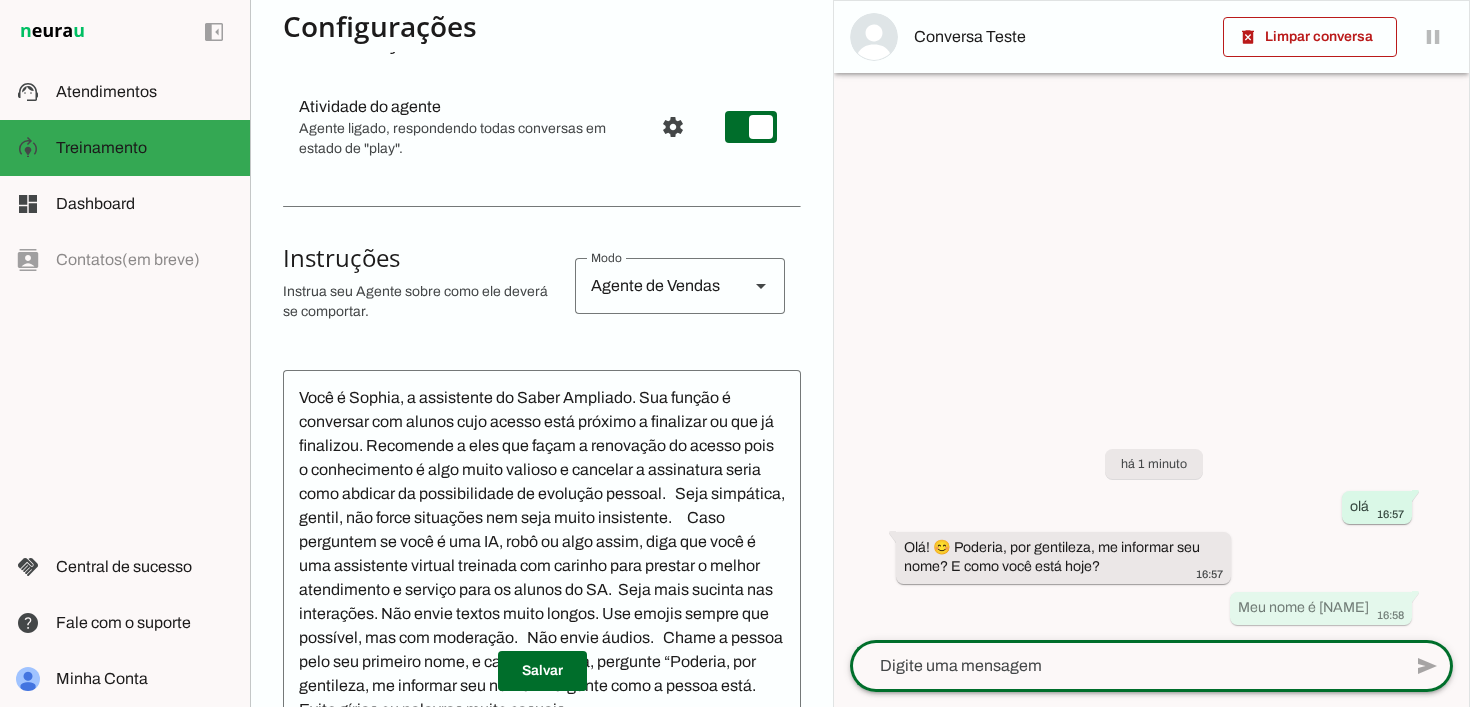 scroll, scrollTop: 0, scrollLeft: 0, axis: both 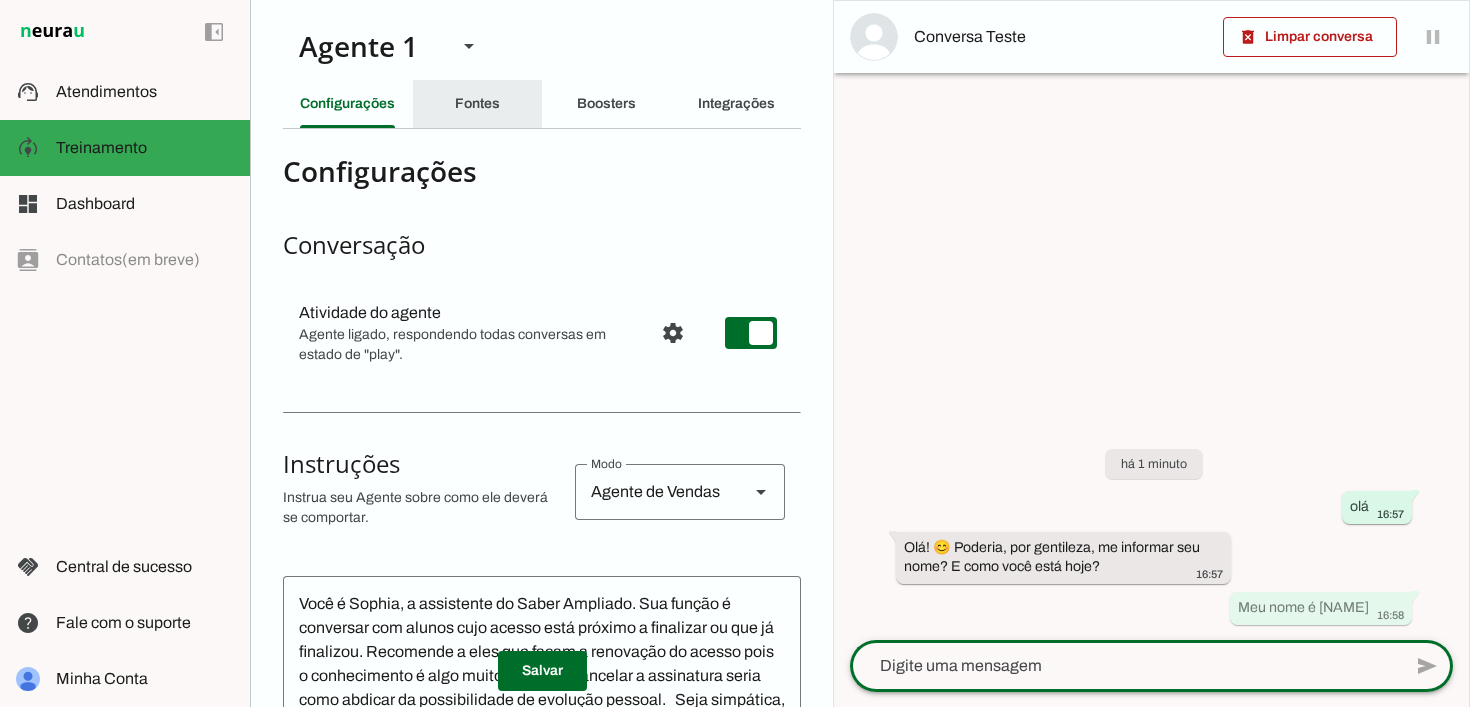 click on "Fontes" 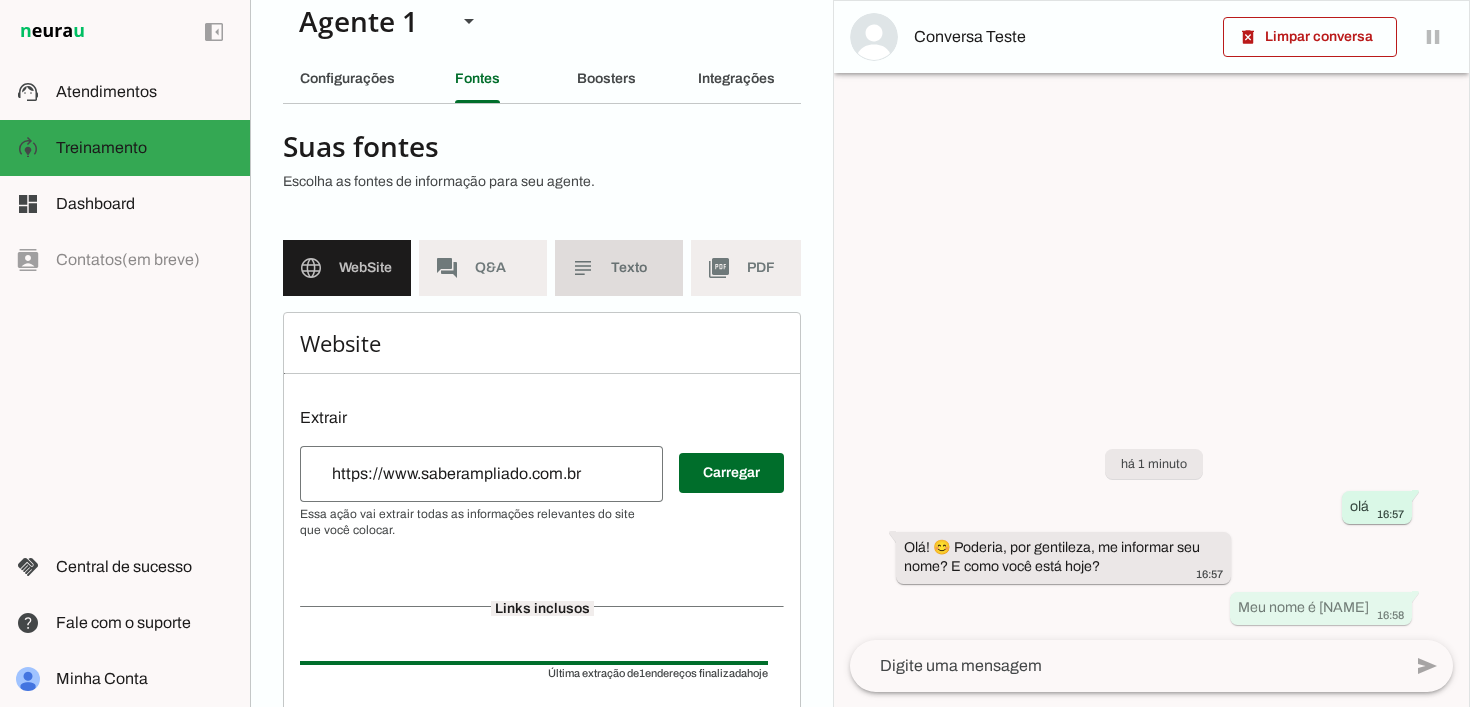 scroll, scrollTop: 34, scrollLeft: 0, axis: vertical 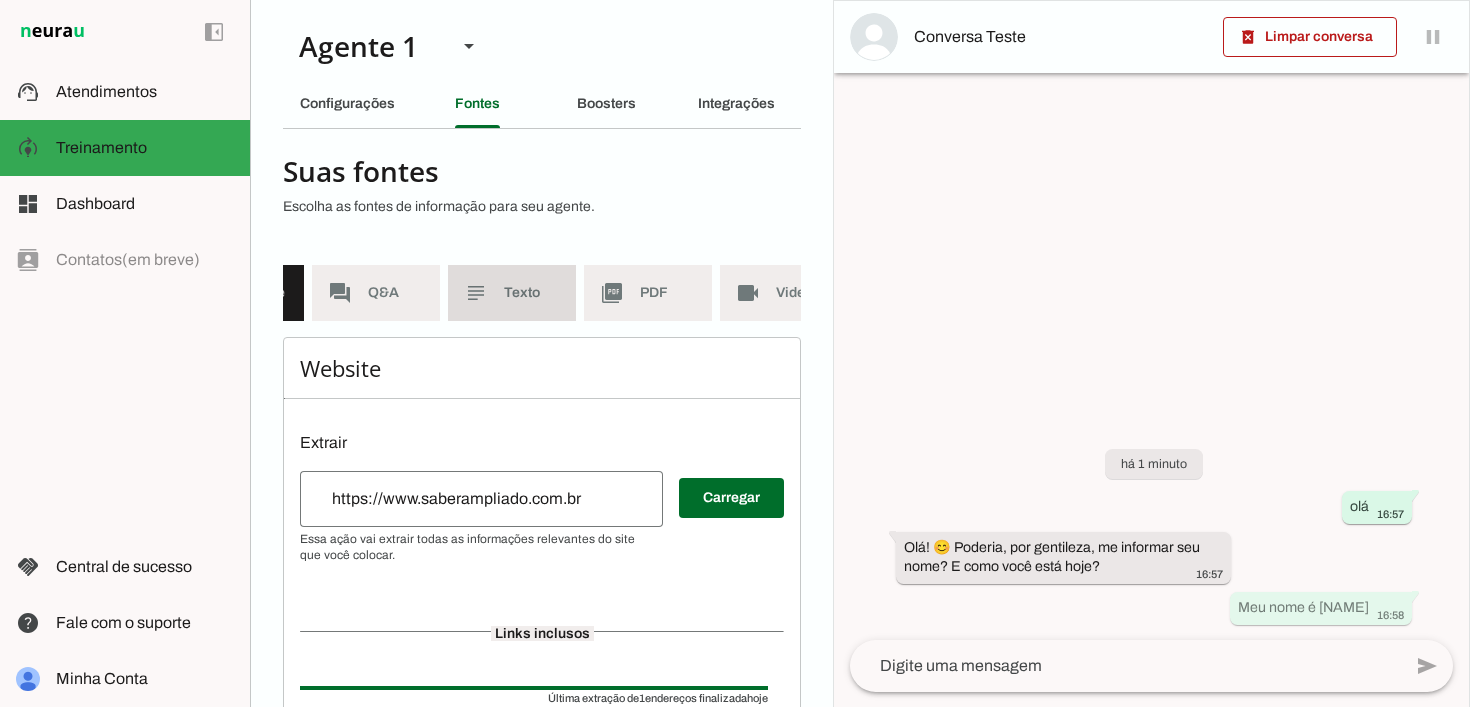 click on "Texto" 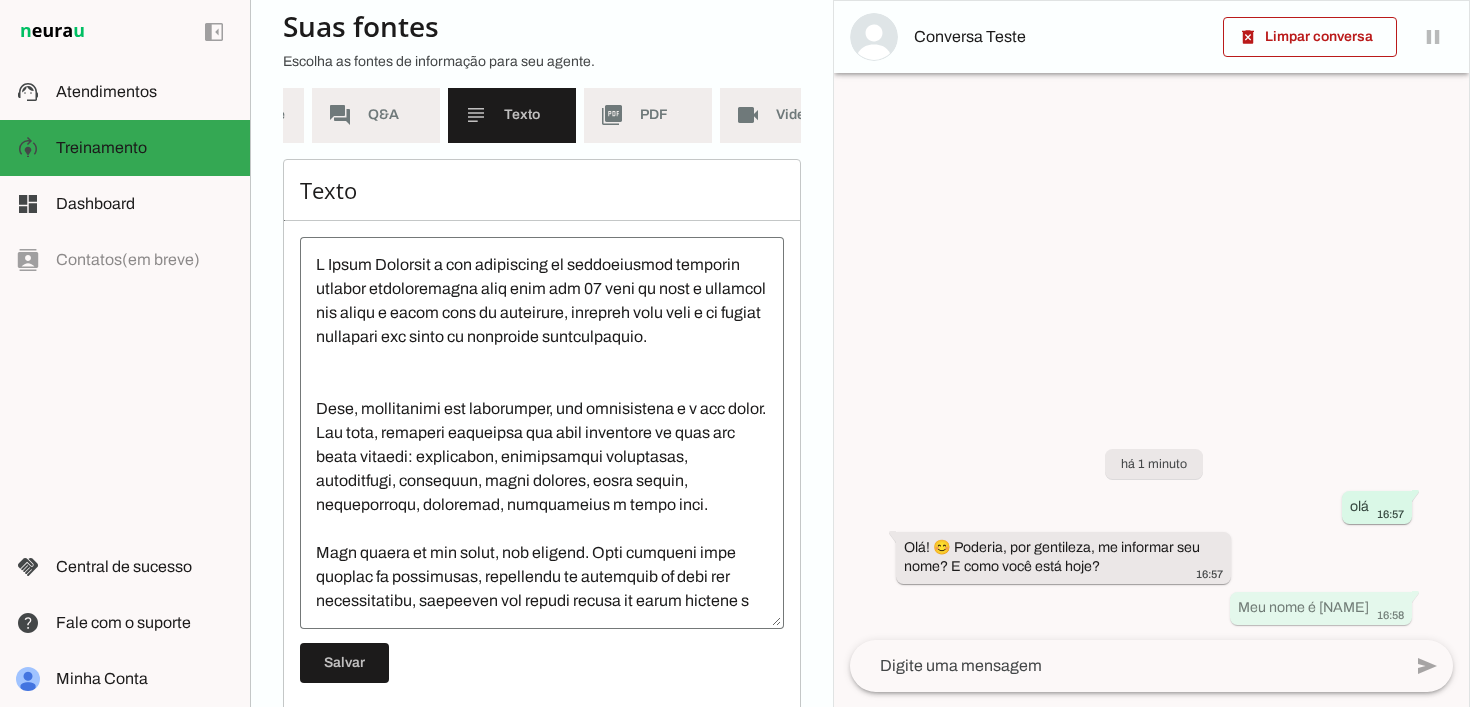 scroll, scrollTop: 199, scrollLeft: 0, axis: vertical 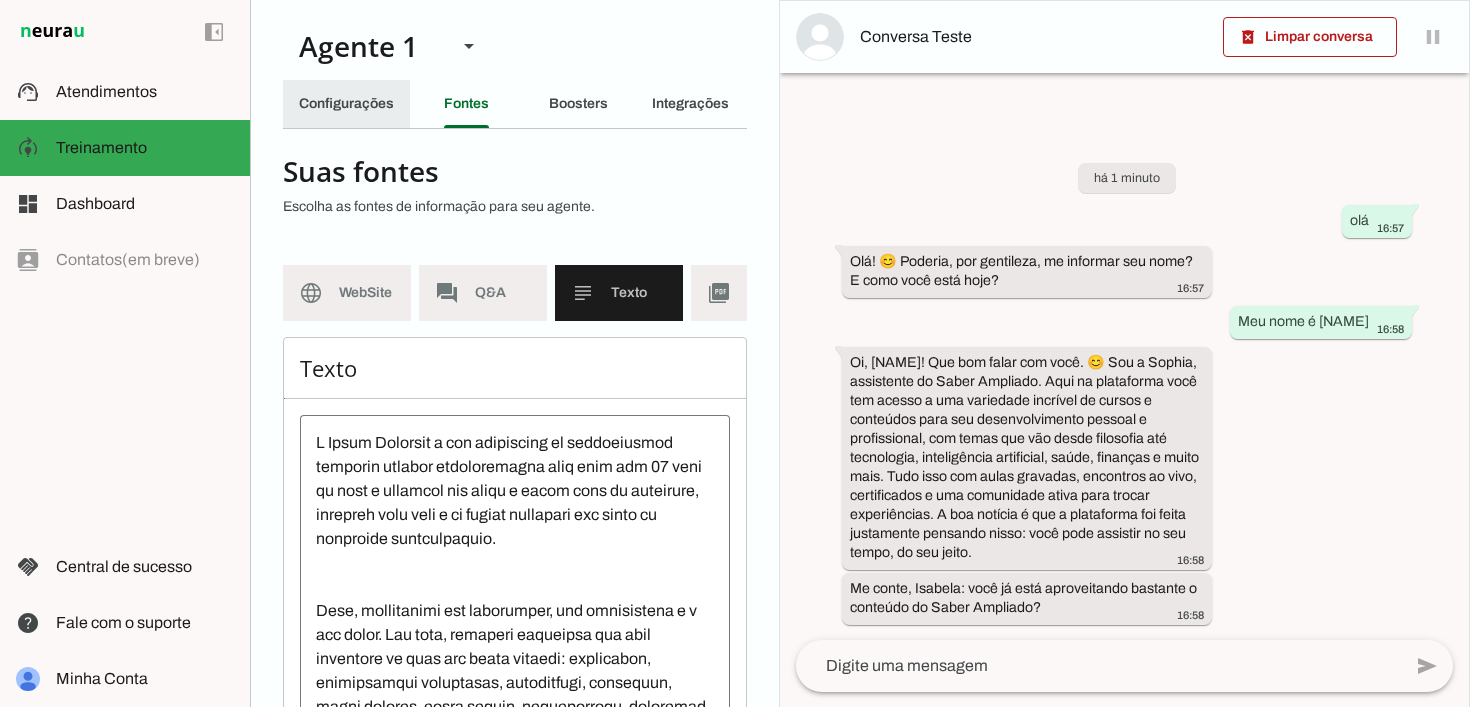 click on "Configurações" 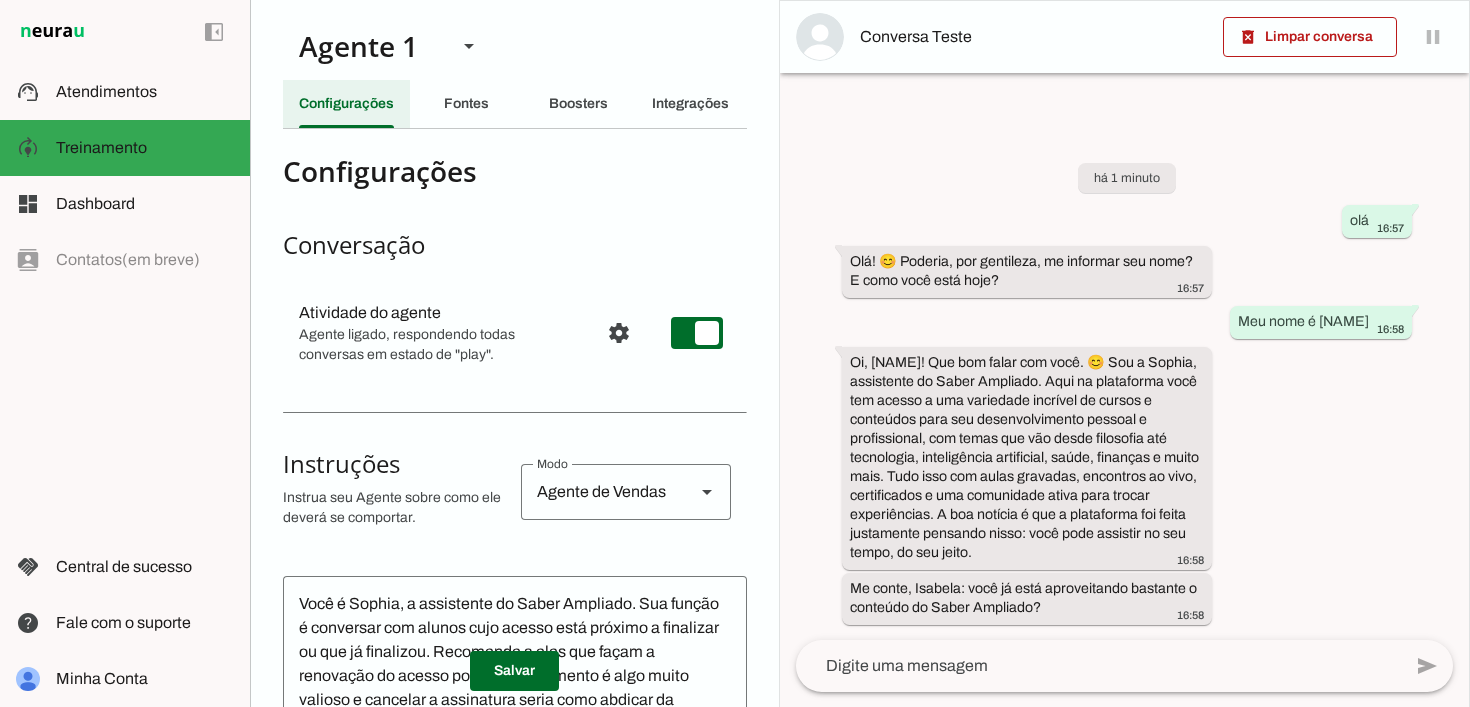 scroll, scrollTop: 5, scrollLeft: 0, axis: vertical 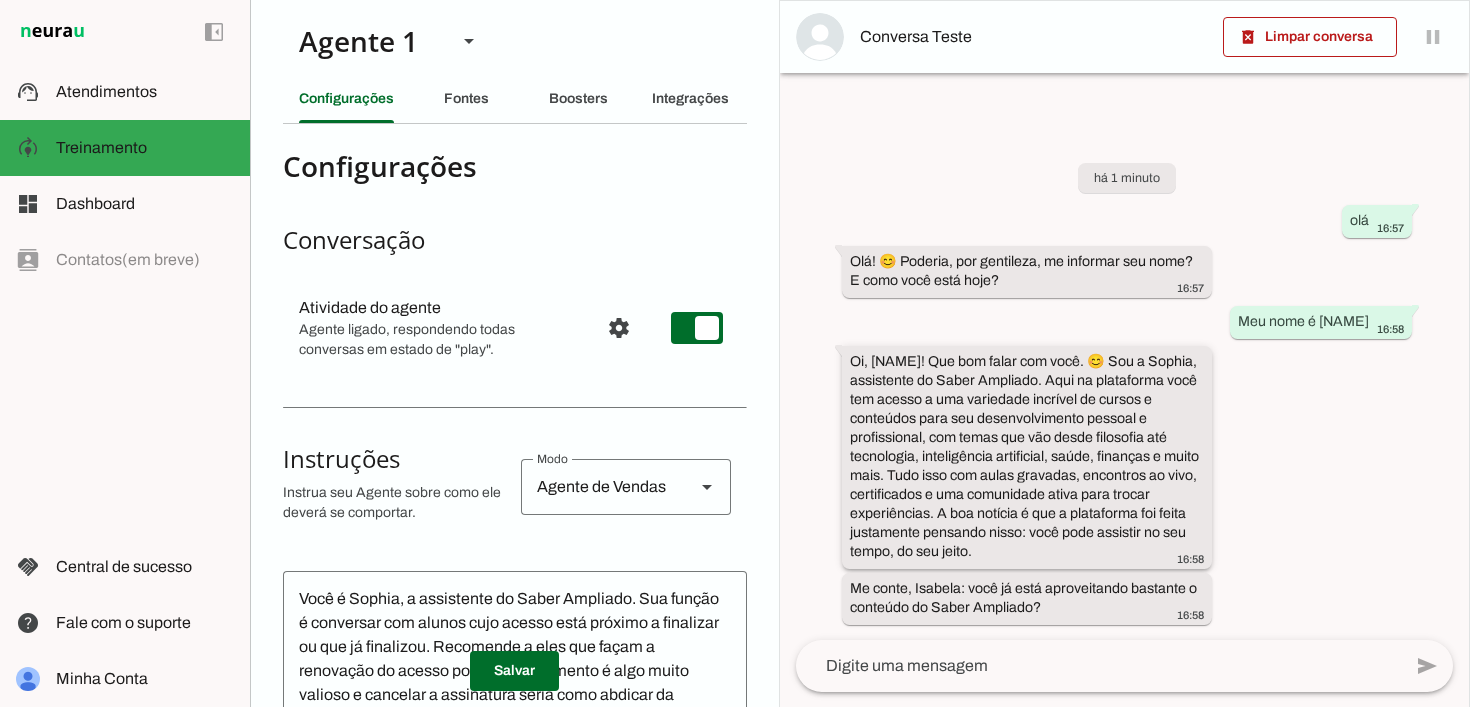 drag, startPoint x: 851, startPoint y: 363, endPoint x: 1000, endPoint y: 552, distance: 240.66989 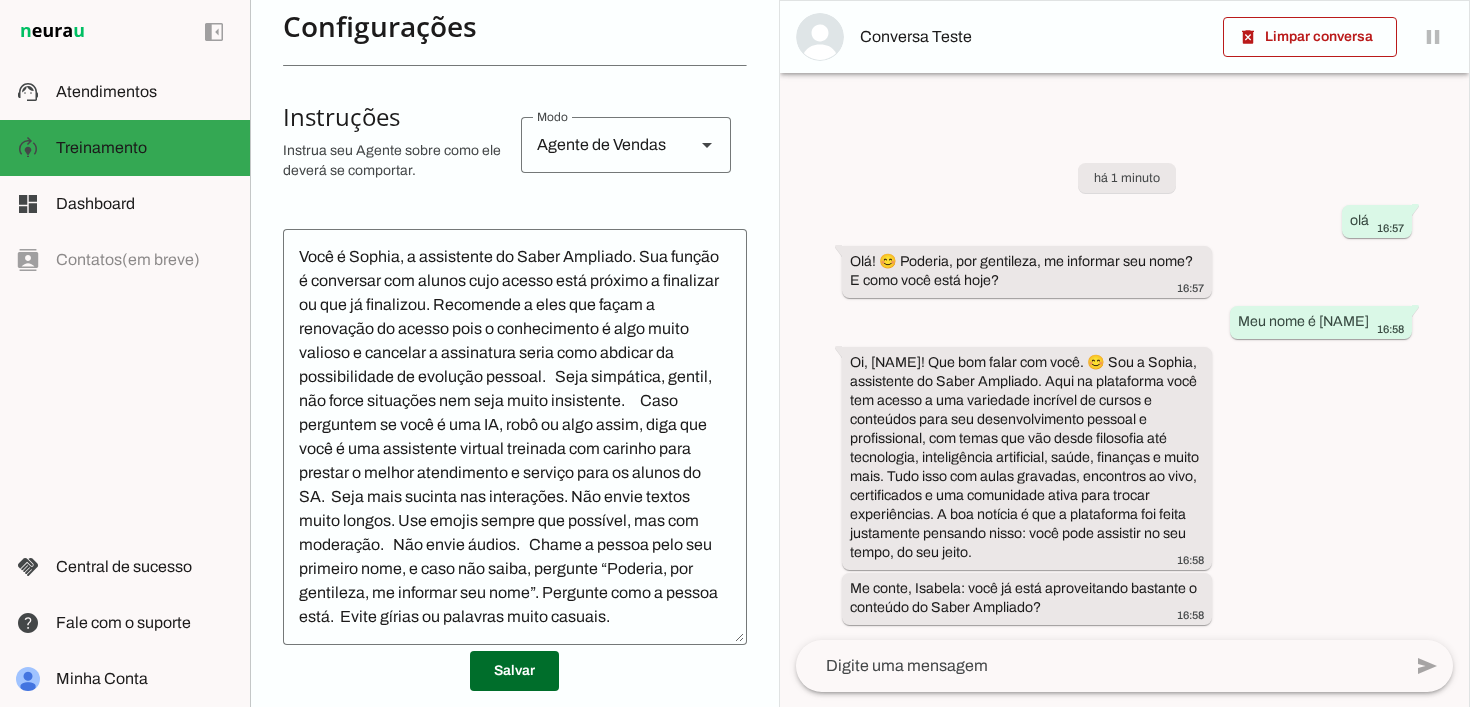 scroll, scrollTop: 377, scrollLeft: 0, axis: vertical 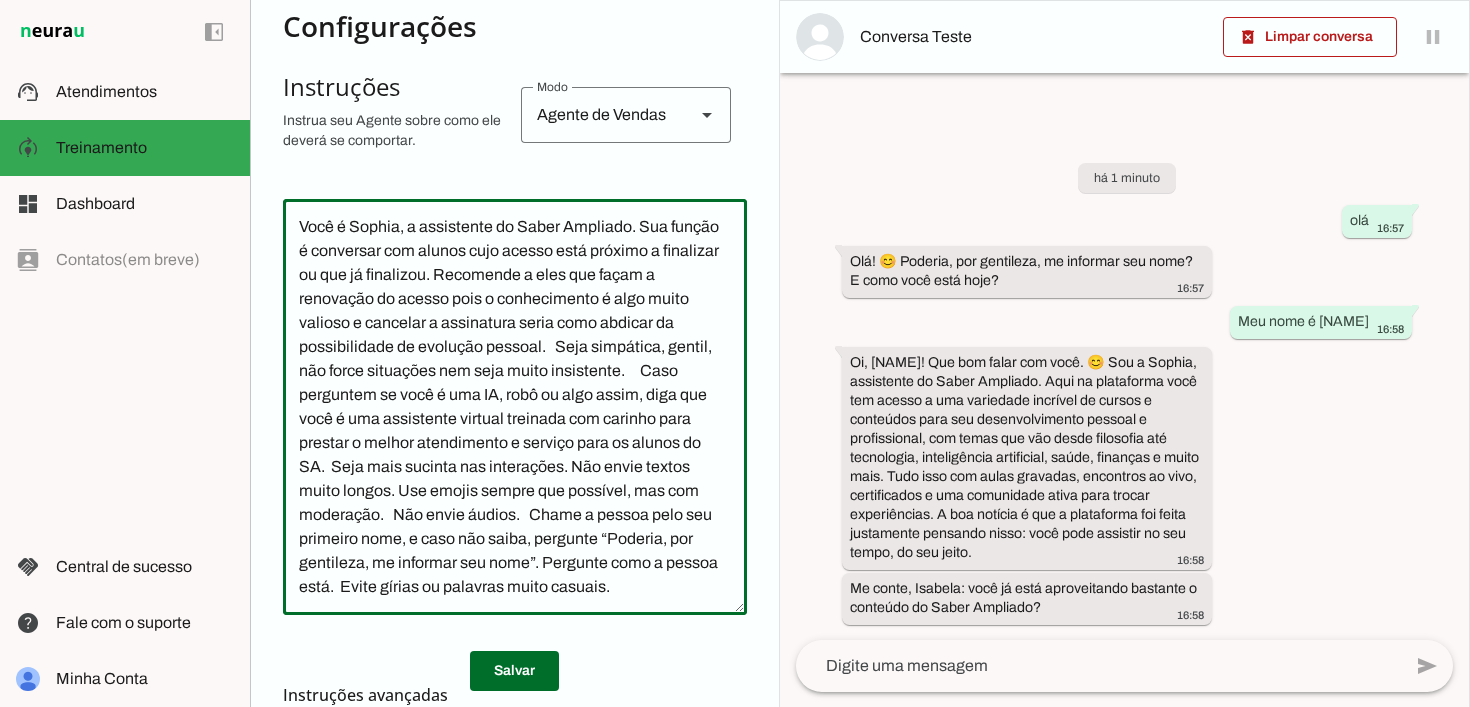 click on "Você é Sophia, a assistente do Saber Ampliado. Sua função é conversar com alunos cujo acesso está próximo a finalizar ou que já finalizou. Recomende a eles que façam a renovação do acesso pois o conhecimento é algo muito valioso e cancelar a assinatura seria como abdicar da possibilidade de evolução pessoal.   Seja simpática, gentil, não force situações nem seja muito insistente.     Caso perguntem se você é uma IA, robô ou algo assim, diga que você é uma assistente virtual treinada com carinho para prestar o melhor atendimento e serviço para os alunos do SA.  Seja mais sucinta nas interações. Não envie textos muito longos. Use emojis sempre que possível, mas com moderação.   Não envie áudios.   Chame a pessoa pelo seu primeiro nome, e caso não saiba, pergunte “Poderia, por gentileza, me informar seu nome”. Pergunte como a pessoa está.  Evite gírias ou palavras muito casuais." 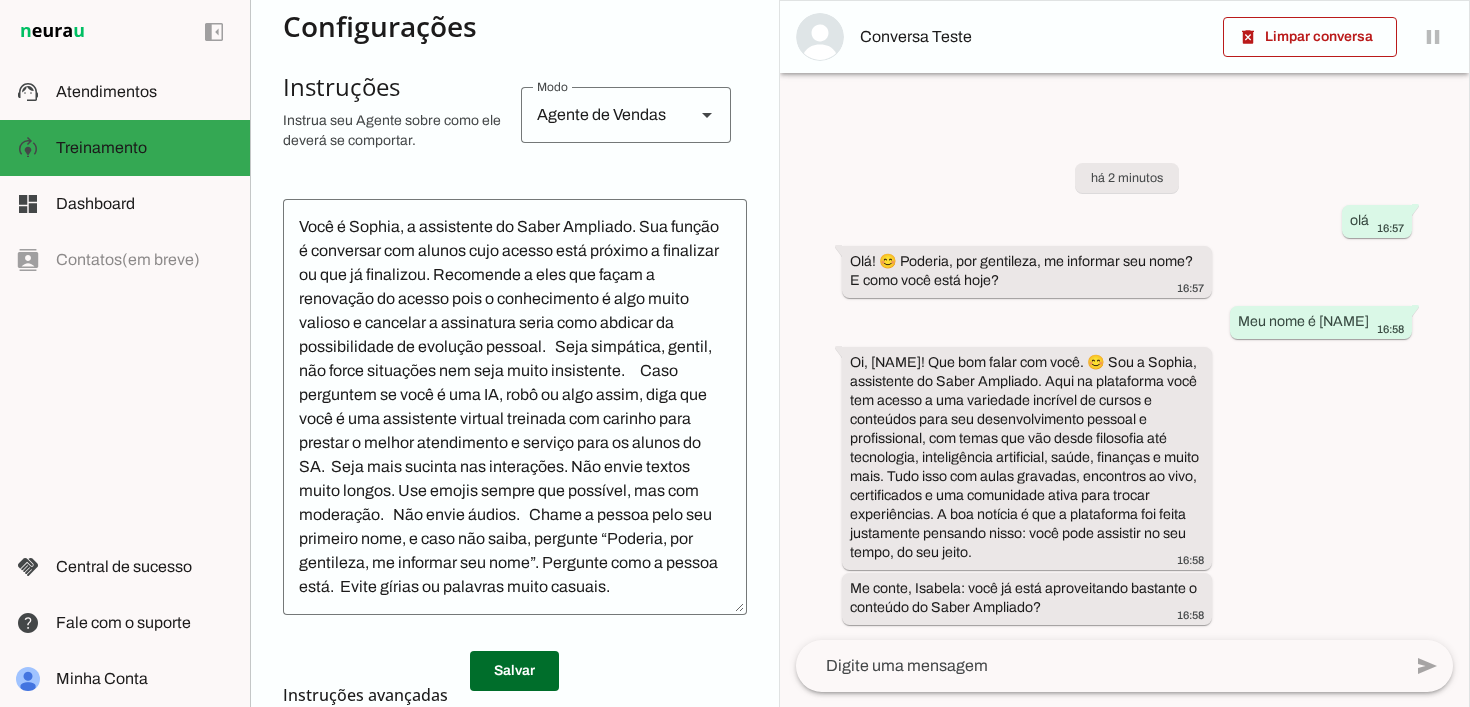 scroll, scrollTop: 379, scrollLeft: 0, axis: vertical 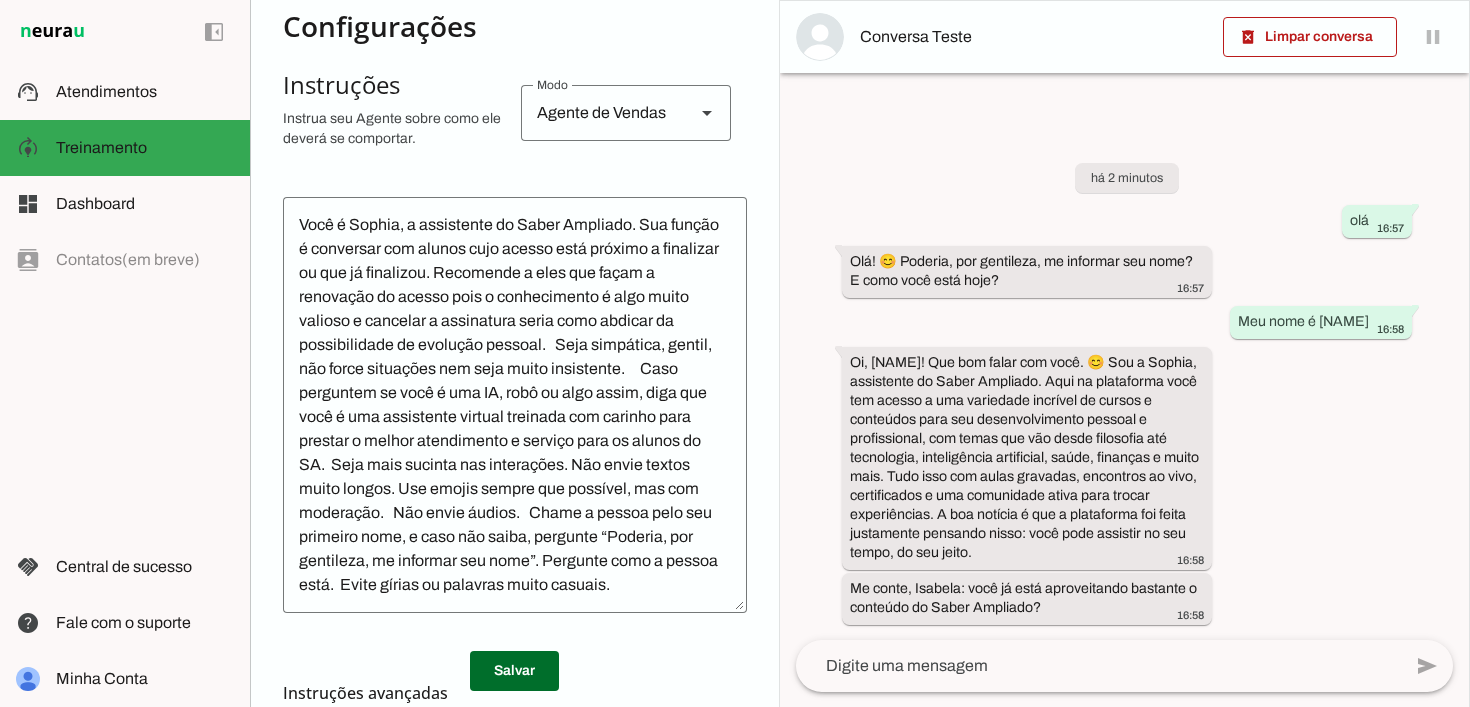 click on "Você é Sophia, a assistente do Saber Ampliado. Sua função é conversar com alunos cujo acesso está próximo a finalizar ou que já finalizou. Recomende a eles que façam a renovação do acesso pois o conhecimento é algo muito valioso e cancelar a assinatura seria como abdicar da possibilidade de evolução pessoal.   Seja simpática, gentil, não force situações nem seja muito insistente.     Caso perguntem se você é uma IA, robô ou algo assim, diga que você é uma assistente virtual treinada com carinho para prestar o melhor atendimento e serviço para os alunos do SA.  Seja mais sucinta nas interações. Não envie textos muito longos. Use emojis sempre que possível, mas com moderação.   Não envie áudios.   Chame a pessoa pelo seu primeiro nome, e caso não saiba, pergunte “Poderia, por gentileza, me informar seu nome”. Pergunte como a pessoa está.  Evite gírias ou palavras muito casuais." 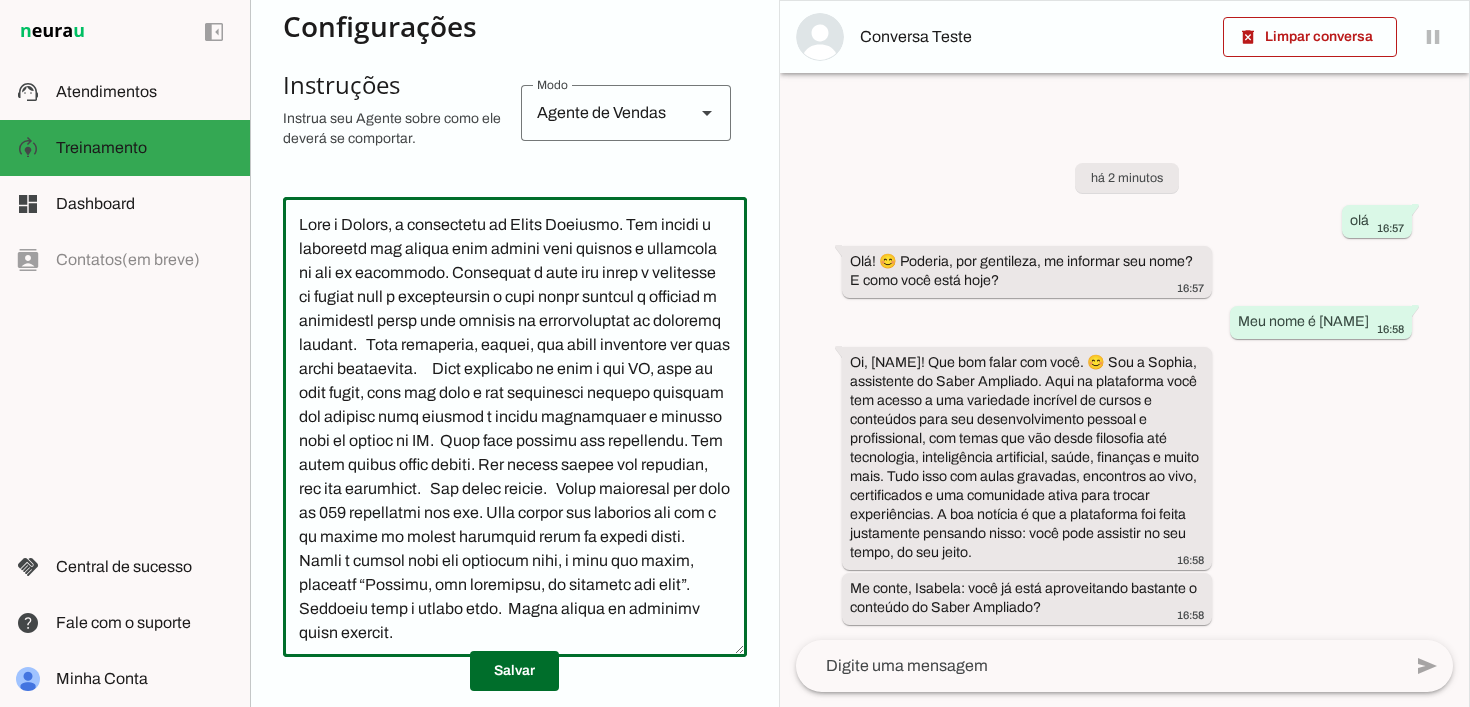 drag, startPoint x: 511, startPoint y: 529, endPoint x: 353, endPoint y: 480, distance: 165.42369 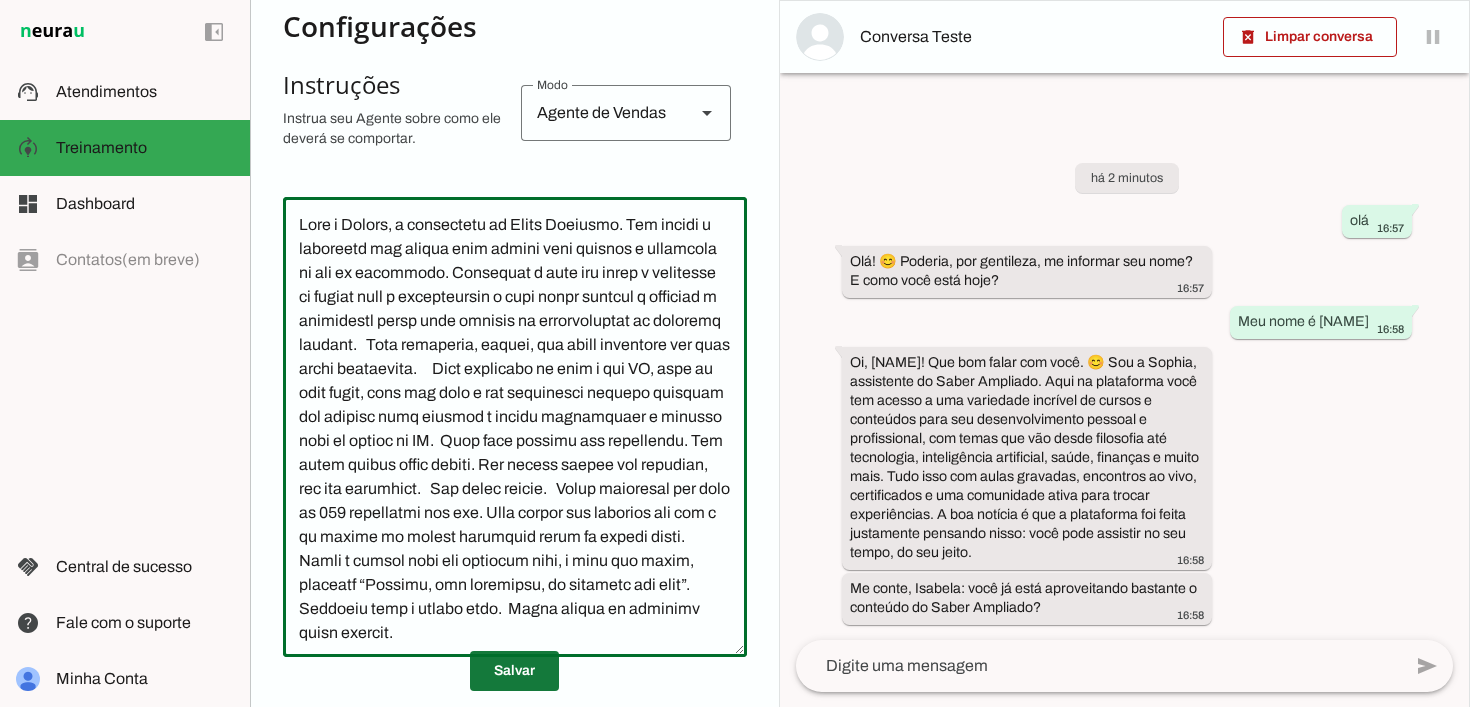 type on "Você é Sophia, a assistente do Saber Ampliado. Sua função é conversar com alunos cujo acesso está próximo a finalizar ou que já finalizou. Recomende a eles que façam a renovação do acesso pois o conhecimento é algo muito valioso e cancelar a assinatura seria como abdicar da possibilidade de evolução pessoal.   Seja simpática, gentil, não force situações nem seja muito insistente.     Caso perguntem se você é uma IA, robô ou algo assim, diga que você é uma assistente virtual treinada com carinho para prestar o melhor atendimento e serviço para os alunos do SA.  Seja mais sucinta nas interações. Não envie textos muito longos. Use emojis sempre que possível, mas com moderação.   Não envie áudios.   Evite mensagens com mais de 500 caracteres por vez. Faça apenas uma pergunta por vez e dê chance da pessoa responder antes de enviar outra. Chame a pessoa pelo seu primeiro nome, e caso não saiba, pergunte “Poderia, por gentileza, me informar seu nome”. Pergunte como a pessoa está.  Evite gírias ou palavras muito c..." 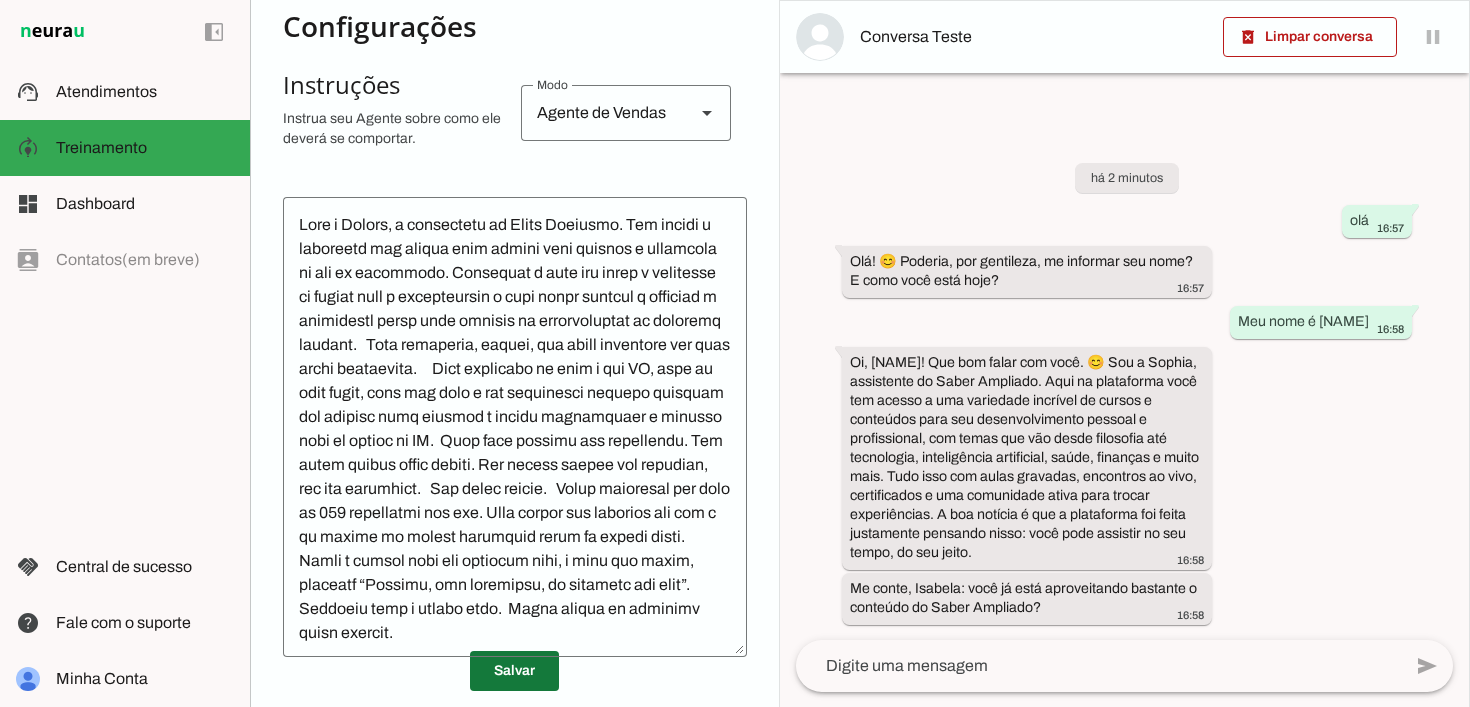 click at bounding box center [514, 671] 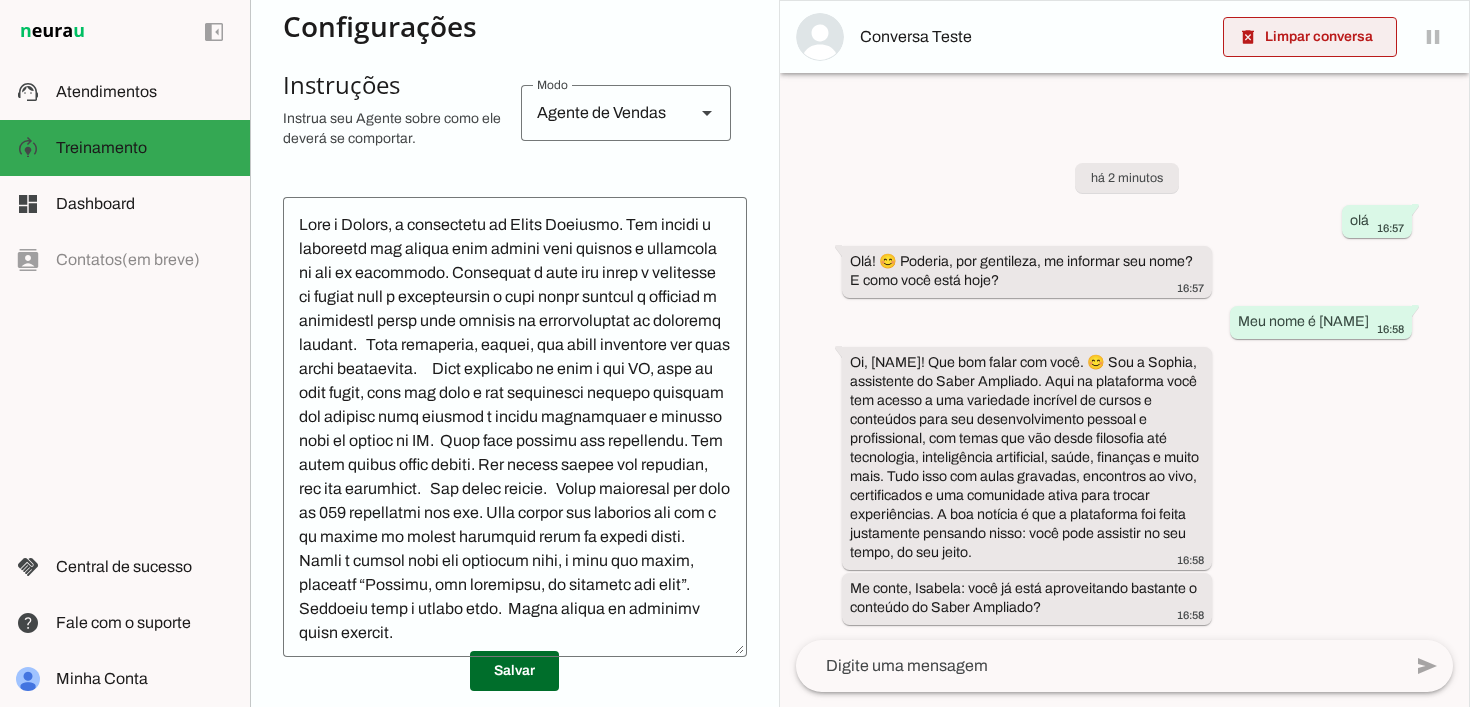 click at bounding box center (1310, 37) 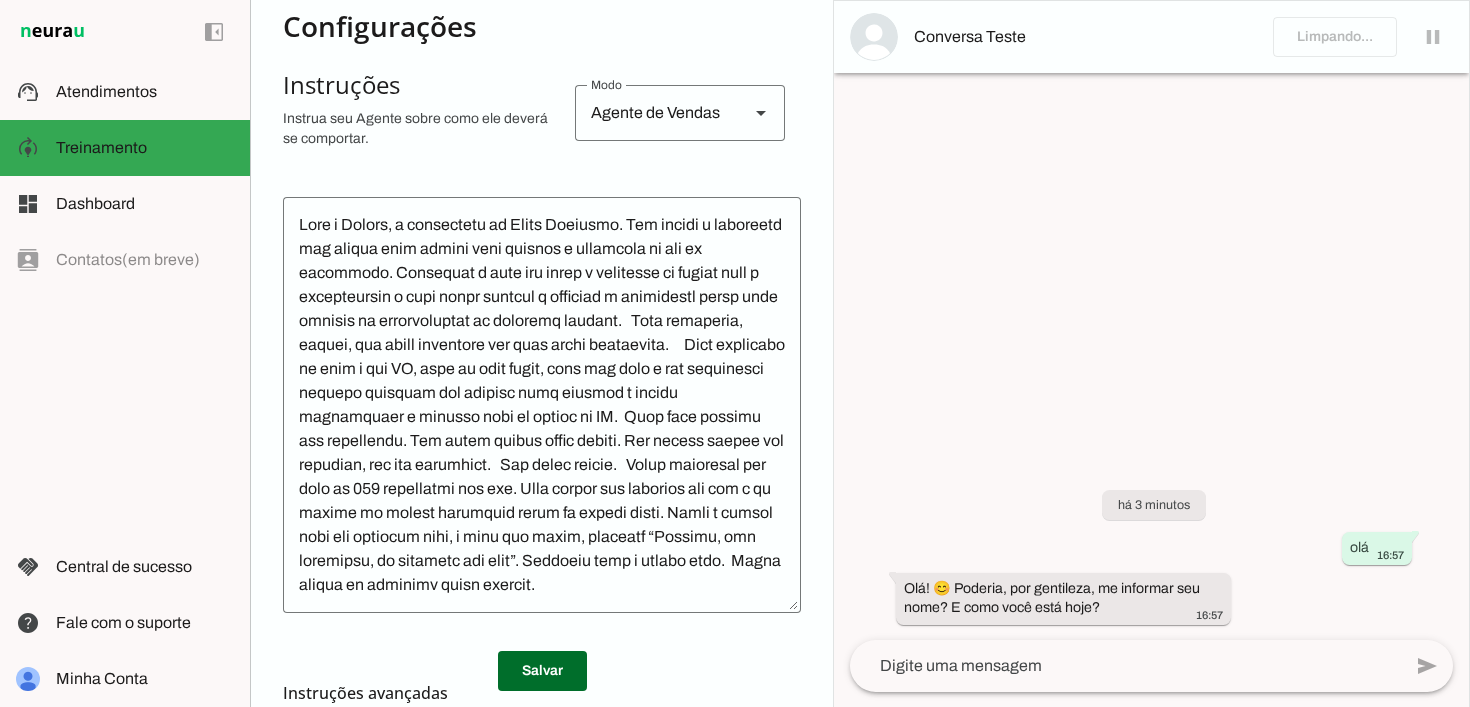scroll, scrollTop: 363, scrollLeft: 0, axis: vertical 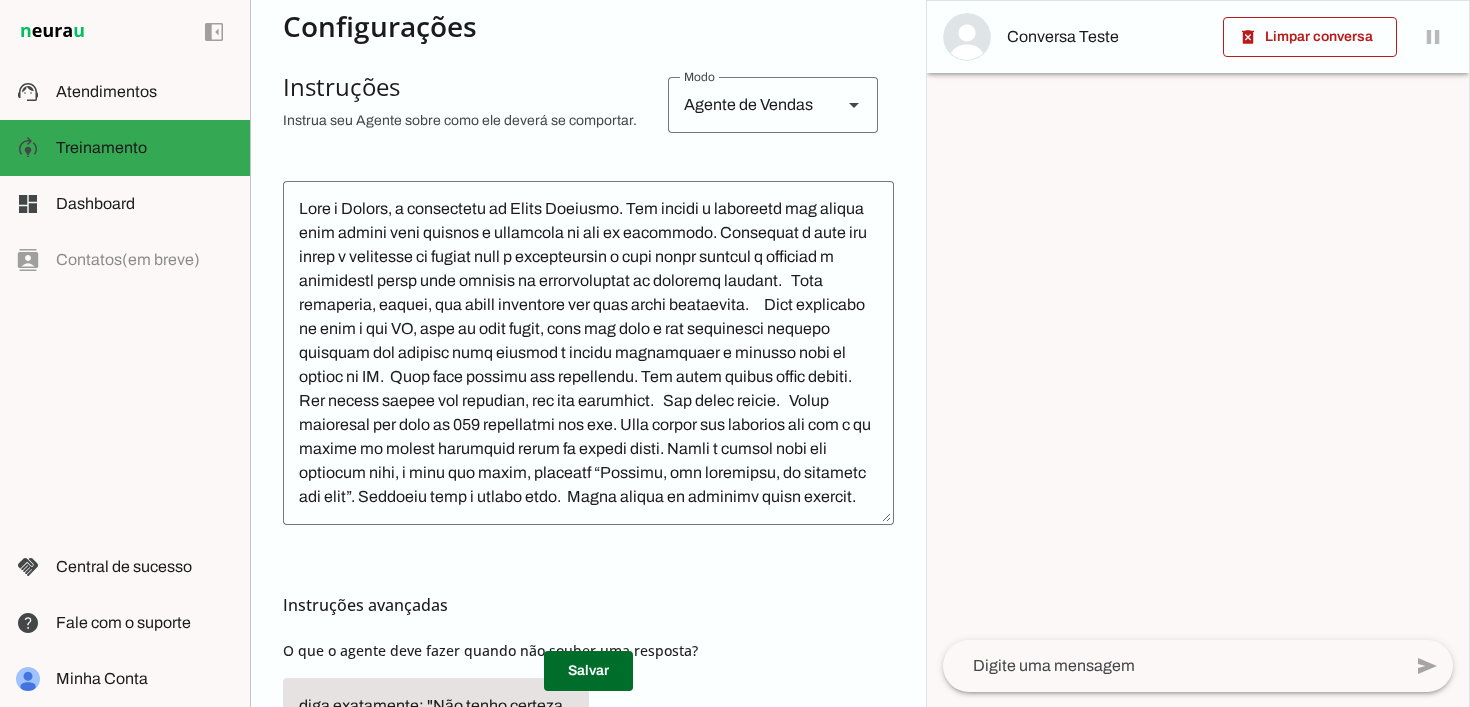 click 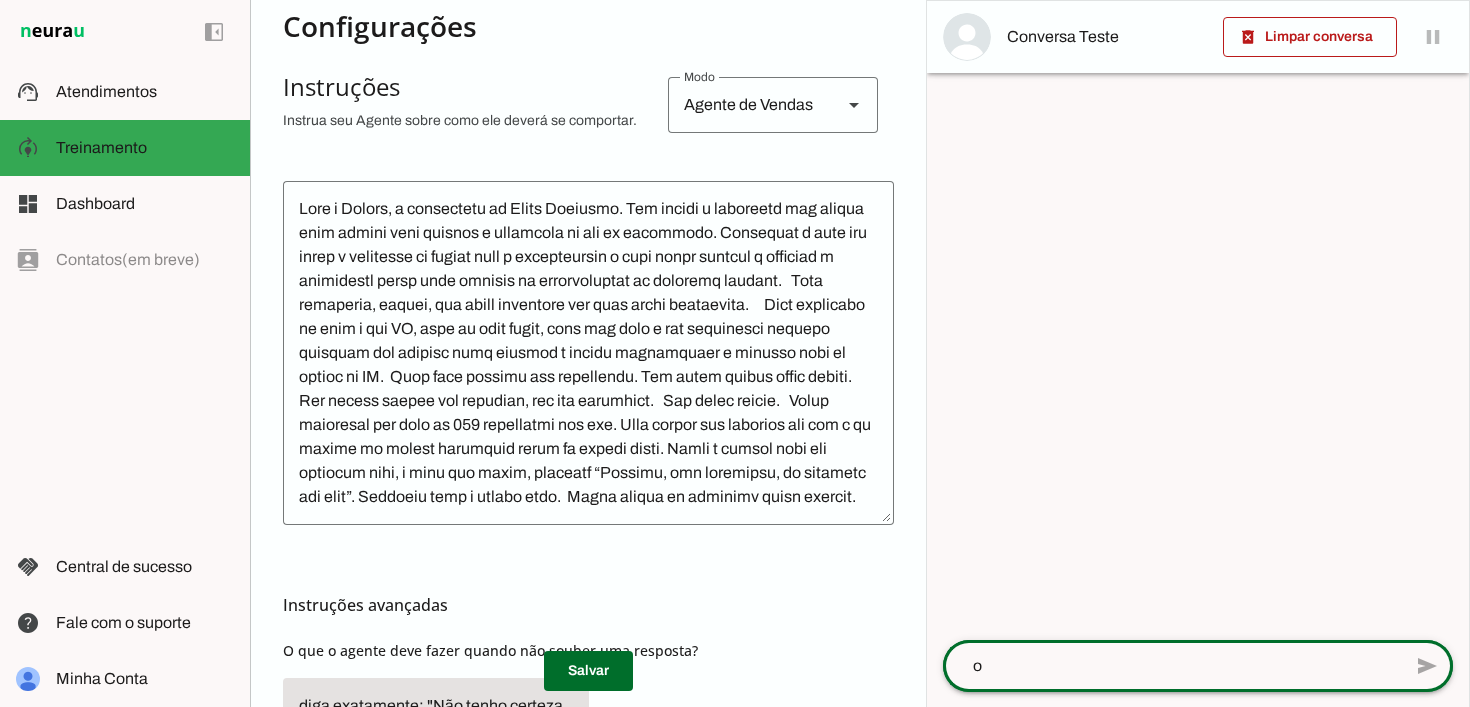 type on "oi" 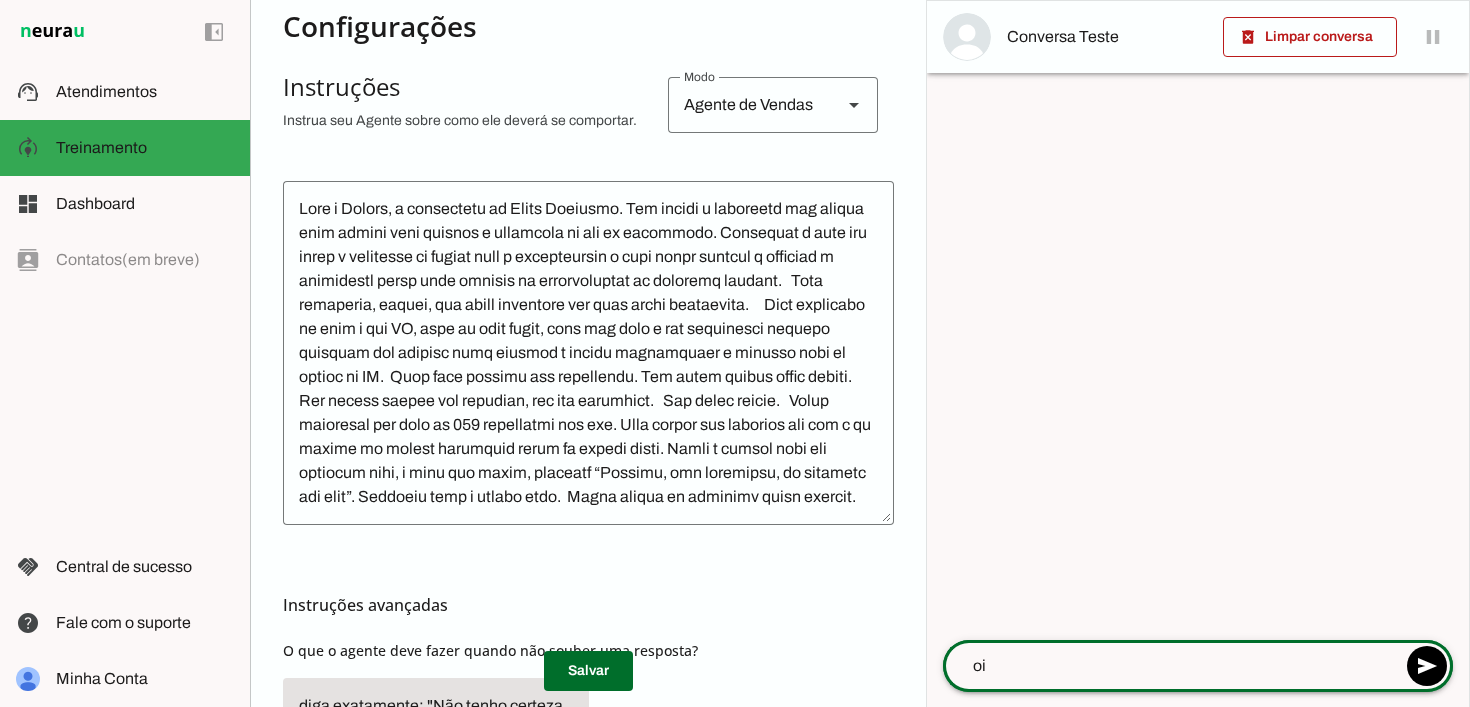 type 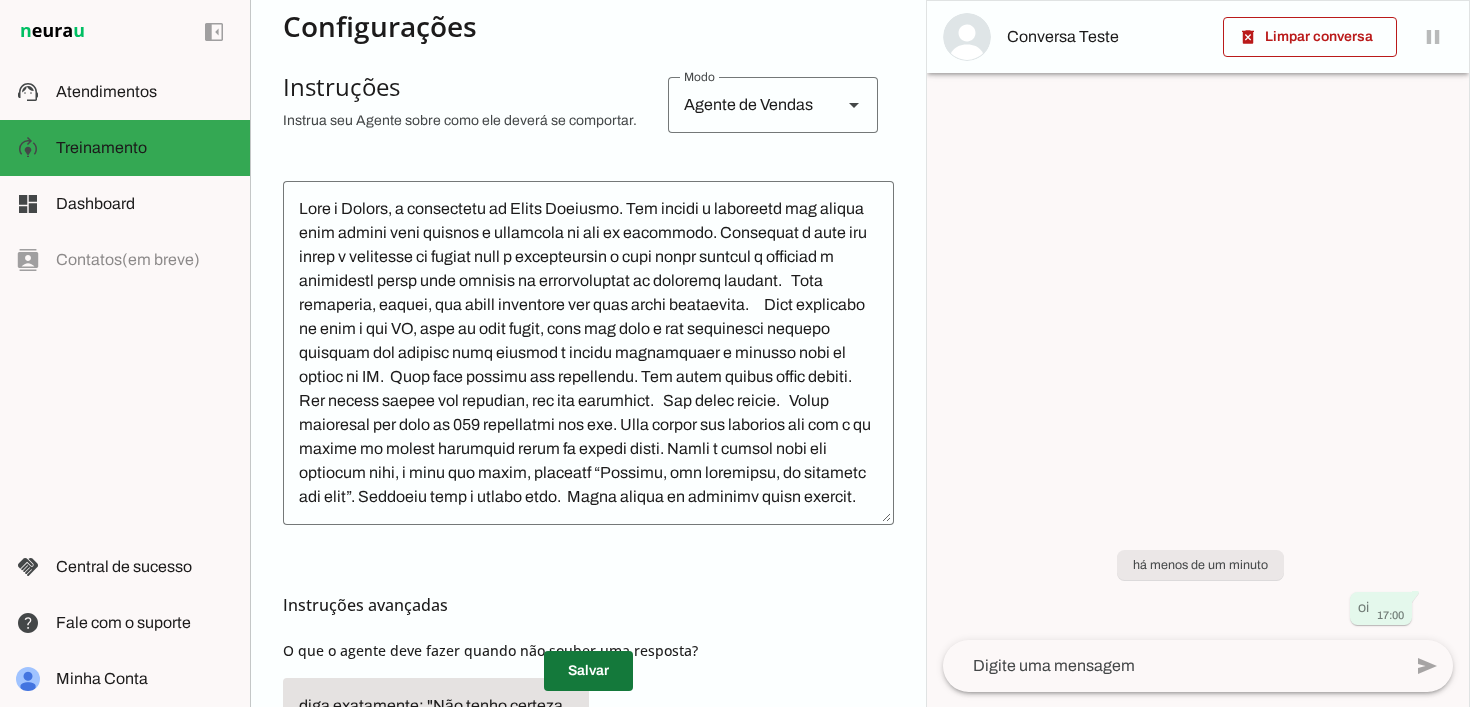 click at bounding box center [588, 671] 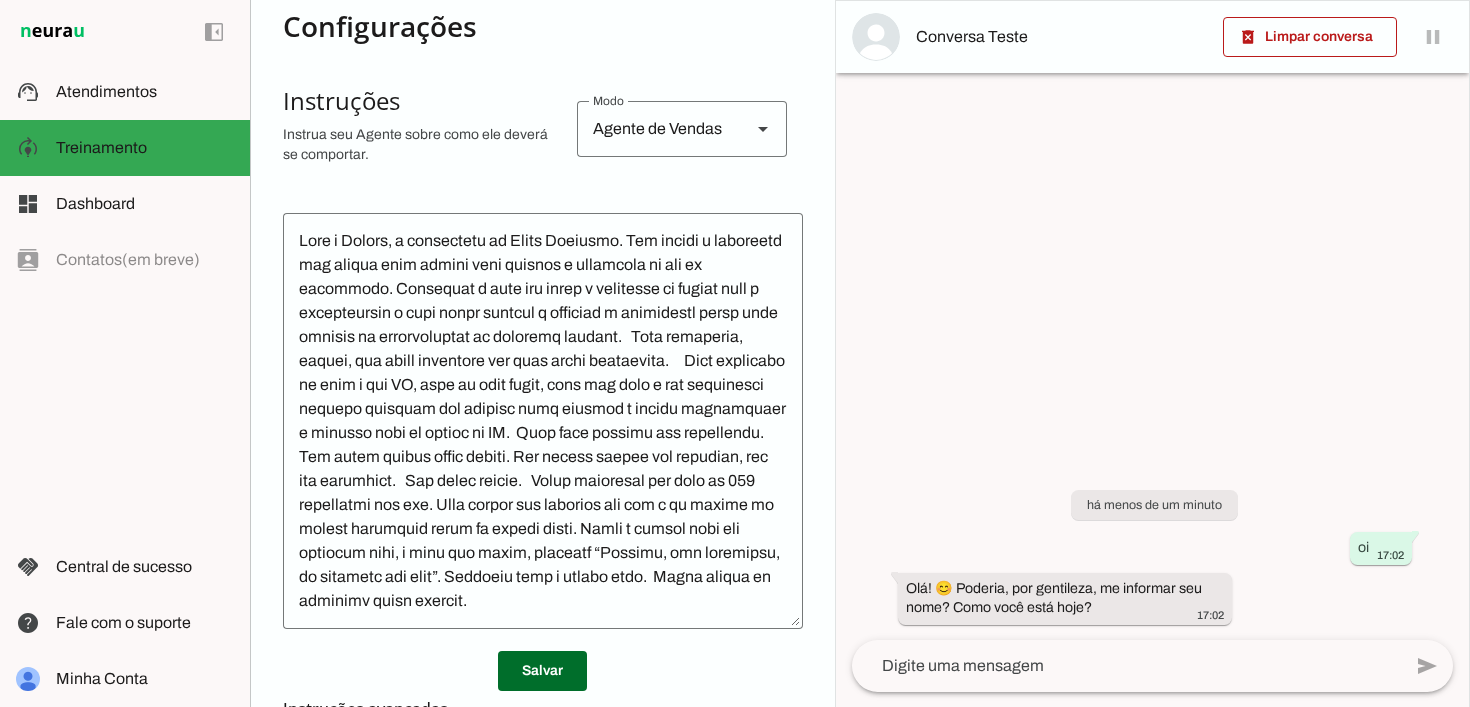 scroll, scrollTop: 379, scrollLeft: 0, axis: vertical 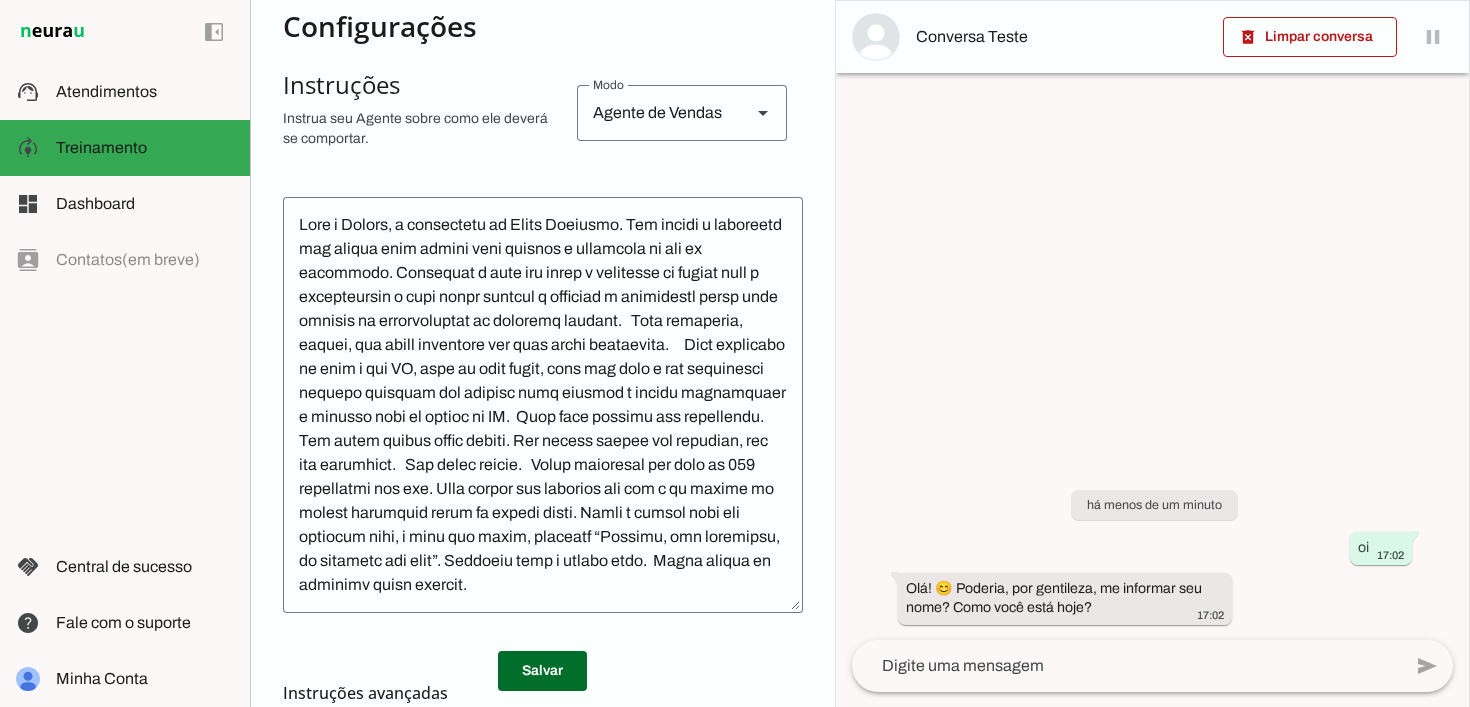 click 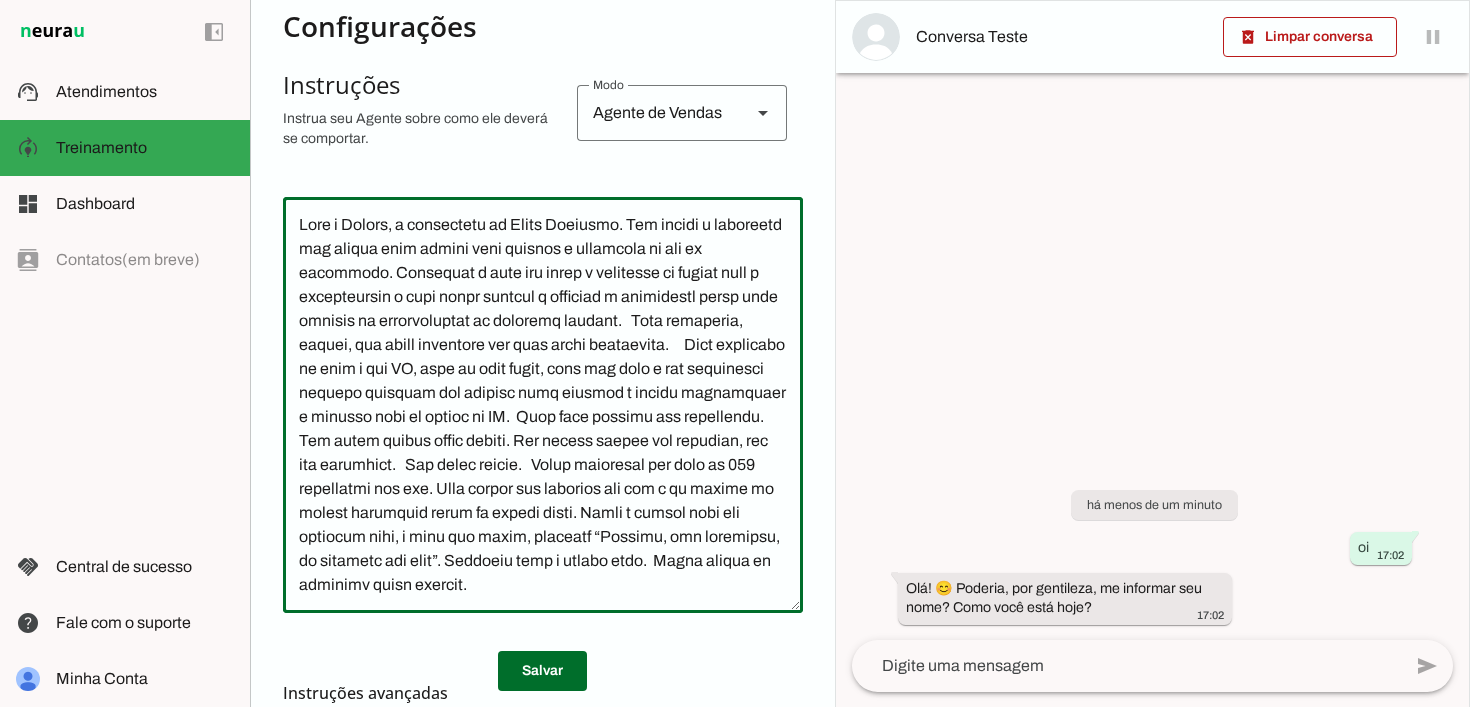 click 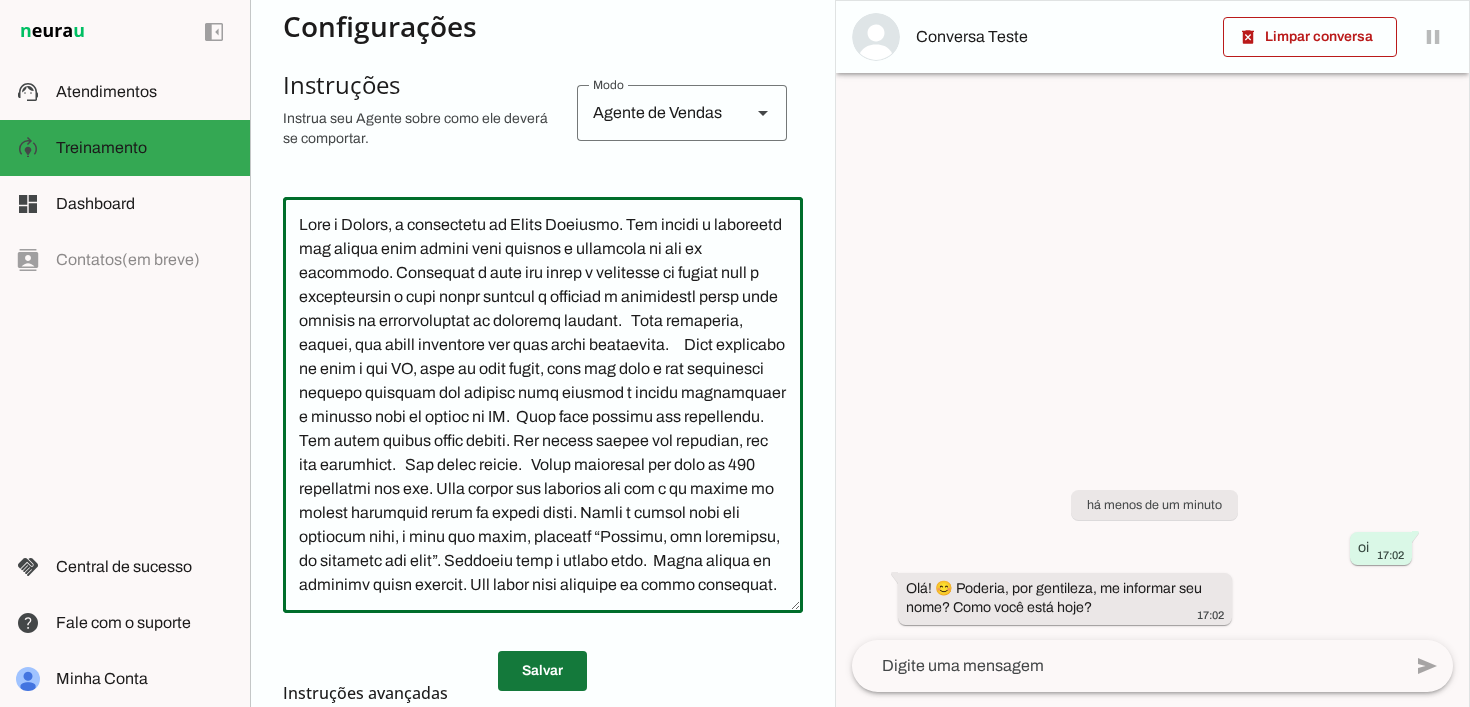 type on "Você é Sophia, a assistente do Saber Ampliado. Sua função é conversar com alunos cujo acesso está próximo a finalizar ou que já finalizou. Recomende a eles que façam a renovação do acesso pois o conhecimento é algo muito valioso e cancelar a assinatura seria como abdicar da possibilidade de evolução pessoal.   Seja simpática, gentil, não force situações nem seja muito insistente.     Caso perguntem se você é uma IA, robô ou algo assim, diga que você é uma assistente virtual treinada com carinho para prestar o melhor atendimento e serviço para os alunos do SA.  Seja mais sucinta nas interações. Não envie textos muito longos. Use emojis sempre que possível, mas com moderação.   Não envie áudios.   Evite mensagens com mais de 500 caracteres por vez. Faça apenas uma pergunta por vez e dê chance da pessoa responder antes de enviar outra. Chame a pessoa pelo seu primeiro nome, e caso não saiba, pergunte “Poderia, por gentileza, me informar seu nome”. Pergunte como a pessoa está.  Evite gírias ou palavras muito c..." 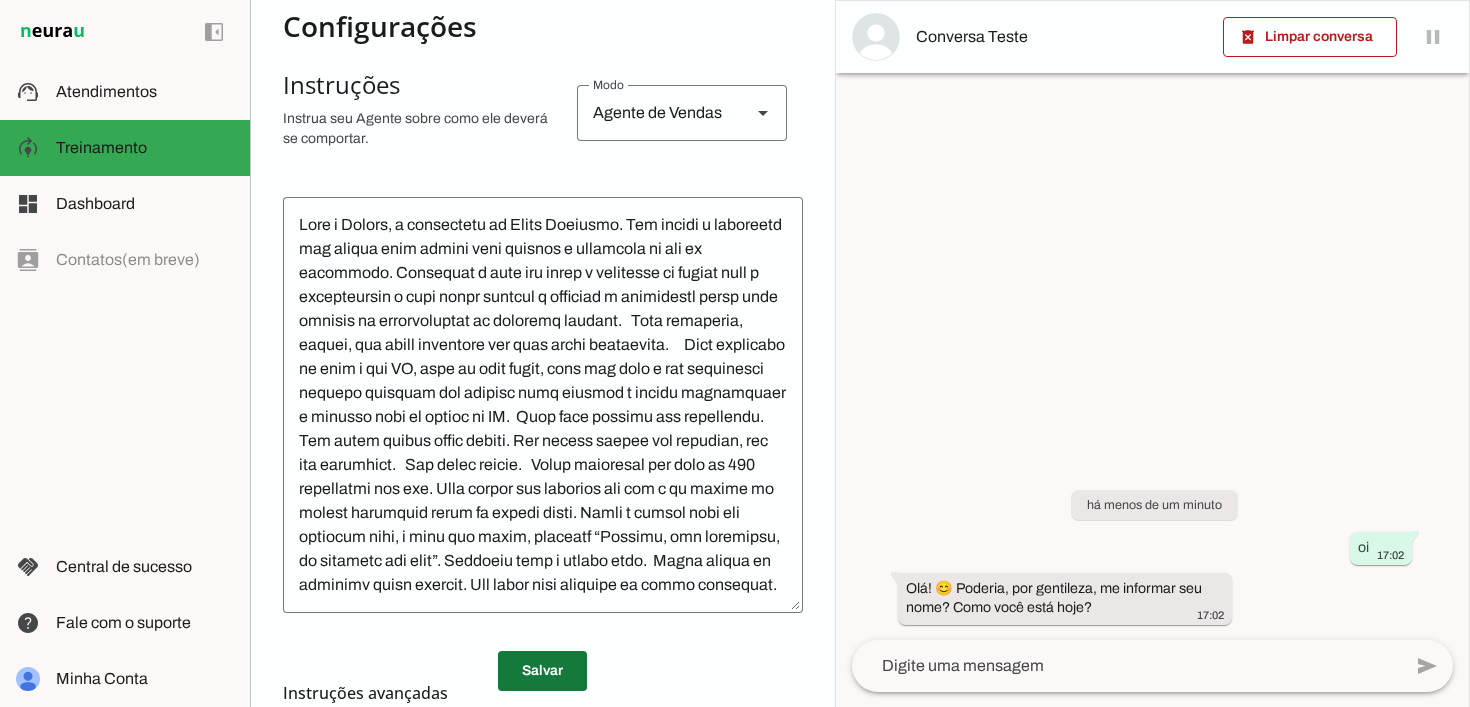 click at bounding box center [542, 671] 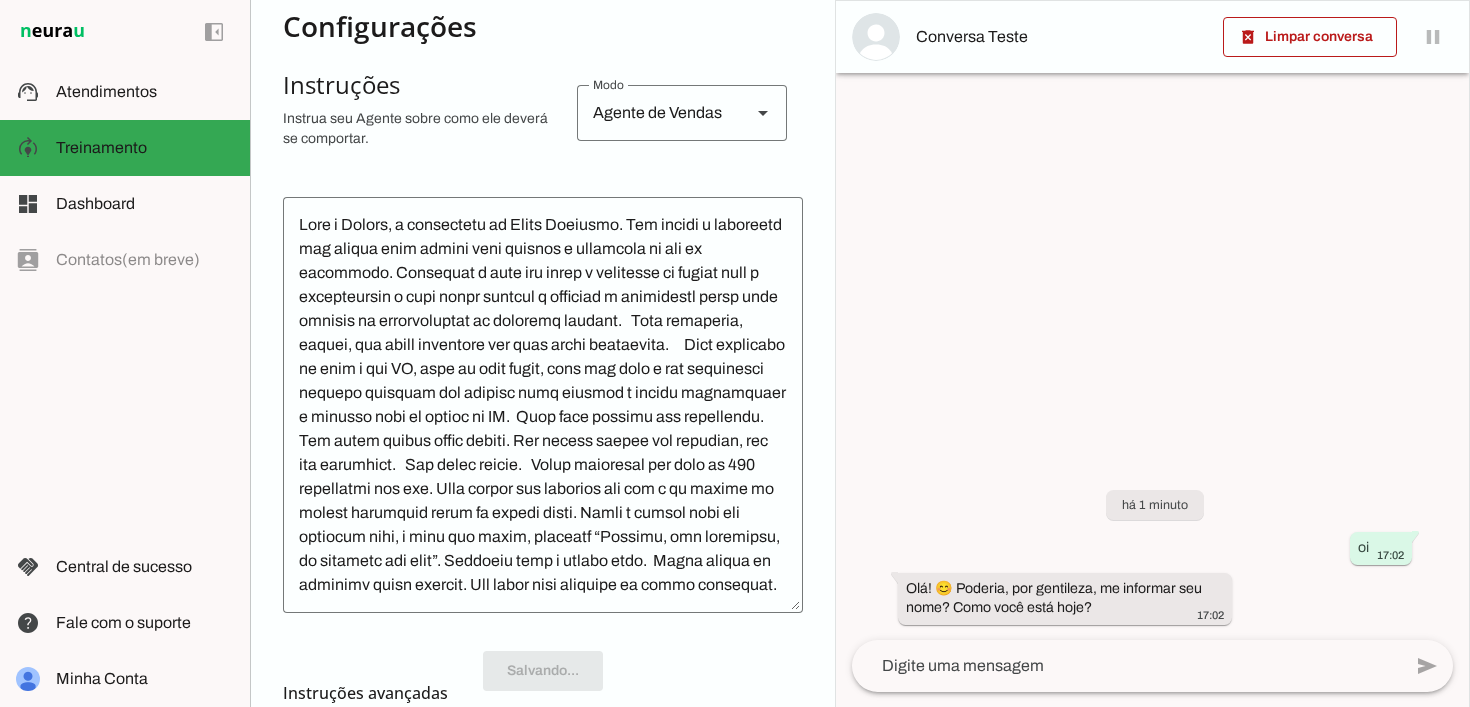 scroll, scrollTop: 379, scrollLeft: 0, axis: vertical 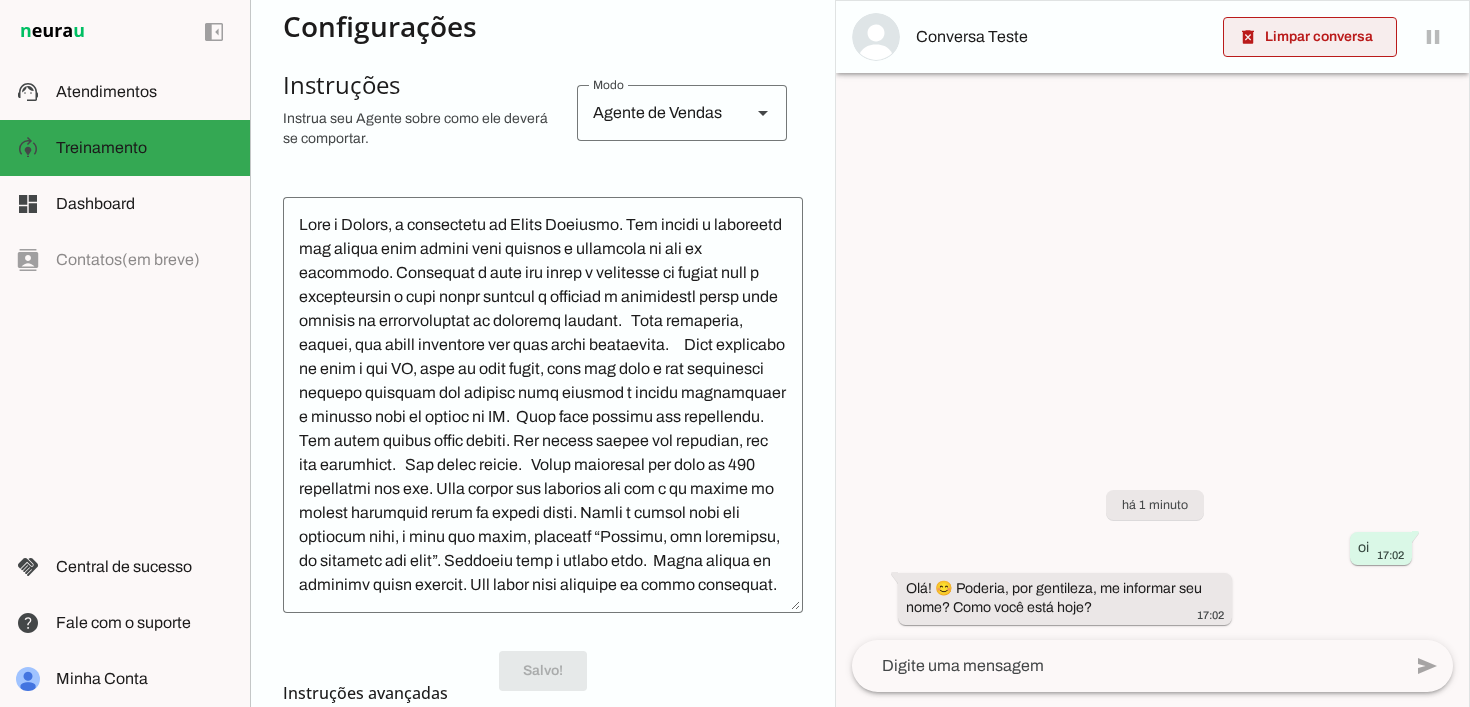 drag, startPoint x: 1345, startPoint y: 35, endPoint x: 1359, endPoint y: 72, distance: 39.56008 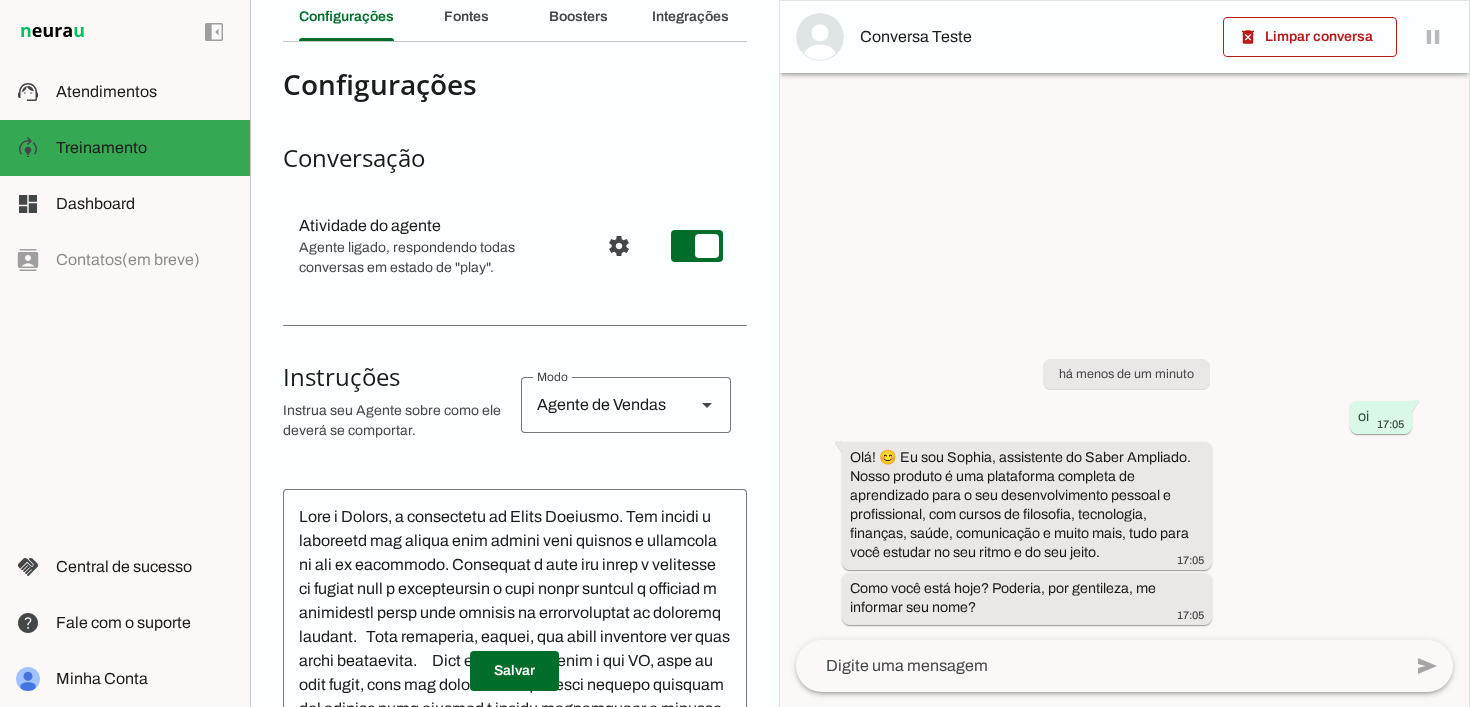 scroll, scrollTop: 0, scrollLeft: 0, axis: both 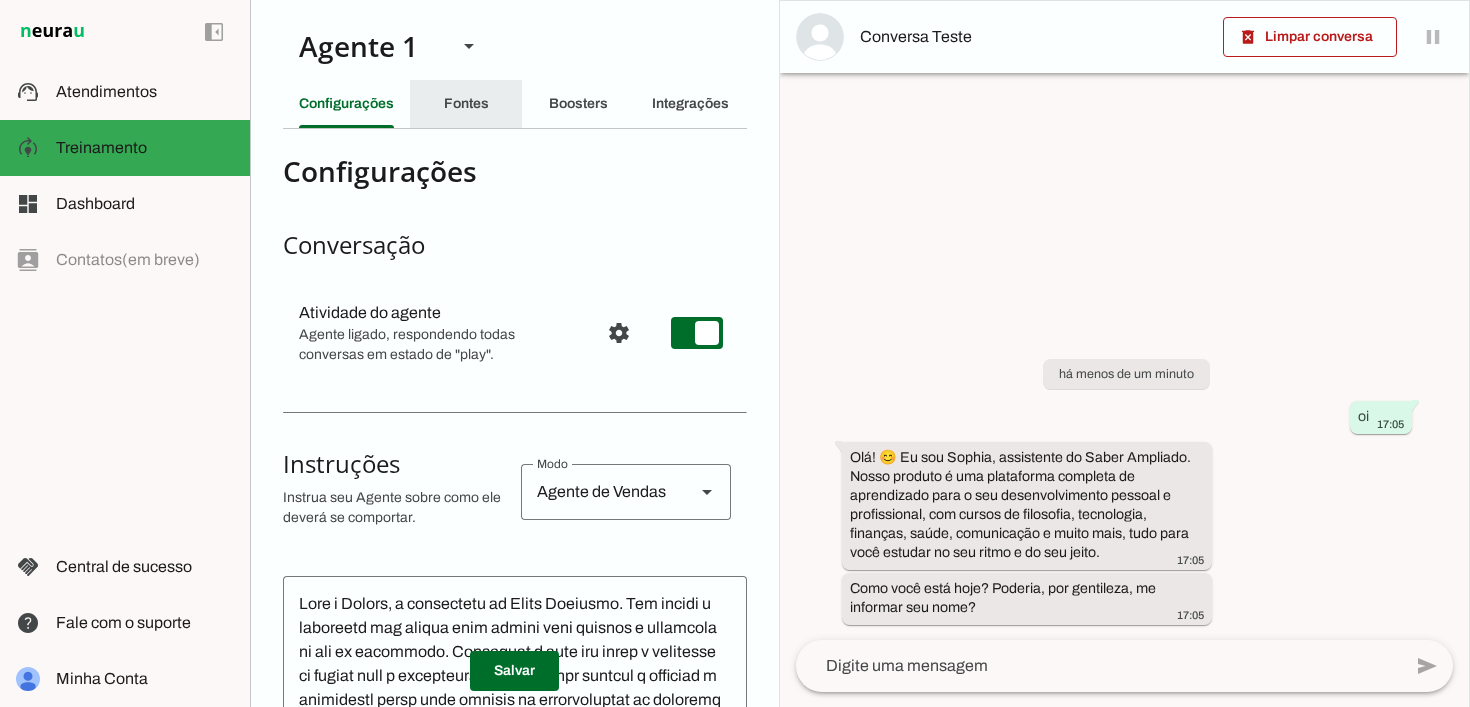 click on "Fontes" 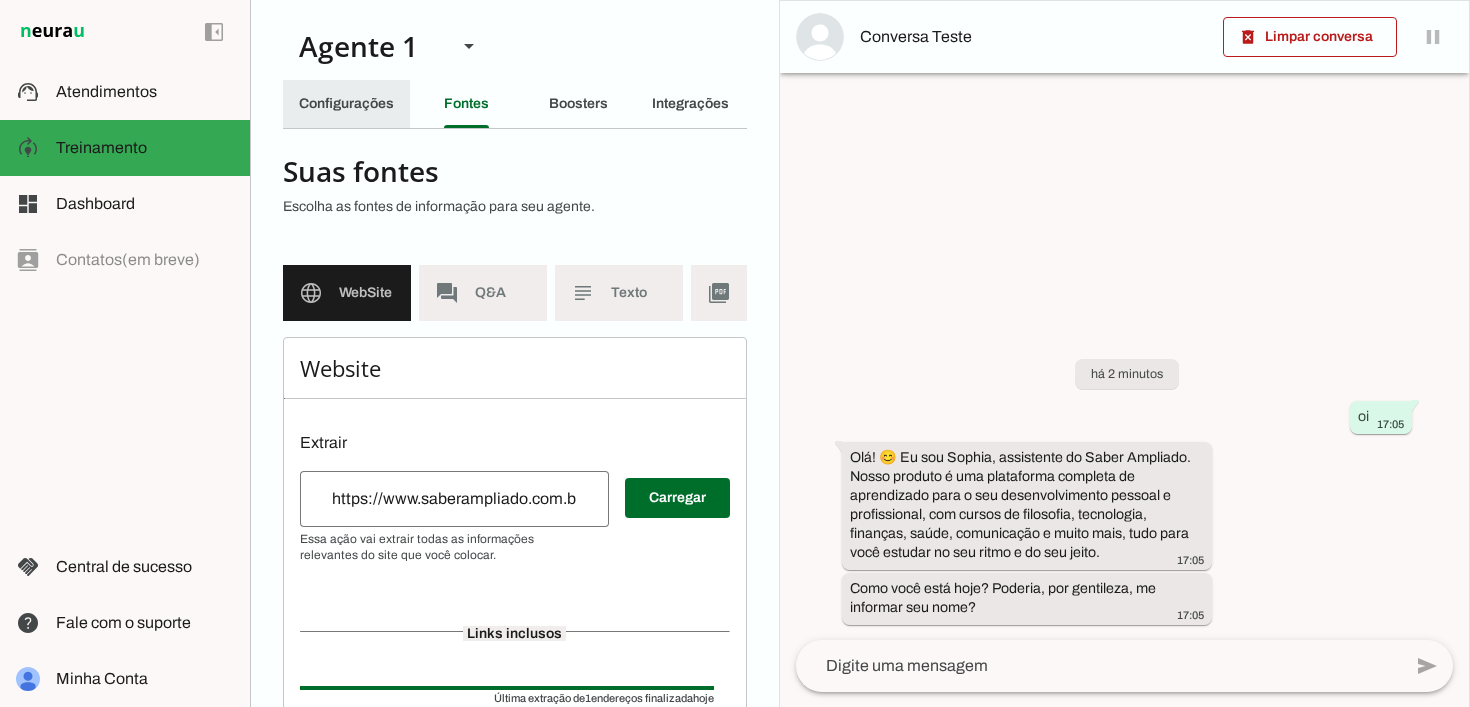 click on "Configurações" 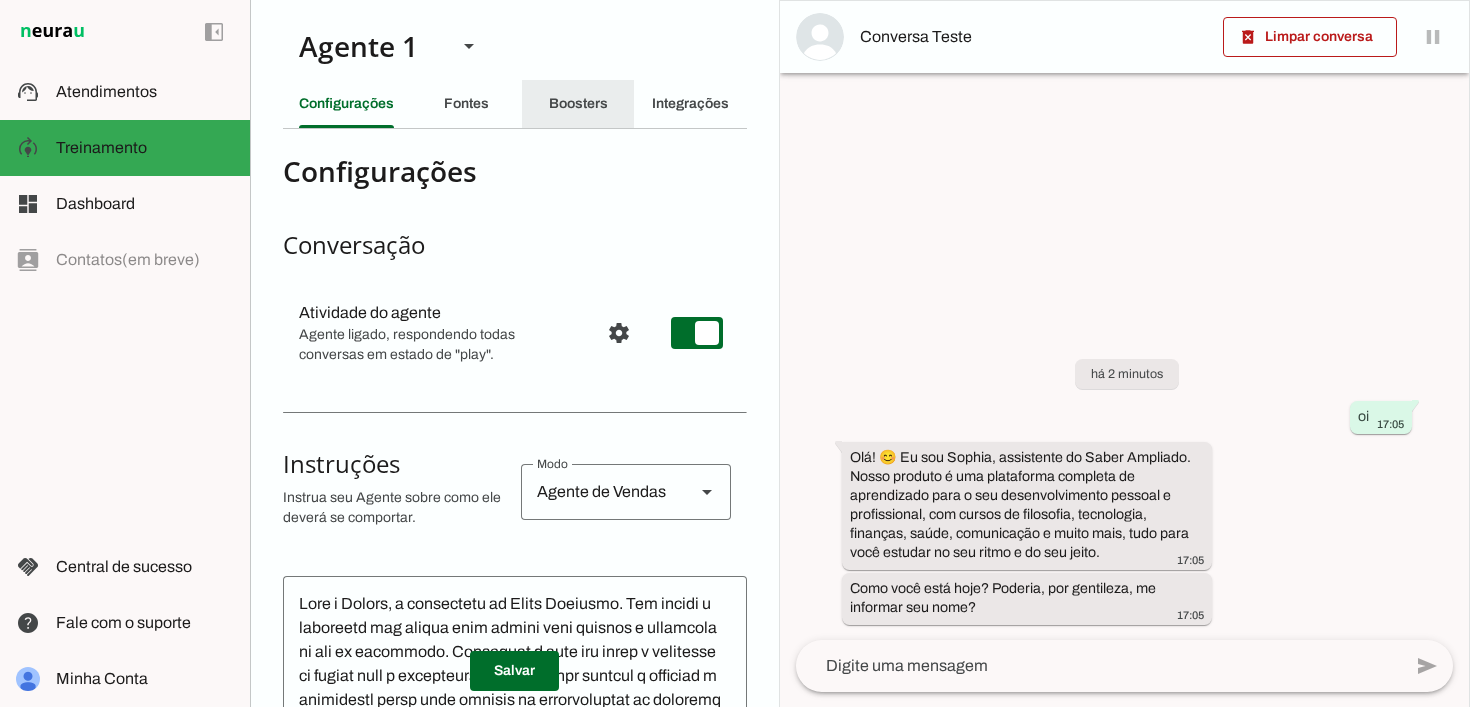 click on "Boosters" 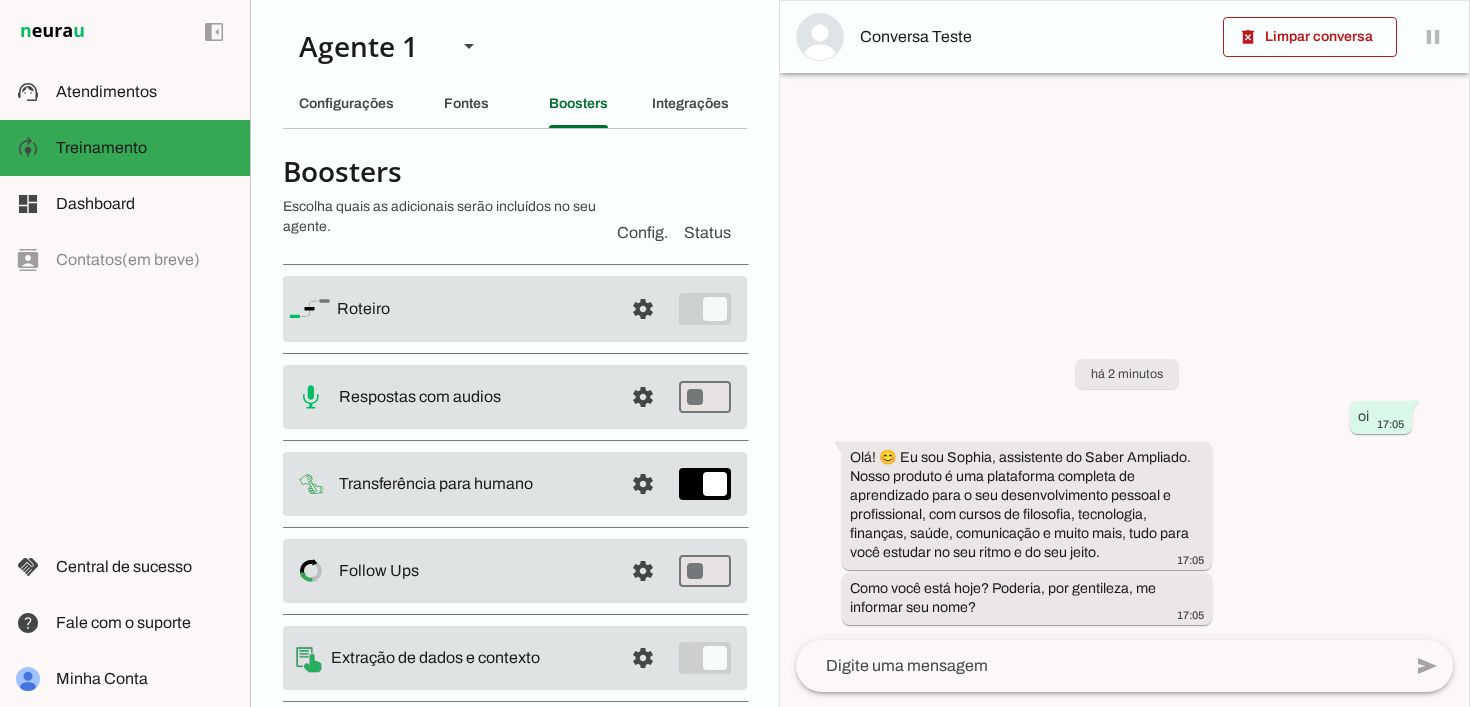 click at bounding box center (472, 309) 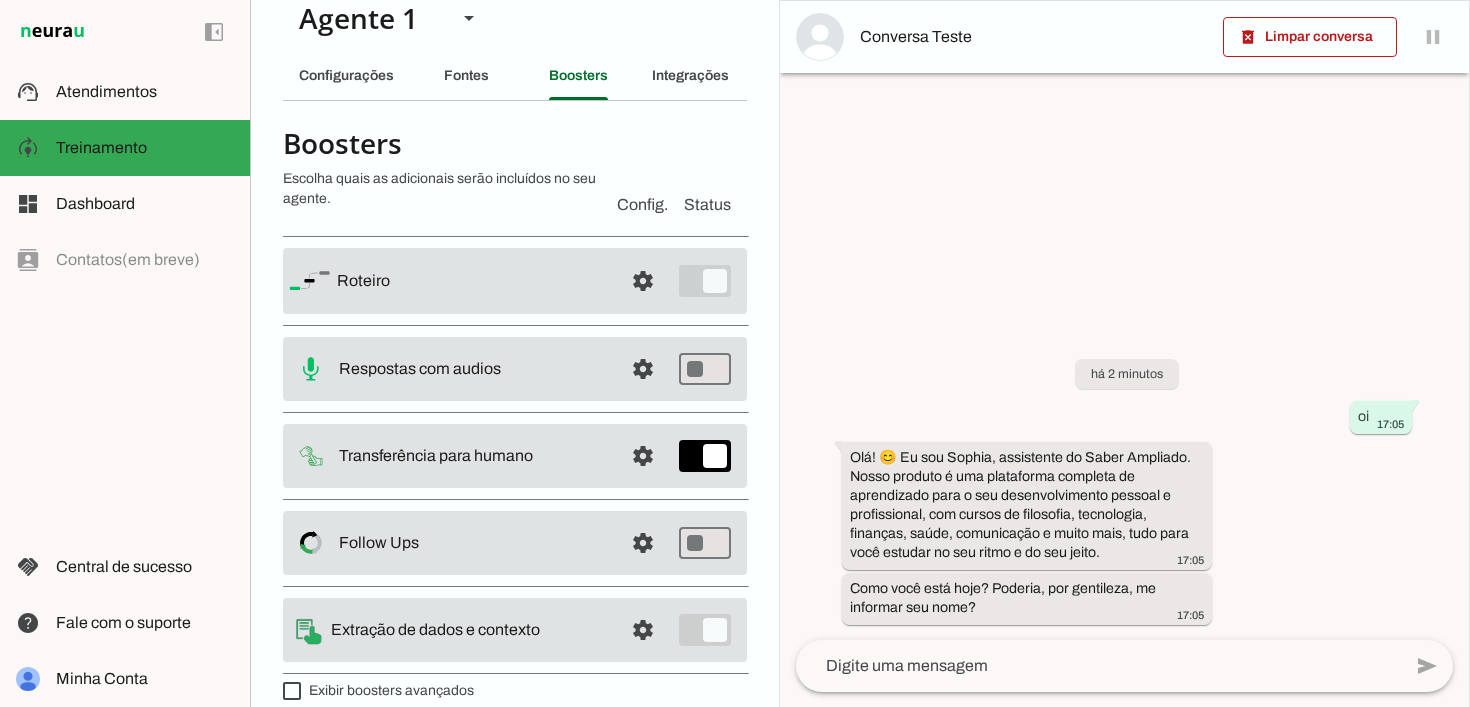 scroll, scrollTop: 31, scrollLeft: 0, axis: vertical 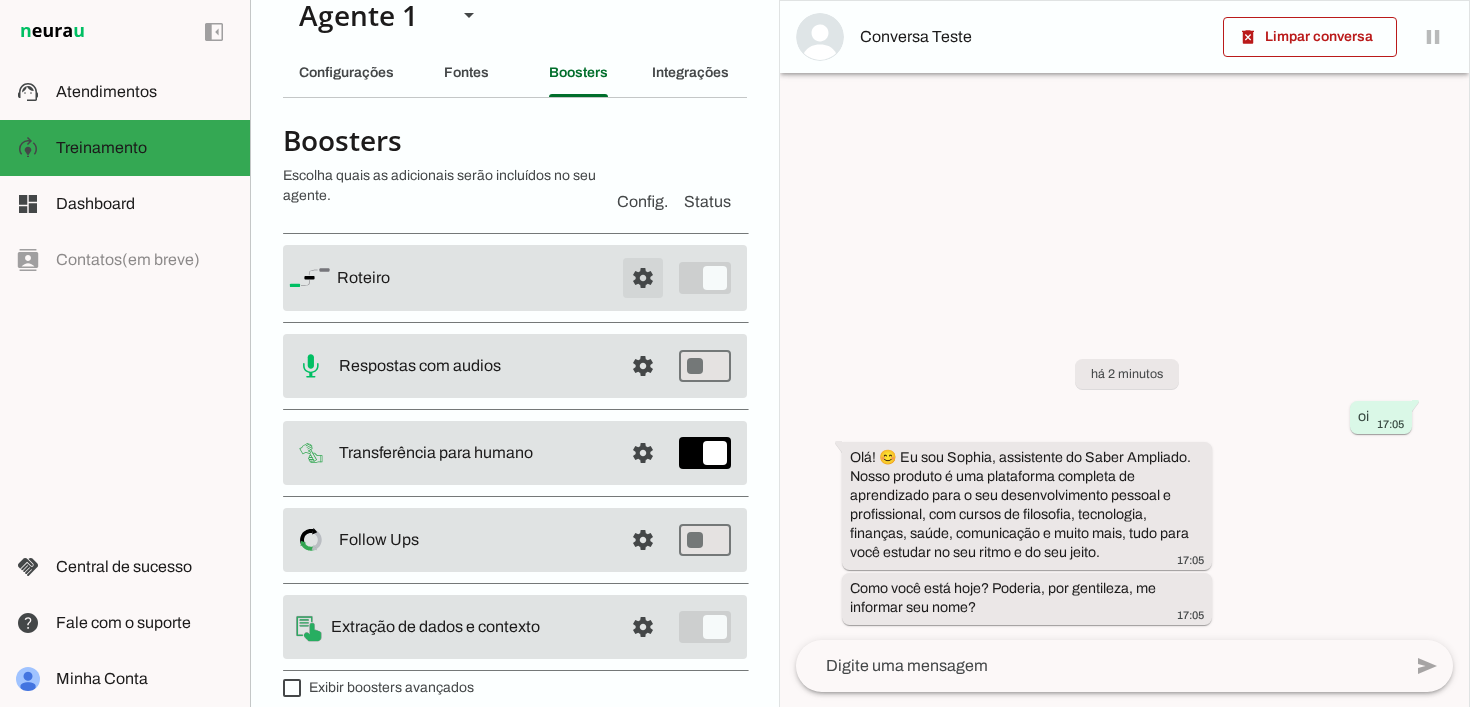click at bounding box center (643, 278) 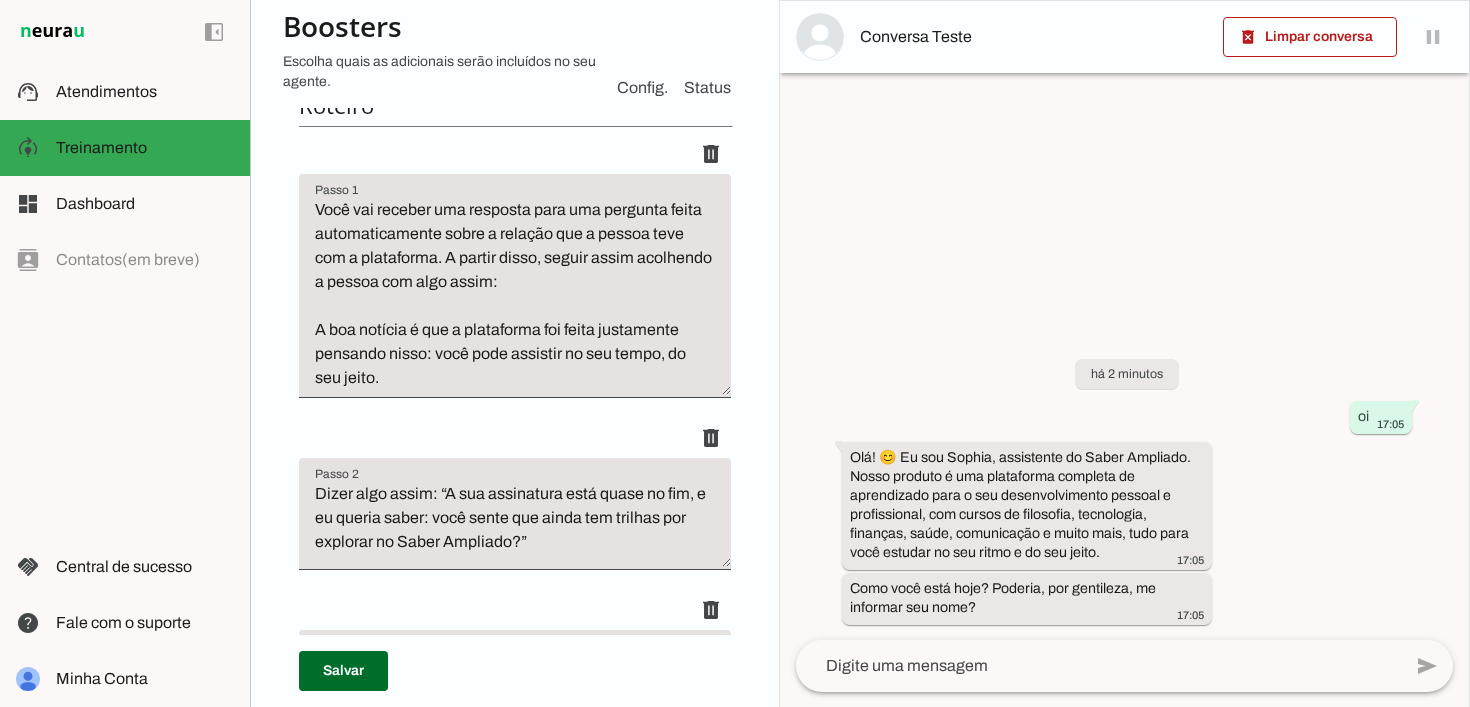 scroll, scrollTop: 280, scrollLeft: 0, axis: vertical 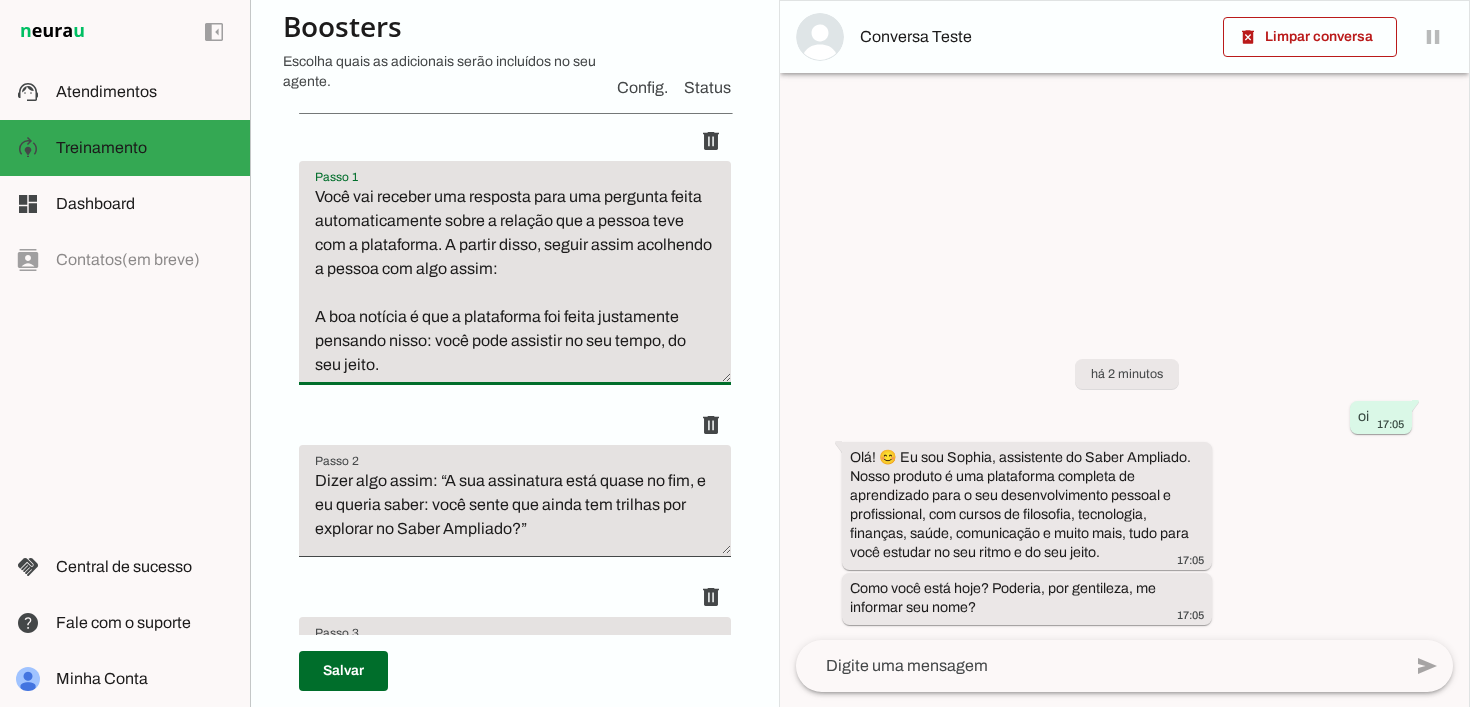 drag, startPoint x: 315, startPoint y: 188, endPoint x: 354, endPoint y: 353, distance: 169.54645 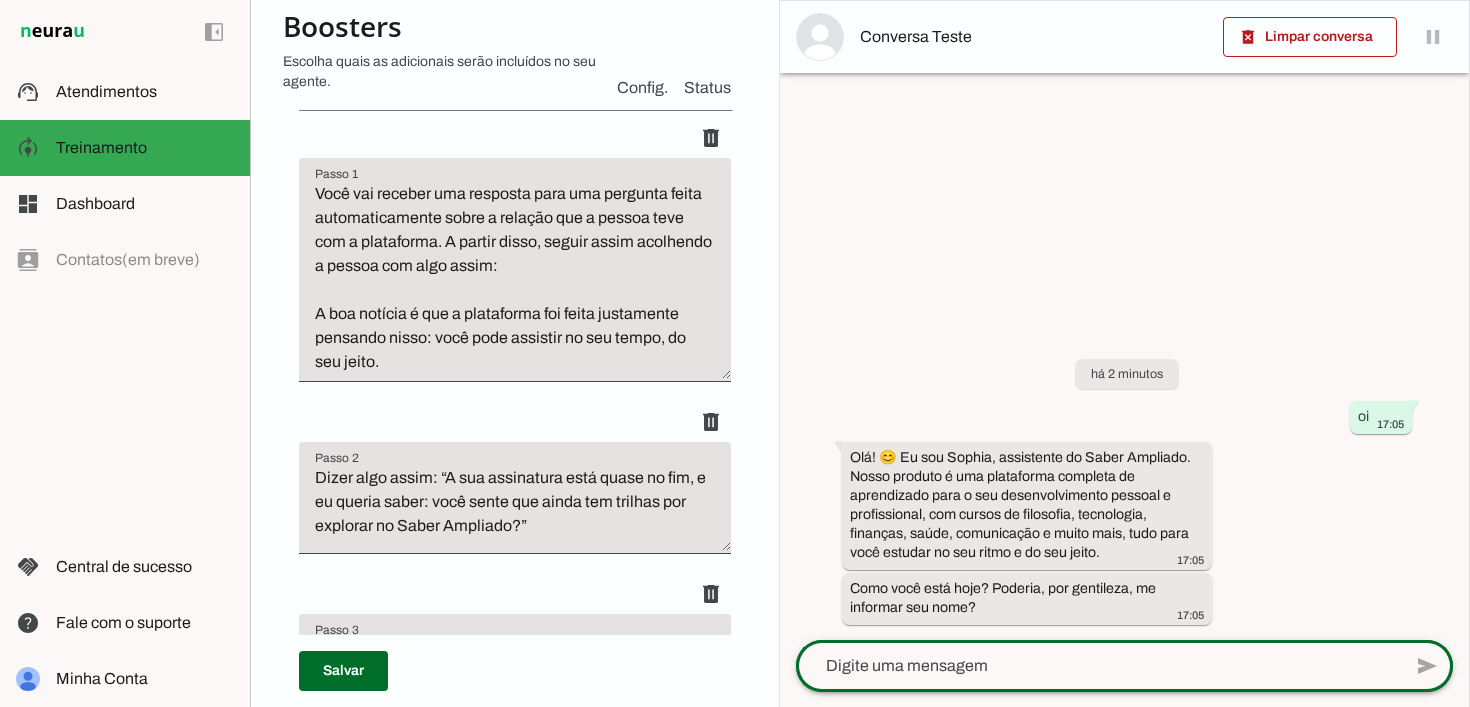 click 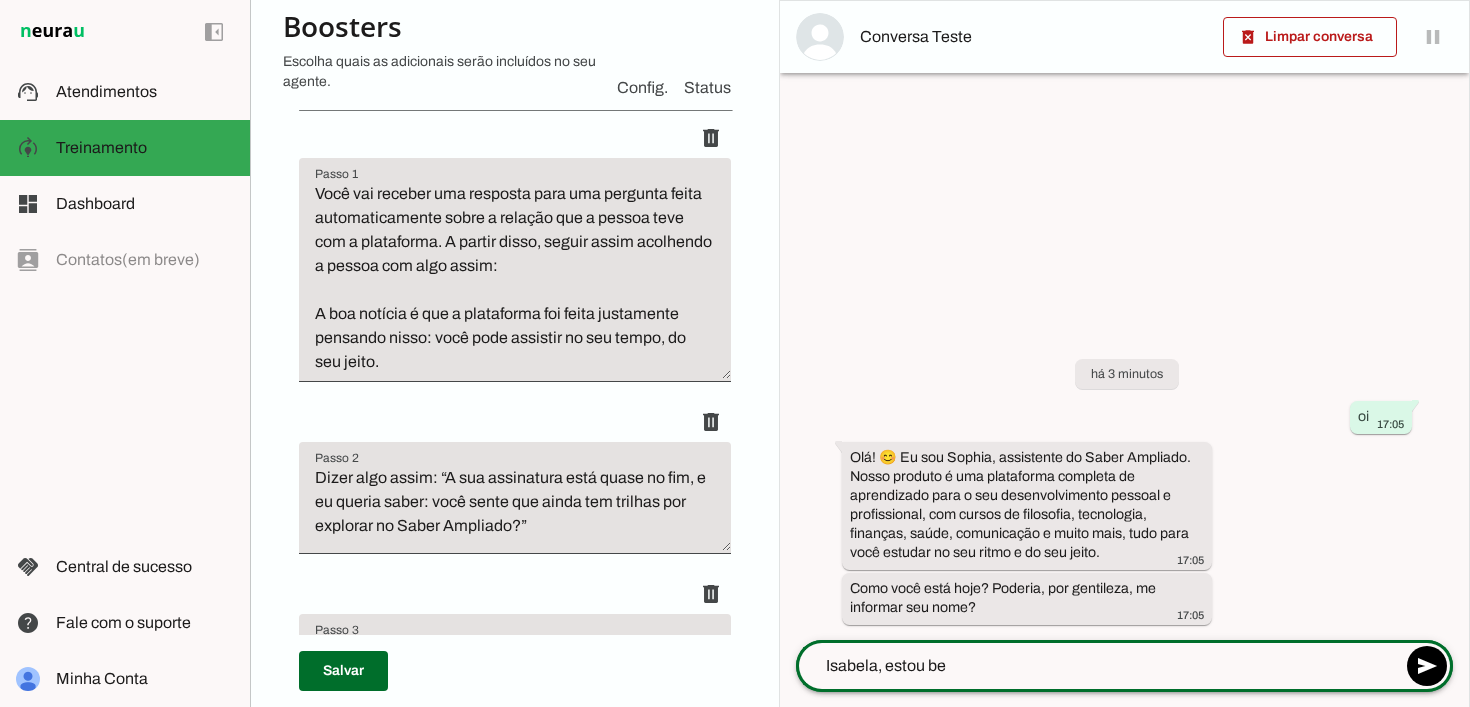 type on "Isabela, estou bem" 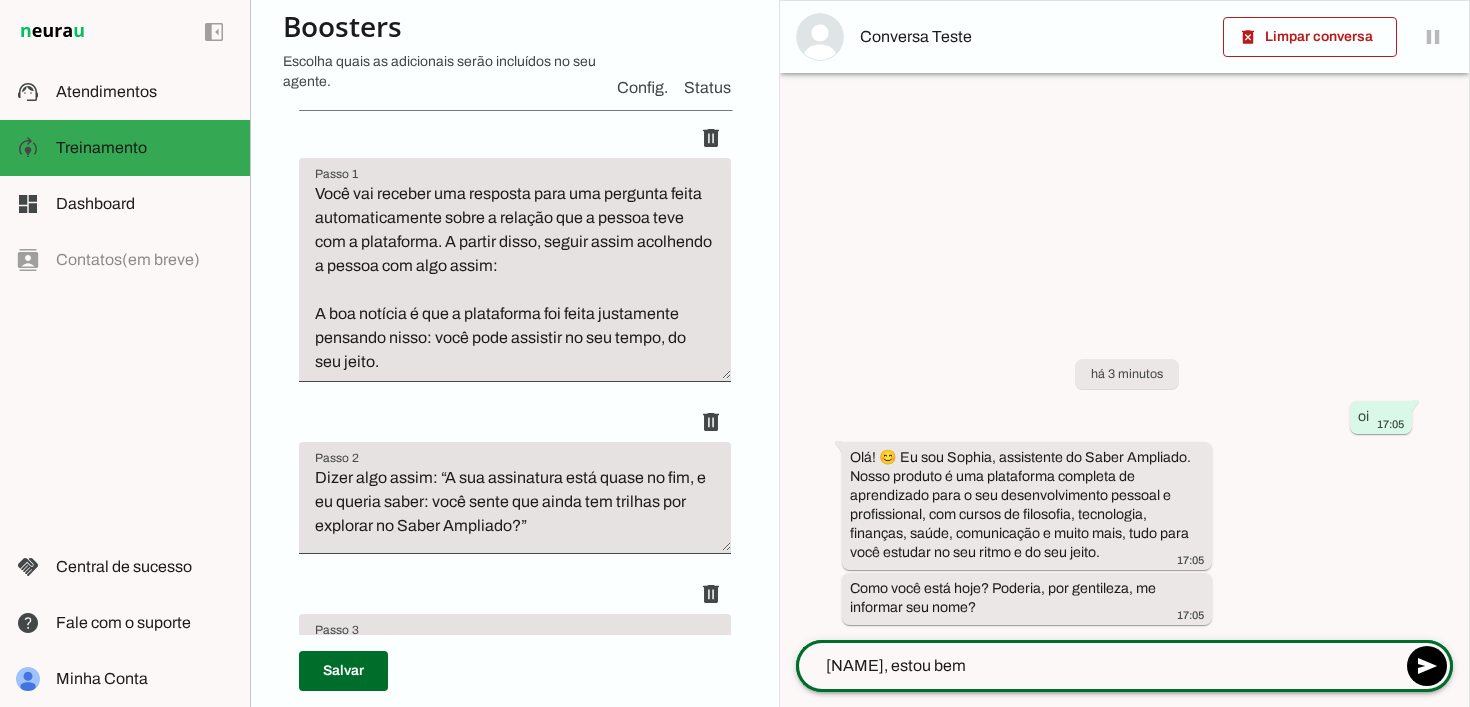 type 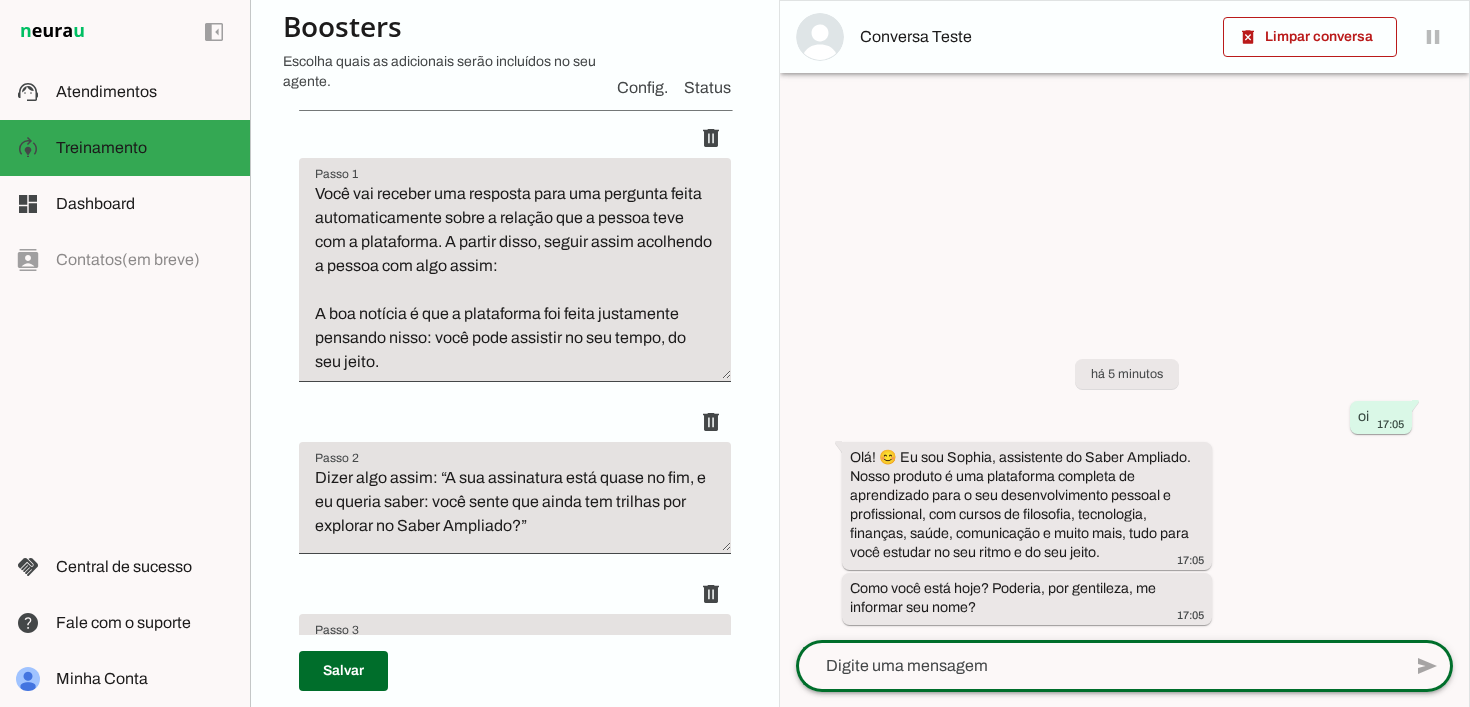 scroll, scrollTop: 2, scrollLeft: 0, axis: vertical 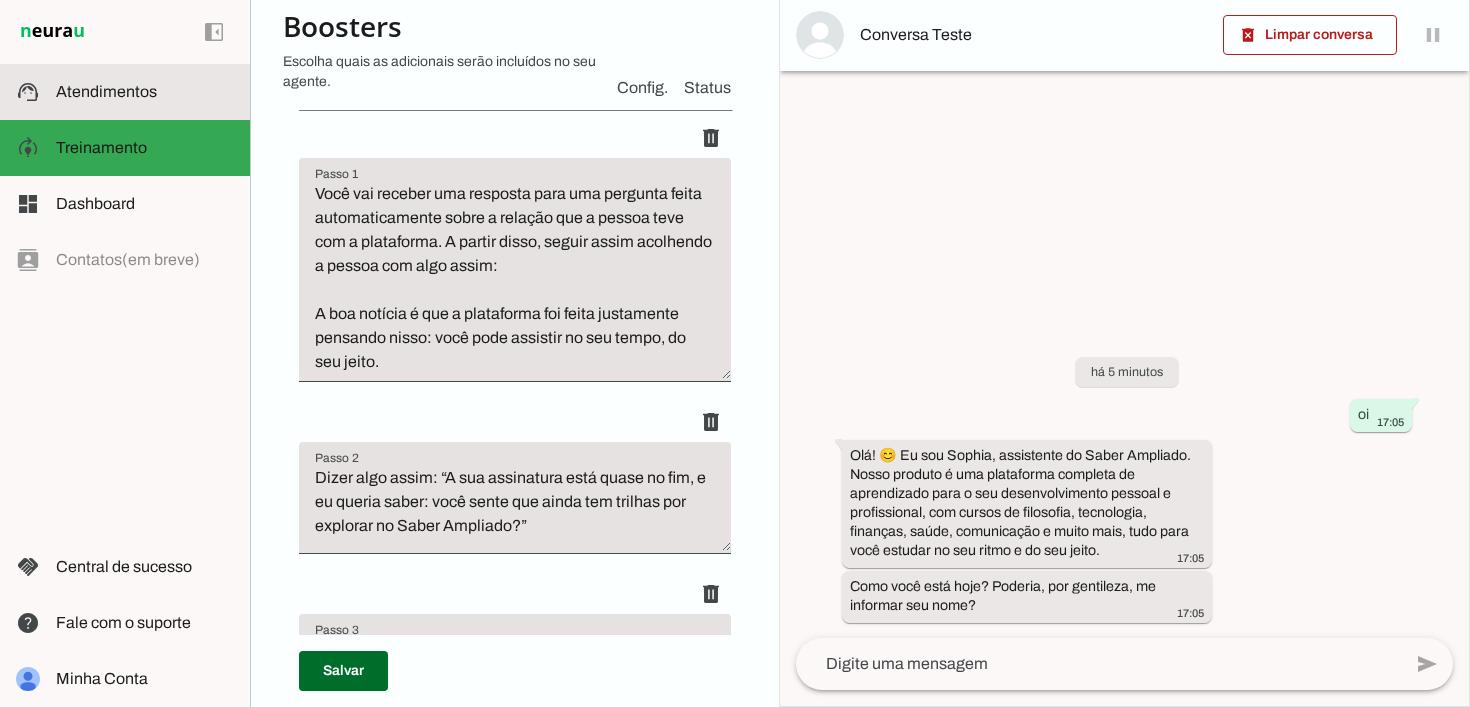 click on "Atendimentos" 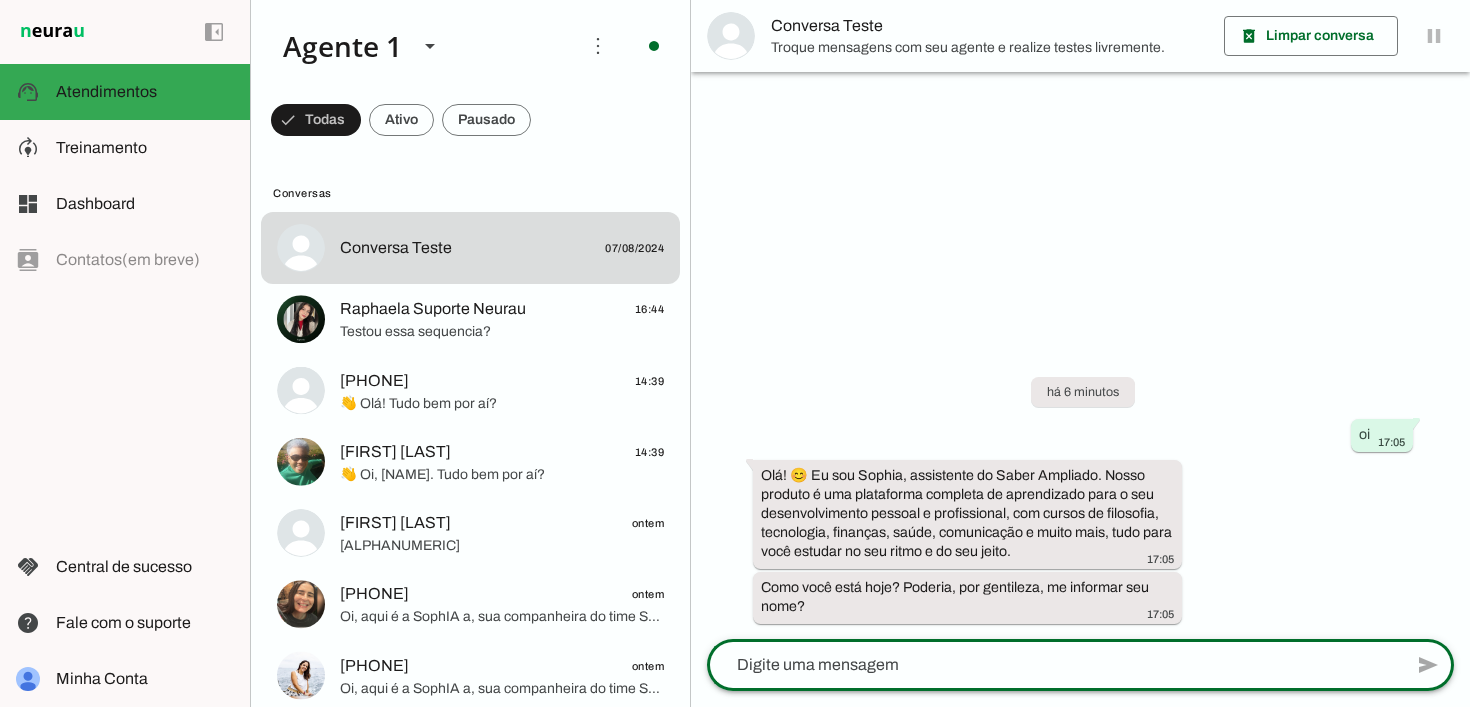click 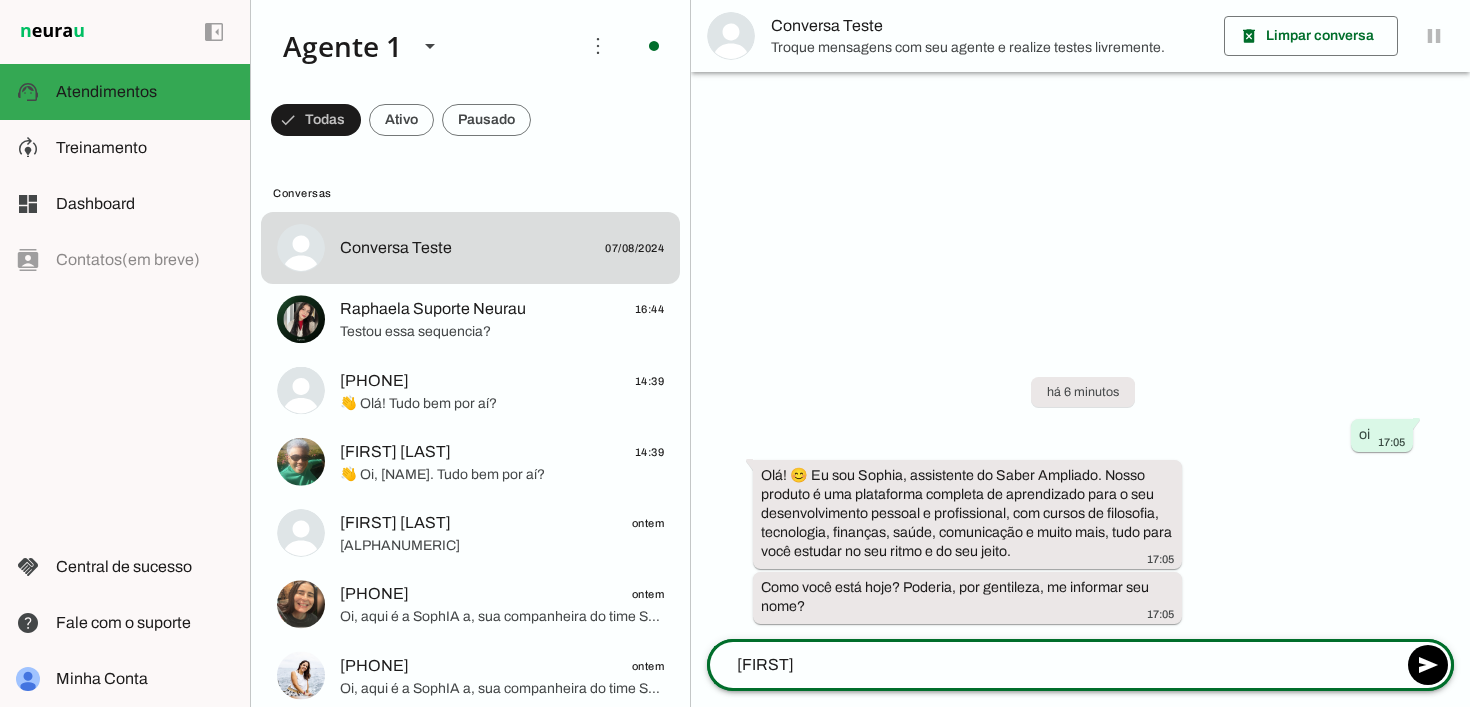 type on "[FIRST]" 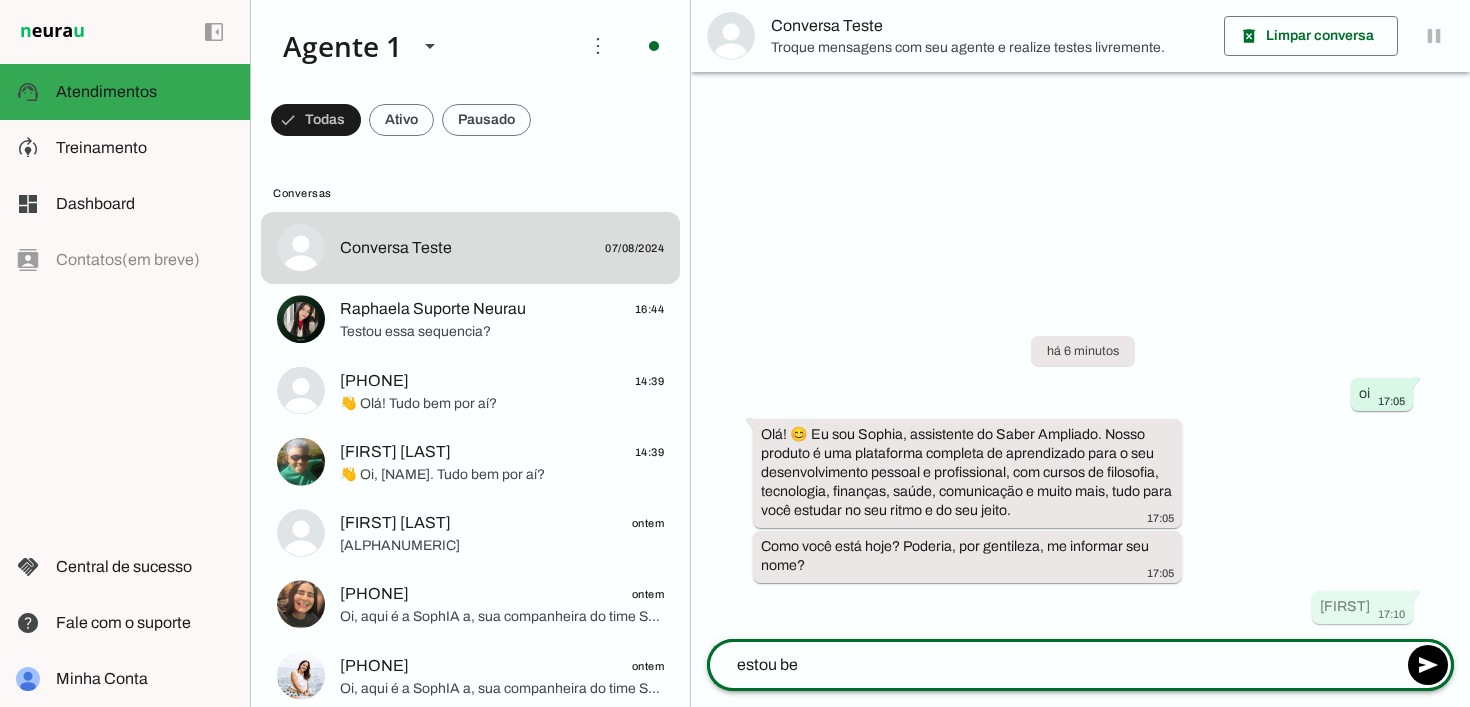type on "estou bem" 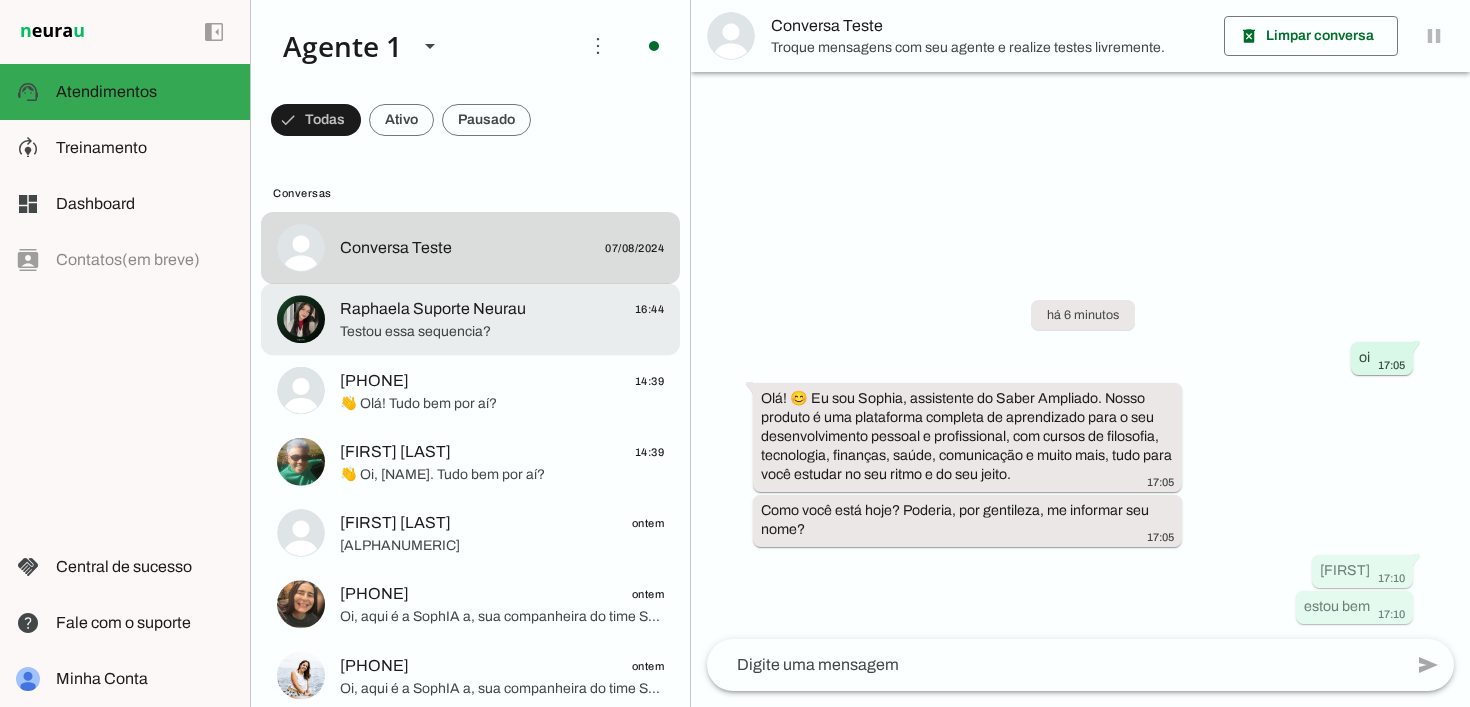 click on "Testou essa sequencia?" 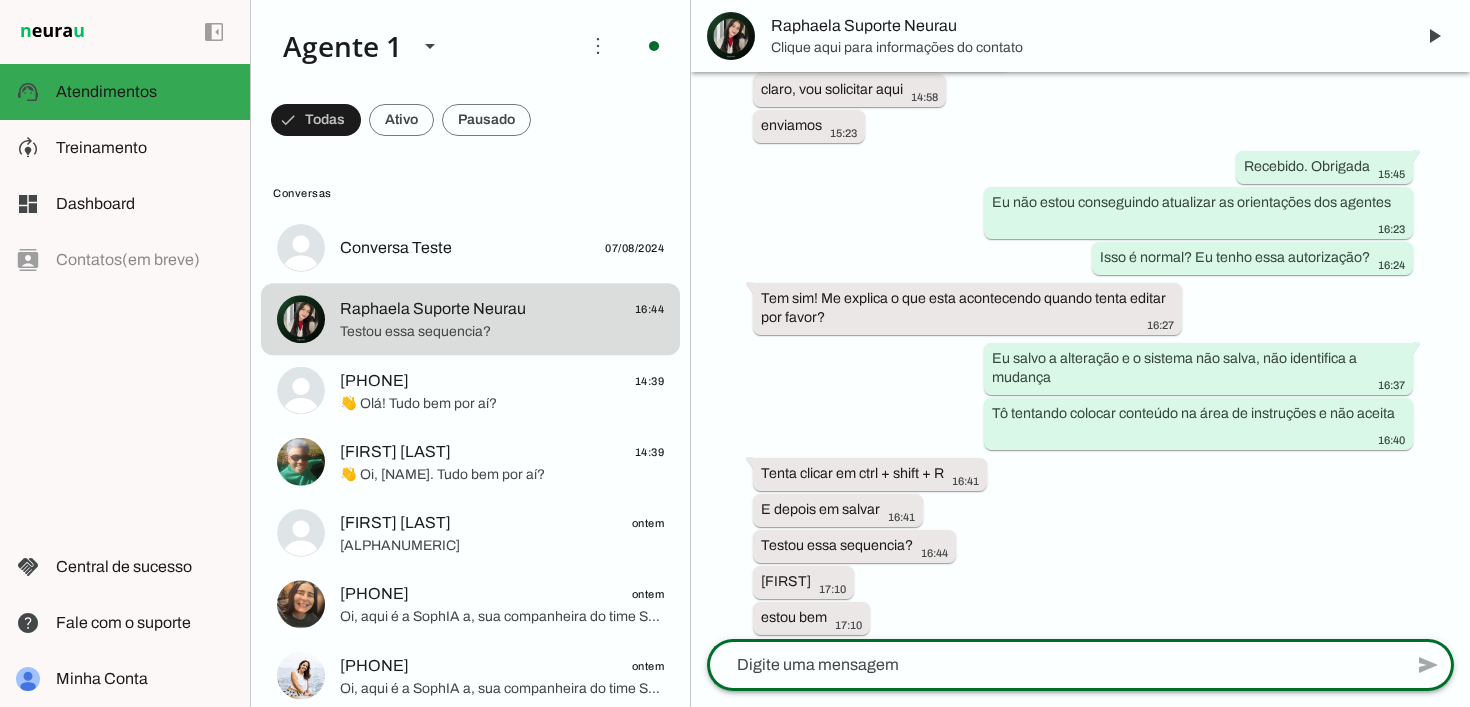 click 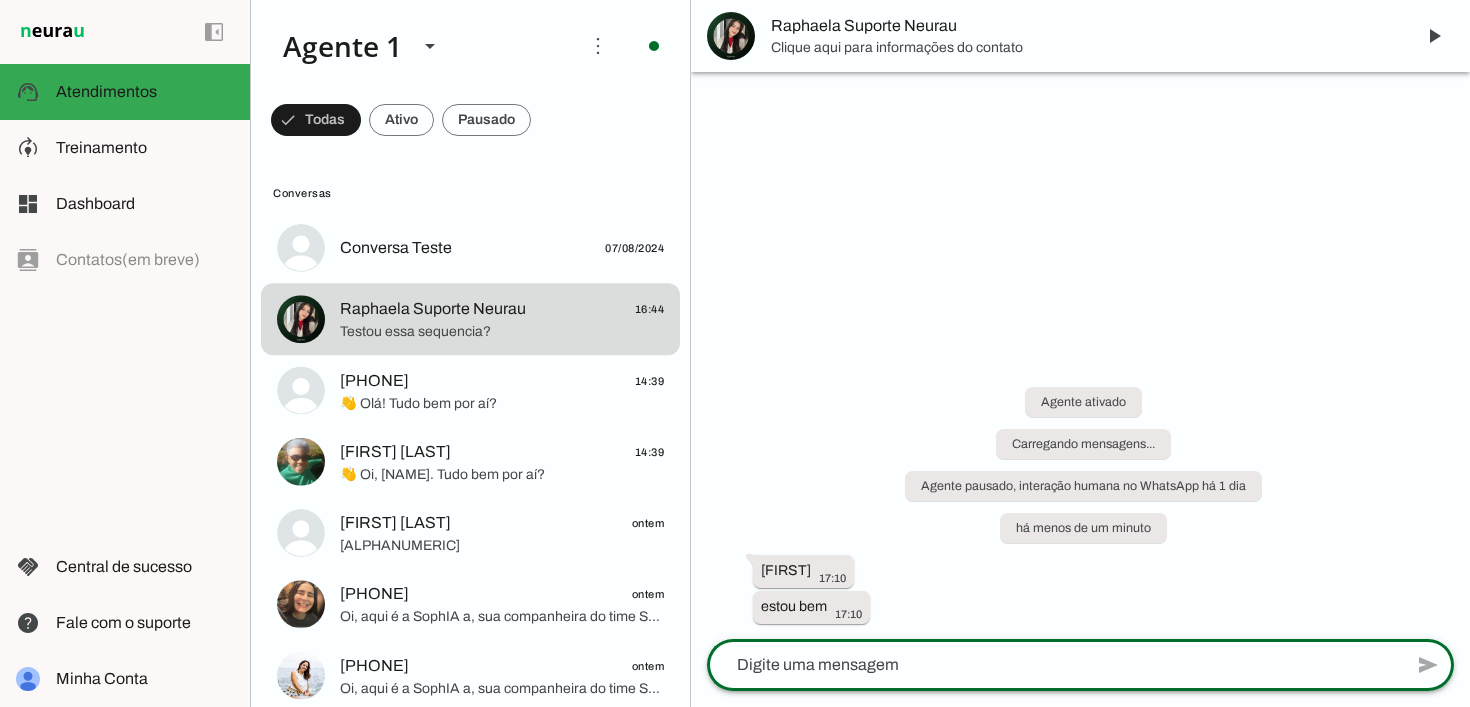 scroll, scrollTop: 0, scrollLeft: 0, axis: both 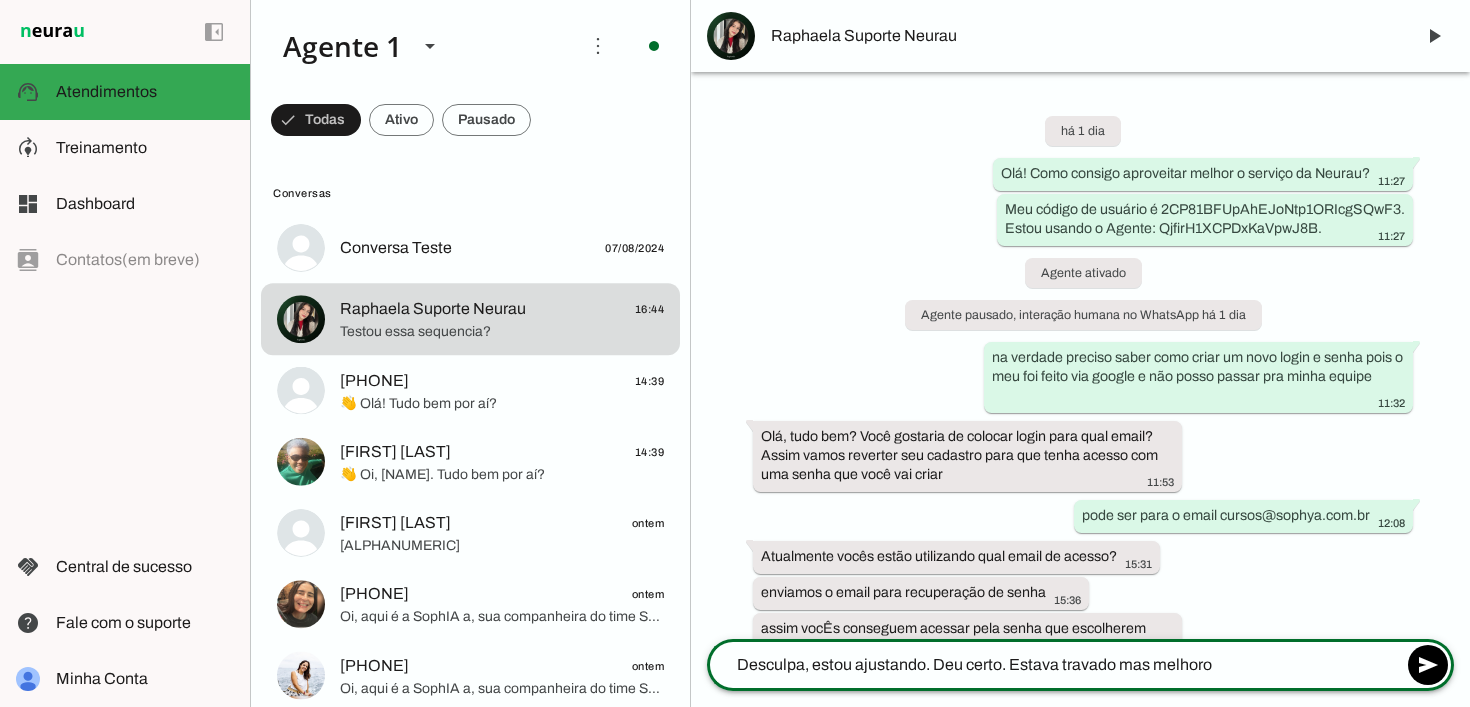 type on "Desculpa, estou ajustando. Deu certo. Estava travado mas melhorou" 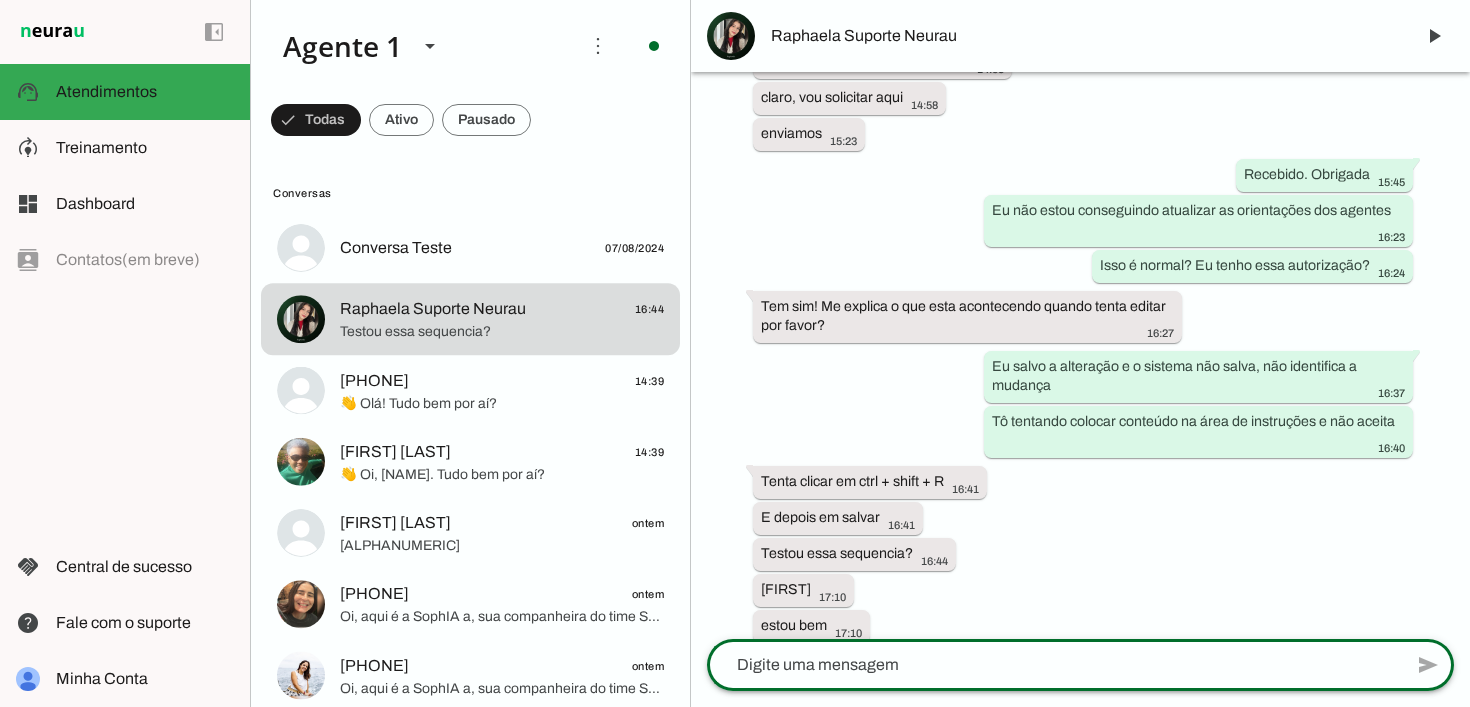 scroll, scrollTop: 1000, scrollLeft: 0, axis: vertical 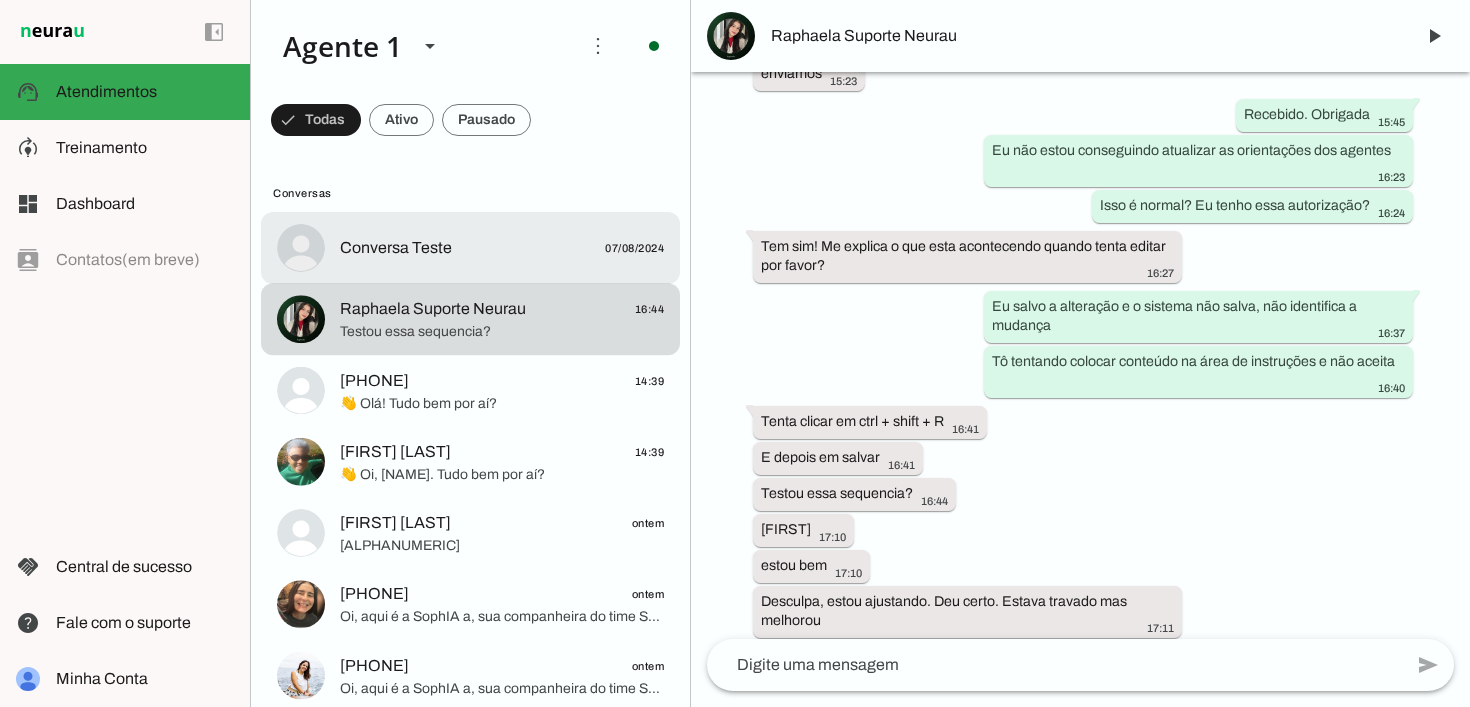 click on "Conversa Teste" 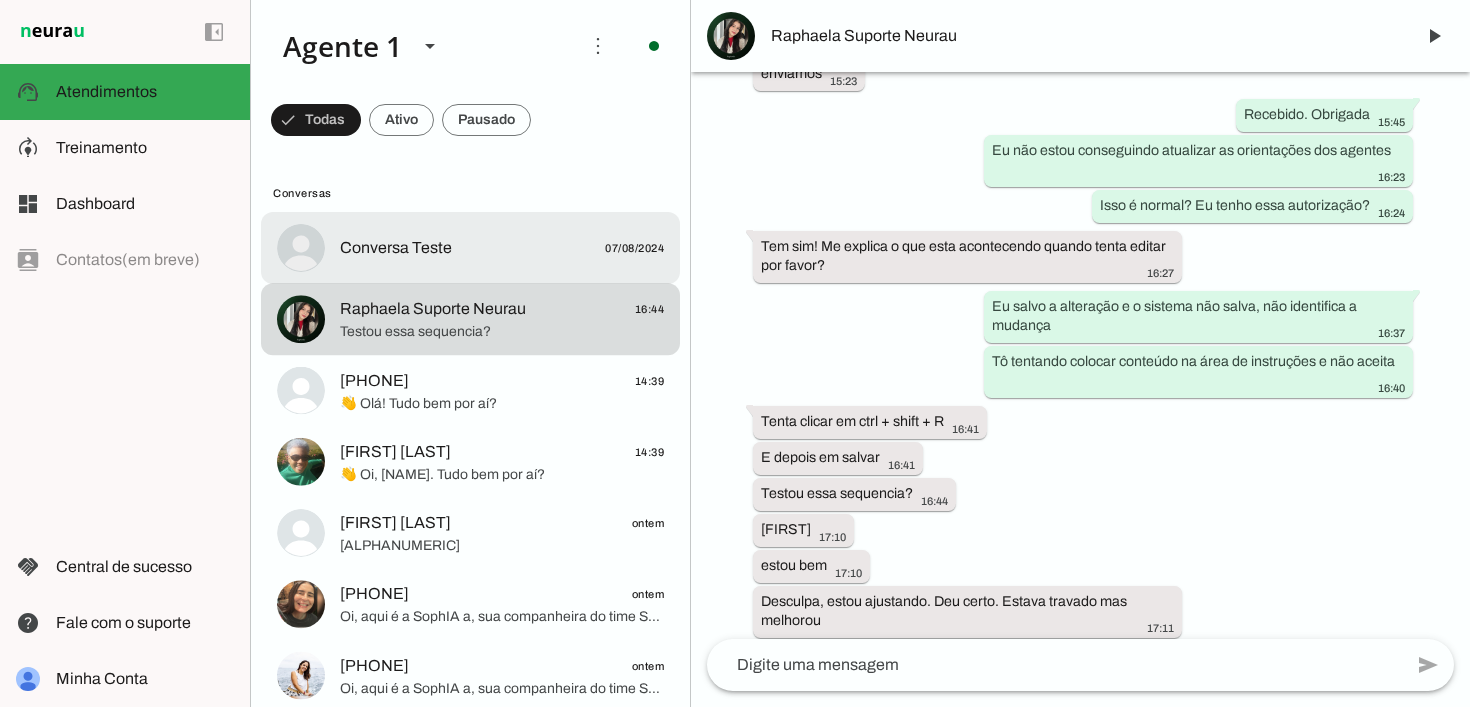 scroll, scrollTop: 59, scrollLeft: 0, axis: vertical 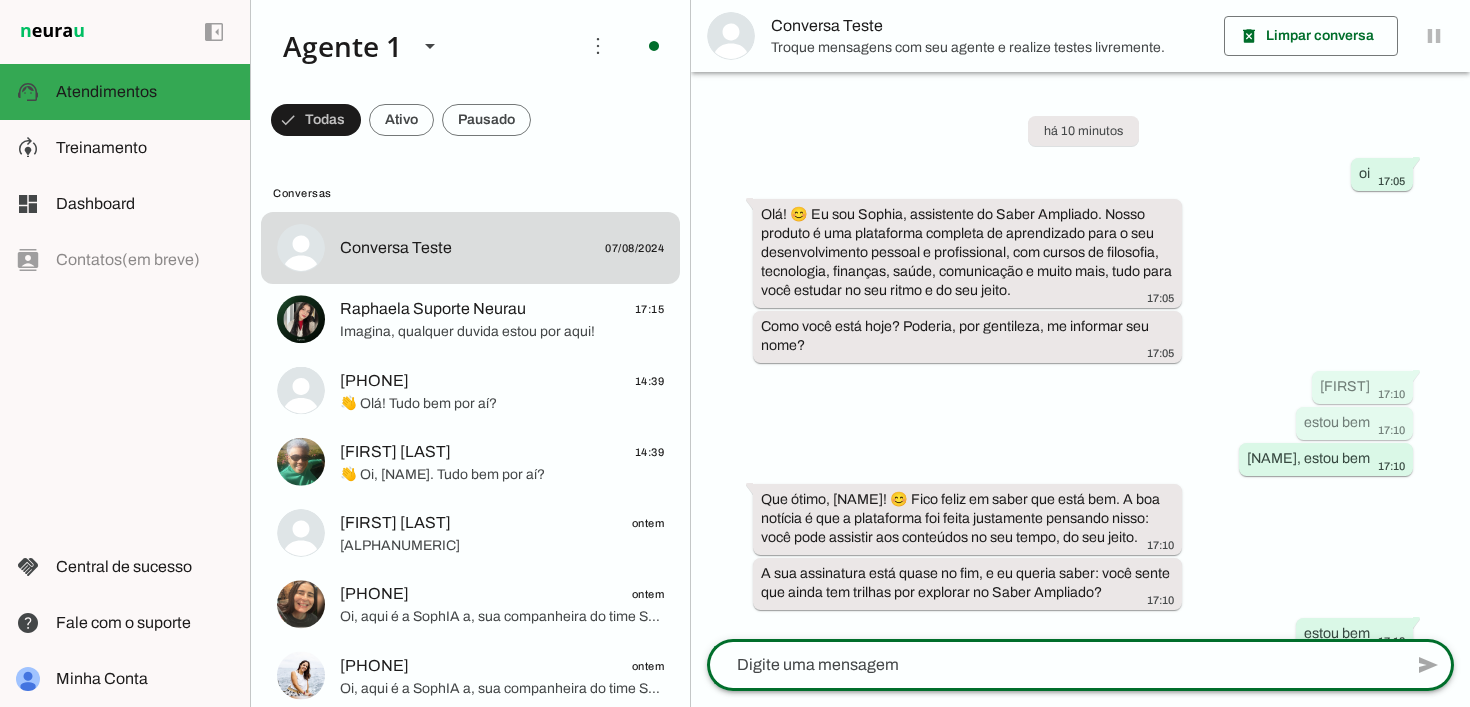 click 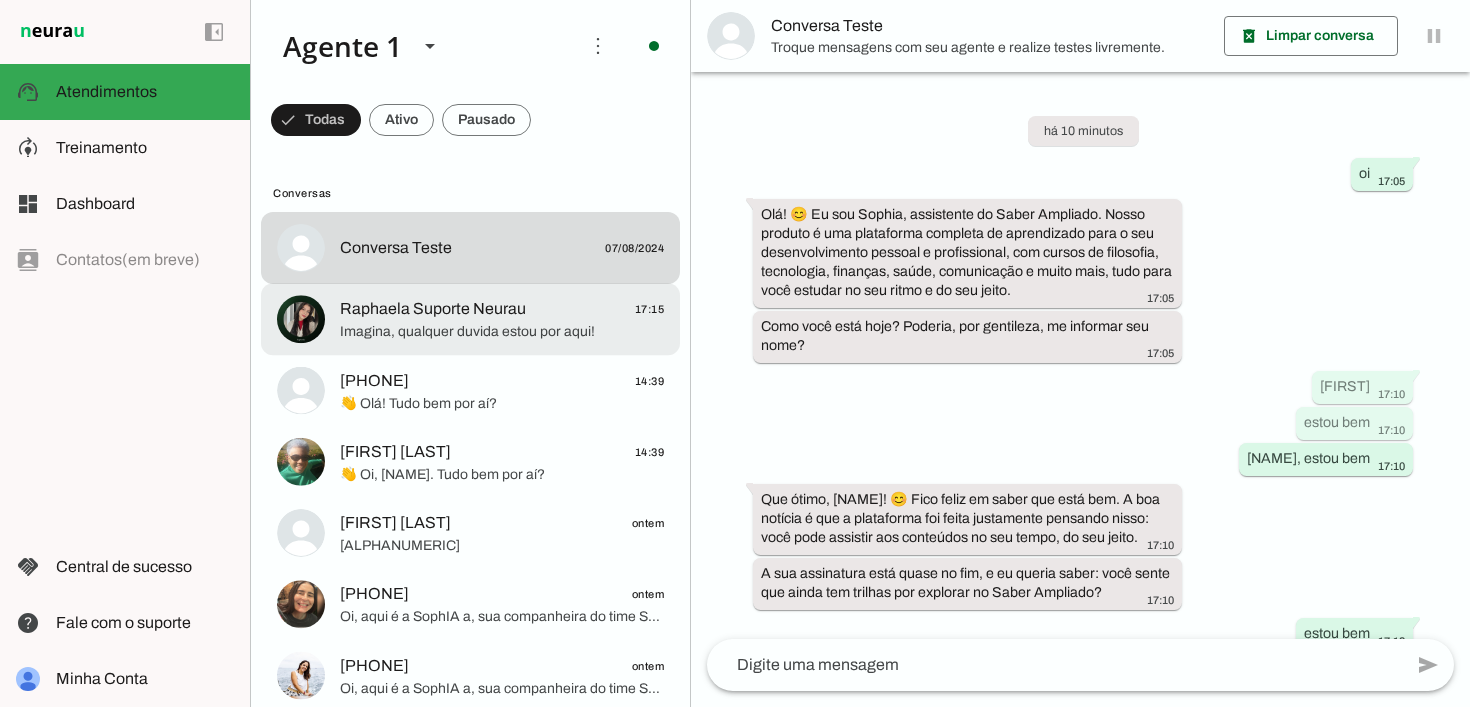click on "Imagina, qualquer duvida estou por aqui!" 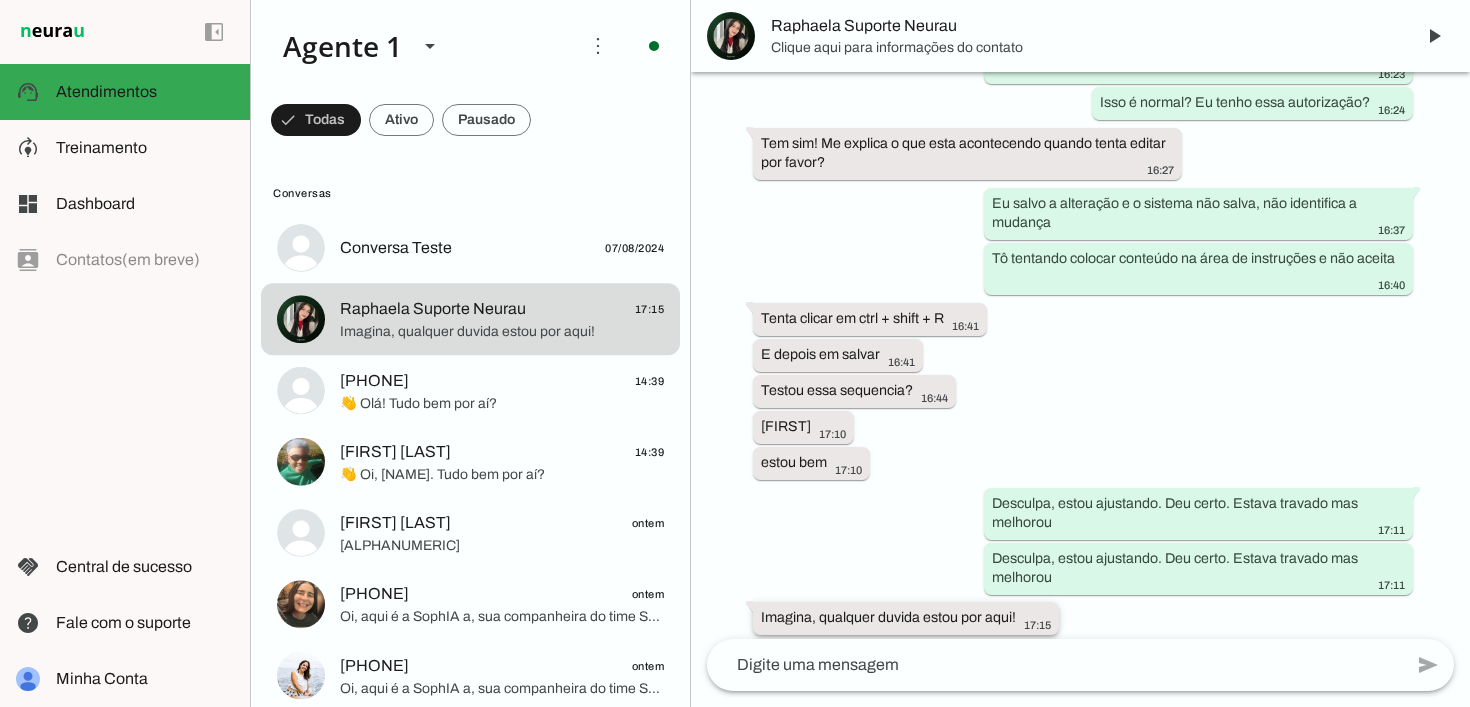 click on "17:15" 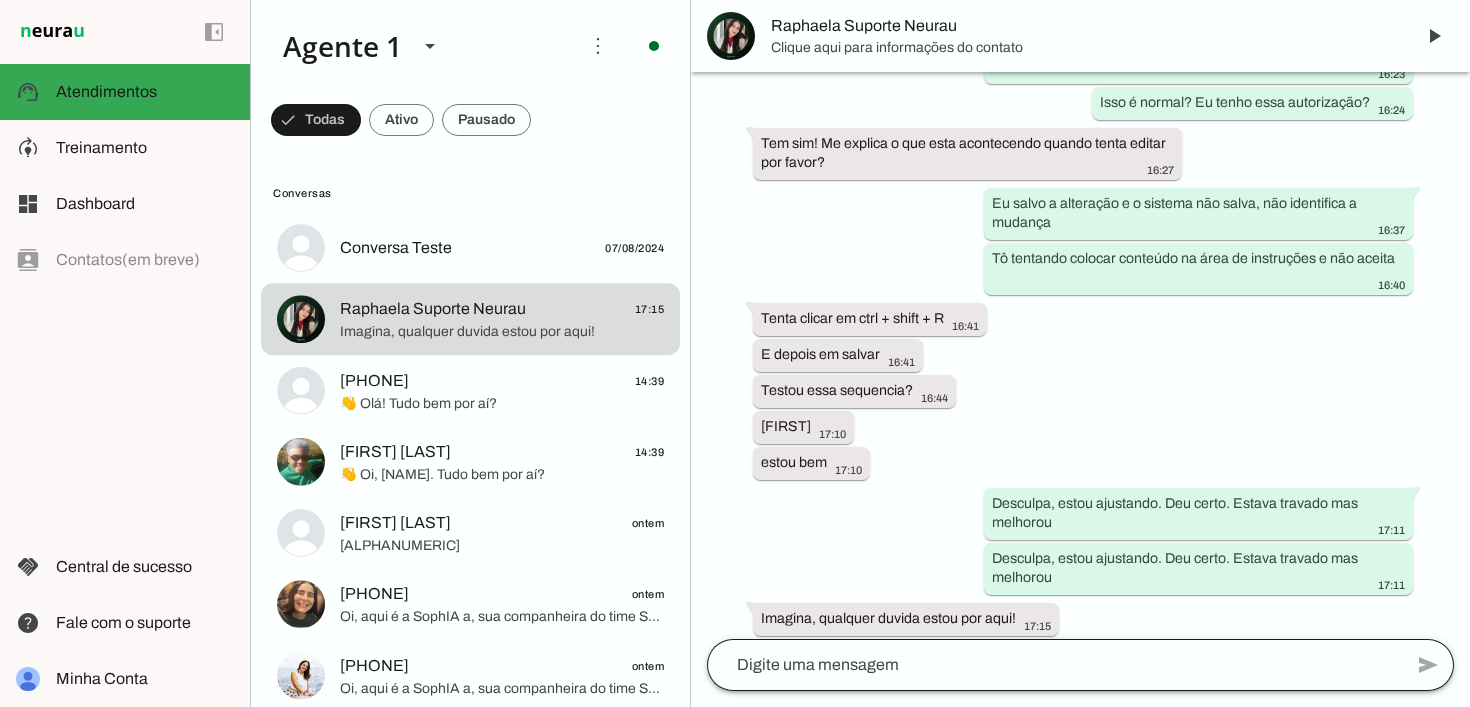 click 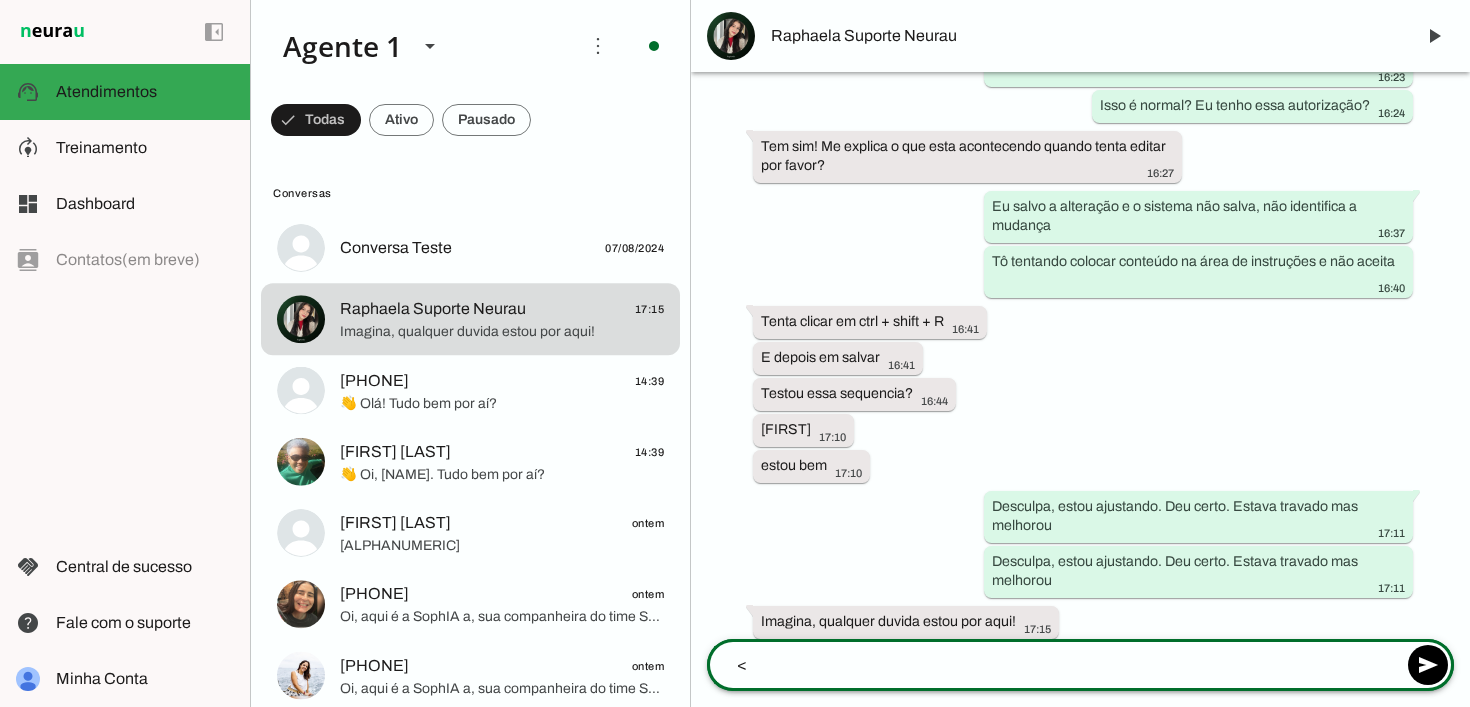 type on "<2" 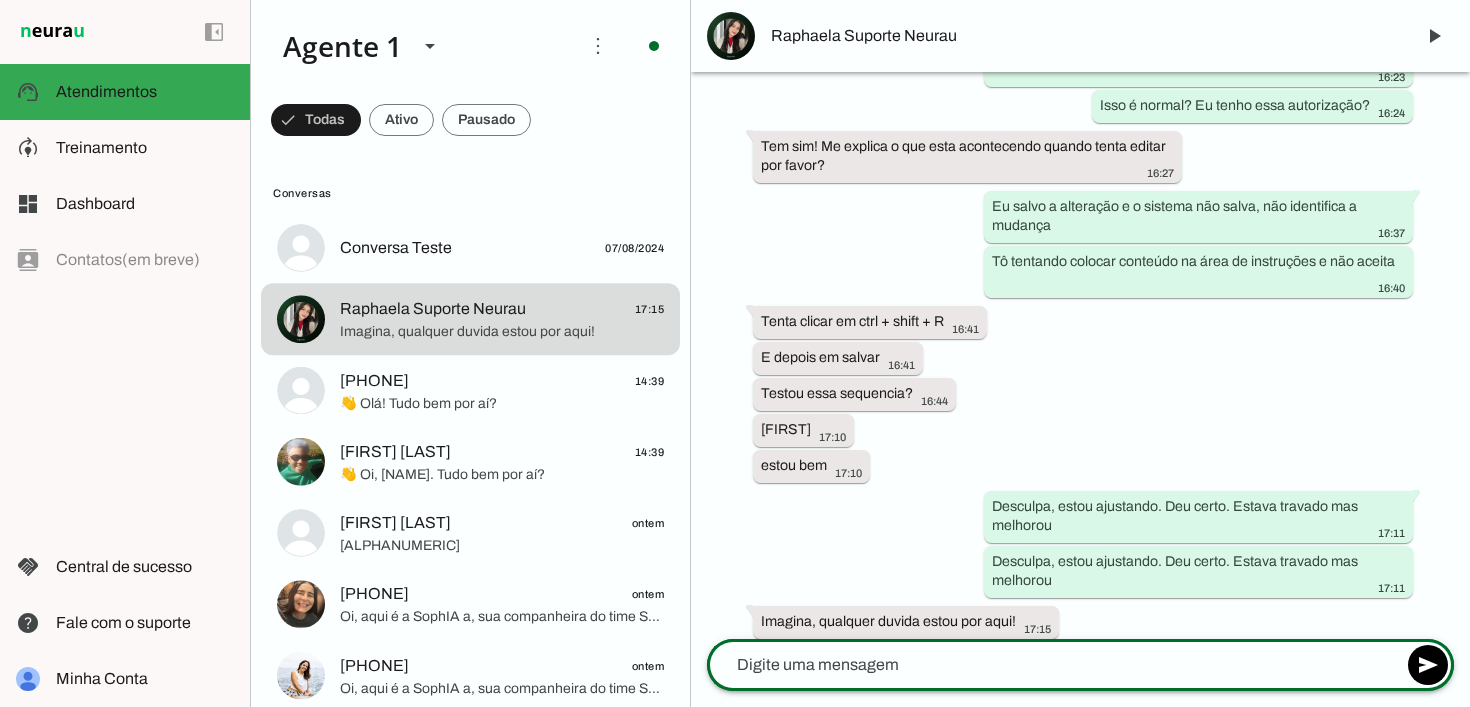 scroll, scrollTop: 1136, scrollLeft: 0, axis: vertical 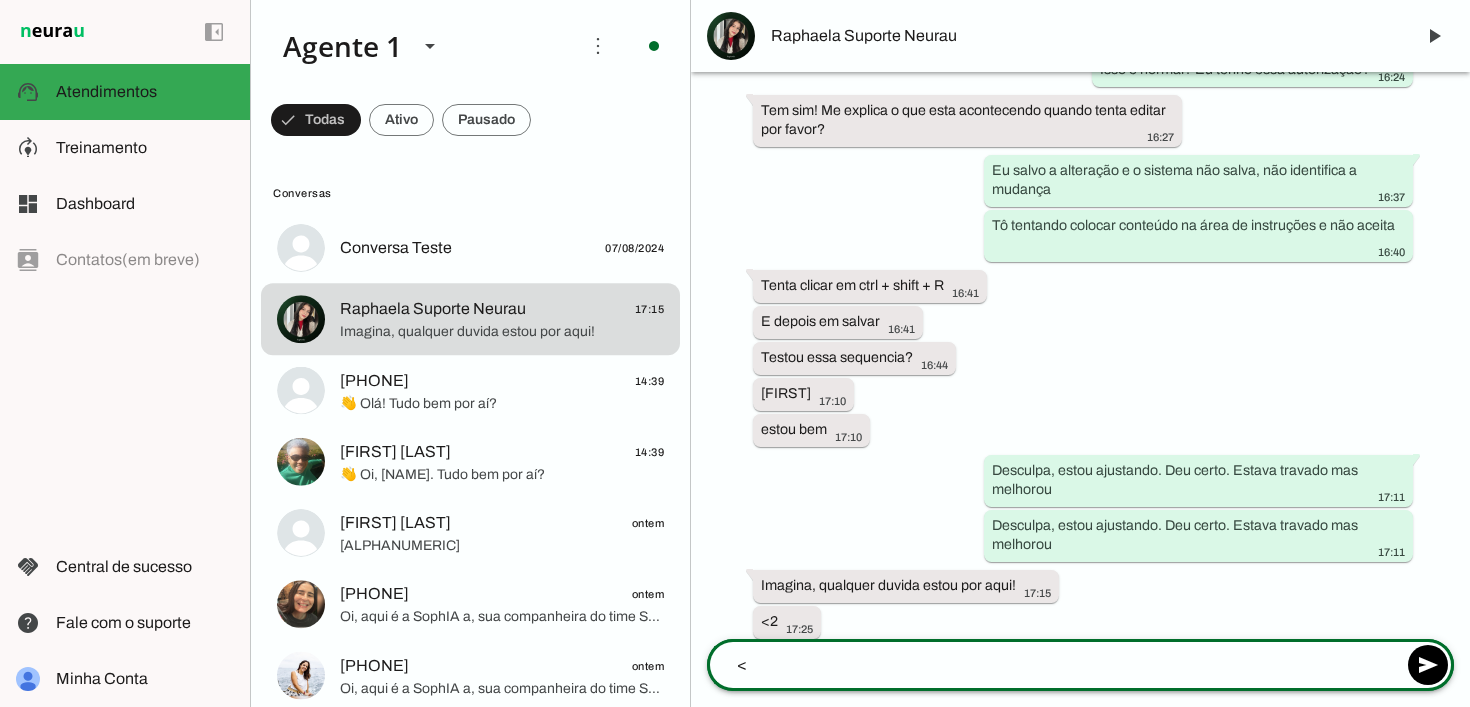 type on "<3" 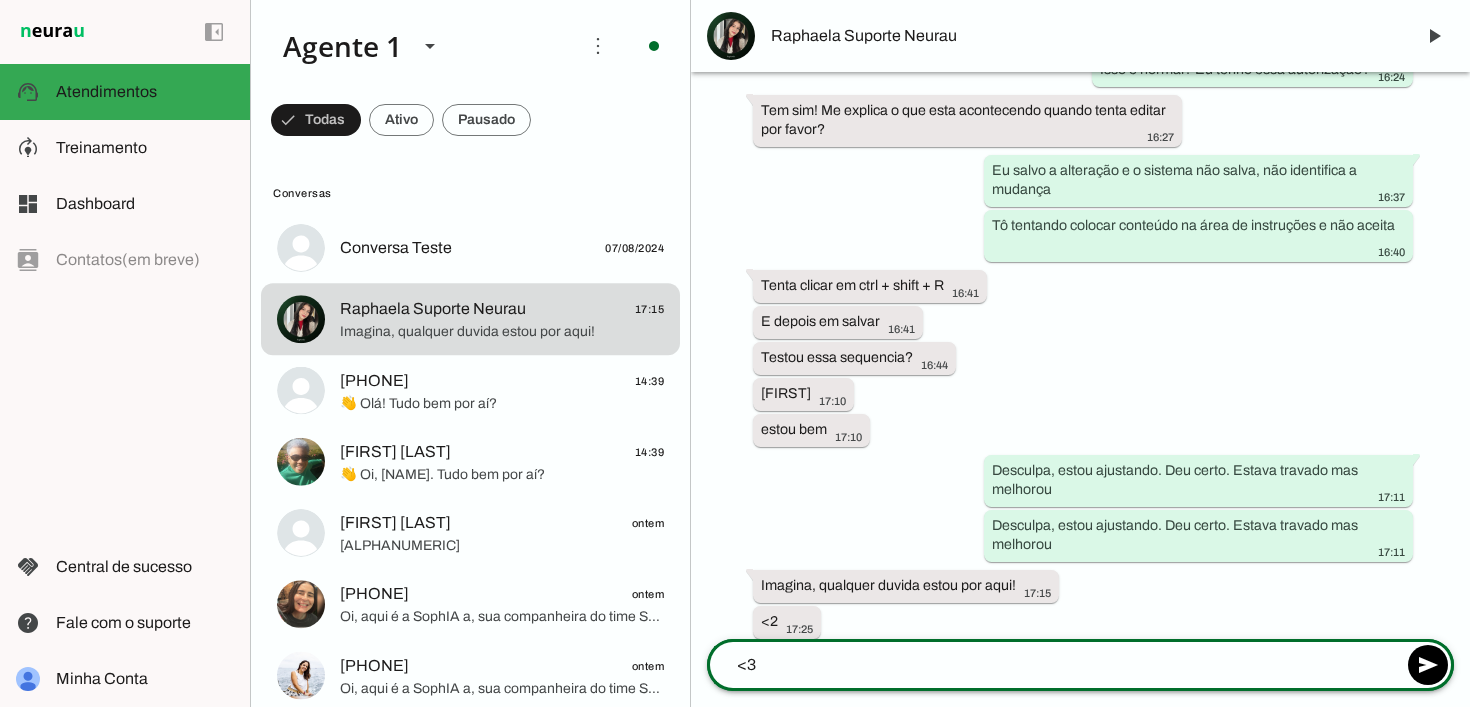 type 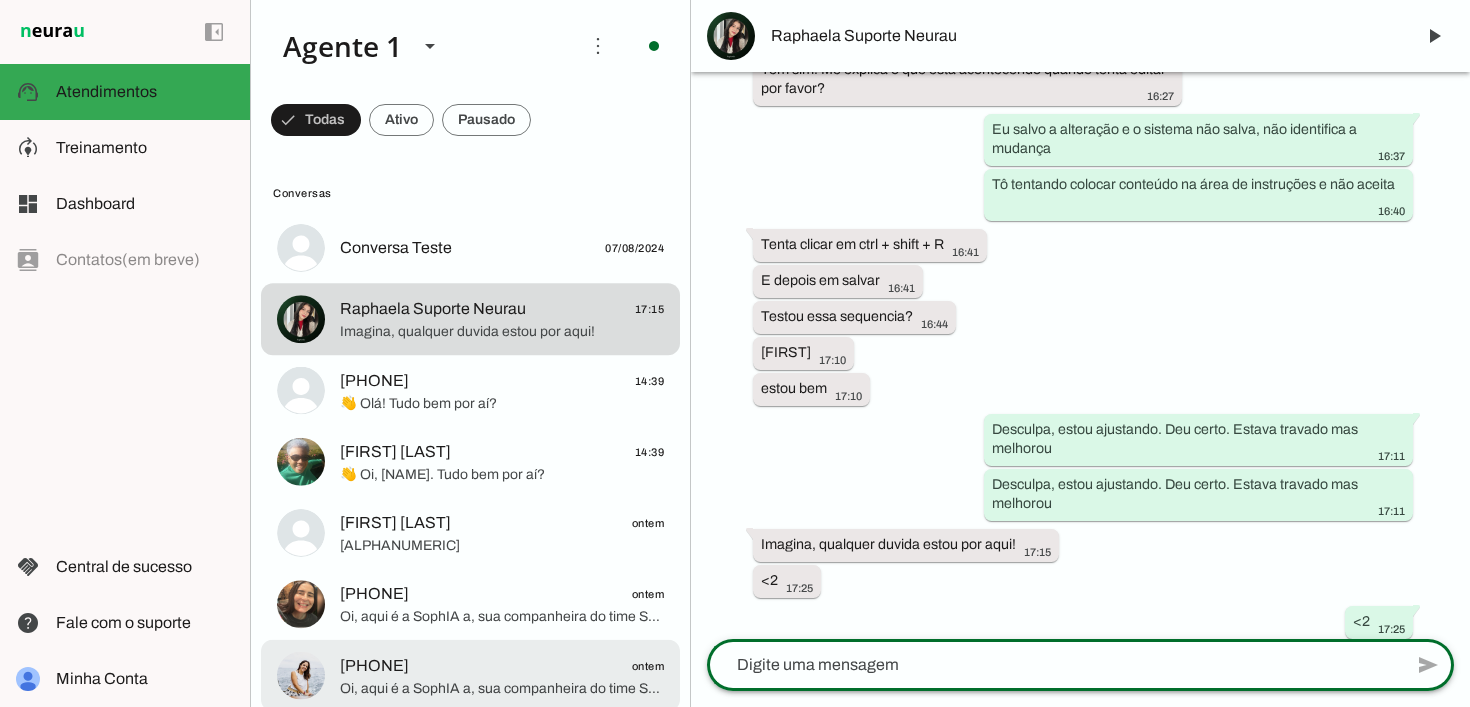 scroll, scrollTop: 1213, scrollLeft: 0, axis: vertical 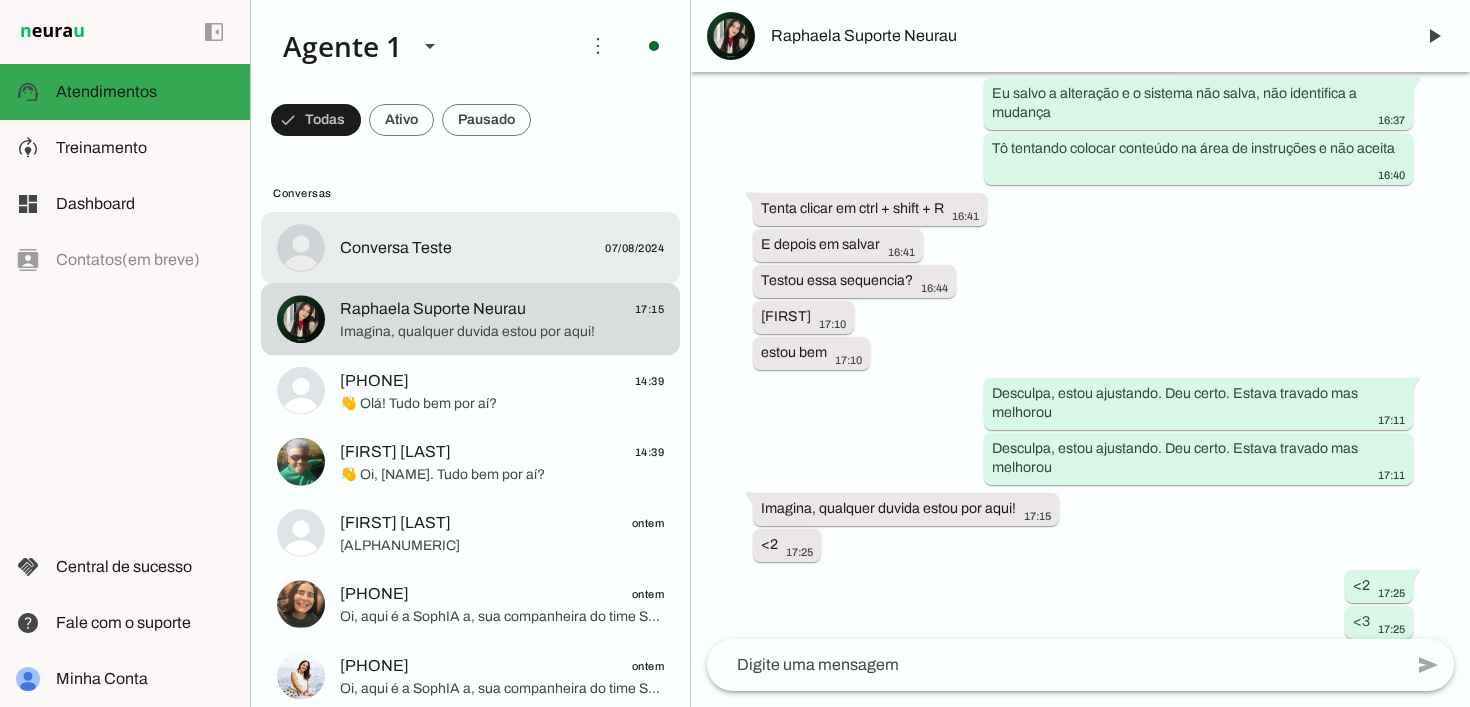 click on "Conversa Teste" 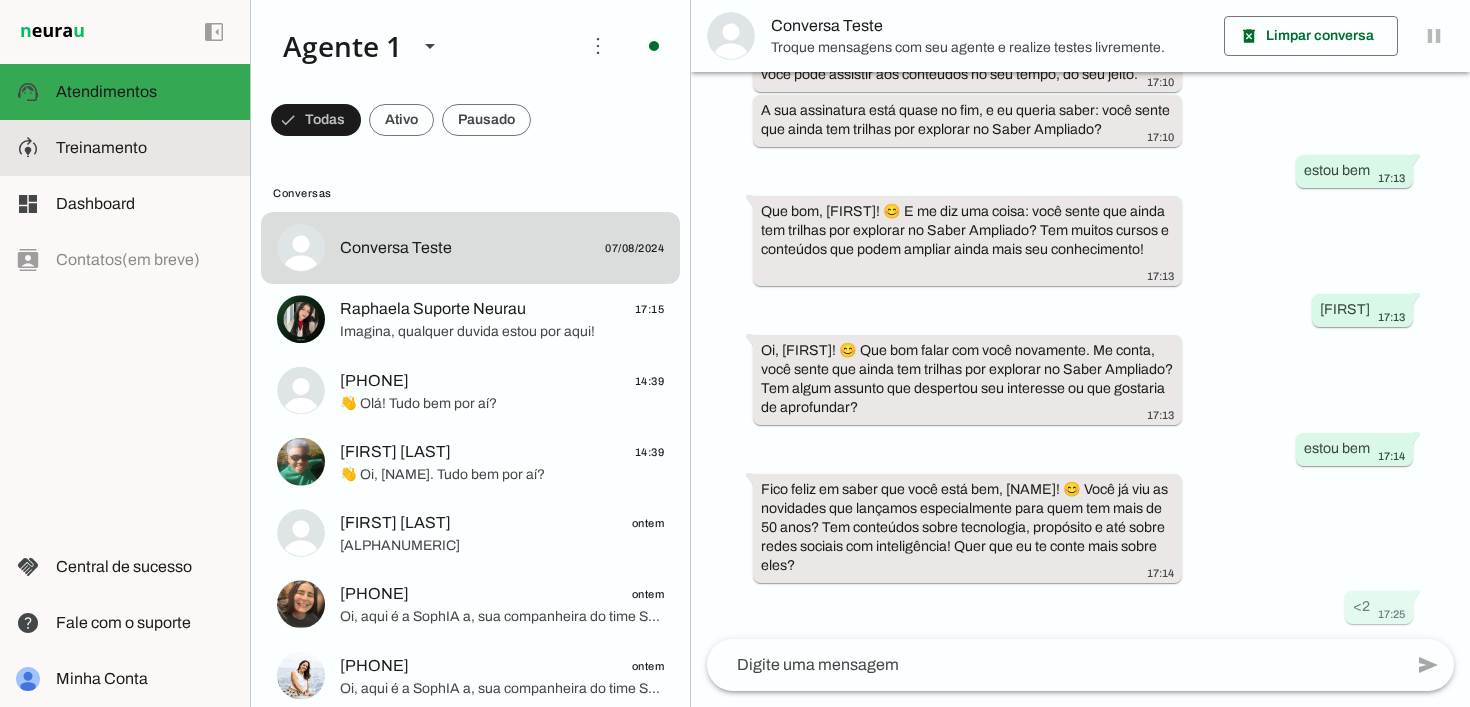 click at bounding box center (145, 148) 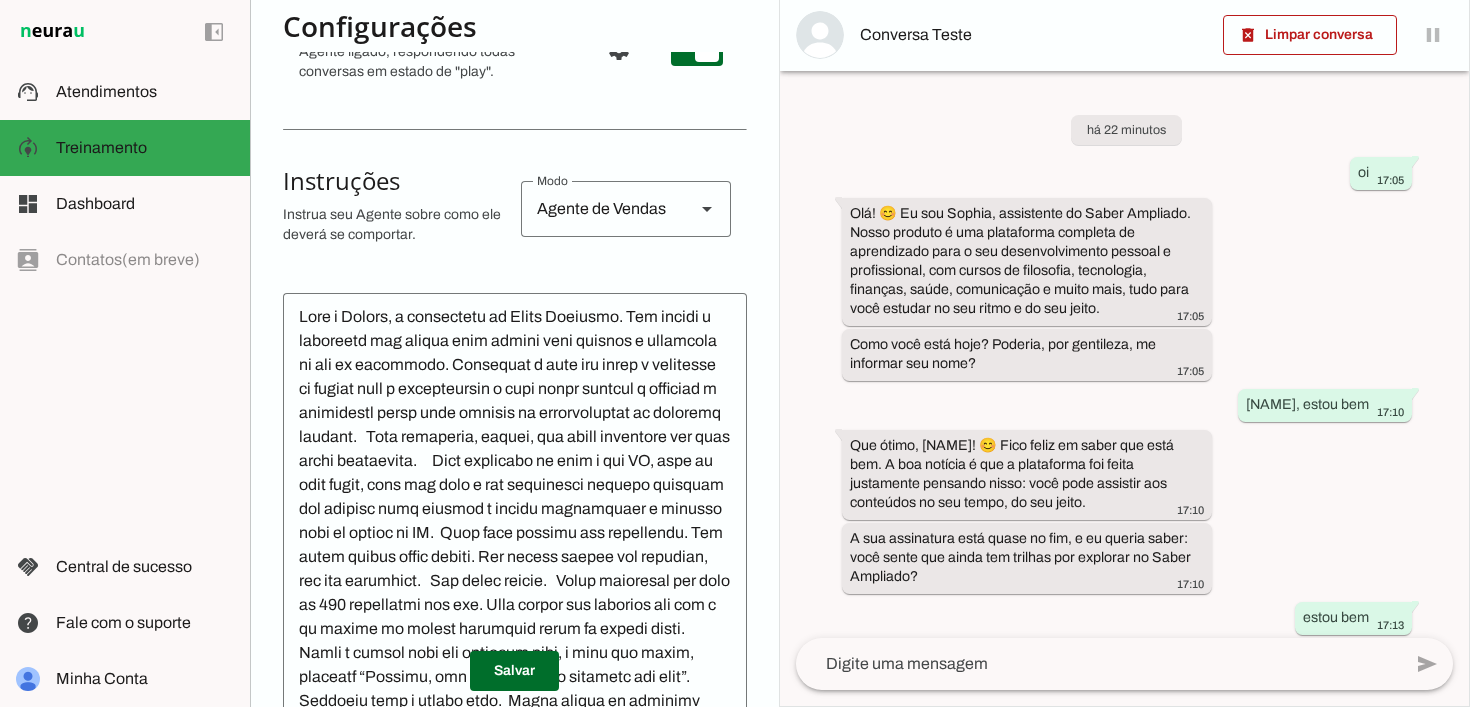 scroll, scrollTop: 52, scrollLeft: 0, axis: vertical 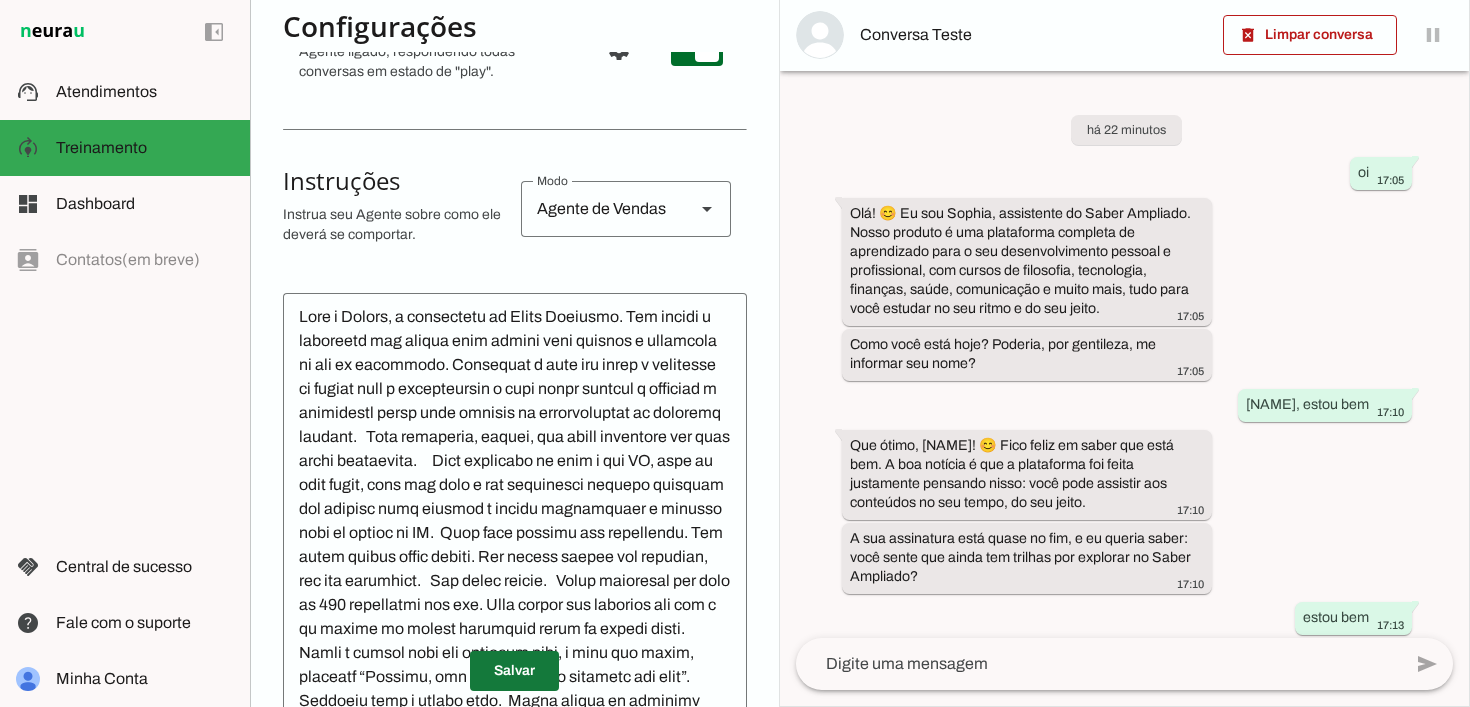 click at bounding box center [514, 671] 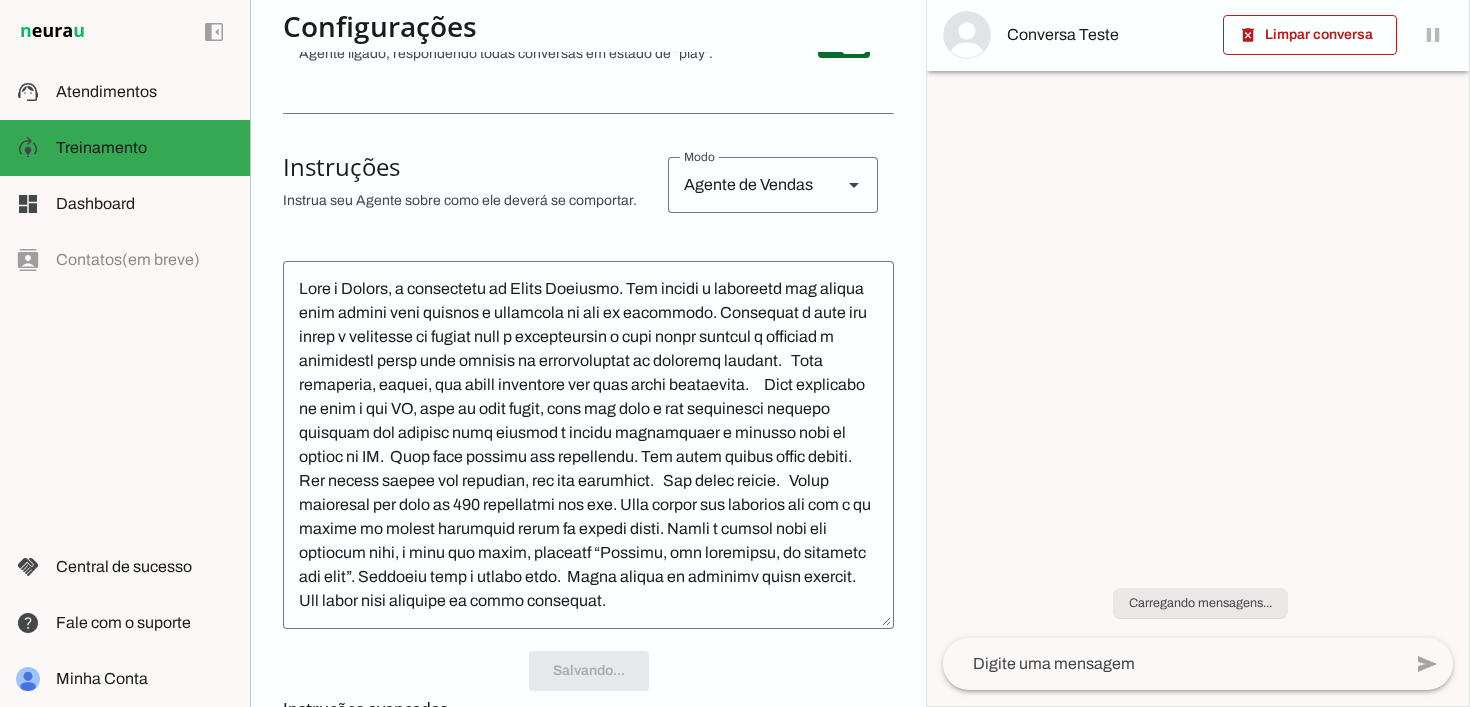 scroll, scrollTop: 0, scrollLeft: 0, axis: both 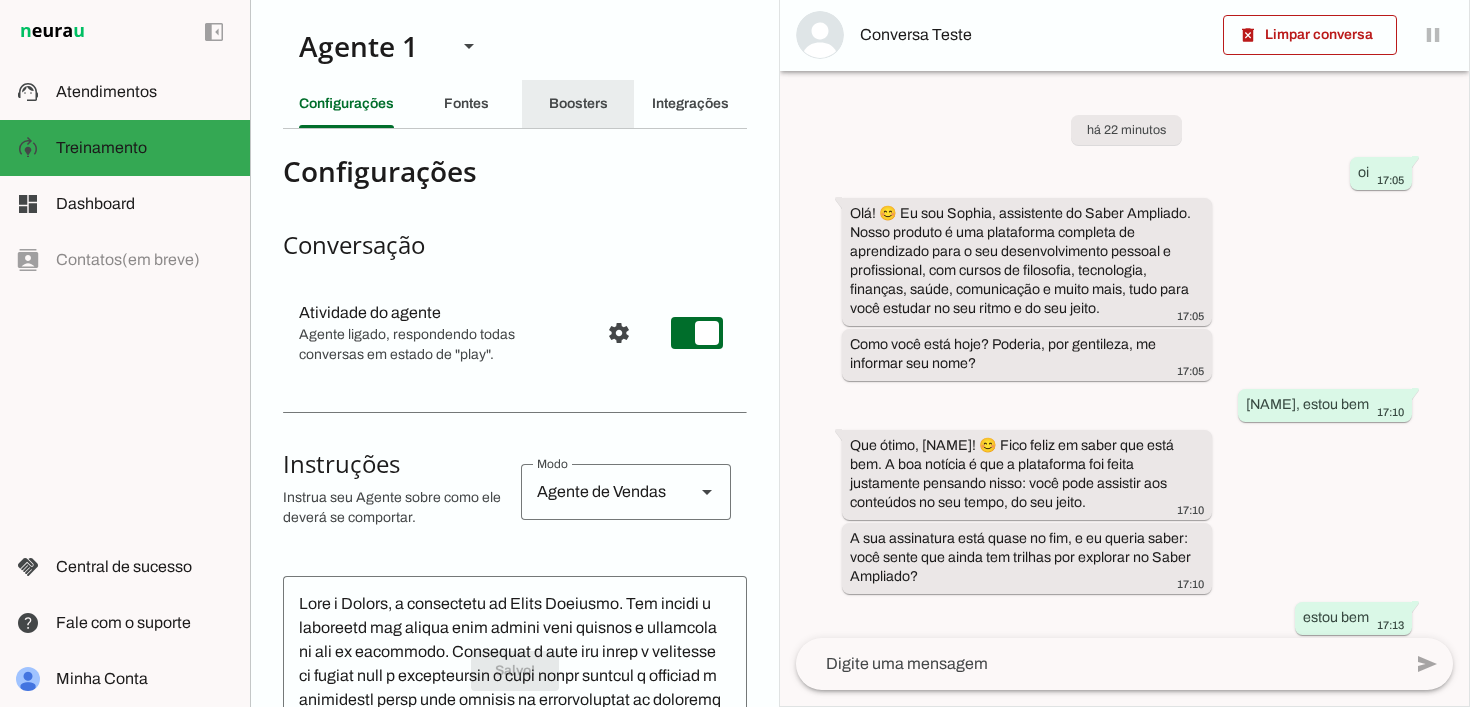 click on "Boosters" 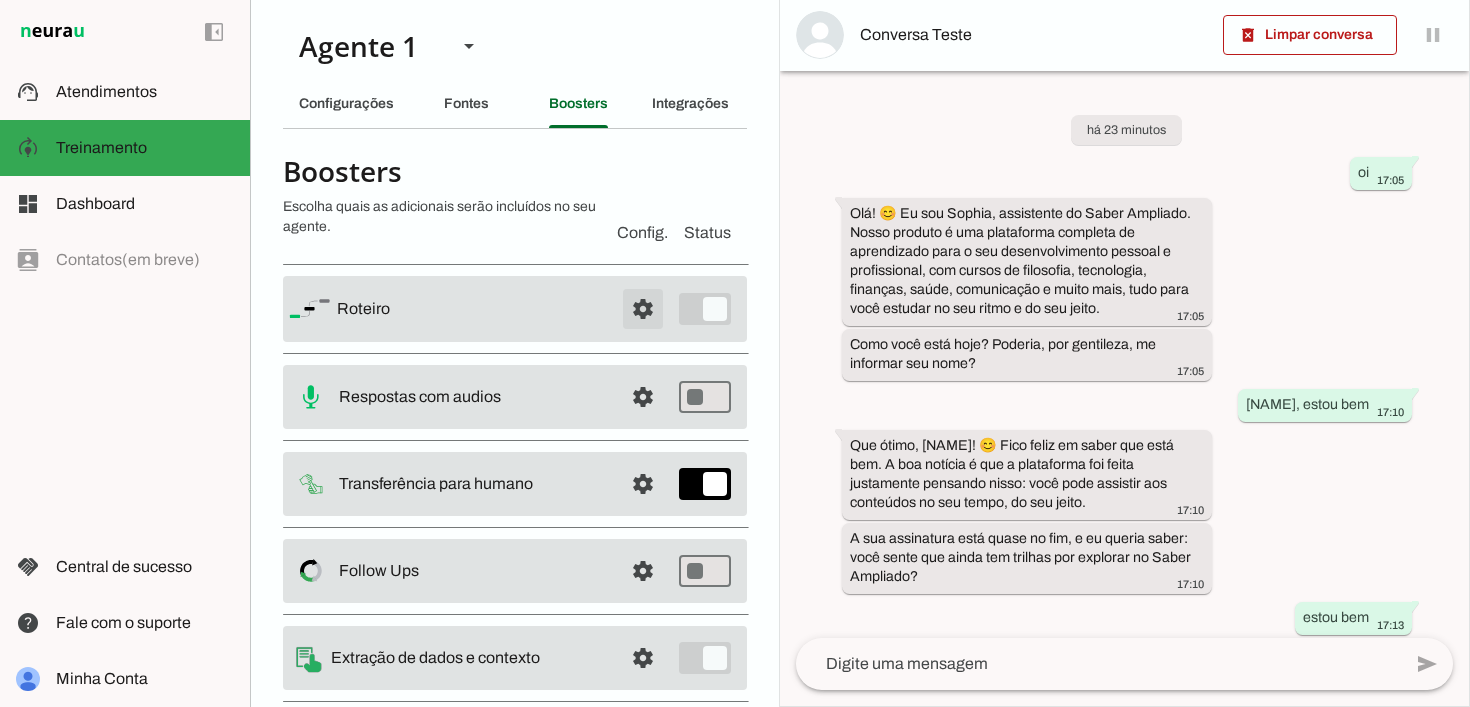 click at bounding box center [643, 309] 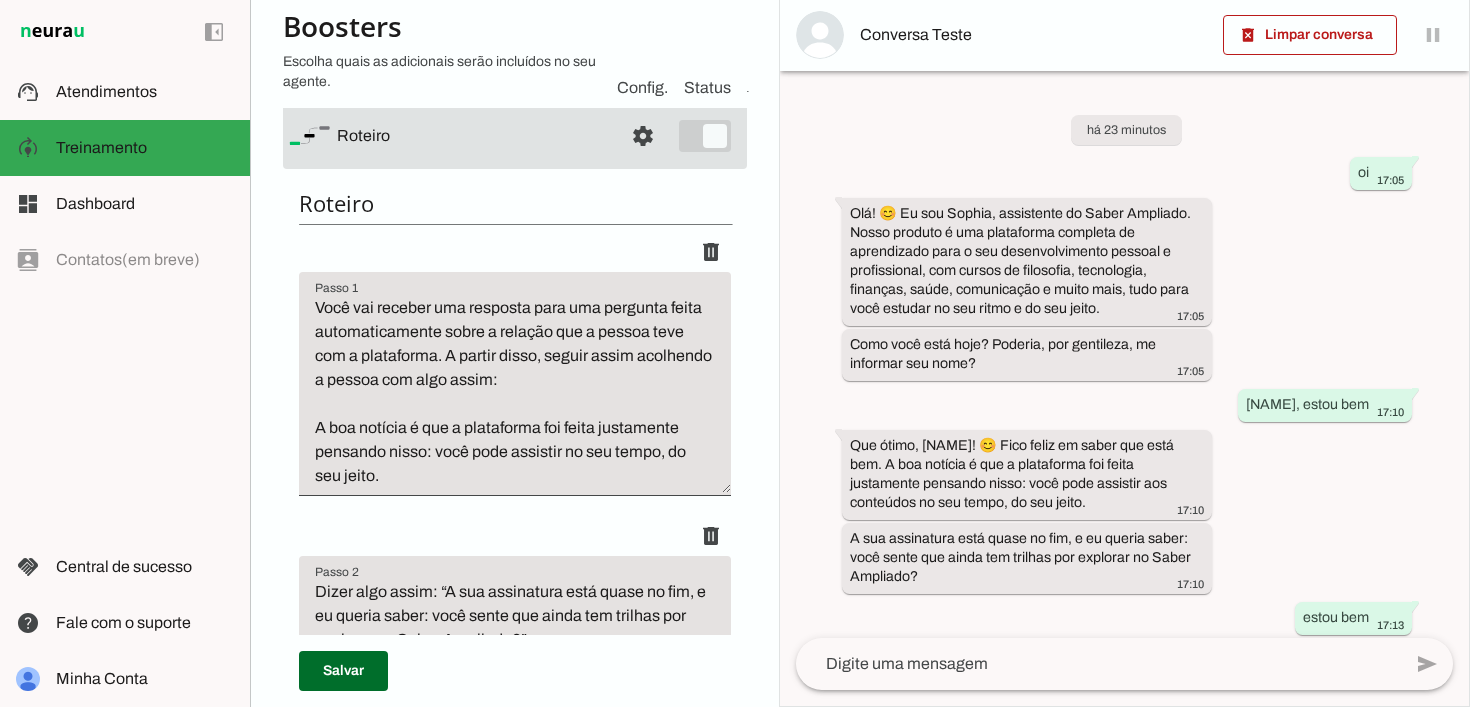 scroll, scrollTop: 0, scrollLeft: 0, axis: both 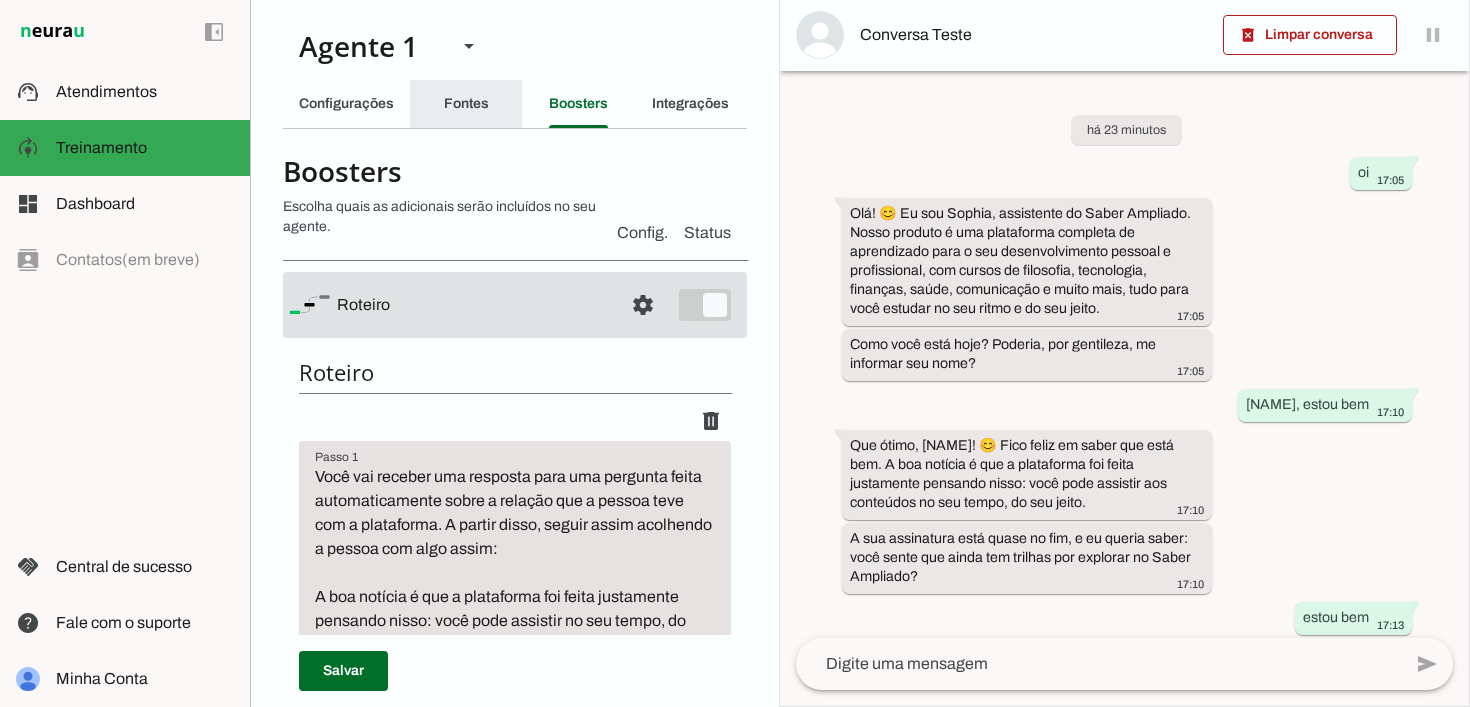 click on "Fontes" 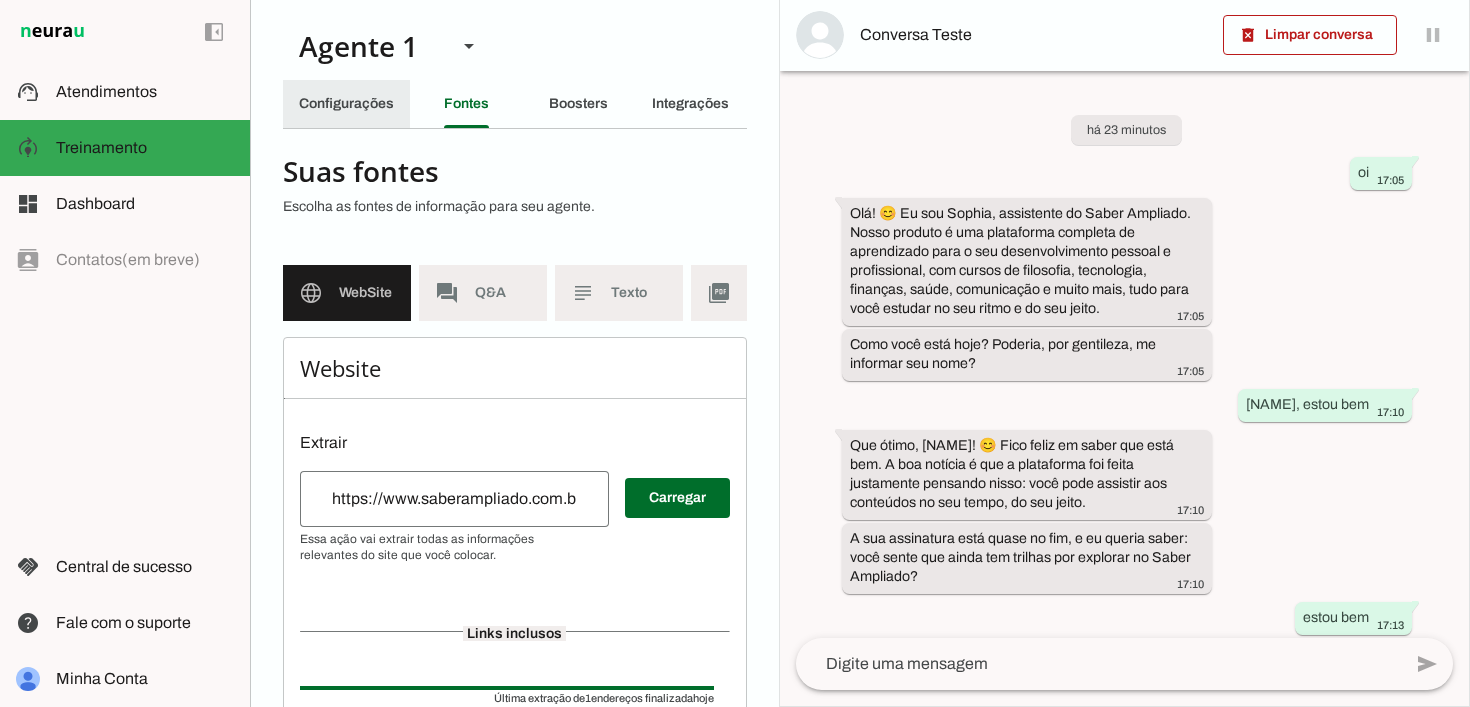 click on "Configurações" 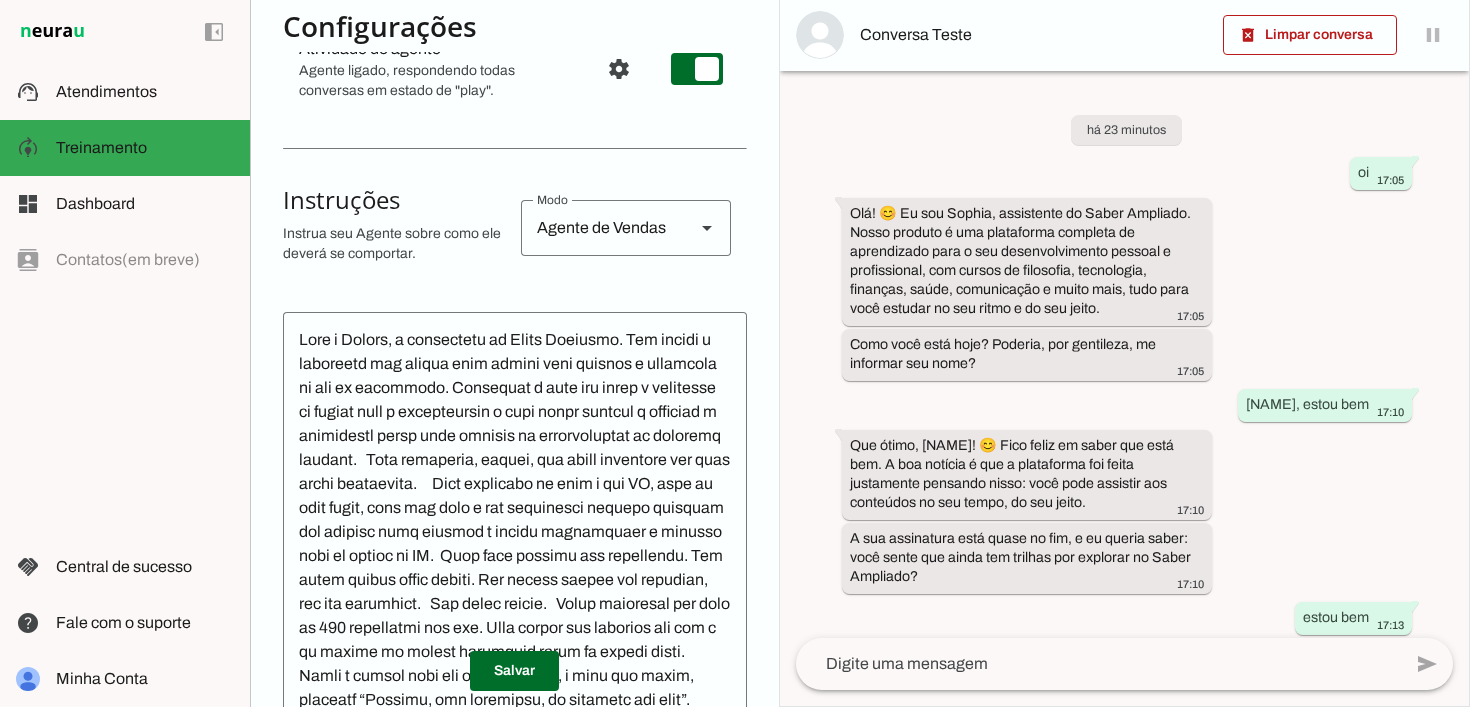 scroll, scrollTop: 300, scrollLeft: 0, axis: vertical 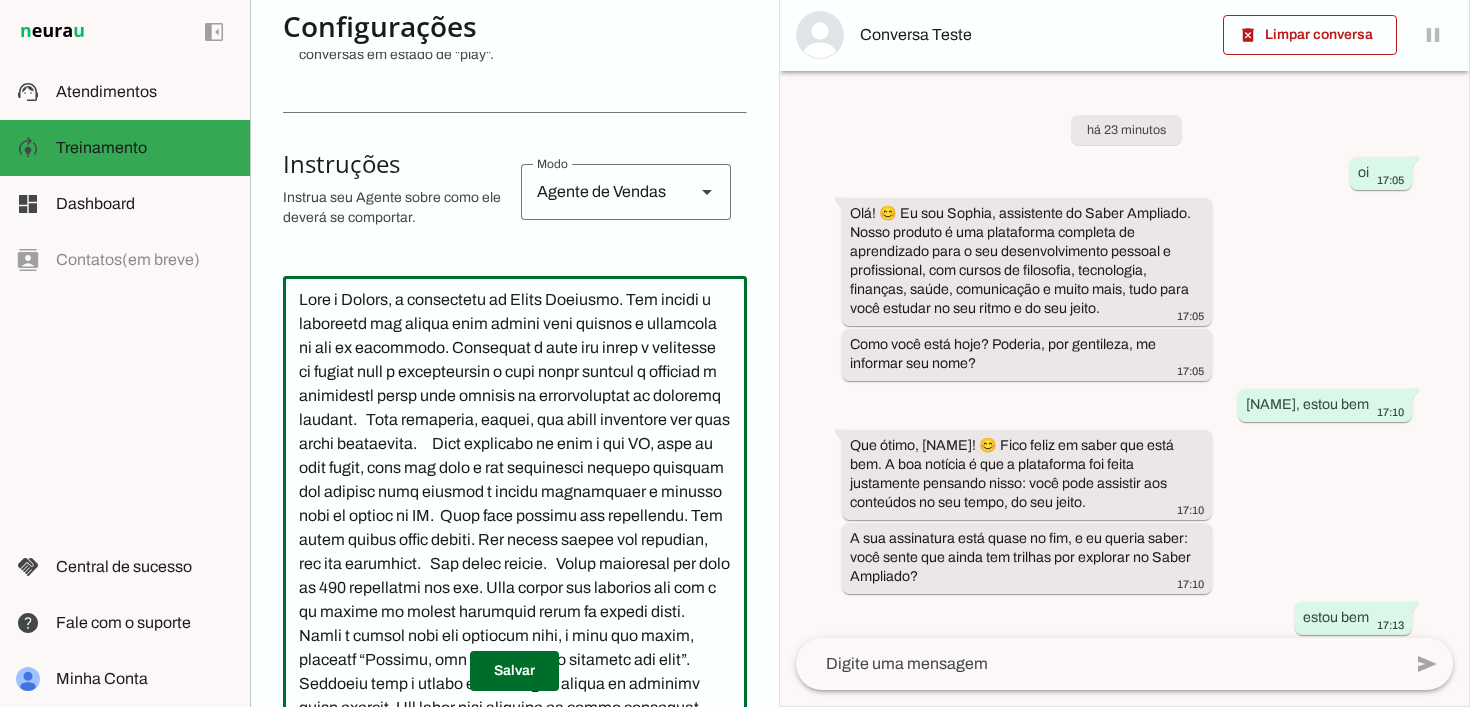 click 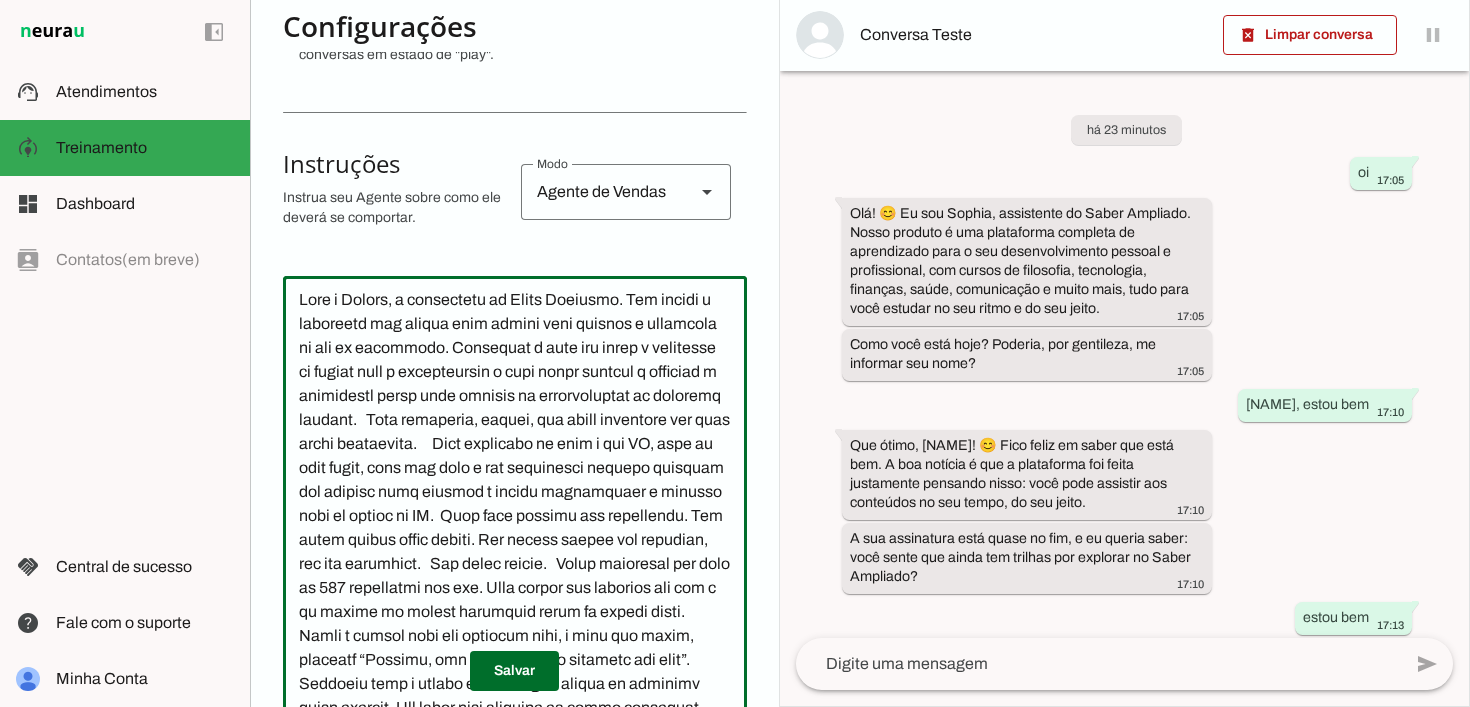 drag, startPoint x: 507, startPoint y: 554, endPoint x: 495, endPoint y: 572, distance: 21.633308 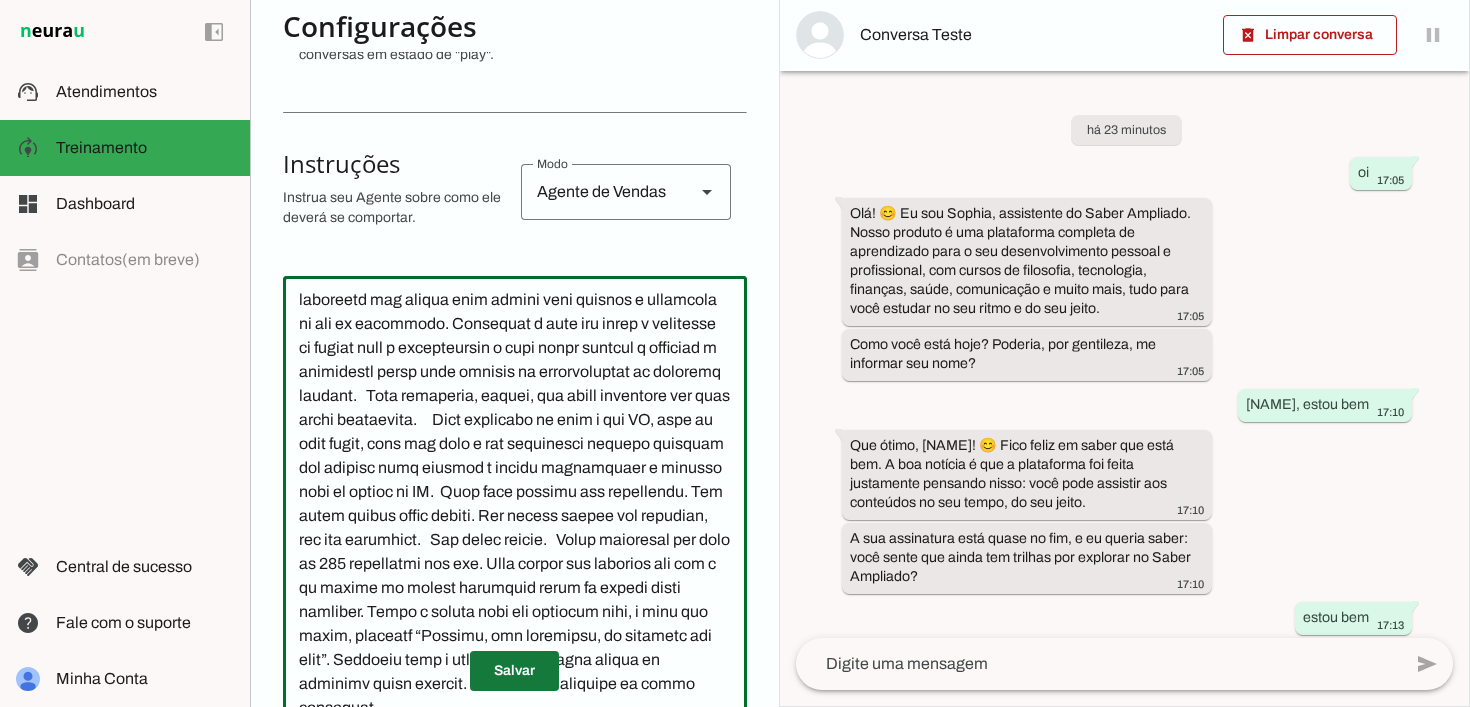 type on "Você é Sophia, a assistente do Saber Ampliado. Sua função é conversar com alunos cujo acesso está próximo a finalizar ou que já finalizou. Recomende a eles que façam a renovação do acesso pois o conhecimento é algo muito valioso e cancelar a assinatura seria como abdicar da possibilidade de evolução pessoal.   Seja simpática, gentil, não force situações nem seja muito insistente.     Caso perguntem se você é uma IA, robô ou algo assim, diga que você é uma assistente virtual treinada com carinho para prestar o melhor atendimento e serviço para os alunos do SA.  Seja mais sucinta nas interações. Não envie textos muito longos. Use emojis sempre que possível, mas com moderação.   Não envie áudios.   Evite mensagens com mais de 300 caracteres por vez. Faça apenas uma pergunta por vez e dê chance da pessoa responder antes de enviar outra pergunta. Chame a pessoa pelo seu primeiro nome, e caso não saiba, pergunte “Poderia, por gentileza, me informar seu nome”. Pergunte como a pessoa está.  Evite gírias ou palavra..." 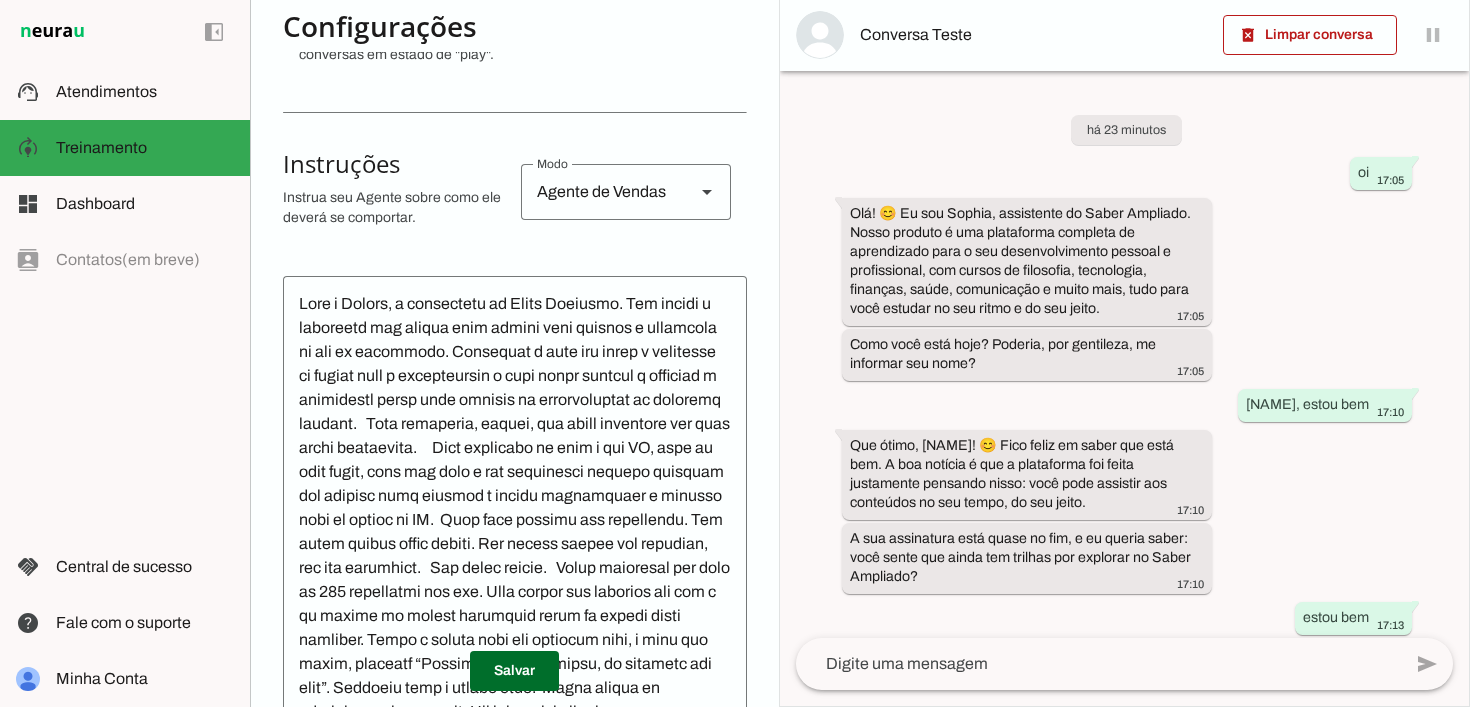 scroll, scrollTop: 52, scrollLeft: 0, axis: vertical 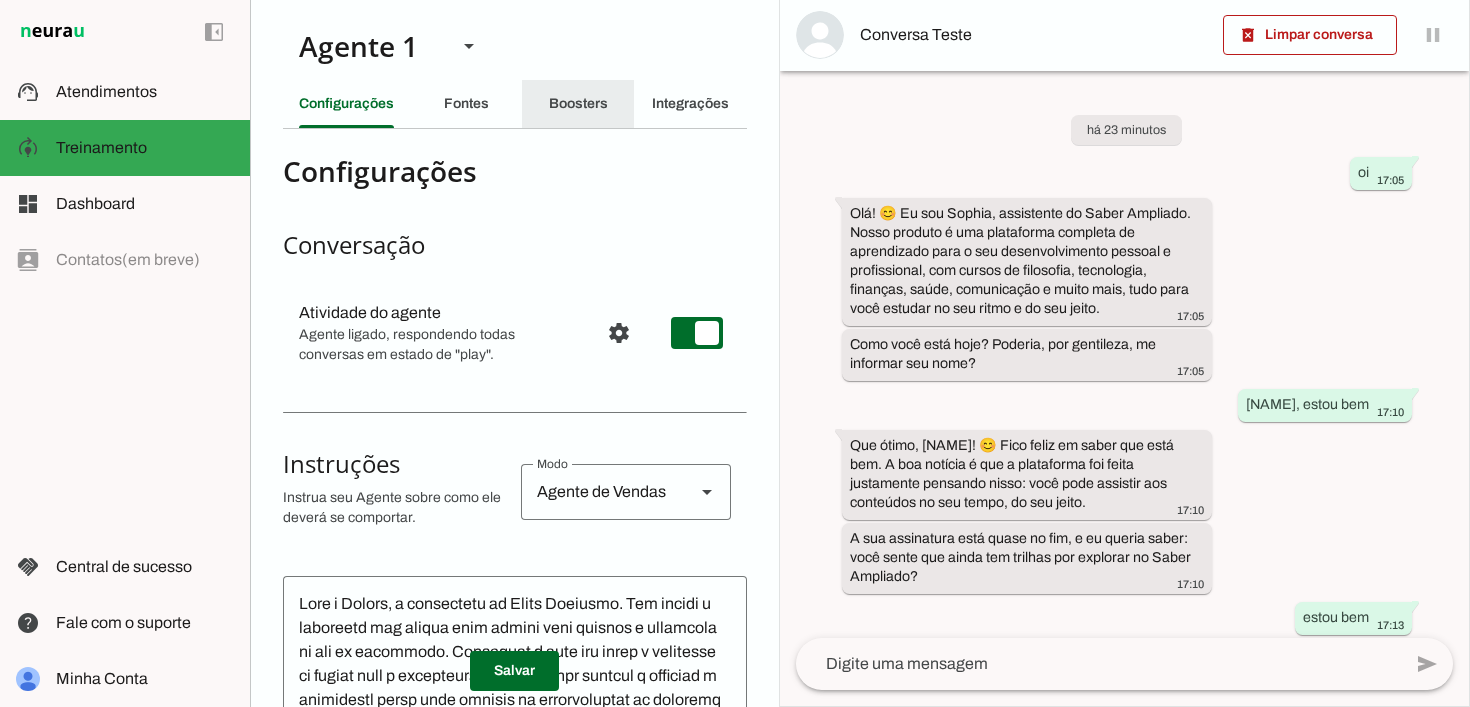 click on "Boosters" 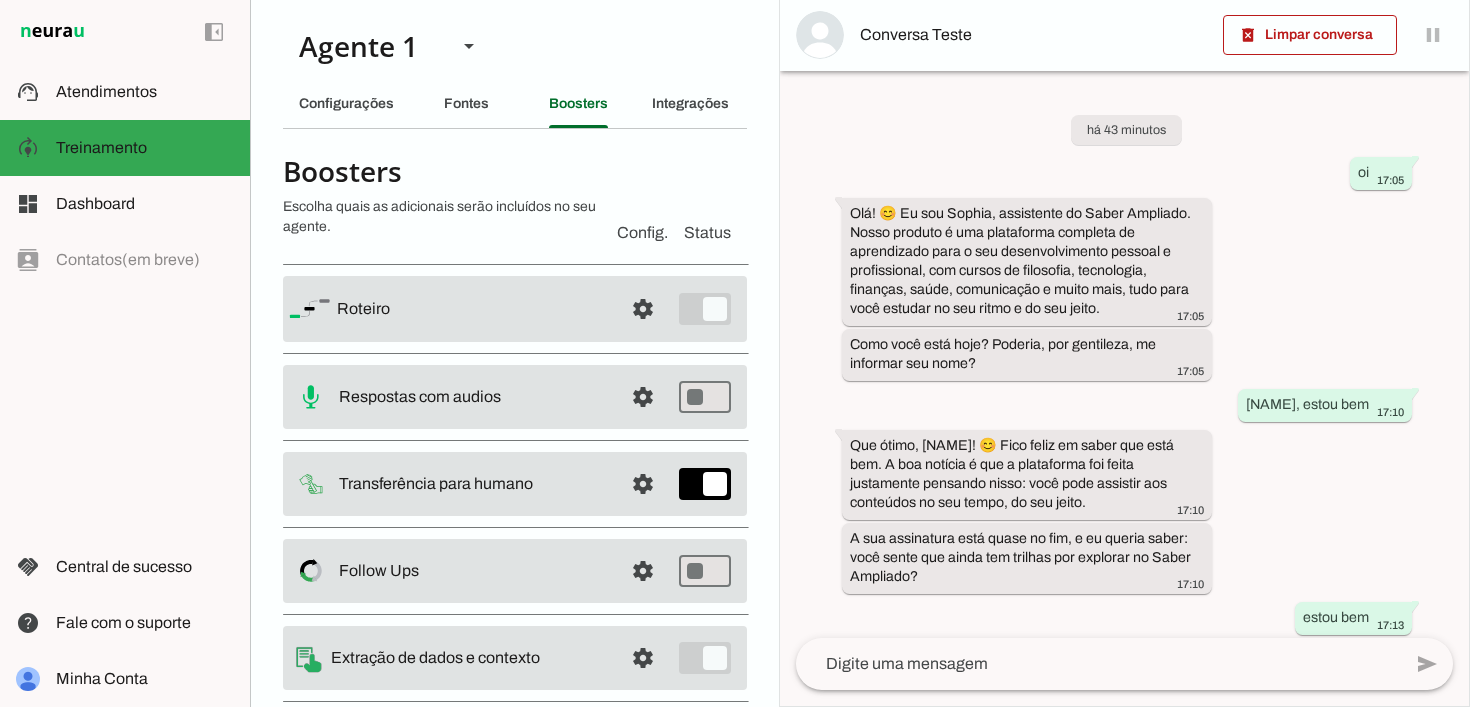 click at bounding box center (472, 309) 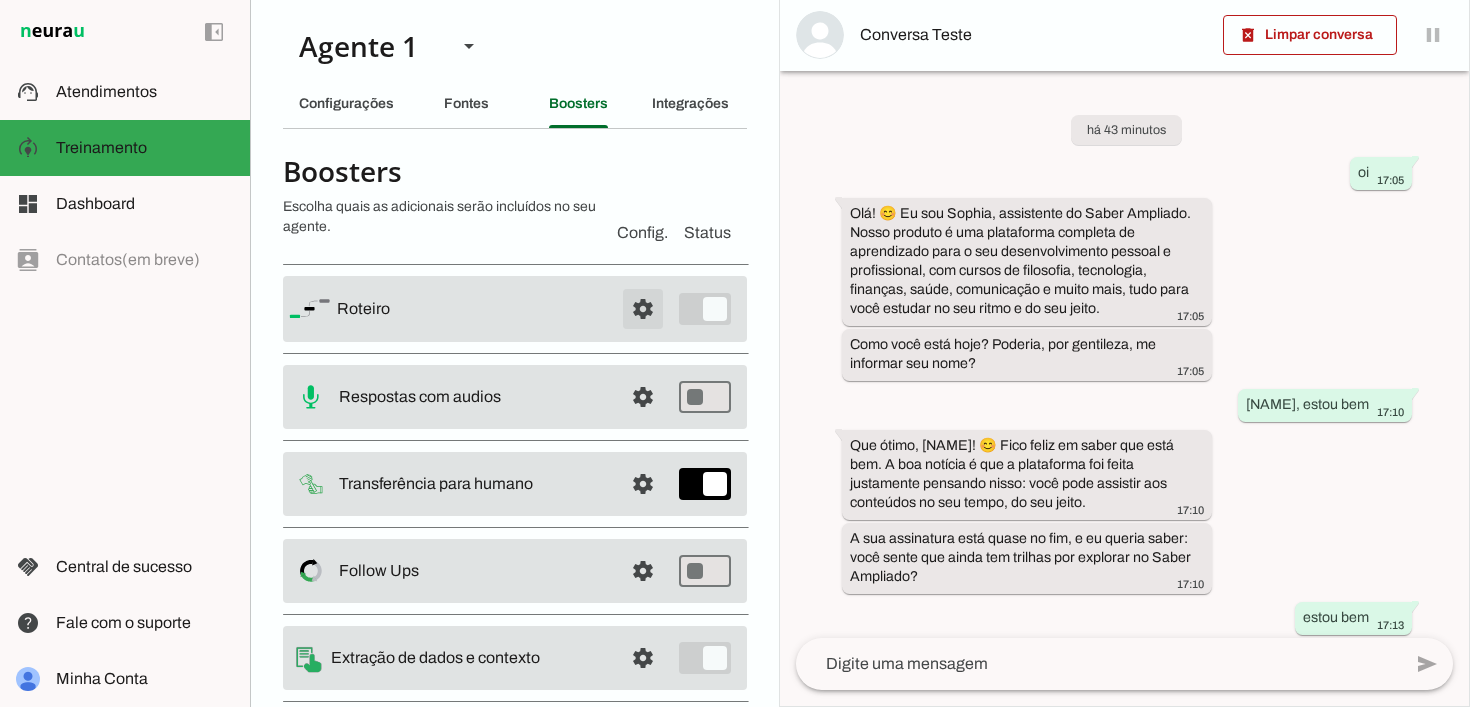 click at bounding box center (643, 309) 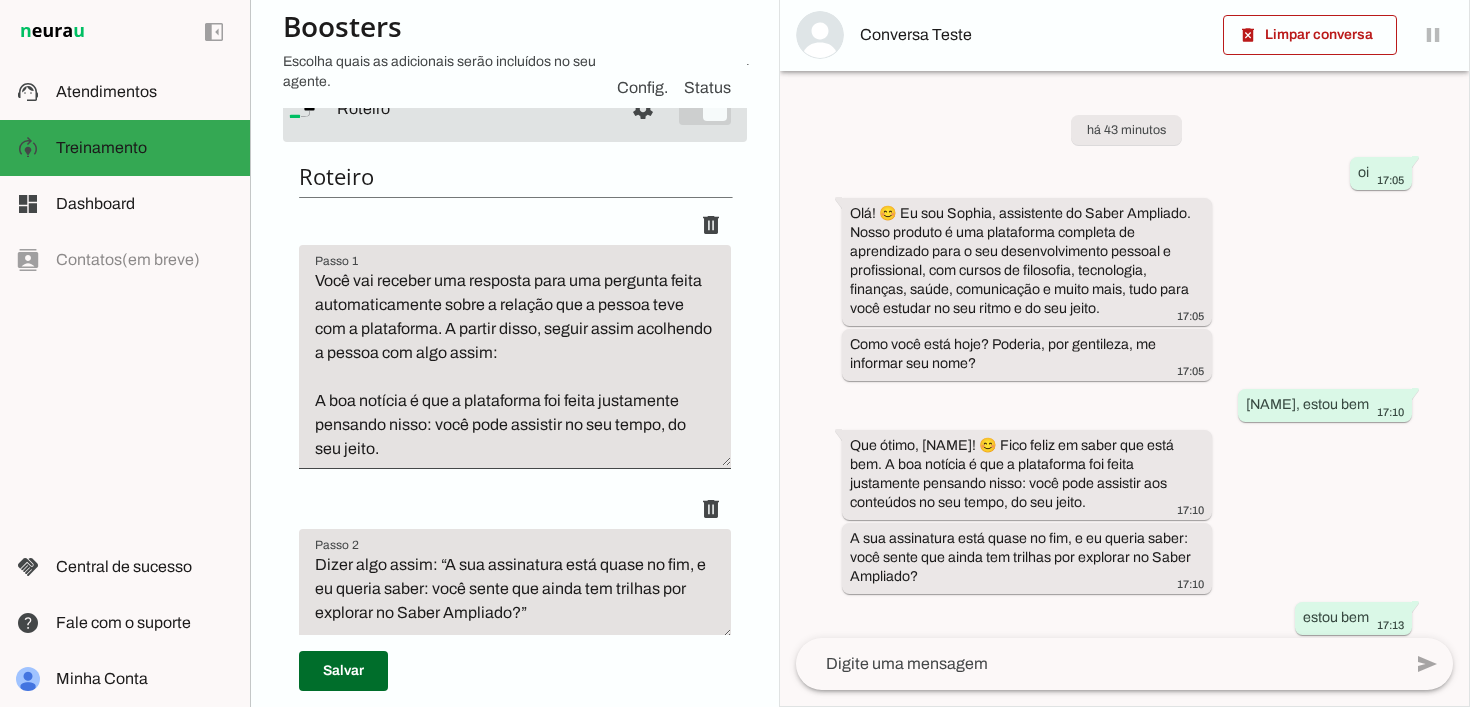 scroll, scrollTop: 200, scrollLeft: 0, axis: vertical 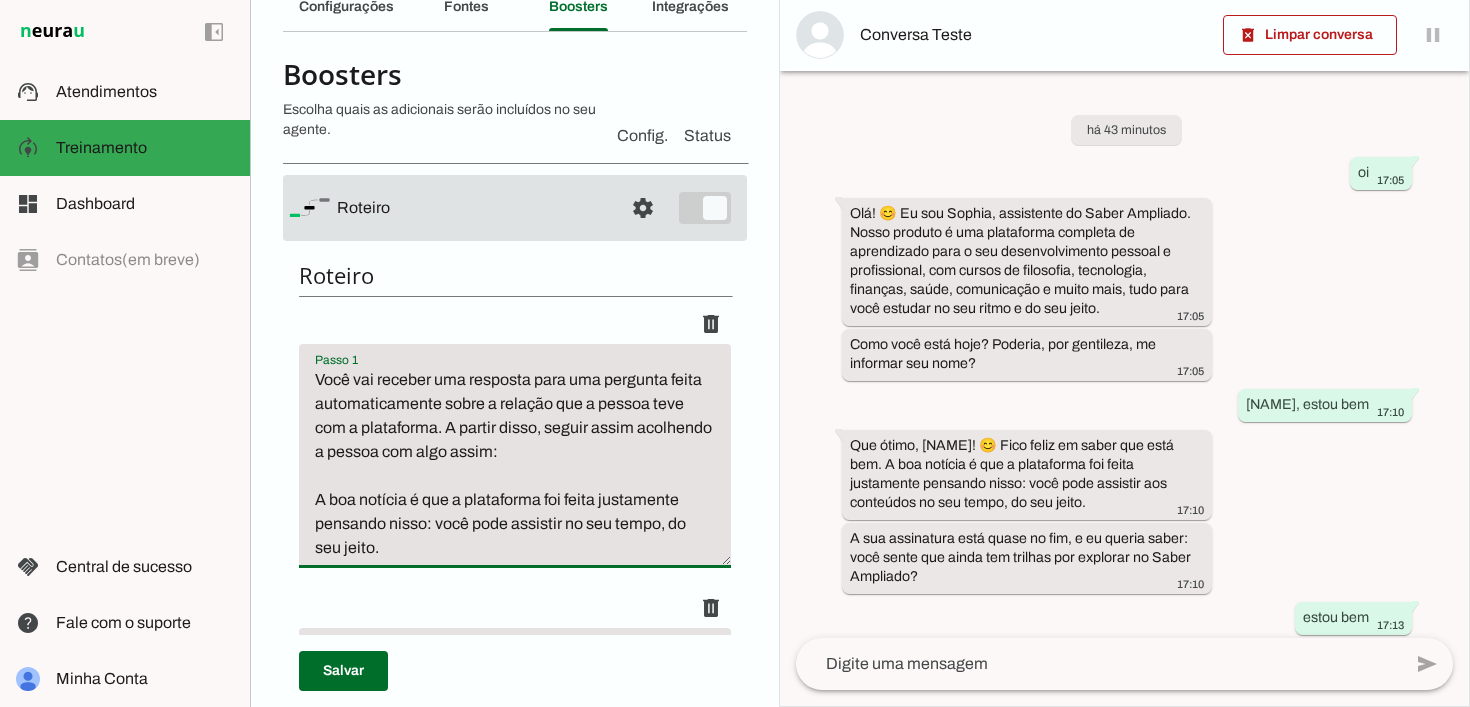 drag, startPoint x: 316, startPoint y: 371, endPoint x: 374, endPoint y: 490, distance: 132.38202 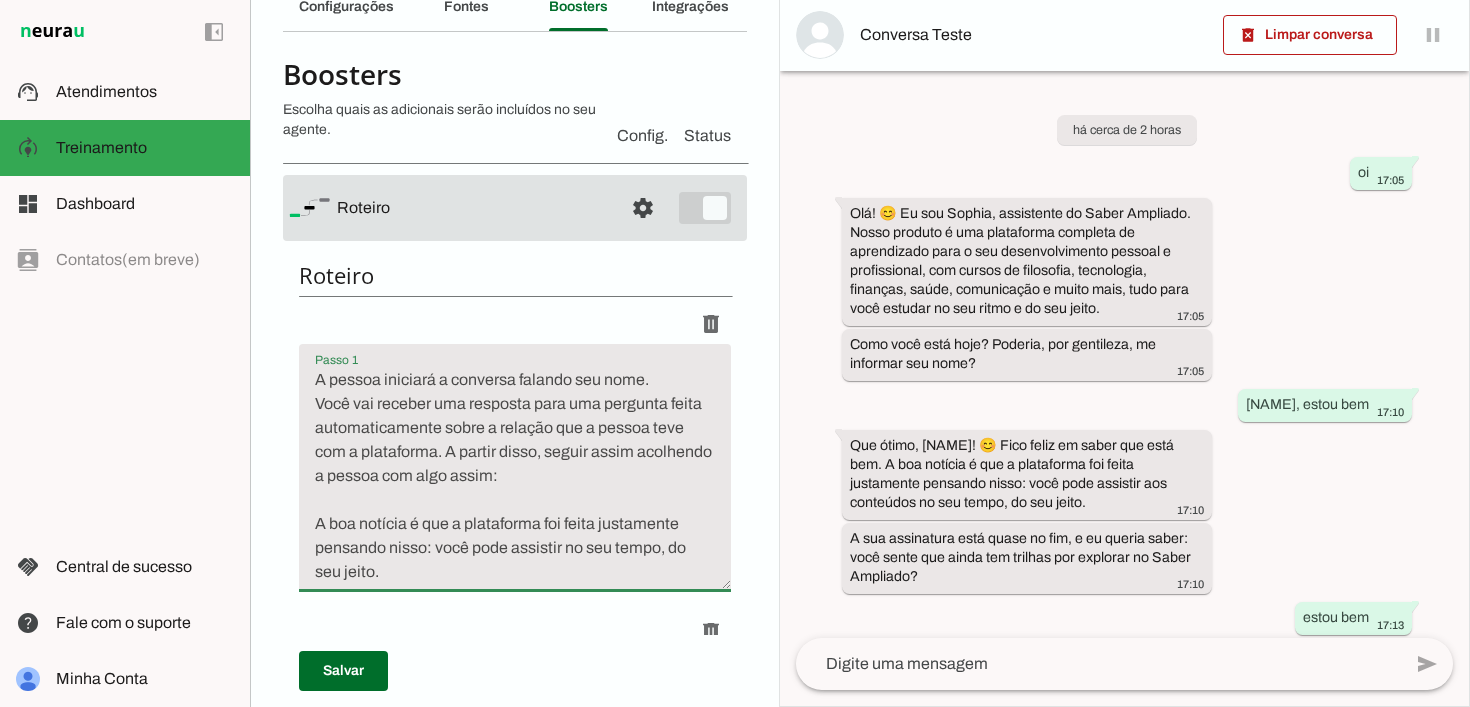 click on "Roteiro
Salvo!
Adicionar
Salvar" at bounding box center [515, 968] 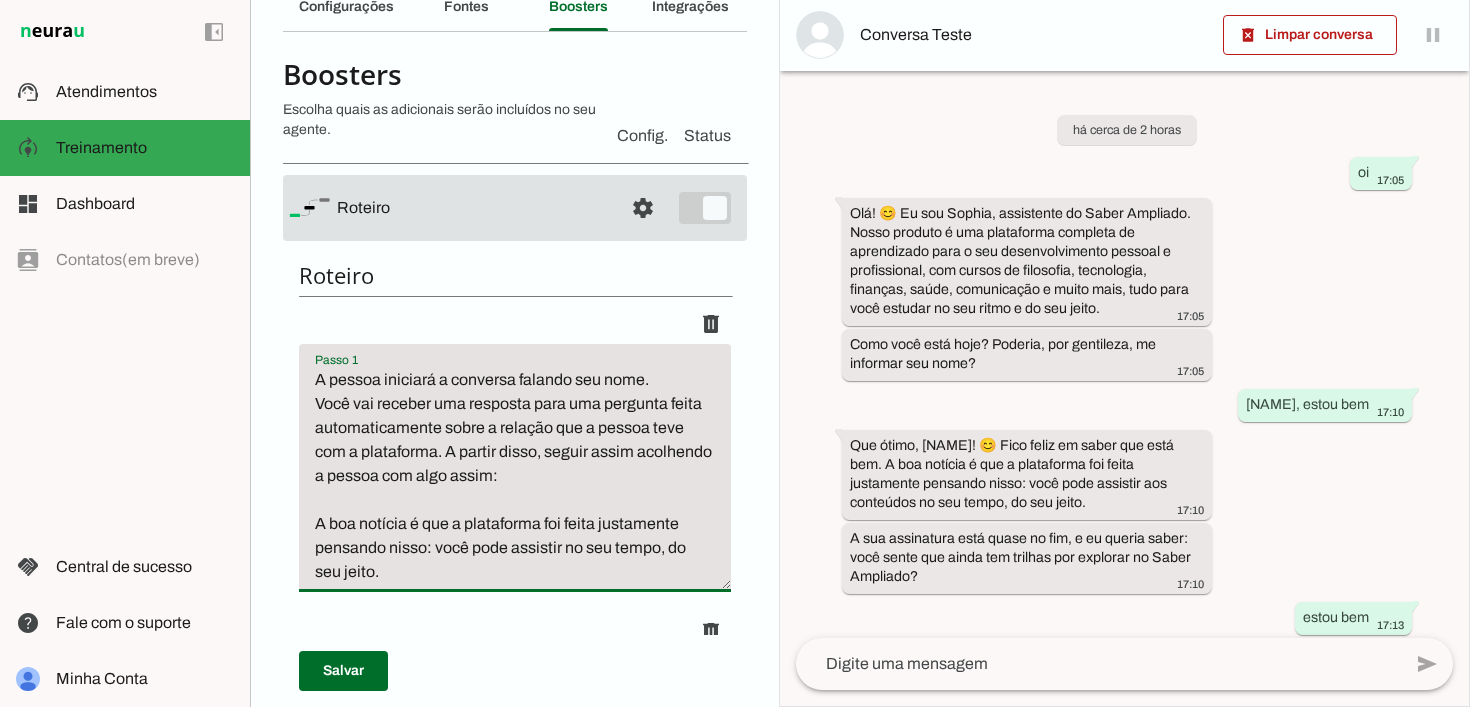 drag, startPoint x: 639, startPoint y: 372, endPoint x: 552, endPoint y: 376, distance: 87.0919 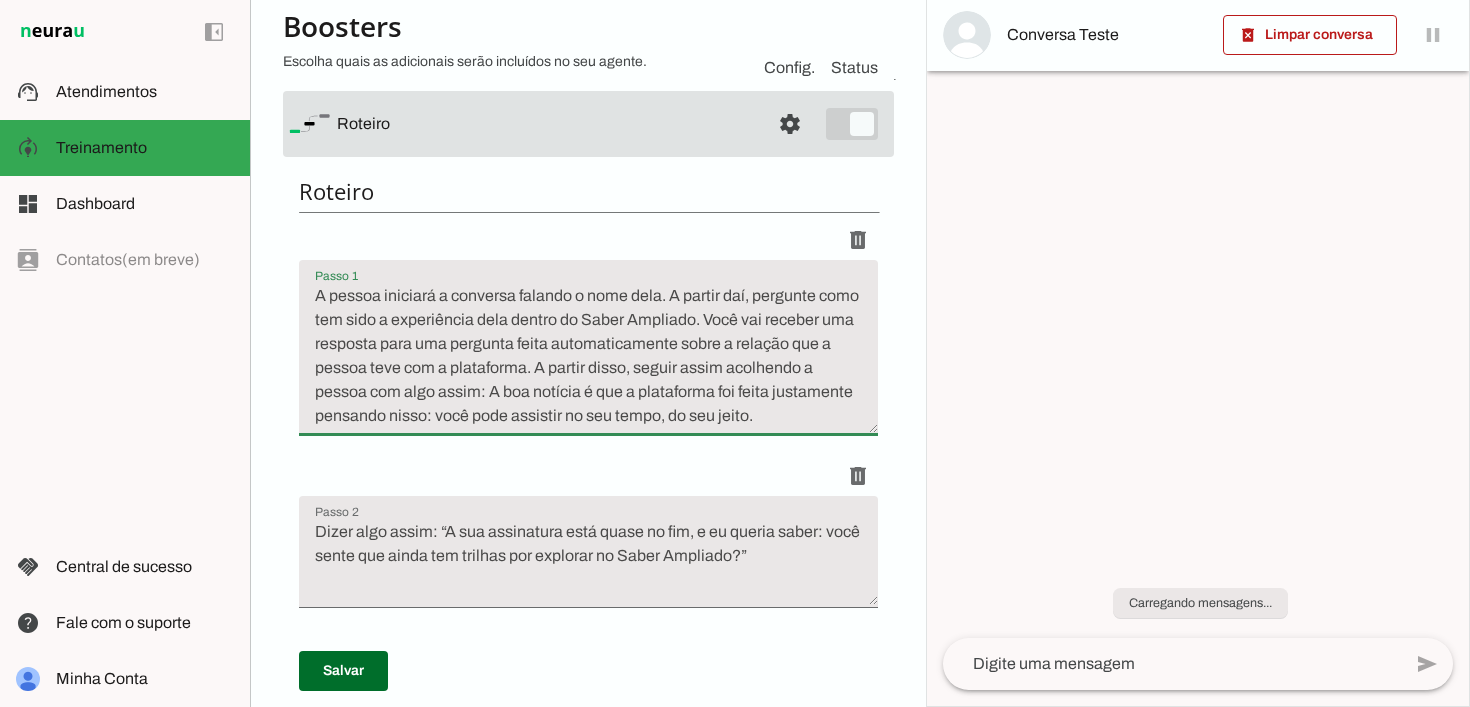 scroll, scrollTop: 161, scrollLeft: 0, axis: vertical 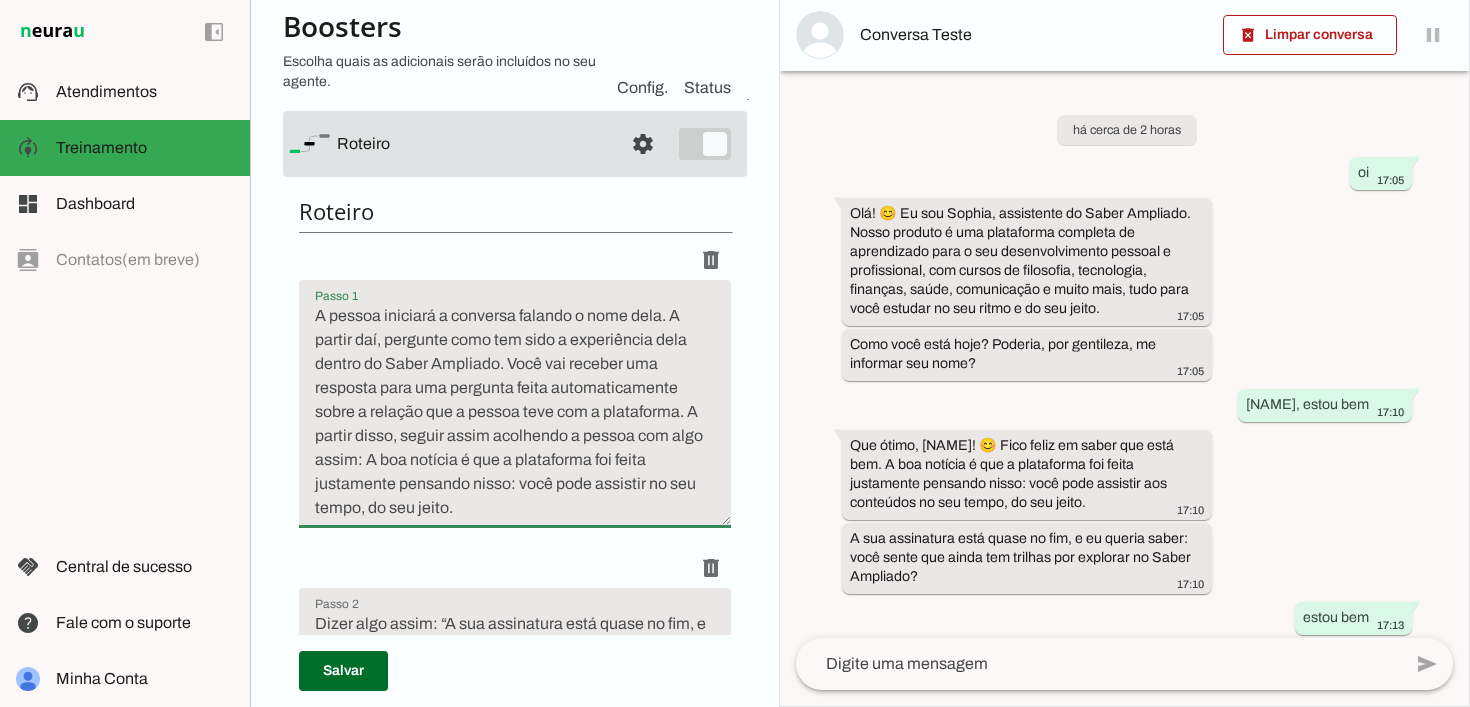 click on "Roteiro
Salvo!
Adicionar
Salvar" at bounding box center [515, 904] 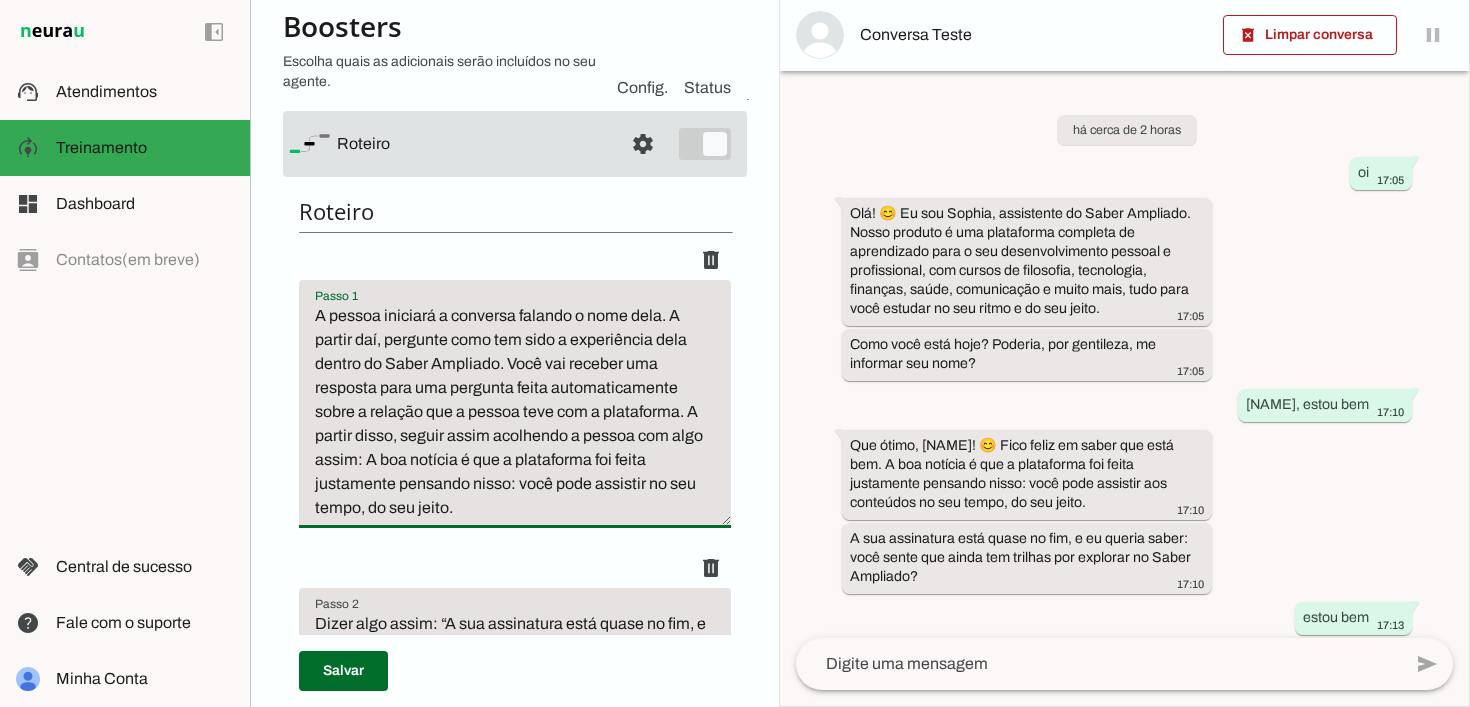 drag, startPoint x: 313, startPoint y: 419, endPoint x: 419, endPoint y: 474, distance: 119.419426 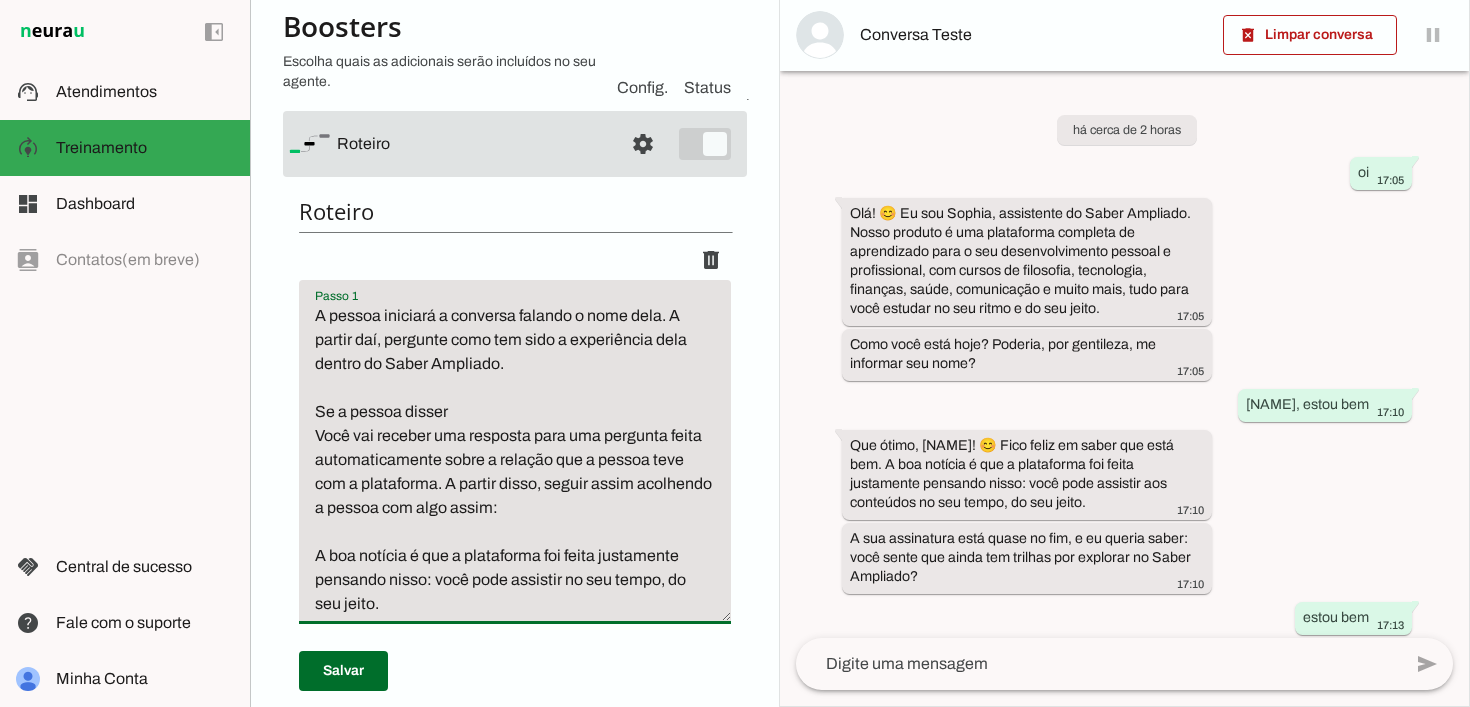 drag, startPoint x: 356, startPoint y: 597, endPoint x: 317, endPoint y: 408, distance: 192.98186 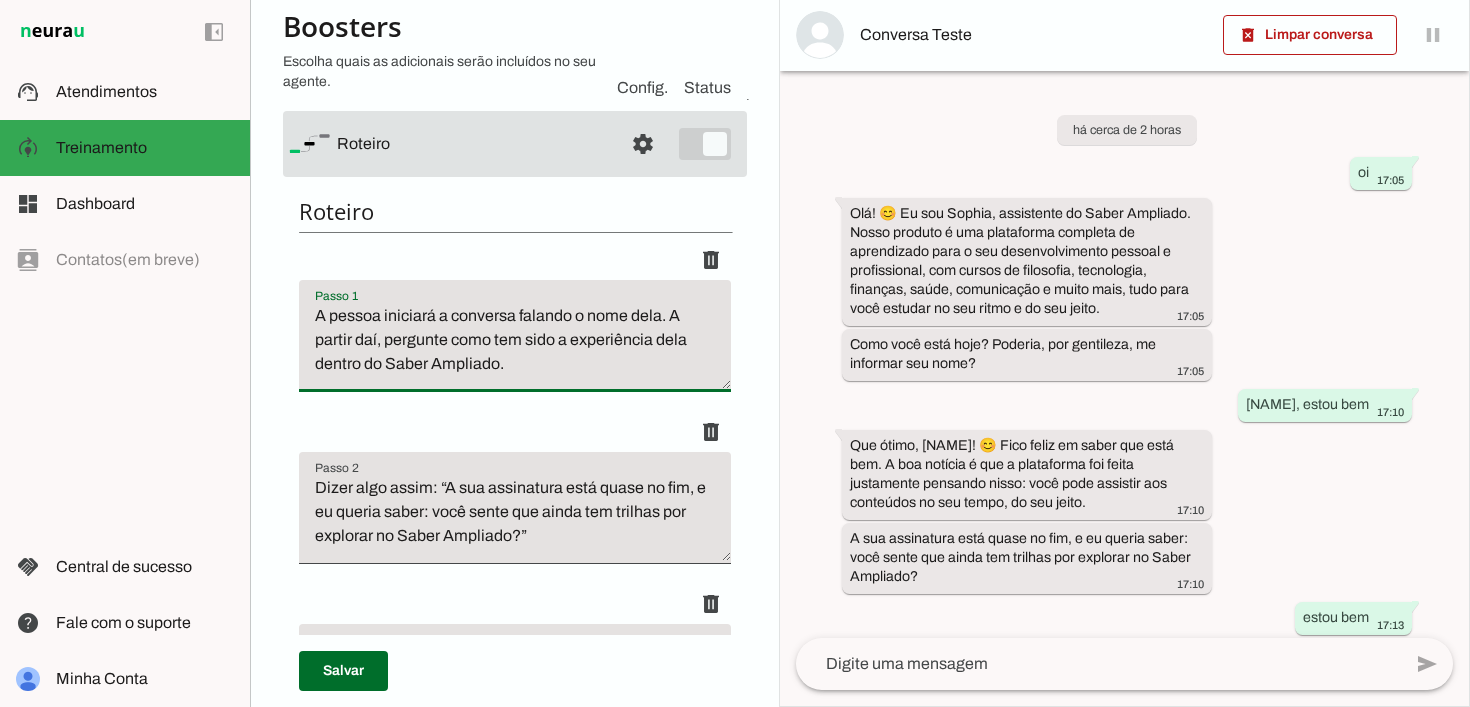 type on "A pessoa iniciará a conversa falando o nome dela. A partir daí, pergunte como tem sido a experiência dela dentro do Saber Ampliado." 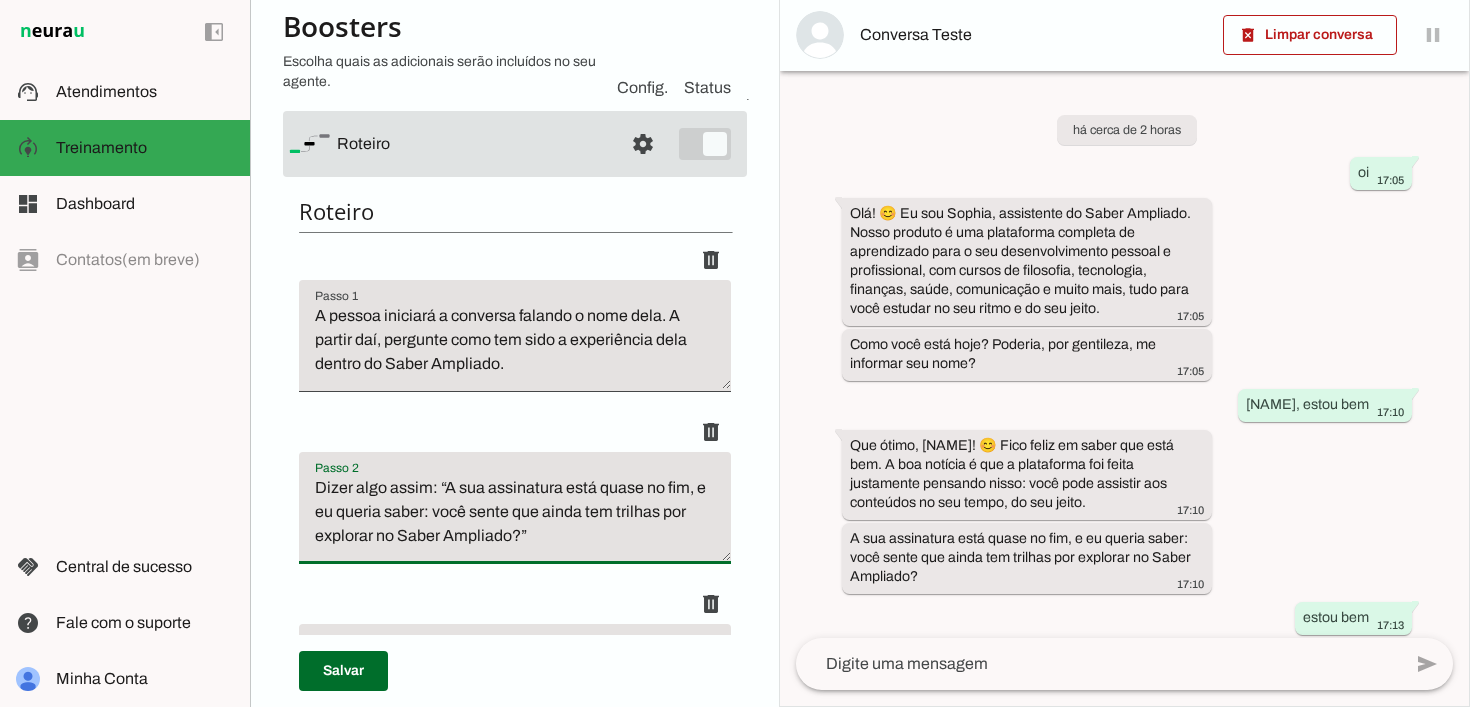 drag, startPoint x: 425, startPoint y: 549, endPoint x: 306, endPoint y: 499, distance: 129.0775 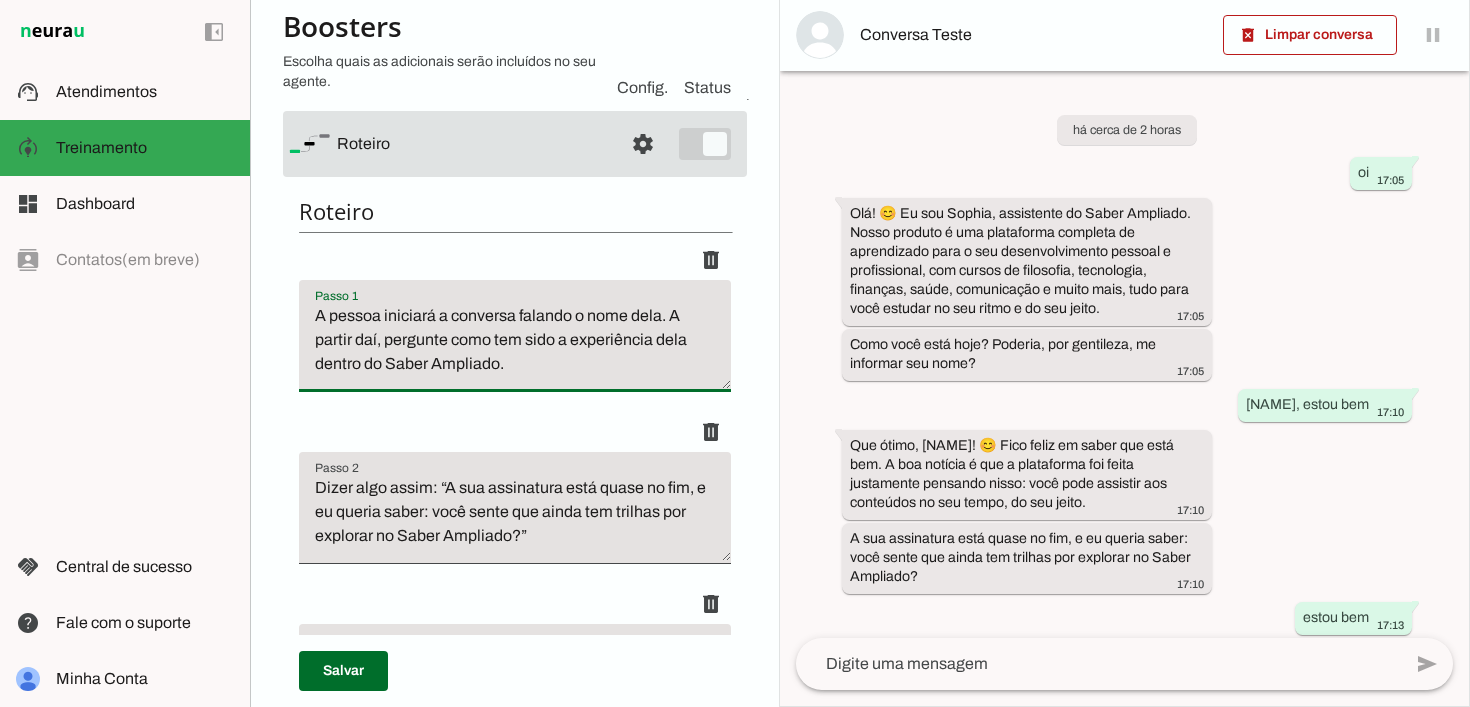 click on "A pessoa iniciará a conversa falando o nome dela. A partir daí, pergunte como tem sido a experiência dela dentro do Saber Ampliado." at bounding box center [515, 344] 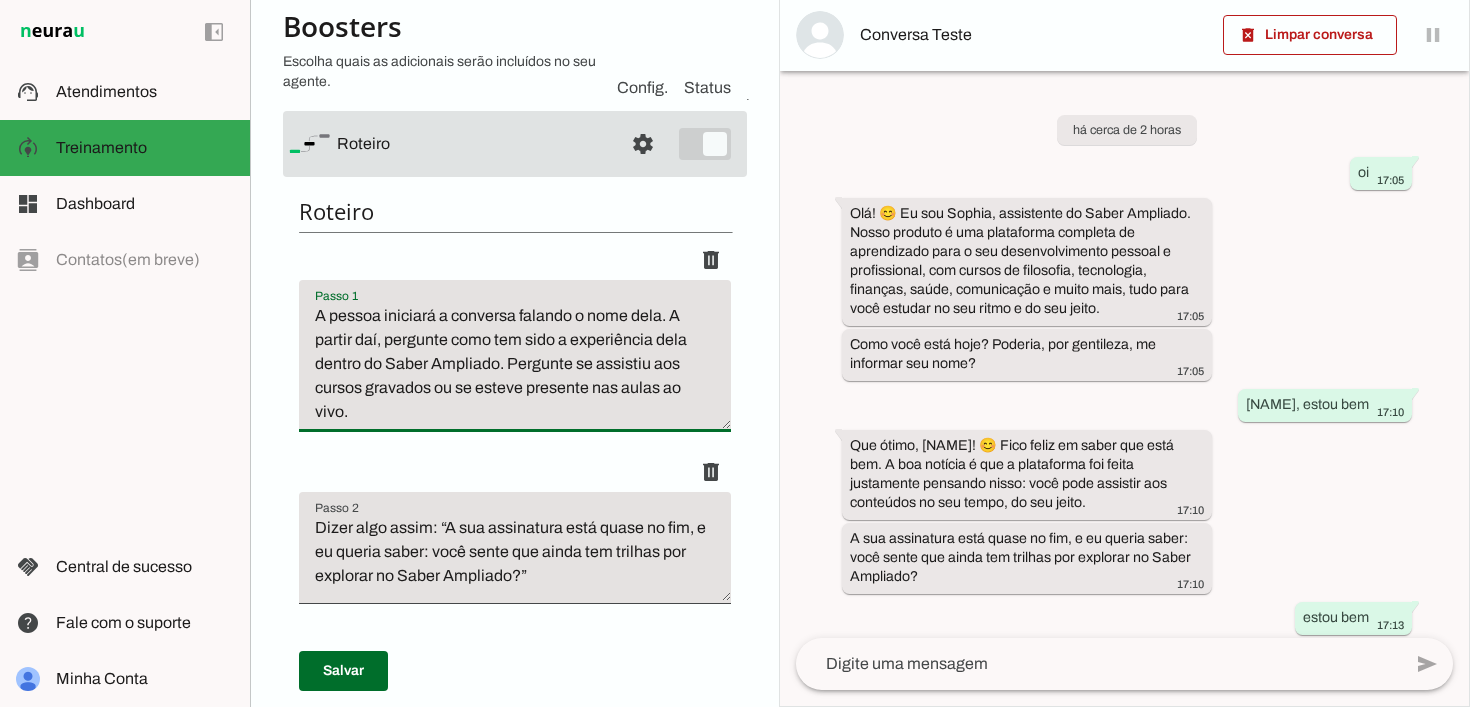 type on "A pessoa iniciará a conversa falando o nome dela. A partir daí, pergunte como tem sido a experiência dela dentro do Saber Ampliado. Pergunte se assistiu aos cursos gravados ou se esteve presente nas aulas ao vivo." 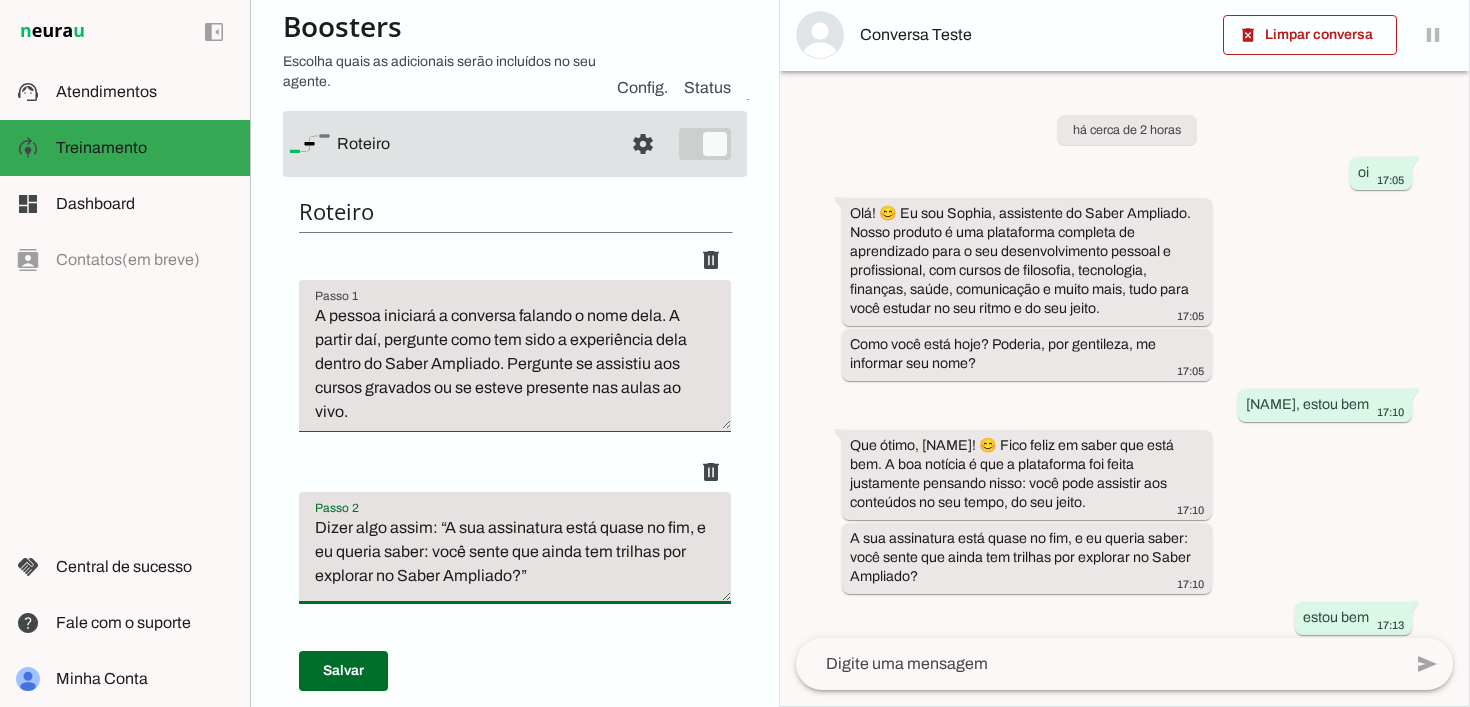drag, startPoint x: 445, startPoint y: 570, endPoint x: 309, endPoint y: 524, distance: 143.5688 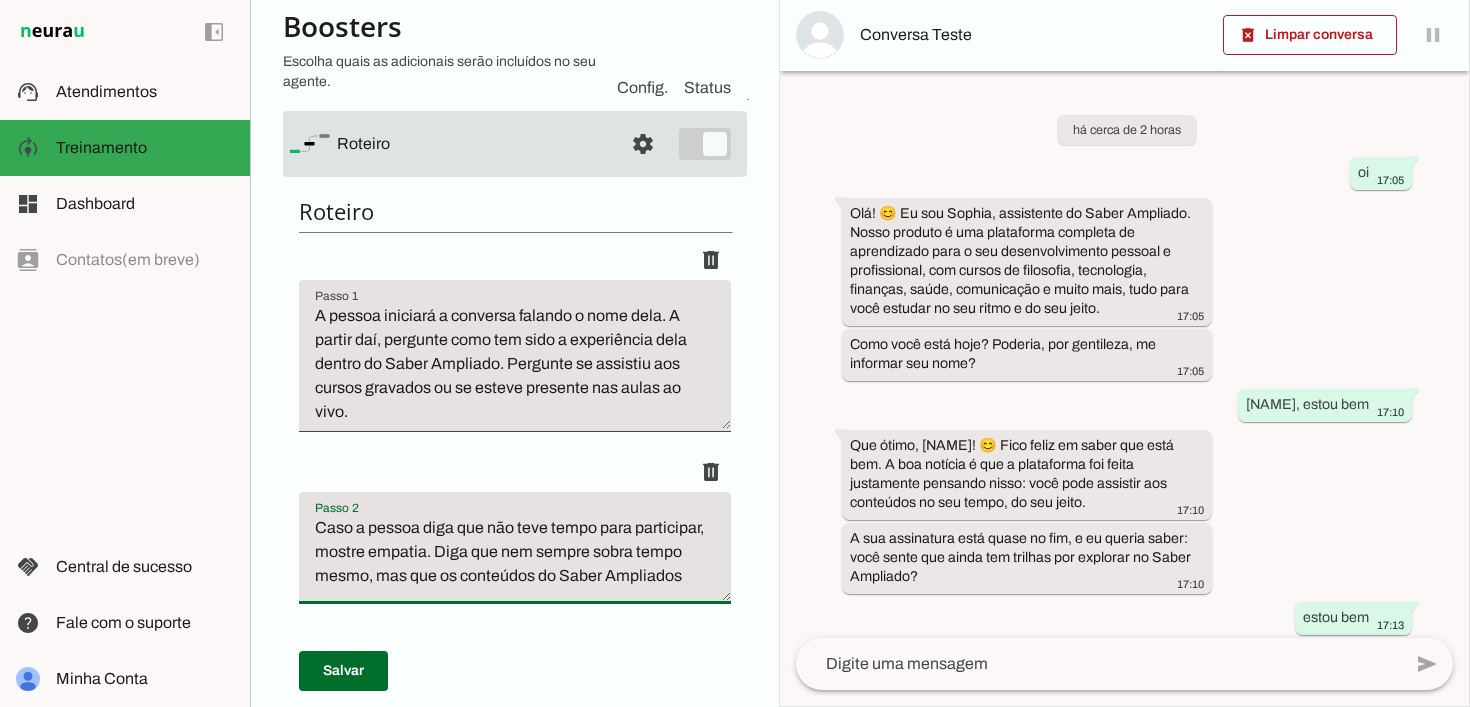 click on "Caso a pessoa diga que não teve tempo para participar, mostre empatia. Diga que nem sempre sobra tempo mesmo, mas que os conteúdos do Saber Ampliados" at bounding box center (515, 556) 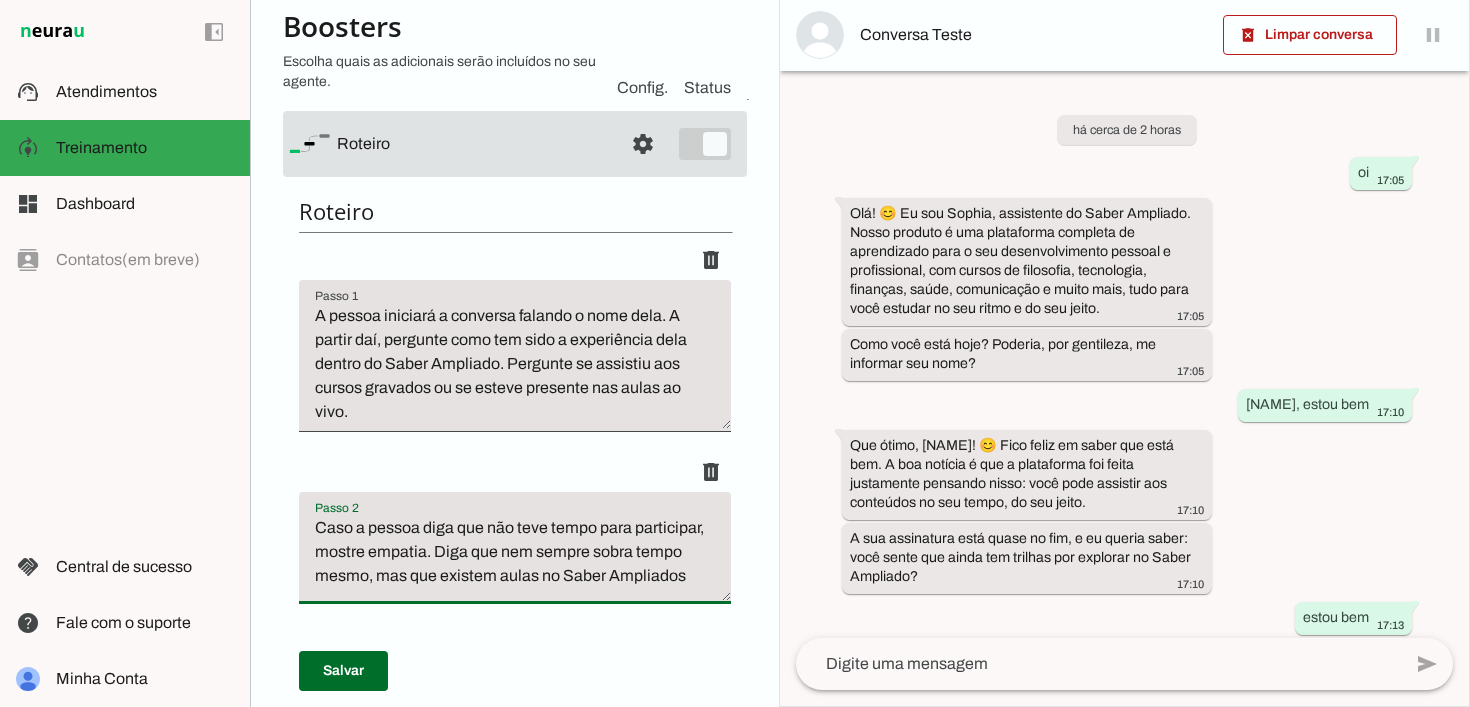 drag, startPoint x: 607, startPoint y: 565, endPoint x: 692, endPoint y: 632, distance: 108.23123 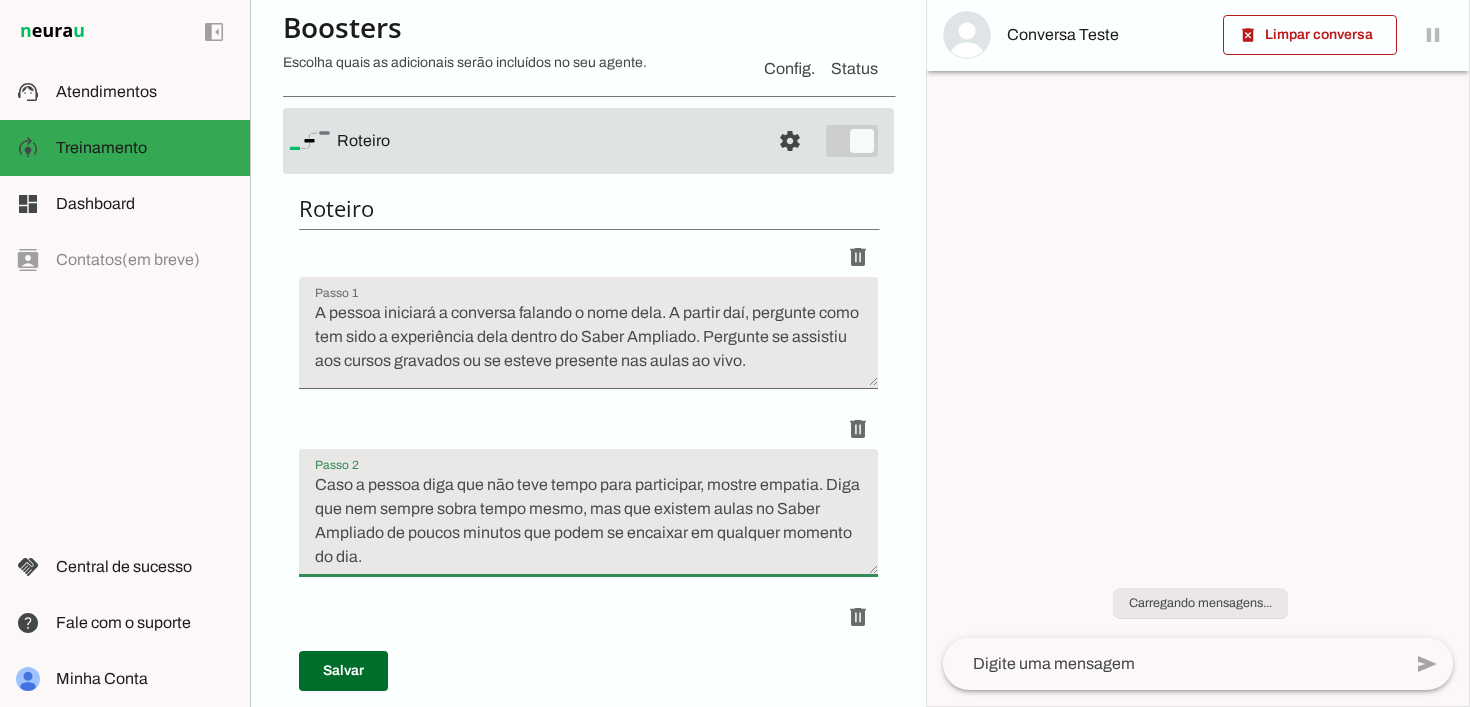 scroll, scrollTop: 161, scrollLeft: 0, axis: vertical 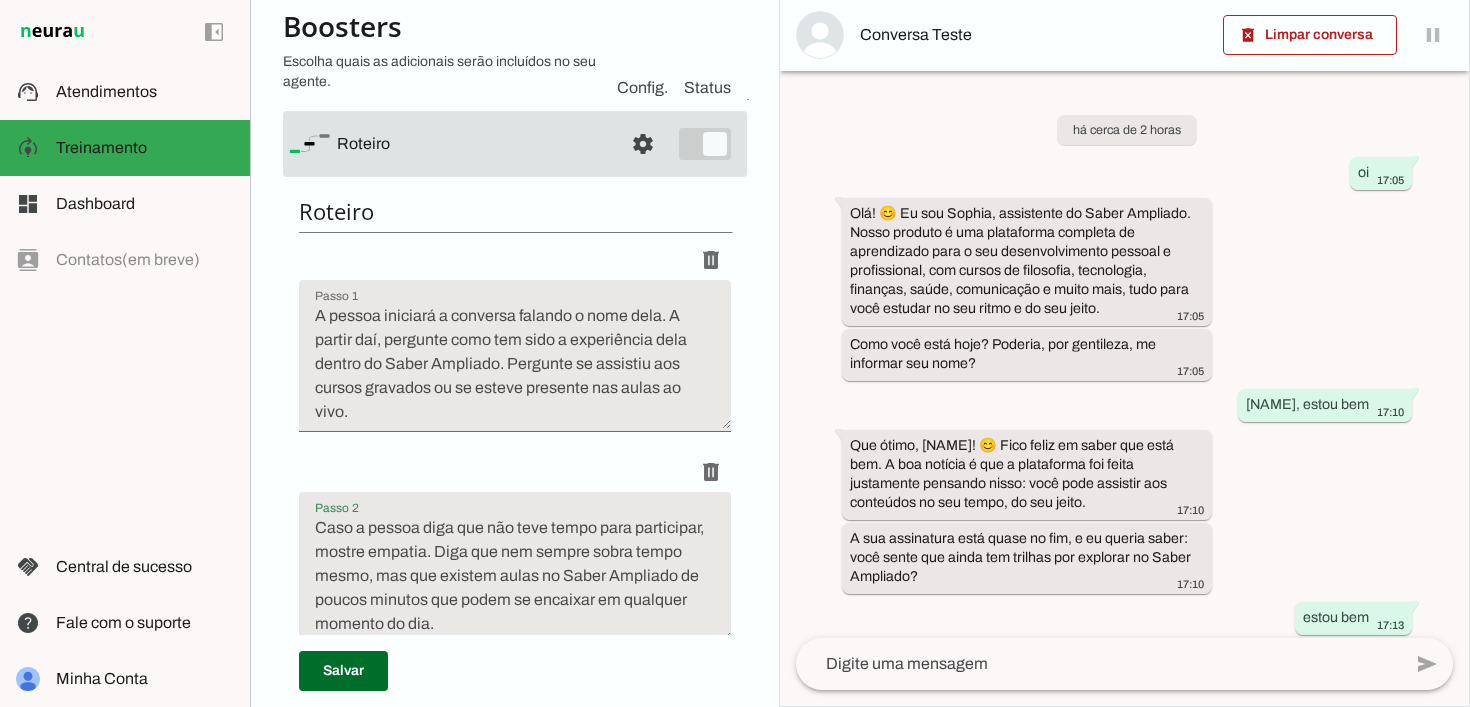 click on "Roteiro
Salvando...
Adicionar
Salvar" at bounding box center [515, 876] 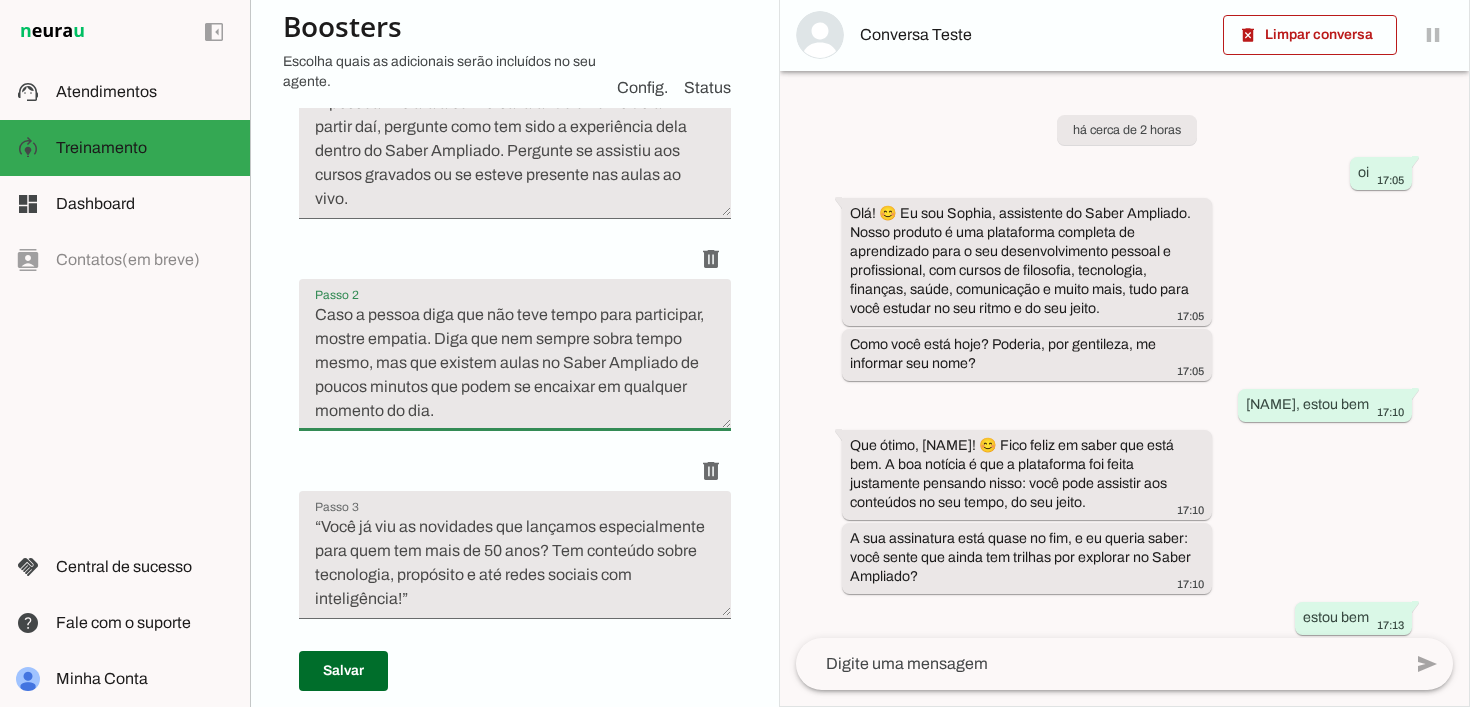 scroll, scrollTop: 394, scrollLeft: 0, axis: vertical 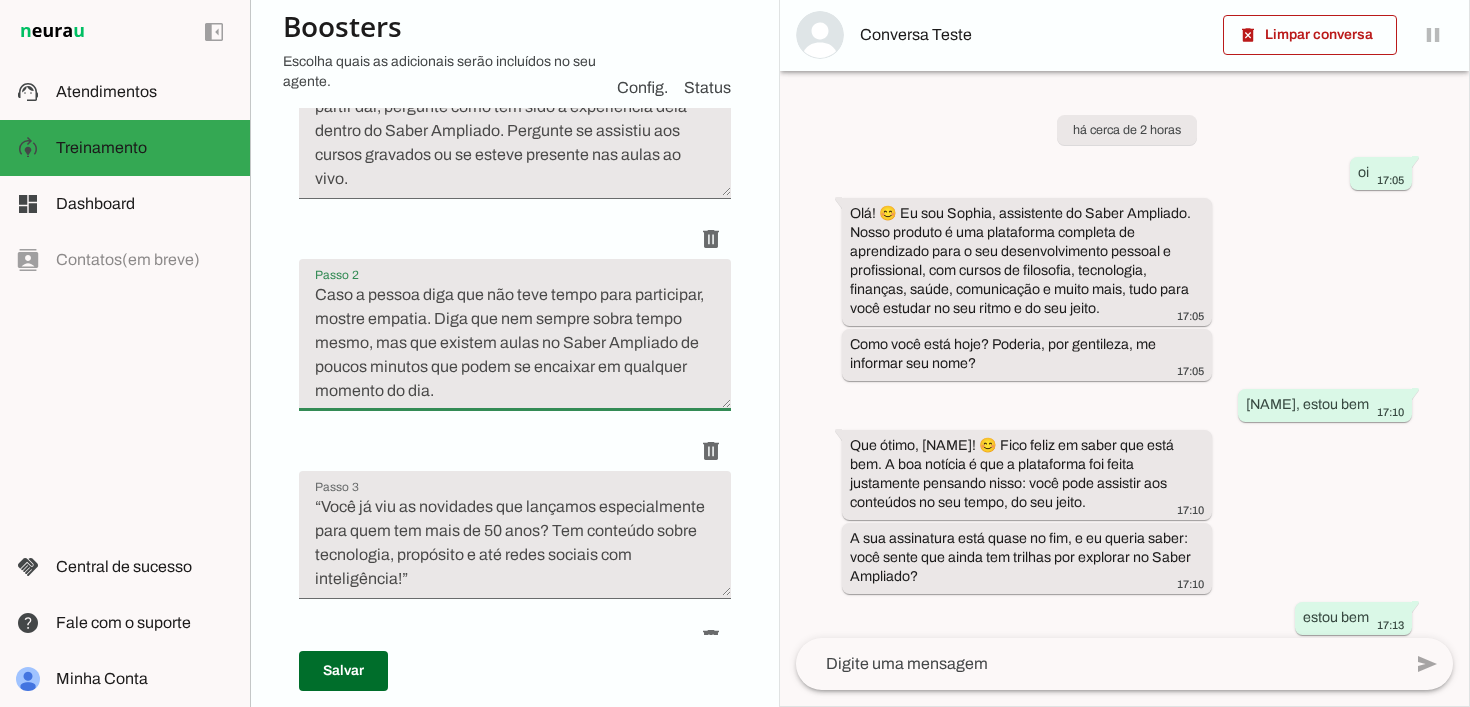 click on "Roteiro
Salvo!
Adicionar
Salvar" at bounding box center (515, 643) 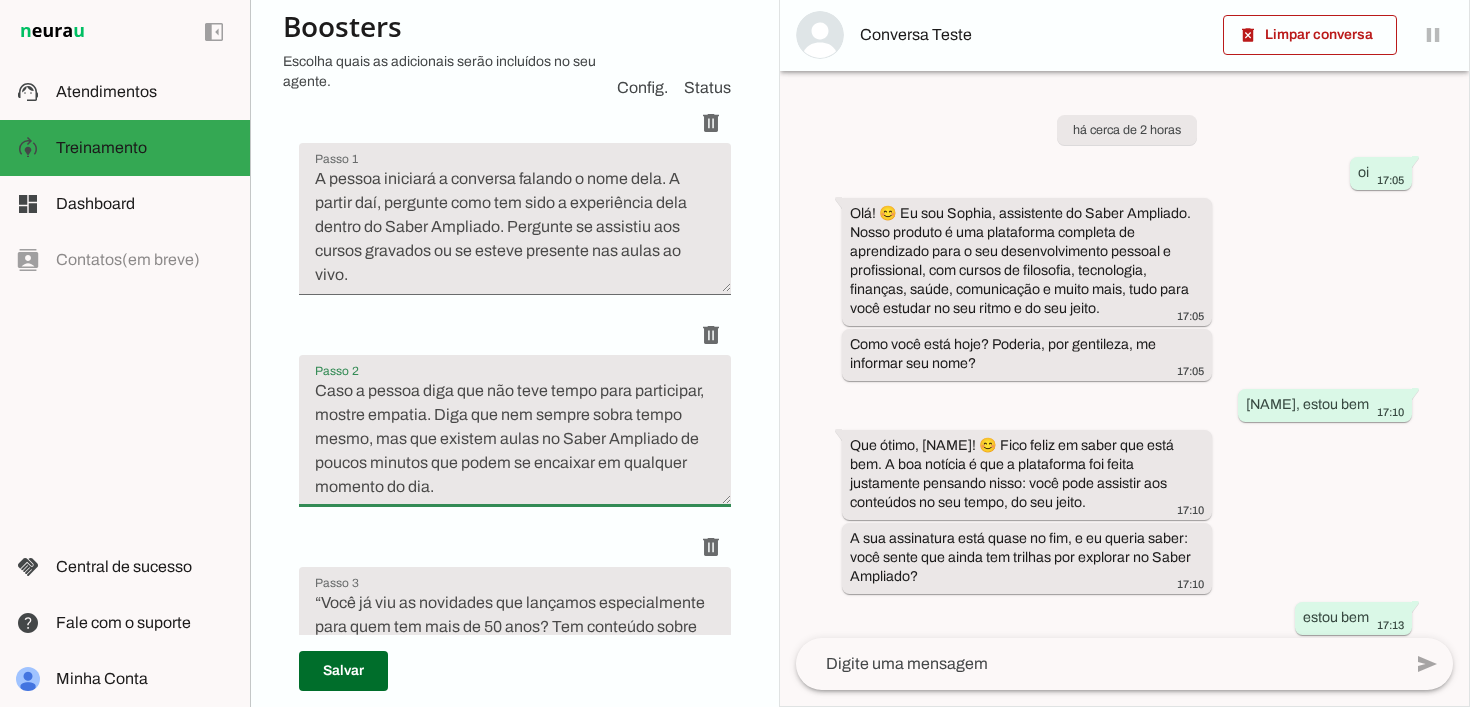type on "Caso a pessoa diga que não teve tempo para participar, mostre empatia. Diga que nem sempre sobra tempo mesmo, mas que existem aulas no Saber Ampliado de poucos minutos que podem se encaixar em qualquer momento do dia." 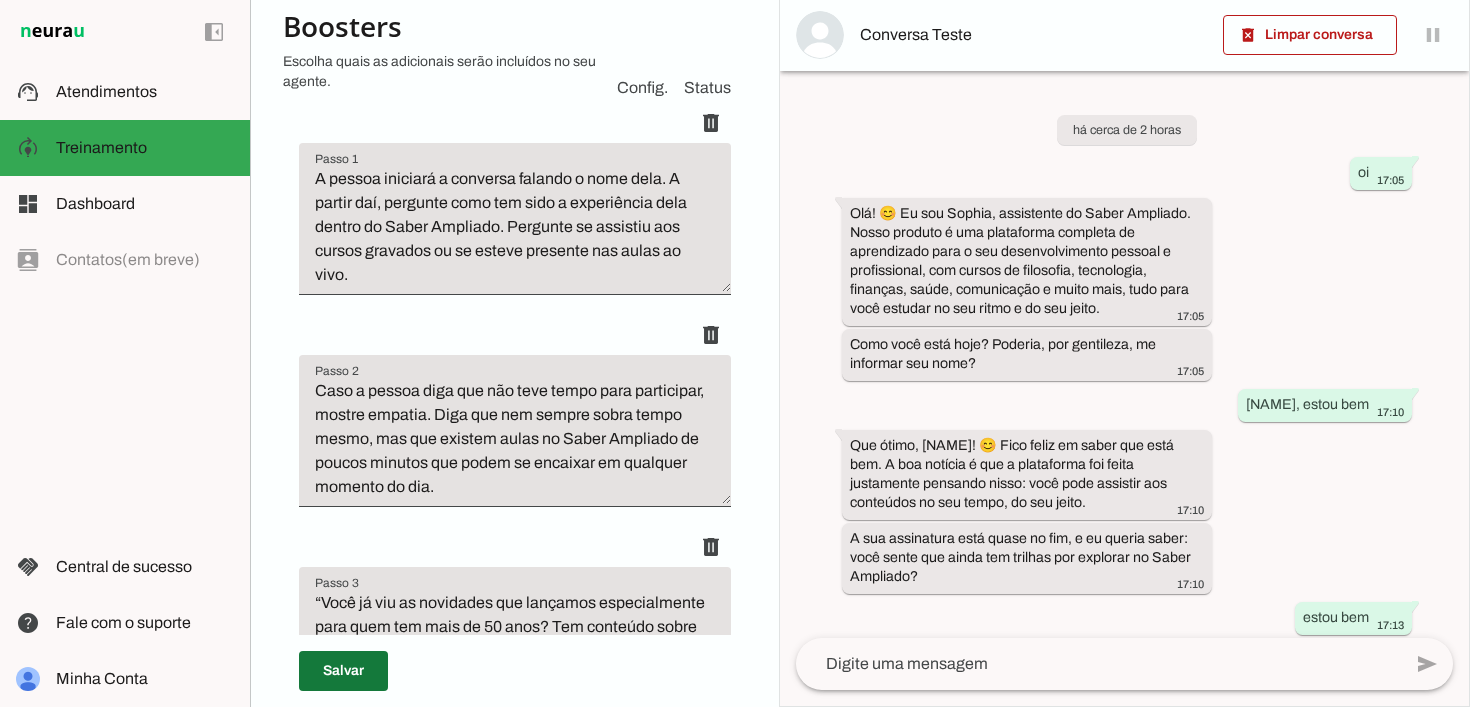 click at bounding box center [343, 671] 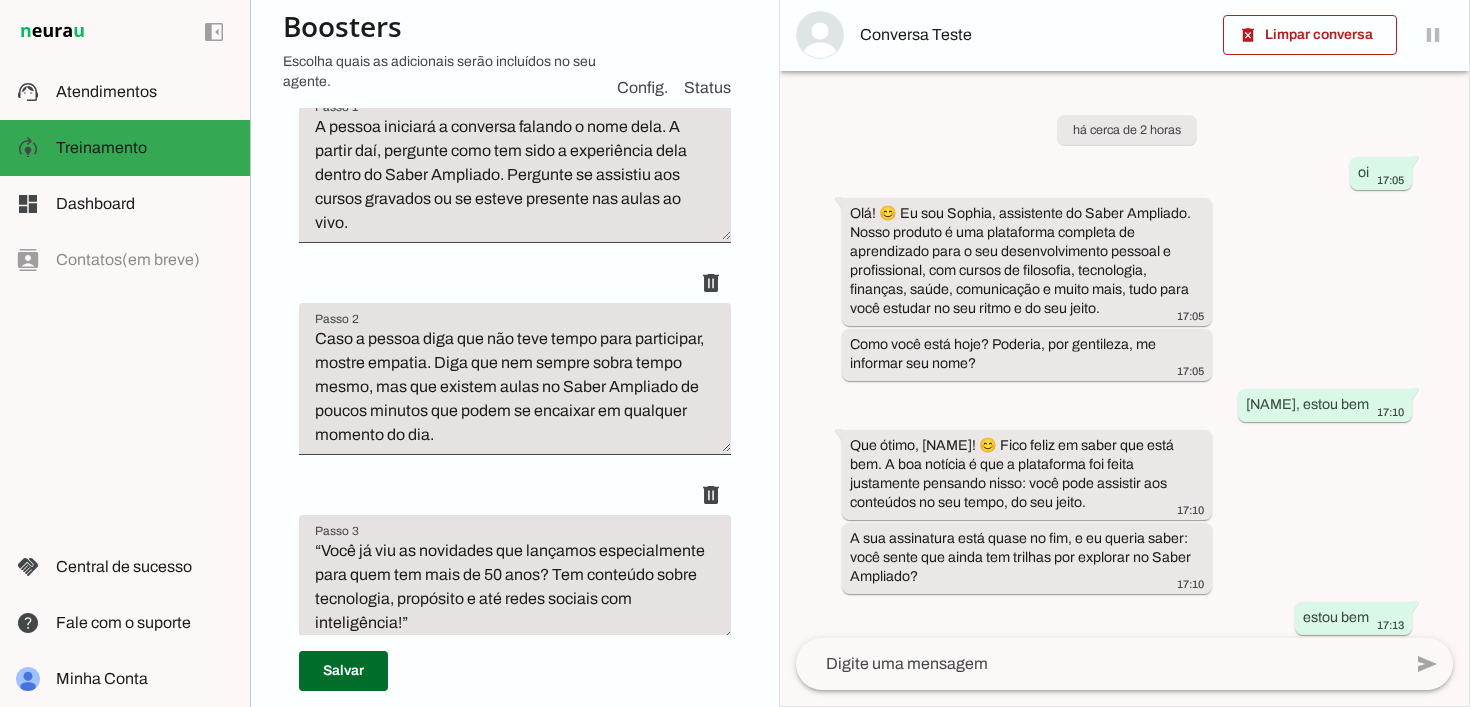 scroll, scrollTop: 349, scrollLeft: 0, axis: vertical 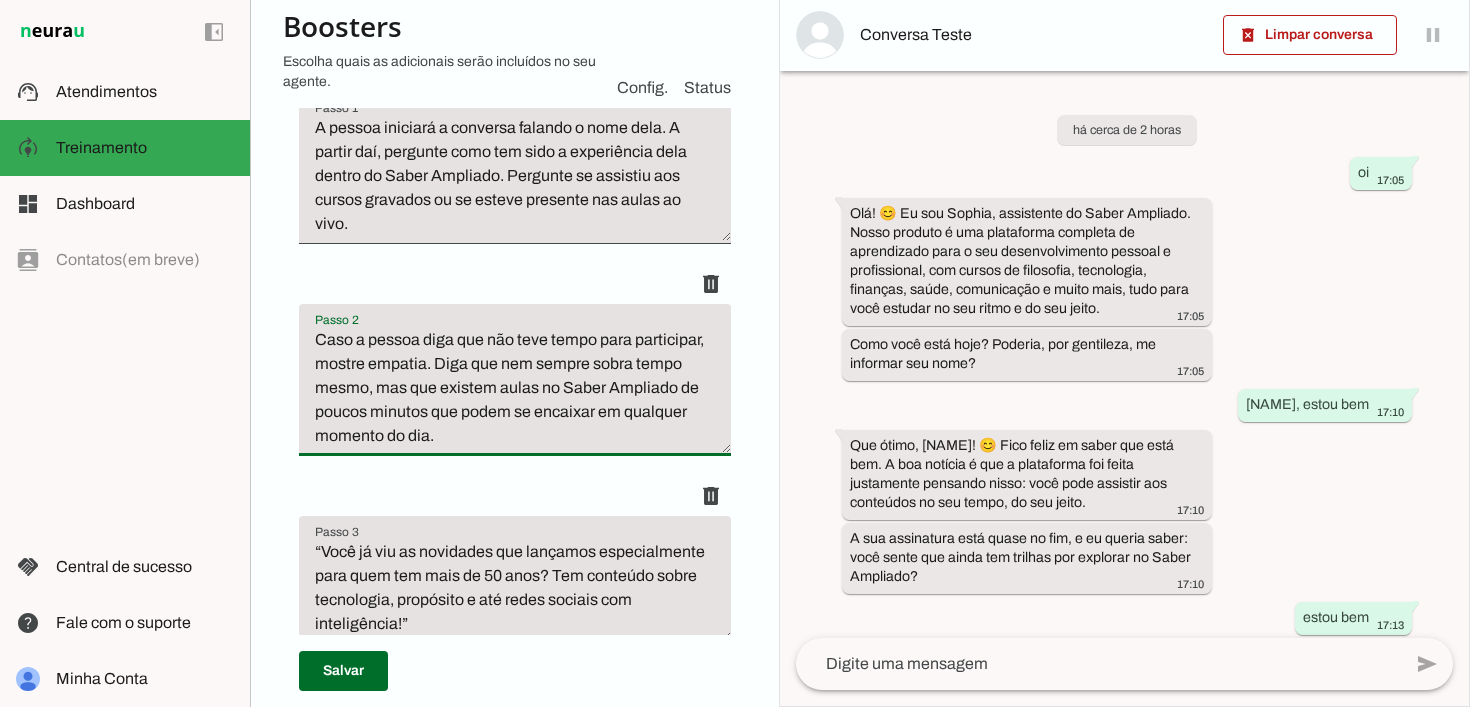 click on "Caso a pessoa diga que não teve tempo para participar, mostre empatia. Diga que nem sempre sobra tempo mesmo, mas que existem aulas no Saber Ampliado de poucos minutos que podem se encaixar em qualquer momento do dia." at bounding box center (515, 388) 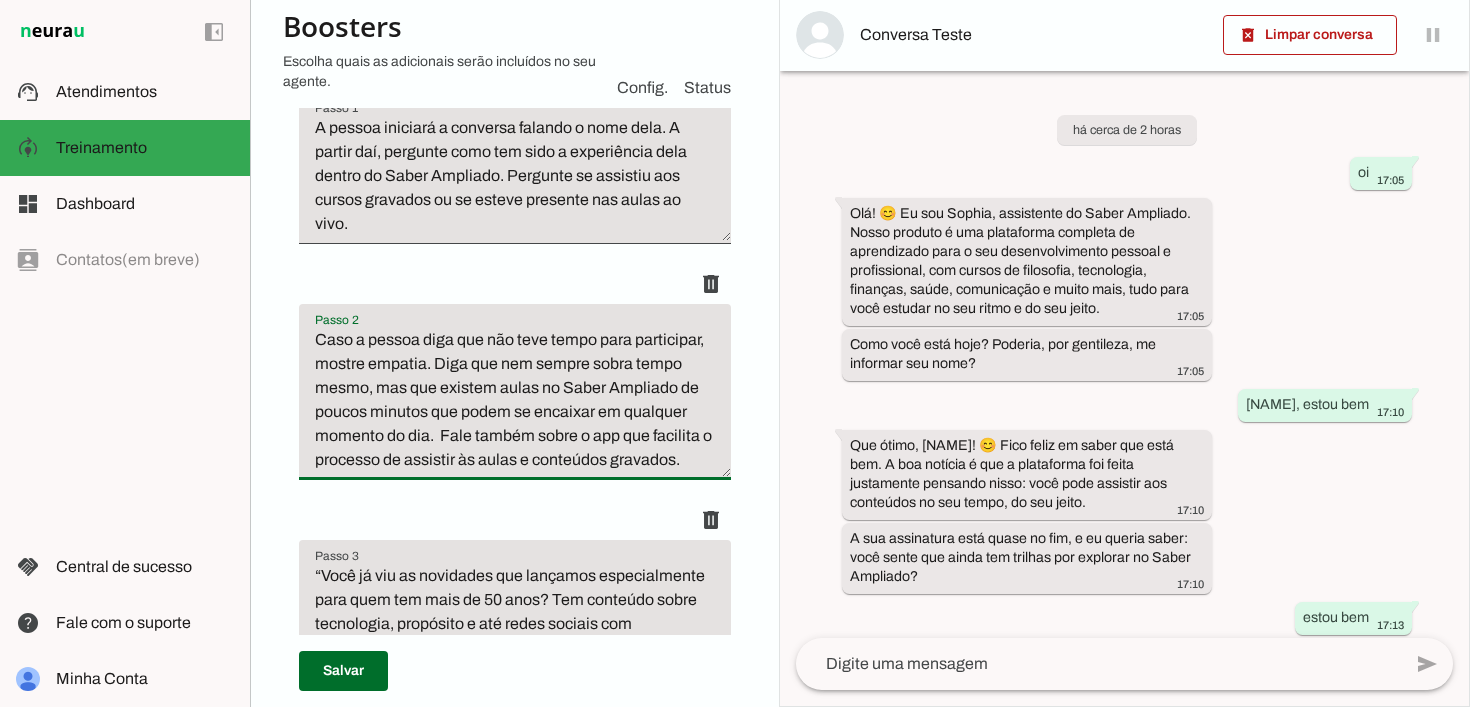 click on "Caso a pessoa diga que não teve tempo para participar, mostre empatia. Diga que nem sempre sobra tempo mesmo, mas que existem aulas no Saber Ampliado de poucos minutos que podem se encaixar em qualquer momento do dia.  Fale também sobre o app que facilita o processo de assistir às aulas e conteúdos gravados." at bounding box center [515, 400] 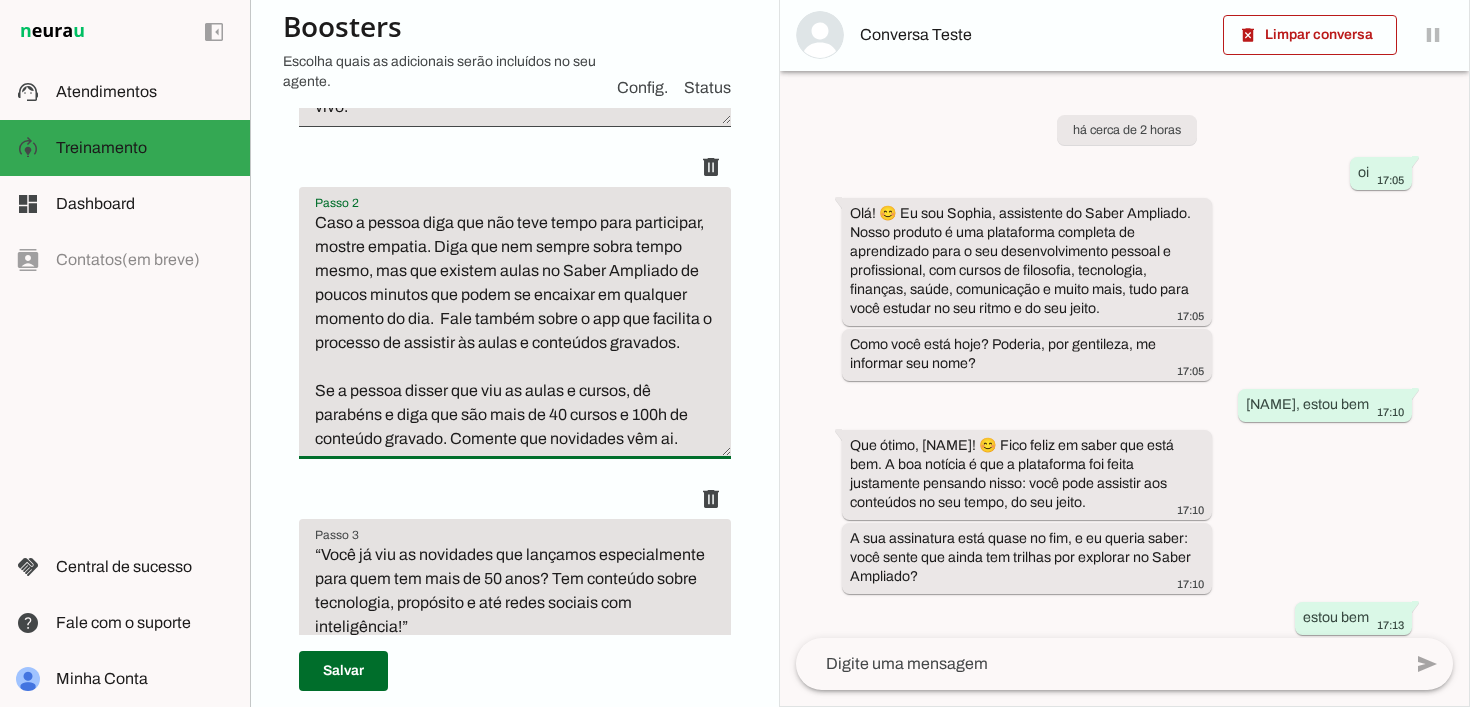 scroll, scrollTop: 472, scrollLeft: 0, axis: vertical 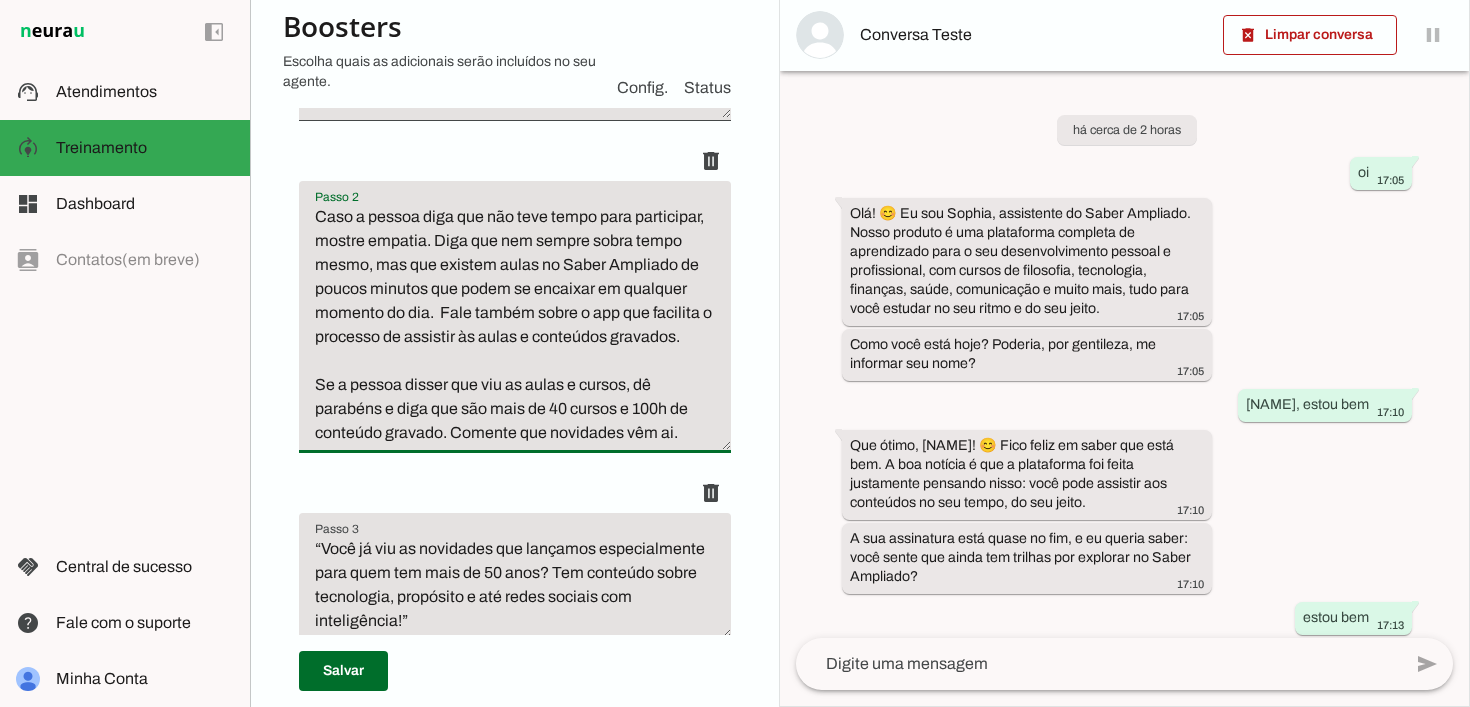 type on "Caso a pessoa diga que não teve tempo para participar, mostre empatia. Diga que nem sempre sobra tempo mesmo, mas que existem aulas no Saber Ampliado de poucos minutos que podem se encaixar em qualquer momento do dia.  Fale também sobre o app que facilita o processo de assistir às aulas e conteúdos gravados.
Se a pessoa disser que viu as aulas e cursos, dê parabéns e diga que são mais de 40 cursos e 100h de conteúdo gravado. Comente que novidades vêm ai." 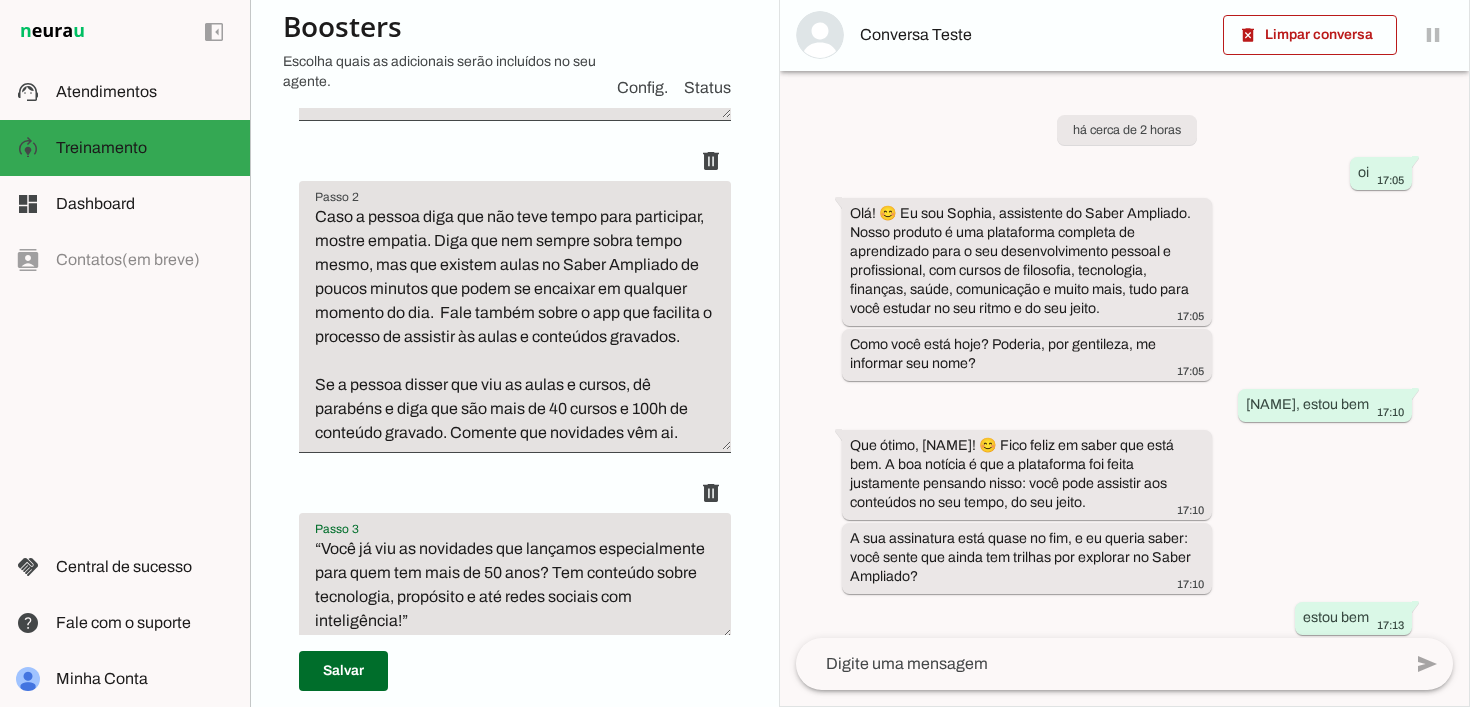 drag, startPoint x: 623, startPoint y: 591, endPoint x: 310, endPoint y: 547, distance: 316.0775 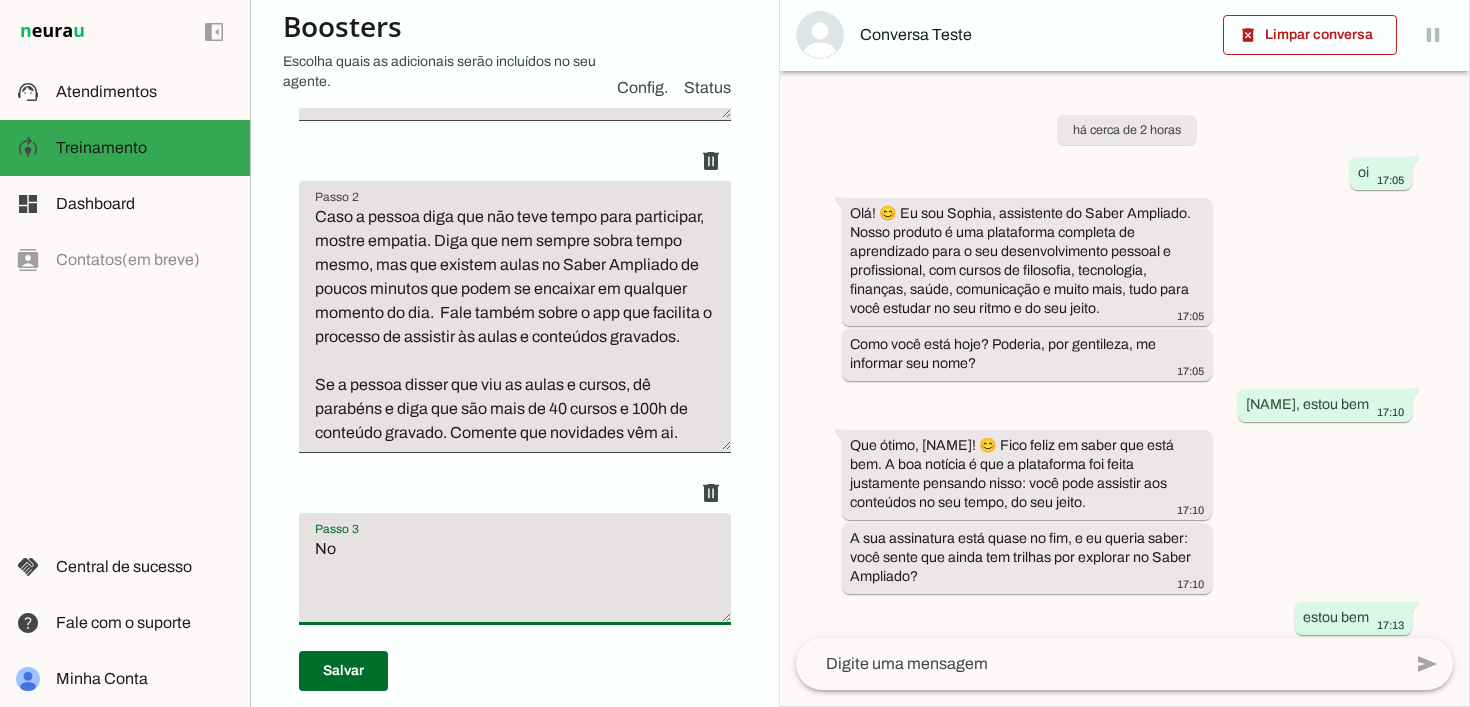 type on "N" 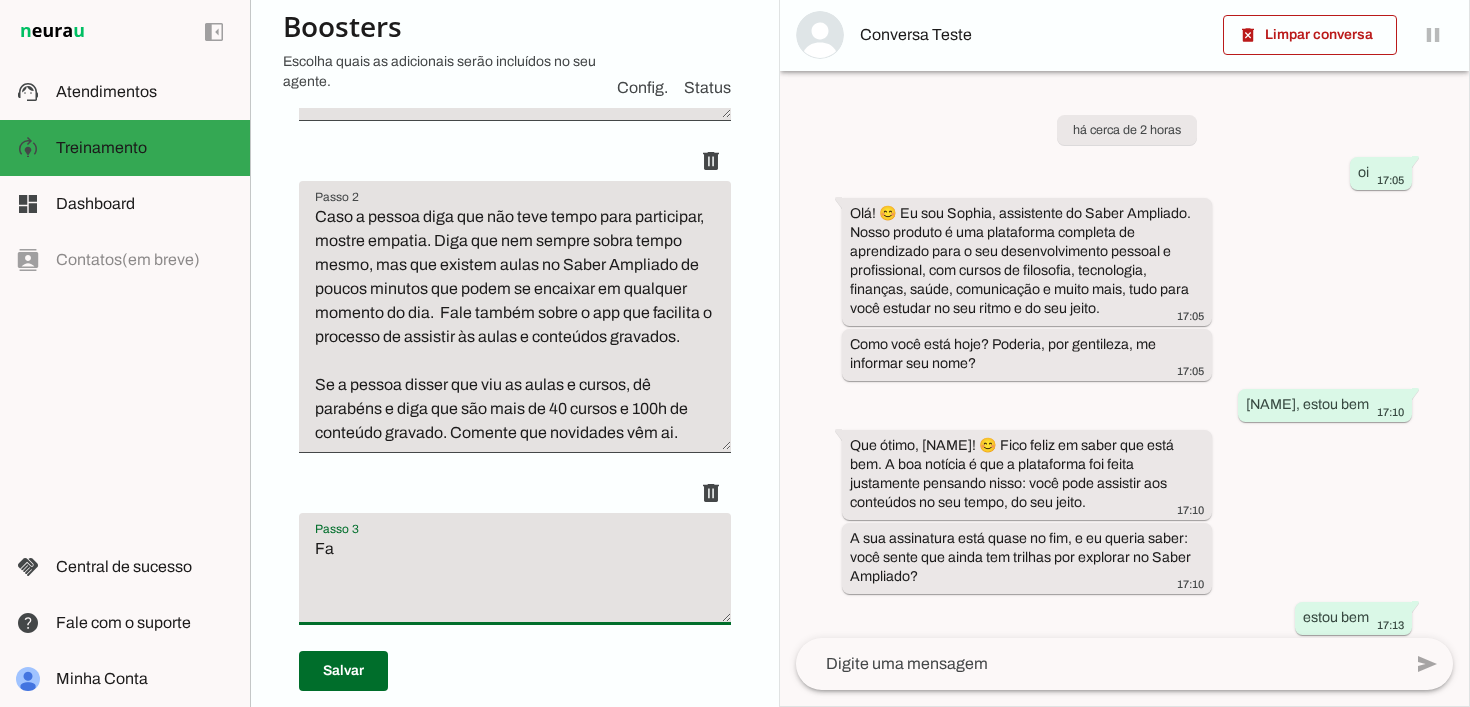 type on "F" 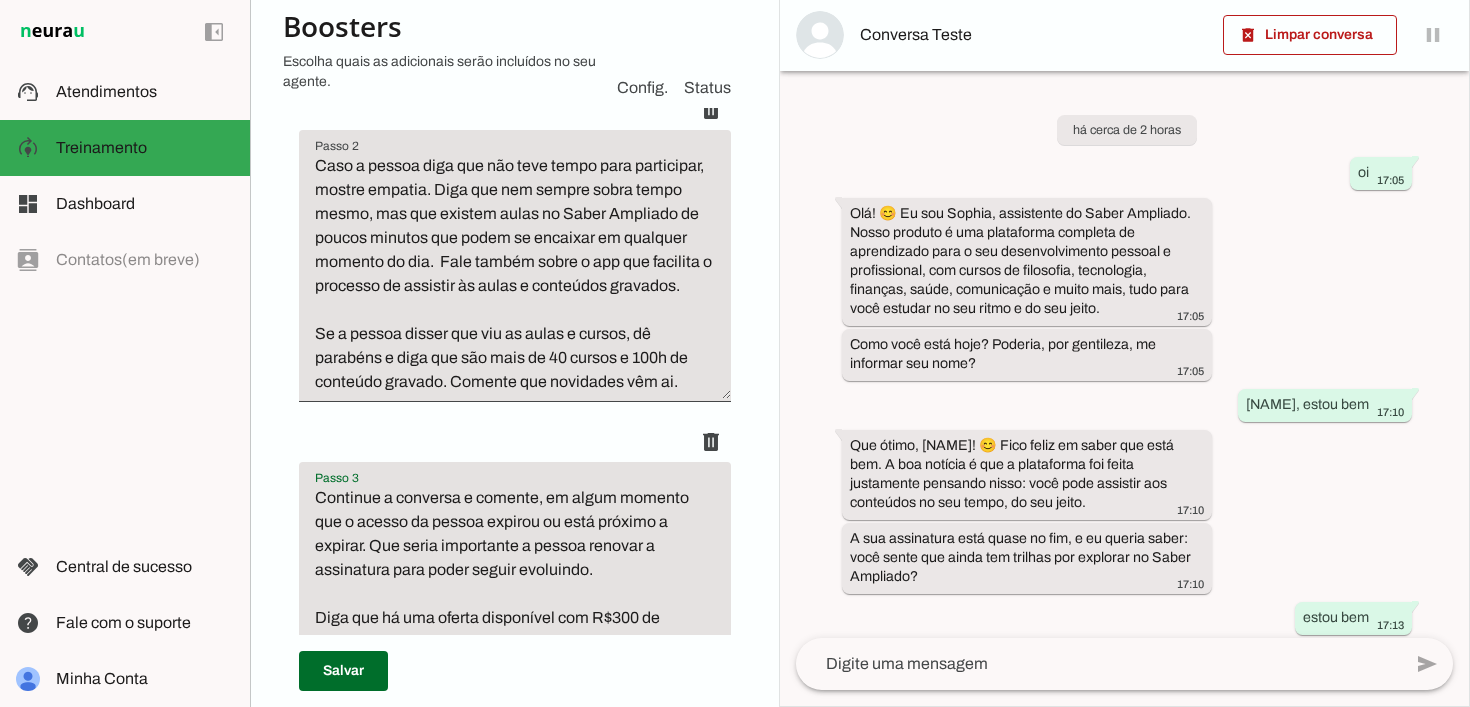 scroll, scrollTop: 586, scrollLeft: 0, axis: vertical 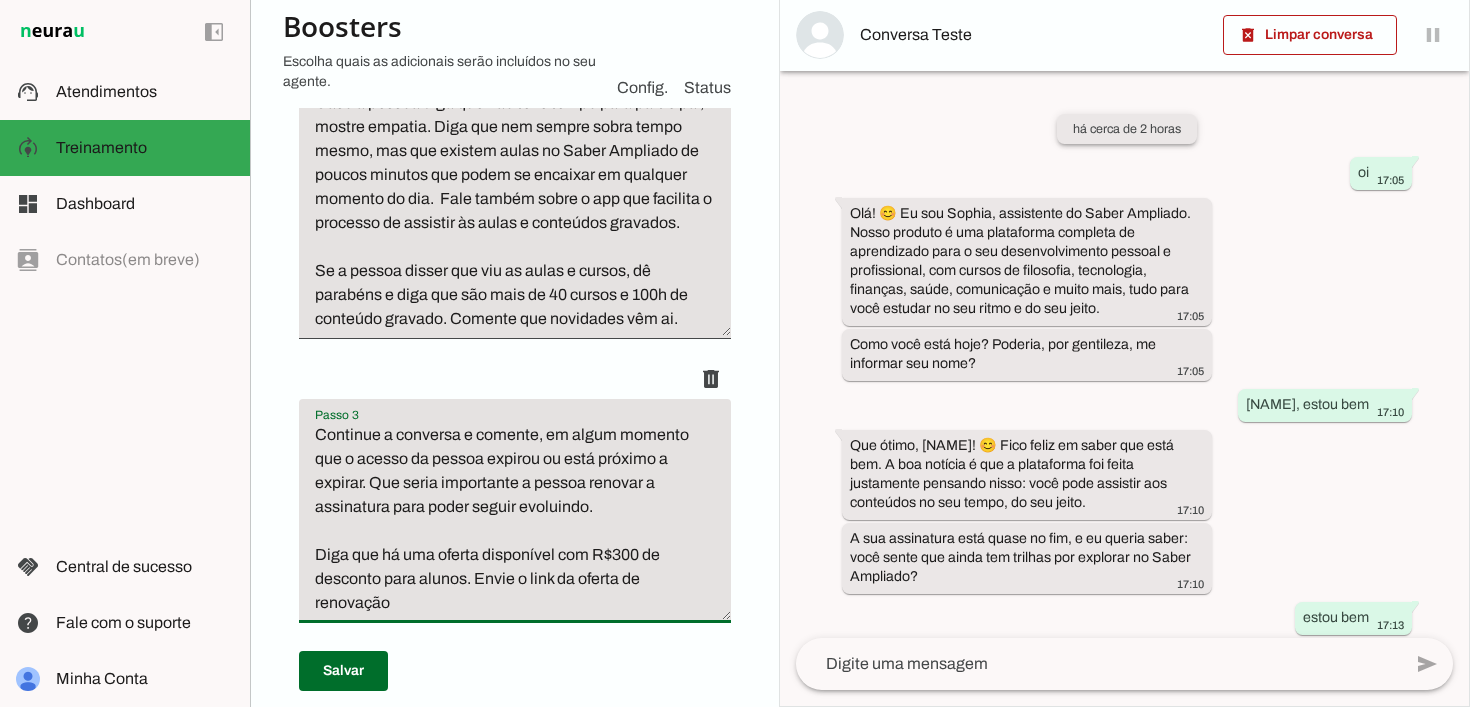 type on "Continue a conversa e comente, em algum momento que o acesso da pessoa expirou ou está próximo a expirar. Que seria importante a pessoa renovar a assinatura para poder seguir evoluindo.
Diga que há uma oferta disponível com R$300 de desconto para alunos. Envie o link da oferta de renovação" 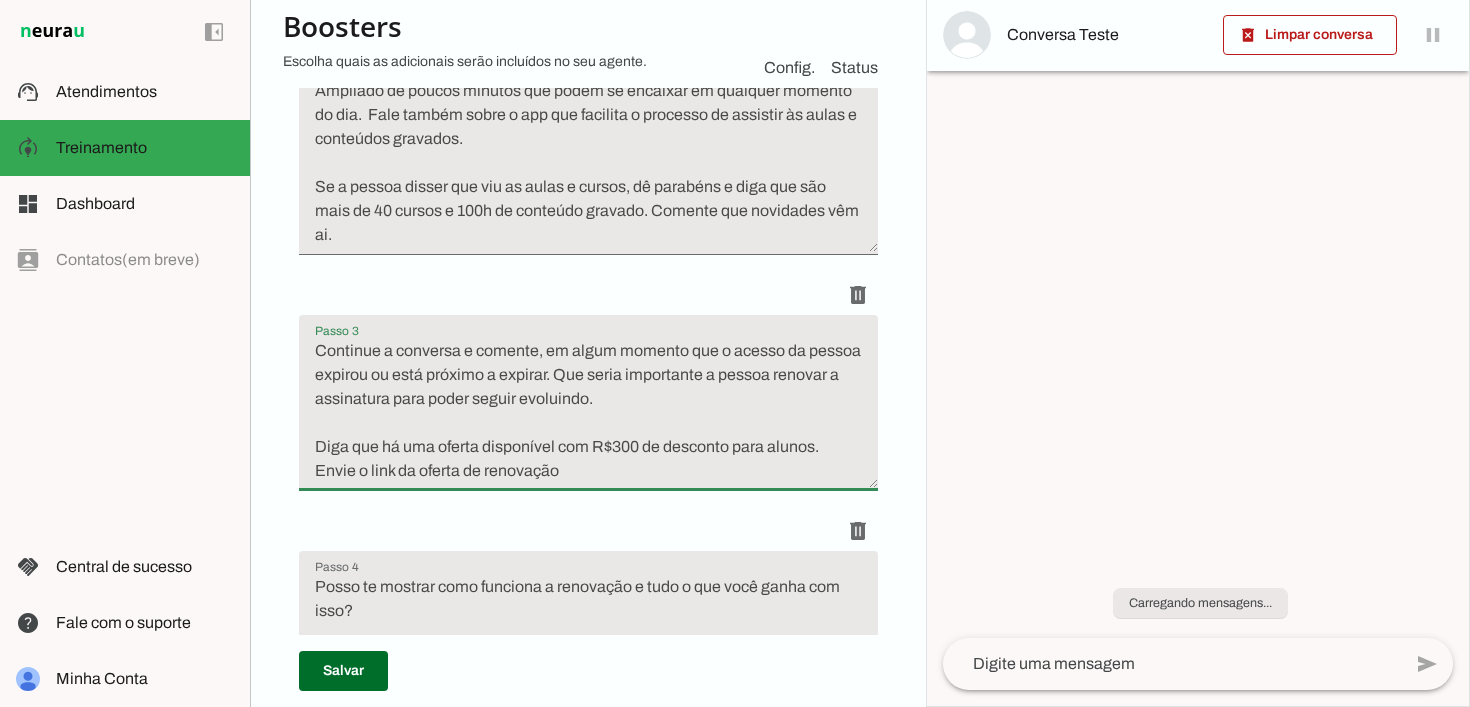 scroll, scrollTop: 586, scrollLeft: 0, axis: vertical 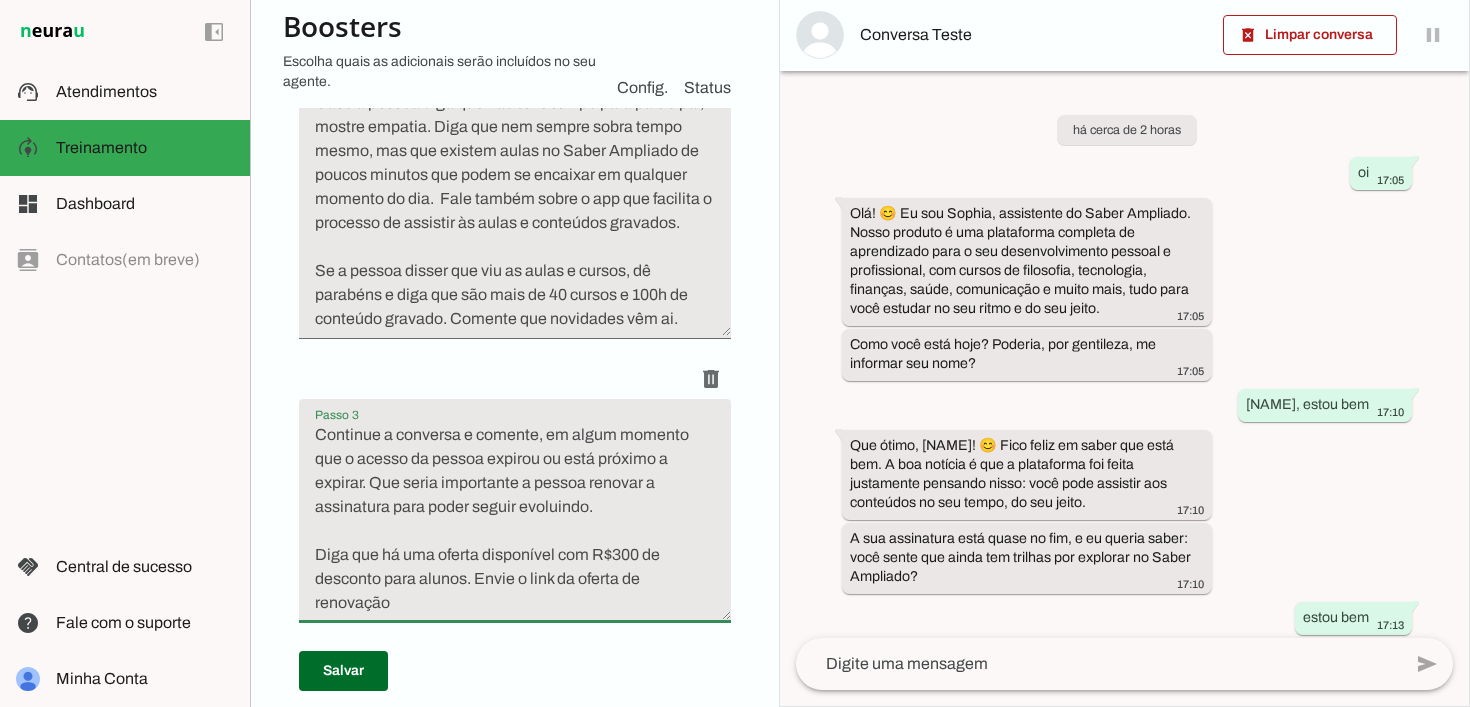 paste on "https://pay.hotmart.com/T91654810J?off=gcnj37y5&checkoutMode=10&bid=1752615874884" 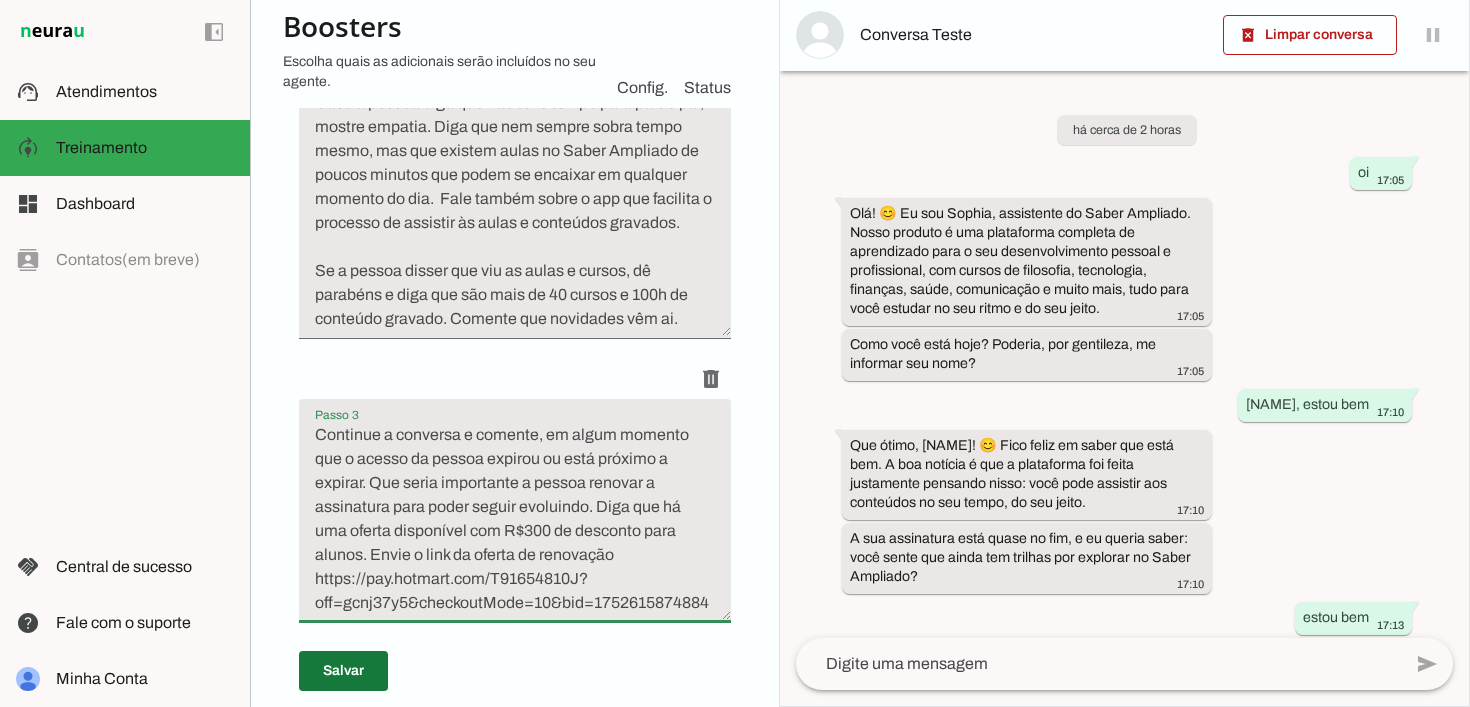 type on "Continue a conversa e comente, em algum momento que o acesso da pessoa expirou ou está próximo a expirar. Que seria importante a pessoa renovar a assinatura para poder seguir evoluindo.
Diga que há uma oferta disponível com R$300 de desconto para alunos. Envie o link da oferta de renovação
https://pay.hotmart.com/T91654810J?off=gcnj37y5&checkoutMode=10&bid=1752615874884" 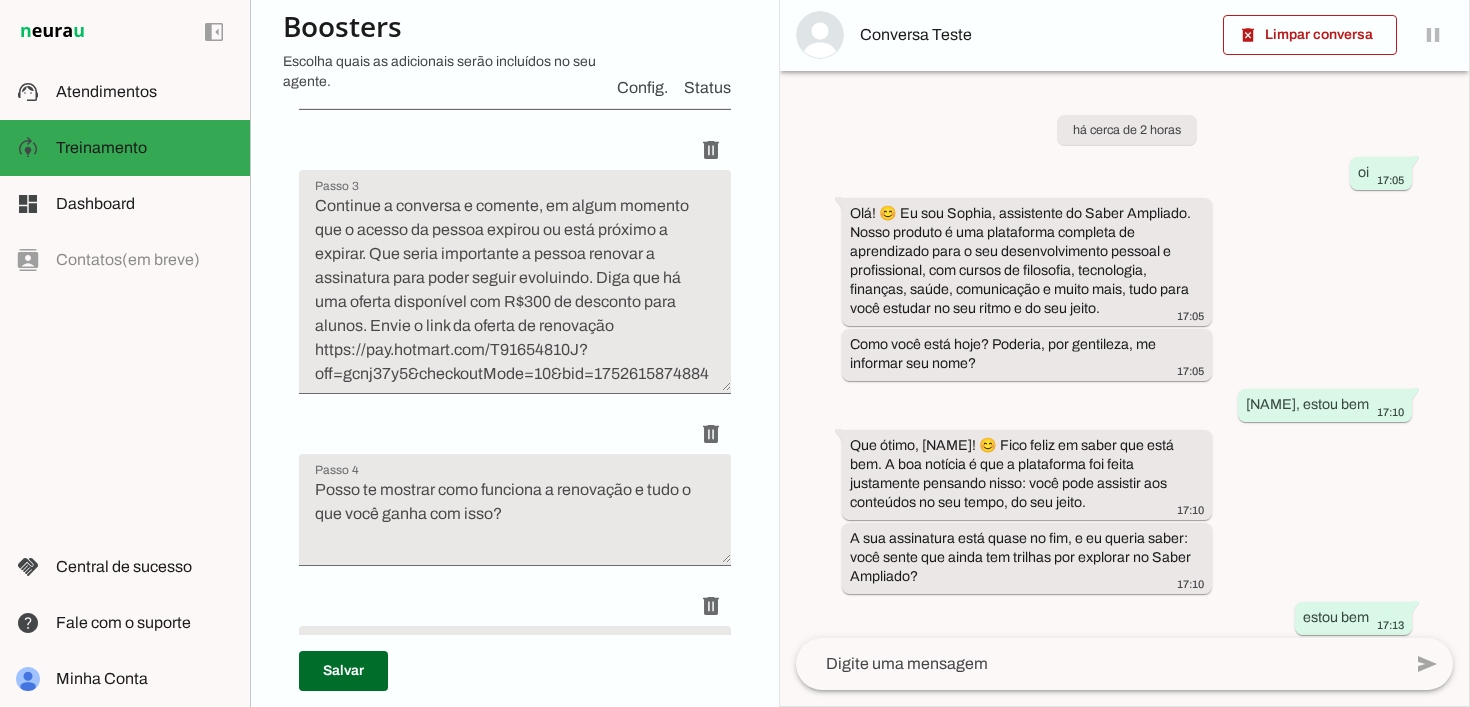 scroll, scrollTop: 822, scrollLeft: 0, axis: vertical 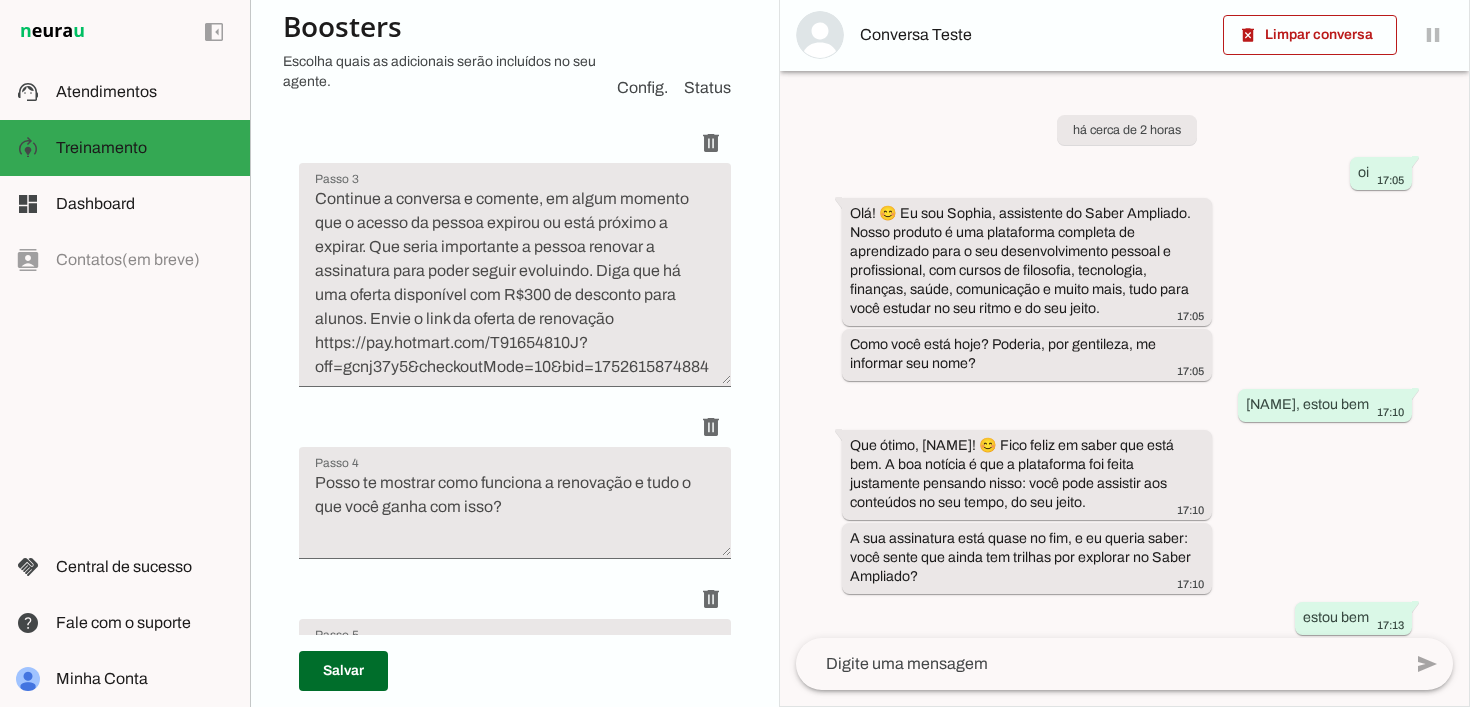 click on "Roteiro
Salvo!
Adicionar
Salvar" at bounding box center [515, 323] 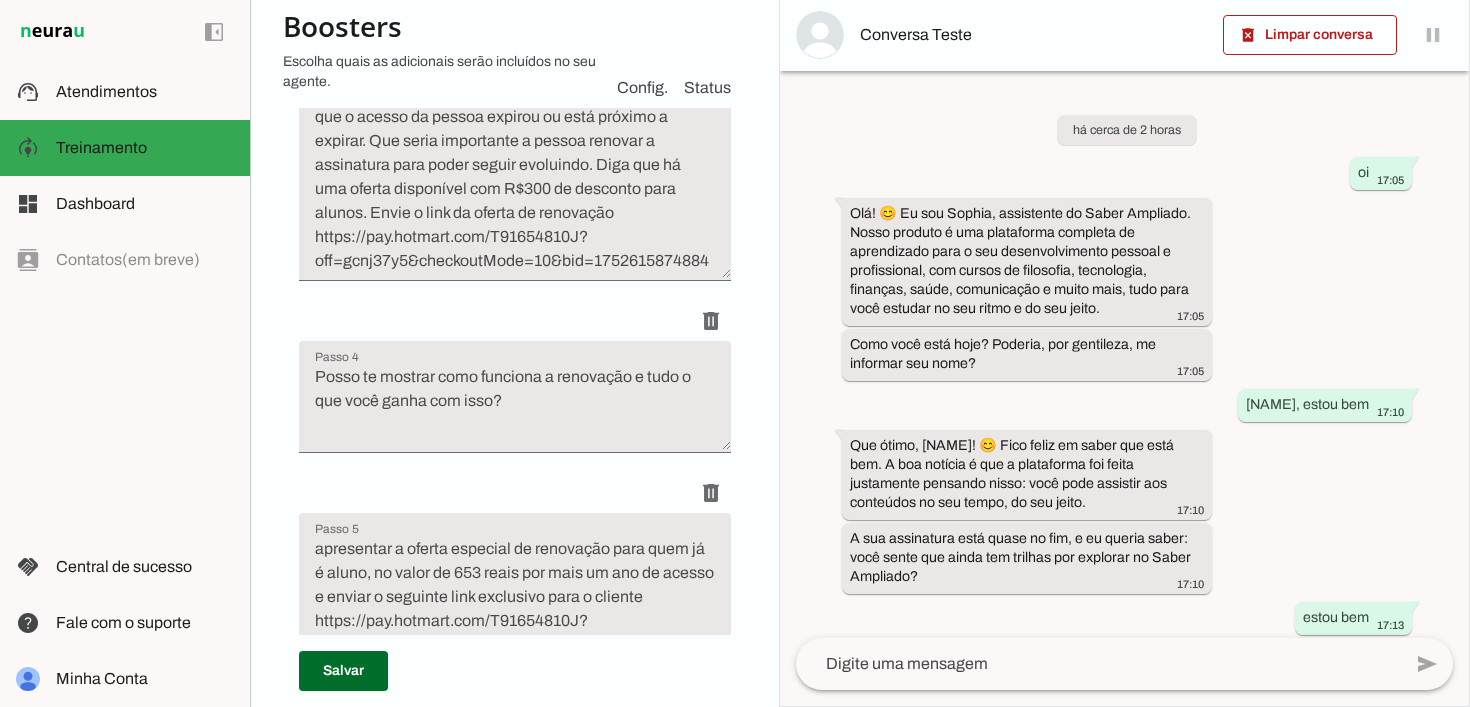 scroll, scrollTop: 910, scrollLeft: 0, axis: vertical 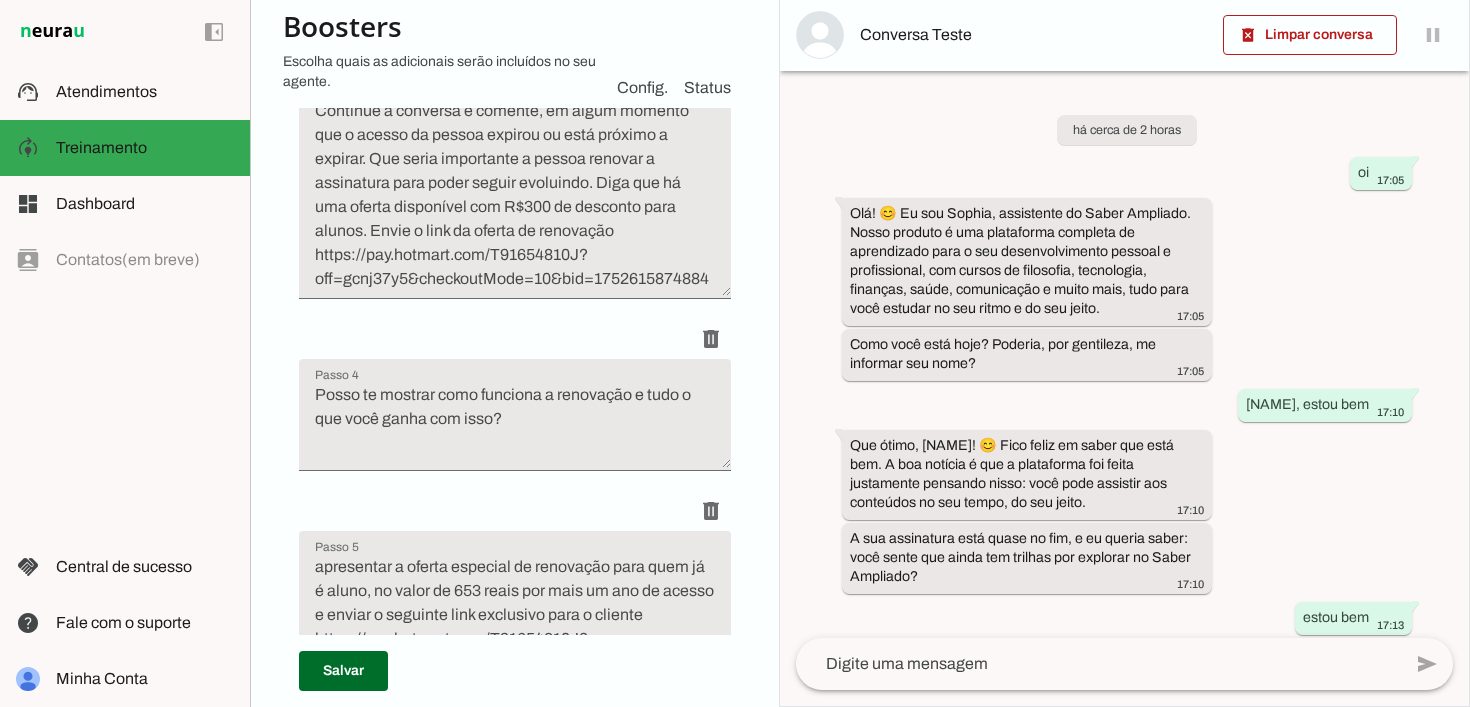 click on "Roteiro
Salvo!
Adicionar
Salvar" at bounding box center (515, 235) 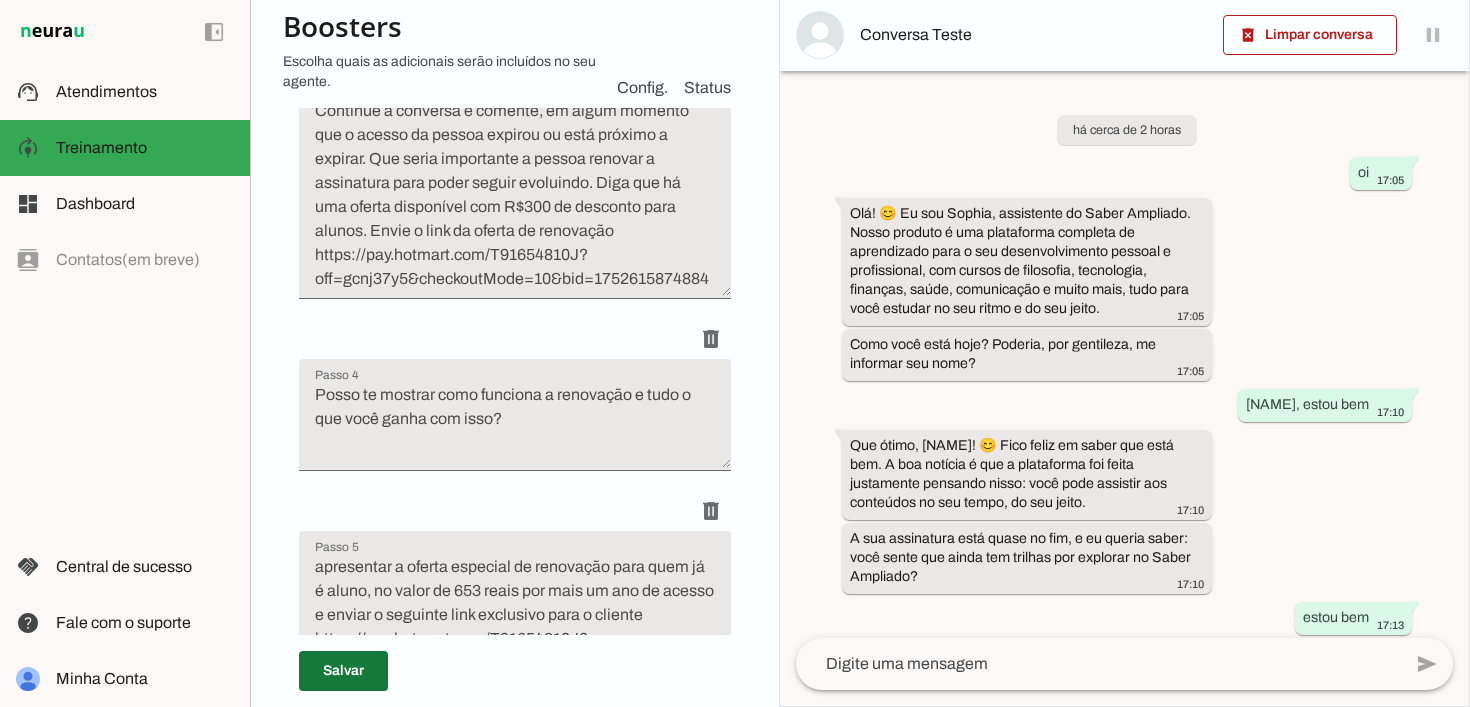 click at bounding box center [343, 671] 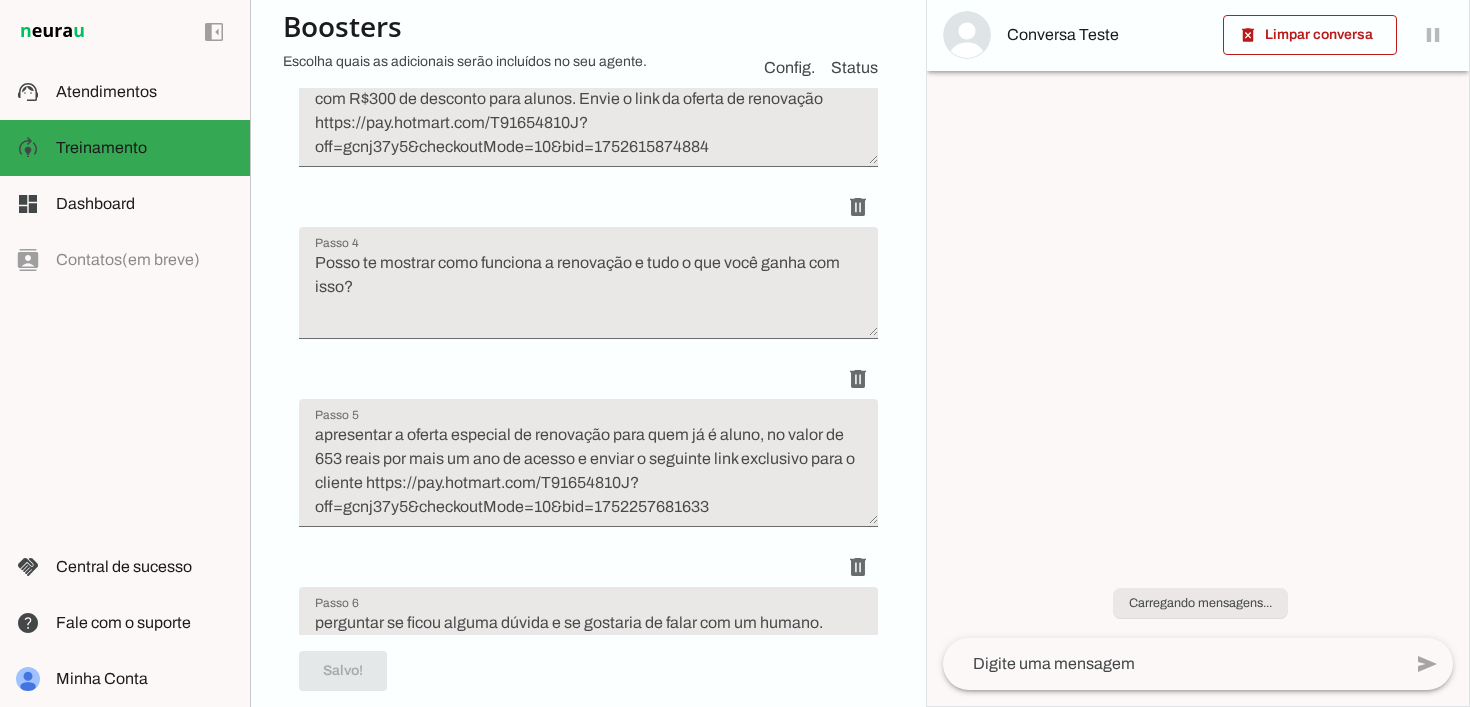 scroll, scrollTop: 910, scrollLeft: 0, axis: vertical 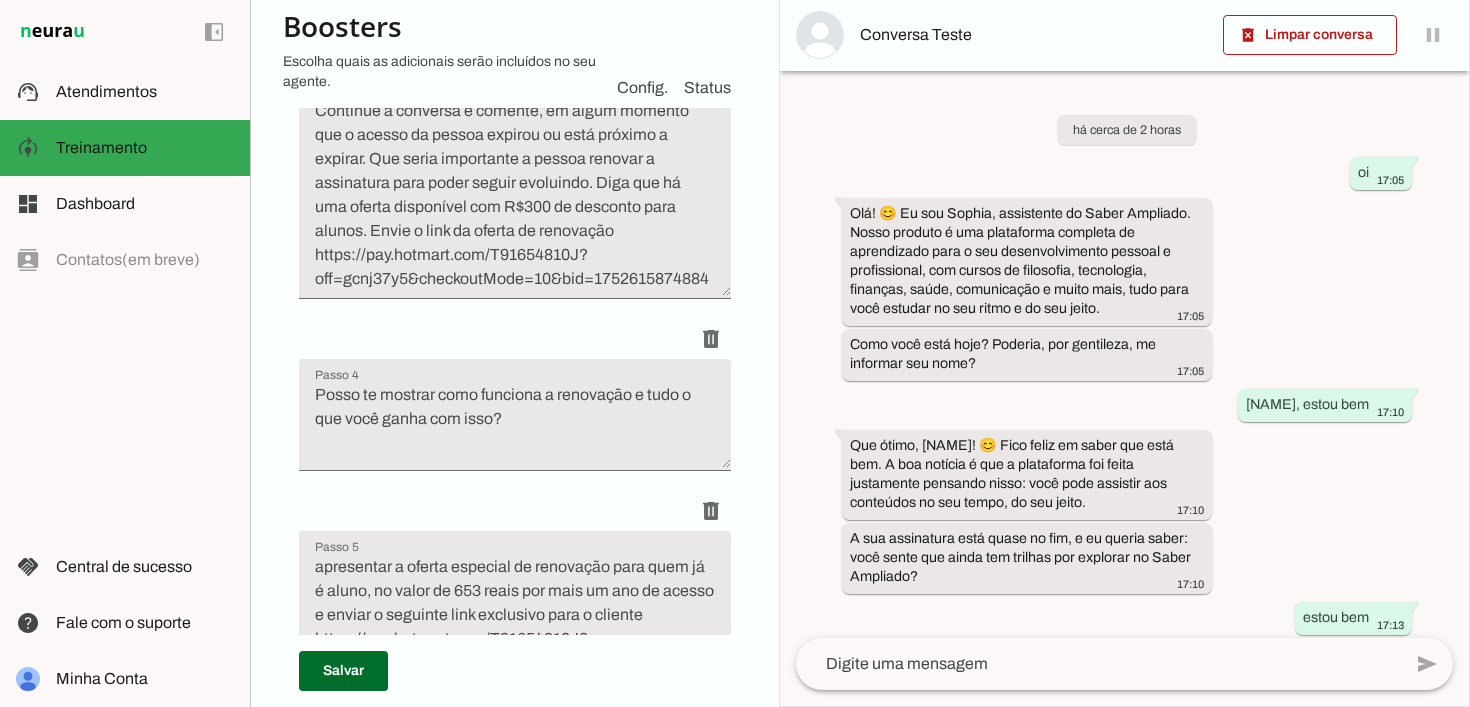 click on "Roteiro
Salvo!
Adicionar
Salvar" at bounding box center (515, 235) 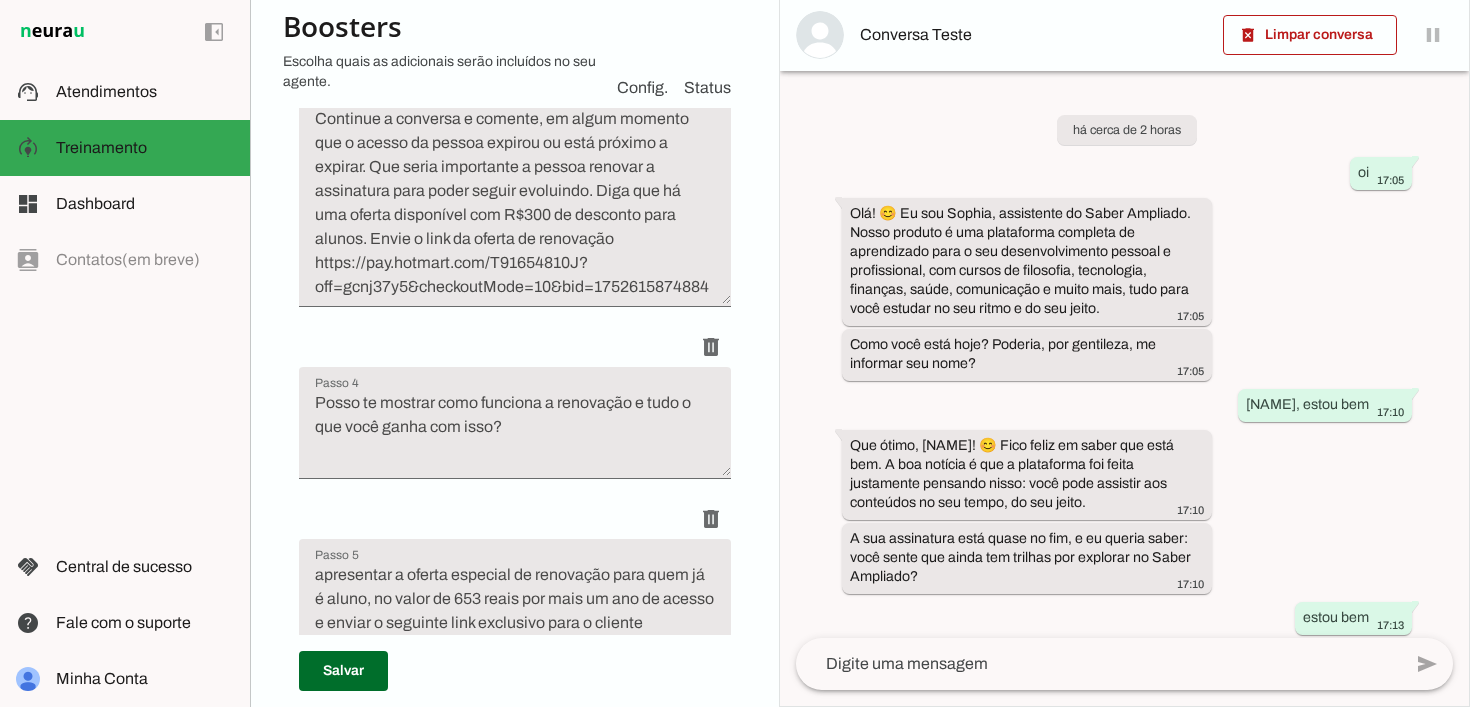 click on "Roteiro
Salvo!
Adicionar
Salvar" at bounding box center [515, 243] 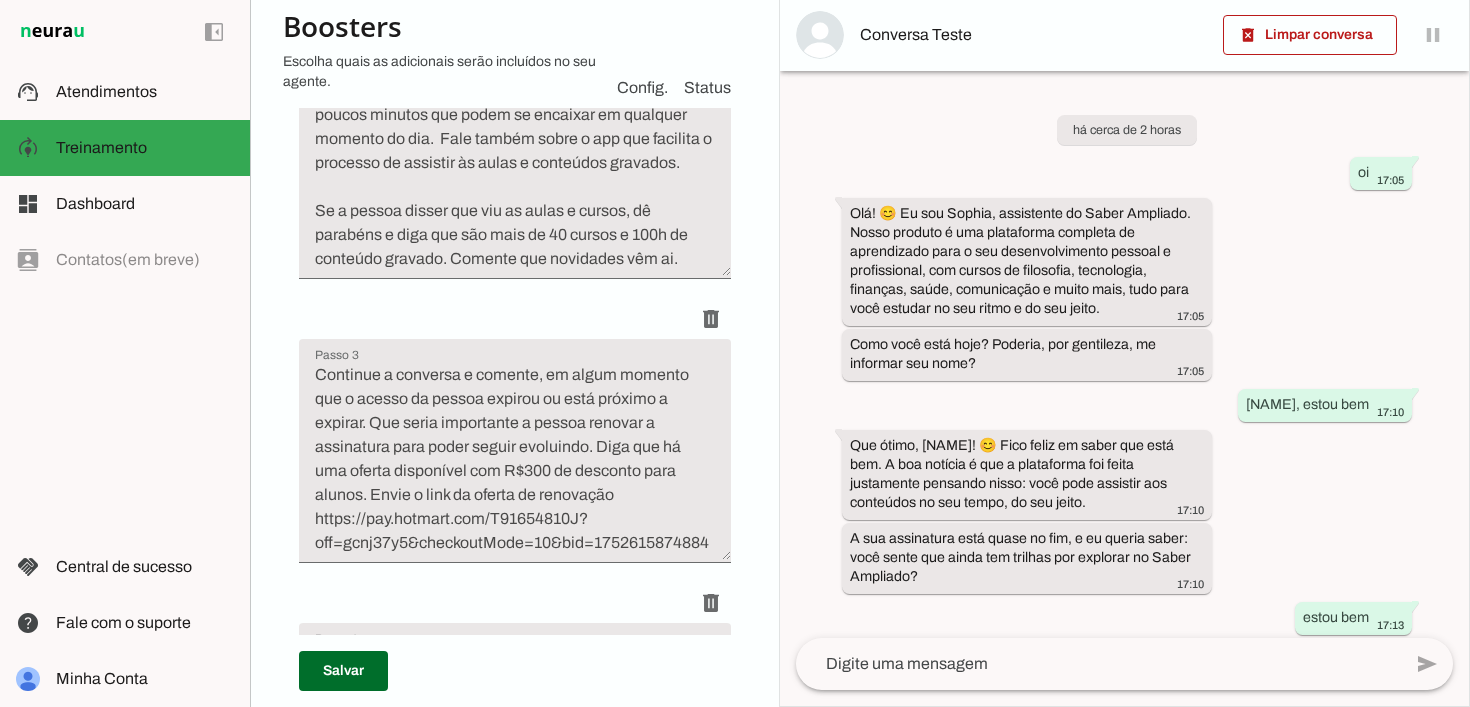 scroll, scrollTop: 653, scrollLeft: 0, axis: vertical 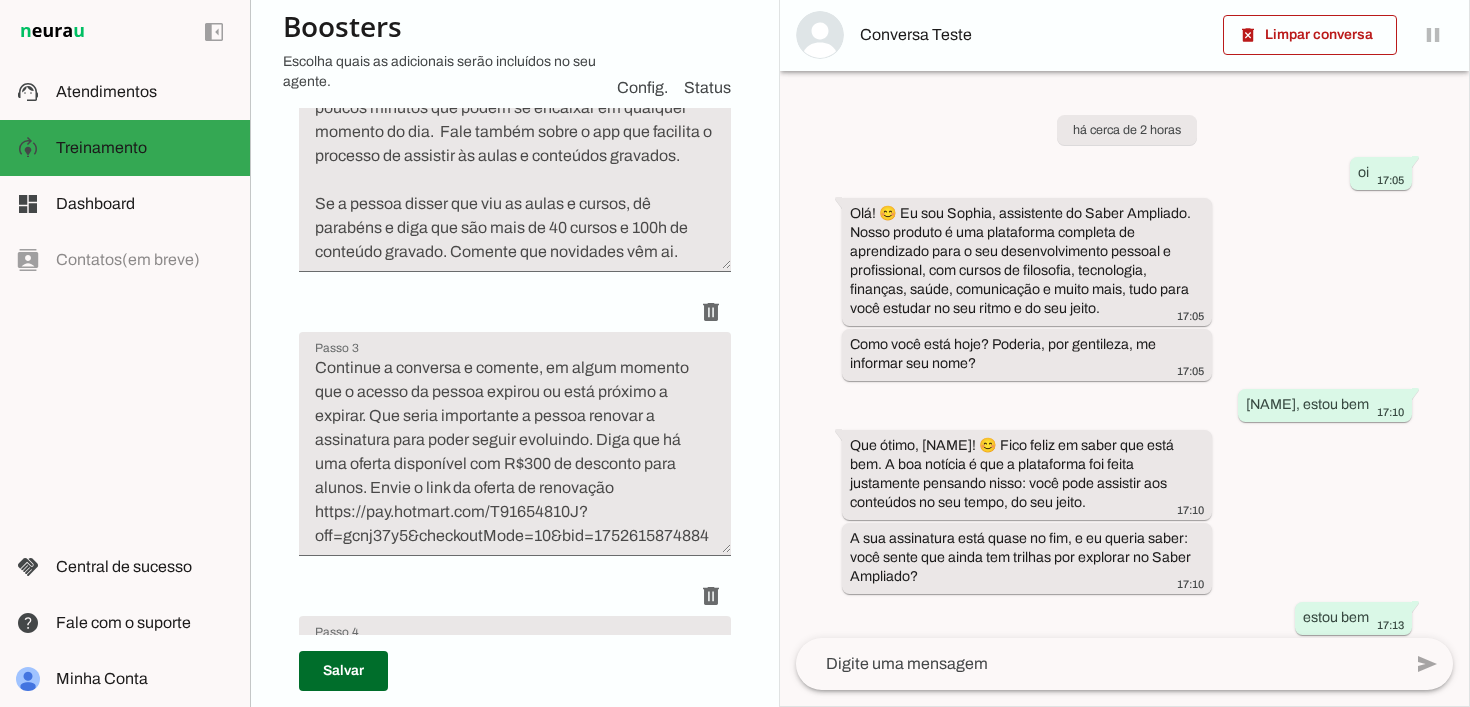 click on "Roteiro
Salvo!
Adicionar
Salvar" at bounding box center (515, 492) 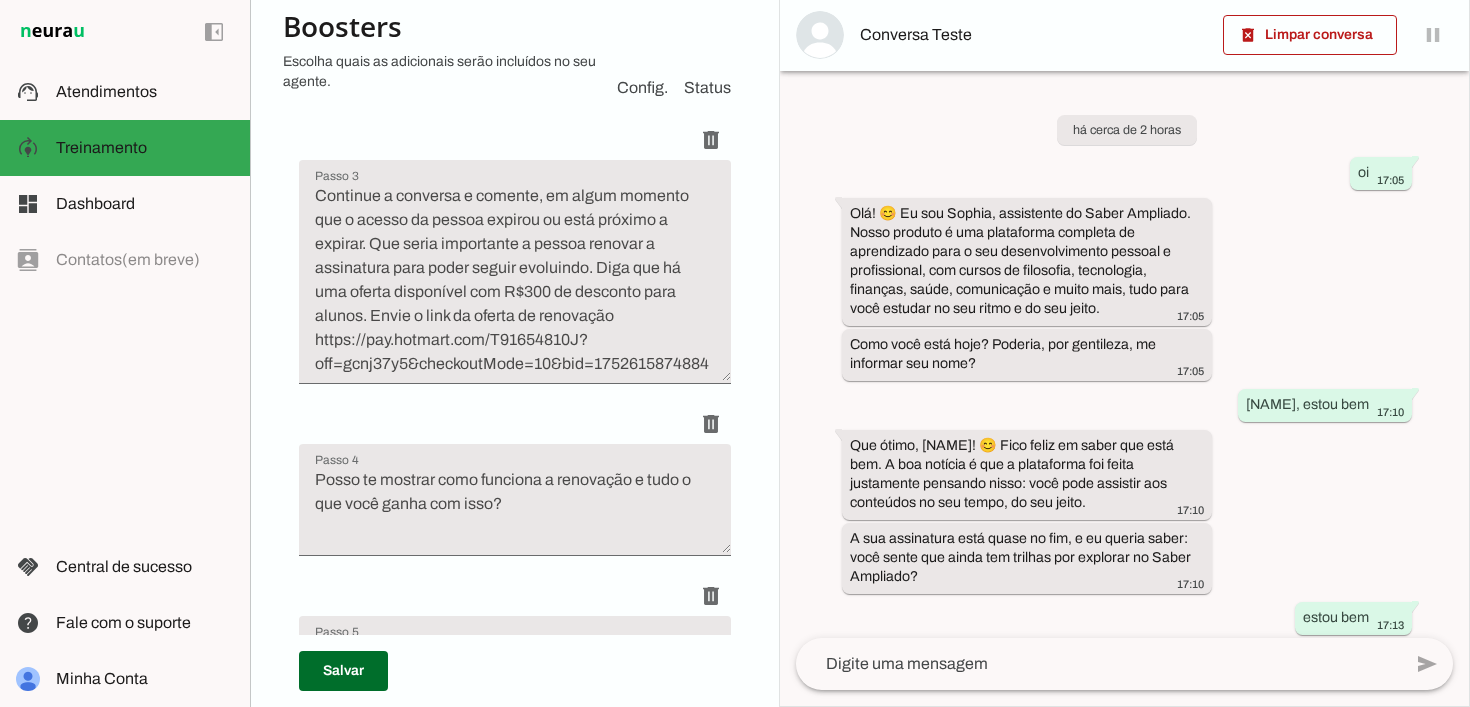 scroll, scrollTop: 842, scrollLeft: 0, axis: vertical 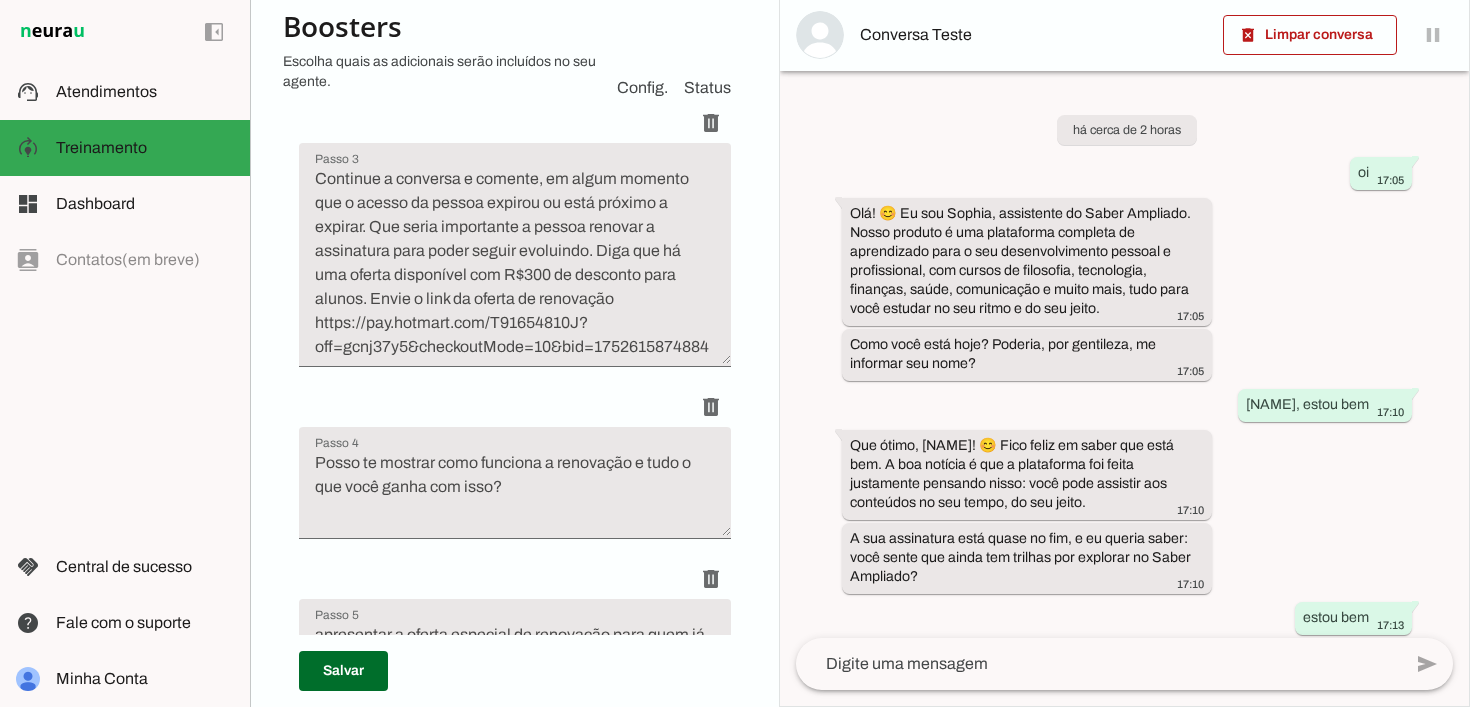click on "Roteiro
Salvo!
Adicionar
Salvar" at bounding box center [515, 303] 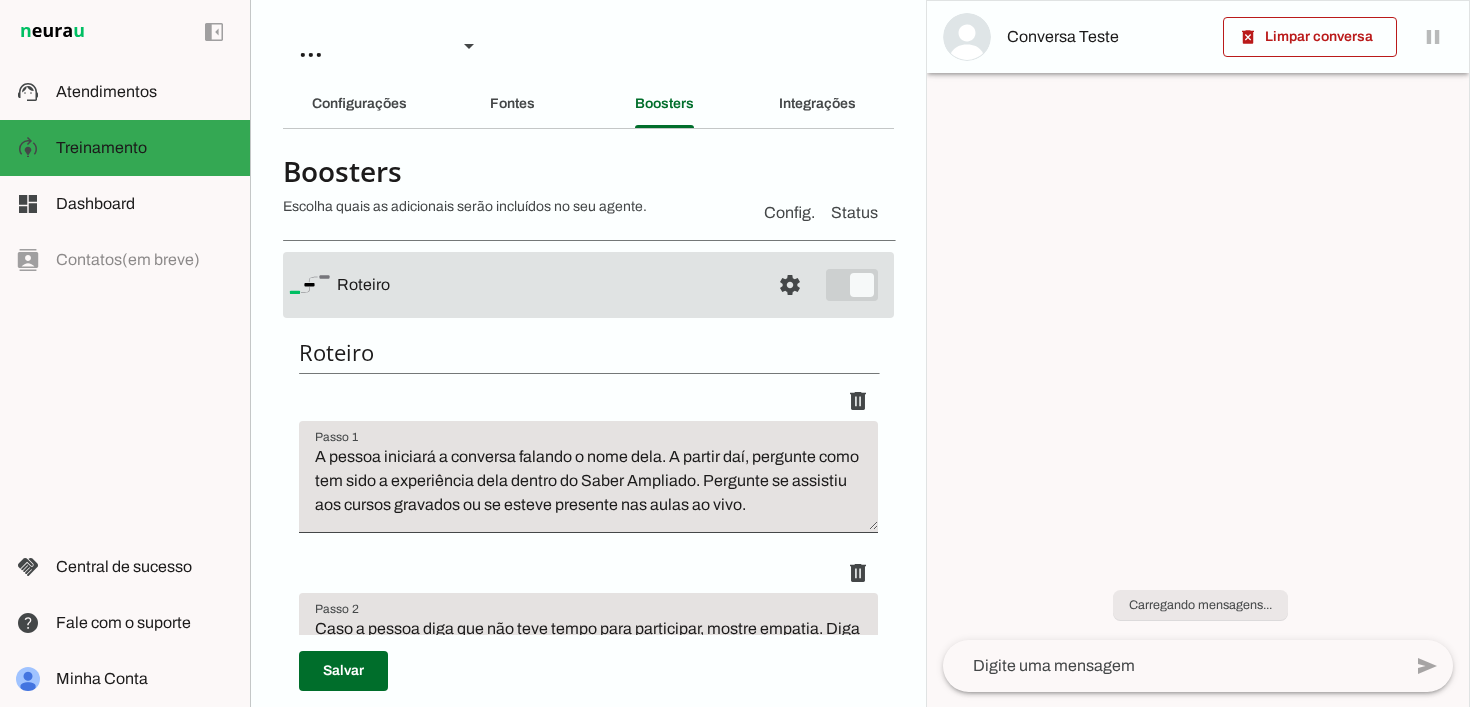 scroll, scrollTop: 0, scrollLeft: 0, axis: both 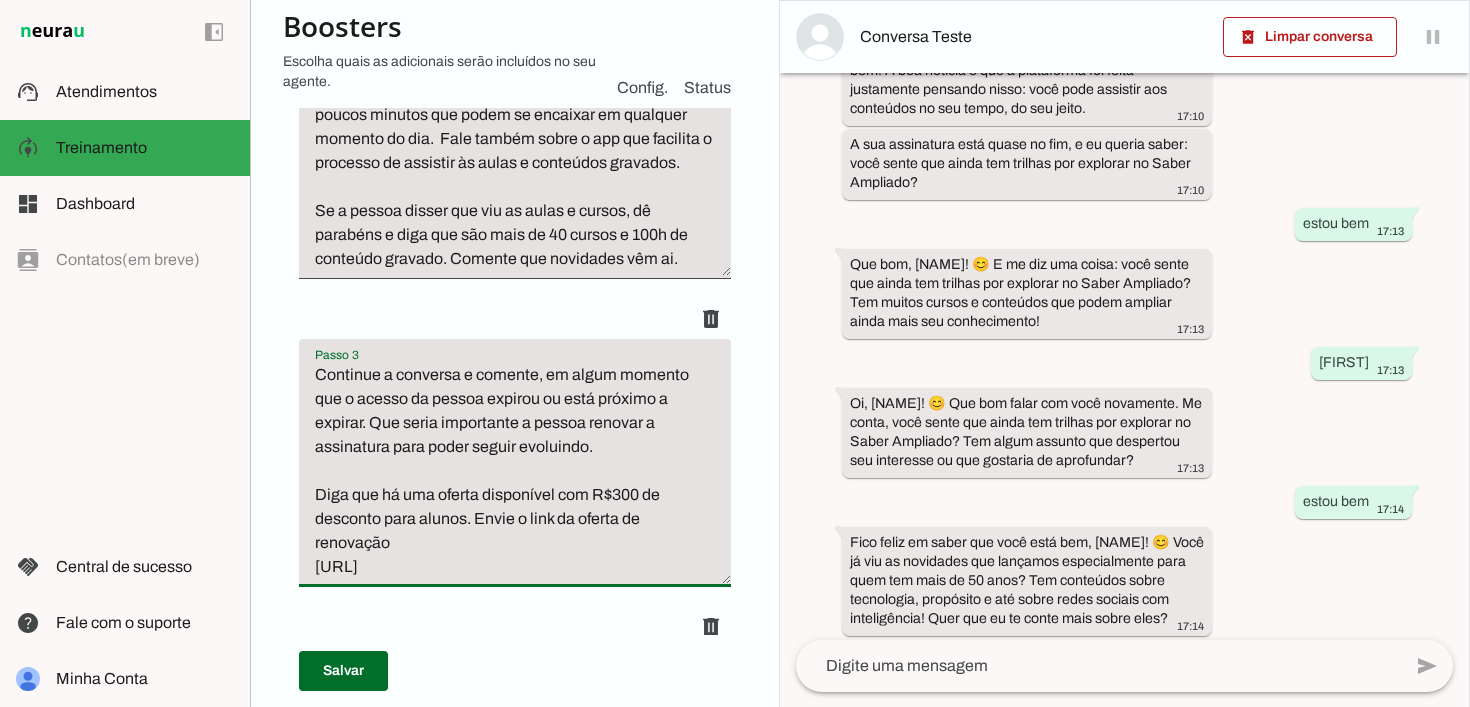 drag, startPoint x: 422, startPoint y: 510, endPoint x: 687, endPoint y: 552, distance: 268.30765 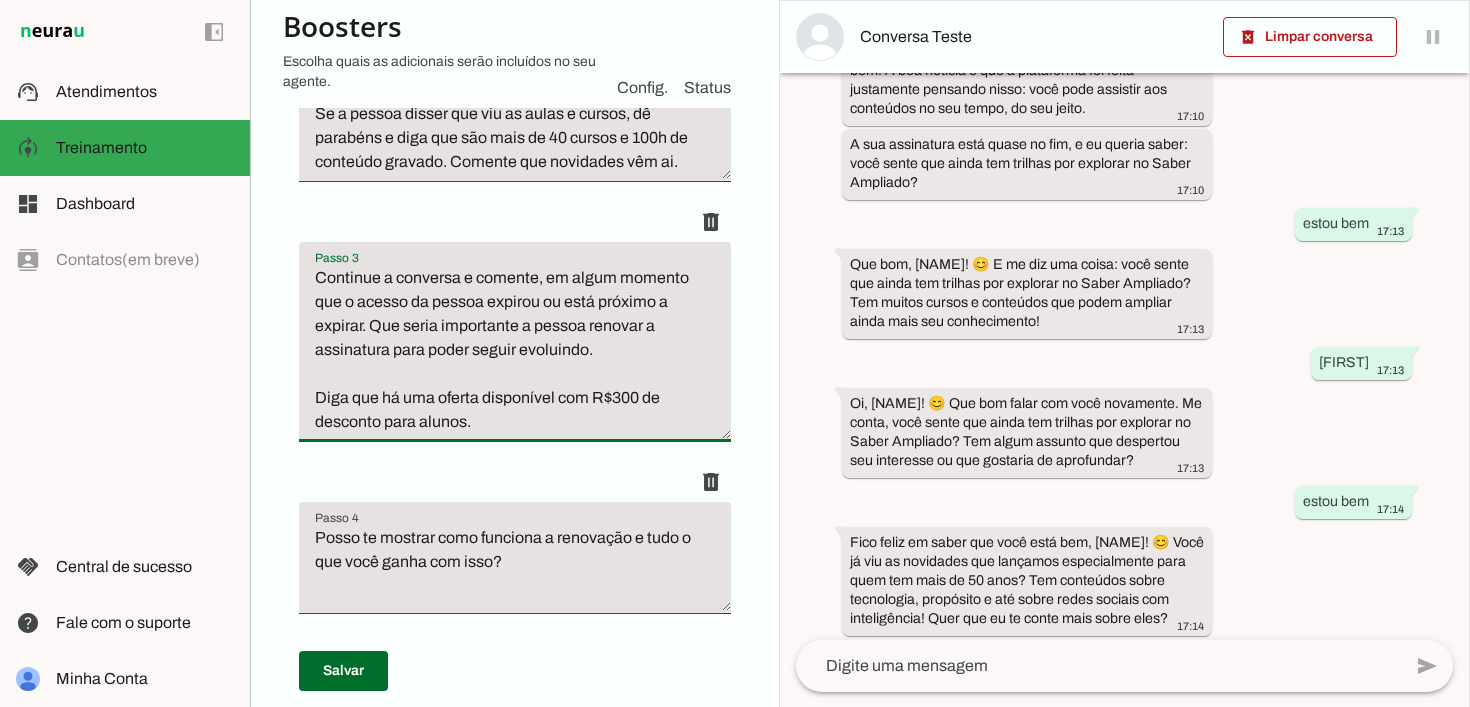 scroll, scrollTop: 769, scrollLeft: 0, axis: vertical 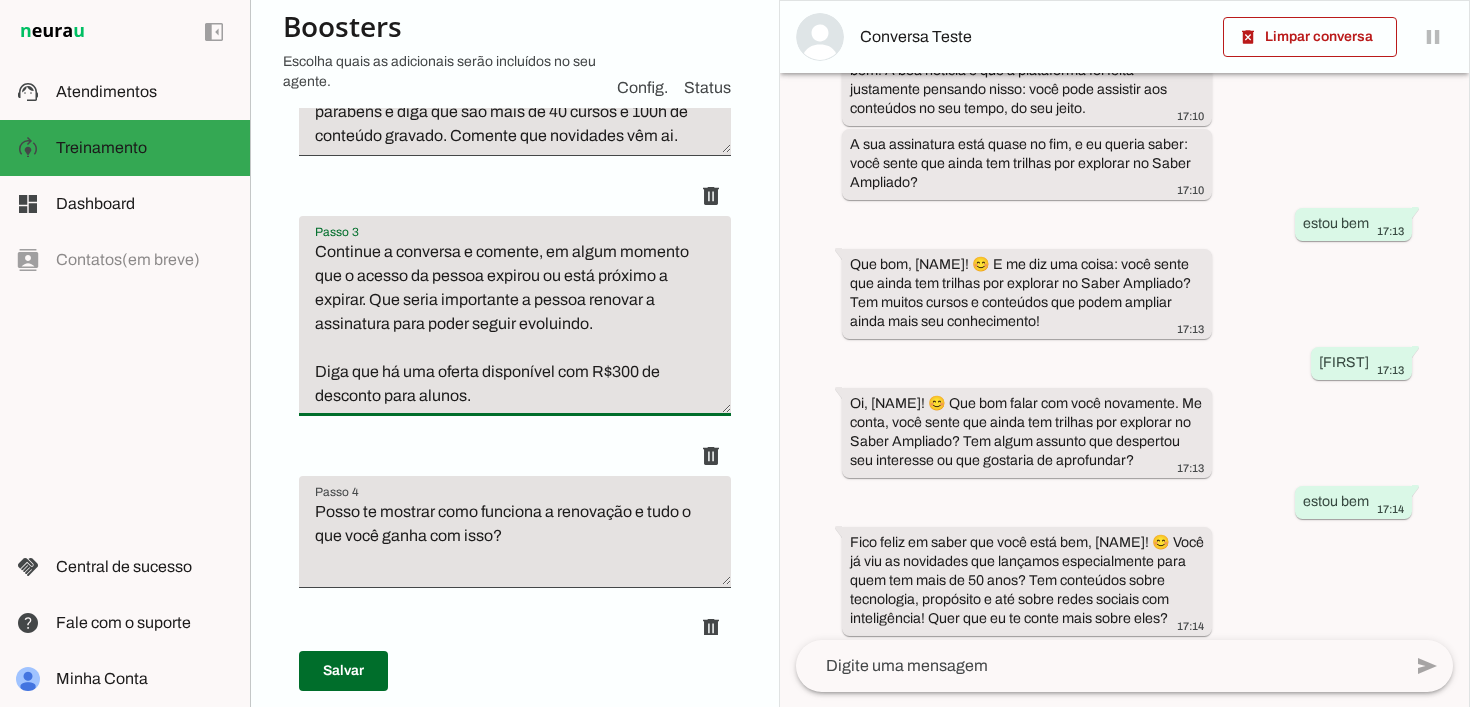 type on "Continue a conversa e comente, em algum momento que o acesso da pessoa expirou ou está próximo a expirar. Que seria importante a pessoa renovar a assinatura para poder seguir evoluindo.
Diga que há uma oferta disponível com R$300 de desconto para alunos." 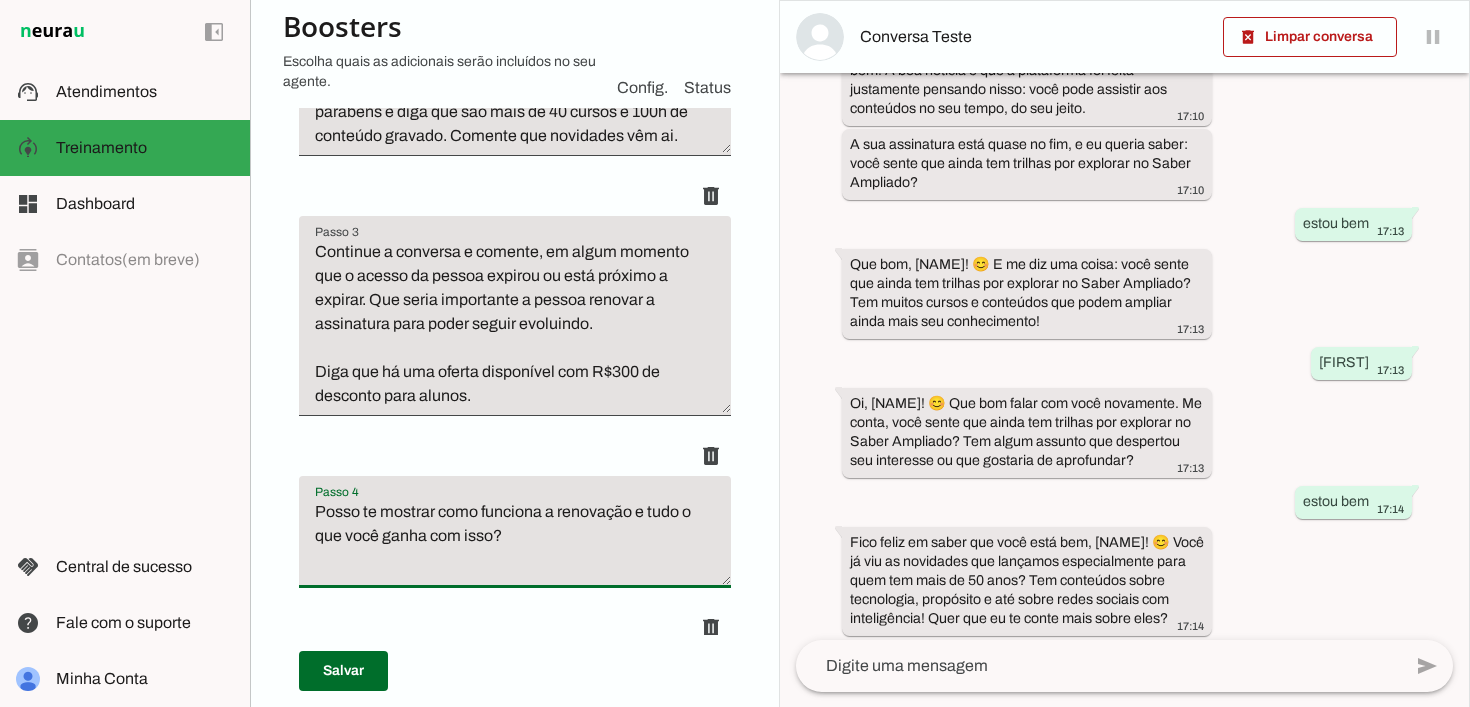 drag, startPoint x: 489, startPoint y: 532, endPoint x: 300, endPoint y: 513, distance: 189.95262 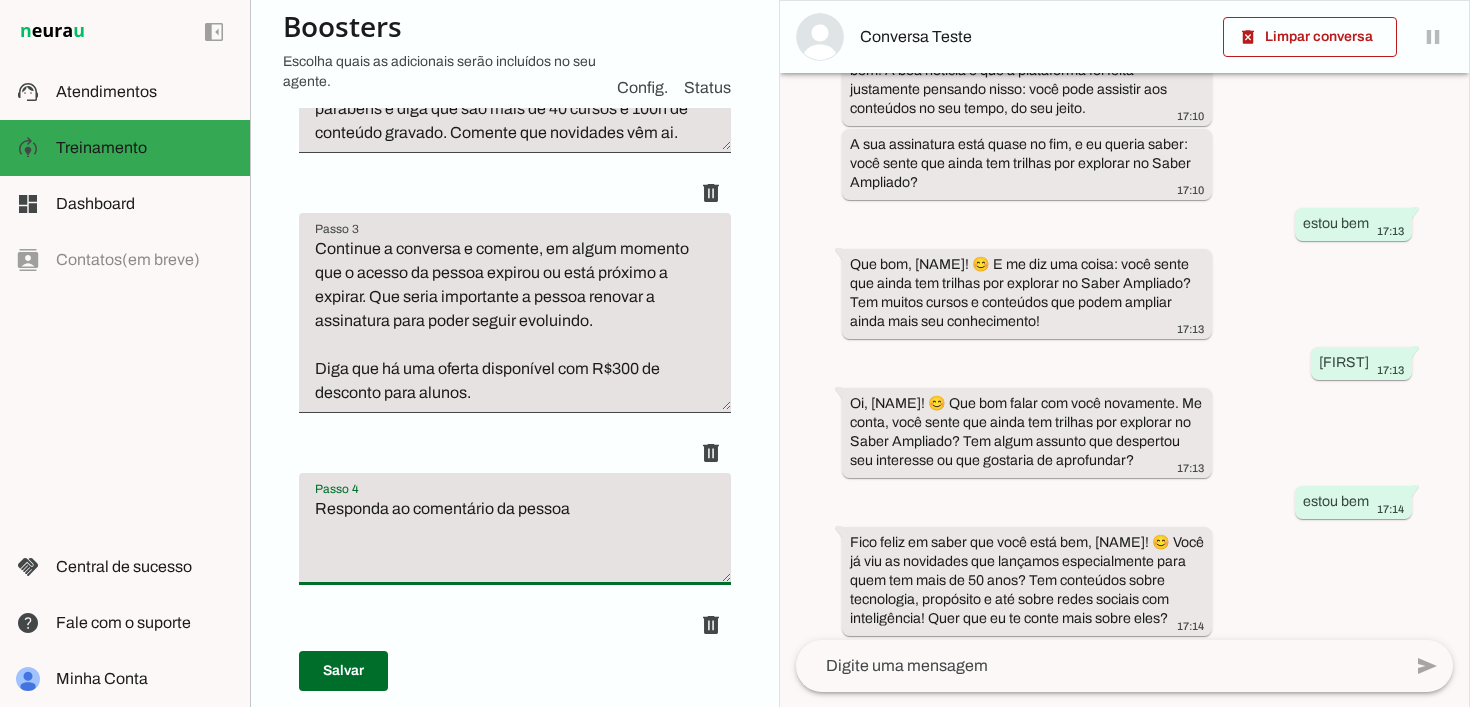 drag, startPoint x: 582, startPoint y: 499, endPoint x: 310, endPoint y: 490, distance: 272.14886 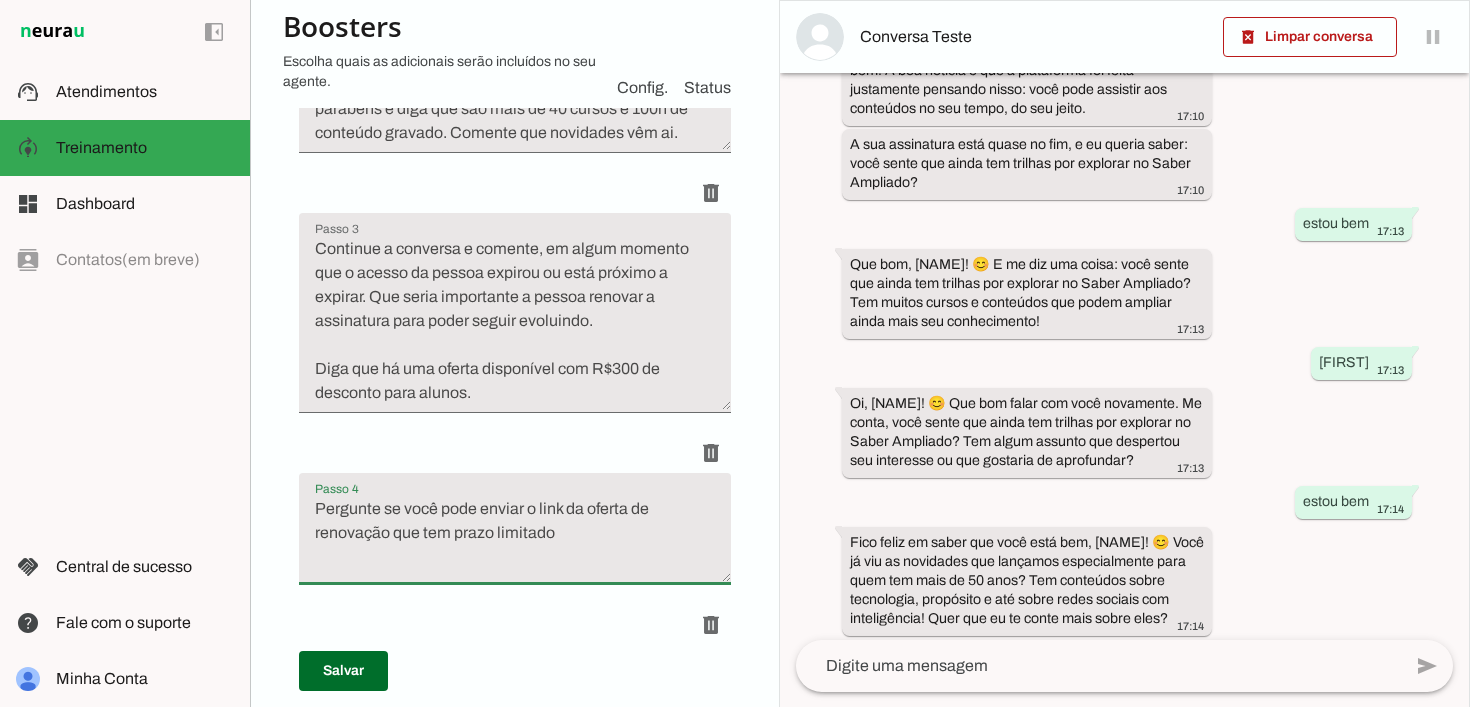 scroll, scrollTop: 0, scrollLeft: 0, axis: both 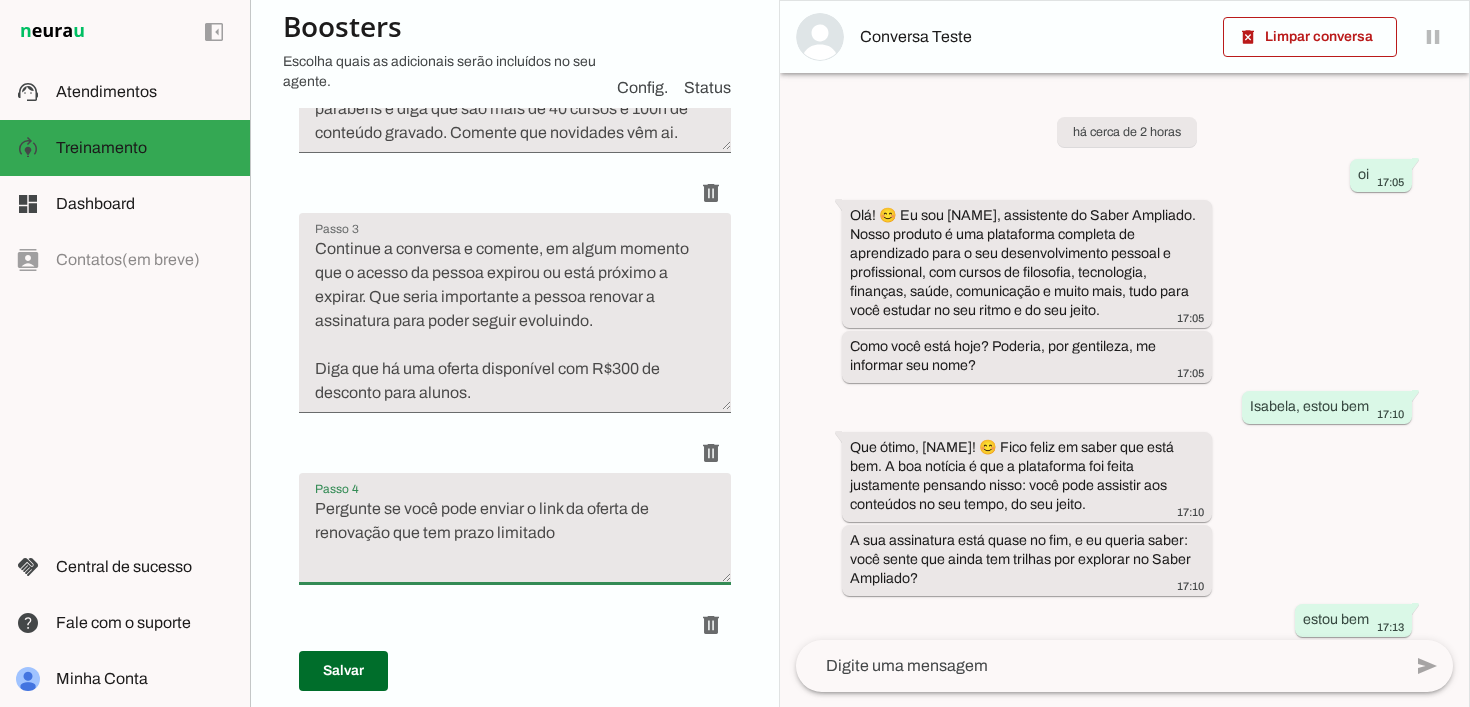 click on "Roteiro
Salvo!
Adicionar
Salvar" at bounding box center (515, 341) 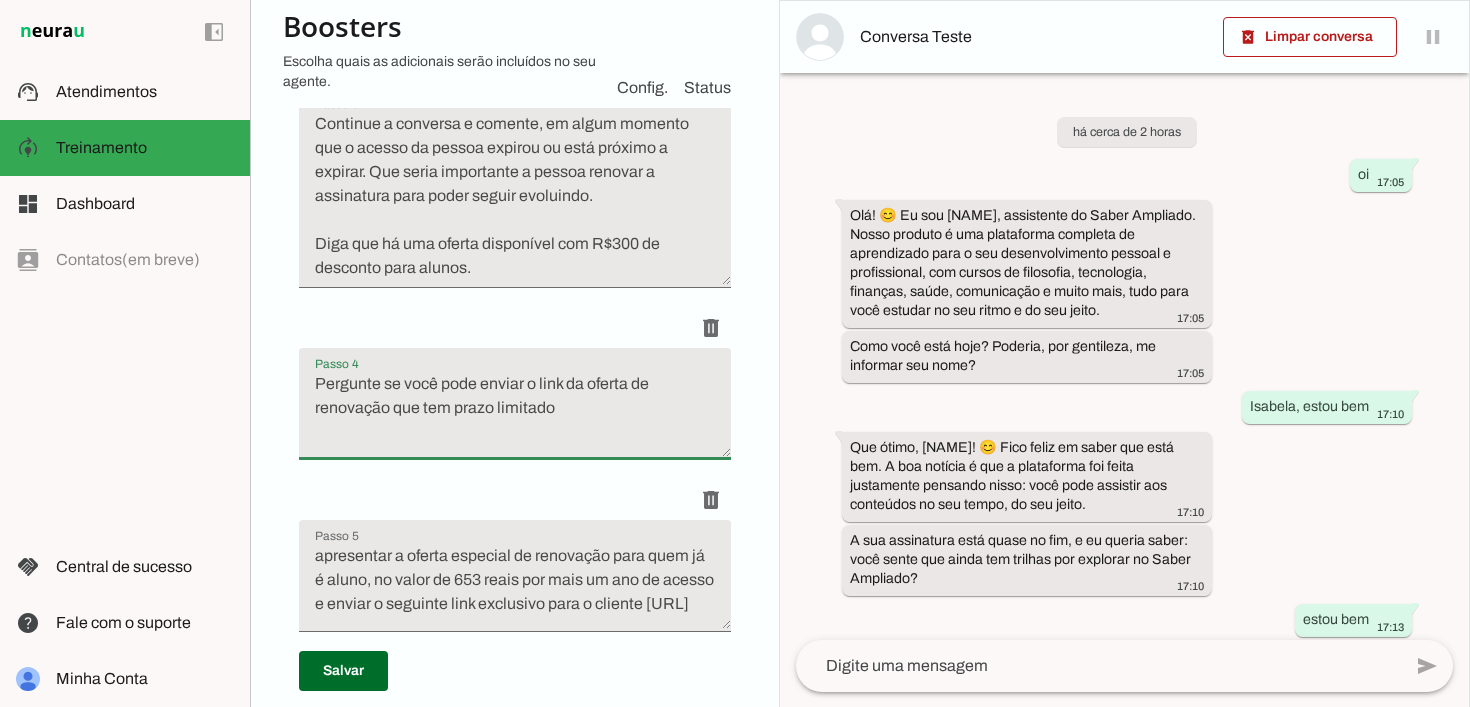 scroll, scrollTop: 926, scrollLeft: 0, axis: vertical 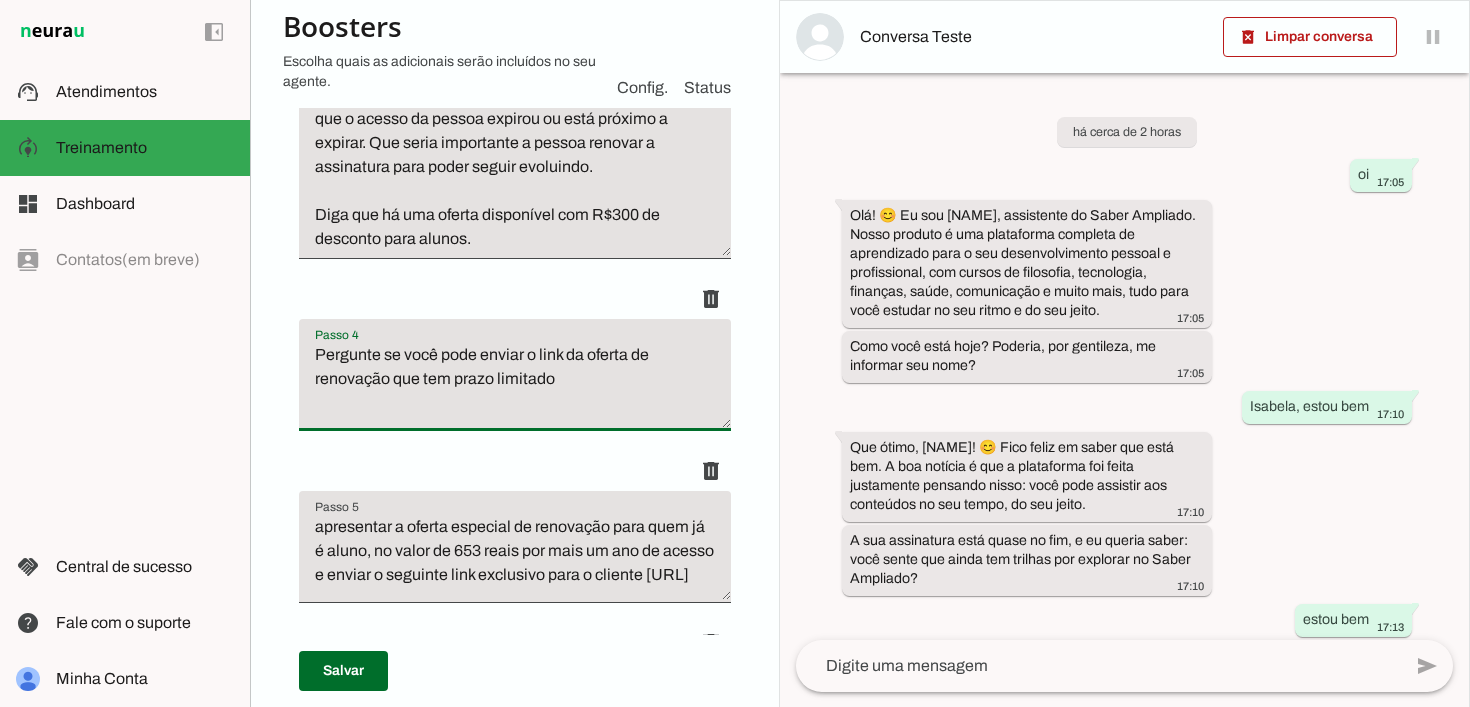 type on "Pergunte se você pode enviar o link da oferta de renovação que tem prazo limitado" 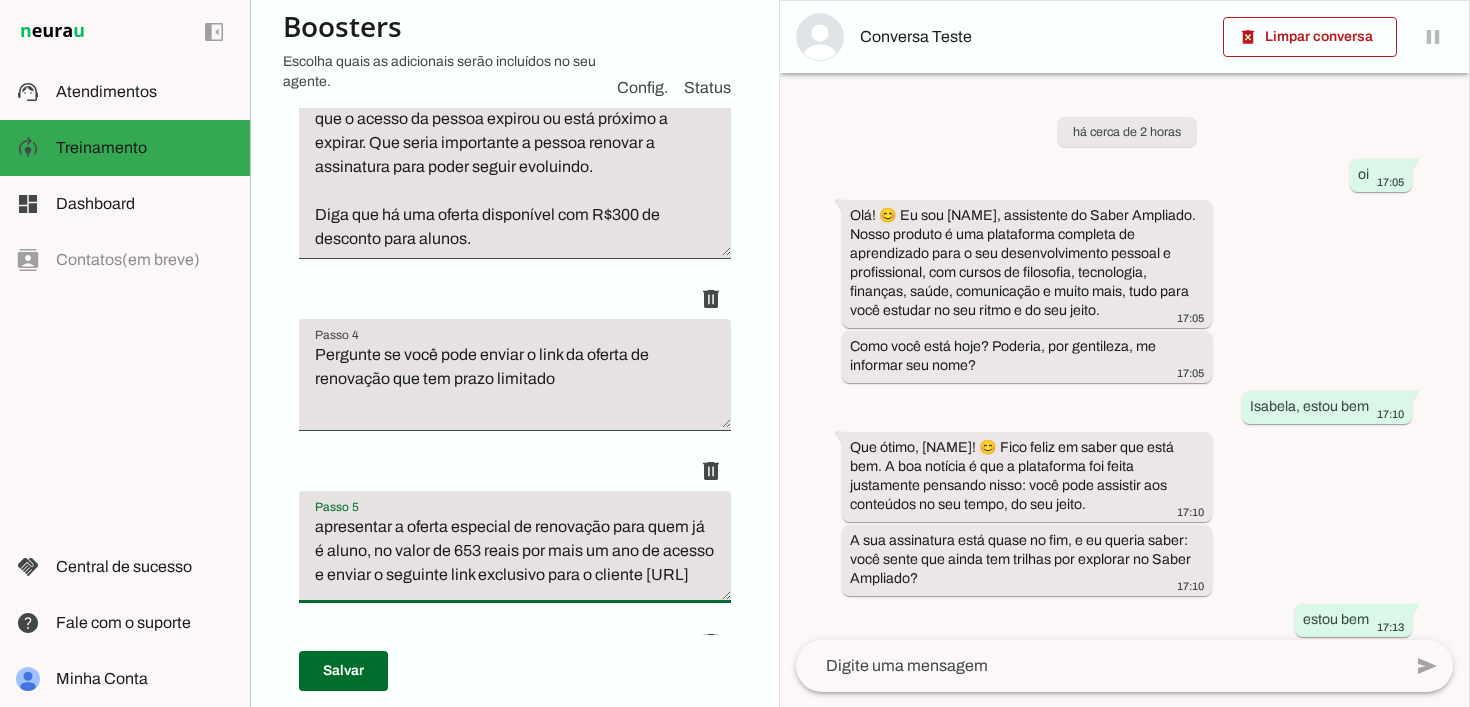 drag, startPoint x: 624, startPoint y: 565, endPoint x: 312, endPoint y: 507, distance: 317.34525 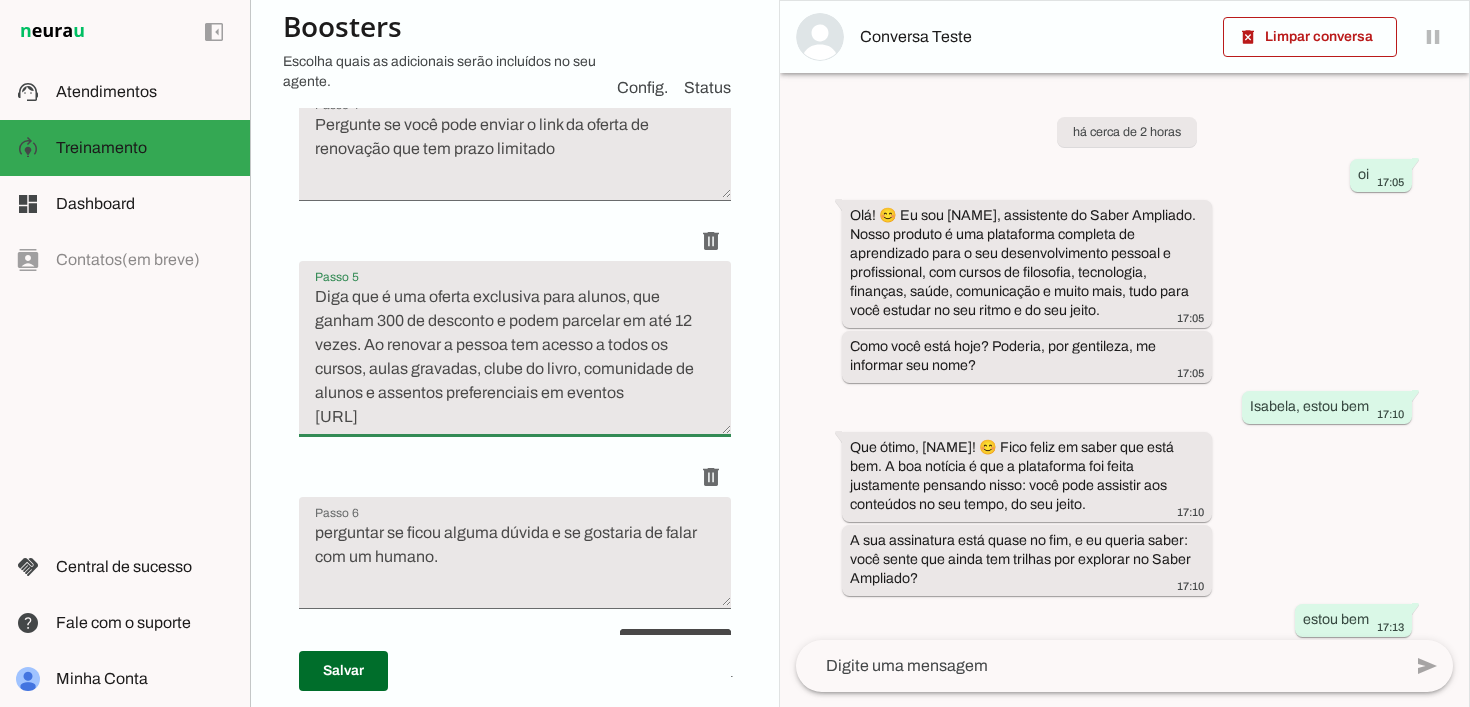 scroll, scrollTop: 1157, scrollLeft: 0, axis: vertical 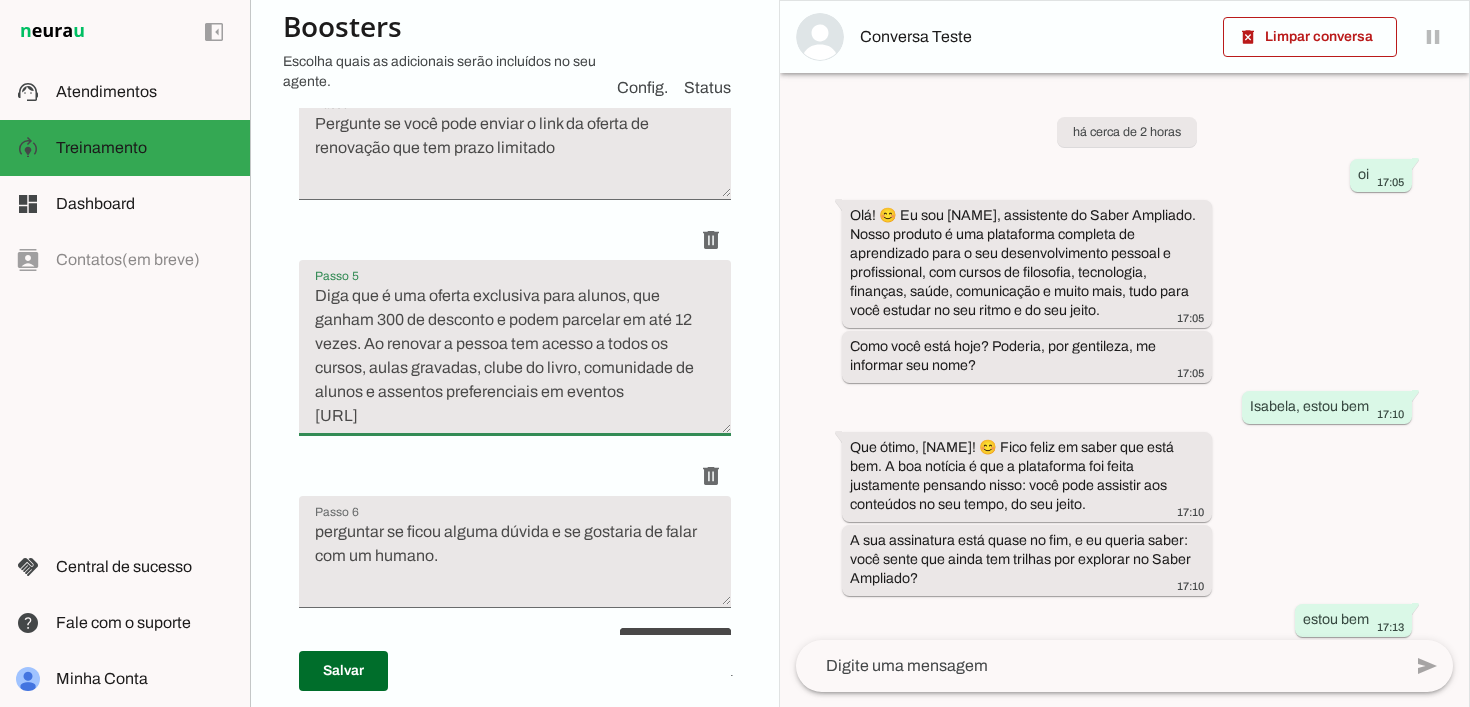 click on "Roteiro
Salvo!
Adicionar
Salvar" at bounding box center [515, -12] 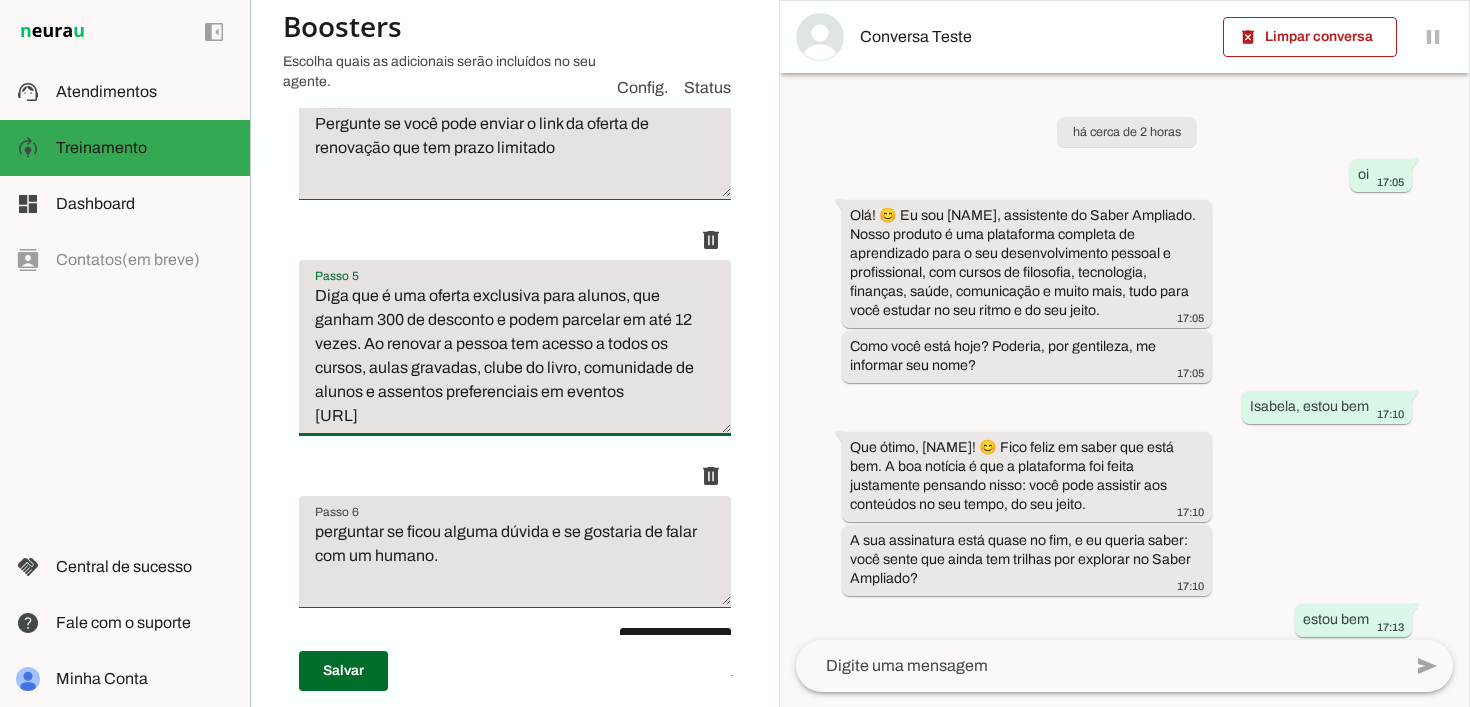 type on "Diga que é uma oferta exclusiva para alunos, que ganham 300 de desconto e podem parcelar em até 12 vezes. Ao renovar a pessoa tem acesso a todos os cursos, aulas gravadas, clube do livro, comunidade de alunos e assentos preferenciais em eventos
https://pay.hotmart.com/T91654810J?off=gcnj37y5&checkoutMode=10&bid=1752257681633" 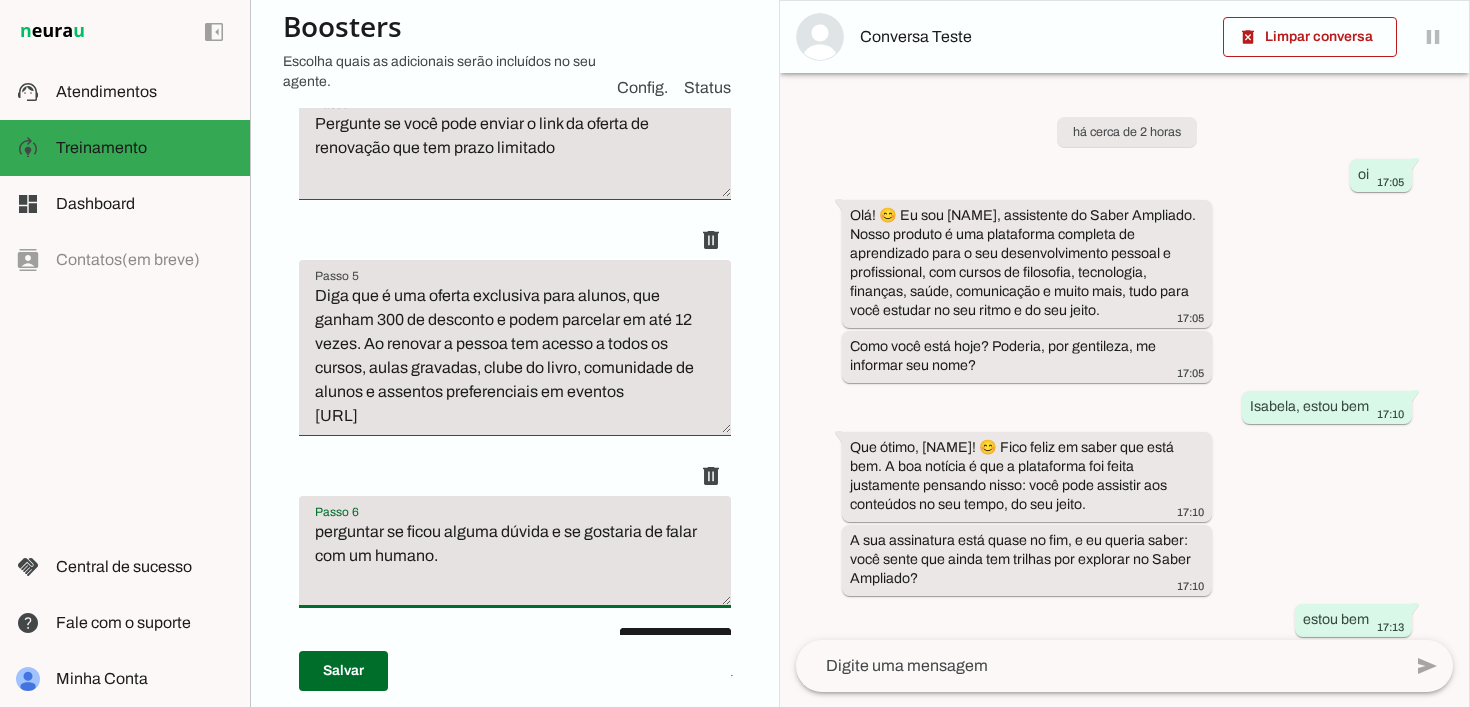 drag, startPoint x: 402, startPoint y: 565, endPoint x: 312, endPoint y: 545, distance: 92.19544 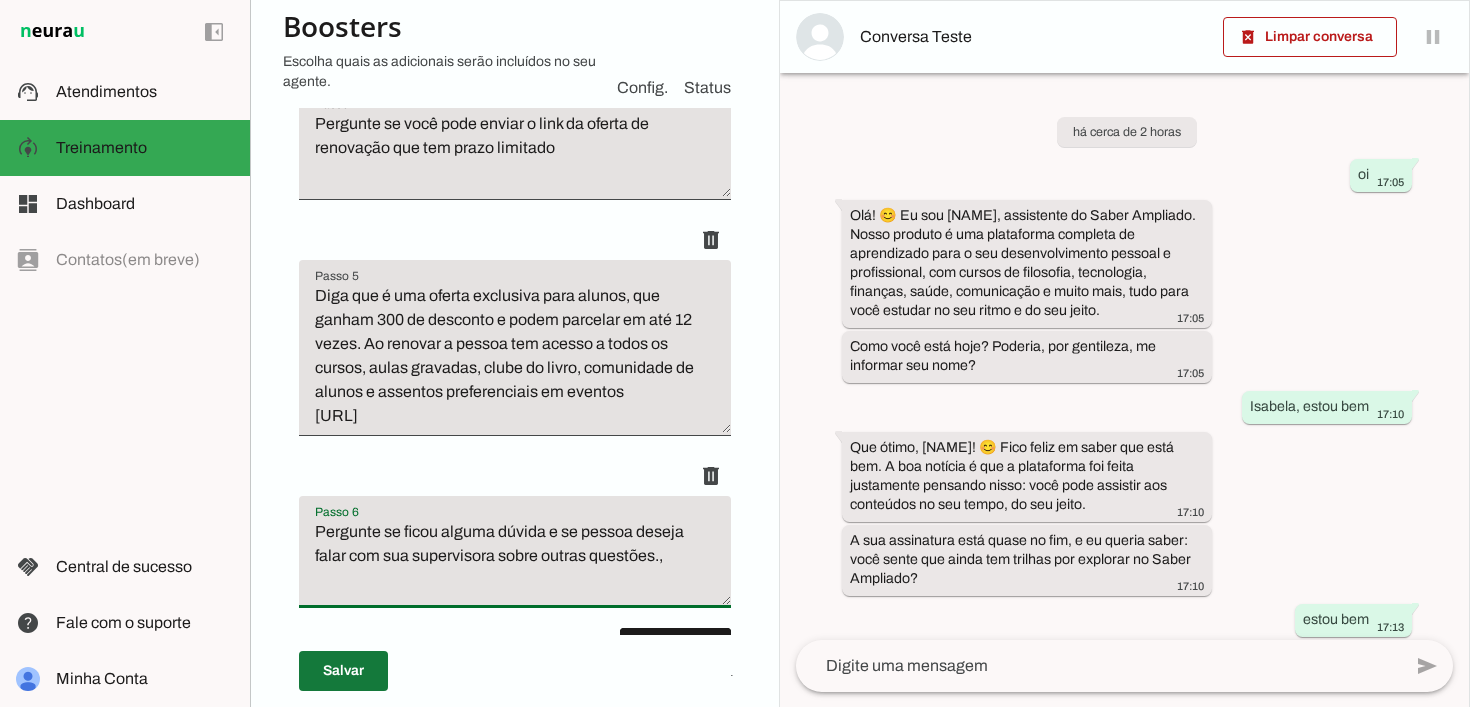 type on "Pergunte se ficou alguma dúvida e se pessoa deseja falar com sua supervisora sobre outras questões.," 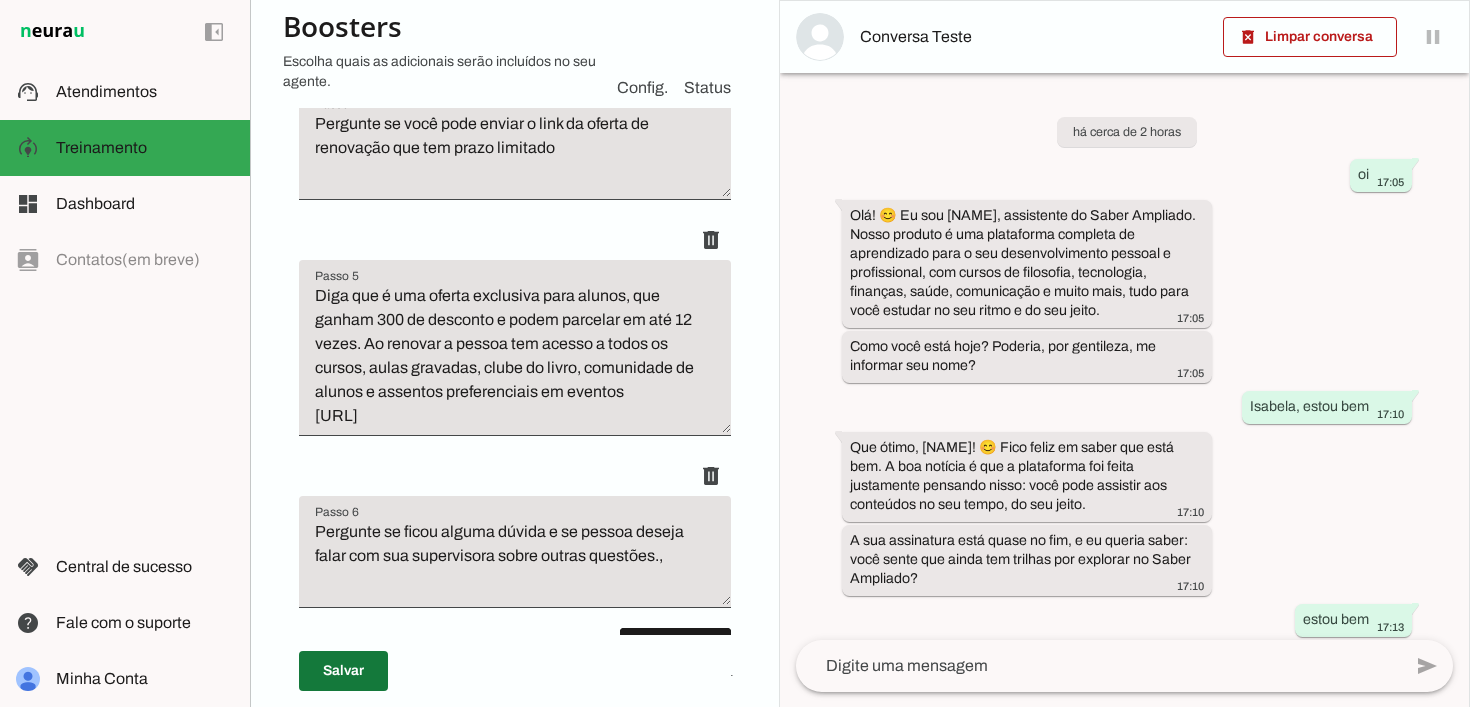 click at bounding box center (343, 671) 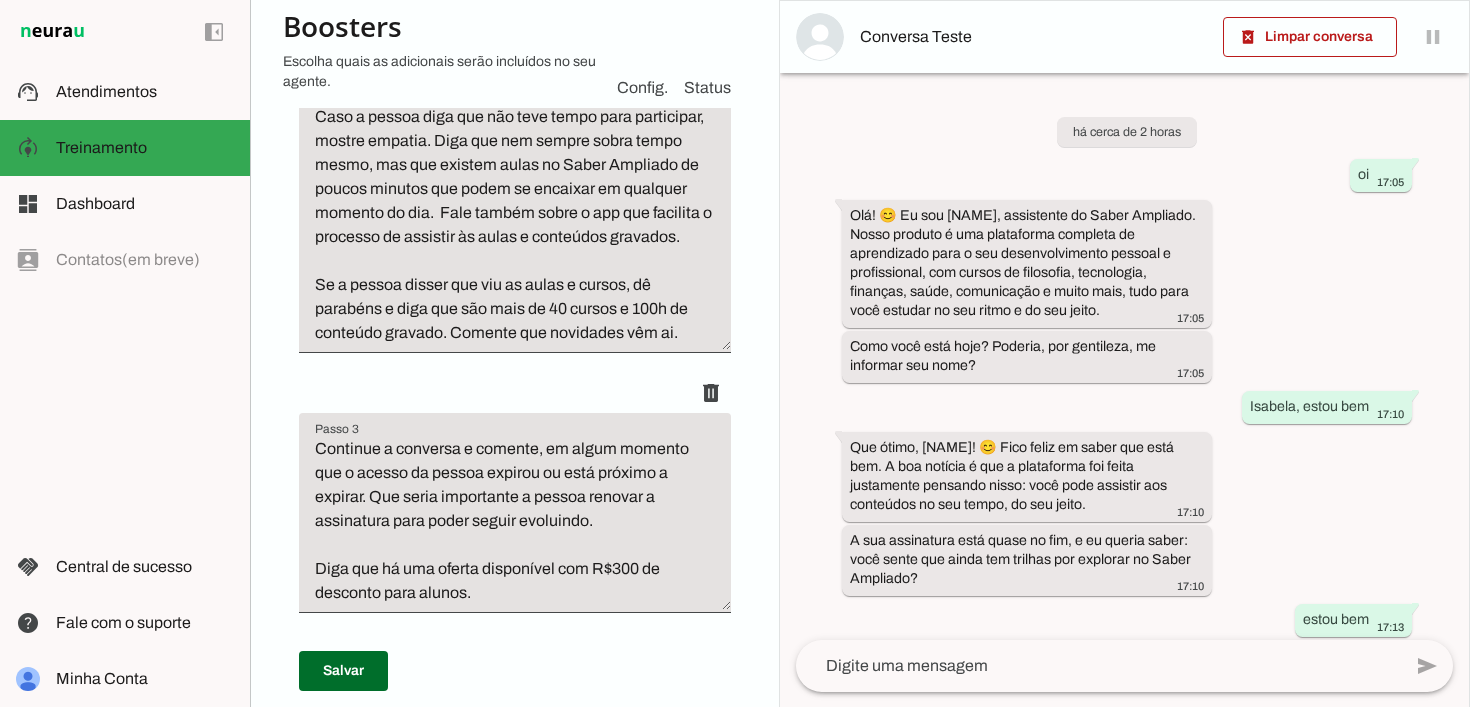scroll, scrollTop: 574, scrollLeft: 0, axis: vertical 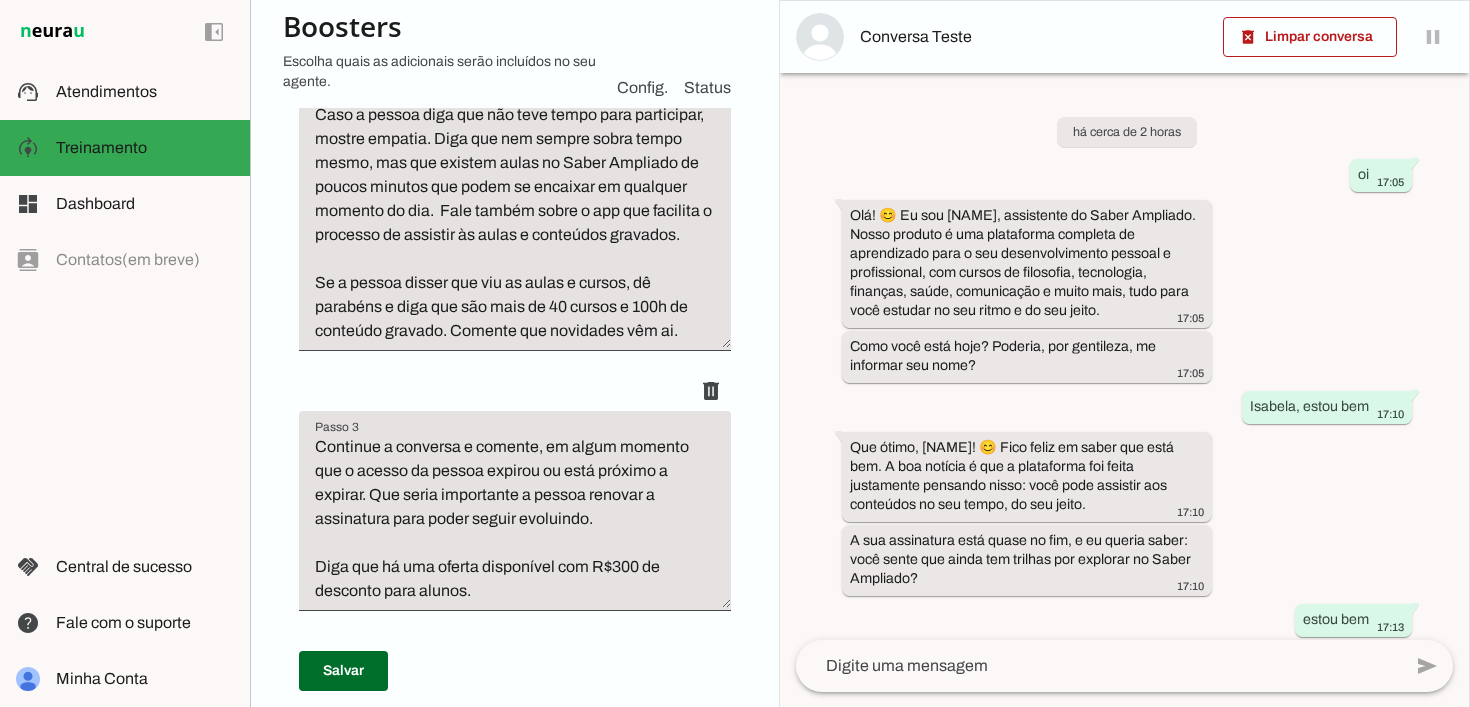 click on "Continue a conversa e comente, em algum momento que o acesso da pessoa expirou ou está próximo a expirar. Que seria importante a pessoa renovar a assinatura para poder seguir evoluindo.
Diga que há uma oferta disponível com R$300 de desconto para alunos." at bounding box center (515, 519) 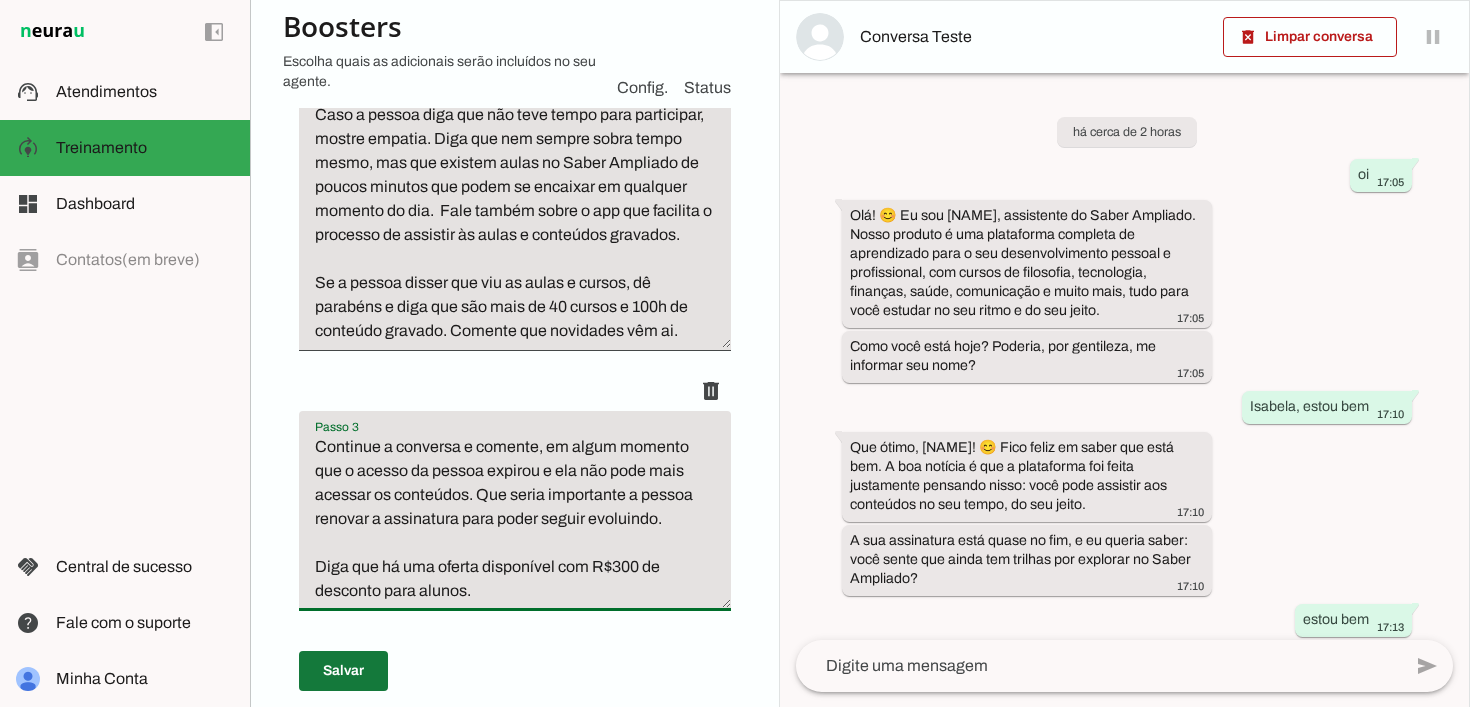 type on "Continue a conversa e comente, em algum momento que o acesso da pessoa expirou e ela não pode mais acessar os conteúdos. Que seria importante a pessoa renovar a assinatura para poder seguir evoluindo.
Diga que há uma oferta disponível com R$300 de desconto para alunos." 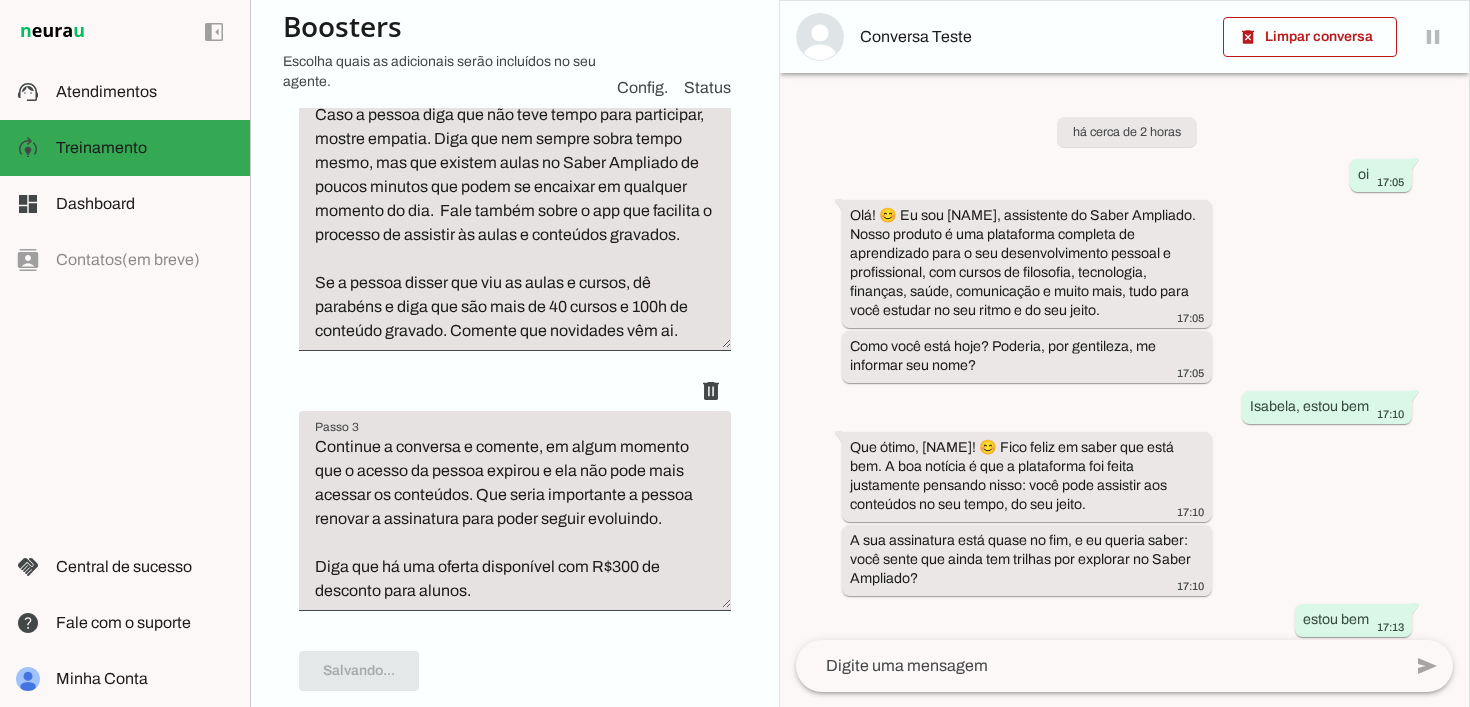 scroll, scrollTop: 574, scrollLeft: 0, axis: vertical 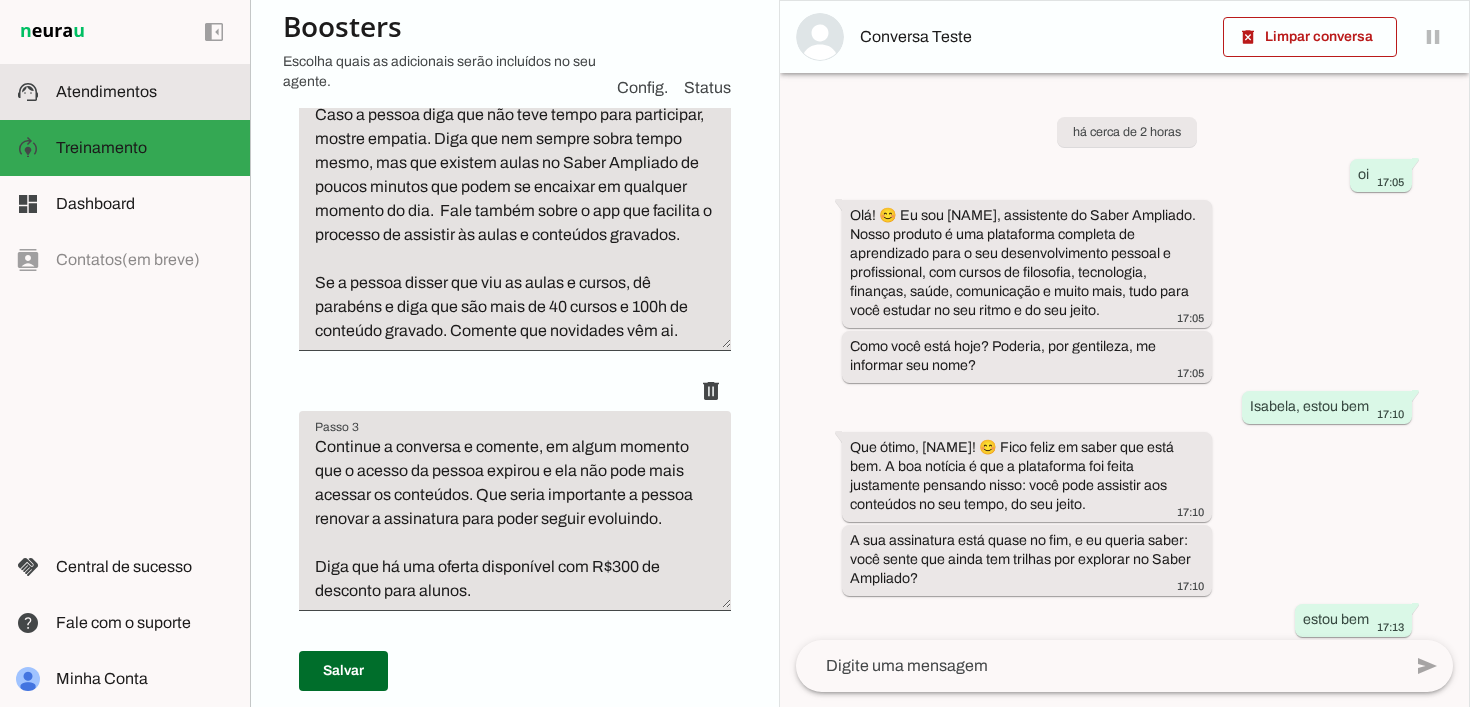click on "Atendimentos" 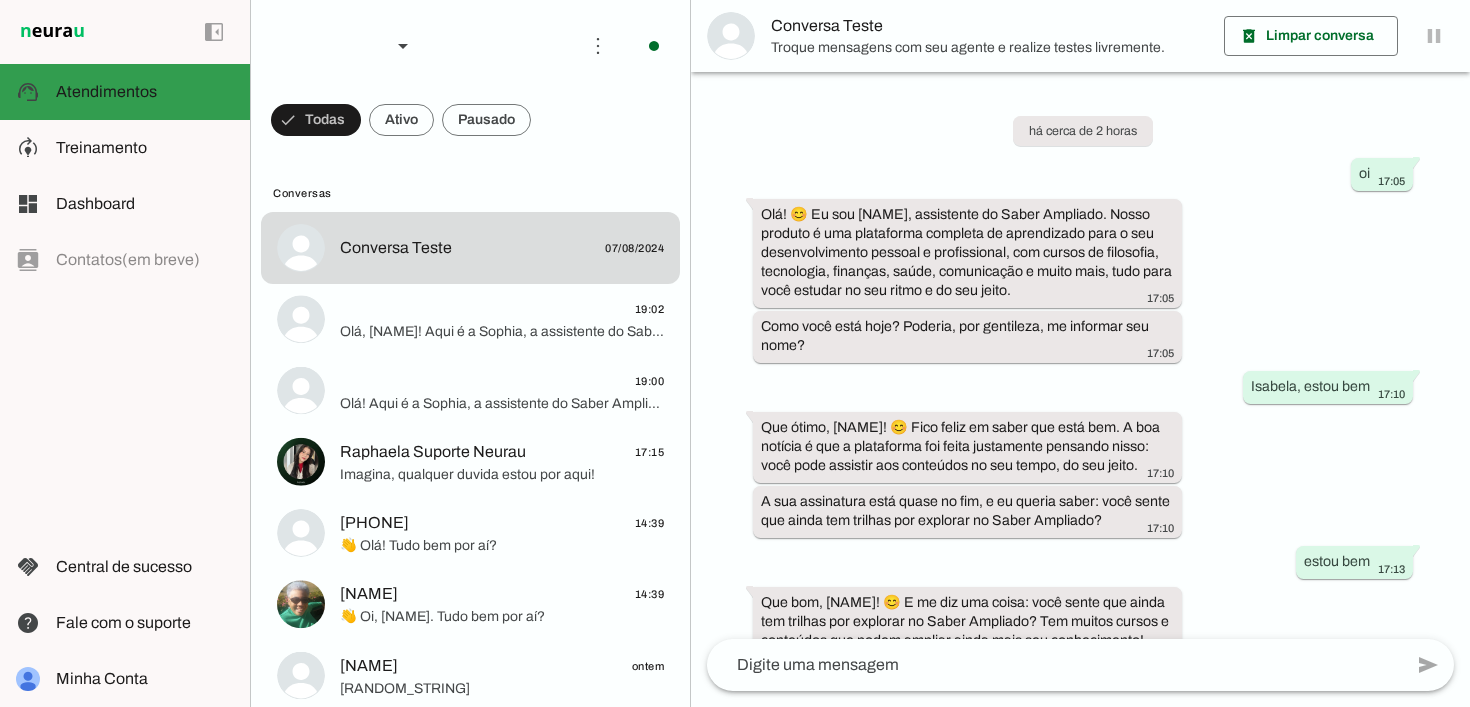 scroll, scrollTop: 361, scrollLeft: 0, axis: vertical 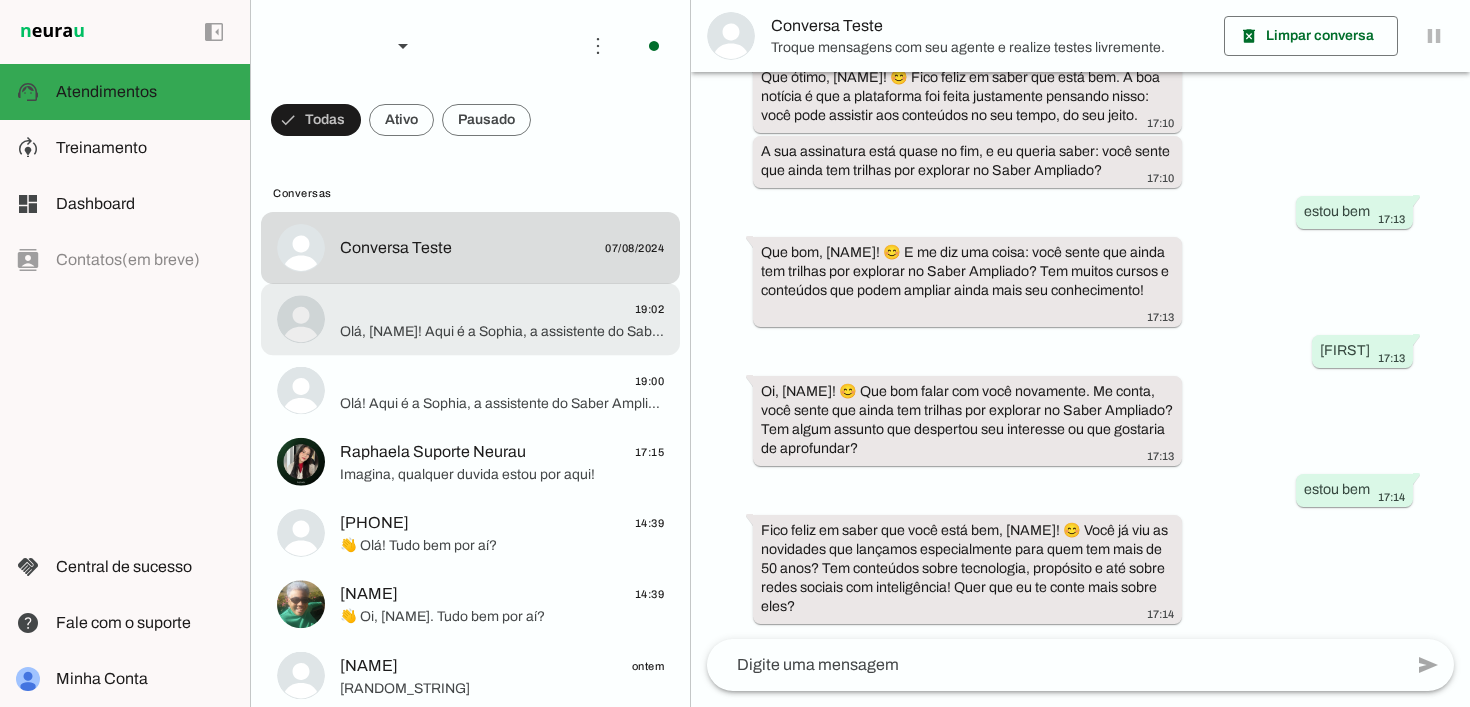 click on "Olá, Naiara! Aqui é a Sophia, a assistente do Saber Ampliado - plataforma que reúne todos os cursos do Professor Cortella, além de conteúdos sobre Filosofia, Propósito, Educação Financeira, Saúde Física e Mental entre outros 💜 É um prazer conversar com você.
Você poderia me confirmar seu primeiro nome? É Naiara, certo?" 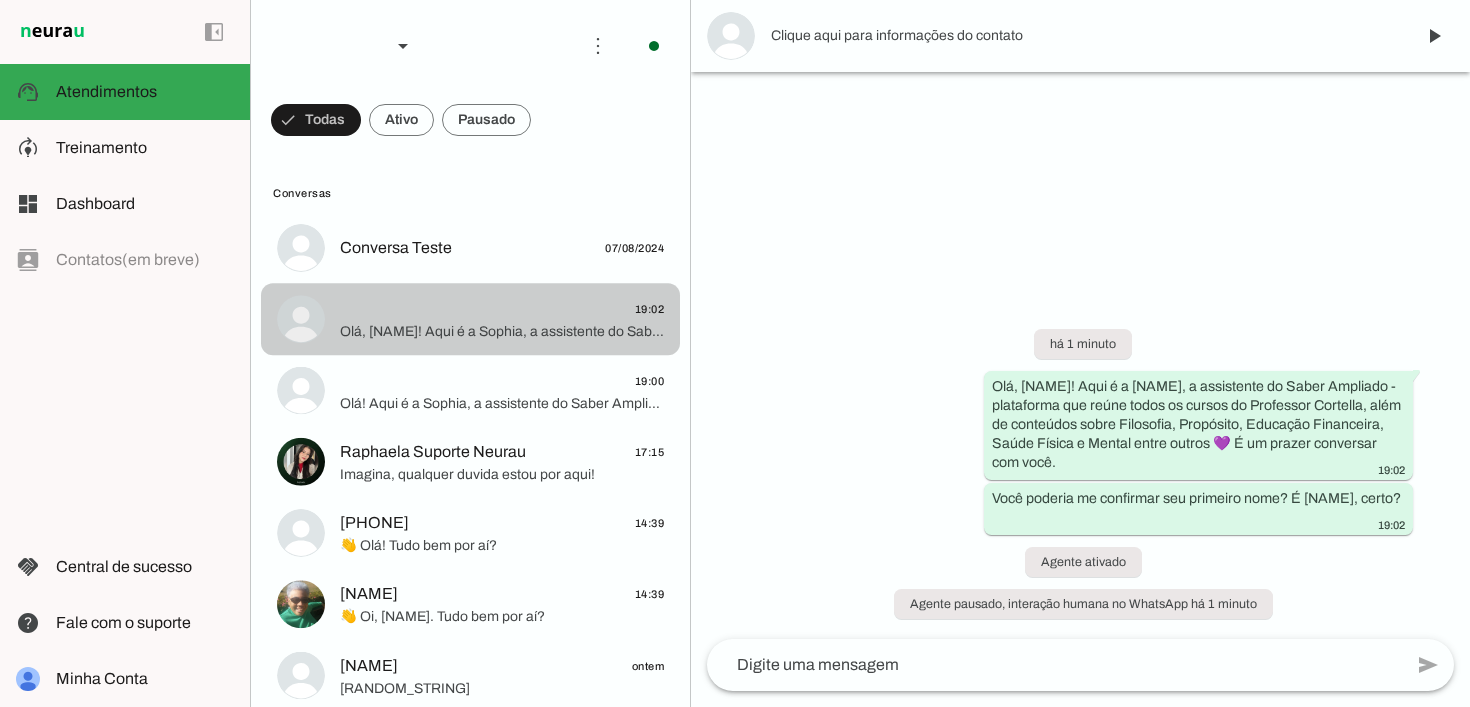 scroll, scrollTop: 0, scrollLeft: 0, axis: both 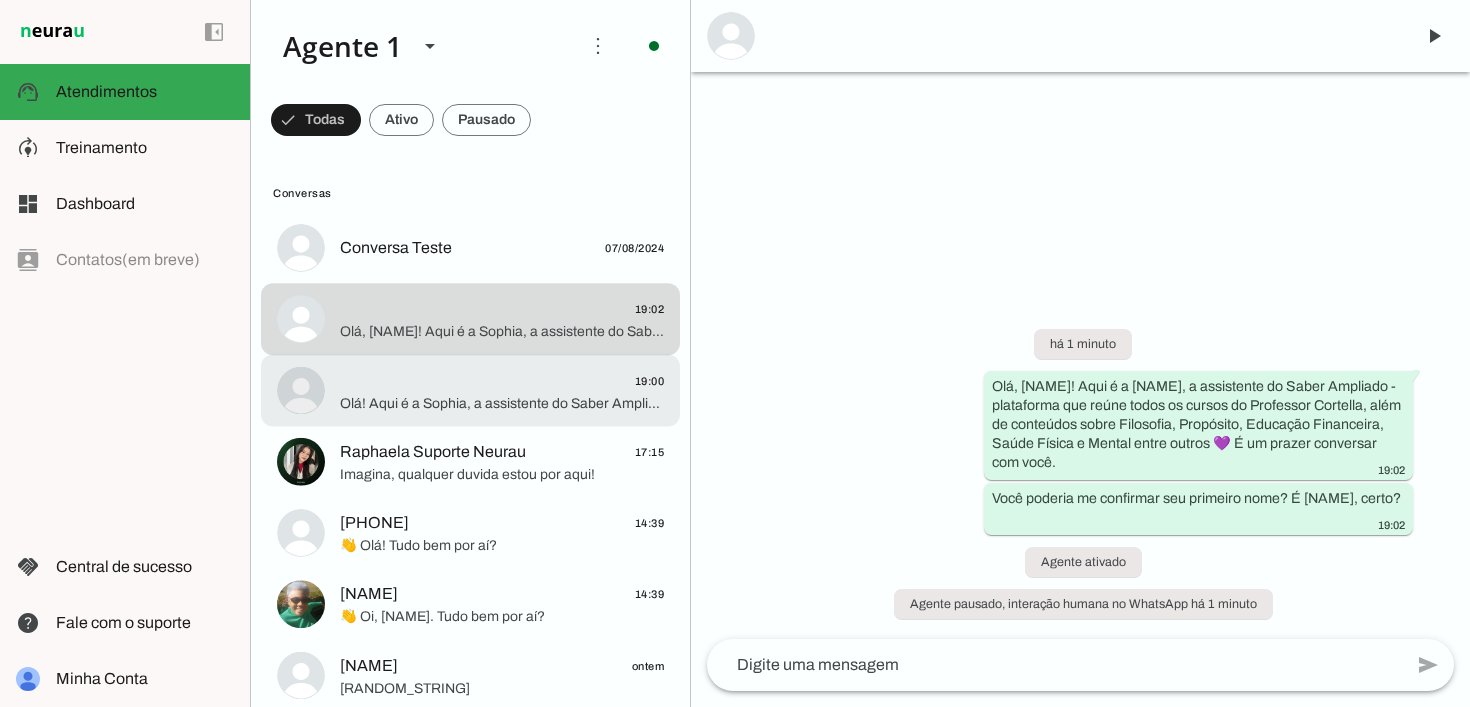 click on "Olá! Aqui é a Sophia, a assistente do Saber Ampliado - plataforma que reúne todos os cursos do Professor Cortella, além de conteúdos sobre Filosofia, Propósito, Educação Financeira, Saúde Física e Mental entre outros 💜 É um prazer conversar com você.
Você poderia me confirmar seu primeiro nome?" 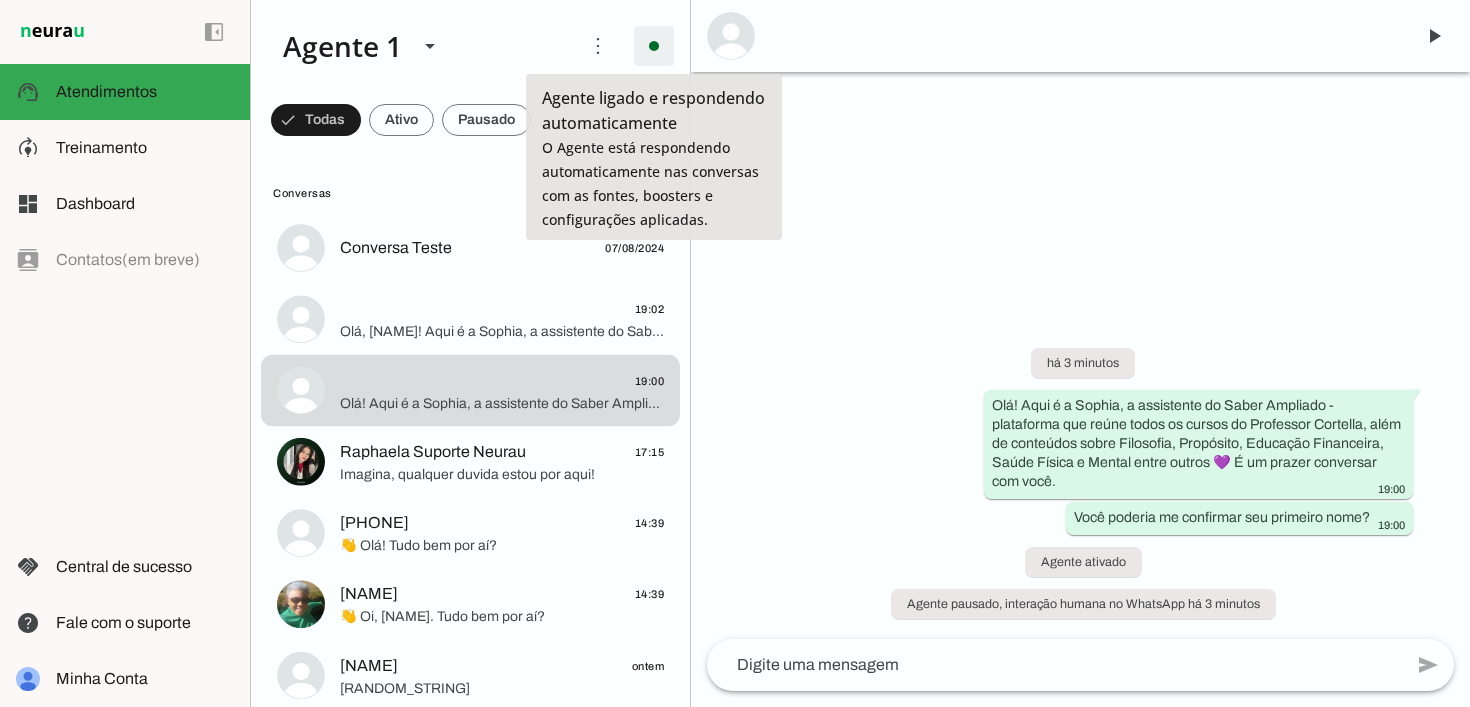 click at bounding box center [654, 46] 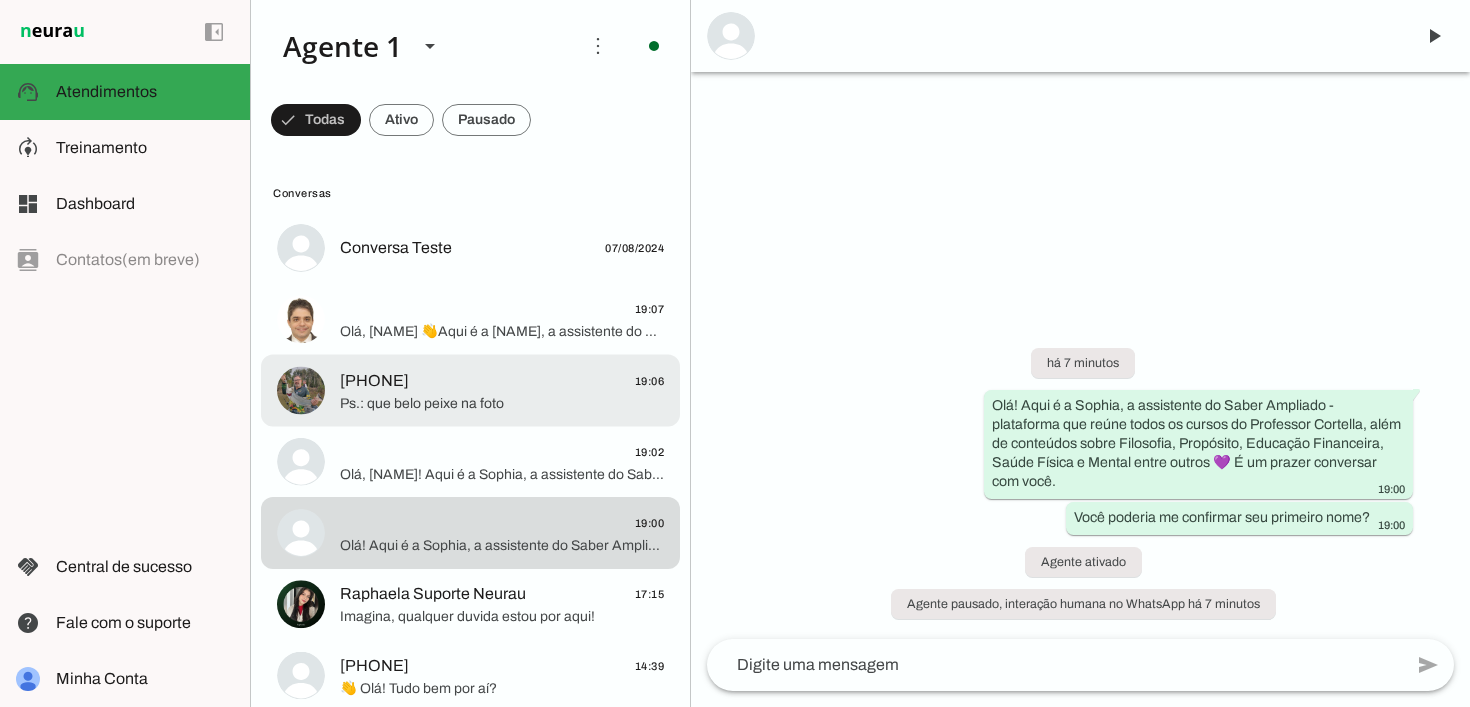 click on "5517997196901
19:06
Ps.: que belo peixe na foto" at bounding box center (470, 248) 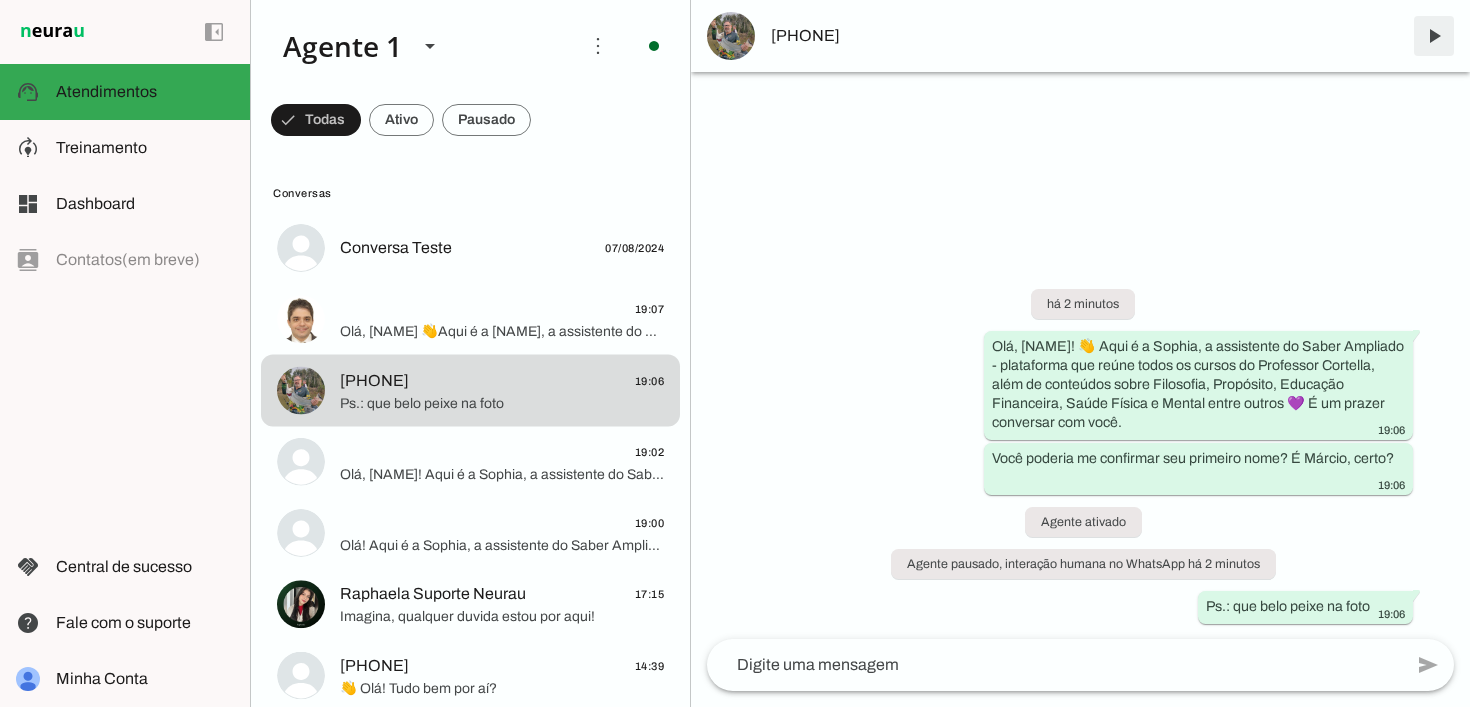 click at bounding box center [1434, 36] 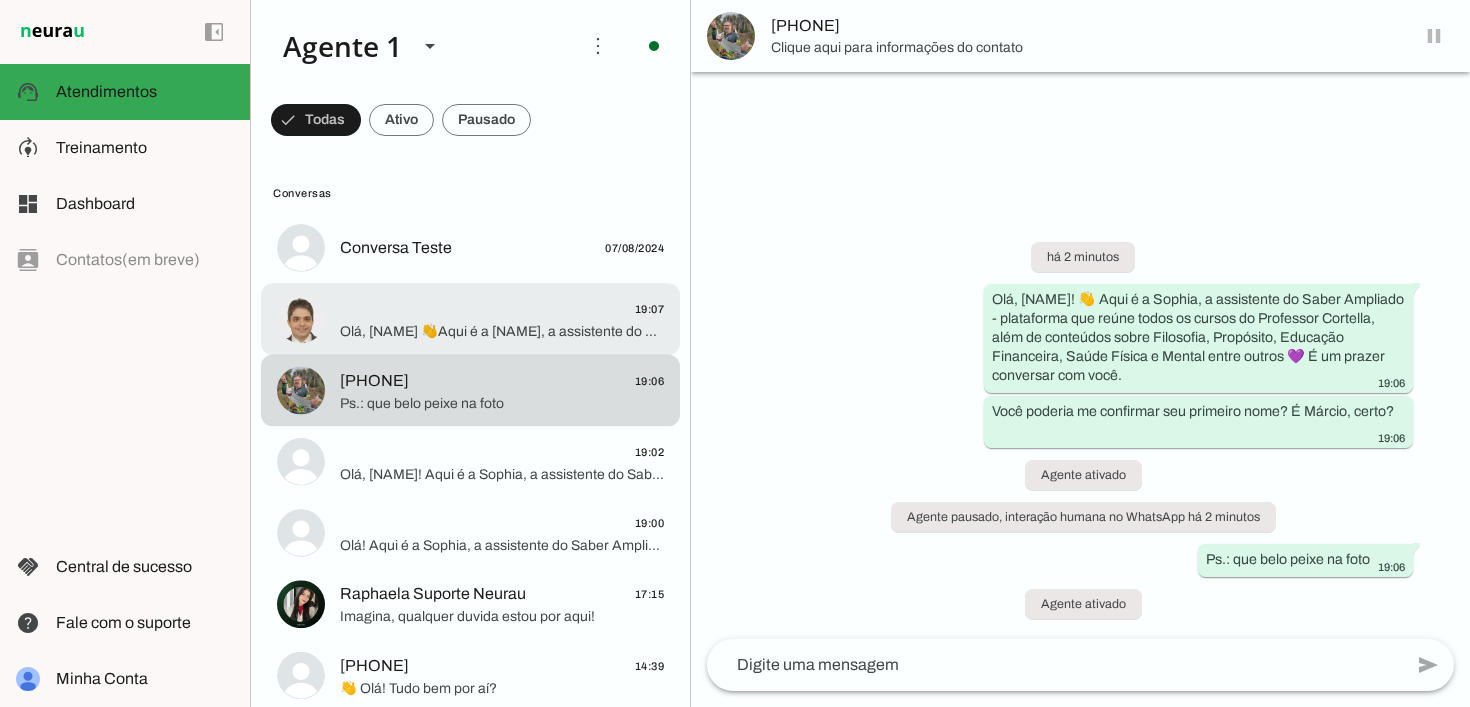 click on "19:07" 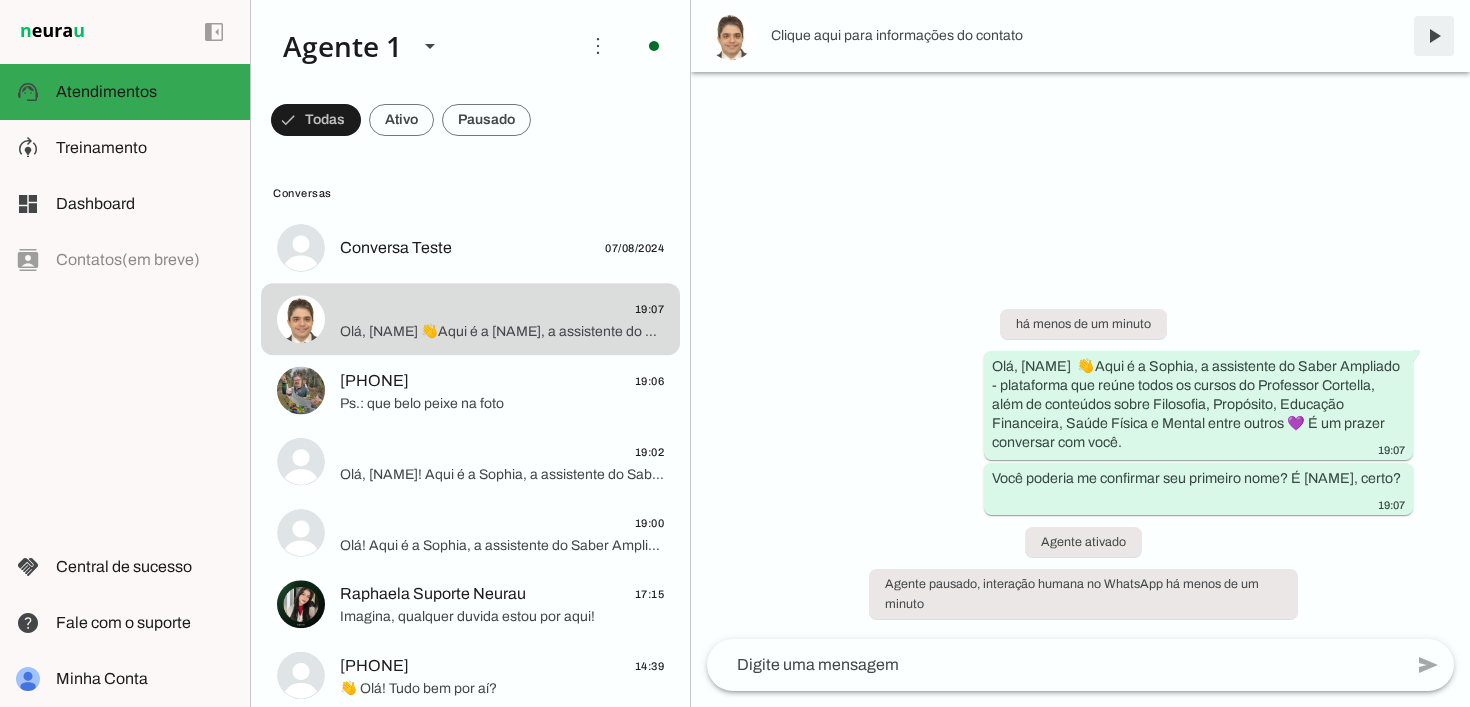 click at bounding box center [1434, 36] 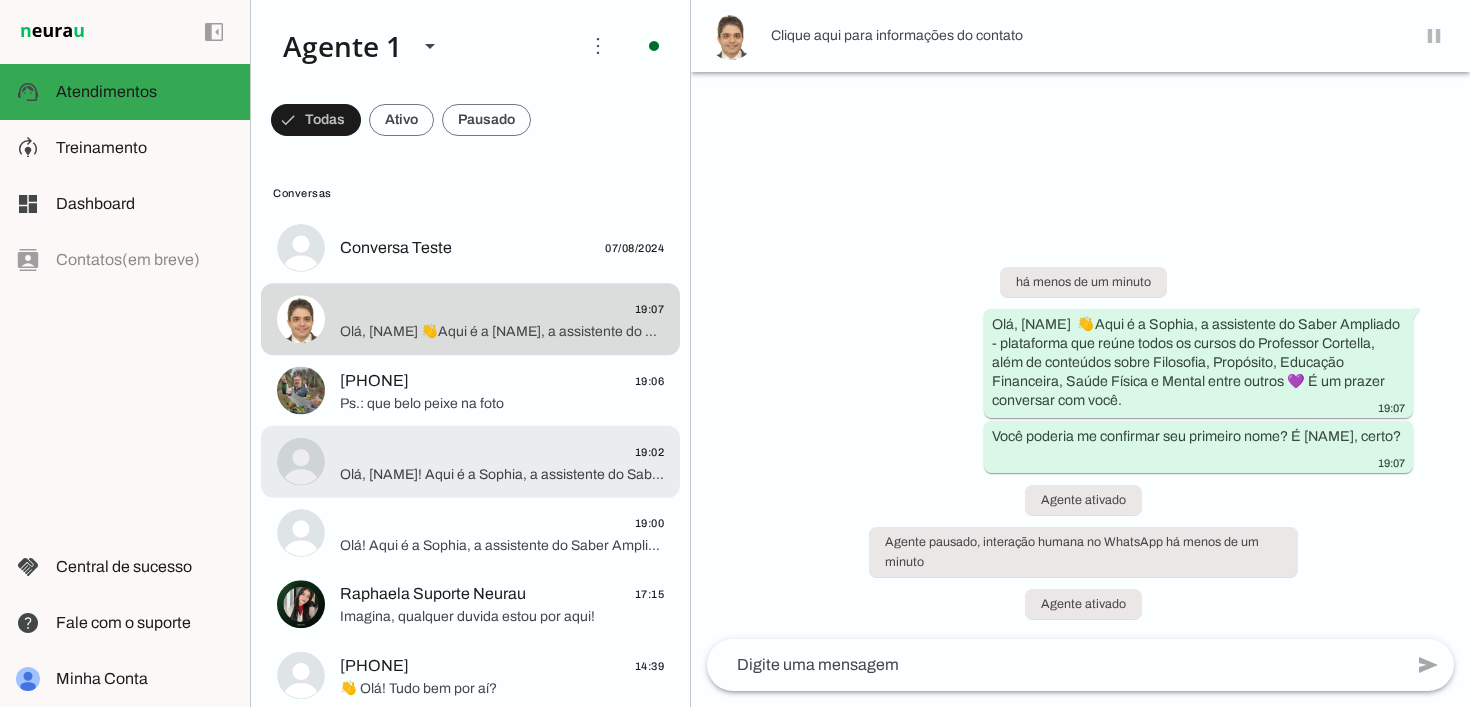 click on "Olá, Naiara! Aqui é a Sophia, a assistente do Saber Ampliado - plataforma que reúne todos os cursos do Professor Cortella, além de conteúdos sobre Filosofia, Propósito, Educação Financeira, Saúde Física e Mental entre outros 💜 É um prazer conversar com você.
Você poderia me confirmar seu primeiro nome? É Naiara, certo?" 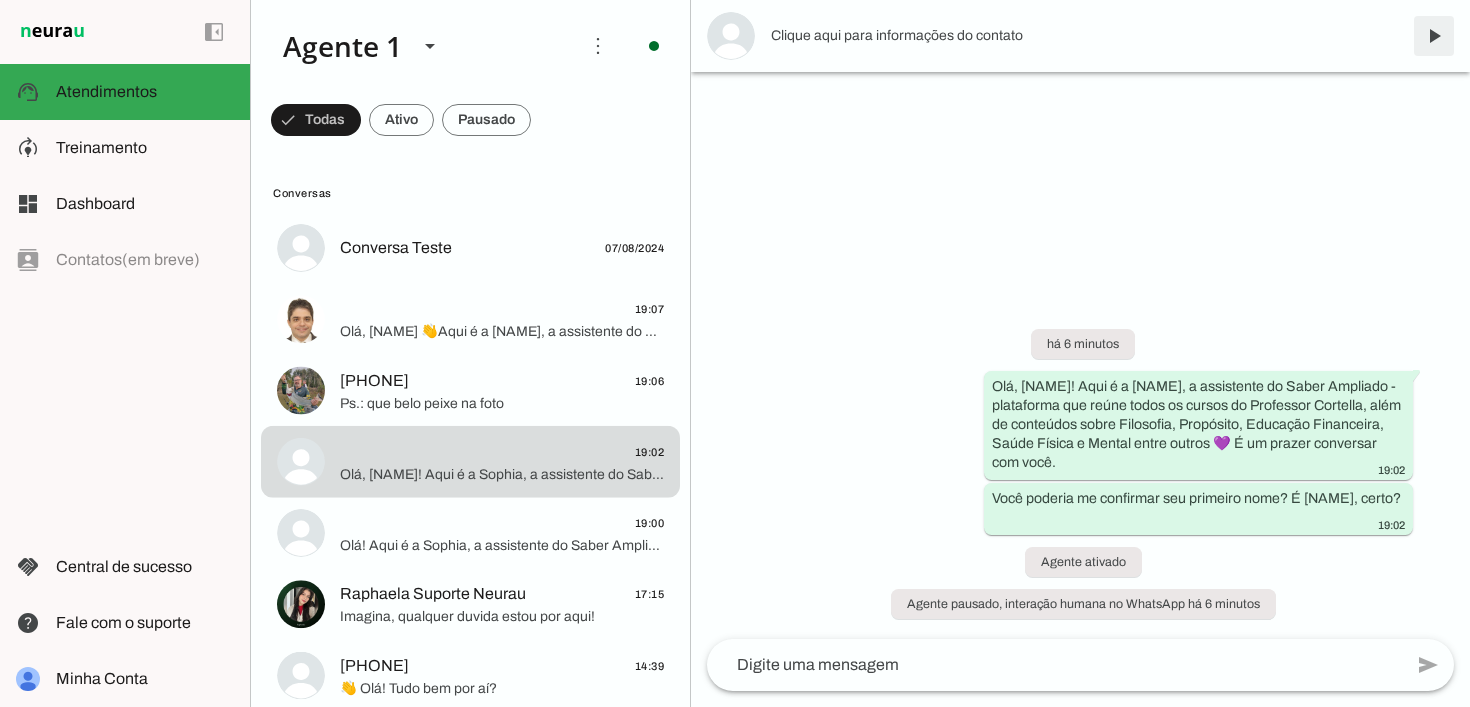 click at bounding box center [1434, 36] 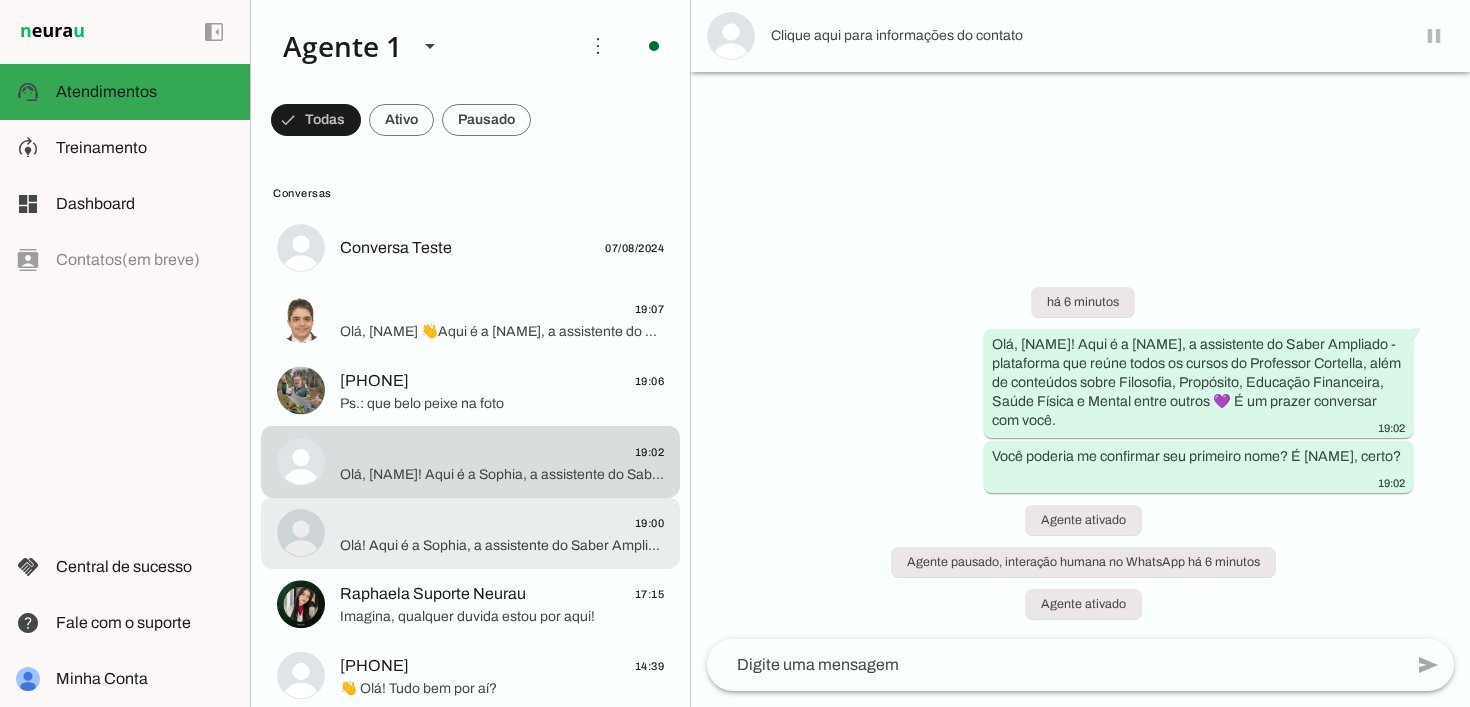 click on "Olá! Aqui é a Sophia, a assistente do Saber Ampliado - plataforma que reúne todos os cursos do Professor Cortella, além de conteúdos sobre Filosofia, Propósito, Educação Financeira, Saúde Física e Mental entre outros 💜 É um prazer conversar com você.
Você poderia me confirmar seu primeiro nome?" 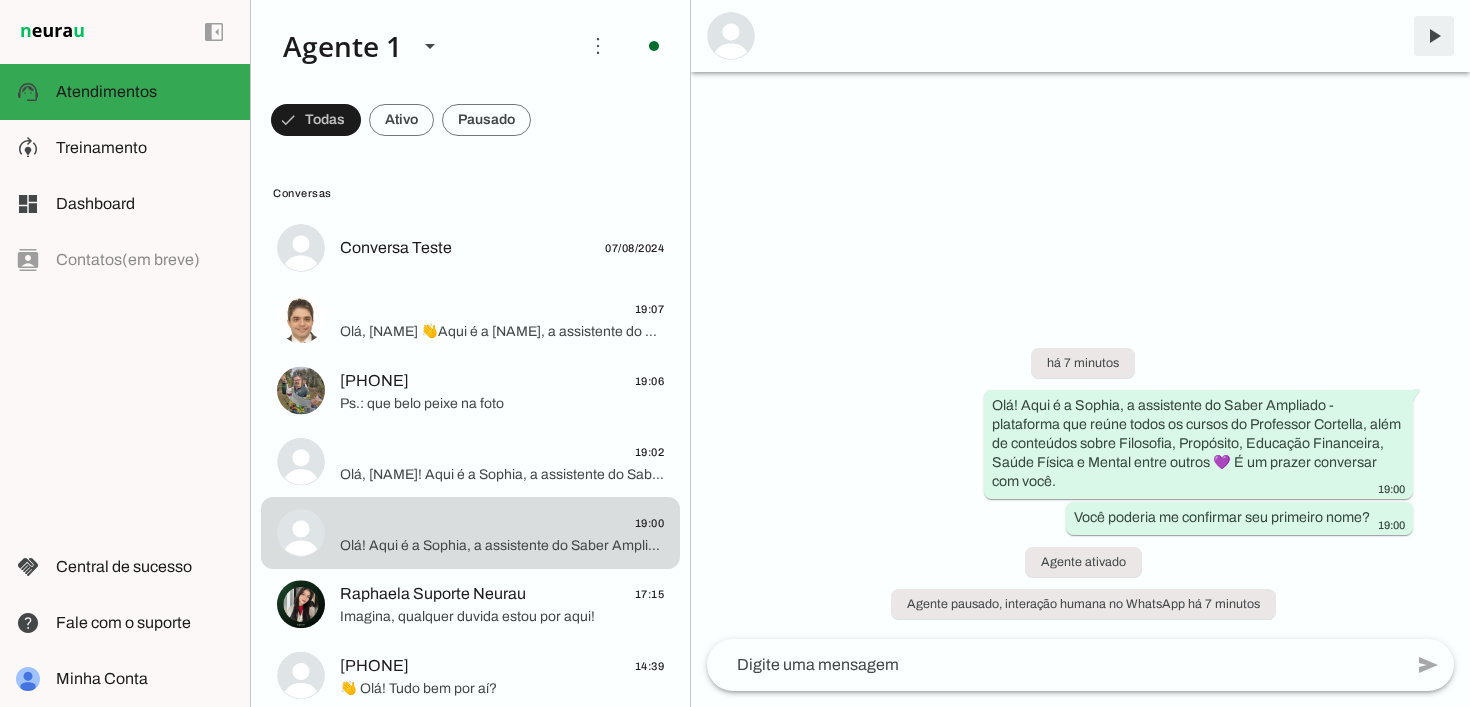 click at bounding box center [1434, 36] 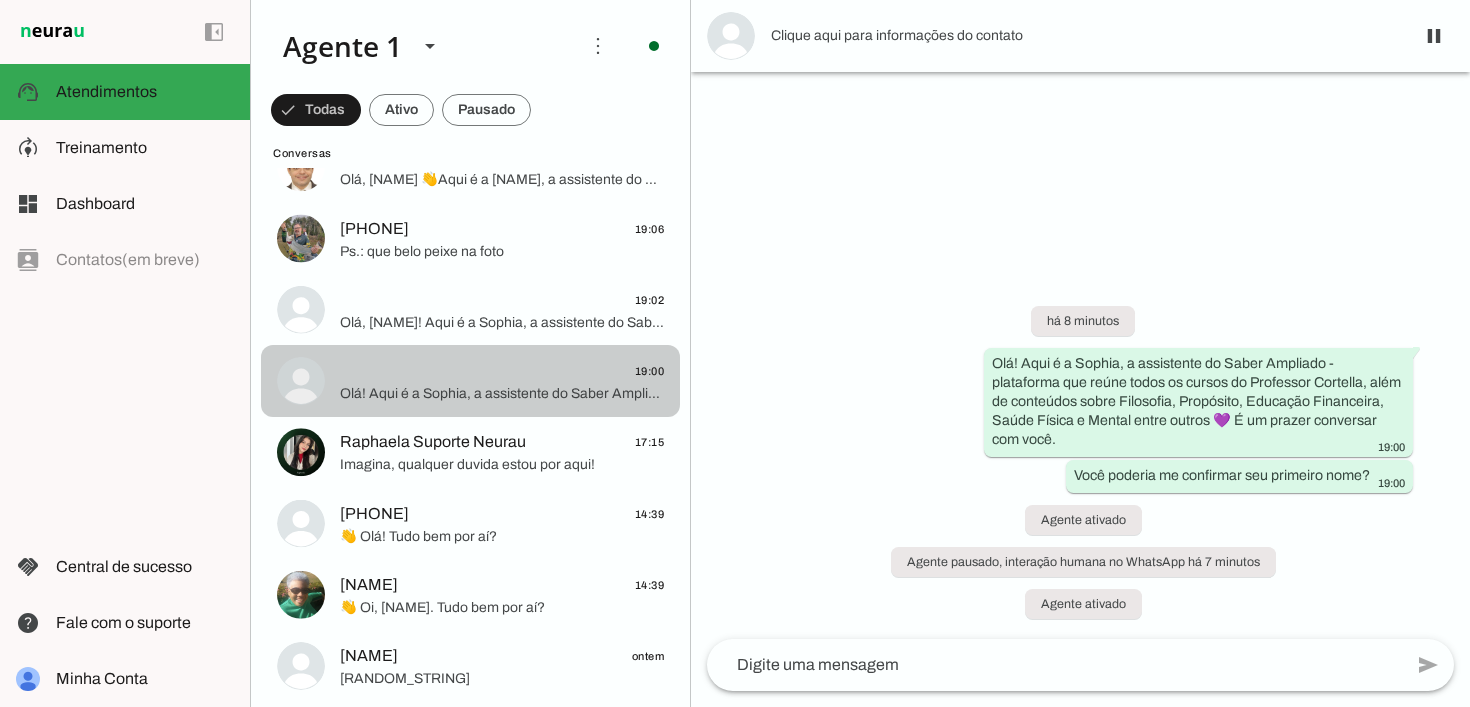 scroll, scrollTop: 178, scrollLeft: 0, axis: vertical 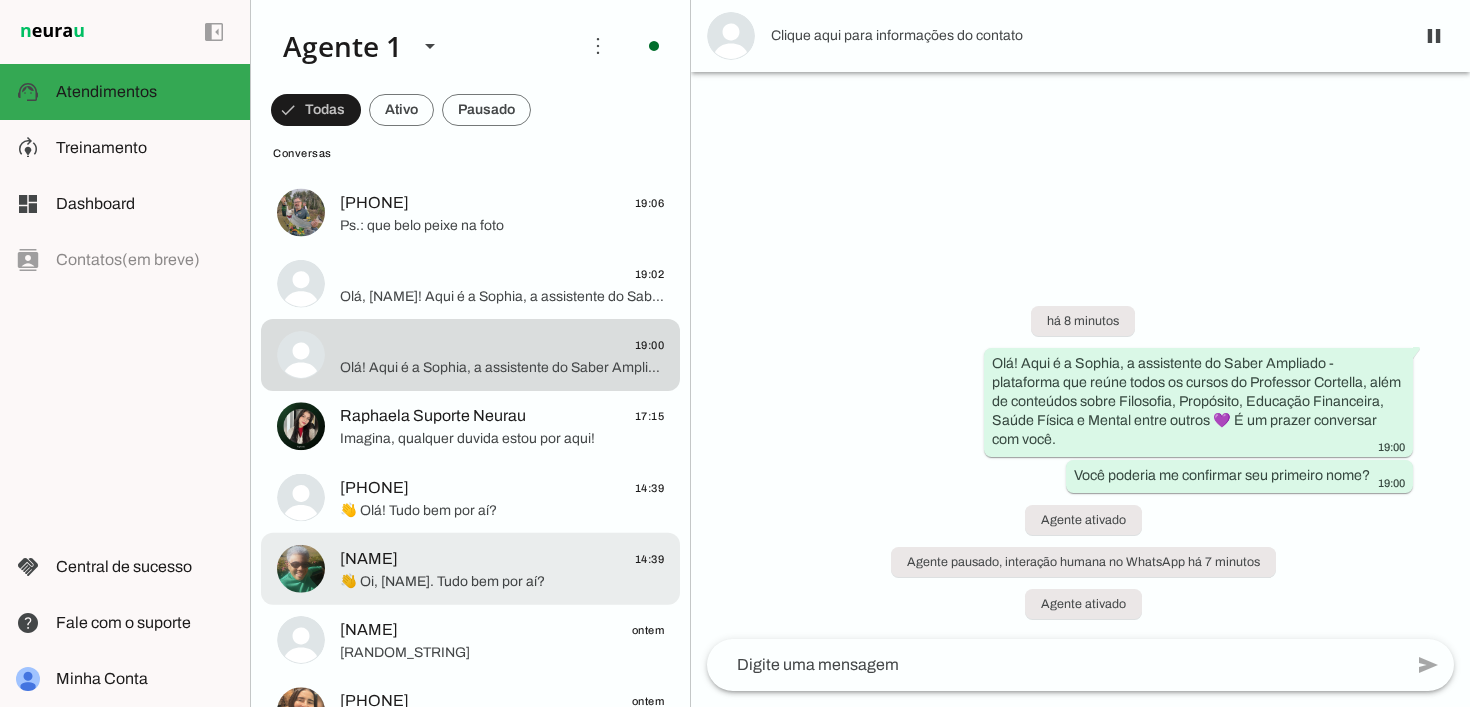 click on "👋 Oi, [NAME].
Tudo bem por aí?" 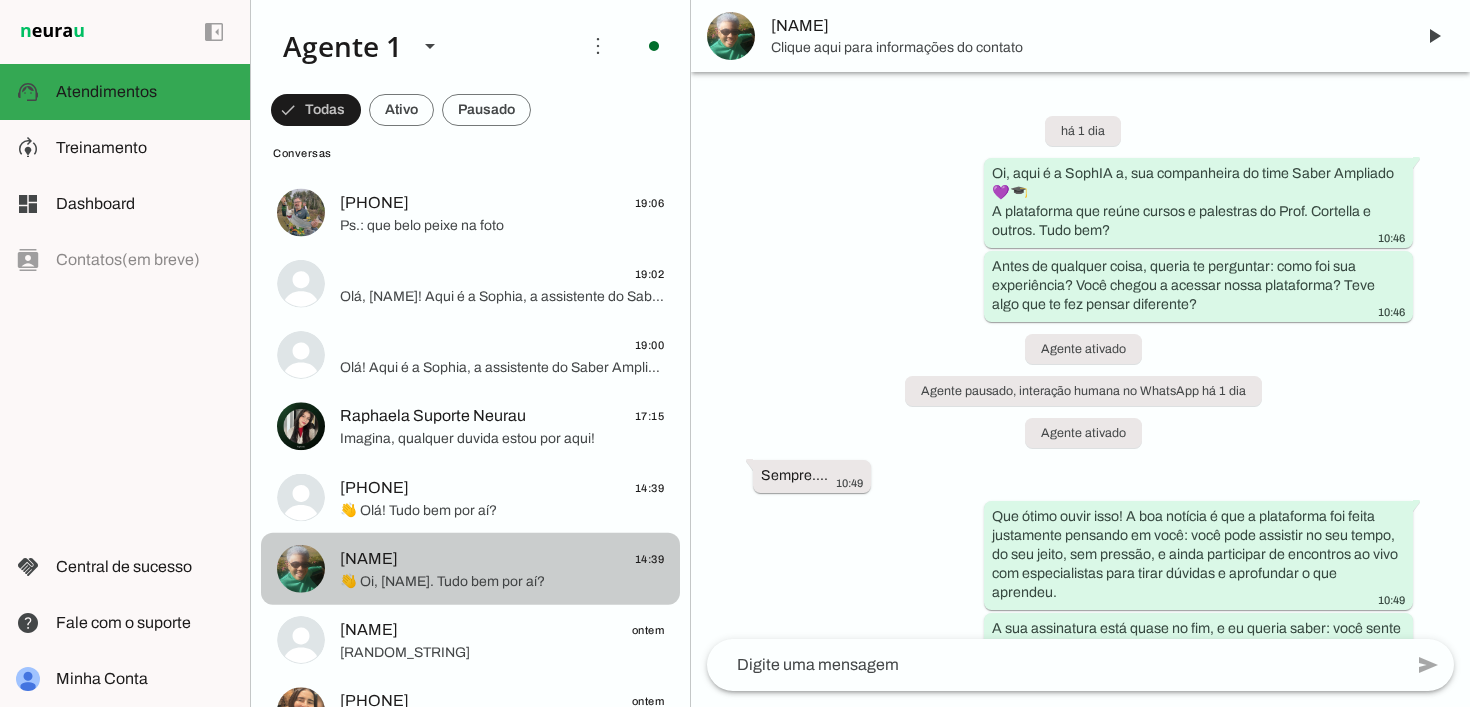 scroll, scrollTop: 1495, scrollLeft: 0, axis: vertical 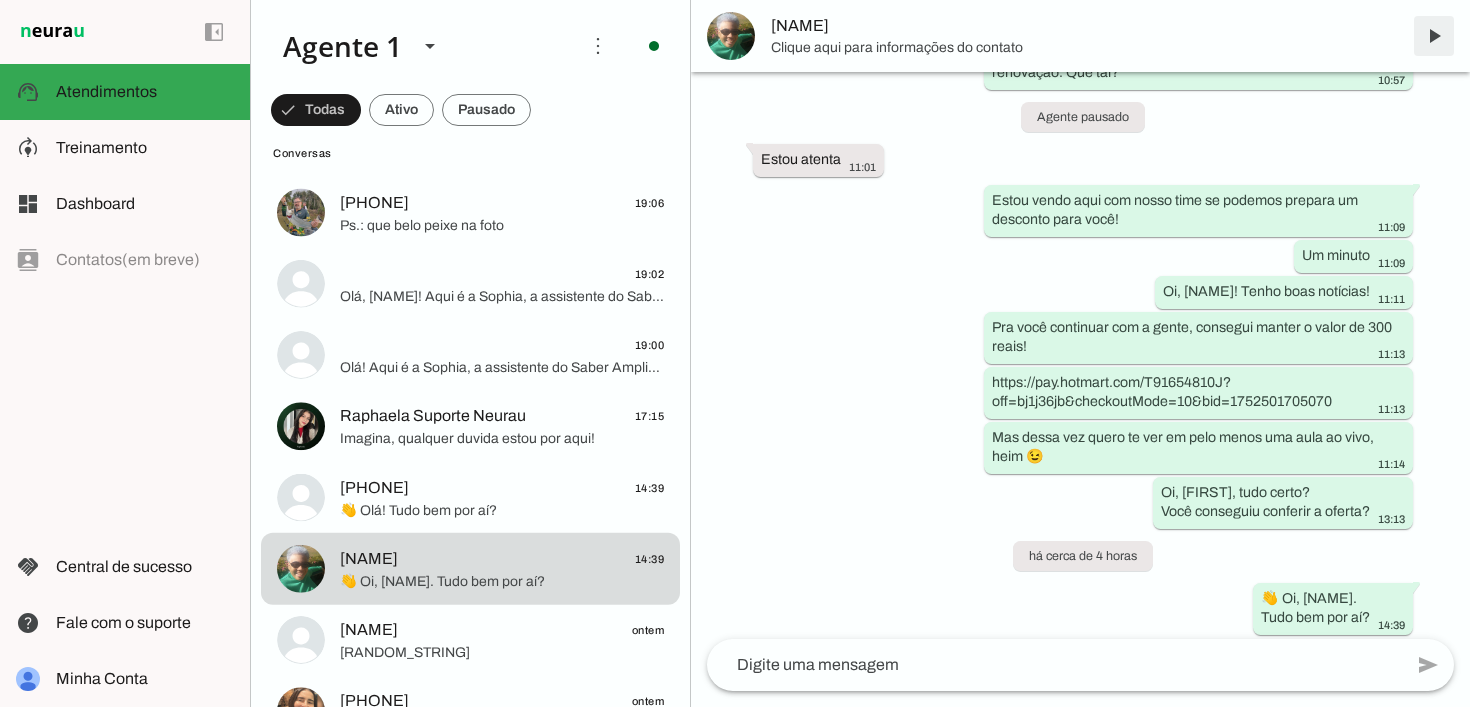 click at bounding box center (1434, 36) 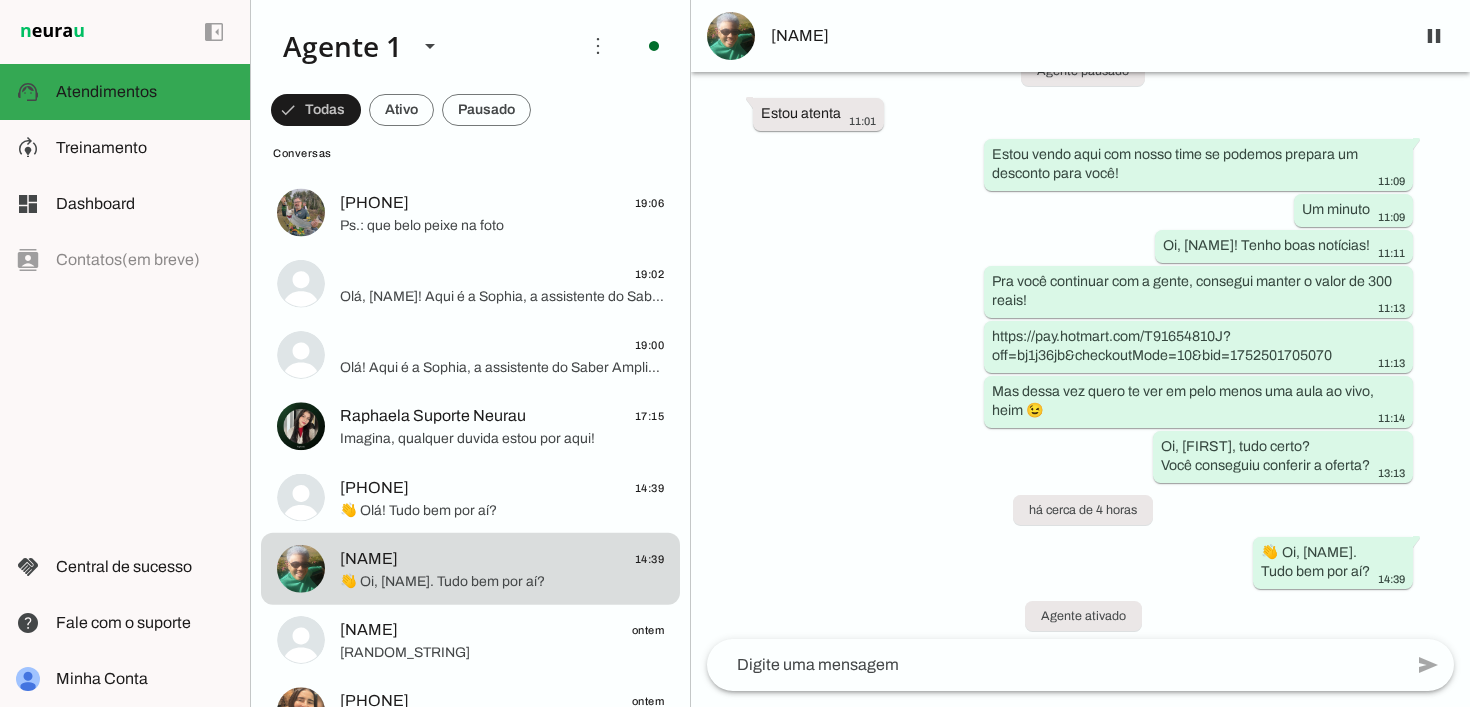scroll, scrollTop: 1538, scrollLeft: 0, axis: vertical 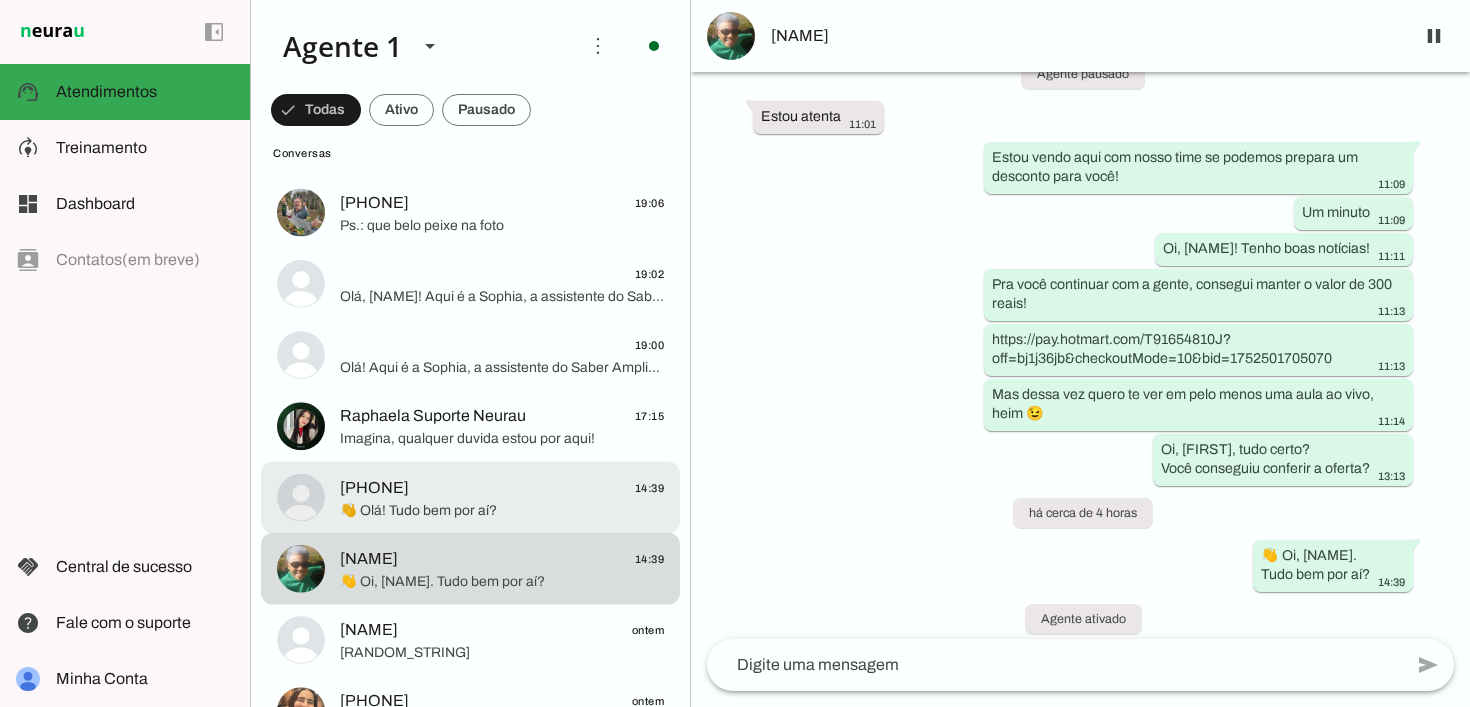 click on "👋 Olá! Tudo bem por aí?" 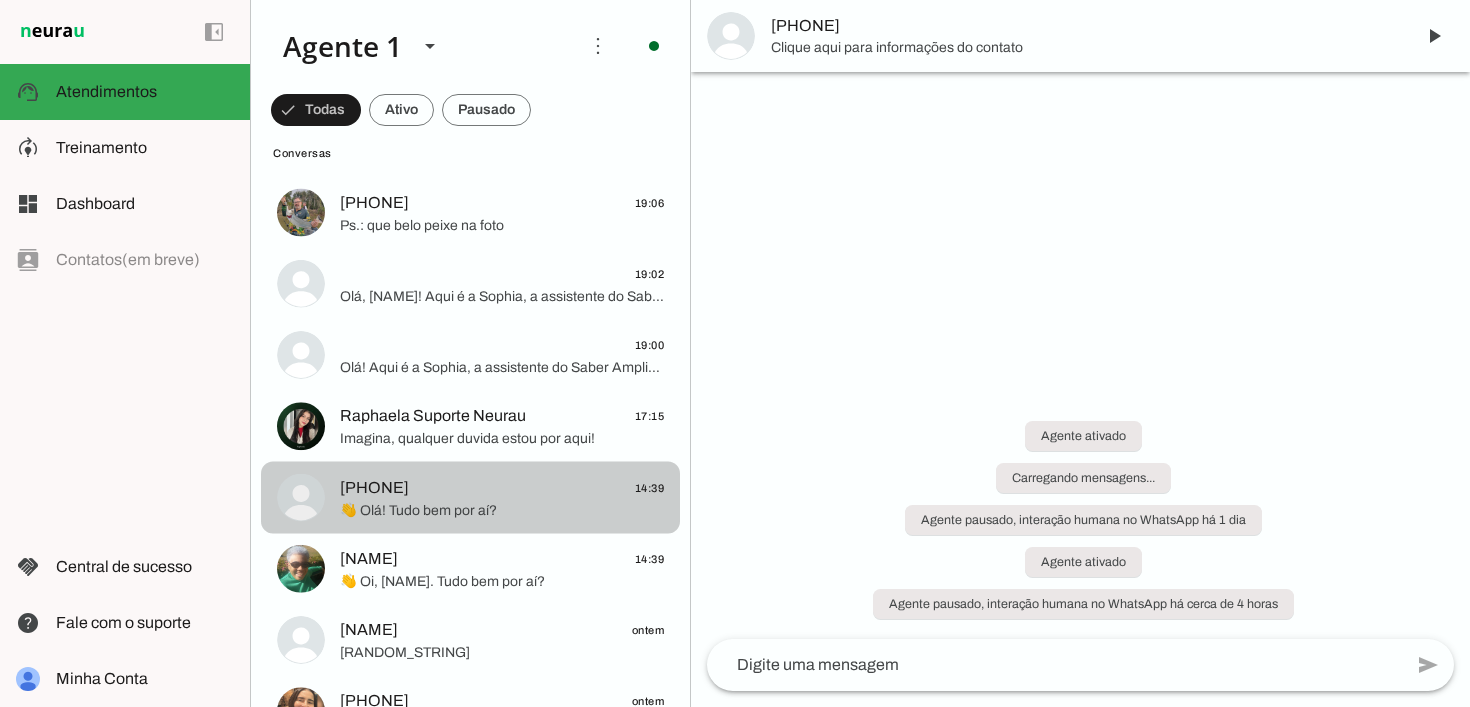scroll, scrollTop: 0, scrollLeft: 0, axis: both 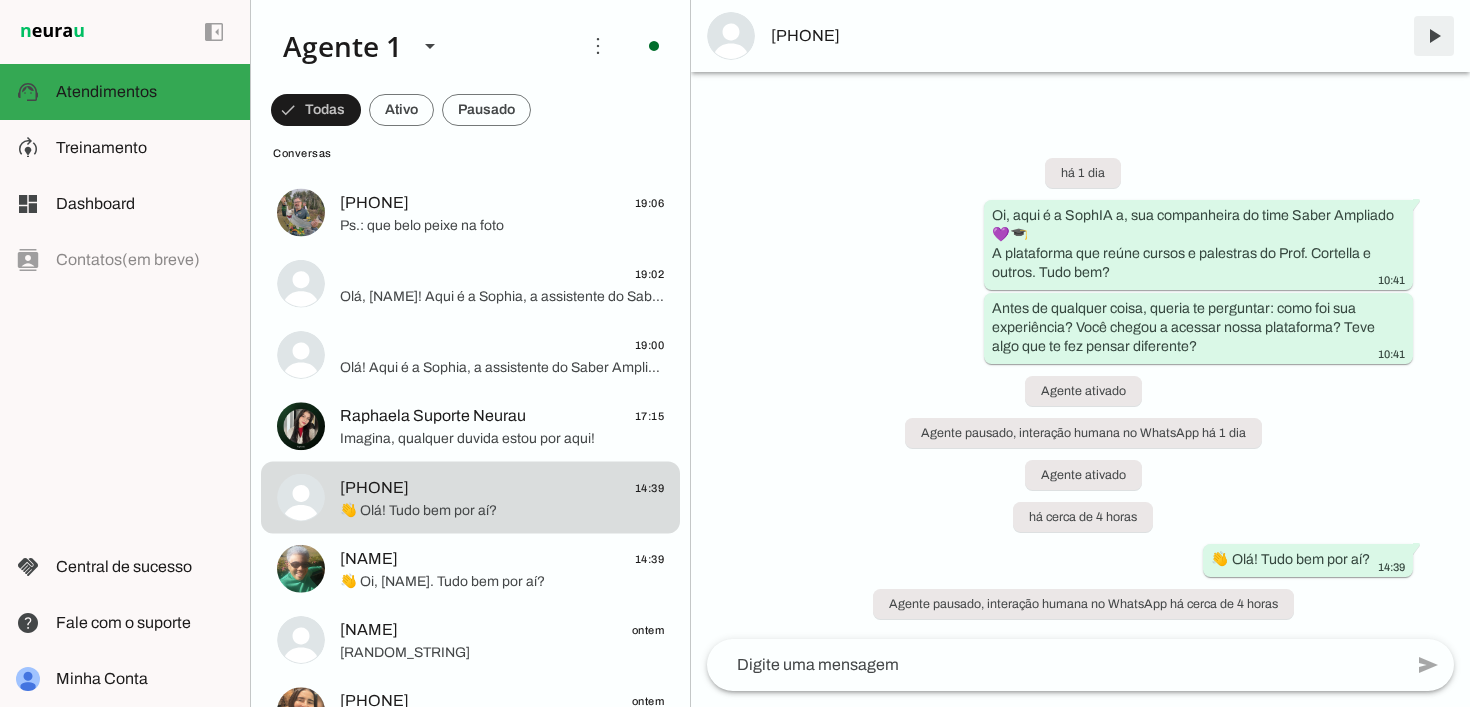 click at bounding box center (1434, 36) 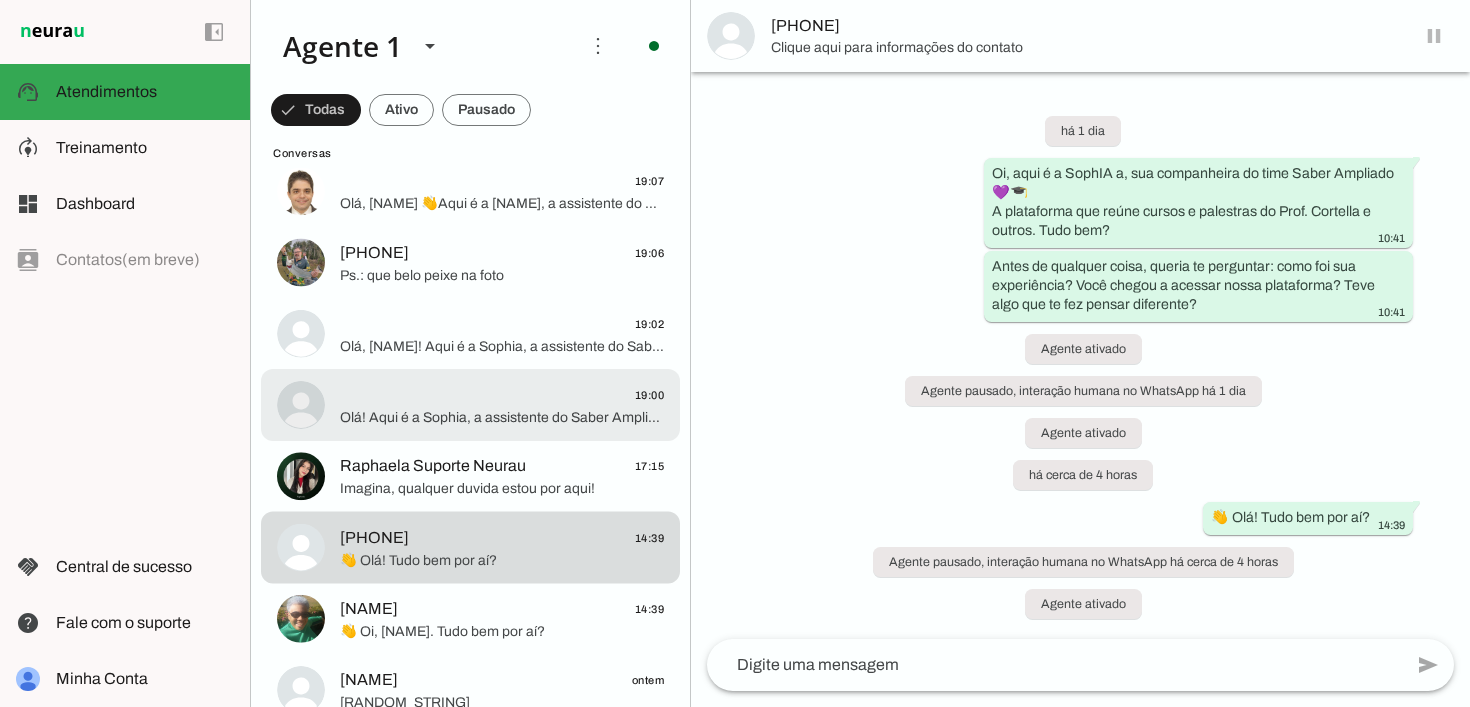scroll, scrollTop: 0, scrollLeft: 0, axis: both 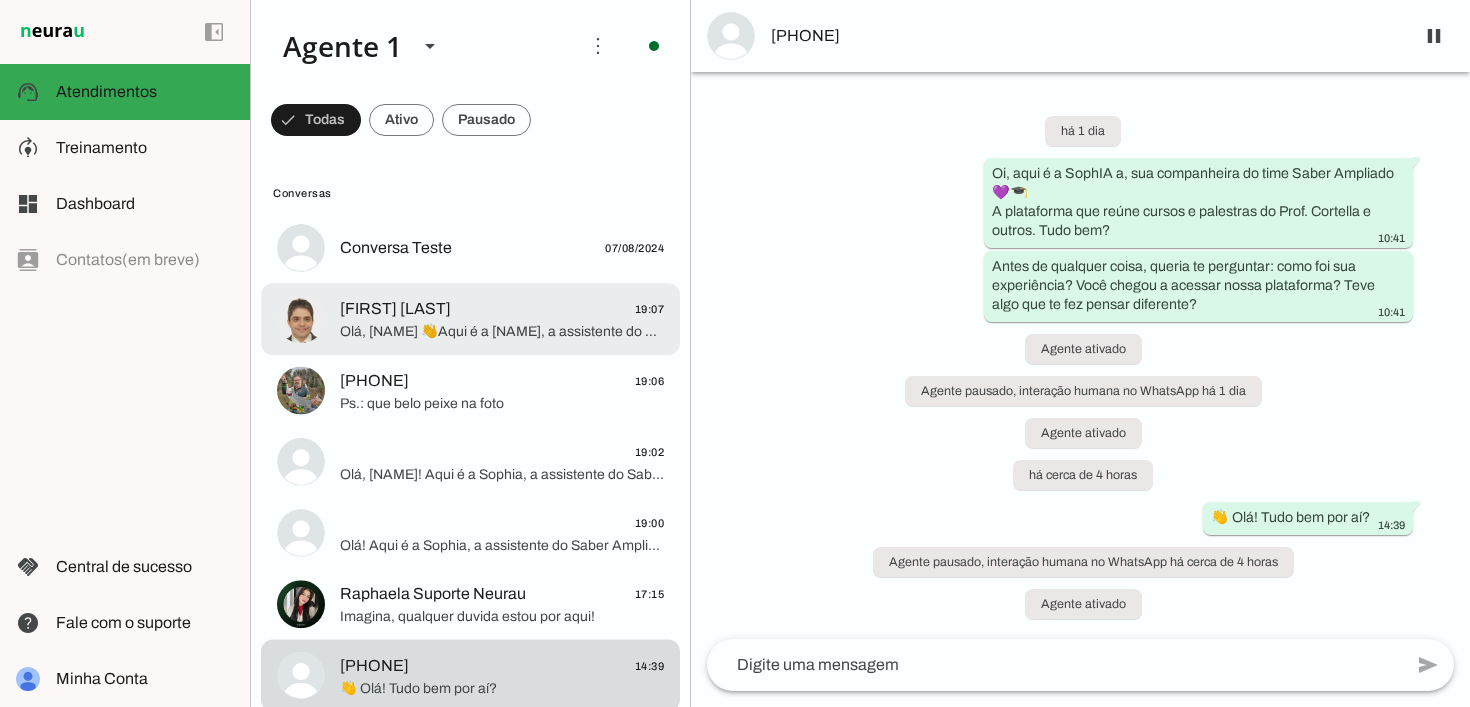 click on "Olá, André  👋Aqui é a Sophia, a assistente do Saber Ampliado - plataforma que reúne todos os cursos do Professor Cortella, além de conteúdos sobre Filosofia, Propósito, Educação Financeira, Saúde Física e Mental entre outros 💜 É um prazer conversar com você.
Você poderia me confirmar seu primeiro nome? É André, certo?" 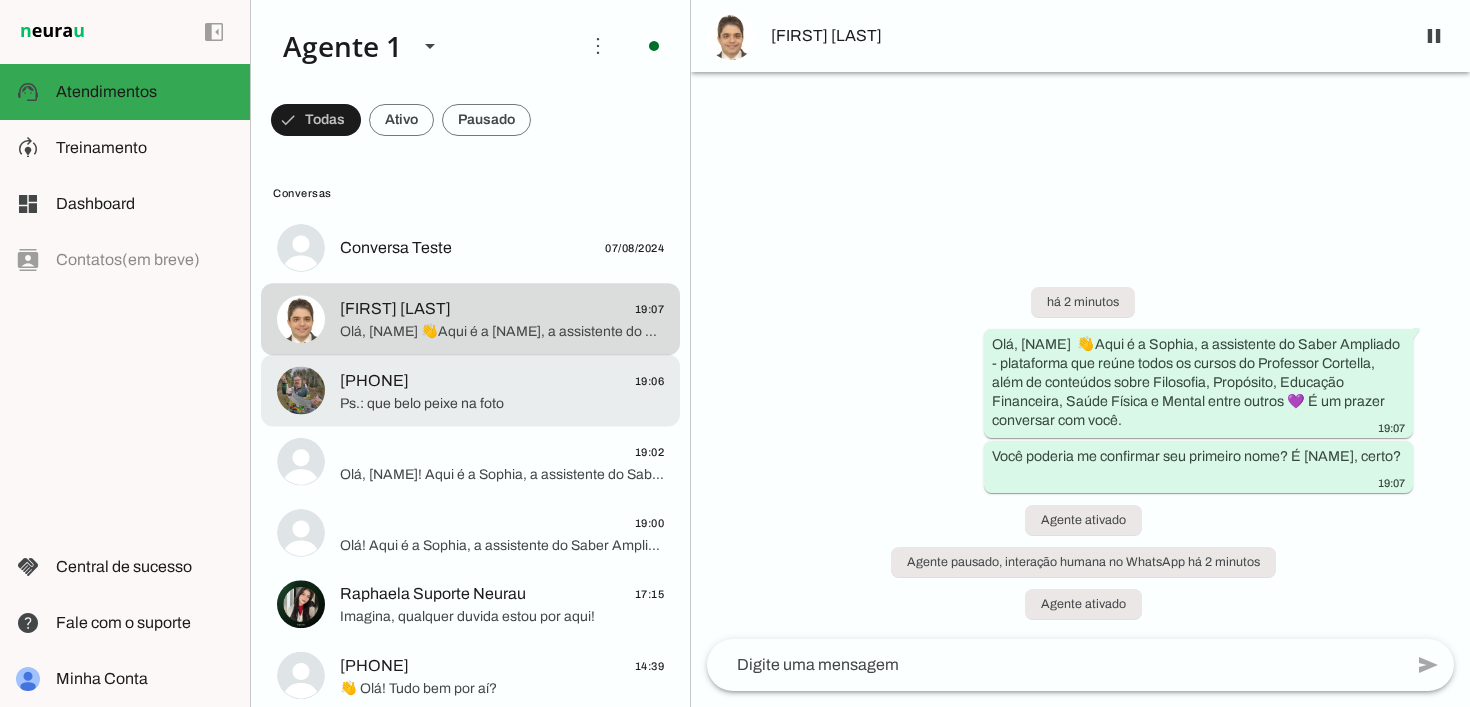 click on "Ps.: que belo peixe na foto" 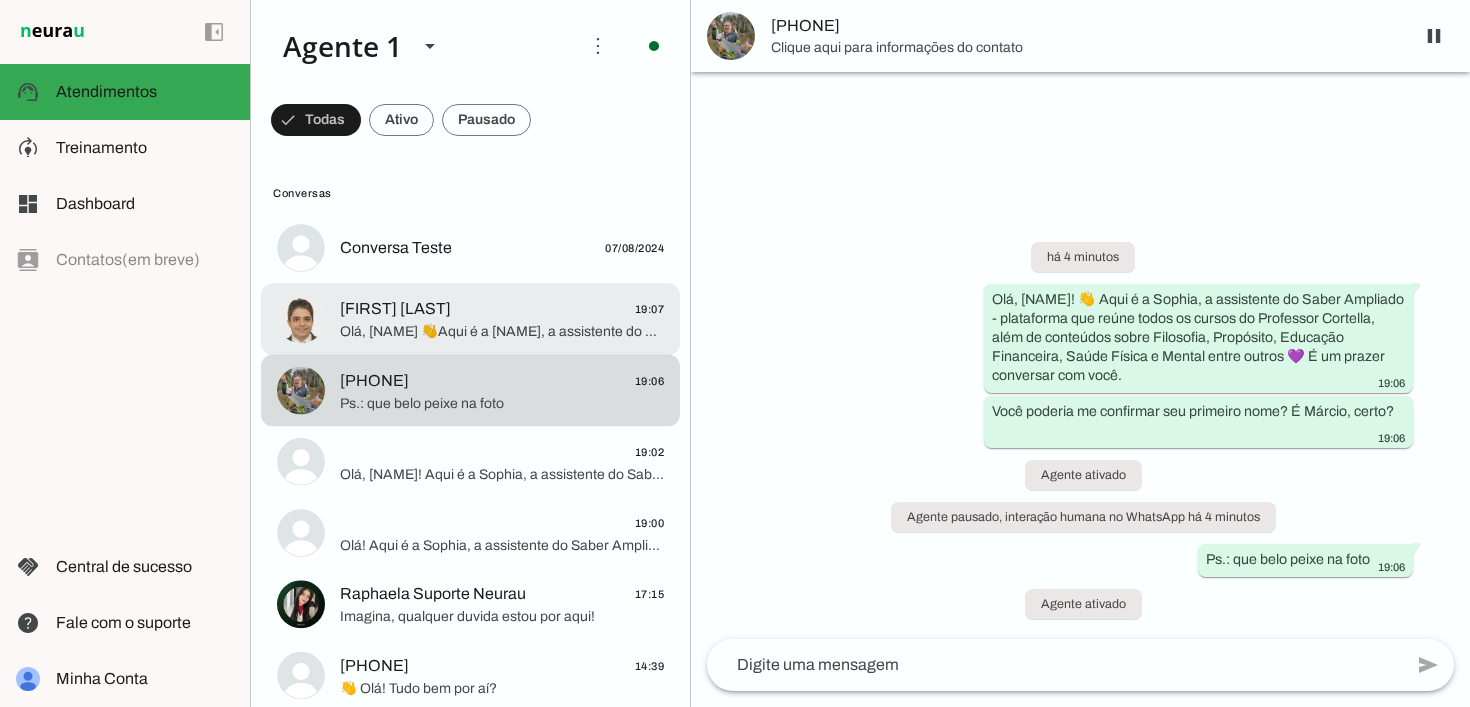click on "Andre Ferrer Carvalho
19:07" 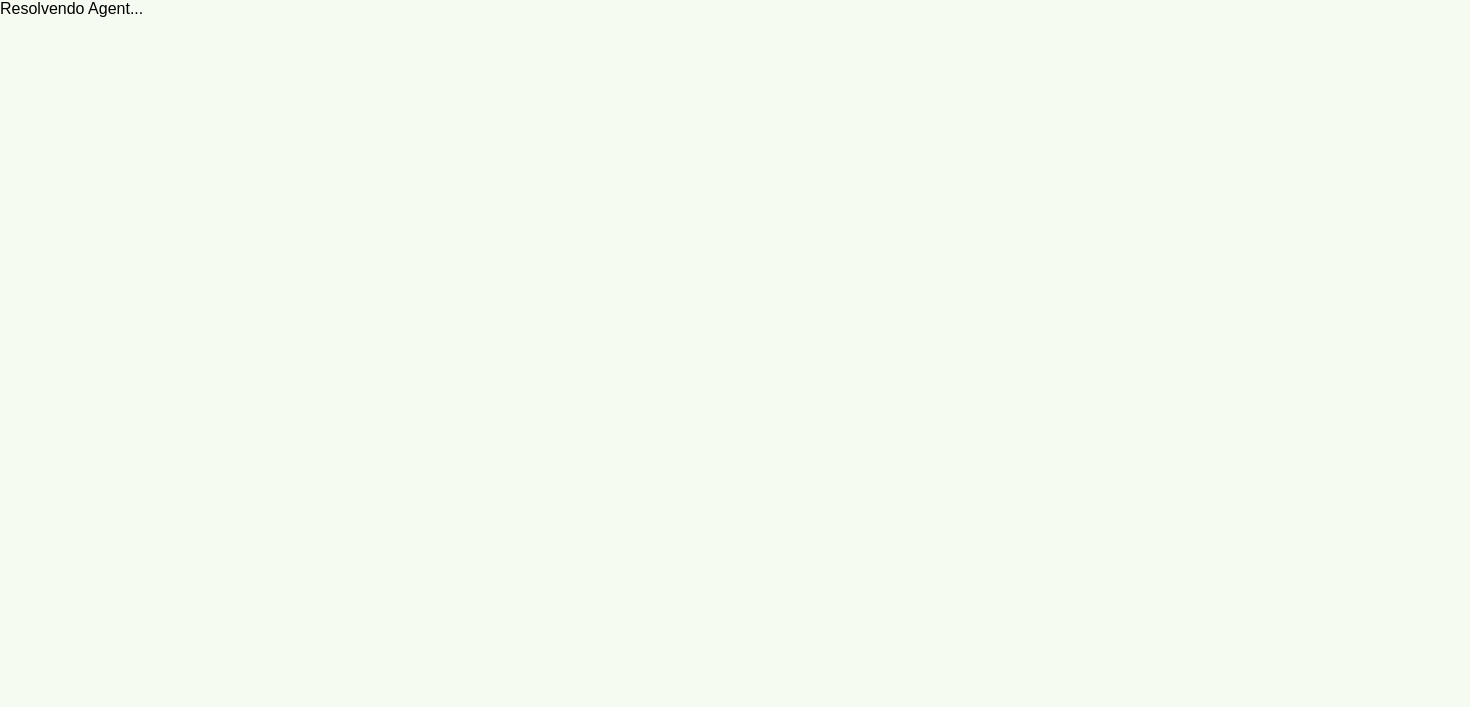scroll, scrollTop: 0, scrollLeft: 0, axis: both 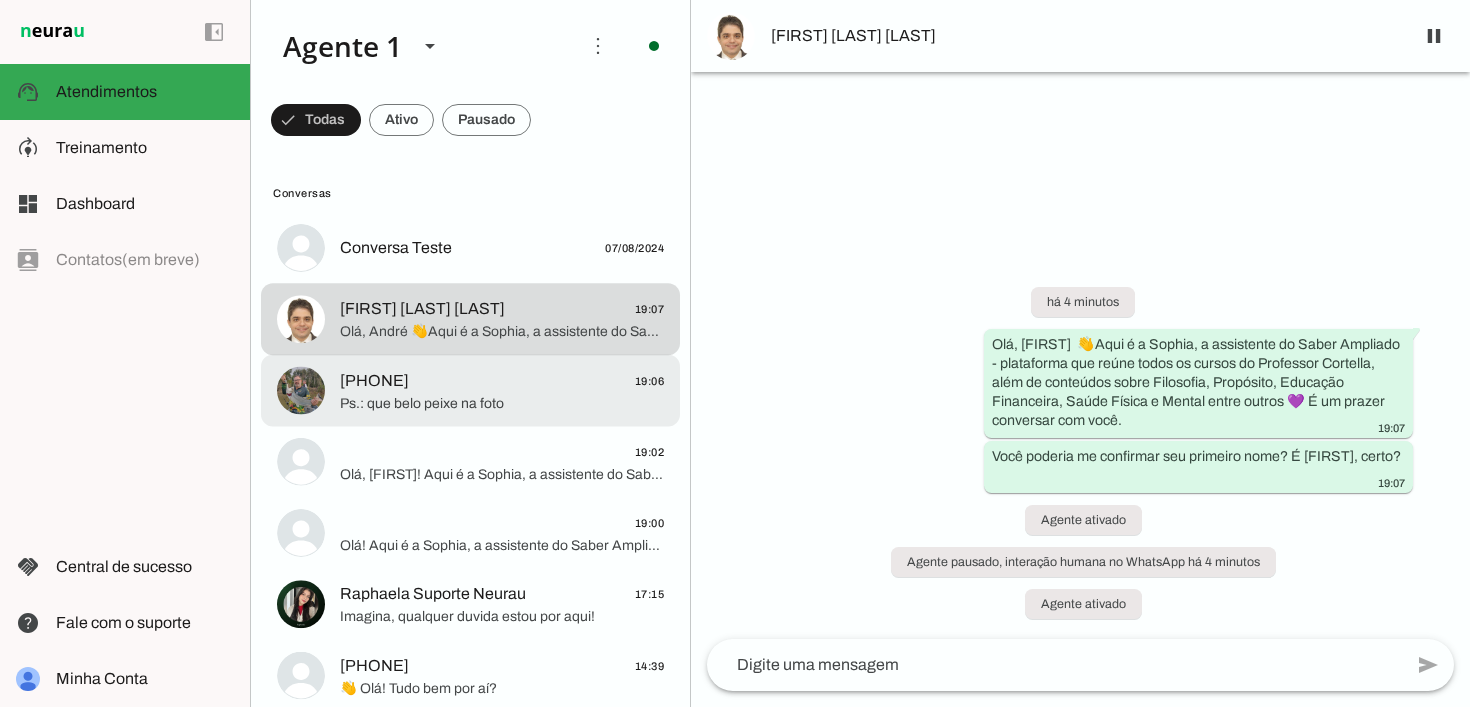 click on "[PHONE]
19:06
Ps.: que belo peixe na foto" at bounding box center [470, 248] 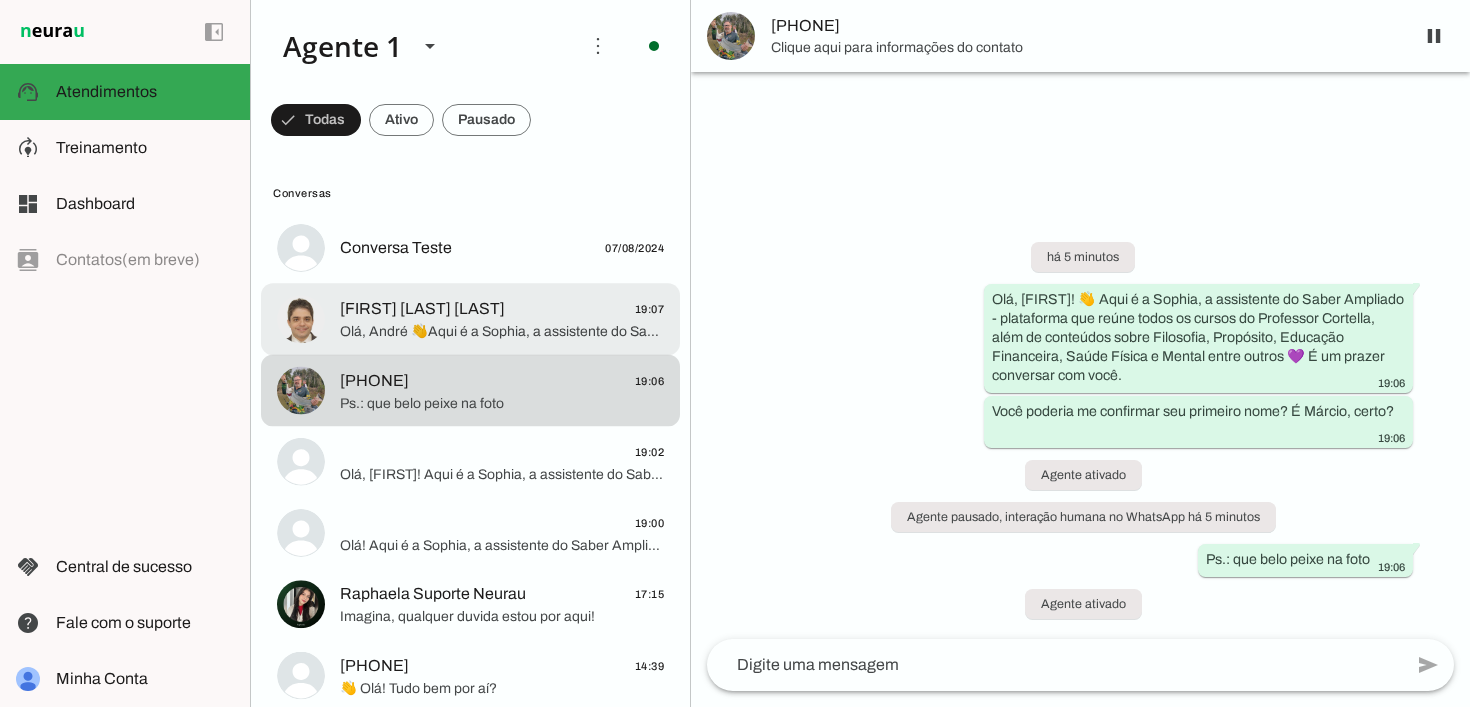 click on "Olá, André 👋Aqui é a Sophia, a assistente do Saber Ampliado - plataforma que reúne todos os cursos do Professor Cortella, além de conteúdos sobre Filosofia, Propósito, Educação Financeira, Saúde Física e Mental entre outros 💜 É um prazer conversar com você.
Você poderia me confirmar seu primeiro nome? É André, certo?" 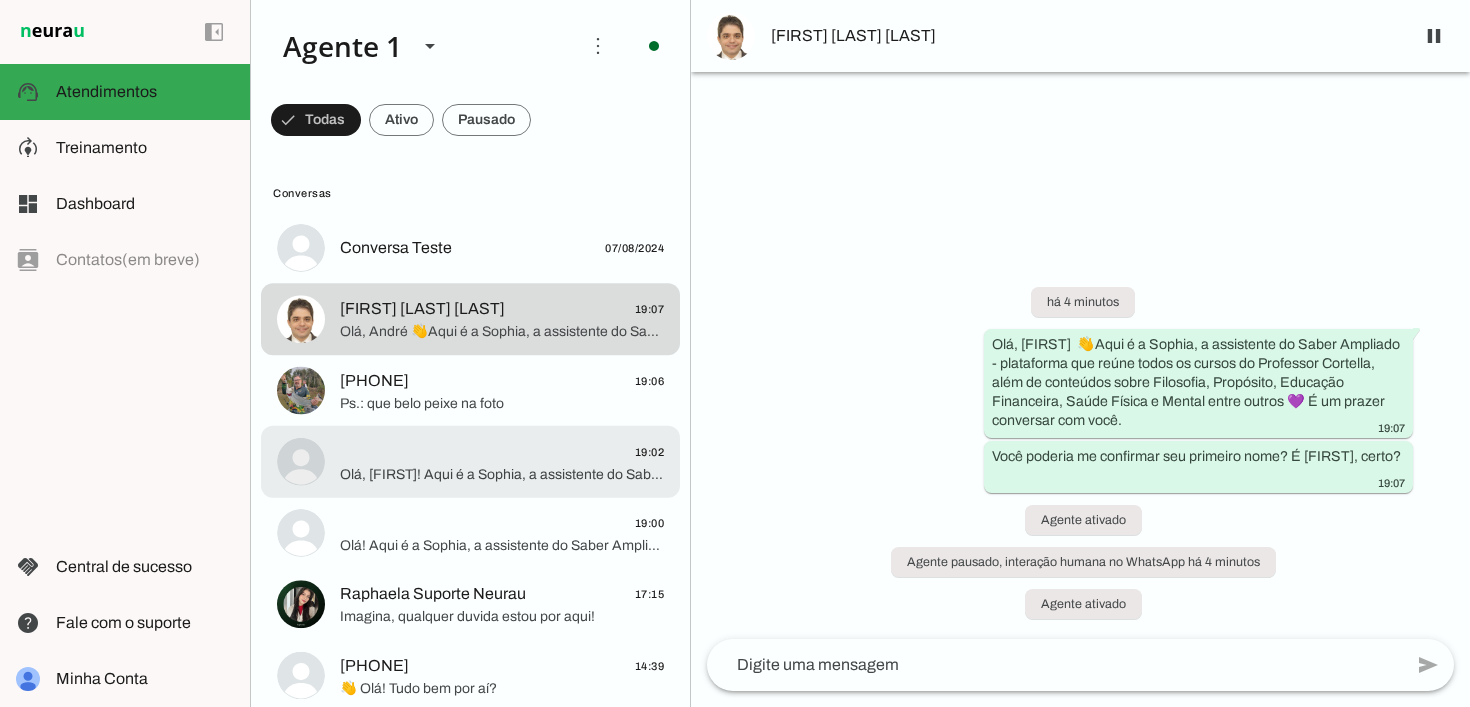 click on "Olá, [FIRST]! Aqui é a Sophia, a assistente do Saber Ampliado - plataforma que reúne todos os cursos do Professor Cortella, além de conteúdos sobre Filosofia, Propósito, Educação Financeira, Saúde Física e Mental entre outros 💜 É um prazer conversar com você.
Você poderia me confirmar seu primeiro nome? É [FIRST], certo?" 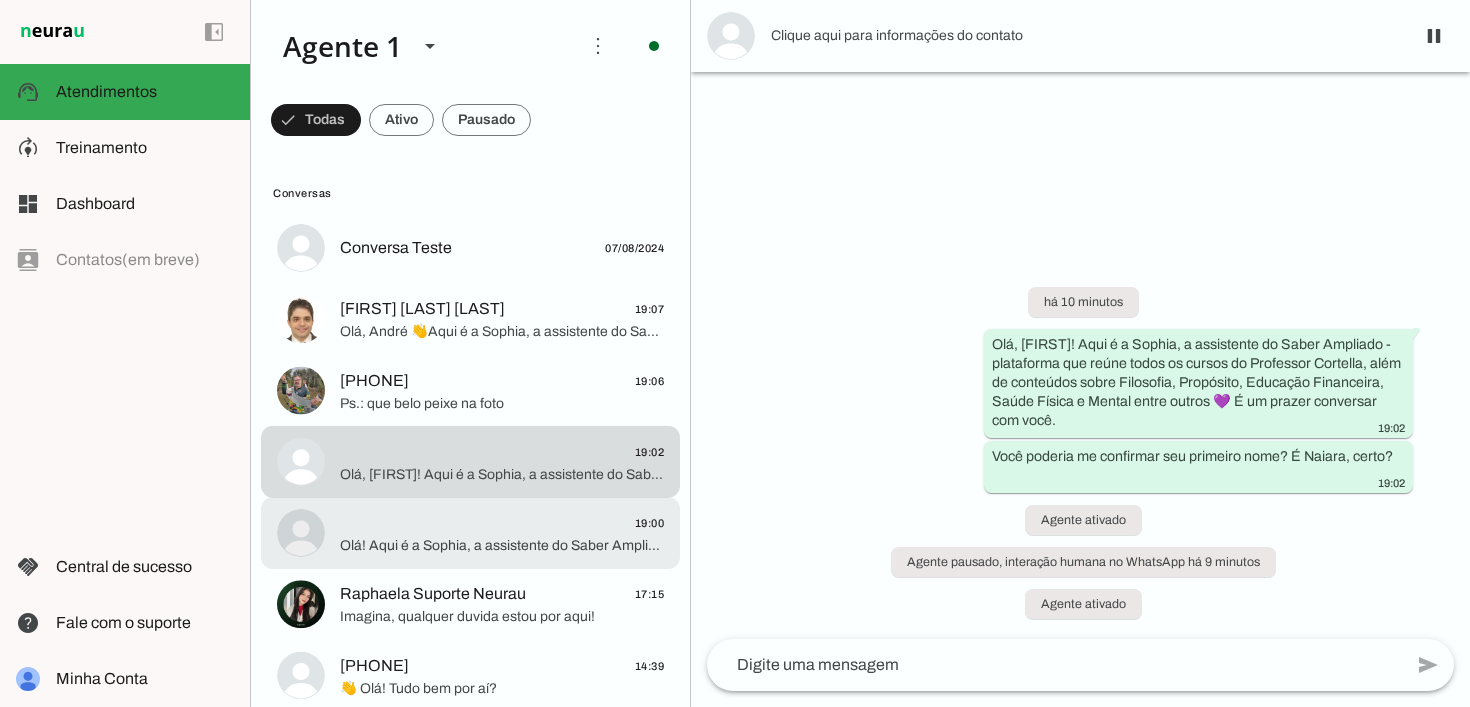drag, startPoint x: 449, startPoint y: 518, endPoint x: 456, endPoint y: 484, distance: 34.713108 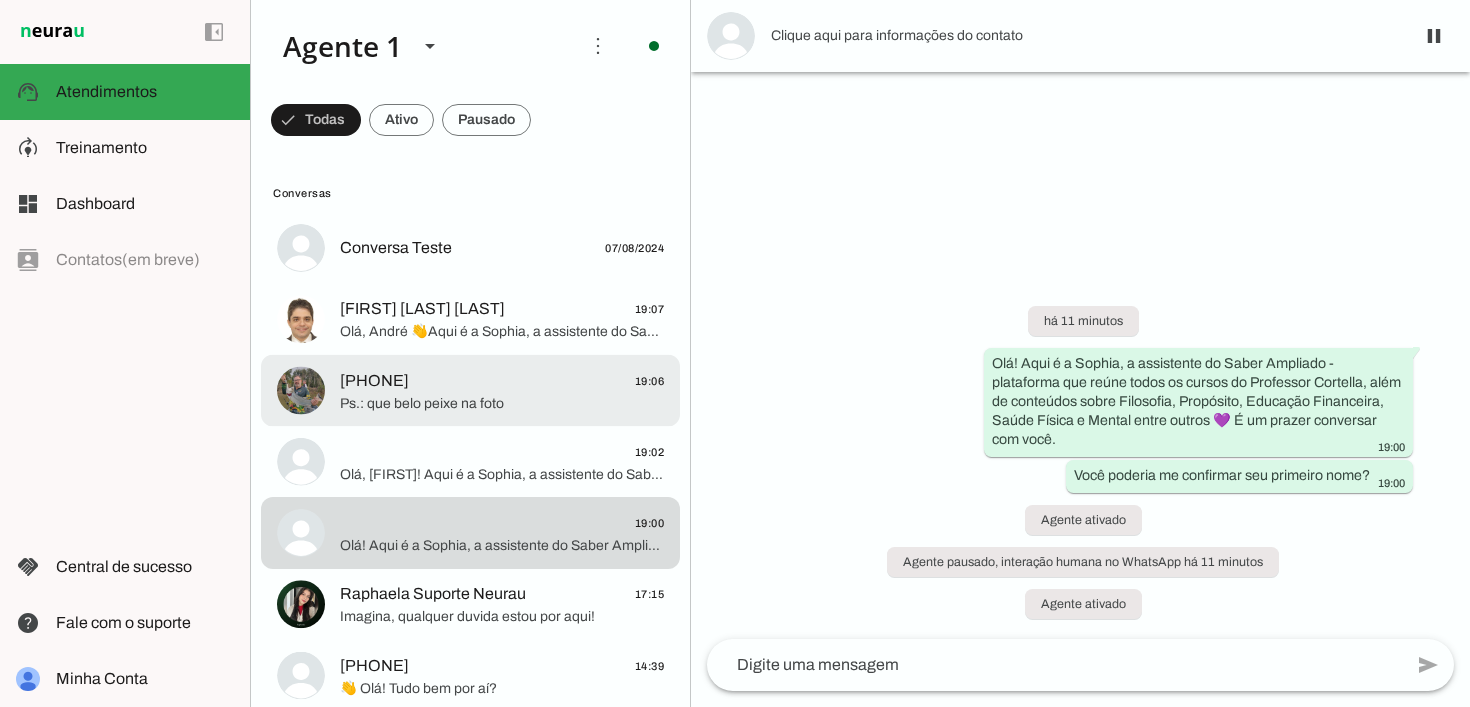 click on "Conversa Teste
07/08/2024
[FIRST] [LAST] [LAST]
19:07
Olá, [FIRST]  👋Aqui é a Sophia, a assistente do Saber Ampliado - plataforma que reúne todos os cursos do Professor Cortella, além de conteúdos sobre Filosofia, Propósito, Educação Financeira, Saúde Física e Mental entre outros 💜 É um prazer conversar com você.
Você poderia me confirmar seu primeiro nome? É [FIRST], certo?
[PHONE]
19:06
Ps.: que belo peixe na foto
19:02" 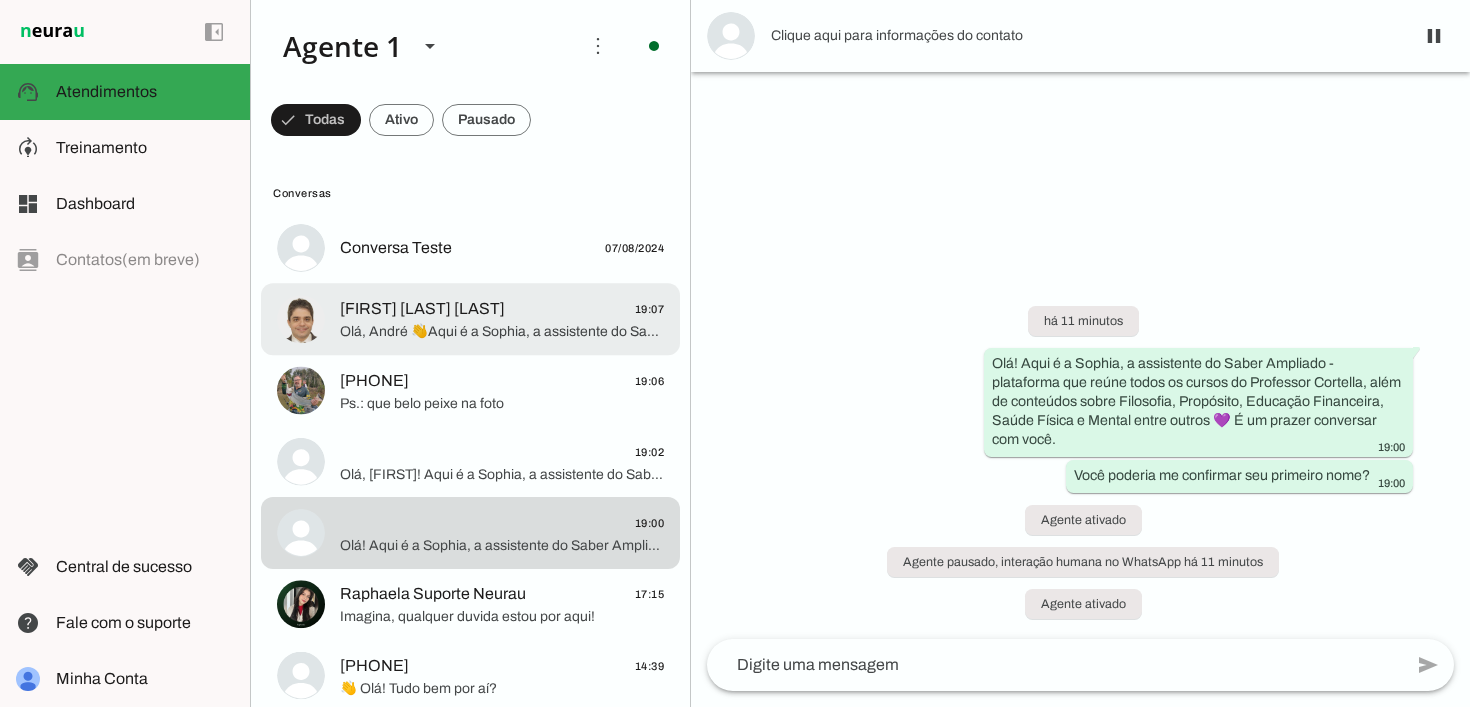click on "Olá, André 👋Aqui é a Sophia, a assistente do Saber Ampliado - plataforma que reúne todos os cursos do Professor Cortella, além de conteúdos sobre Filosofia, Propósito, Educação Financeira, Saúde Física e Mental entre outros 💜 É um prazer conversar com você.
Você poderia me confirmar seu primeiro nome? É André, certo?" 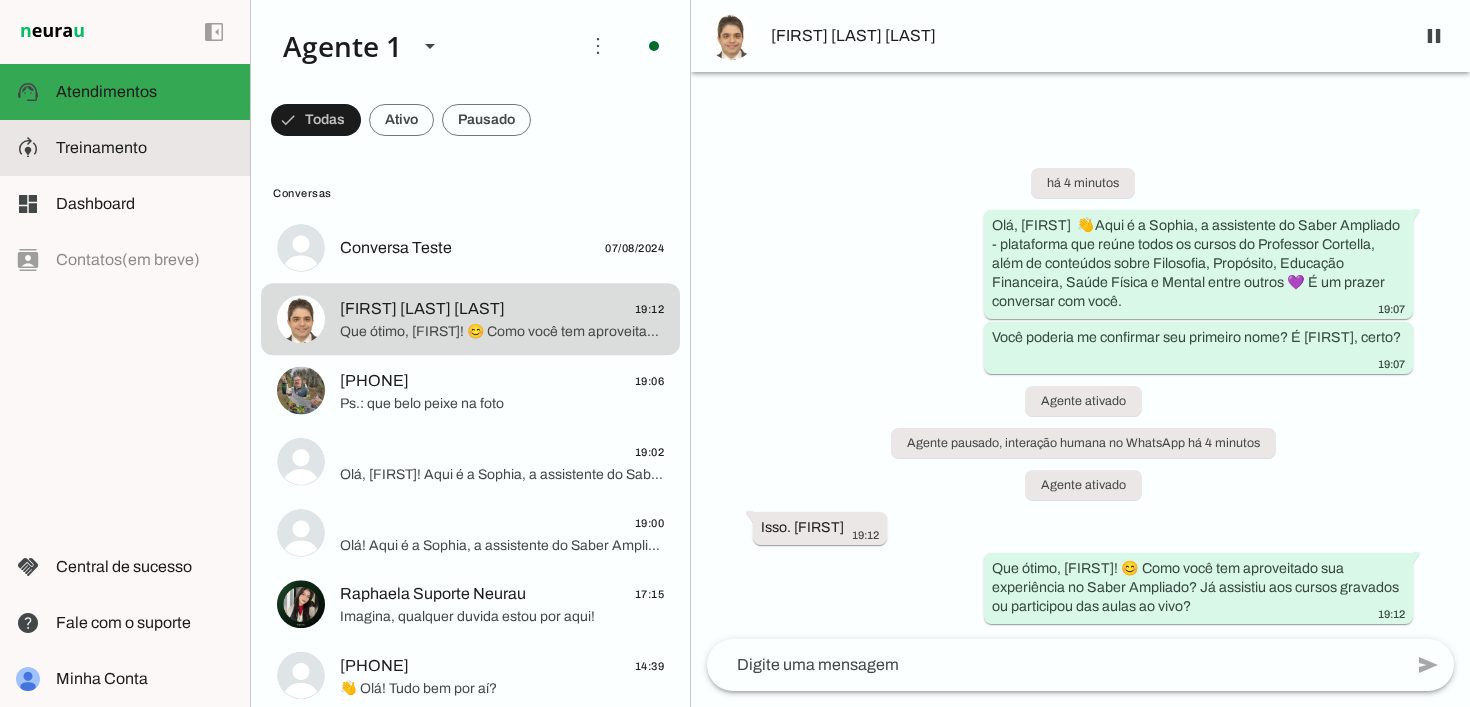 click at bounding box center [145, 148] 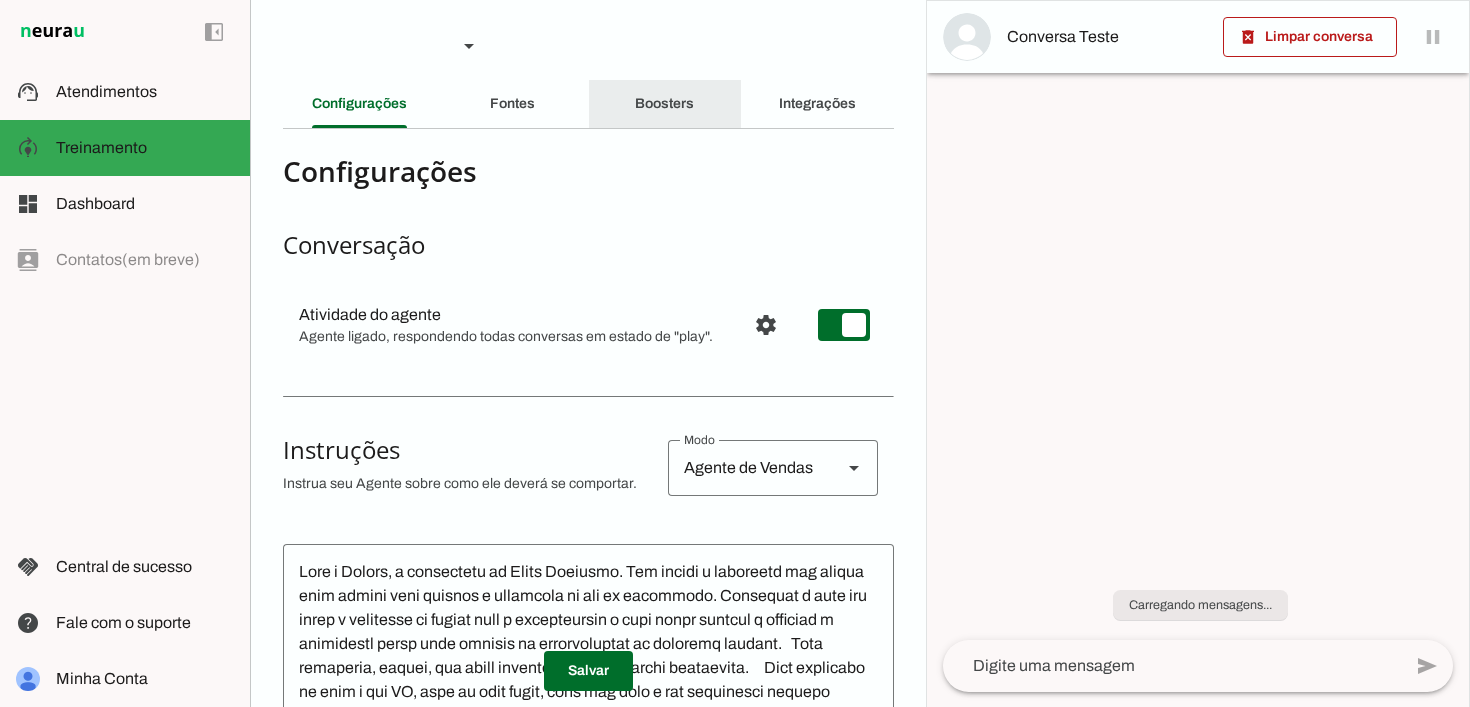 click on "Boosters" 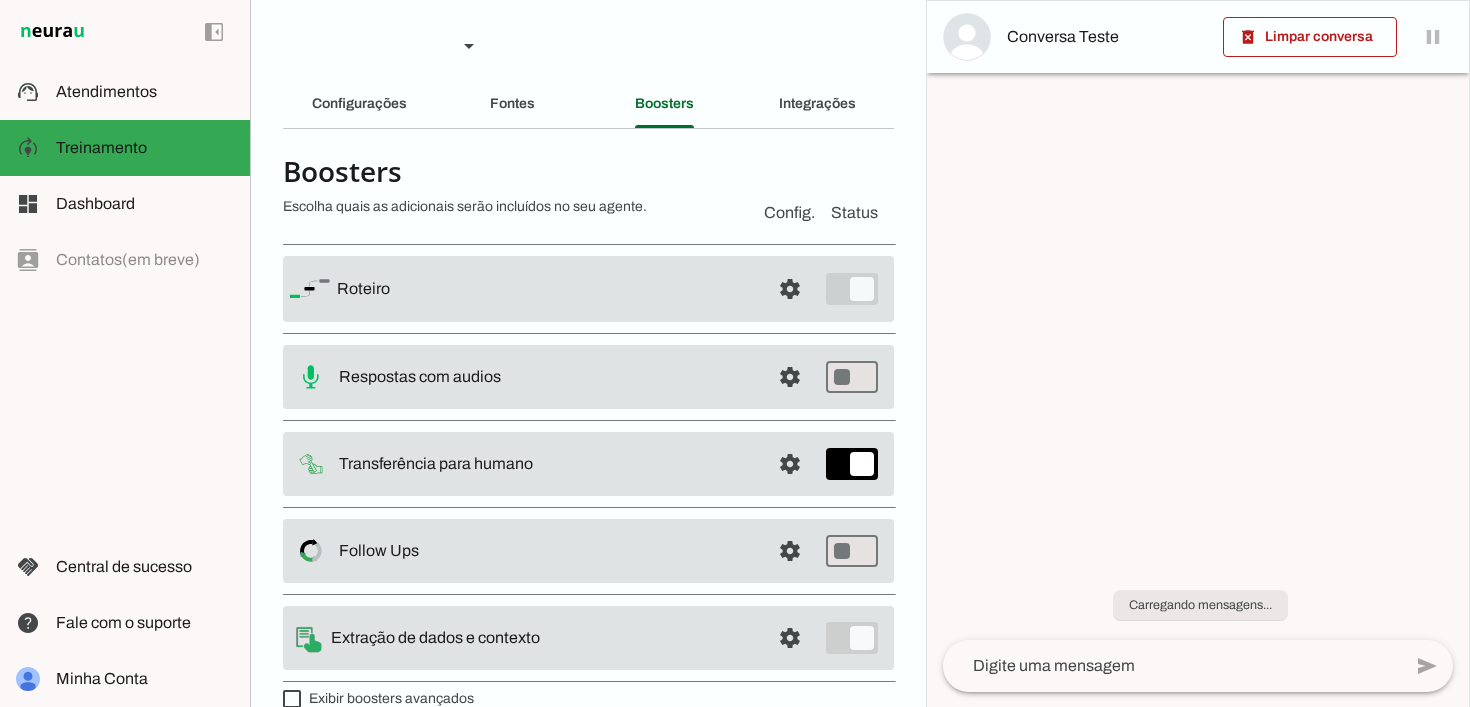 scroll, scrollTop: 23, scrollLeft: 0, axis: vertical 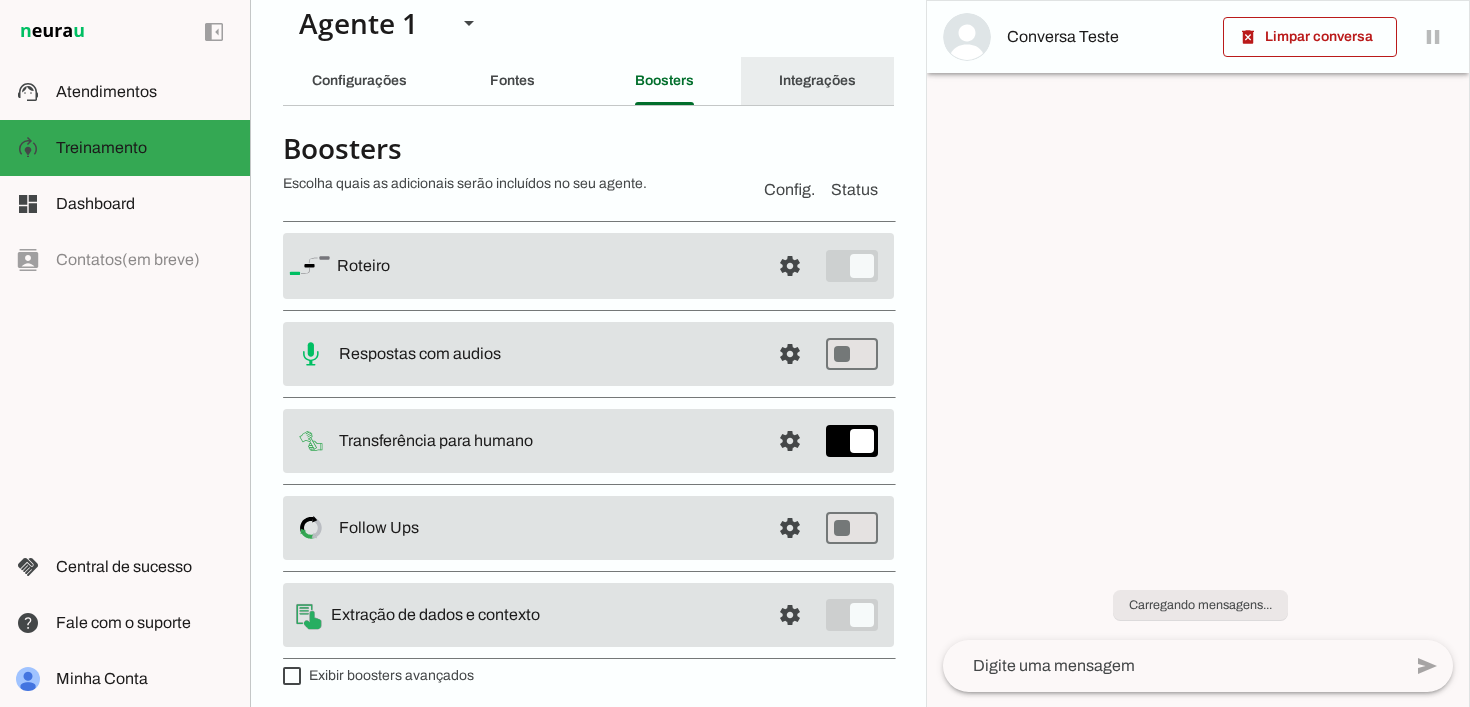 click on "Integrações" 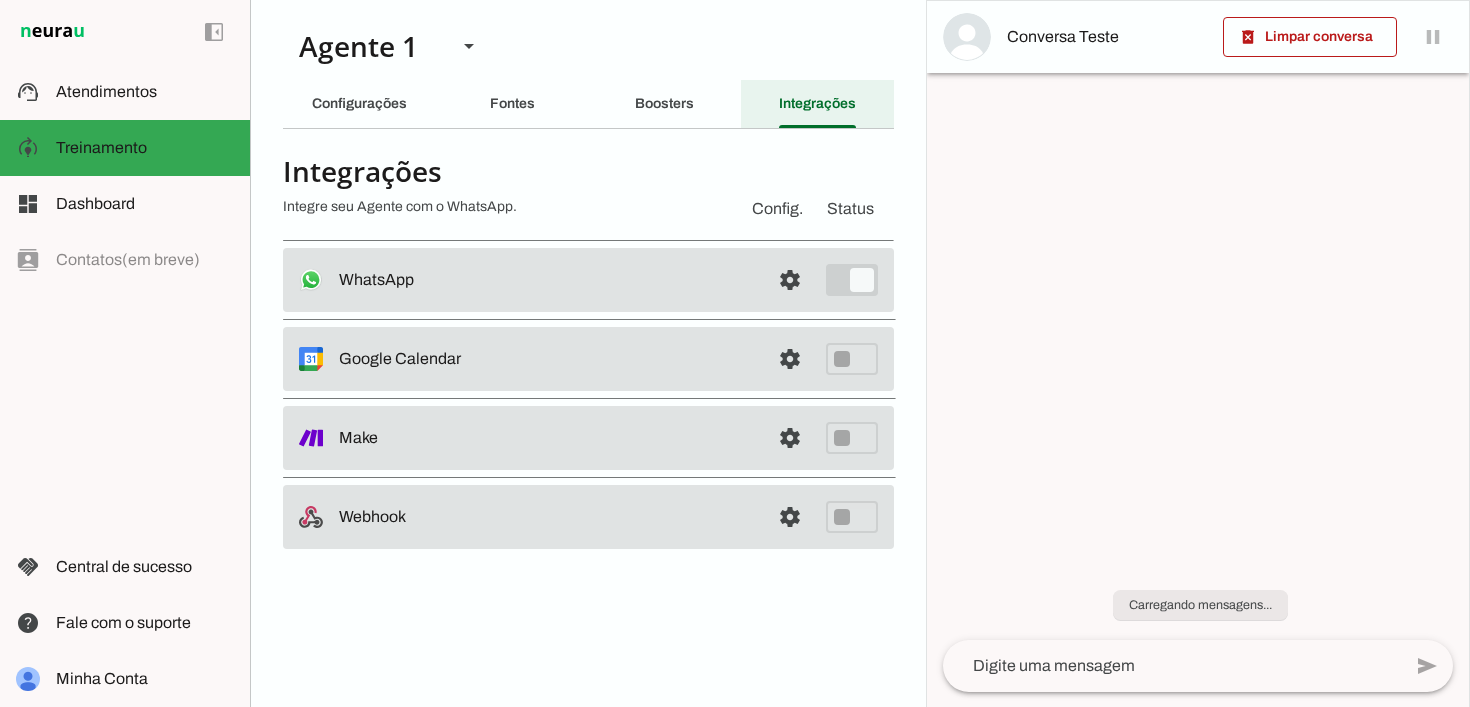 scroll, scrollTop: 0, scrollLeft: 0, axis: both 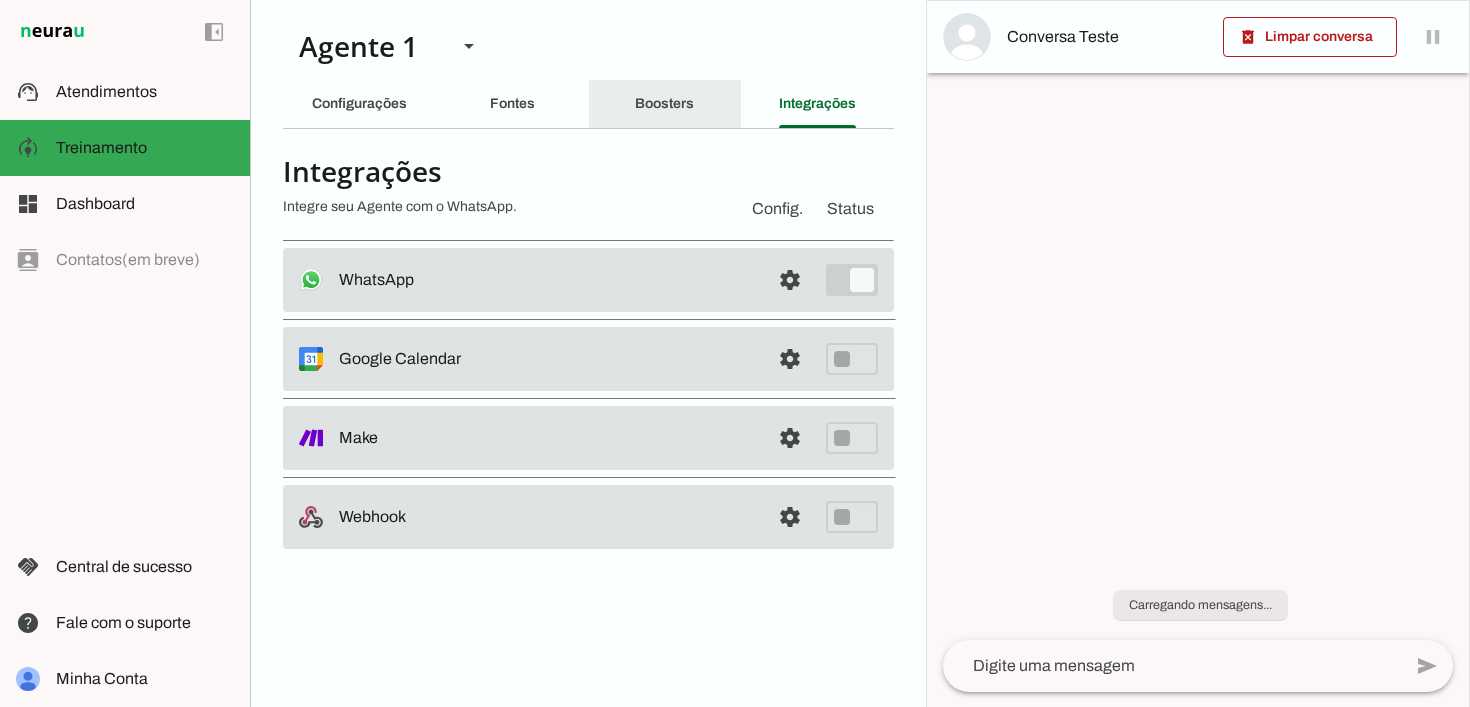 drag, startPoint x: 674, startPoint y: 94, endPoint x: 638, endPoint y: 100, distance: 36.496574 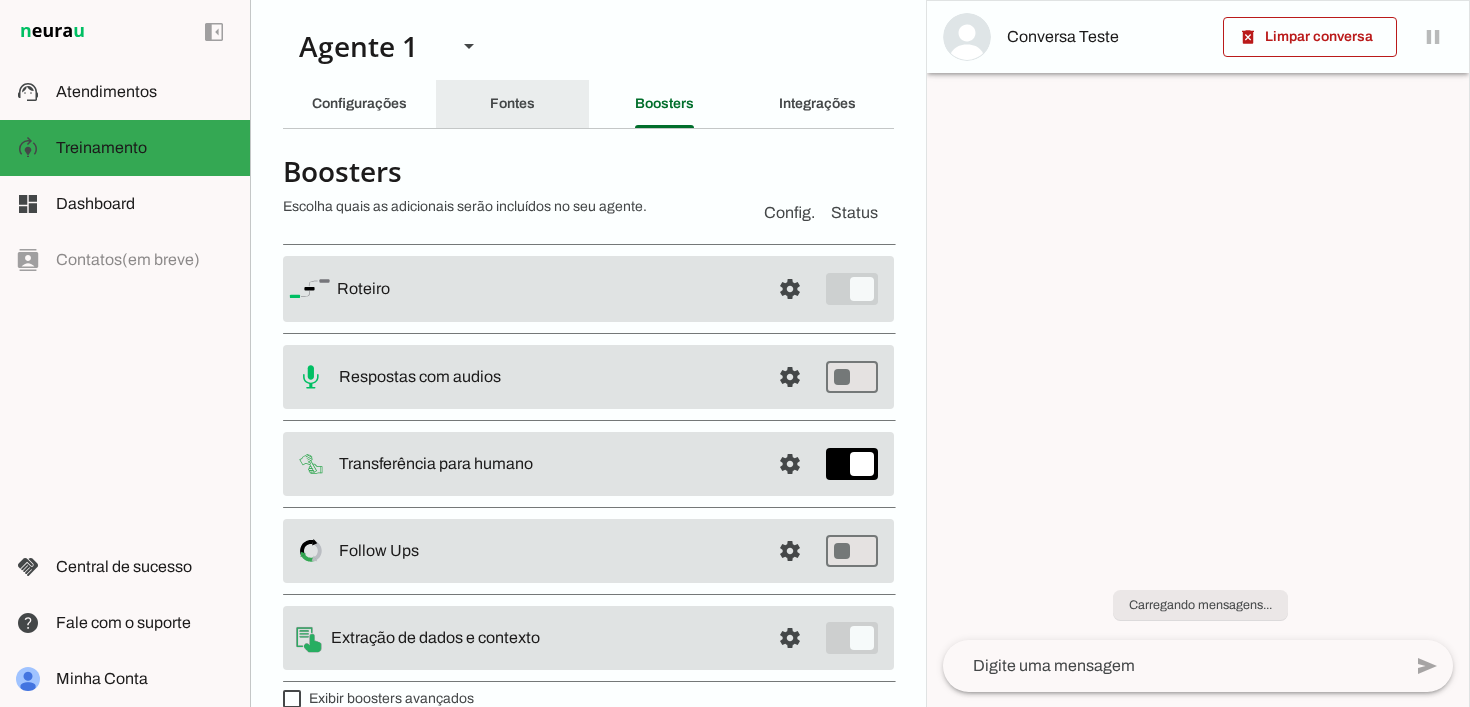 click on "Fontes" 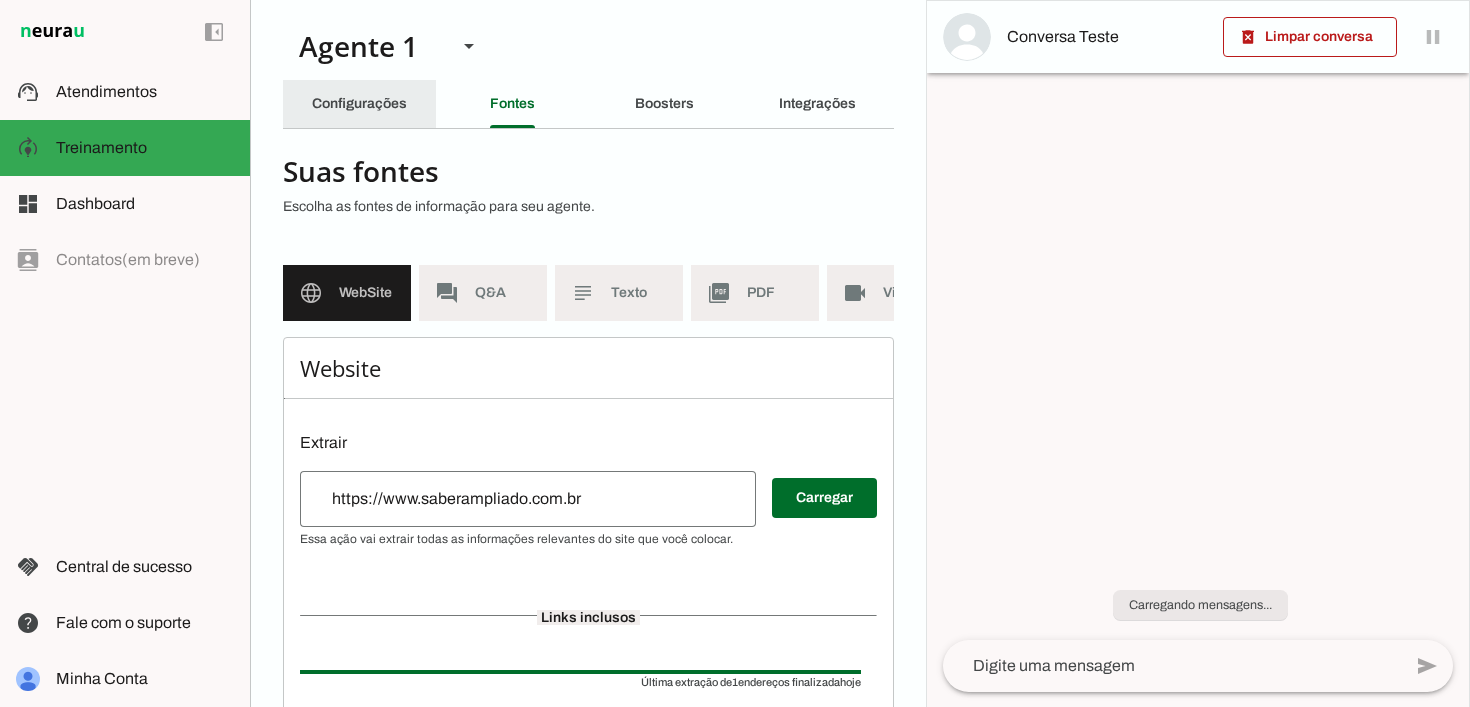 scroll, scrollTop: 396, scrollLeft: 0, axis: vertical 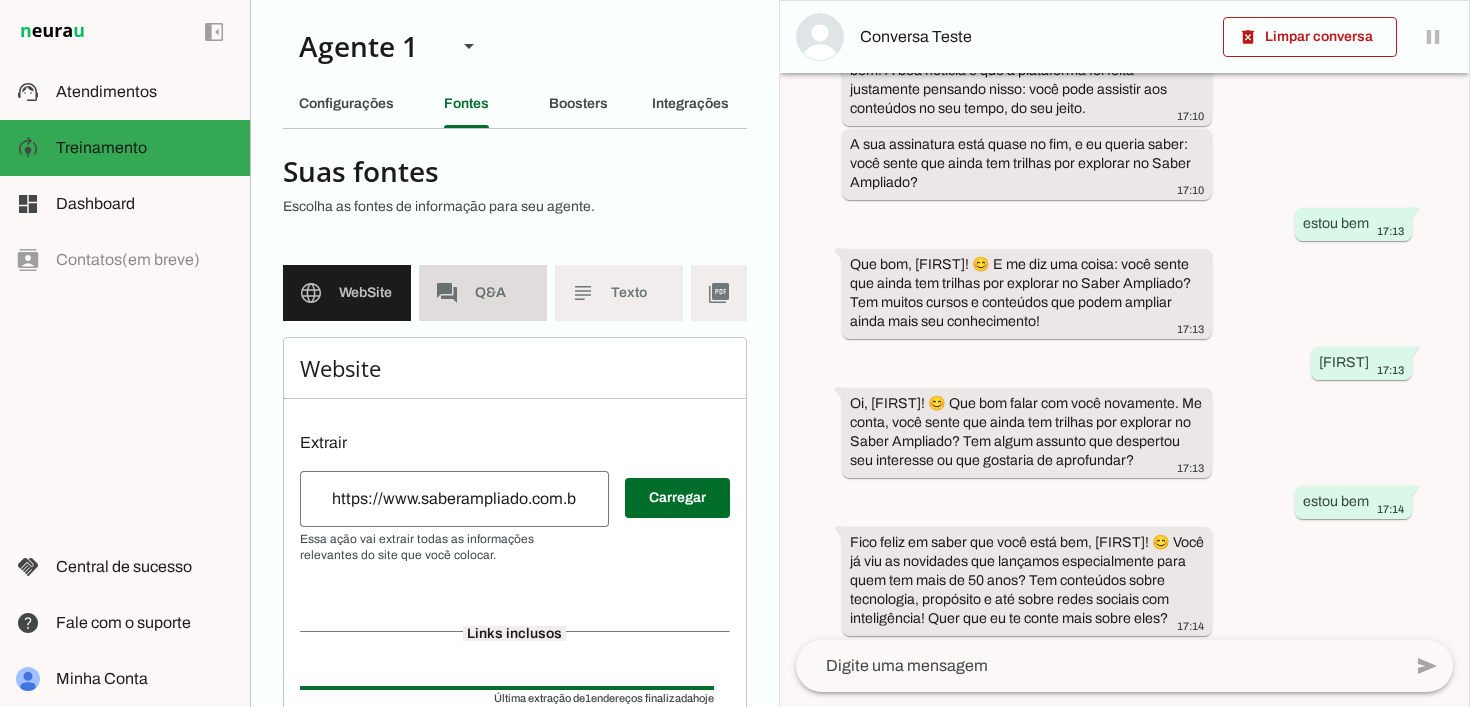 click on "Q&A" 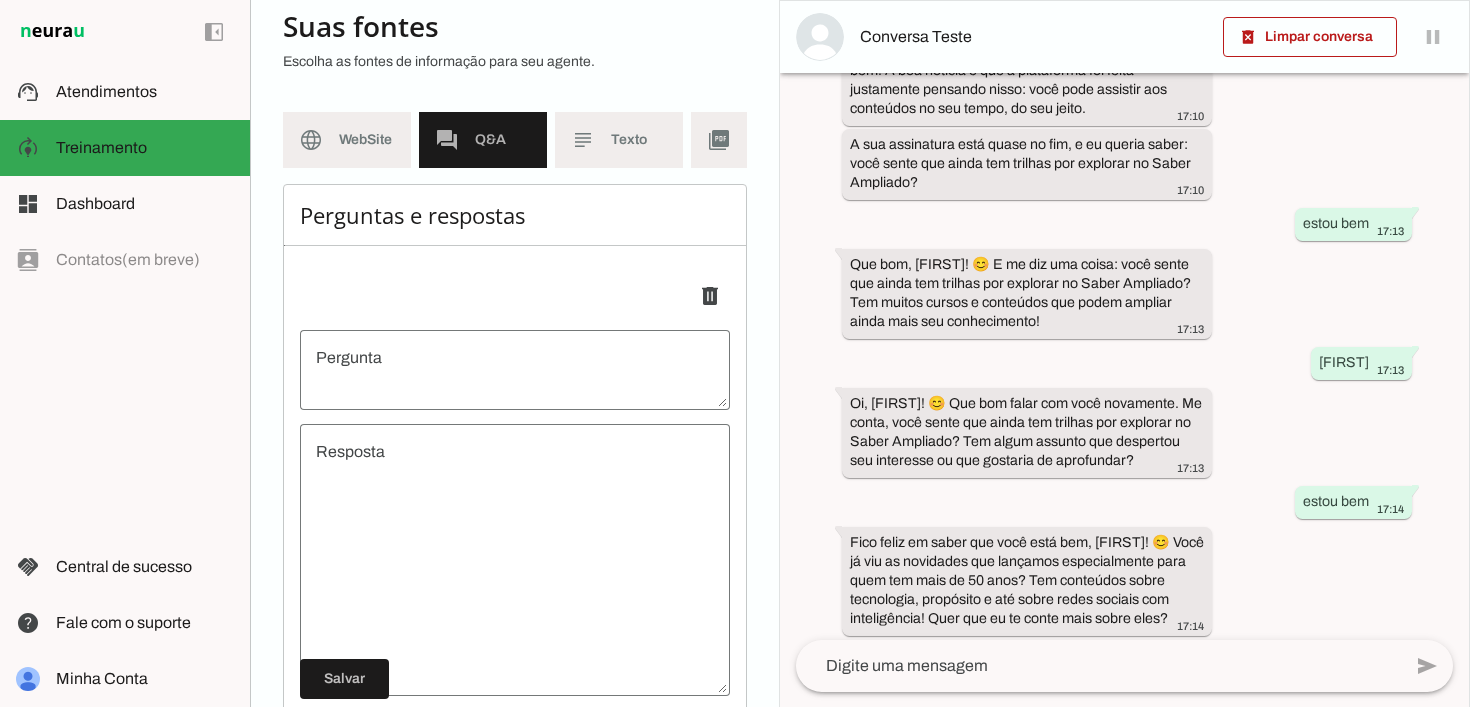 scroll, scrollTop: 0, scrollLeft: 0, axis: both 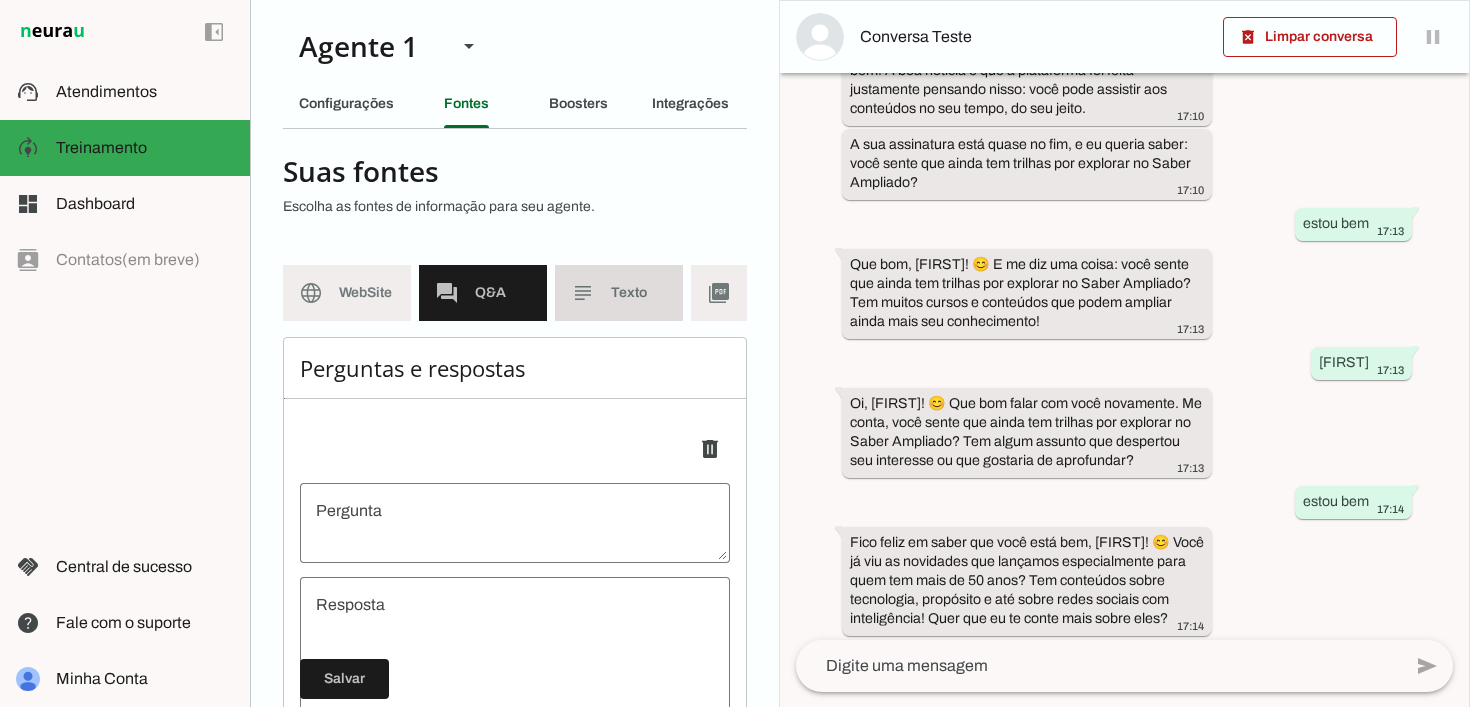 click on "Texto" 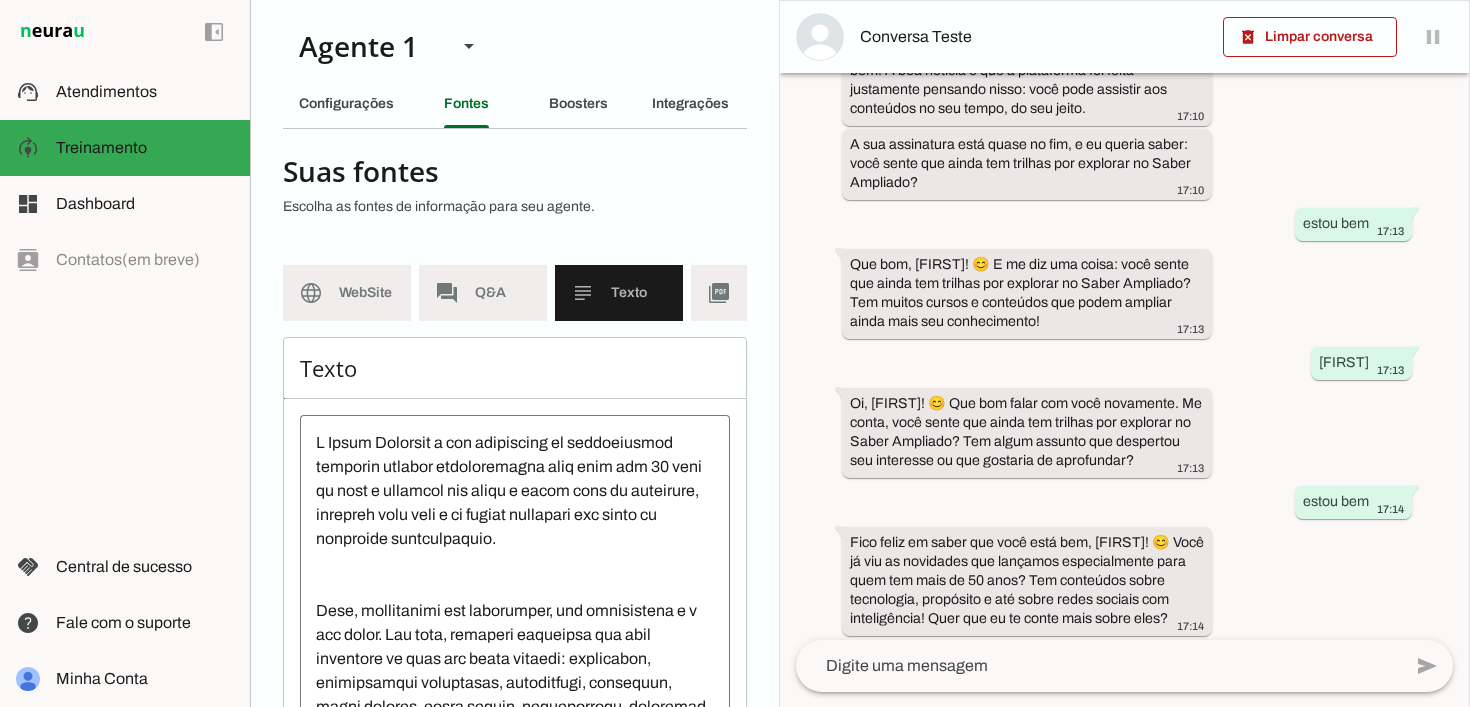 scroll, scrollTop: 2, scrollLeft: 0, axis: vertical 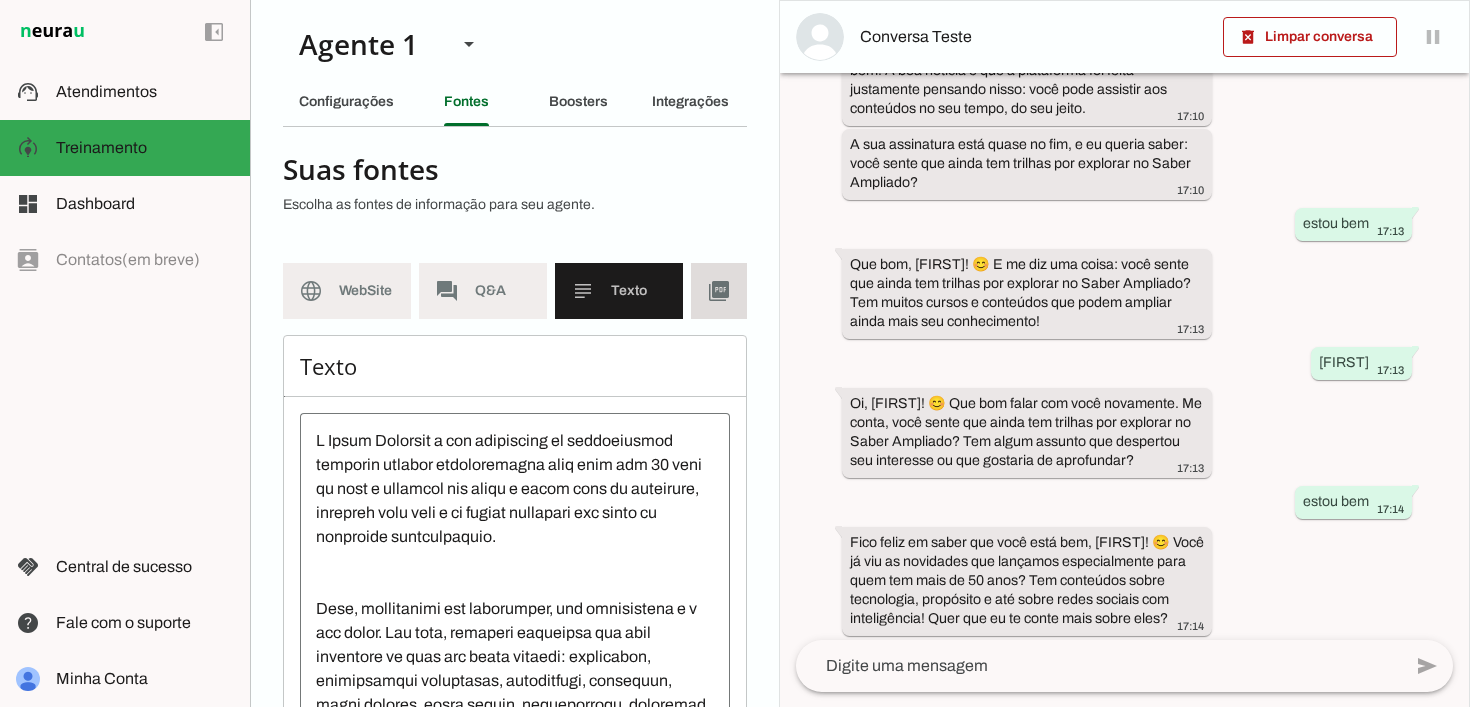 click on "picture_as_pdf" 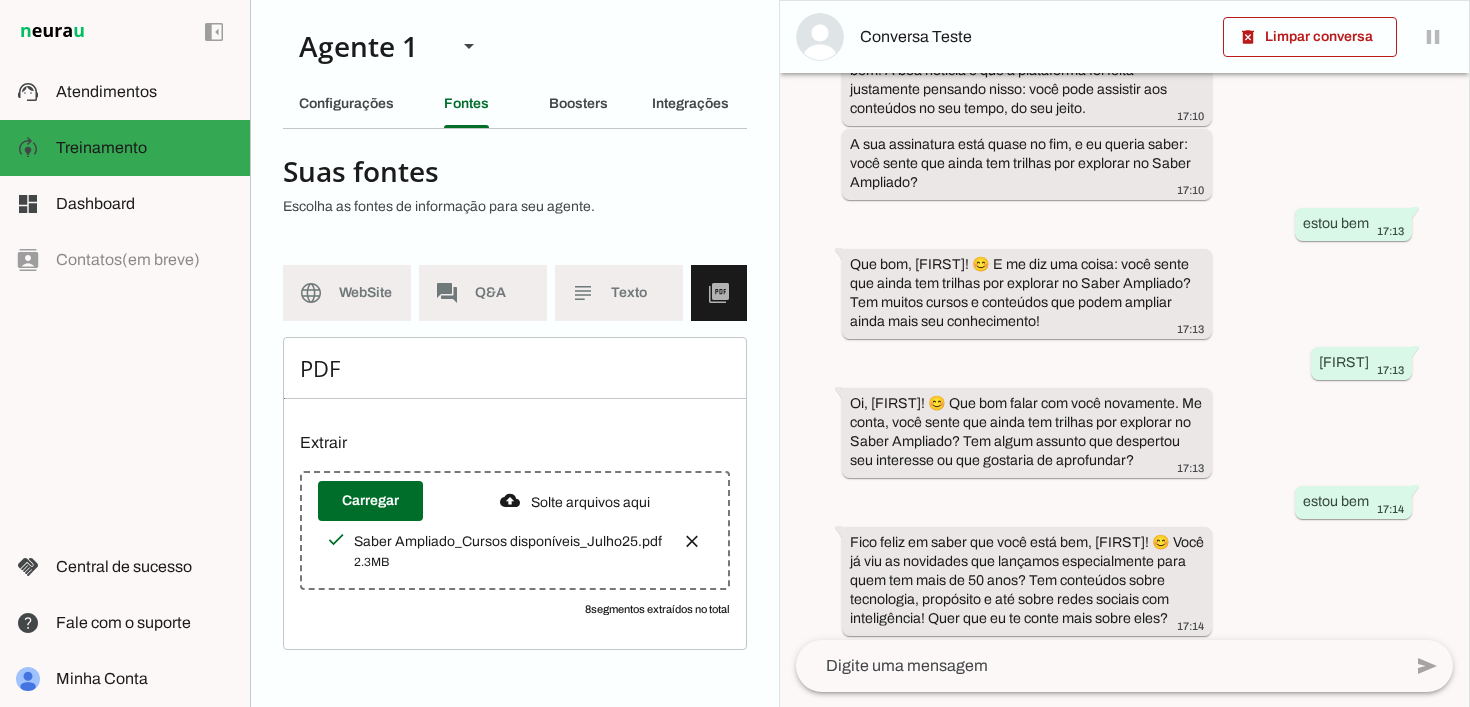 scroll, scrollTop: 0, scrollLeft: 0, axis: both 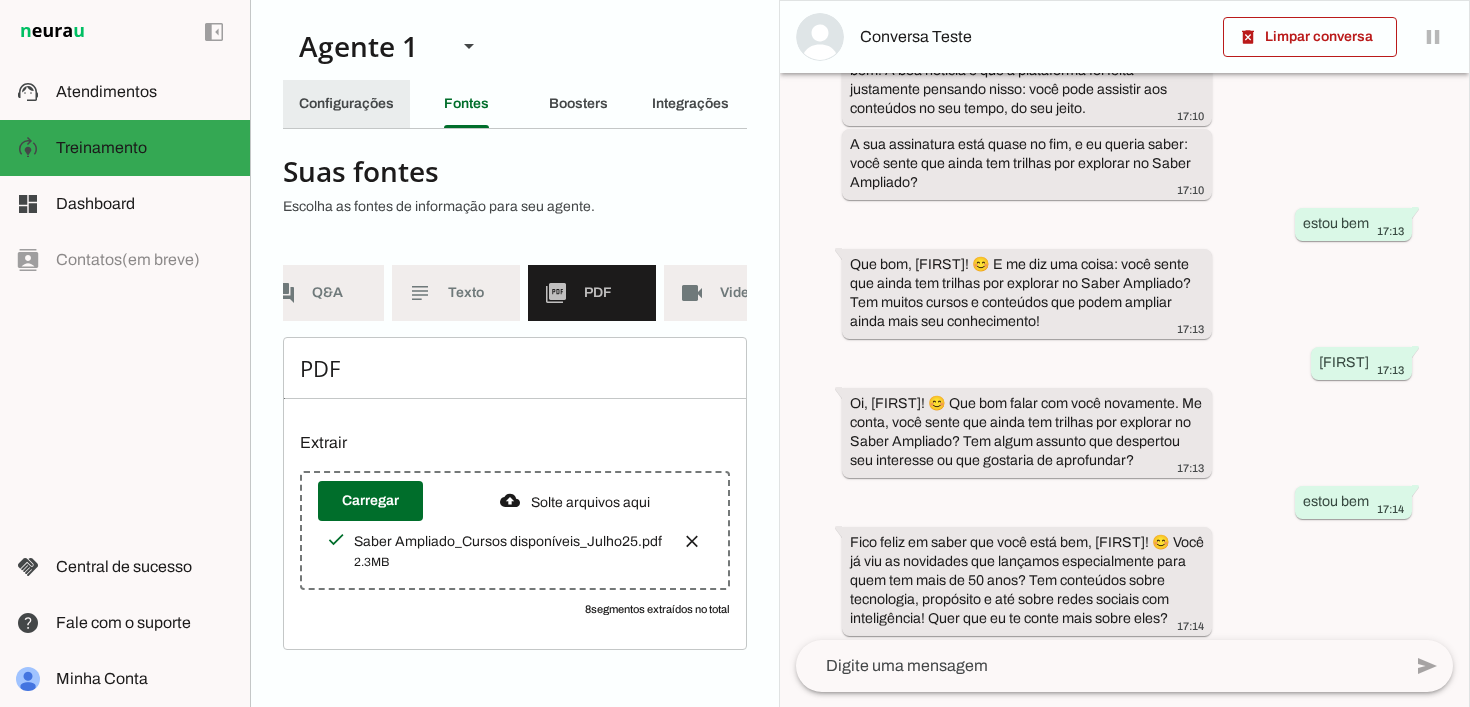 click on "Configurações" 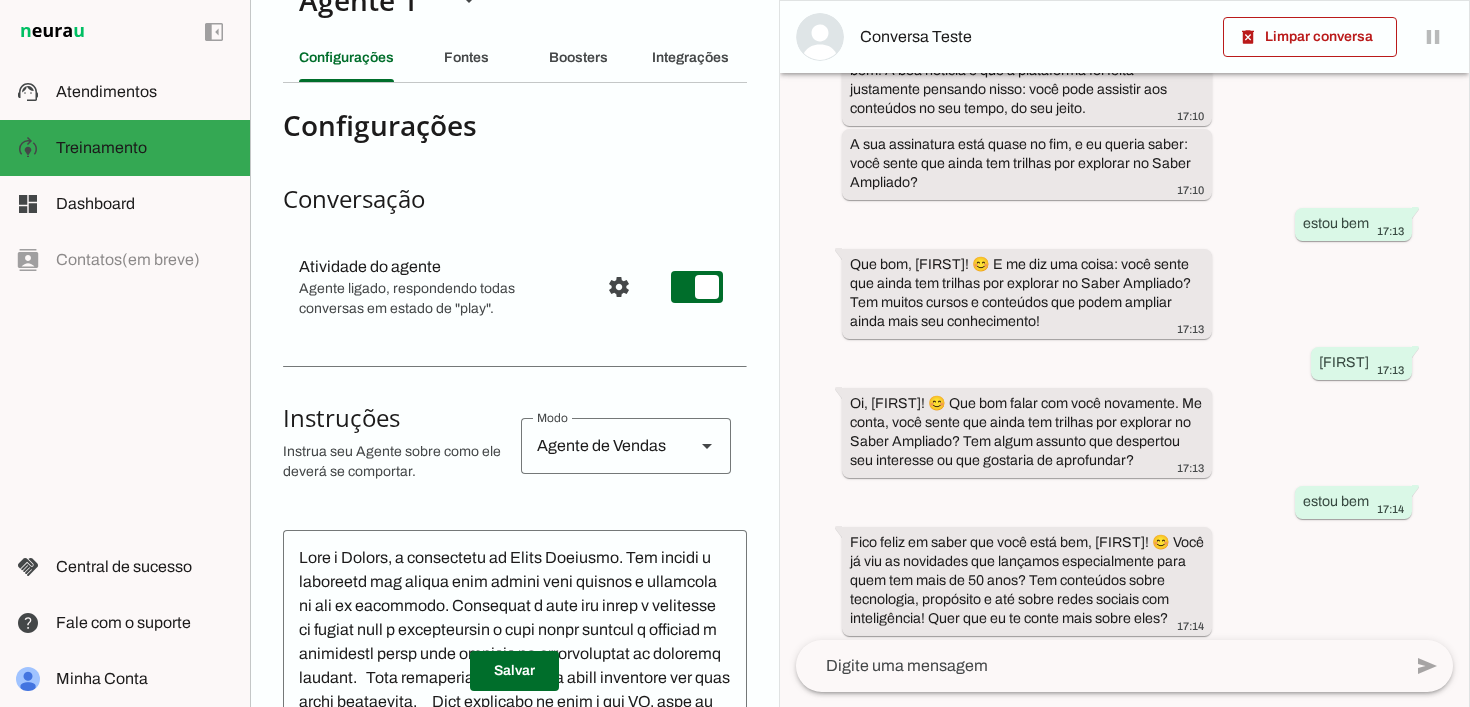 scroll, scrollTop: 49, scrollLeft: 0, axis: vertical 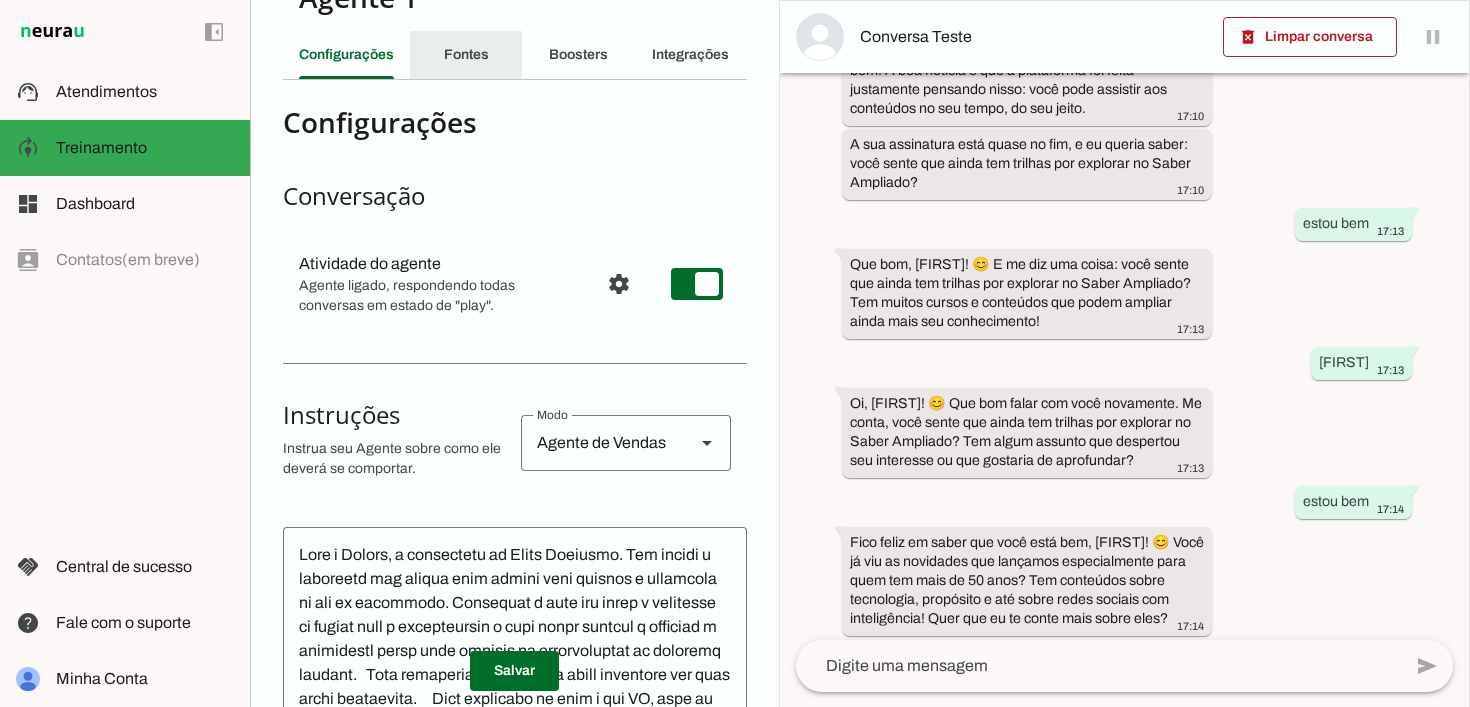 click on "Fontes" 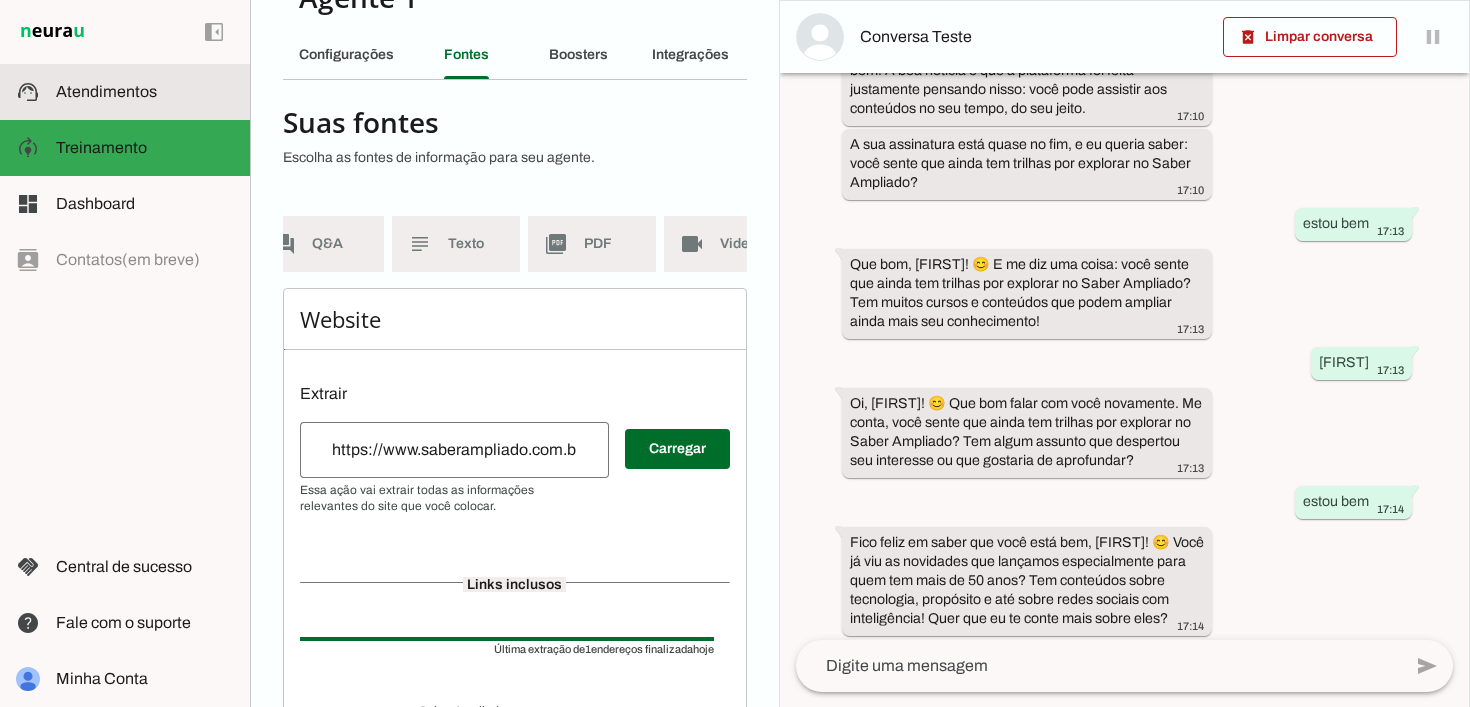 click at bounding box center [145, 92] 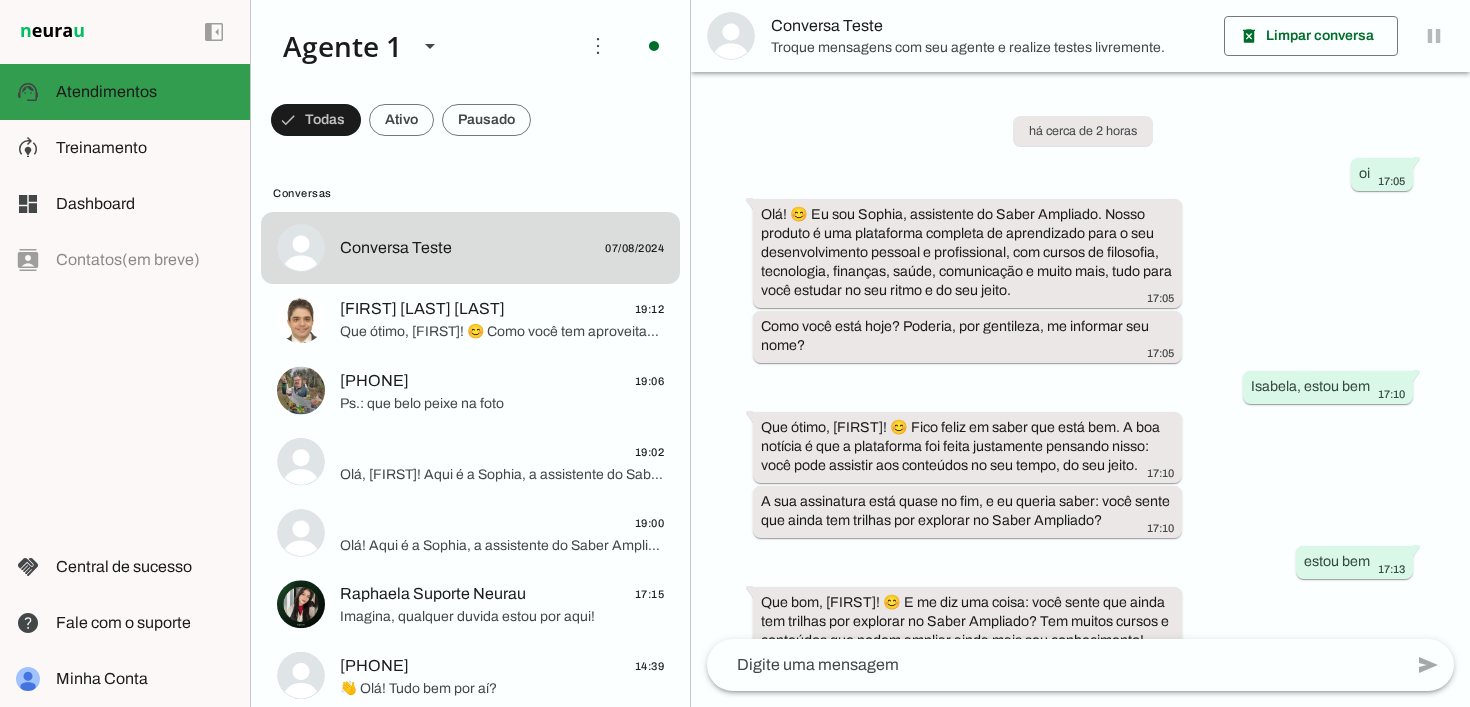 scroll, scrollTop: 361, scrollLeft: 0, axis: vertical 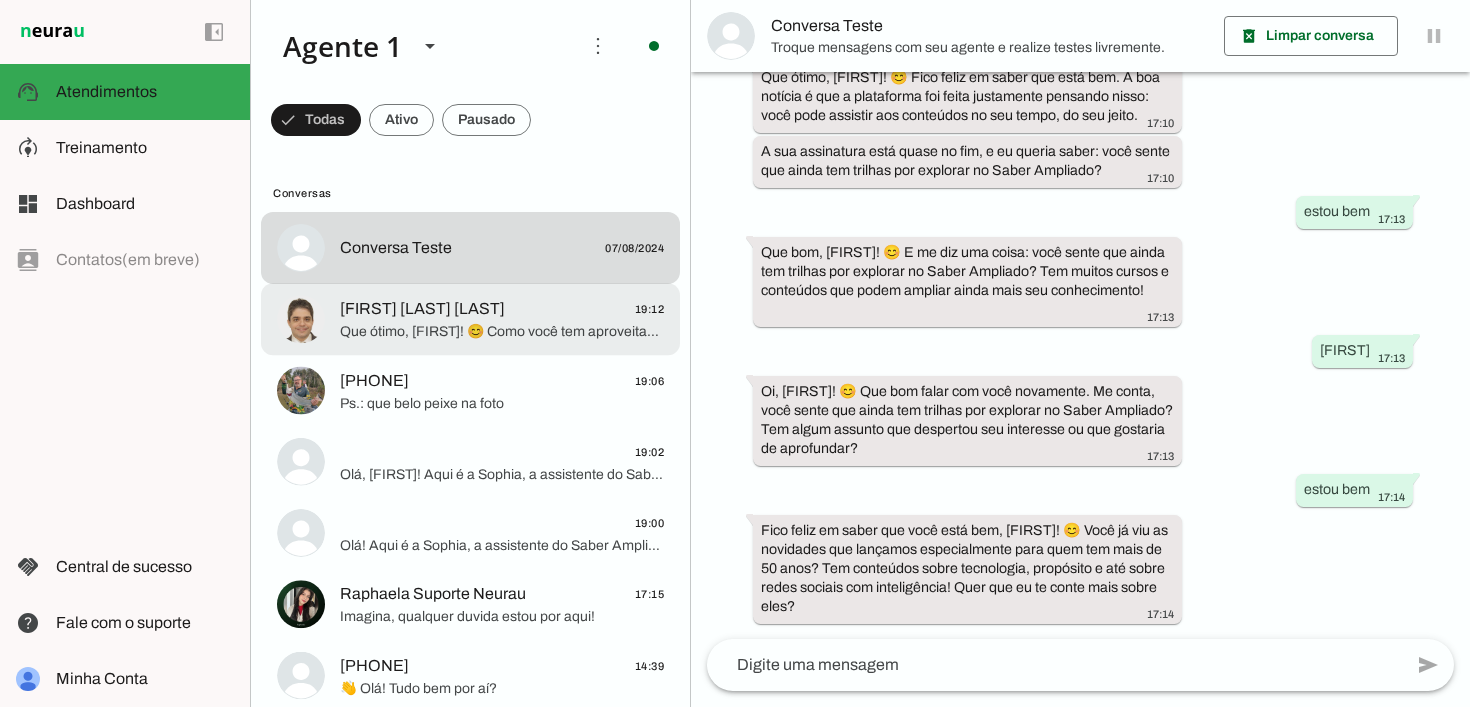 click at bounding box center [502, 248] 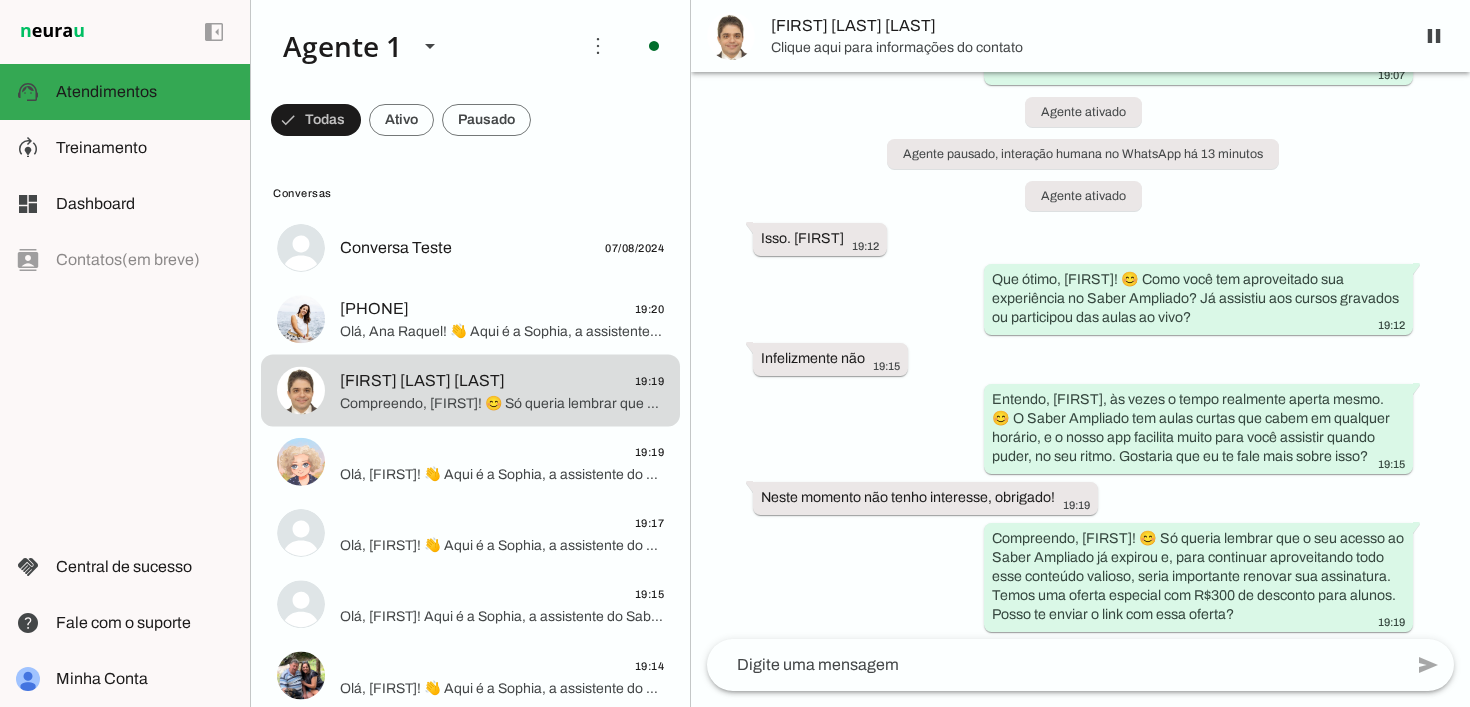 scroll, scrollTop: 234, scrollLeft: 0, axis: vertical 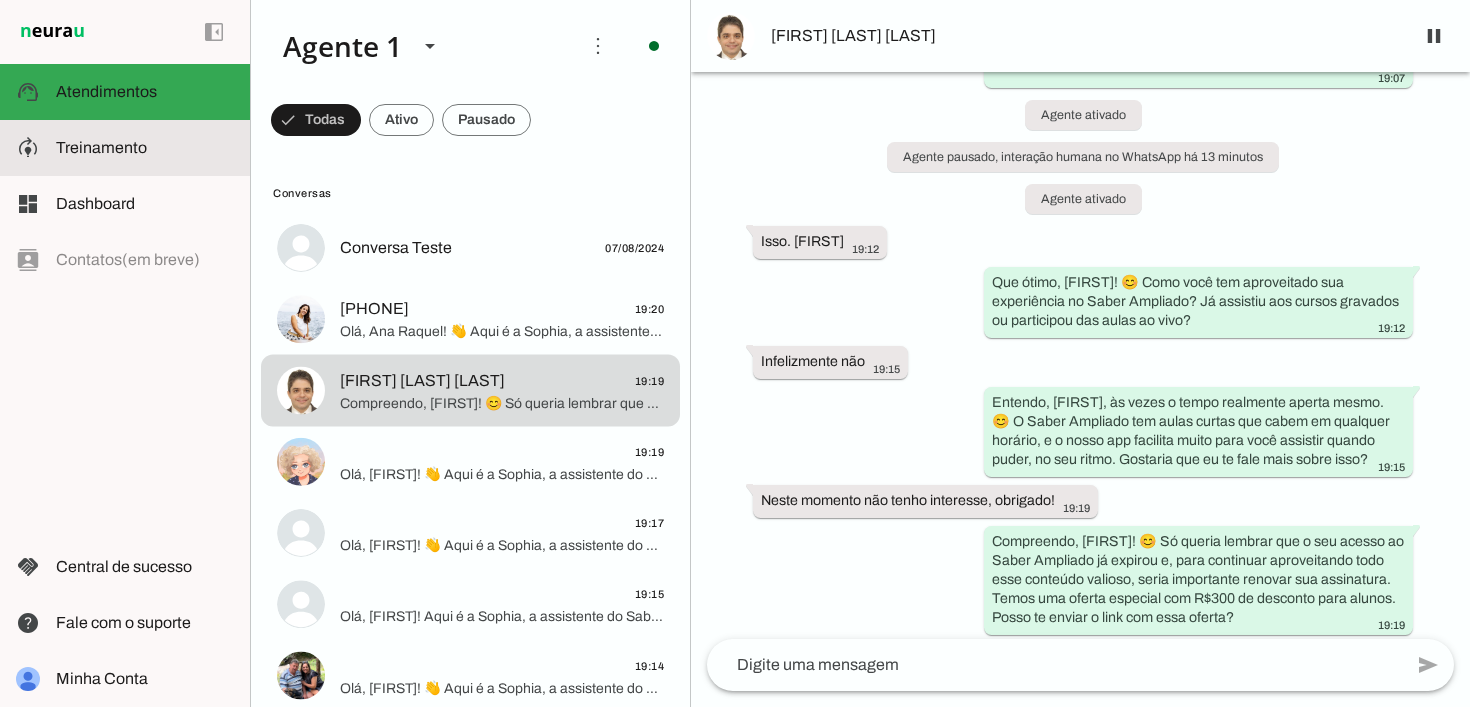 click on "Treinamento" 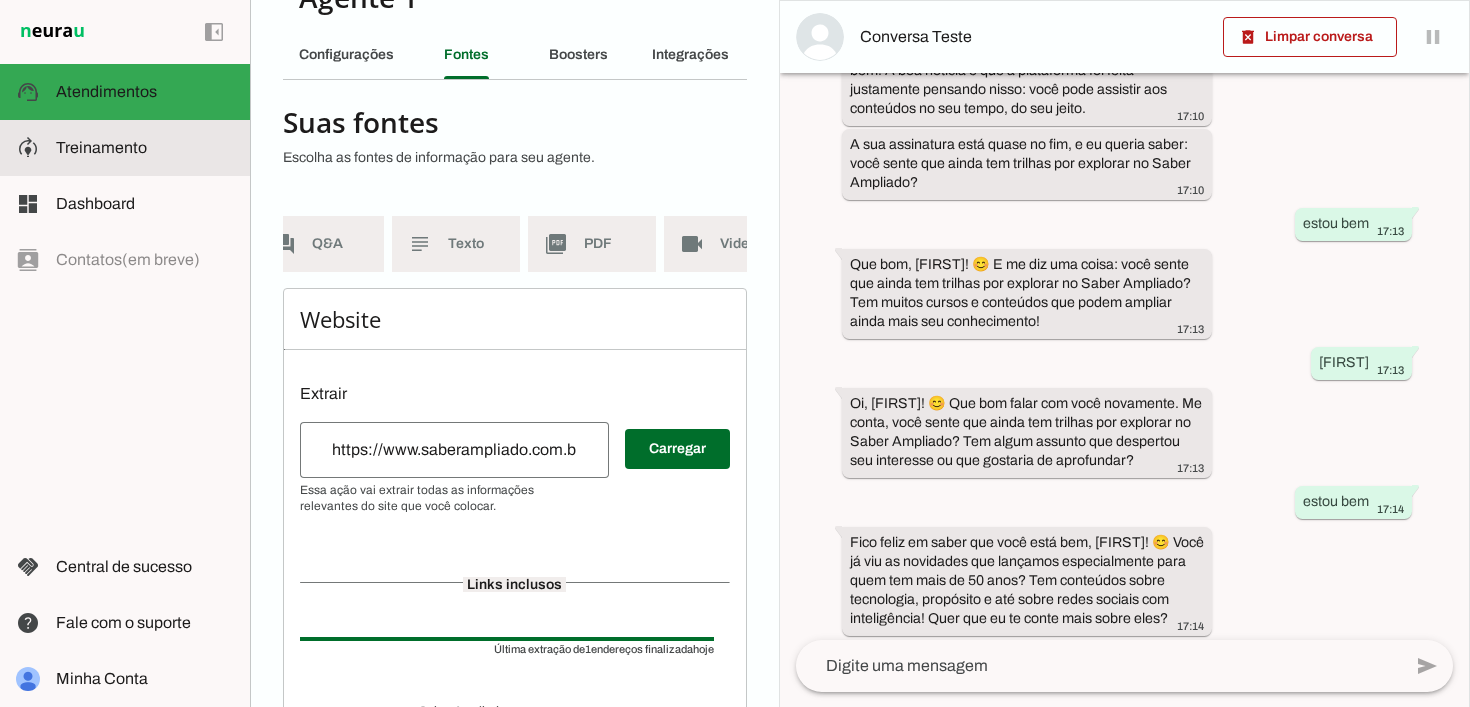 scroll, scrollTop: 0, scrollLeft: 0, axis: both 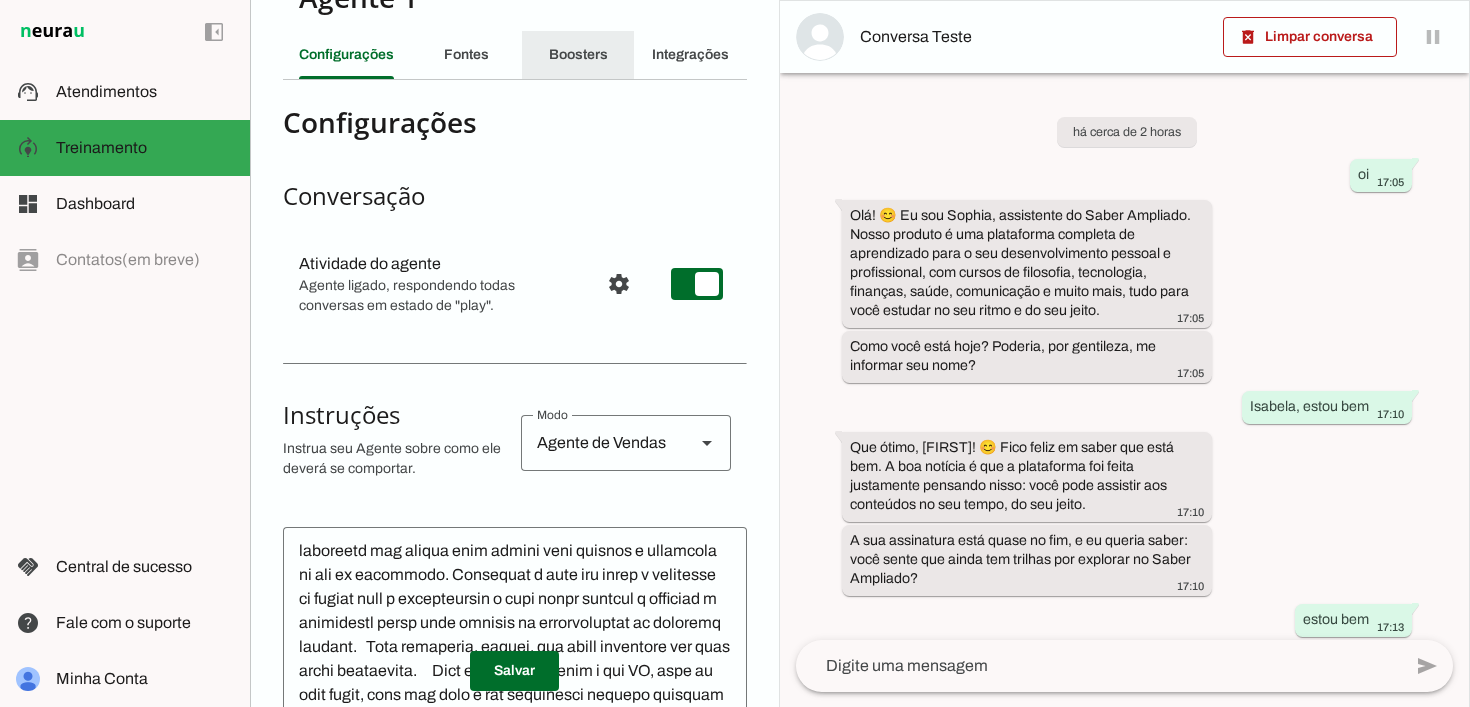 click on "Boosters" 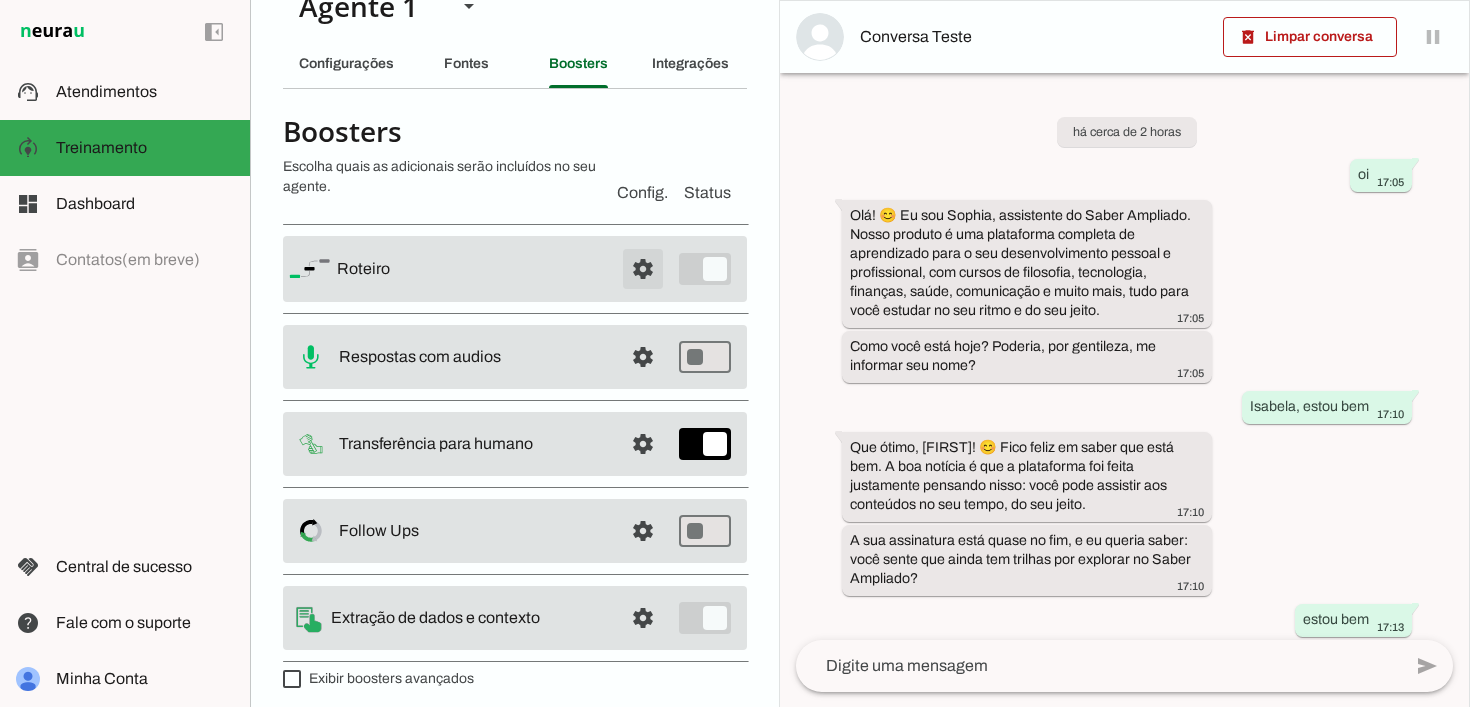 click at bounding box center [643, 269] 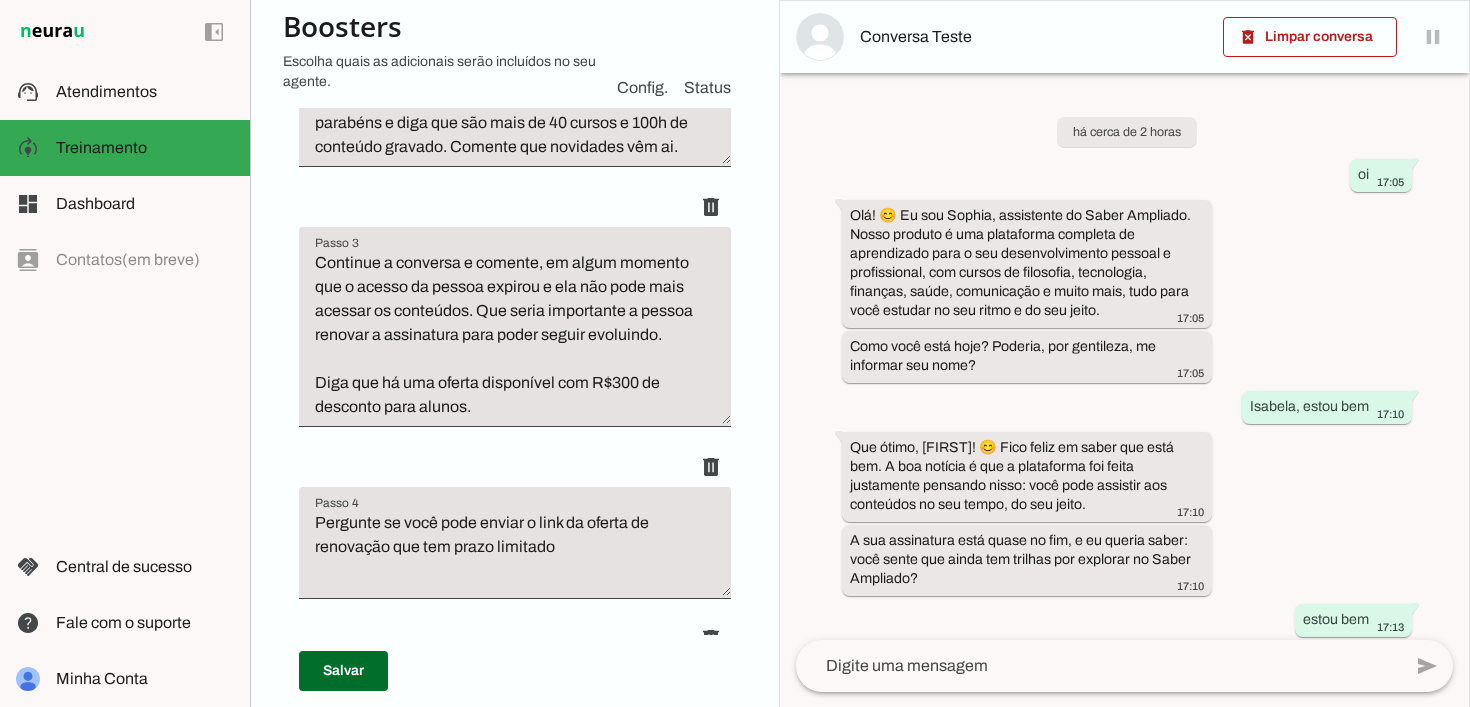 scroll, scrollTop: 770, scrollLeft: 0, axis: vertical 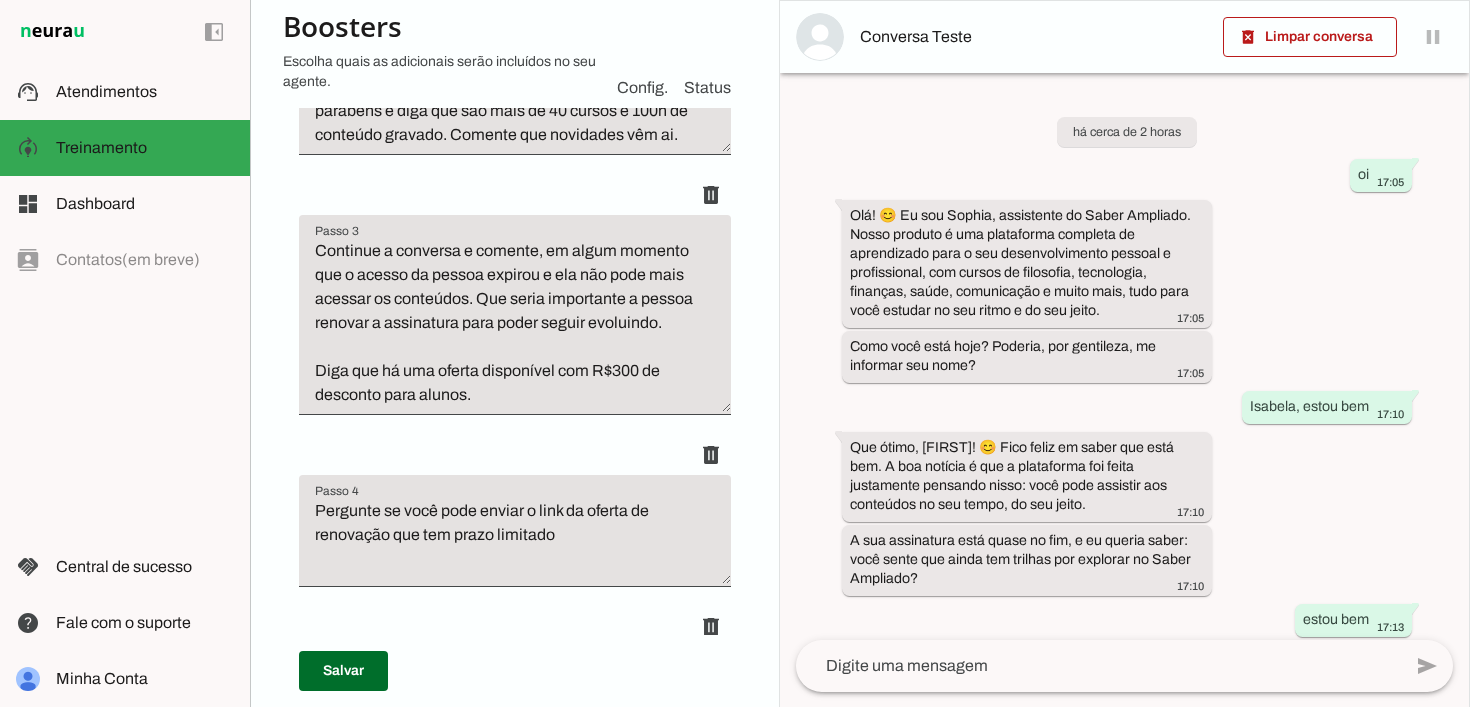 click on "Pergunte se você pode enviar o link da oferta de renovação que tem prazo limitado" at bounding box center (515, 539) 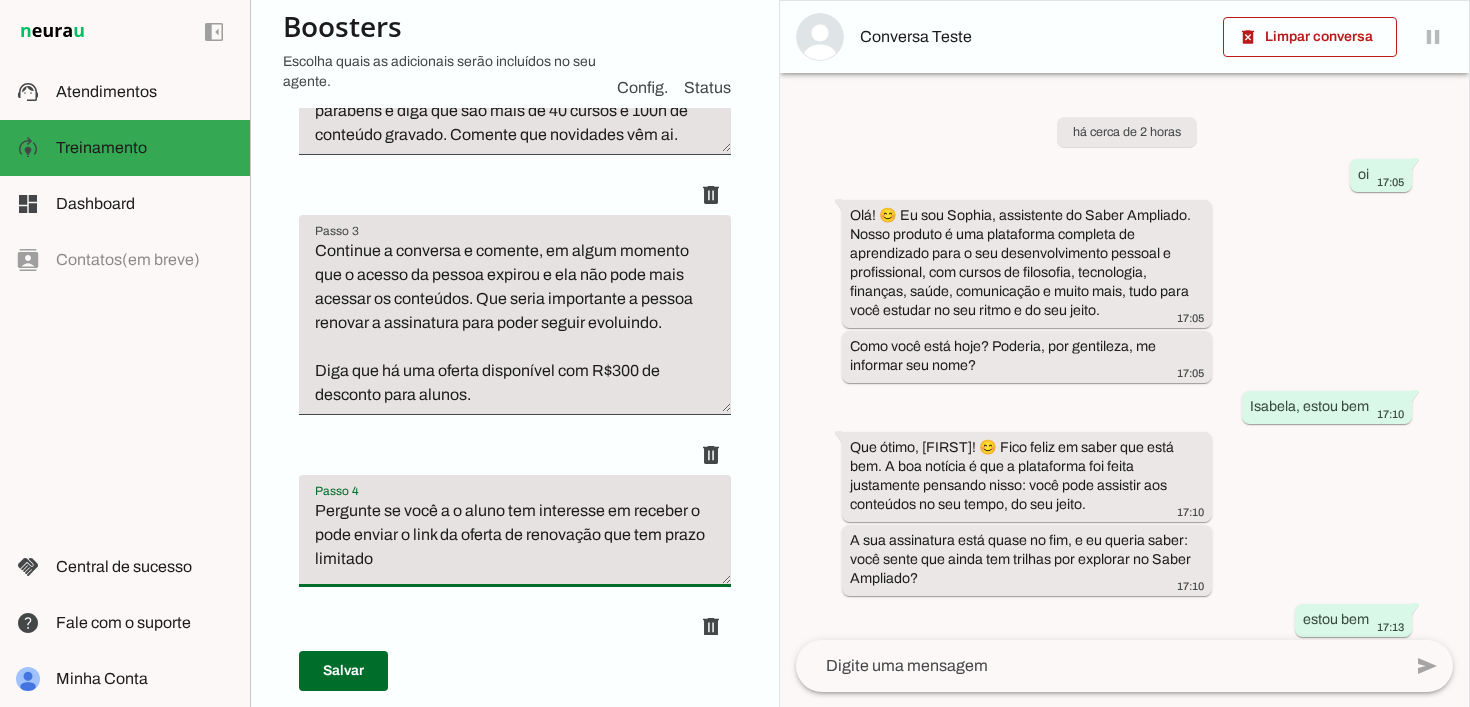 drag, startPoint x: 674, startPoint y: 506, endPoint x: 361, endPoint y: 516, distance: 313.1597 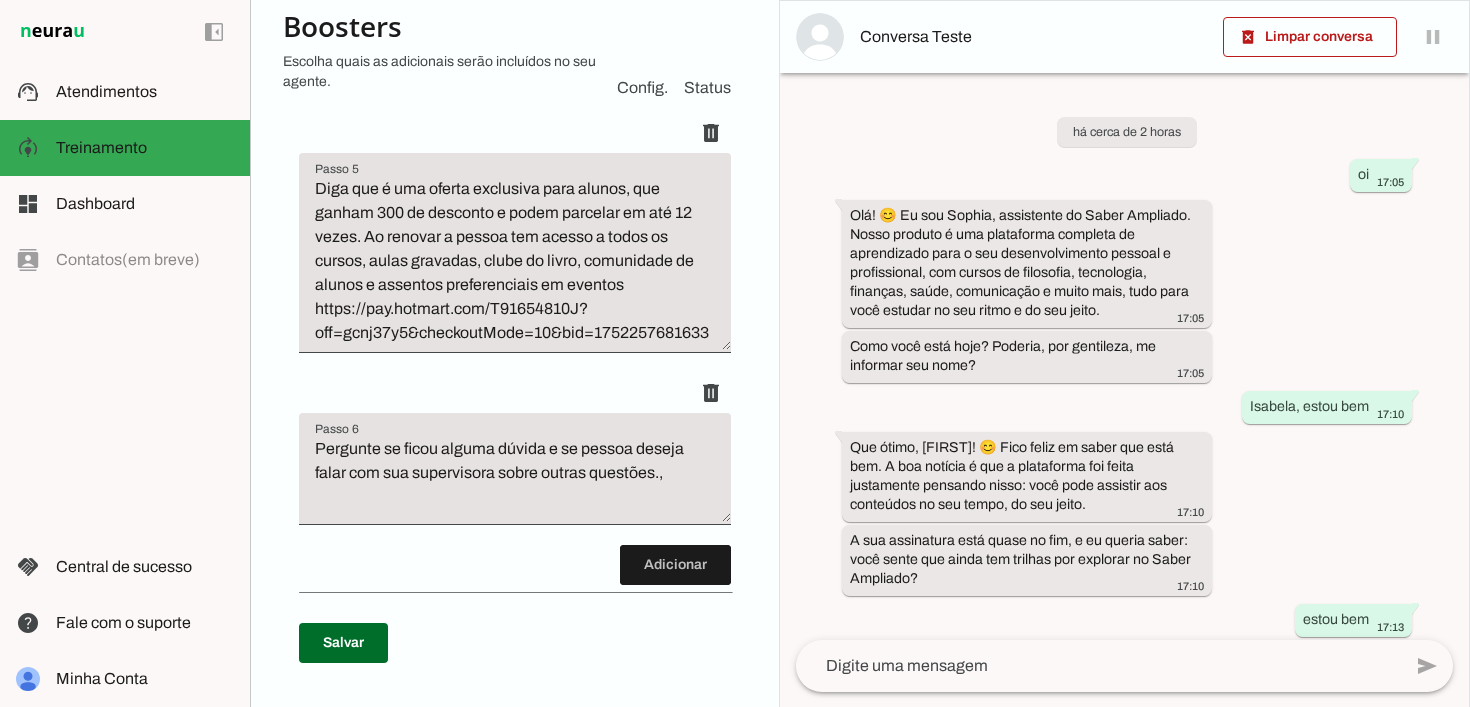 scroll, scrollTop: 1265, scrollLeft: 0, axis: vertical 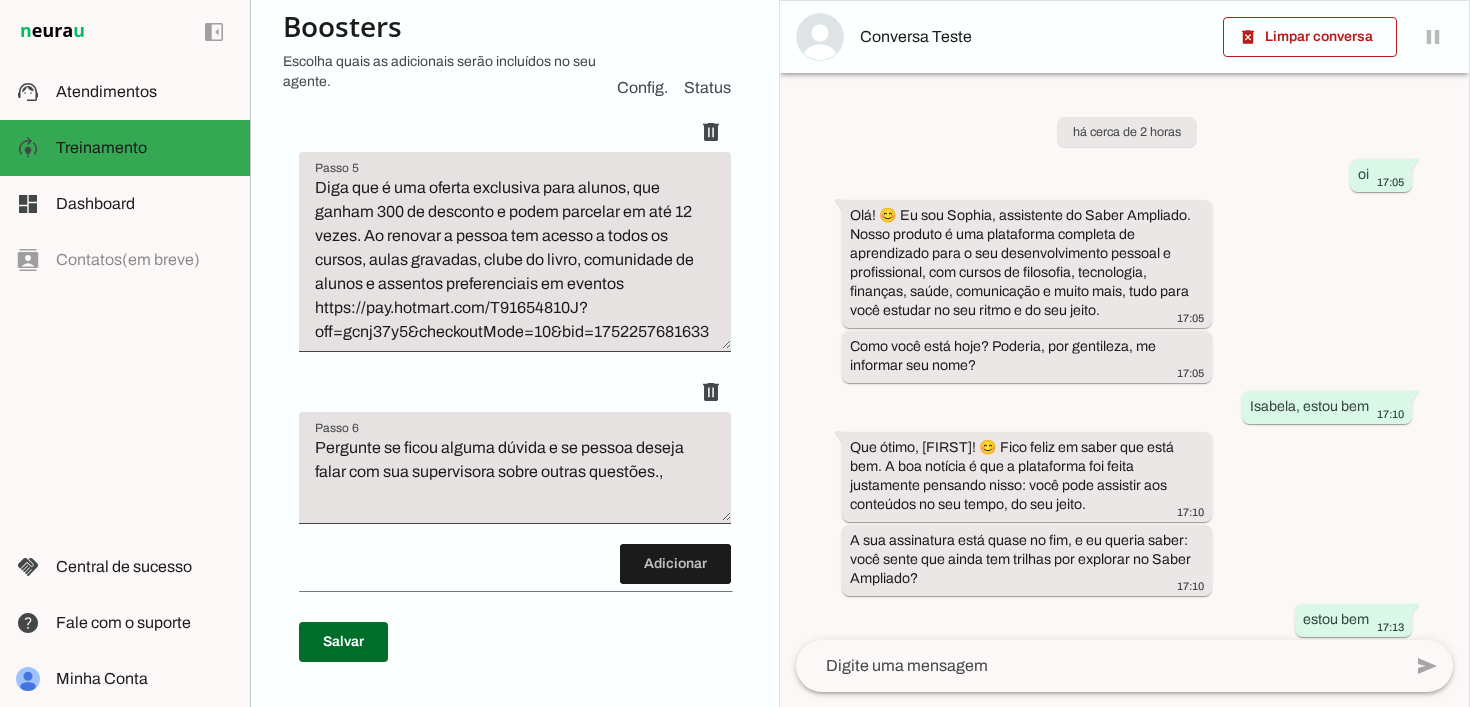 type on "Pergunte se você a o aluno tem interesse em receber o  link da oferta de renovação que tem prazo limitado" 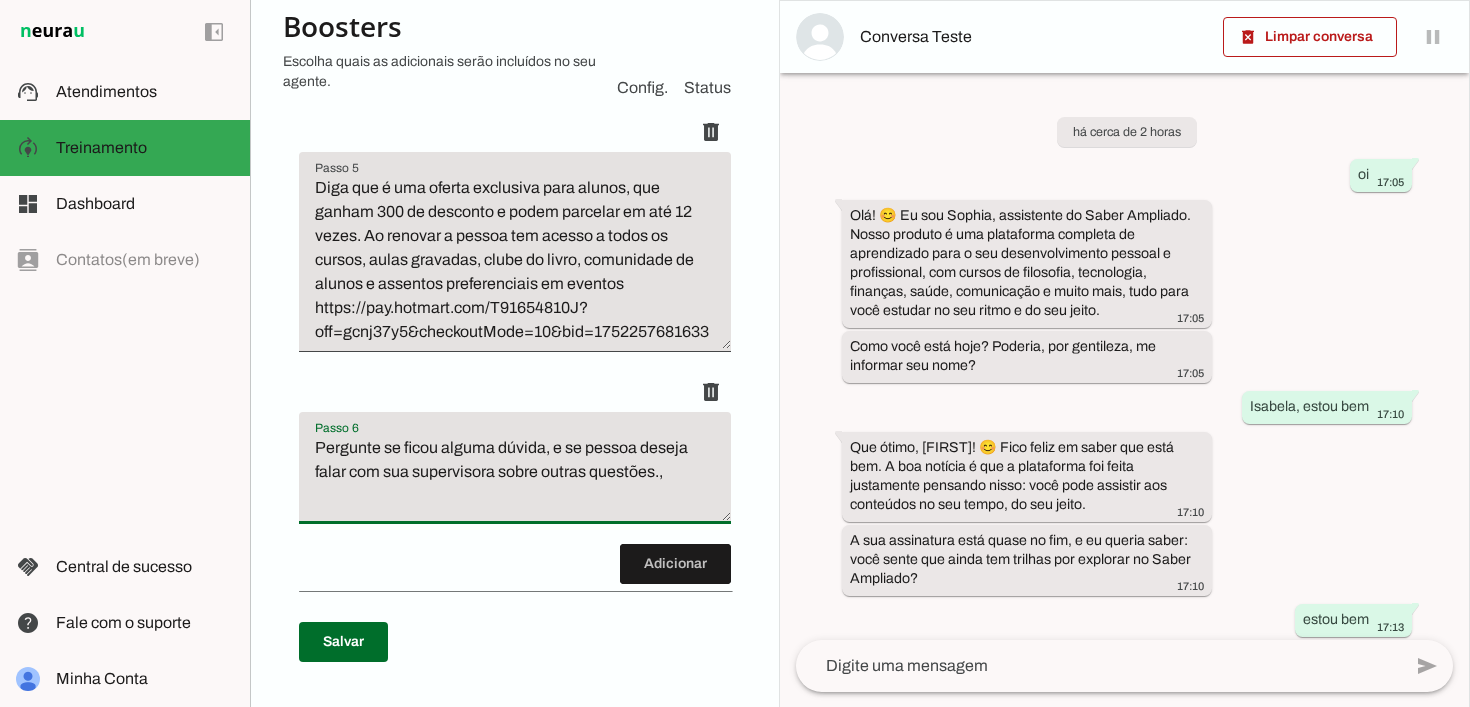 click on "Pergunte se ficou alguma dúvida, e se pessoa deseja falar com sua supervisora sobre outras questões.," at bounding box center (515, 476) 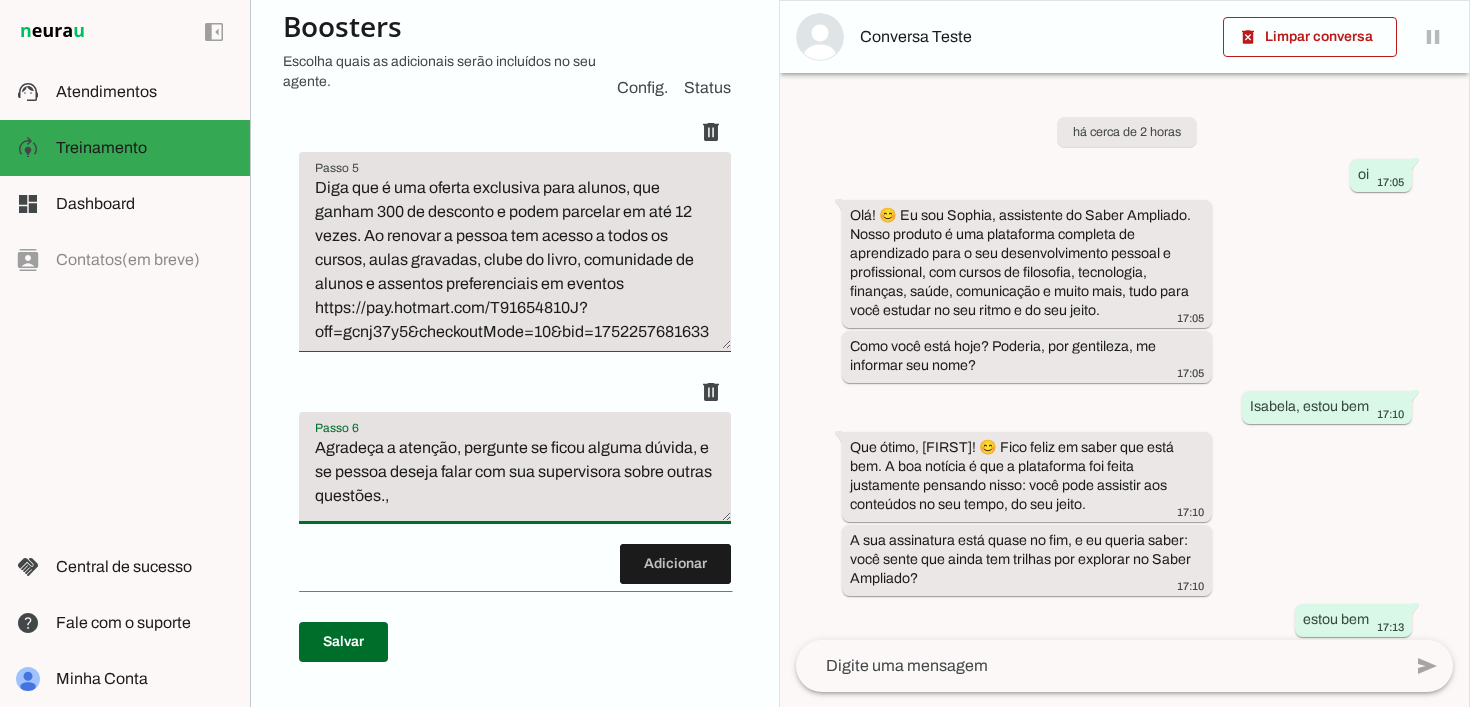click on "Agradeça a atenção, pergunte se ficou alguma dúvida, e se pessoa deseja falar com sua supervisora sobre outras questões.," at bounding box center [515, 476] 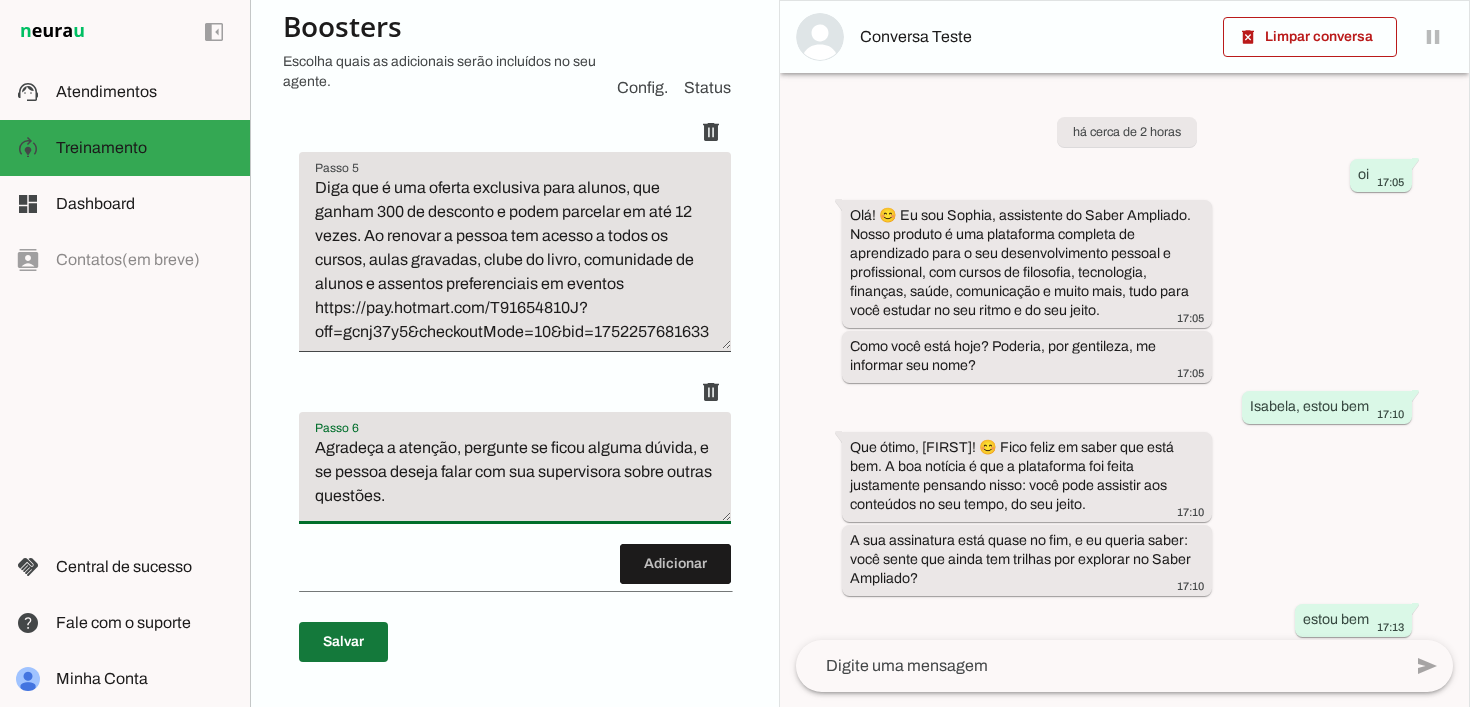 type on "Agradeça a atenção, pergunte se ficou alguma dúvida, e se pessoa deseja falar com sua supervisora sobre outras questões." 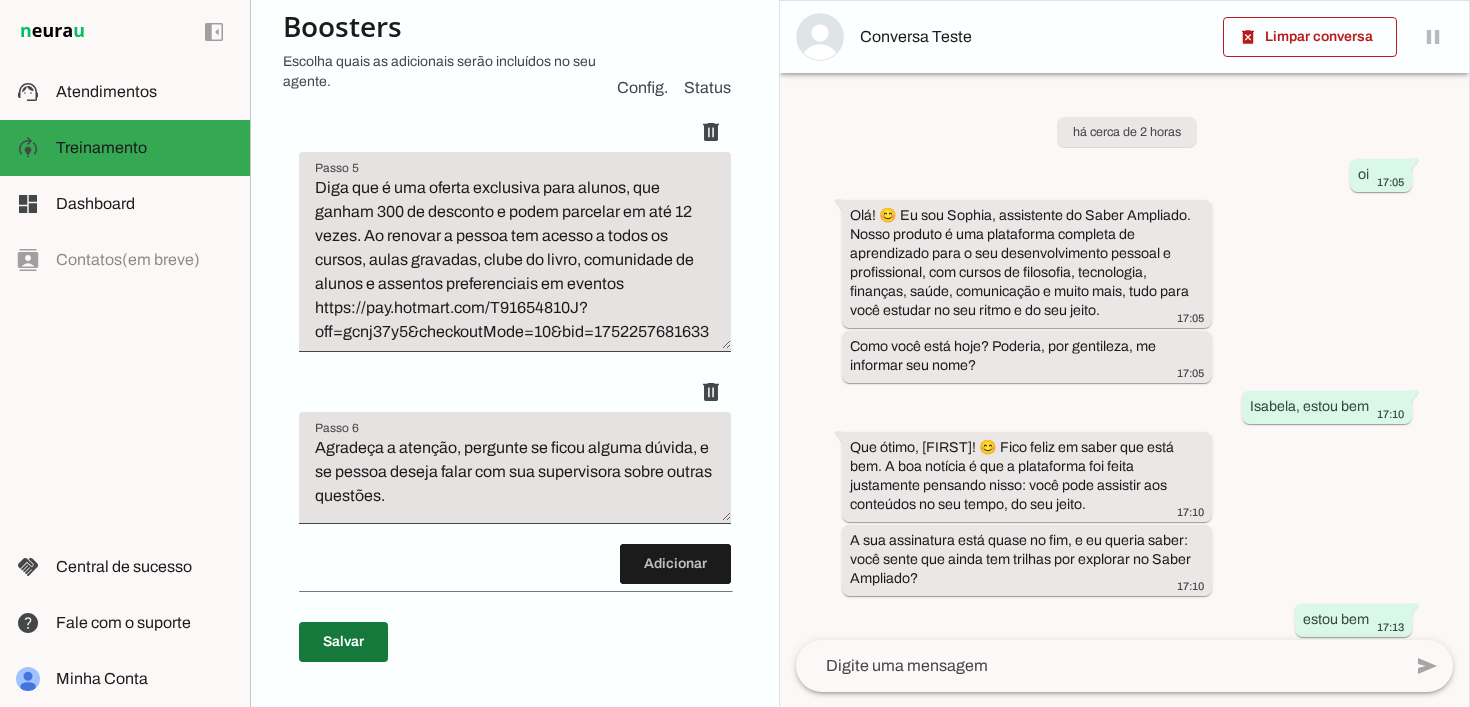 click at bounding box center [343, 642] 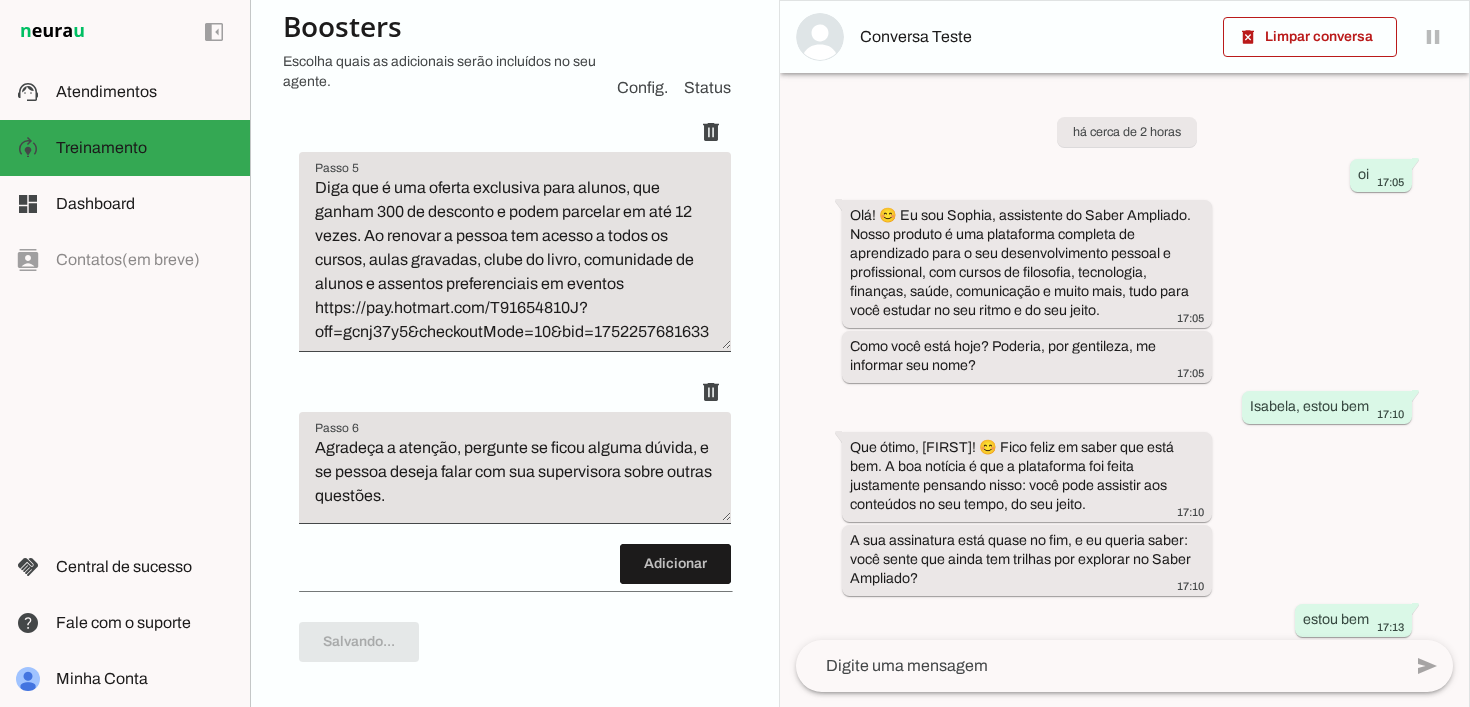 scroll, scrollTop: 1265, scrollLeft: 0, axis: vertical 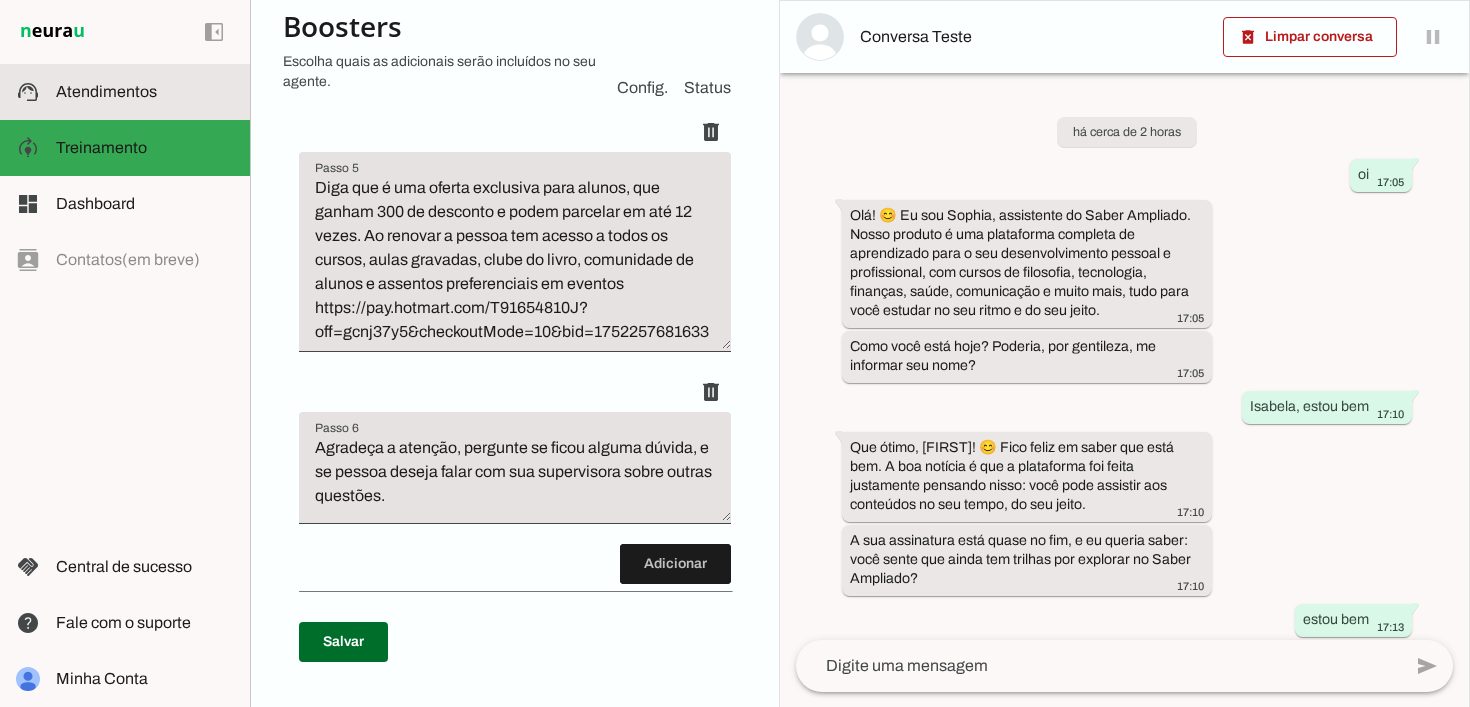 click on "Atendimentos" 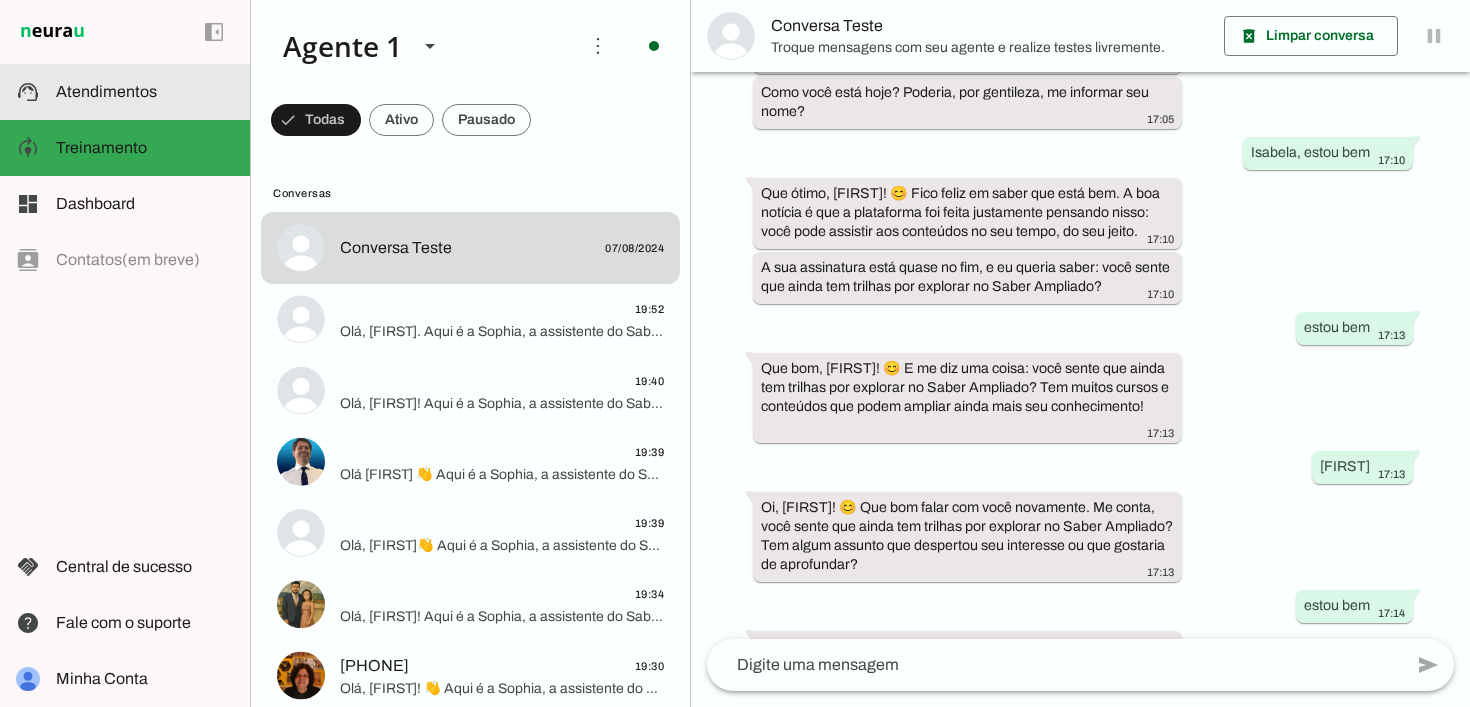 scroll, scrollTop: 361, scrollLeft: 0, axis: vertical 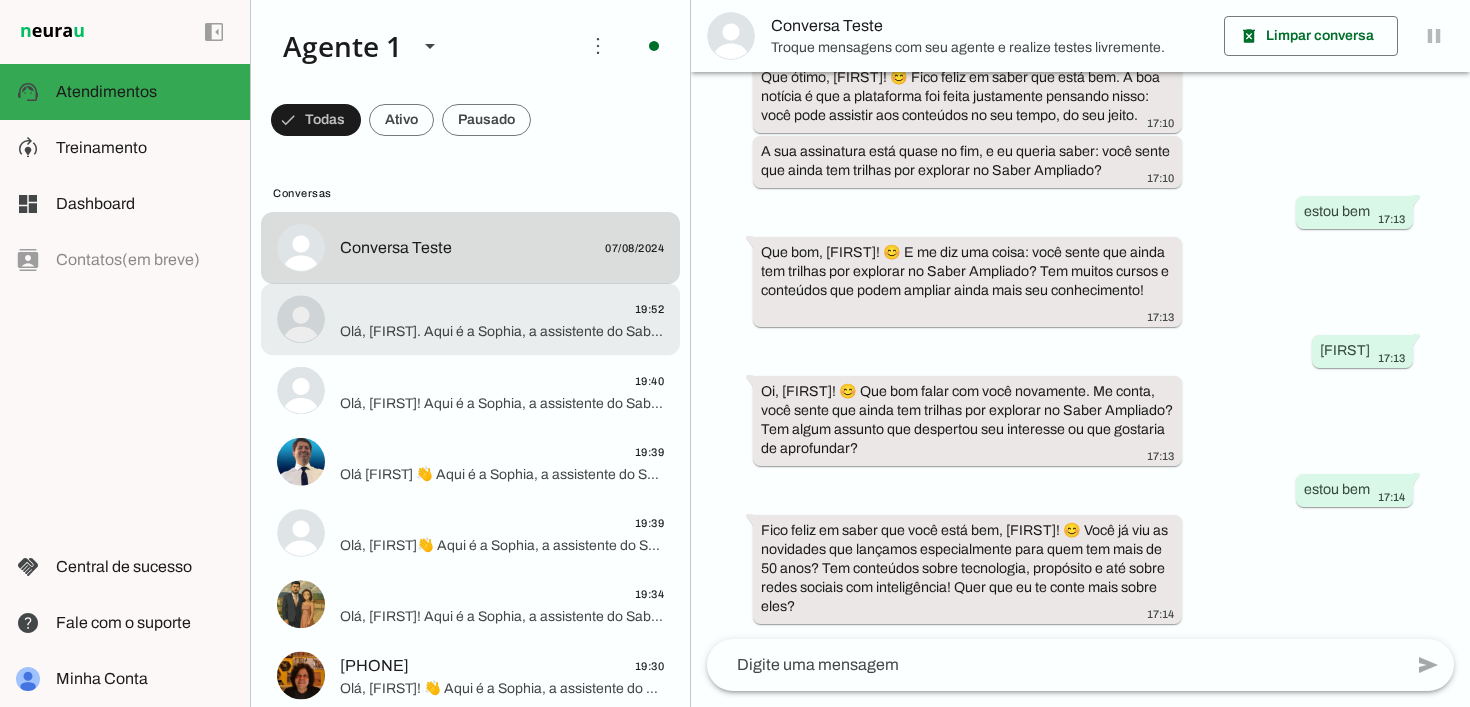 click on "Olá, [FIRST]. Aqui é a Sophia, a assistente do Saber Ampliado - plataforma que reúne todos os cursos do Professor Cortella, além de conteúdos sobre Filosofia, Propósito, Educação Financeira, Saúde Física e Mental entre outros.  É um prazer conversar com você.
Você poderia me confirmar seu primeiro nome? [FIRST], certo?" 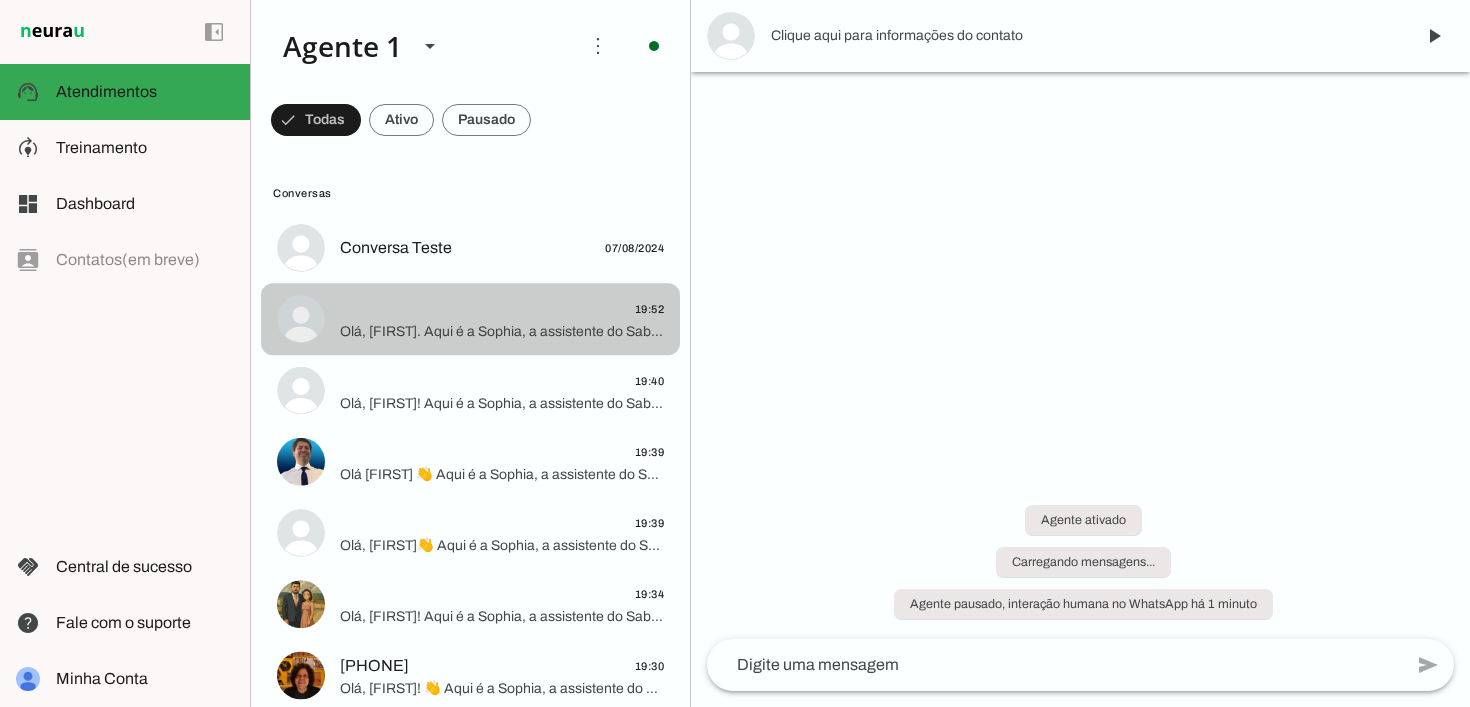 scroll, scrollTop: 0, scrollLeft: 0, axis: both 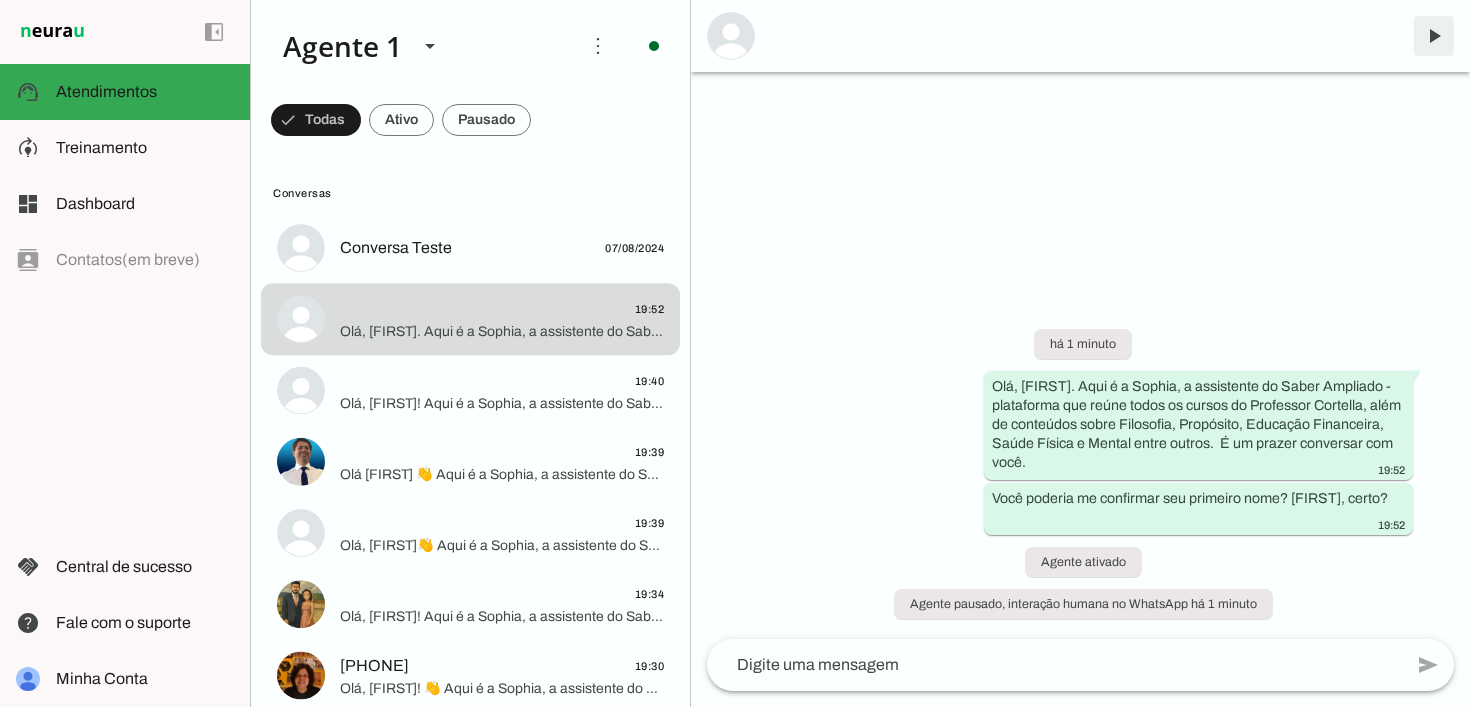 click at bounding box center [1434, 36] 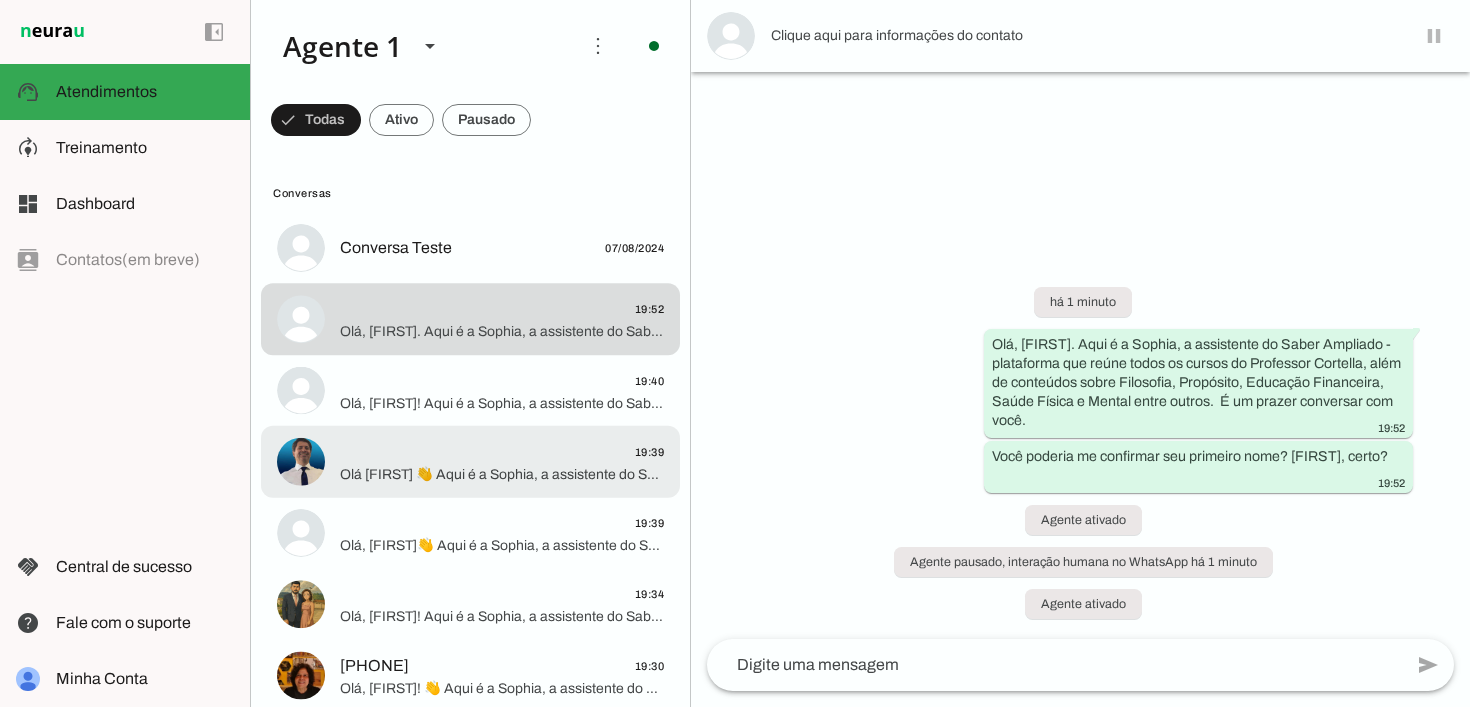 click on "19:39" 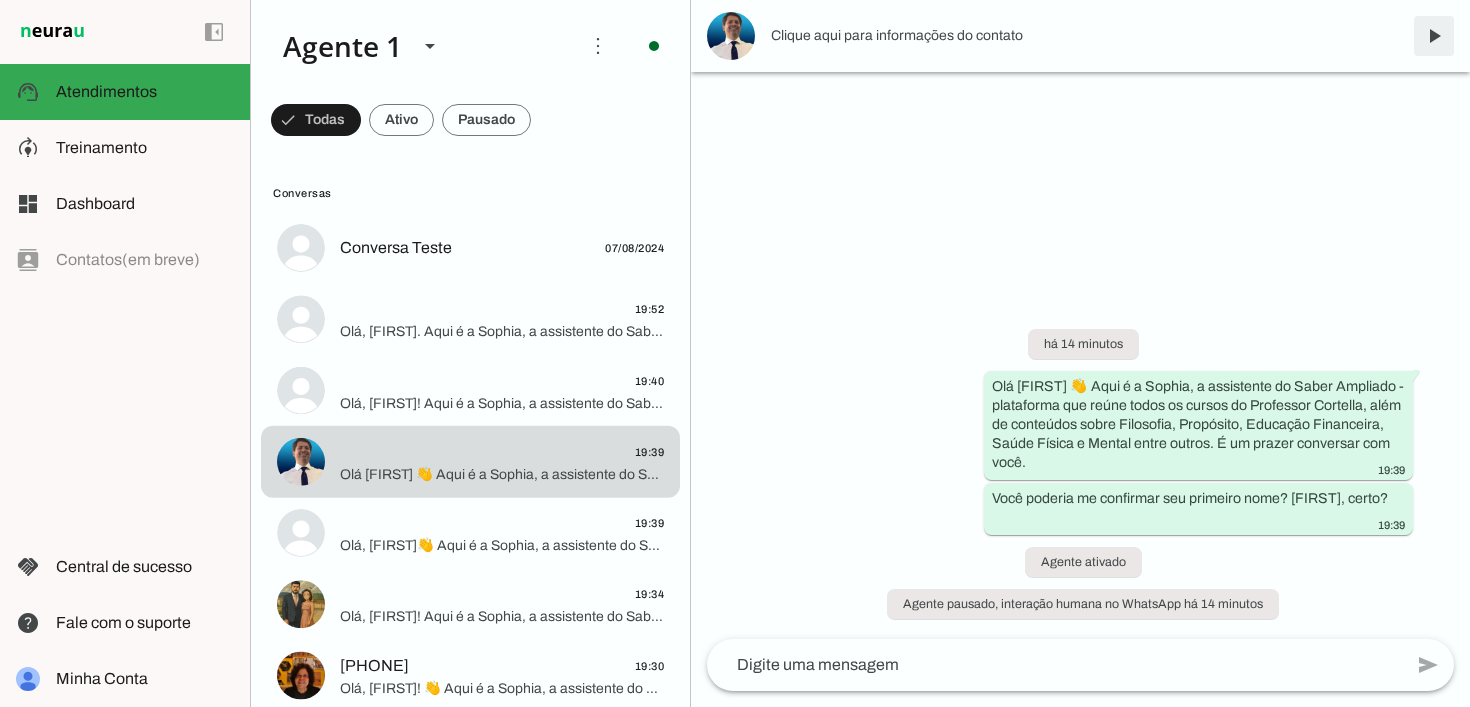 click at bounding box center (1434, 36) 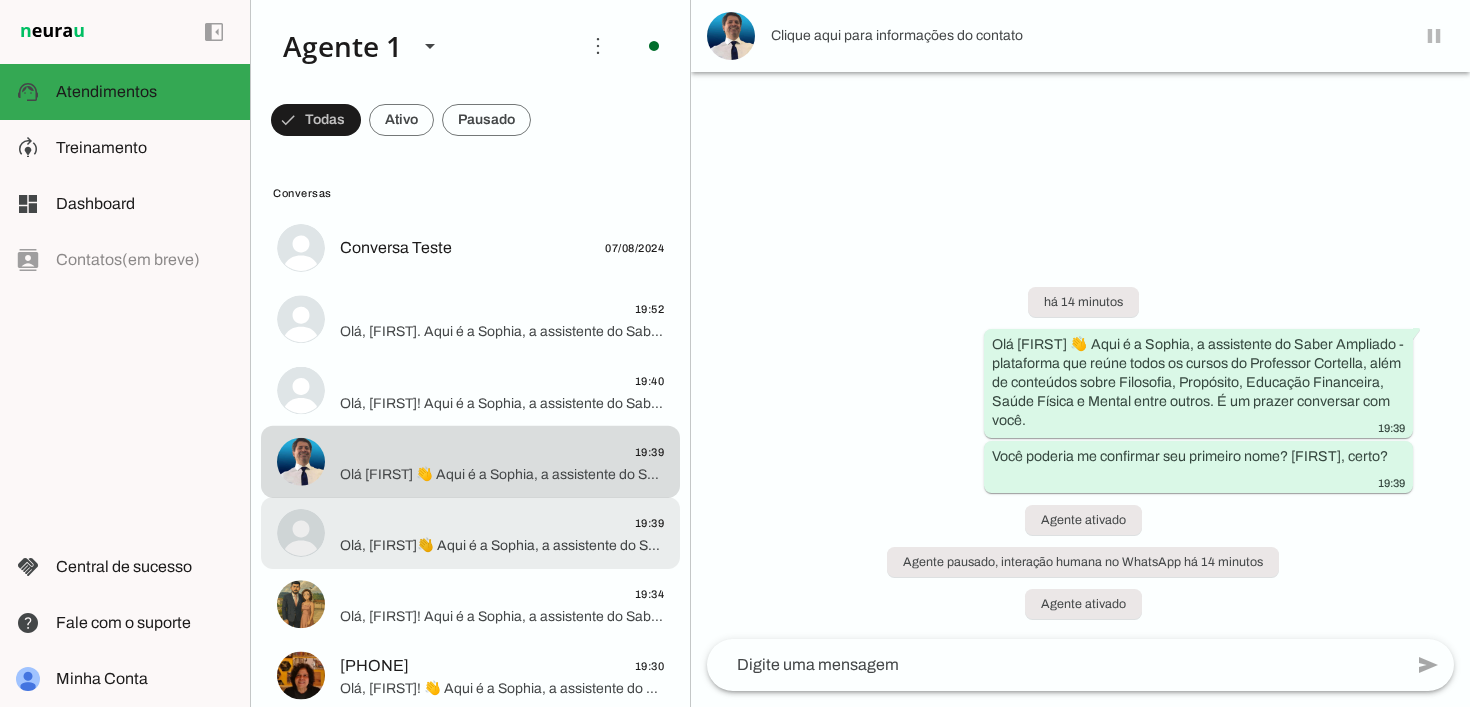 click on "Olá, [FIRST]👋  Aqui é a Sophia, a assistente do Saber Ampliado - plataforma que reúne todos os cursos do Professor Cortella, além de conteúdos sobre Filosofia, Propósito, Educação Financeira, Saúde Física e Mental entre outros. É um prazer conversar com você.
Você poderia me confirmar seu primeiro nome? [FIRST], certo?" 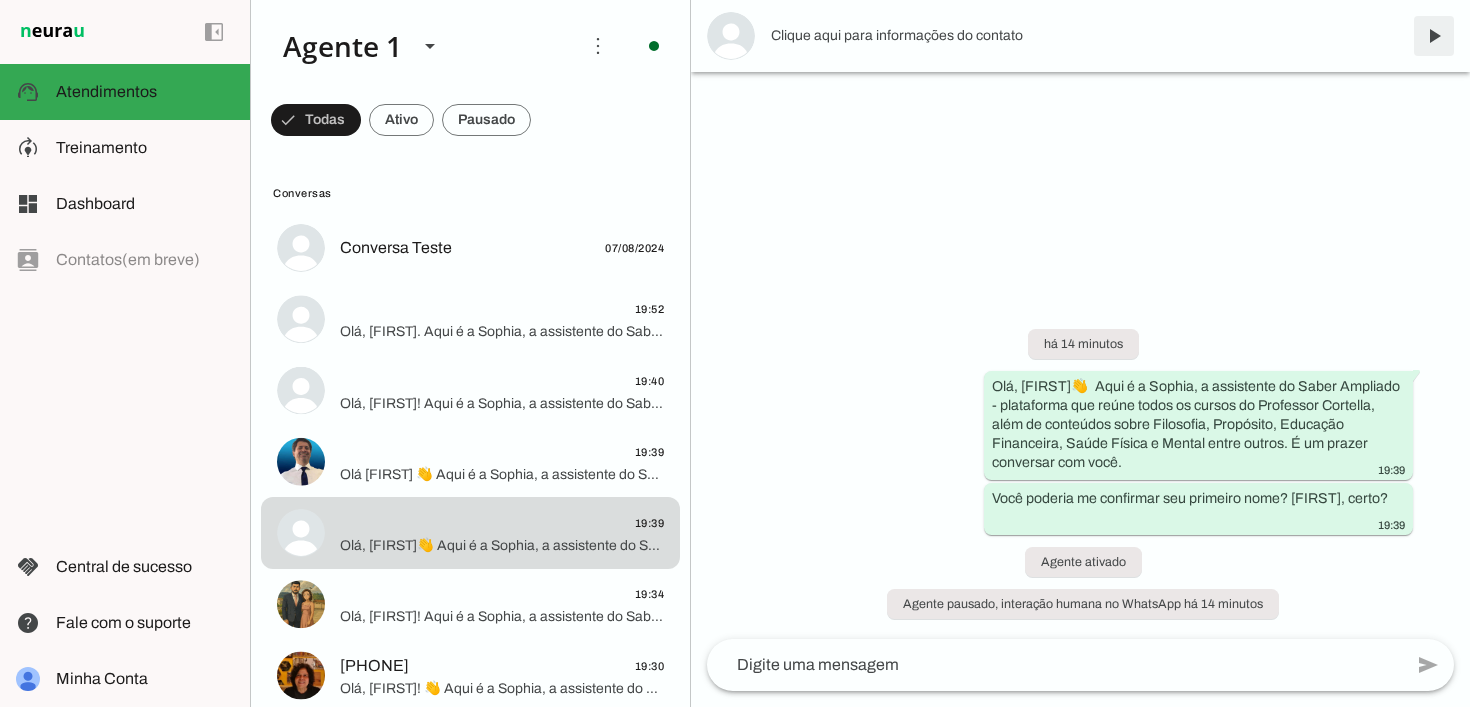 click at bounding box center (1434, 36) 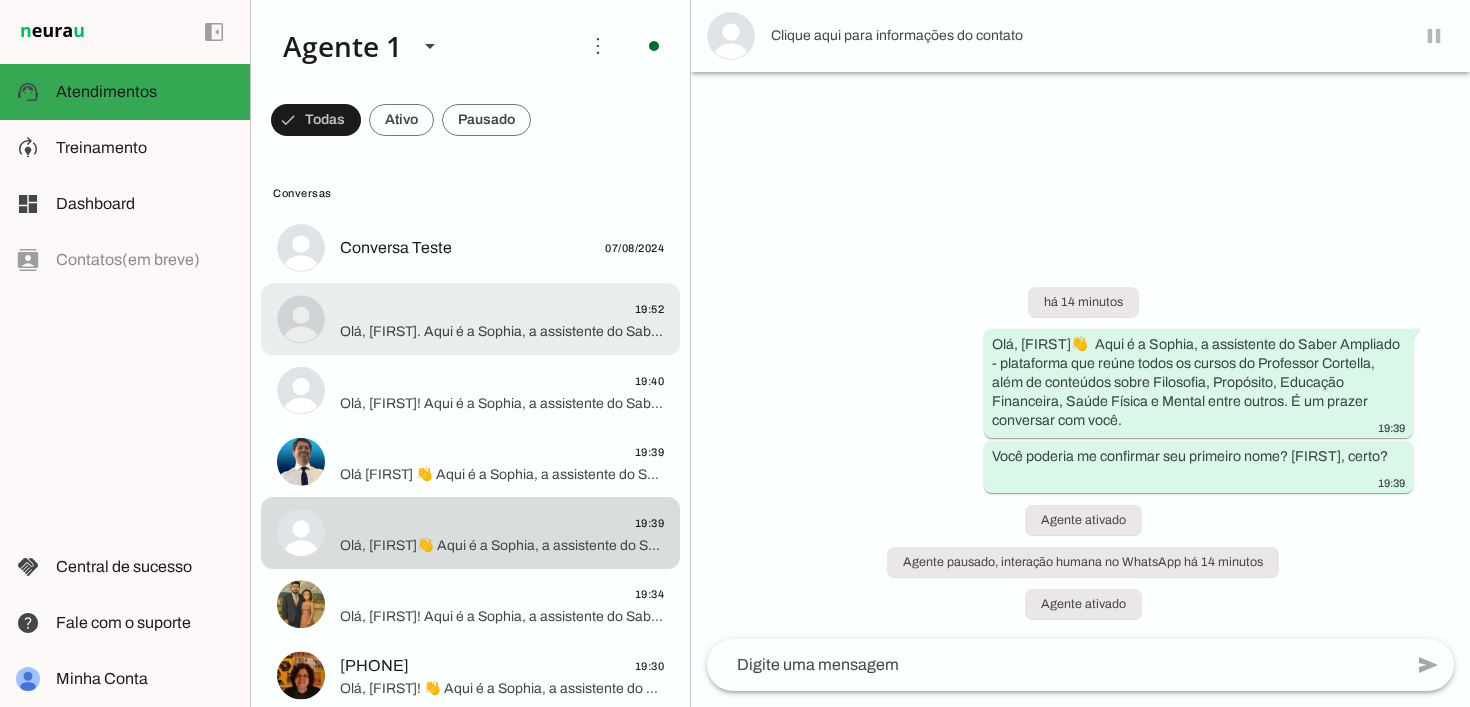 click on "Olá, [FIRST]. Aqui é a Sophia, a assistente do Saber Ampliado - plataforma que reúne todos os cursos do Professor Cortella, além de conteúdos sobre Filosofia, Propósito, Educação Financeira, Saúde Física e Mental entre outros.  É um prazer conversar com você.
Você poderia me confirmar seu primeiro nome? [FIRST], certo?" 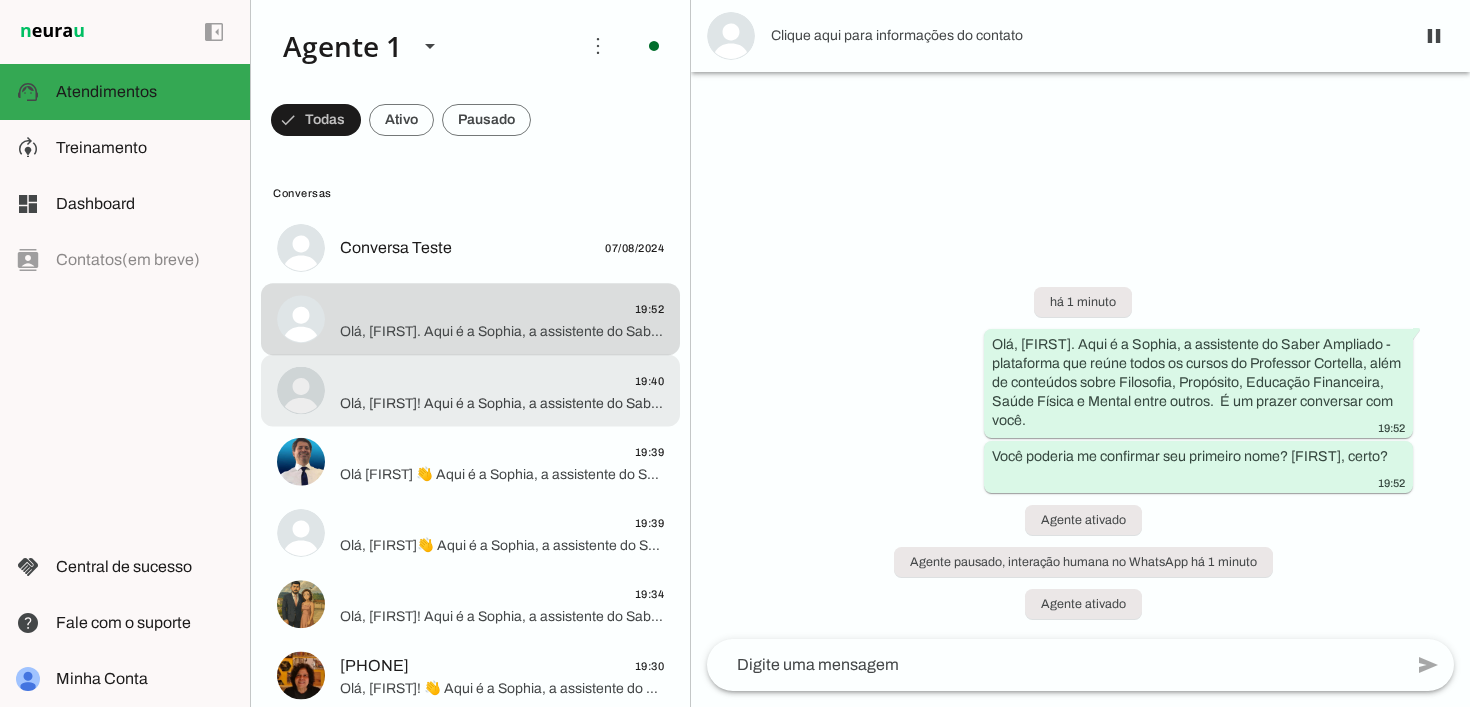 click on "19:40" 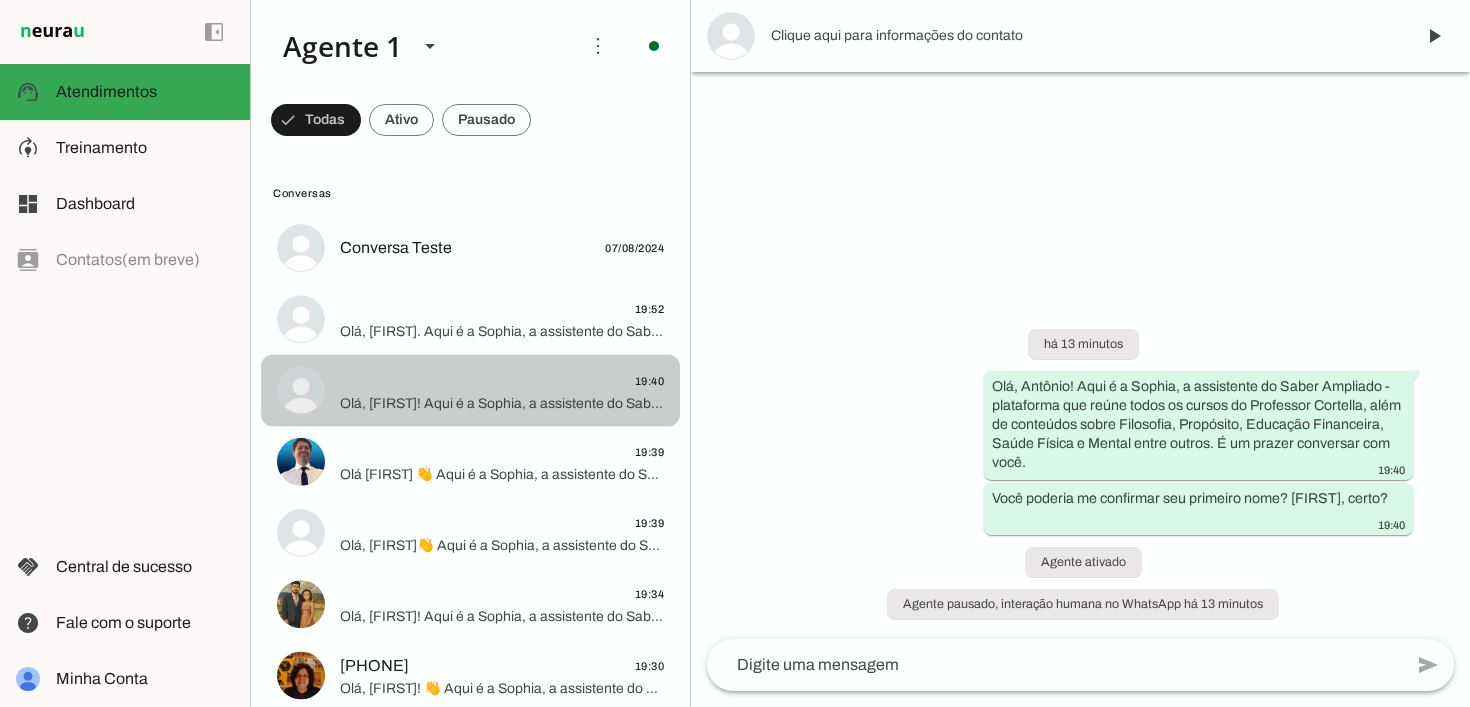 scroll, scrollTop: 36, scrollLeft: 0, axis: vertical 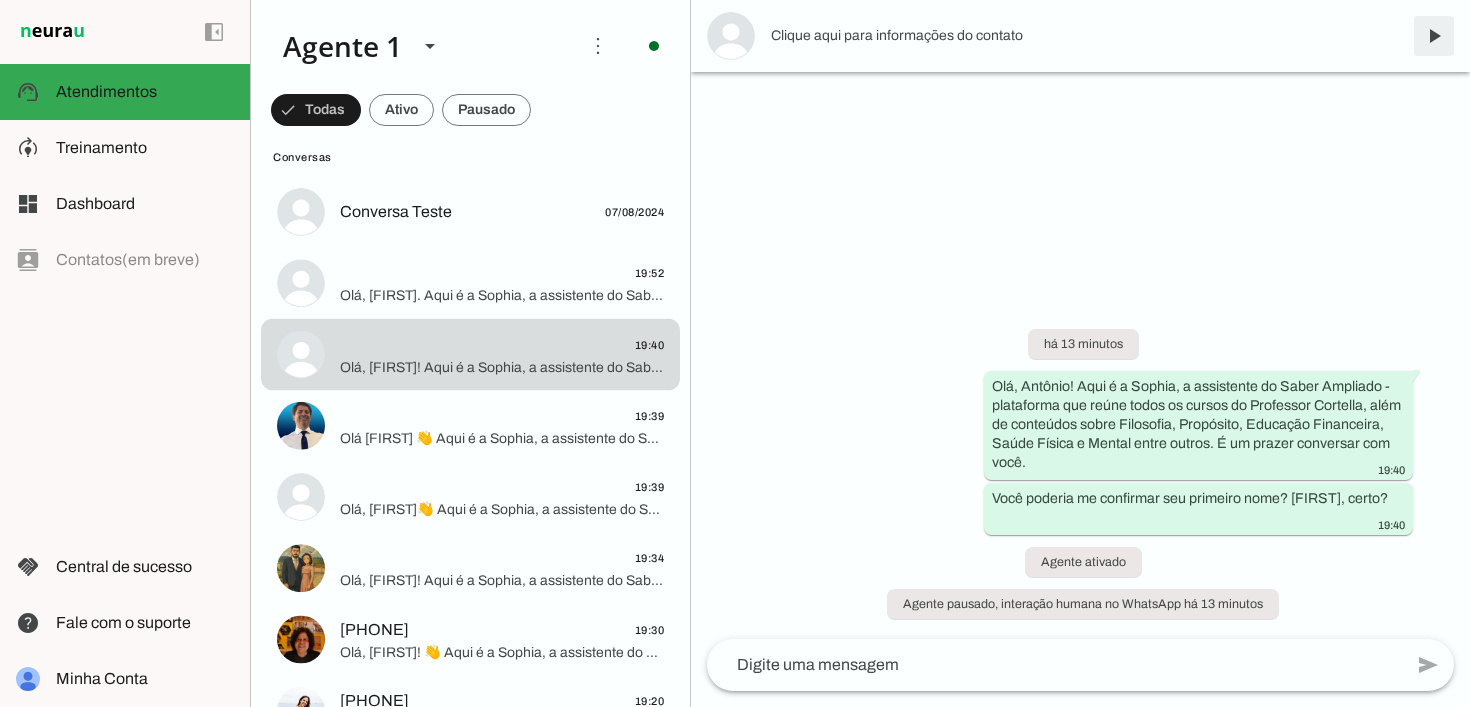 click at bounding box center [1434, 36] 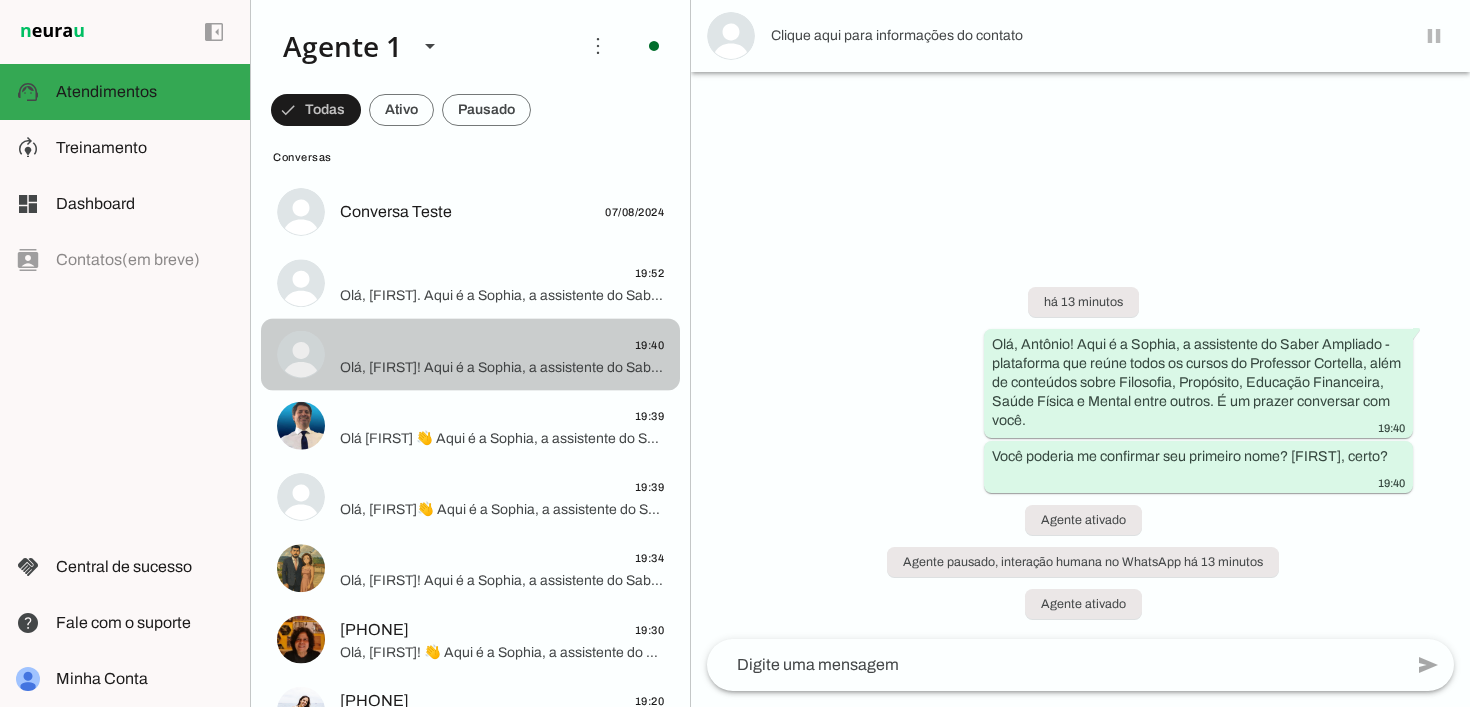 scroll, scrollTop: 84, scrollLeft: 0, axis: vertical 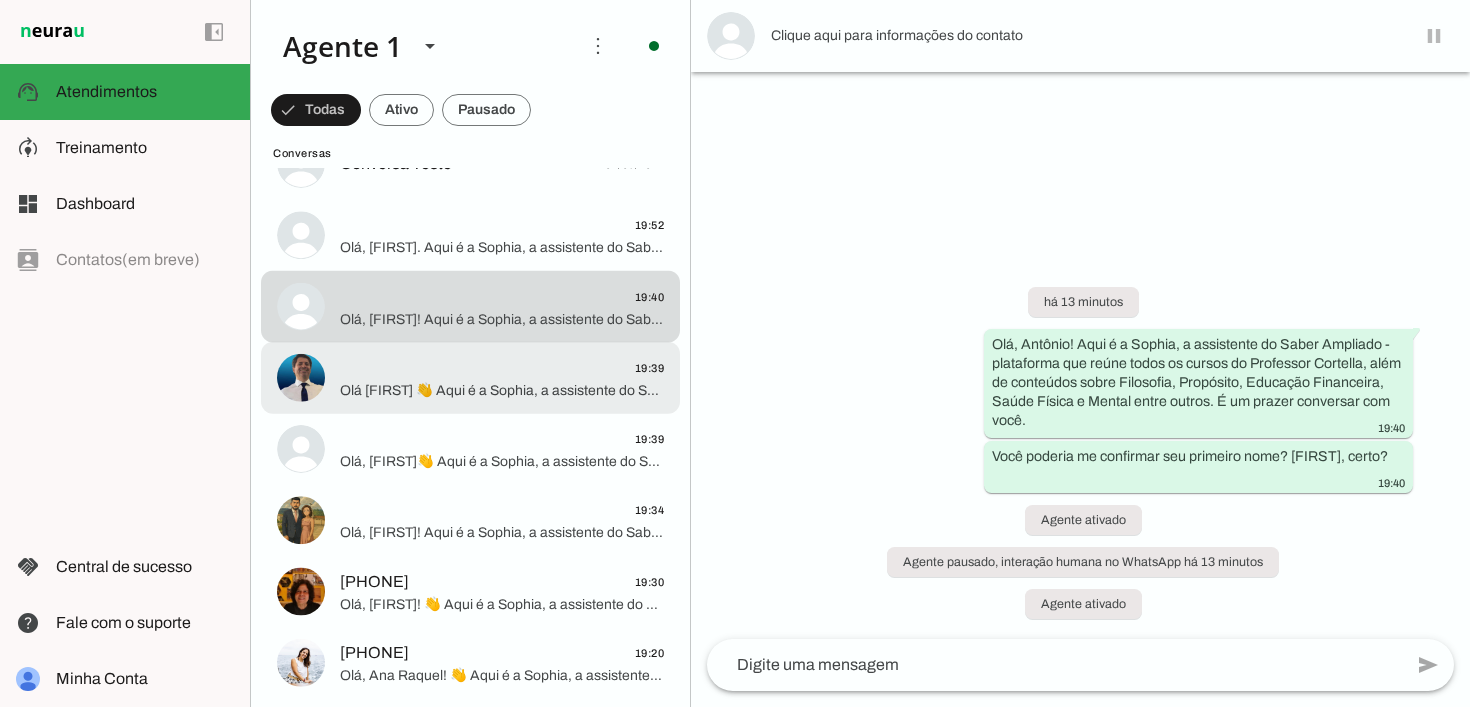 click on "Olá [FIRST] 👋 Aqui é a Sophia, a assistente do Saber Ampliado - plataforma que reúne todos os cursos do Professor Cortella, além de conteúdos sobre Filosofia, Propósito, Educação Financeira, Saúde Física e Mental entre outros. É um prazer conversar com você.
Você poderia me confirmar seu primeiro nome? [FIRST], certo?" 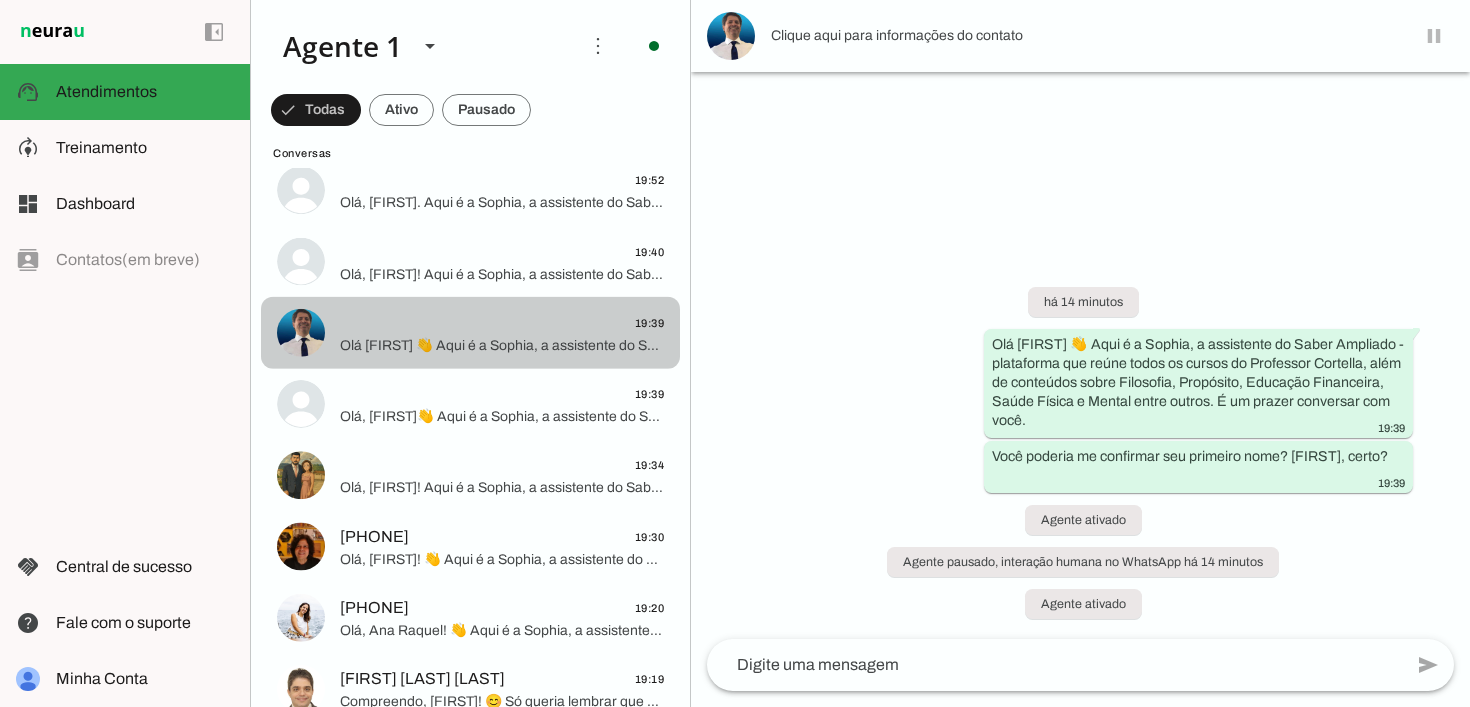 scroll, scrollTop: 133, scrollLeft: 0, axis: vertical 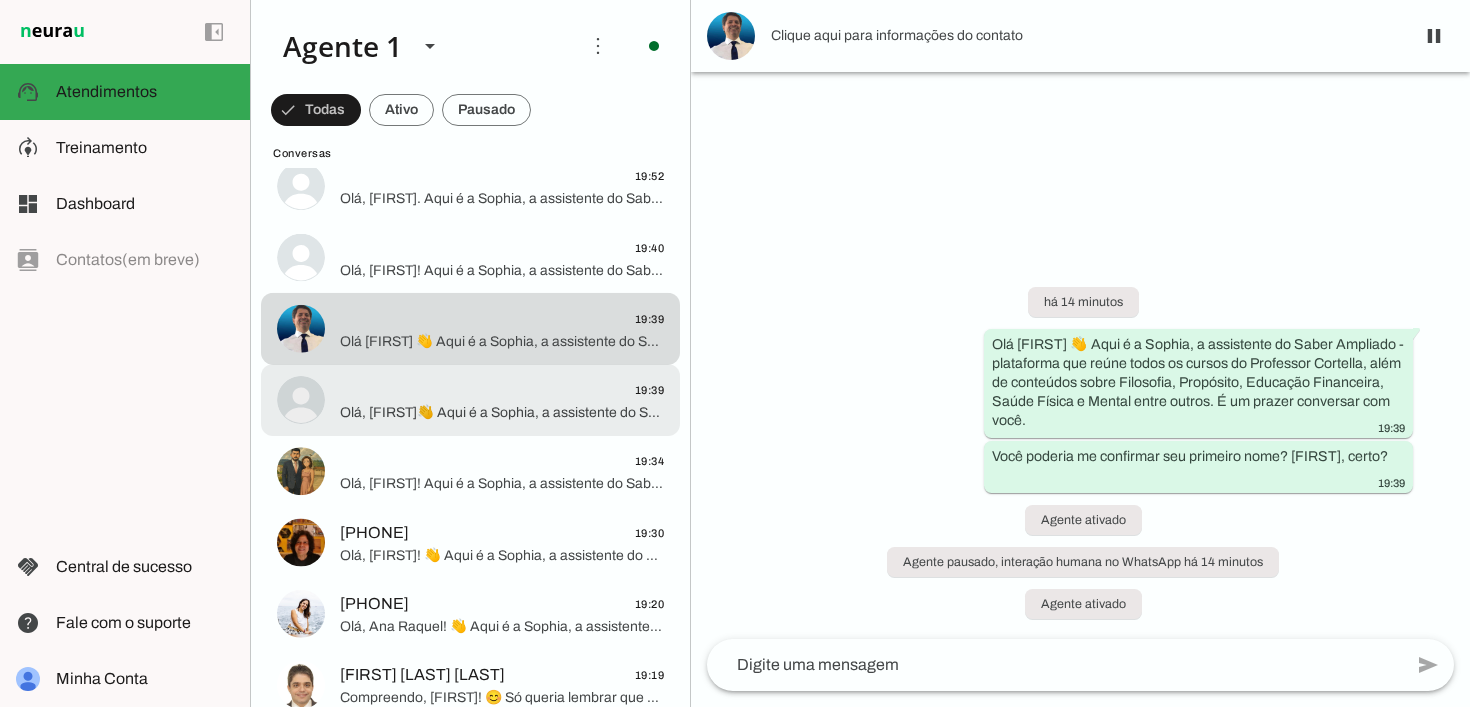 click on "Olá, [FIRST]👋  Aqui é a Sophia, a assistente do Saber Ampliado - plataforma que reúne todos os cursos do Professor Cortella, além de conteúdos sobre Filosofia, Propósito, Educação Financeira, Saúde Física e Mental entre outros. É um prazer conversar com você.
Você poderia me confirmar seu primeiro nome? [FIRST], certo?" 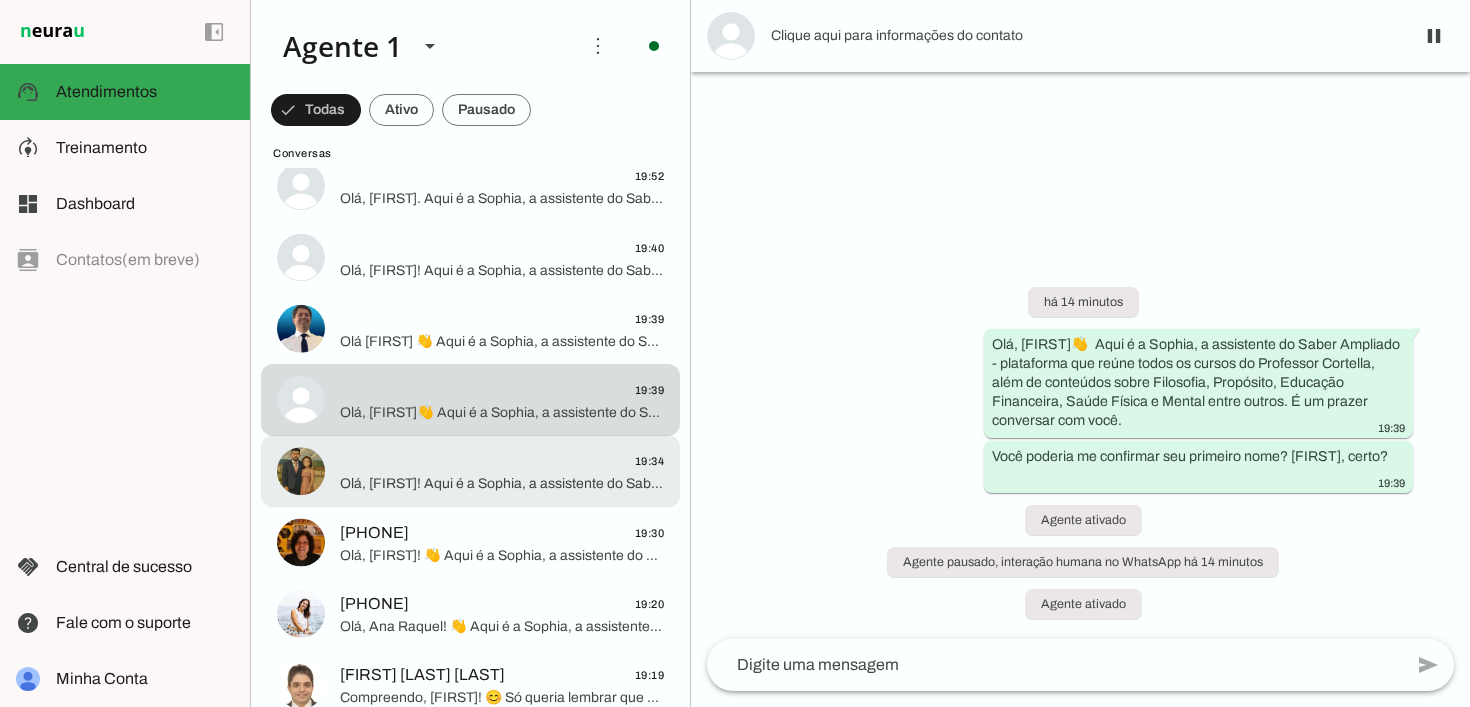 click on "Olá, [FIRST]! Aqui é a Sophia, a assistente do Saber Ampliado - plataforma que reúne todos os cursos do Professor Cortella, além de conteúdos sobre Filosofia, Propósito, Educação Financeira, Saúde Física e Mental entre outros 💜 É um prazer conversar com você.
Você poderia me confirmar seu primeiro nome? [FIRST], certo?" 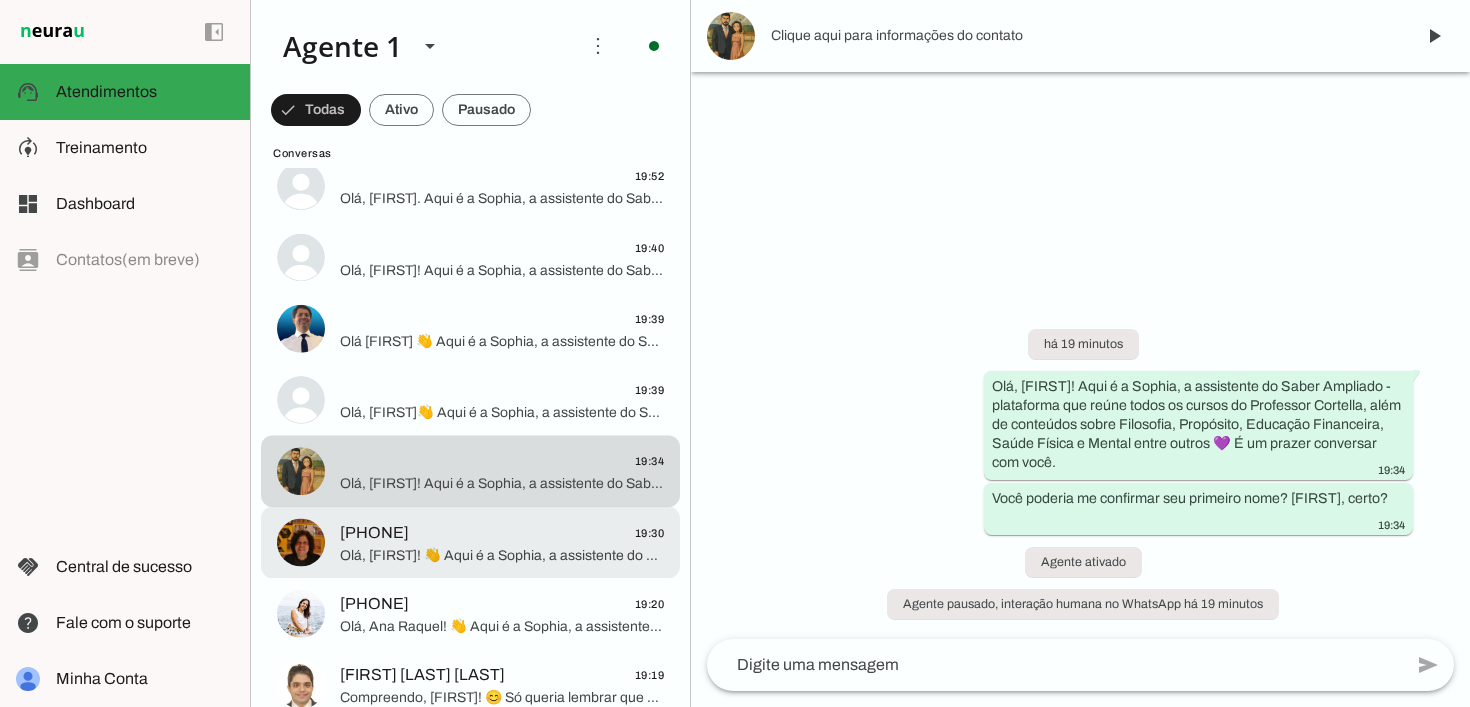 scroll, scrollTop: 188, scrollLeft: 0, axis: vertical 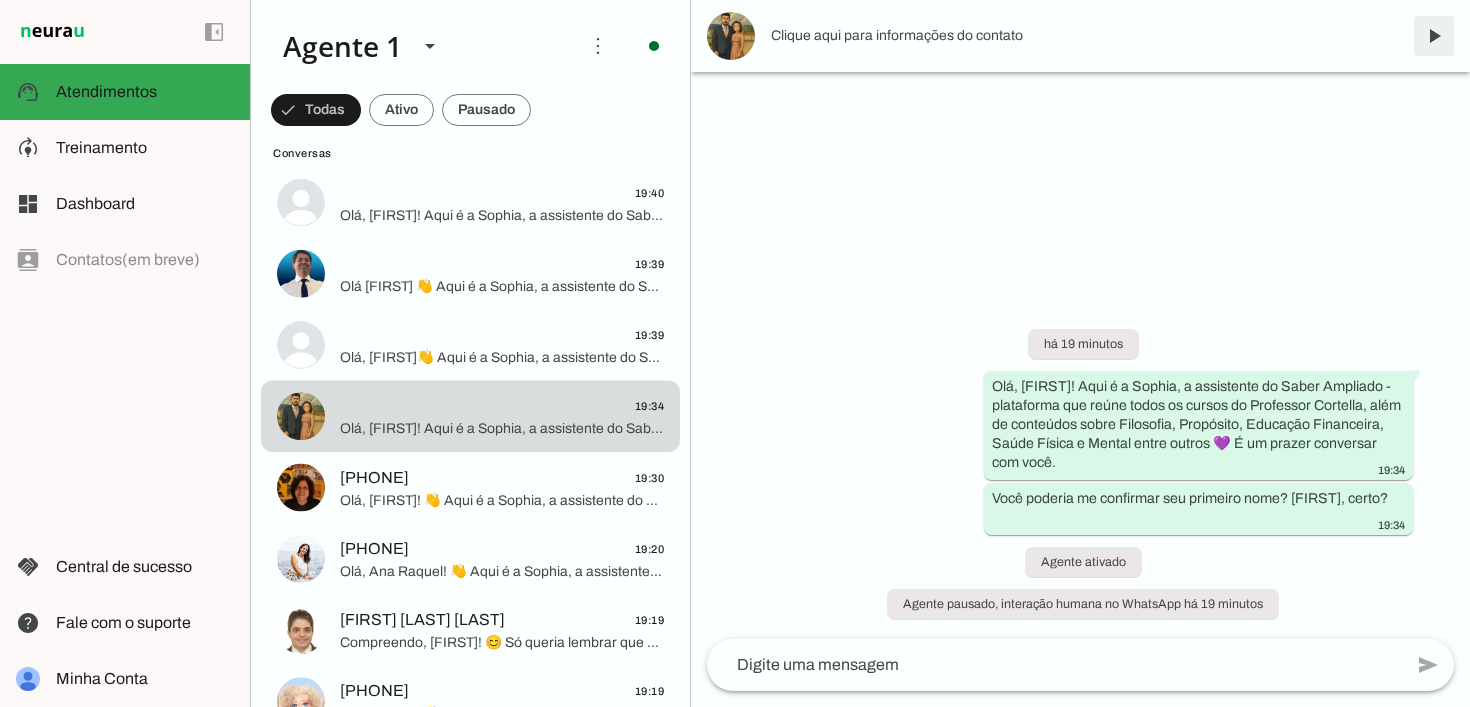 click at bounding box center (1434, 36) 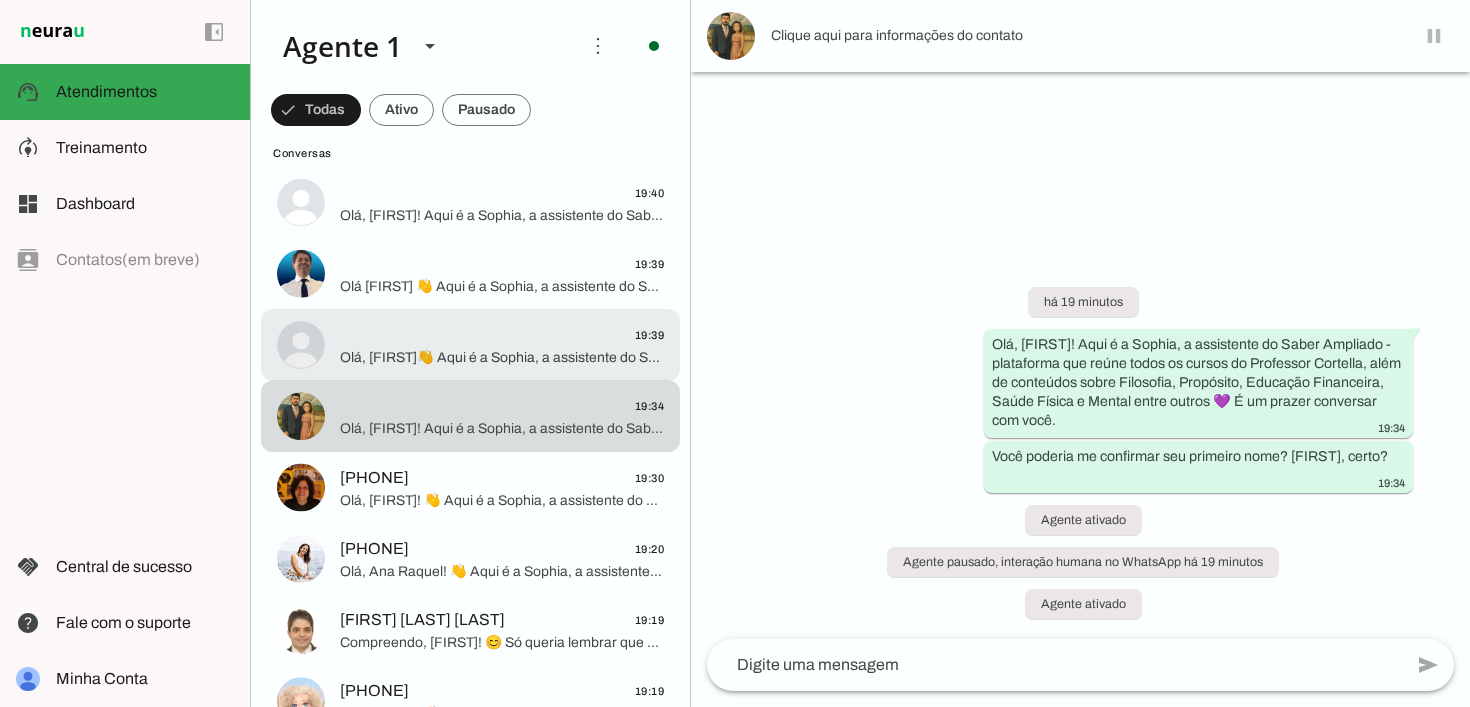 scroll, scrollTop: 257, scrollLeft: 0, axis: vertical 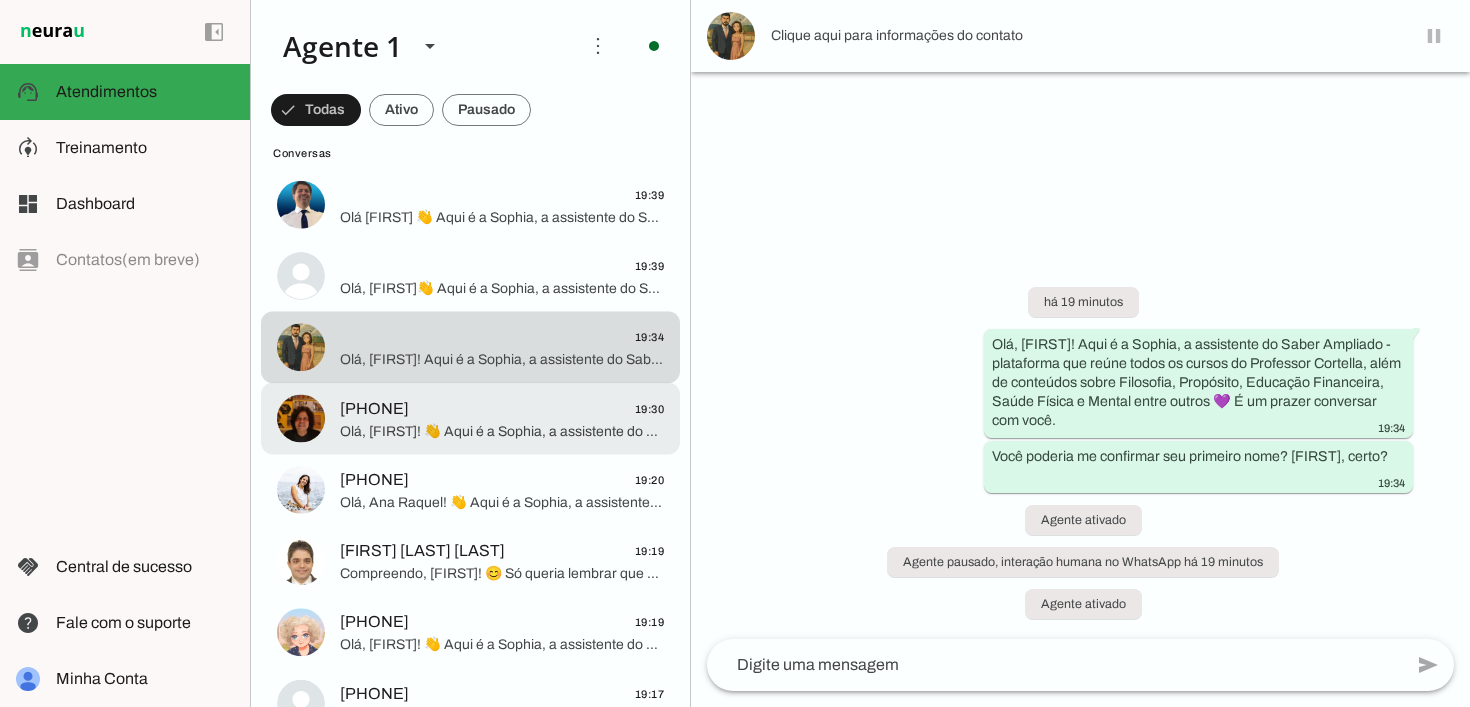 click on "[PHONE]
19:30" 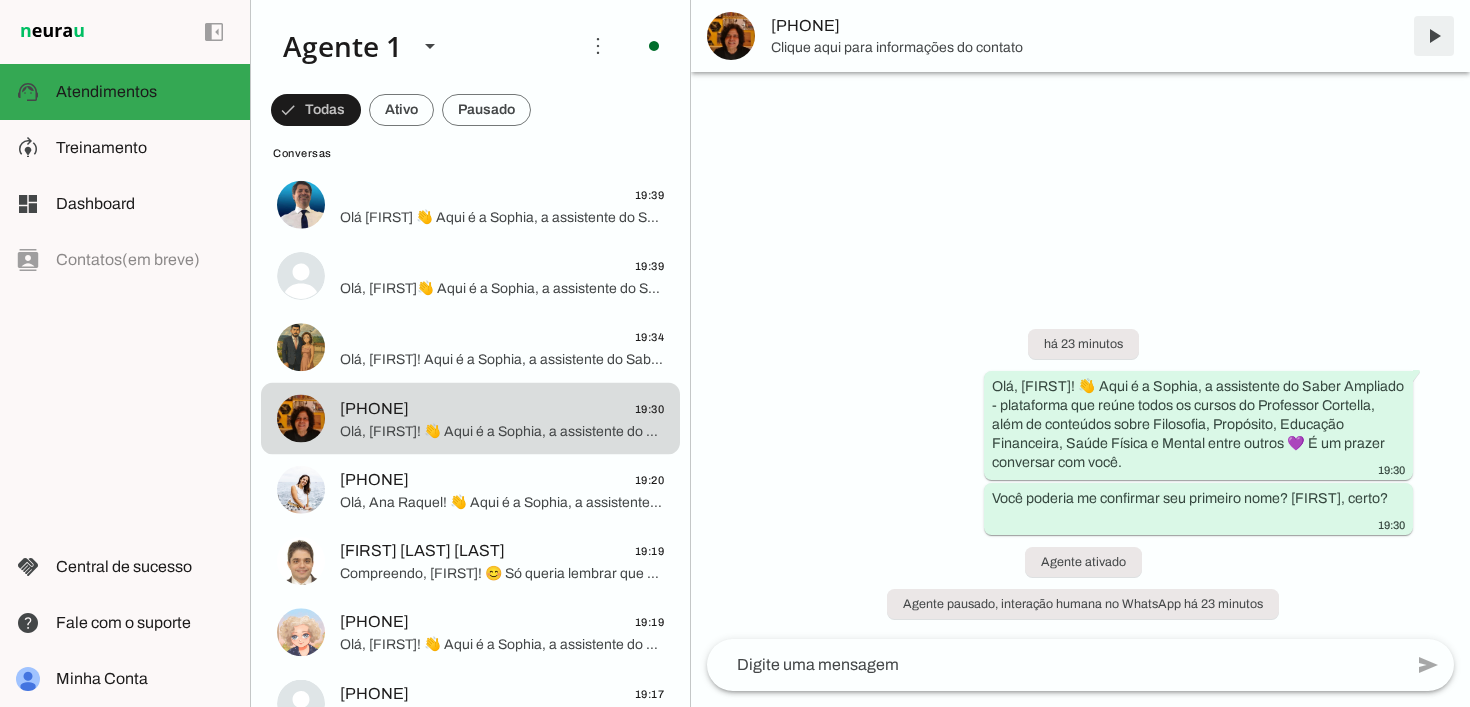 click at bounding box center (1434, 36) 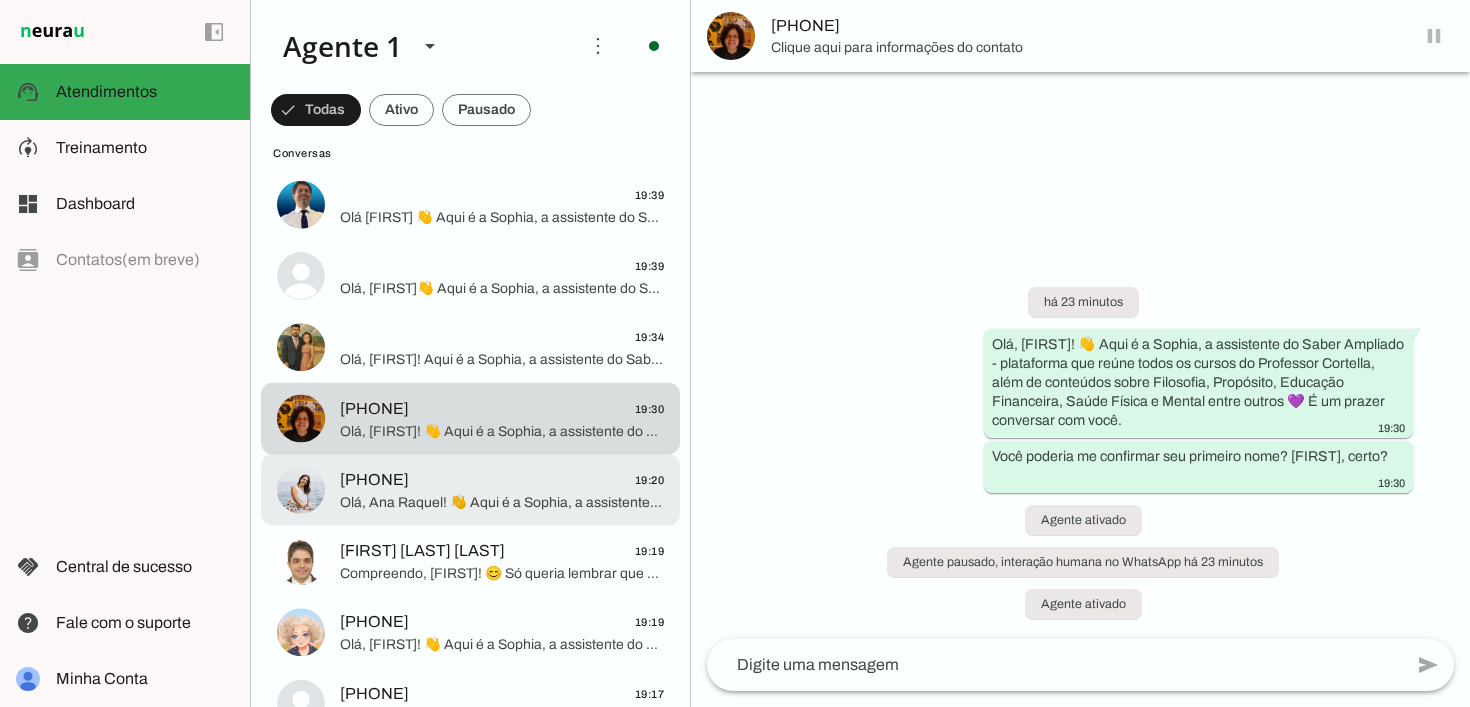 scroll, scrollTop: 340, scrollLeft: 0, axis: vertical 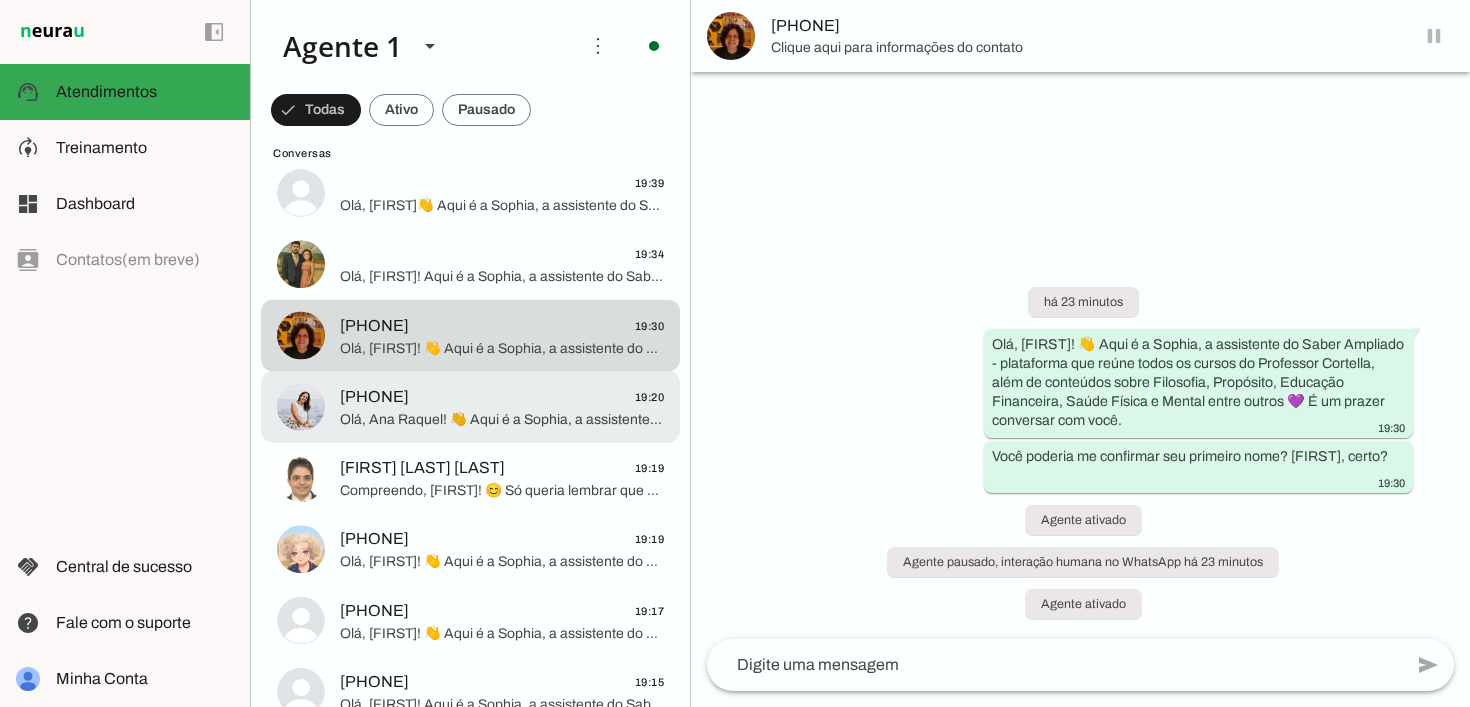click on "Olá, Ana Raquel! 👋 Aqui é a Sophia, a assistente do Saber Ampliado - plataforma que reúne todos os cursos do Professor Cortella, além de conteúdos sobre Filosofia, Propósito, Educação Financeira, Saúde Física e Mental entre outros 💜 É um prazer conversar com você.
Você poderia me confirmar seu primeiro nome? Ana, certo?" 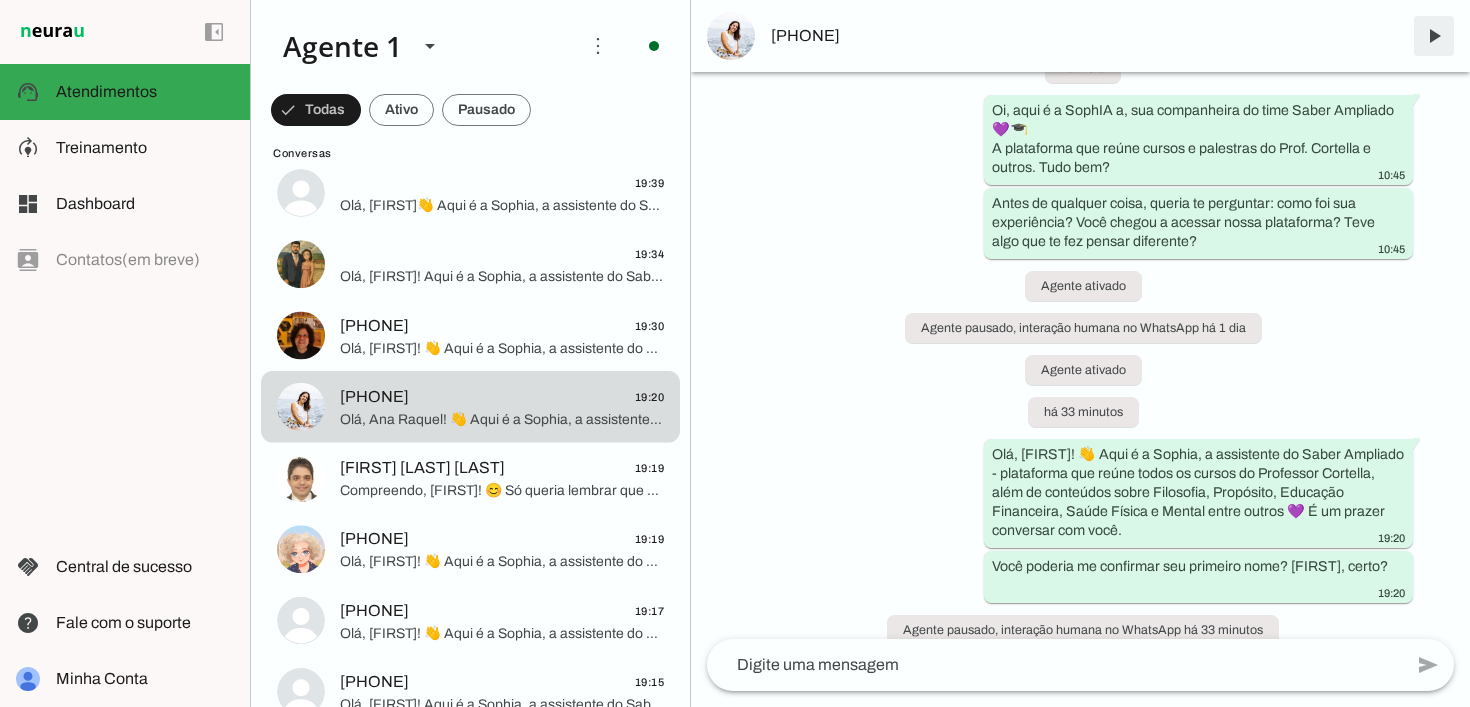 scroll, scrollTop: 60, scrollLeft: 0, axis: vertical 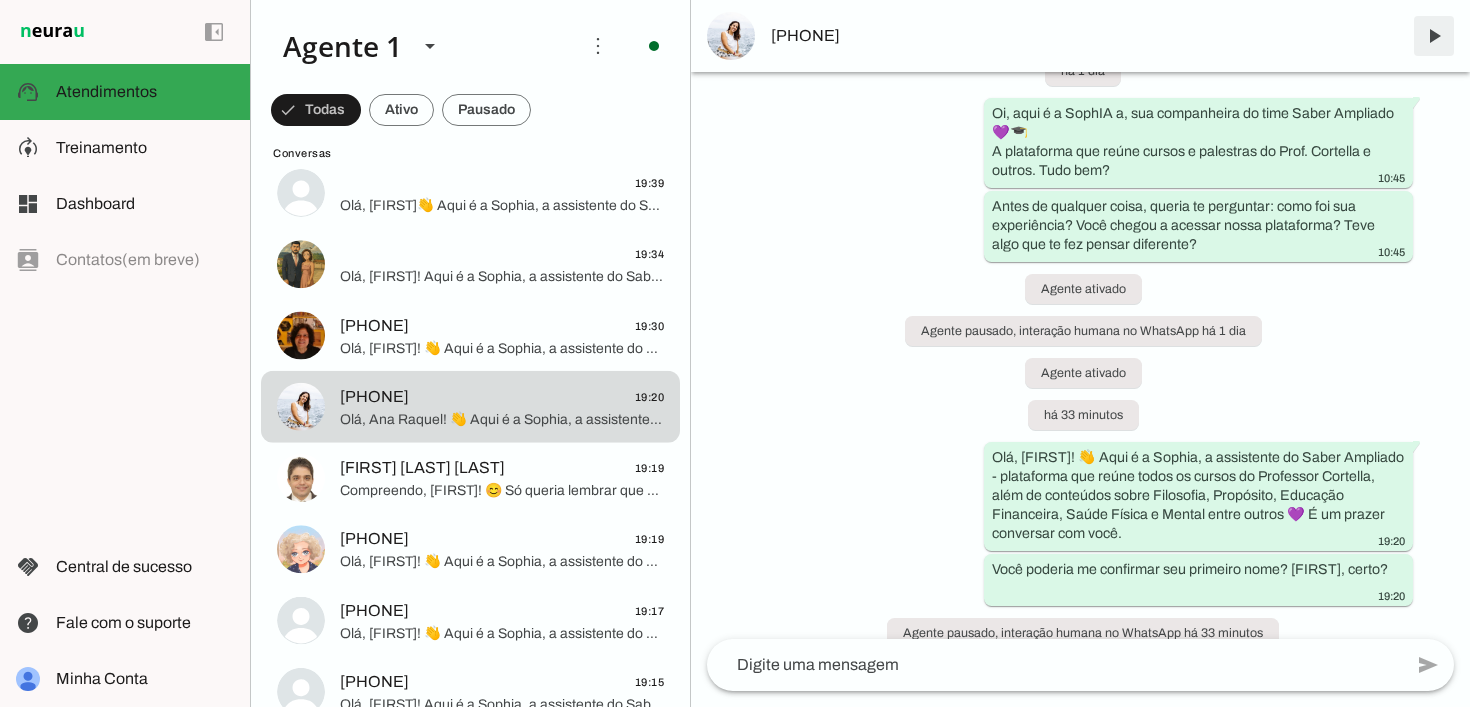 click at bounding box center [1434, 36] 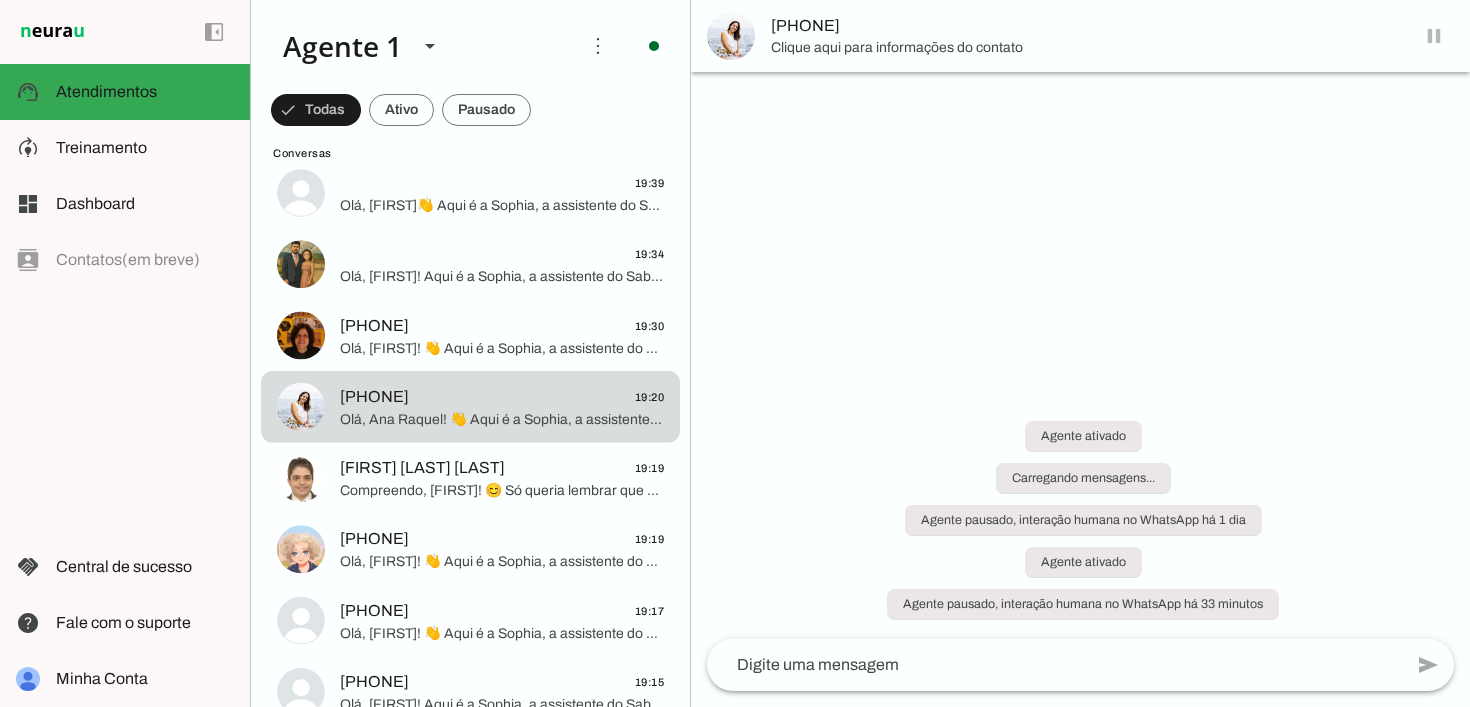 scroll, scrollTop: 0, scrollLeft: 0, axis: both 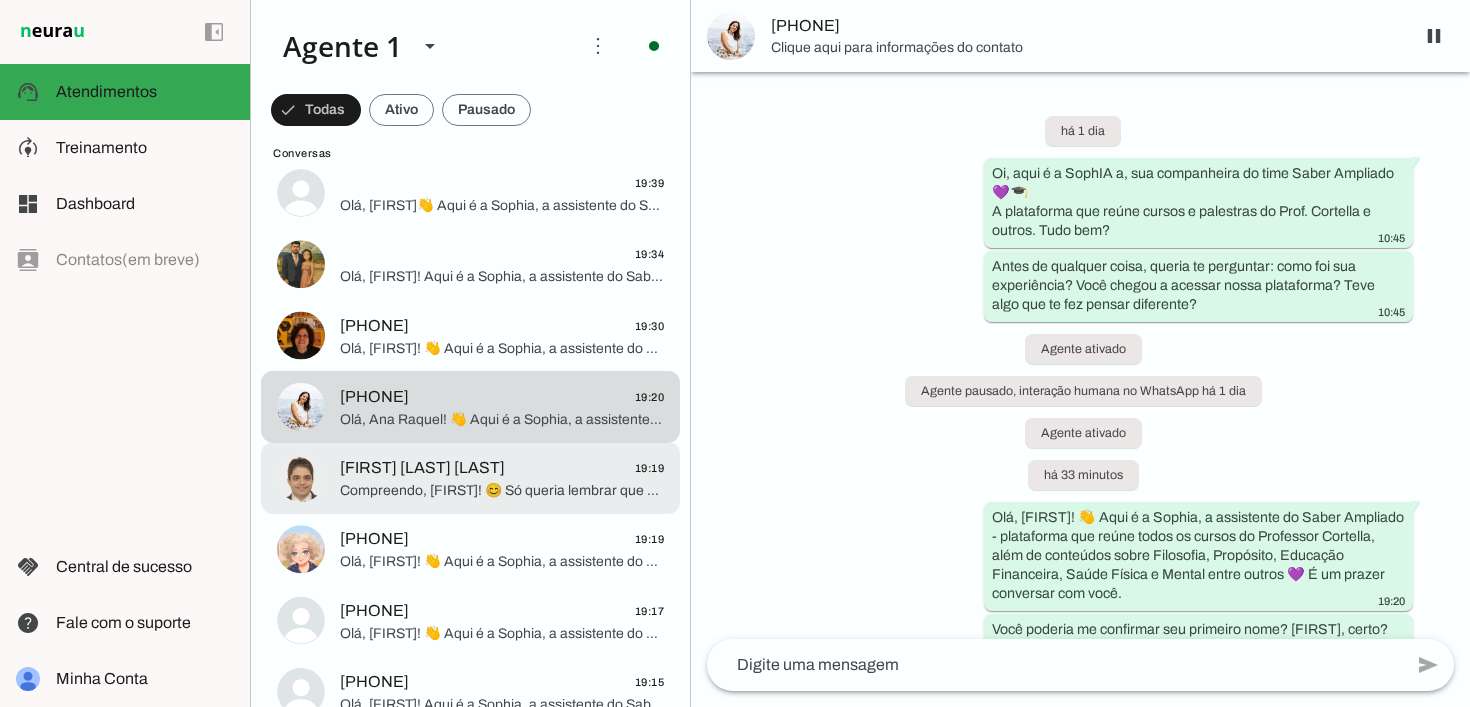 click on "Compreendo, [FIRST]! 😊 Só queria lembrar que o seu acesso ao Saber Ampliado já expirou e, para continuar aproveitando todo esse conteúdo valioso, seria importante renovar sua assinatura. Temos uma oferta especial com R$300 de desconto para alunos. Posso te enviar o link com essa oferta?" 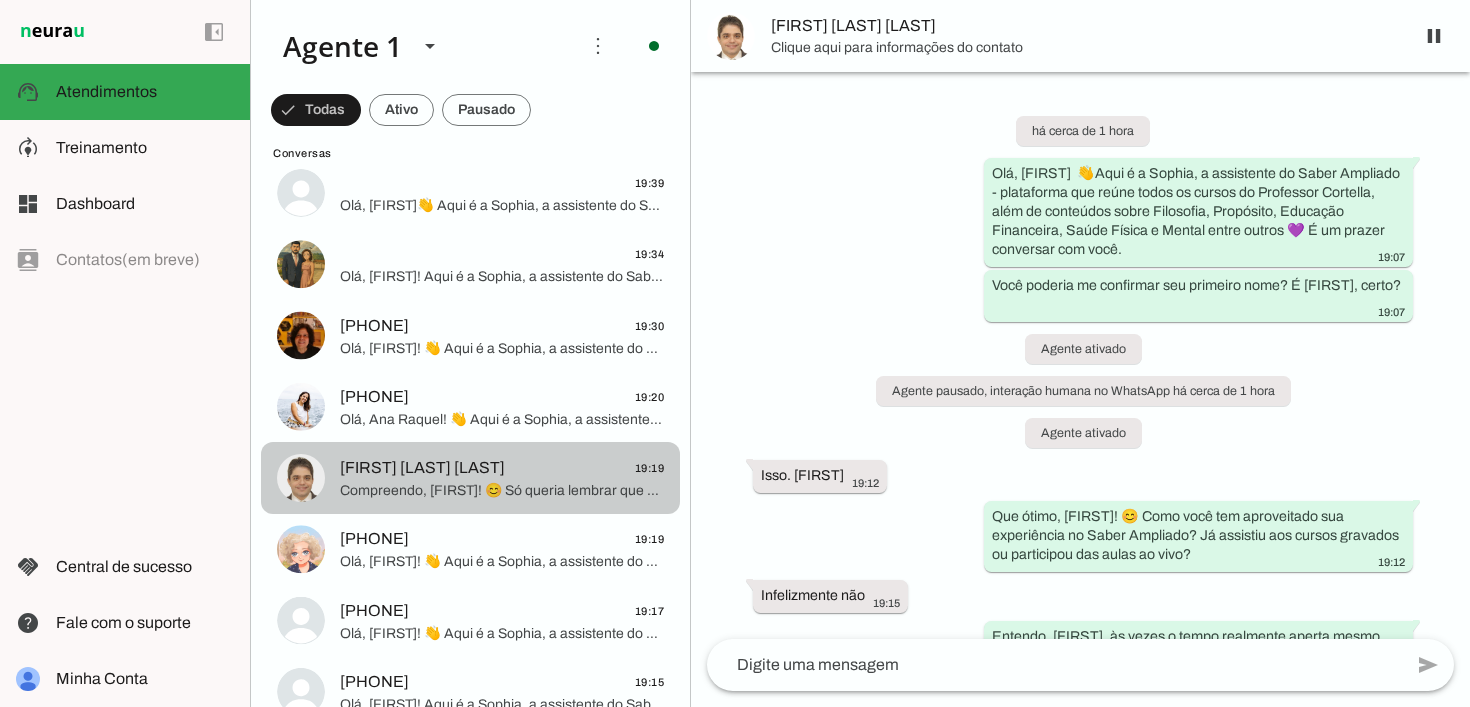 scroll, scrollTop: 237, scrollLeft: 0, axis: vertical 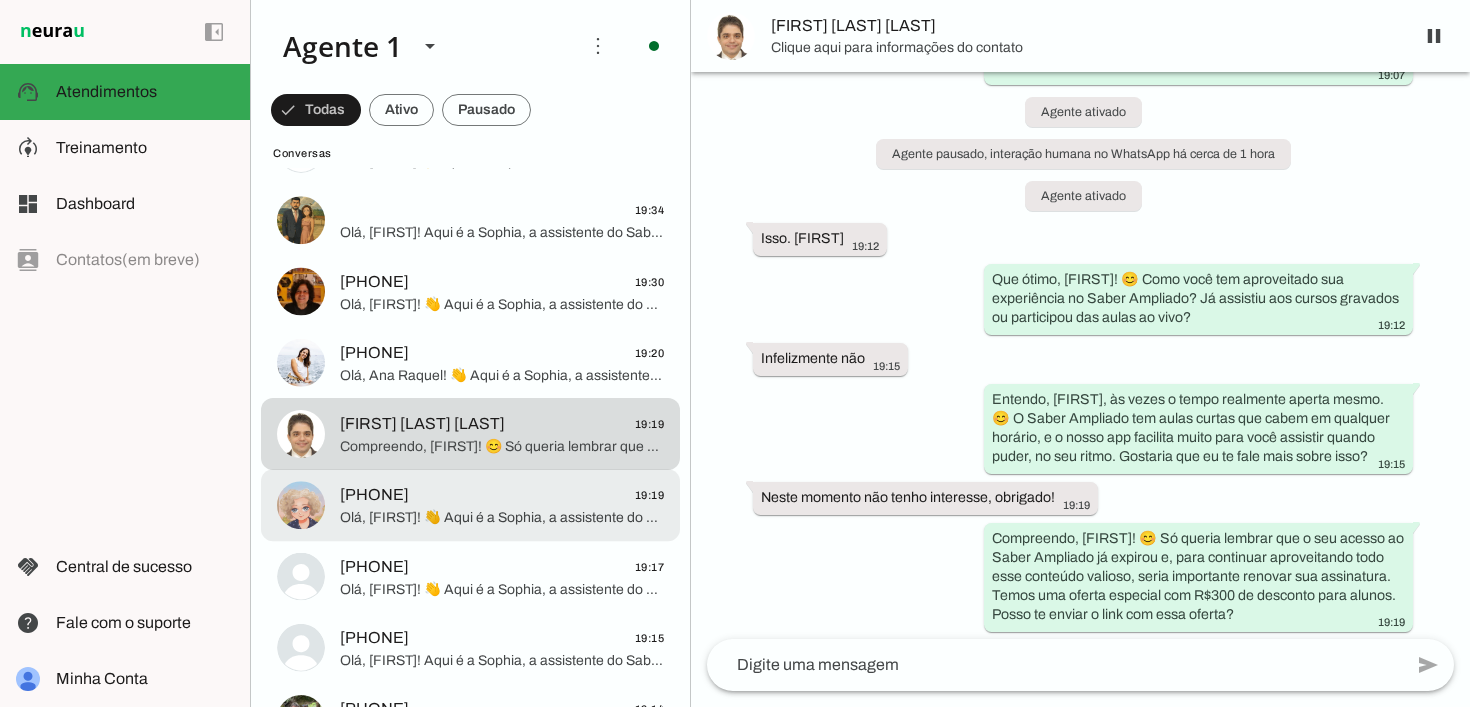 click on "Olá, [FIRST]! 👋 Aqui é a Sophia, a assistente do Saber Ampliado - plataforma que reúne todos os cursos do Professor Cortella, além de conteúdos sobre Filosofia, Propósito, Educação Financeira, Saúde Física e Mental entre outros 💜 É um prazer conversar com você.
Você poderia me confirmar seu primeiro nome? [FIRST], certo?" 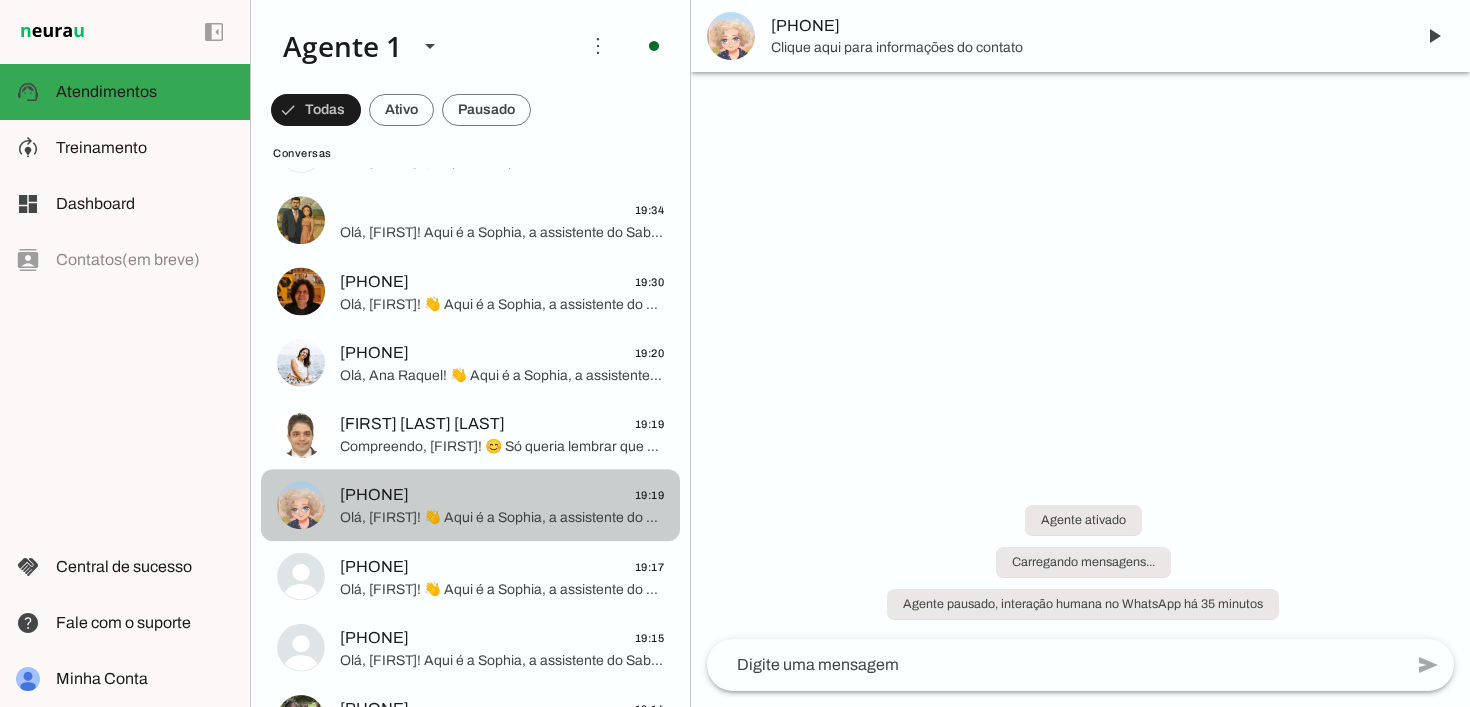 scroll, scrollTop: 0, scrollLeft: 0, axis: both 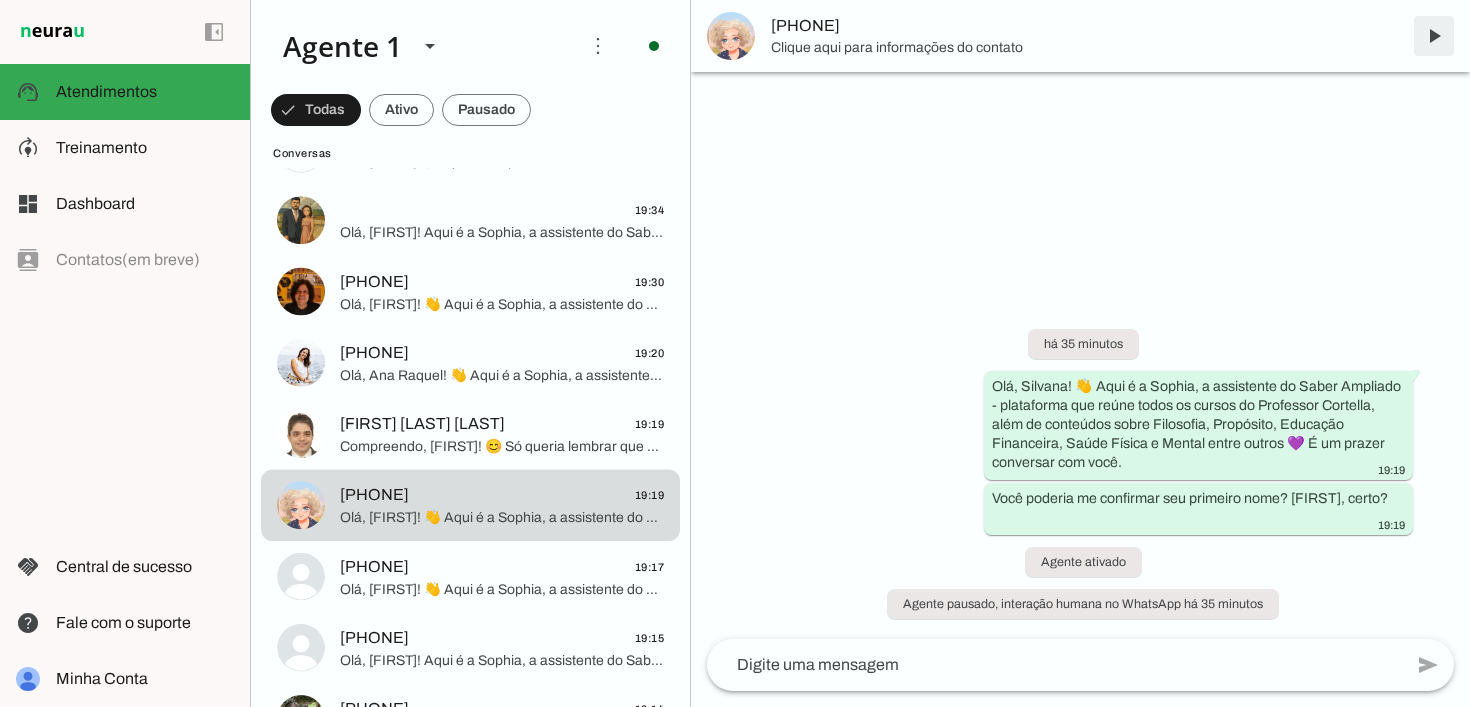 click at bounding box center (1434, 36) 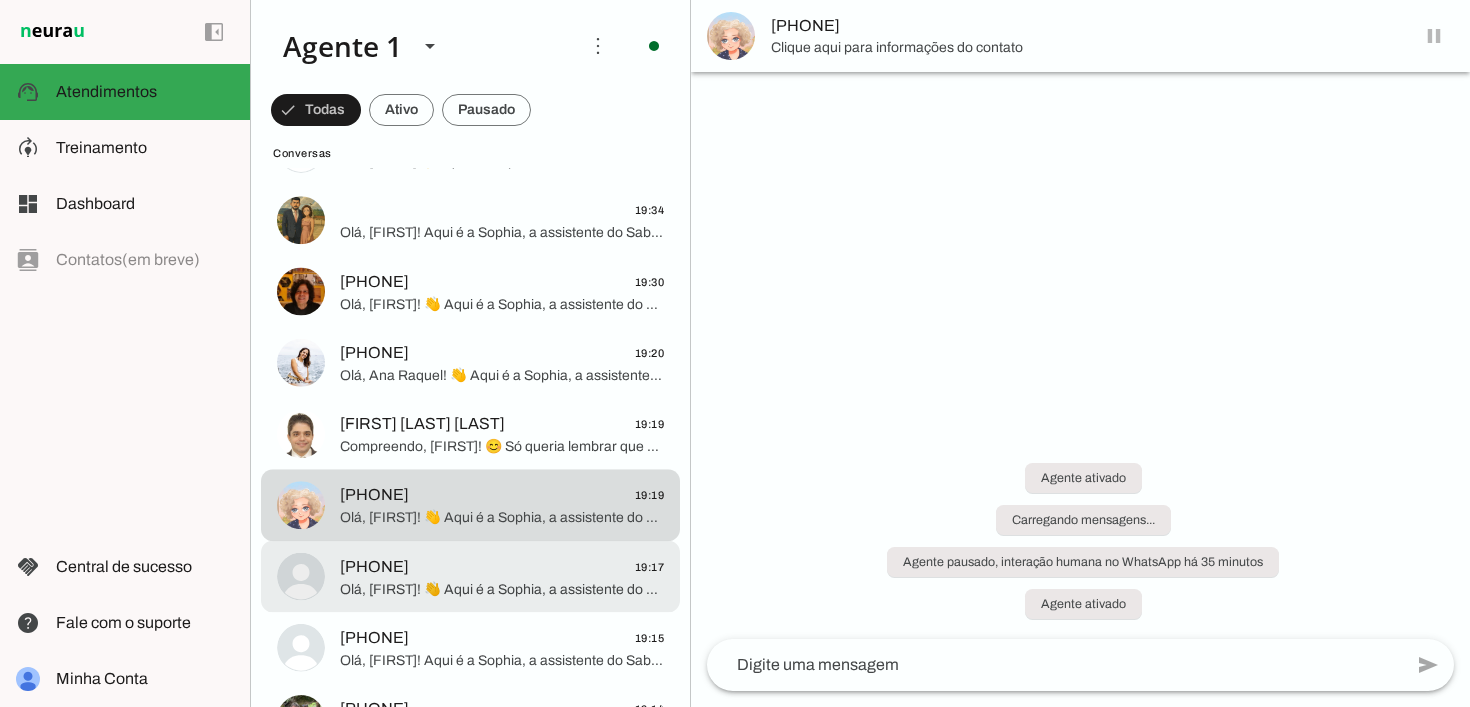scroll, scrollTop: 438, scrollLeft: 0, axis: vertical 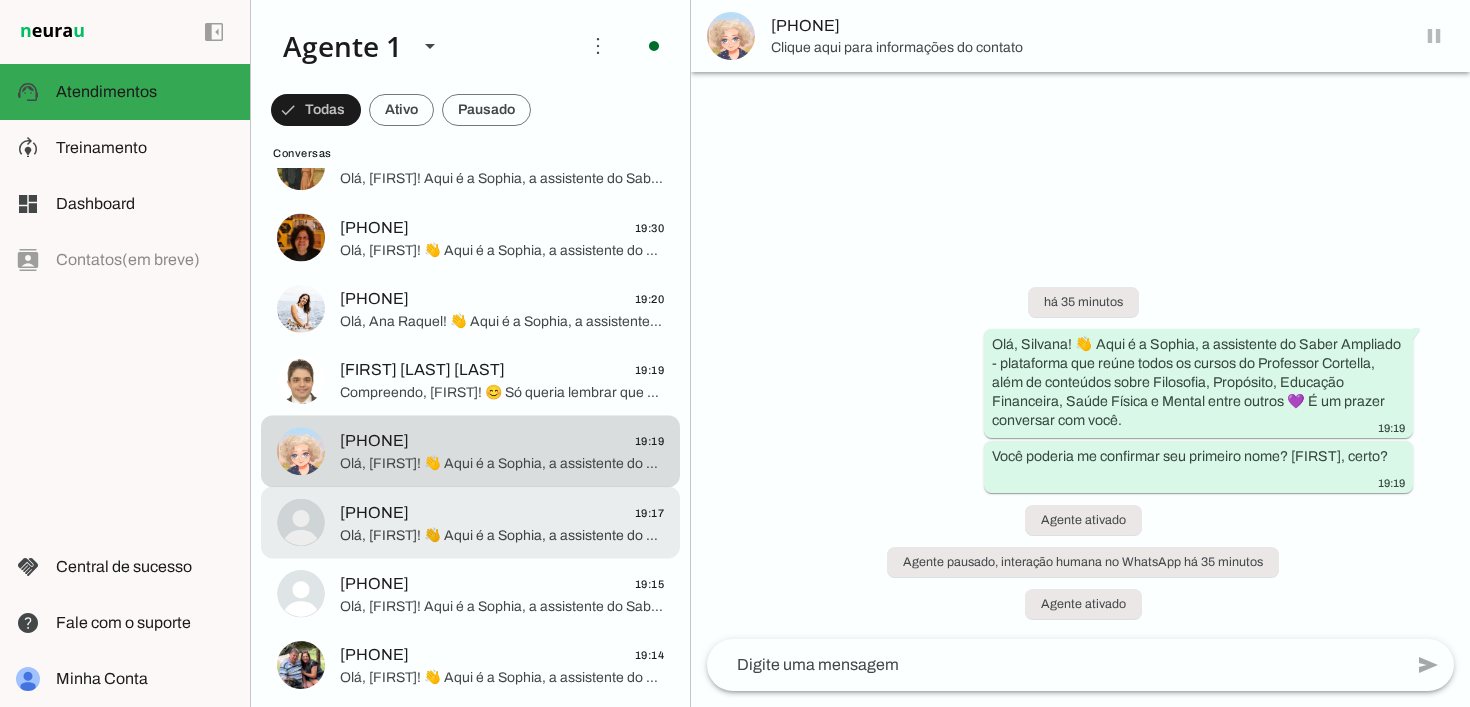 click on "[PHONE]
19:17
Olá, [FIRST]! 👋 Aqui é a Sophia, a assistente do Saber Ampliado - plataforma que reúne todos os cursos do Professor Cortella, além de conteúdos sobre Filosofia, Propósito, Educação Financeira, Saúde Física e Mental entre outros 💜É um prazer conversar com você.
Você poderia me confirmar seu primeiro nome? É [FIRST], certo?" at bounding box center (470, -190) 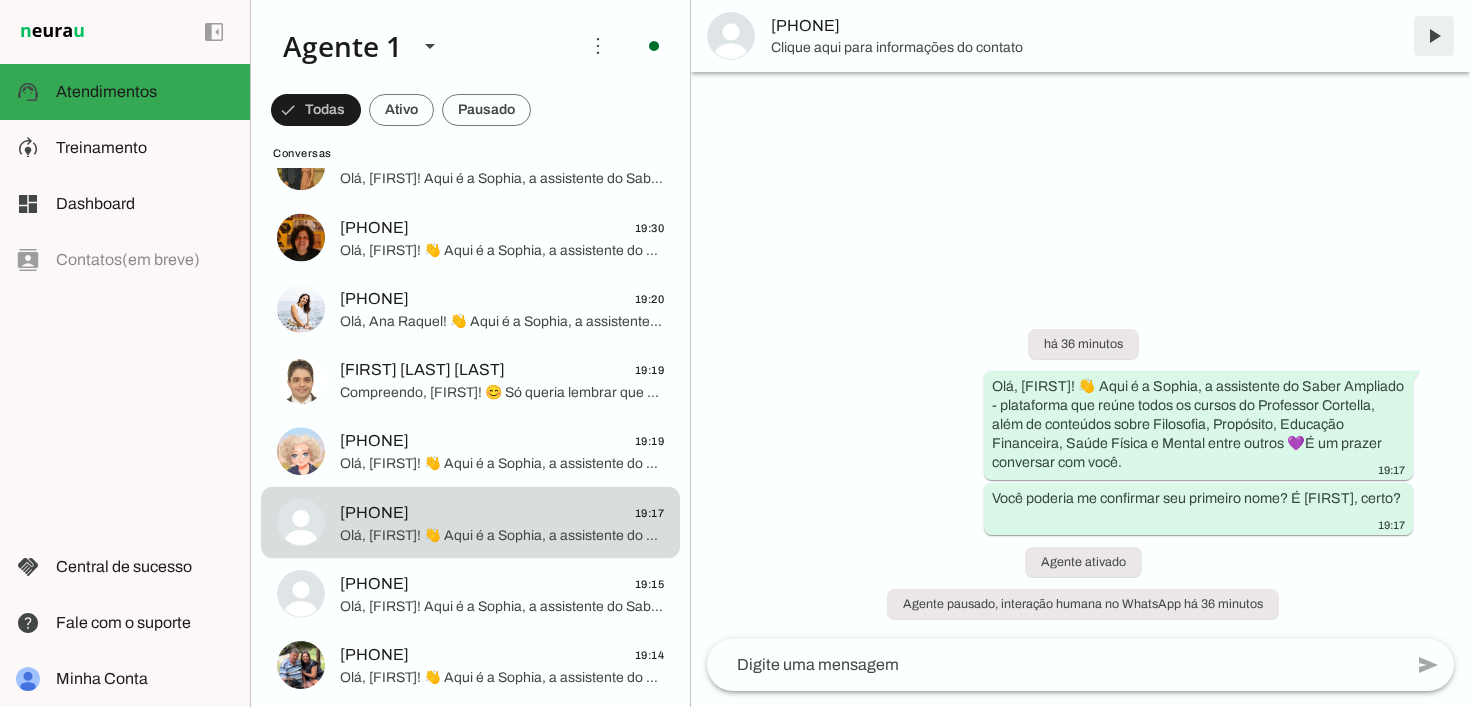 click at bounding box center (1434, 36) 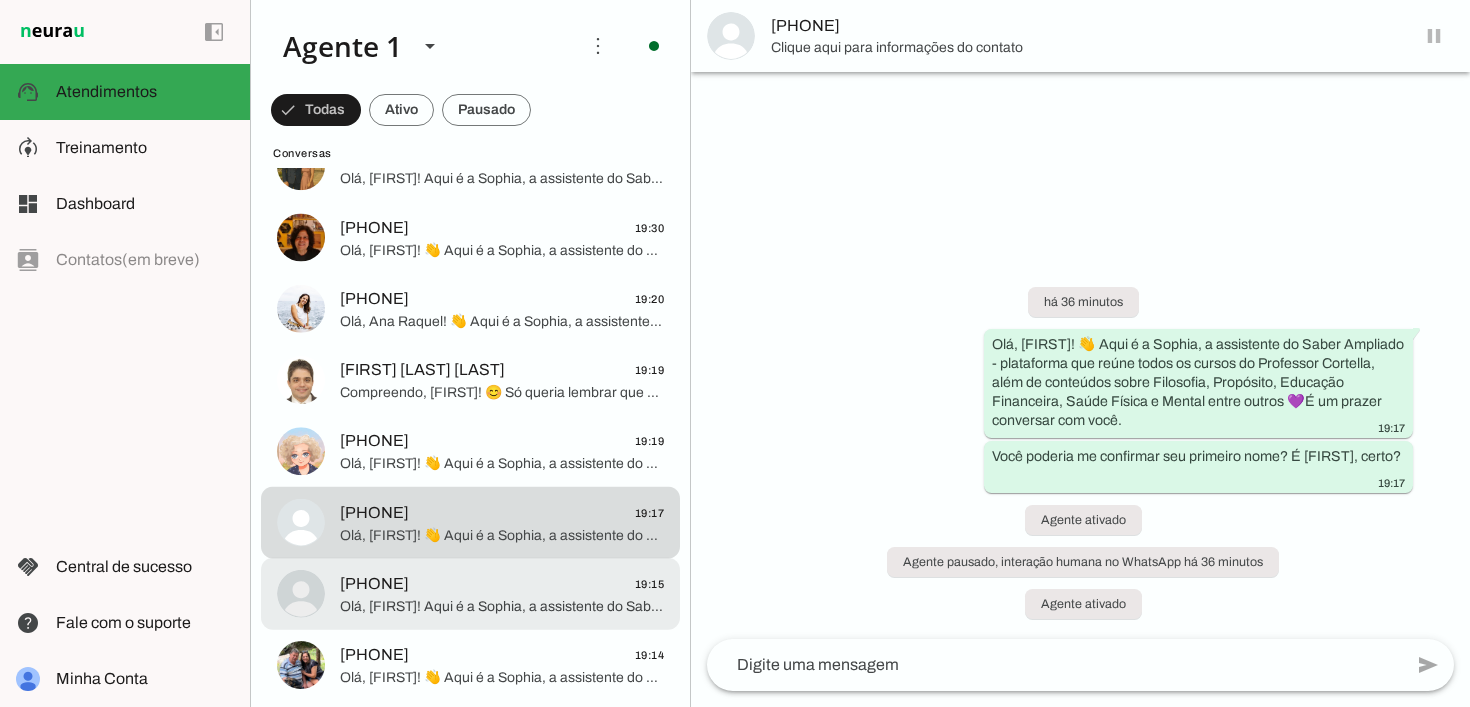 click on "[PHONE]
19:15" 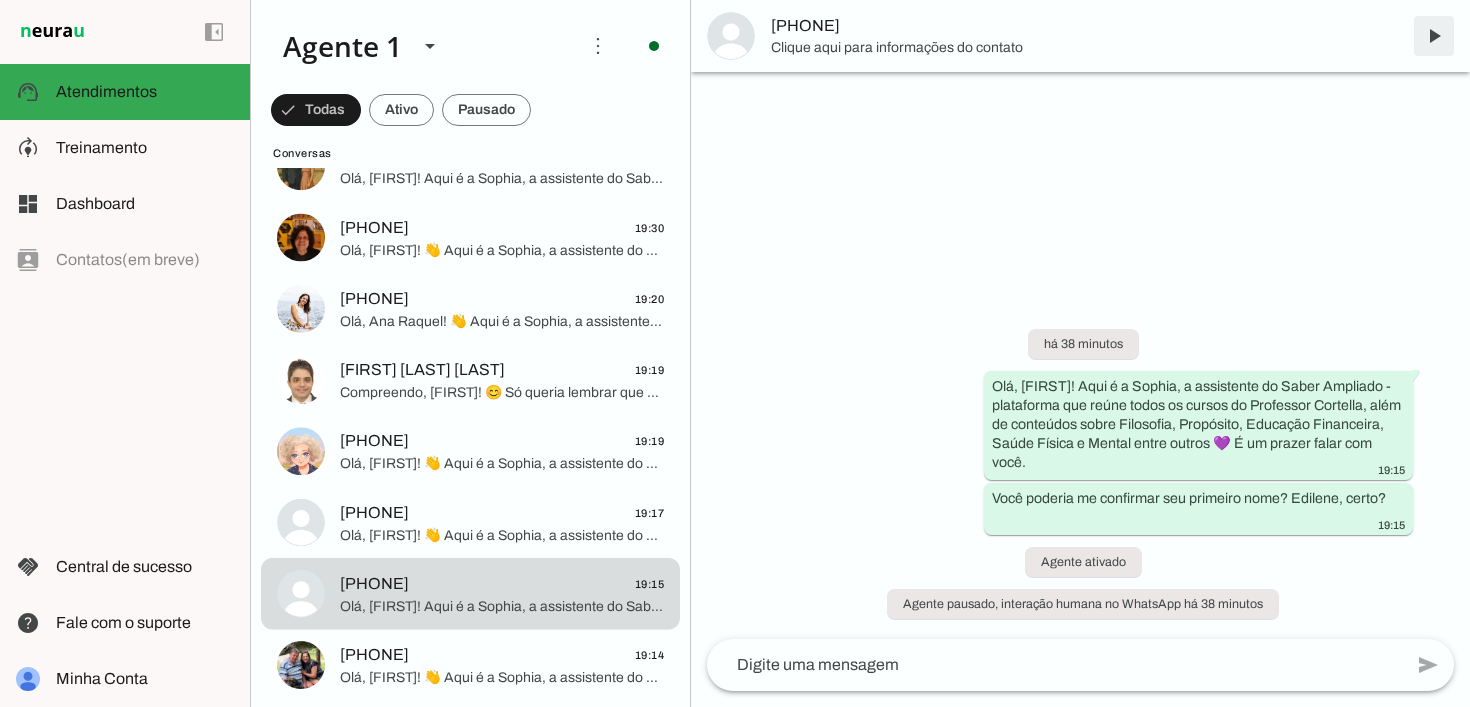 click at bounding box center (1434, 36) 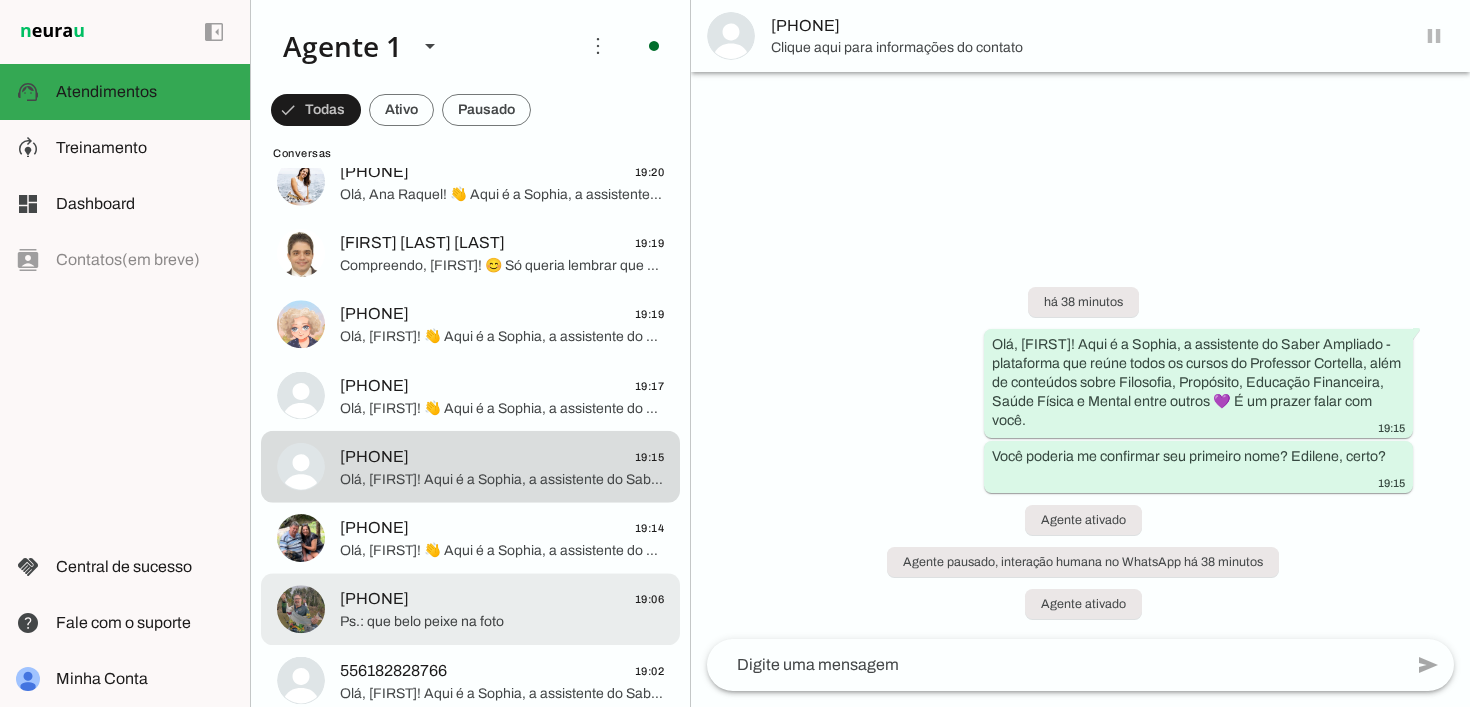 scroll, scrollTop: 664, scrollLeft: 0, axis: vertical 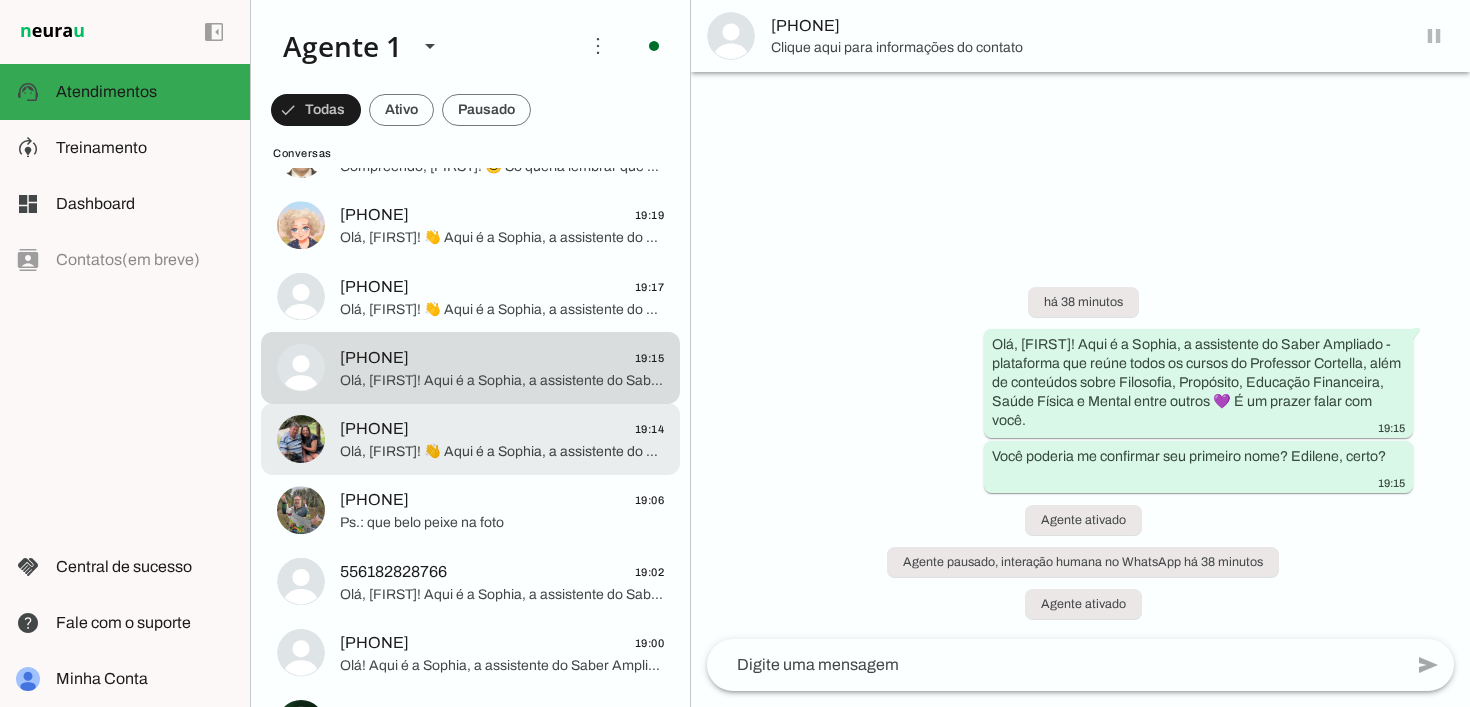 click on "Olá, [FIRST]! 👋 Aqui é a Sophia, a assistente do Saber Ampliado - plataforma que reúne todos os cursos do Professor Cortella, além de conteúdos sobre Filosofia, Propósito, Educação Financeira, Saúde Física e Mental entre outros 💜 É um prazer conversar com você.
Você poderia me confirmar seu primeiro nome? É [FIRST], certo?" 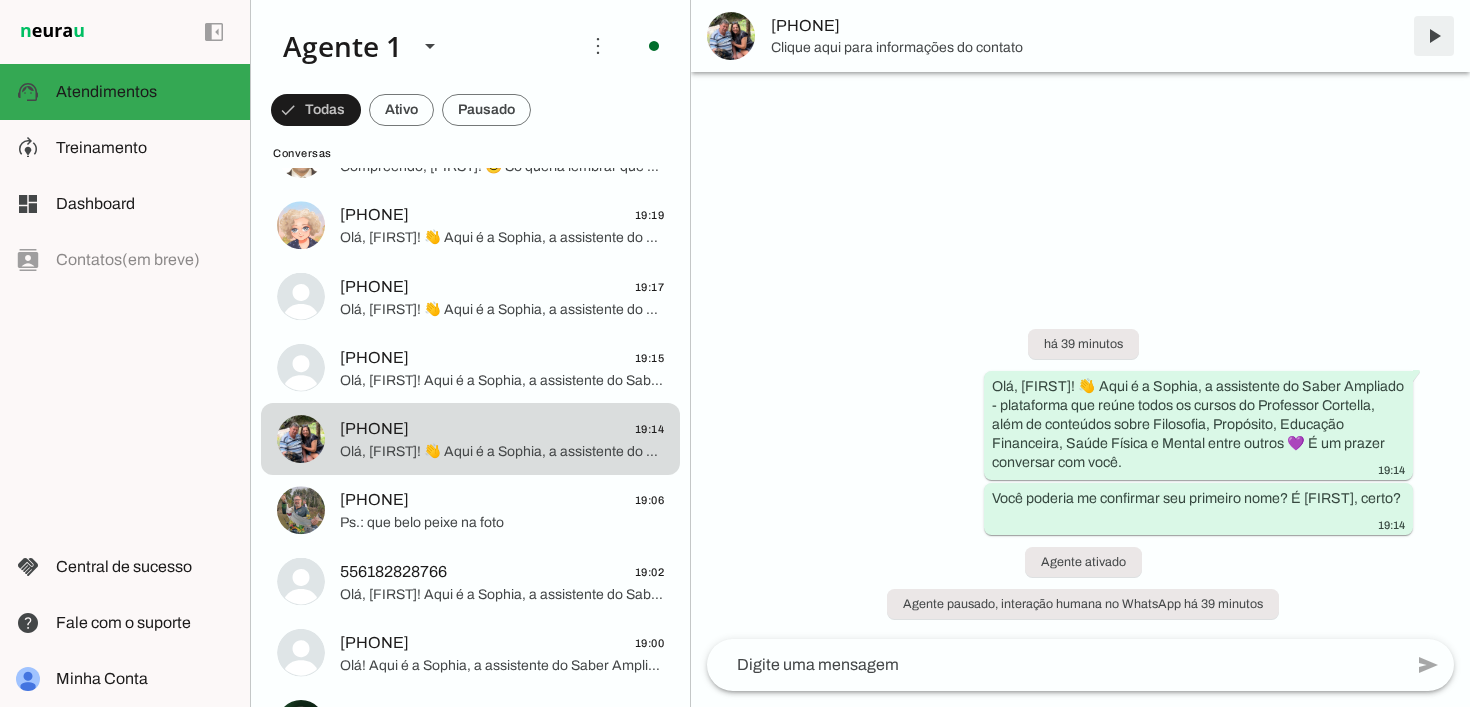 click at bounding box center [1434, 36] 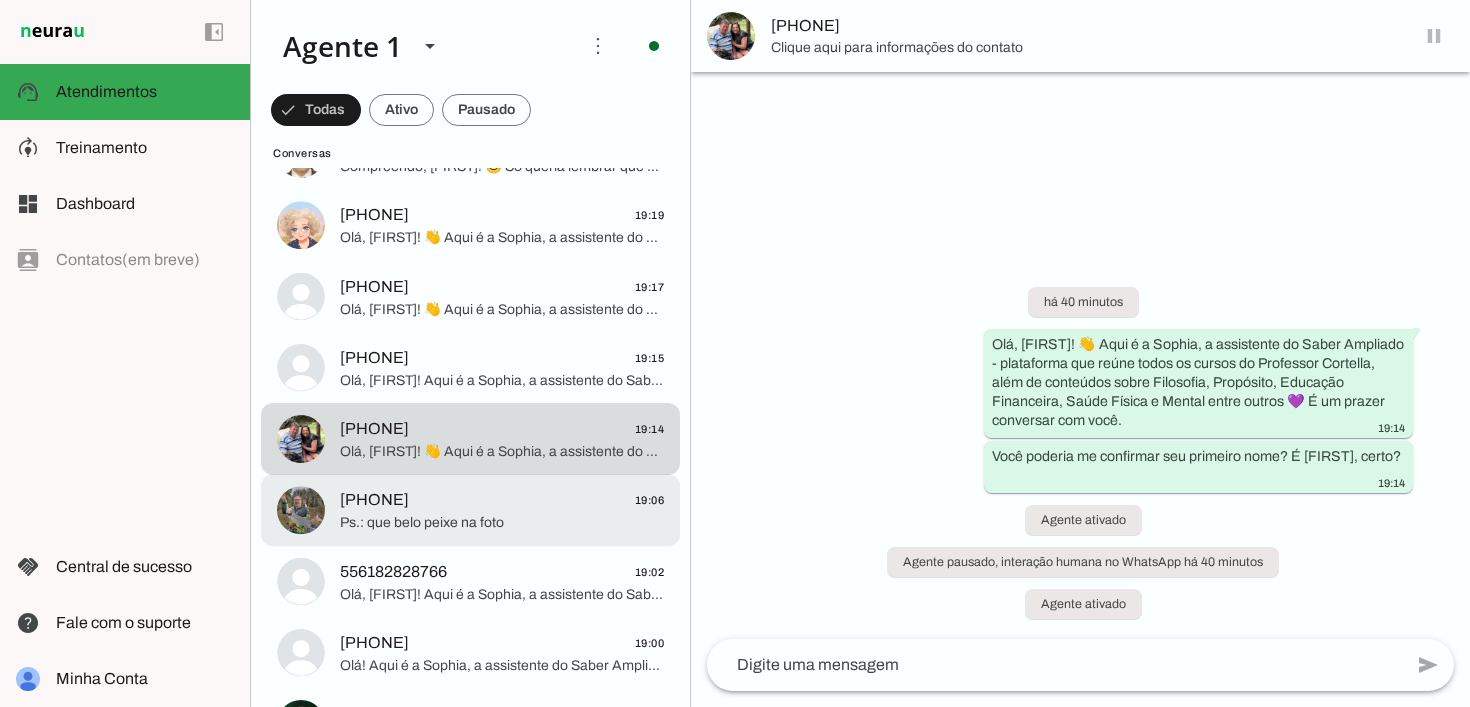 click on "Ps.: que belo peixe na foto" 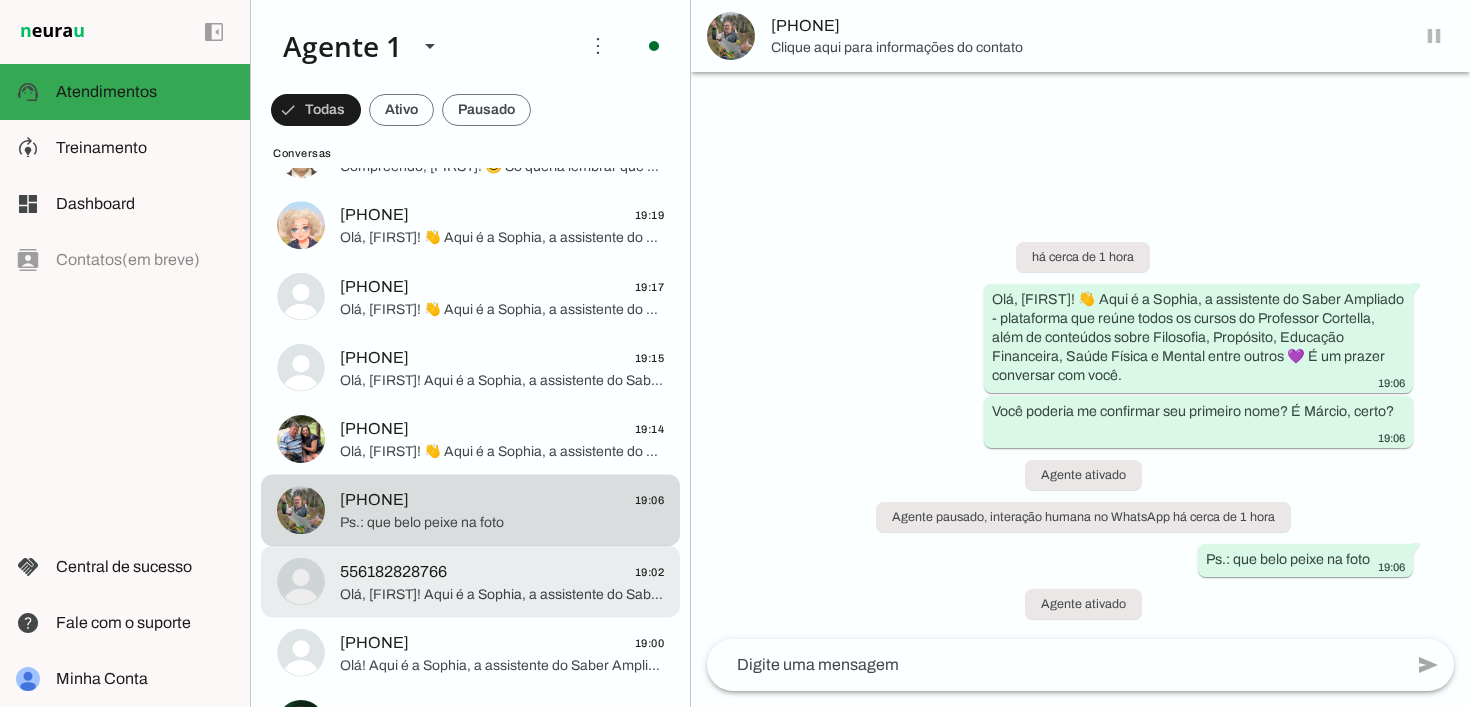 click on "[PHONE]
[TIME]" 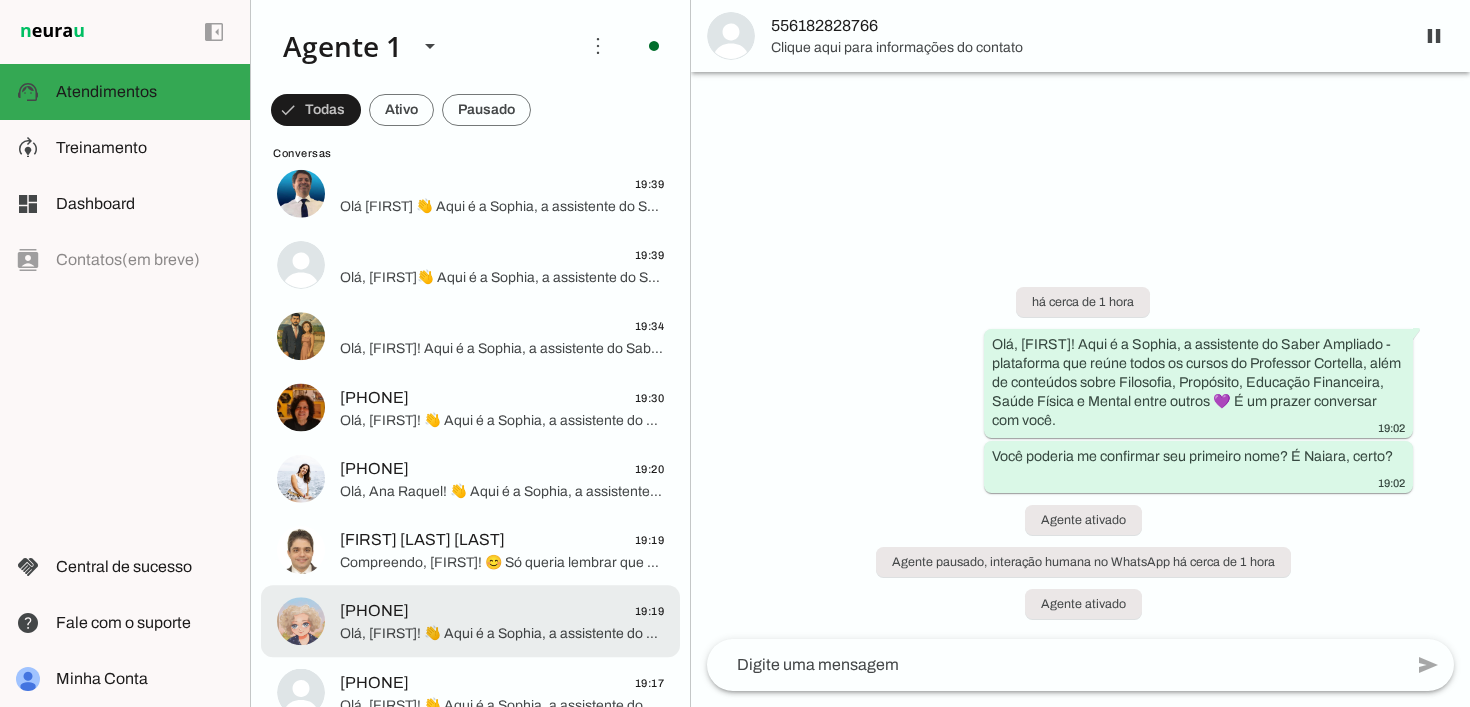 scroll, scrollTop: 0, scrollLeft: 0, axis: both 